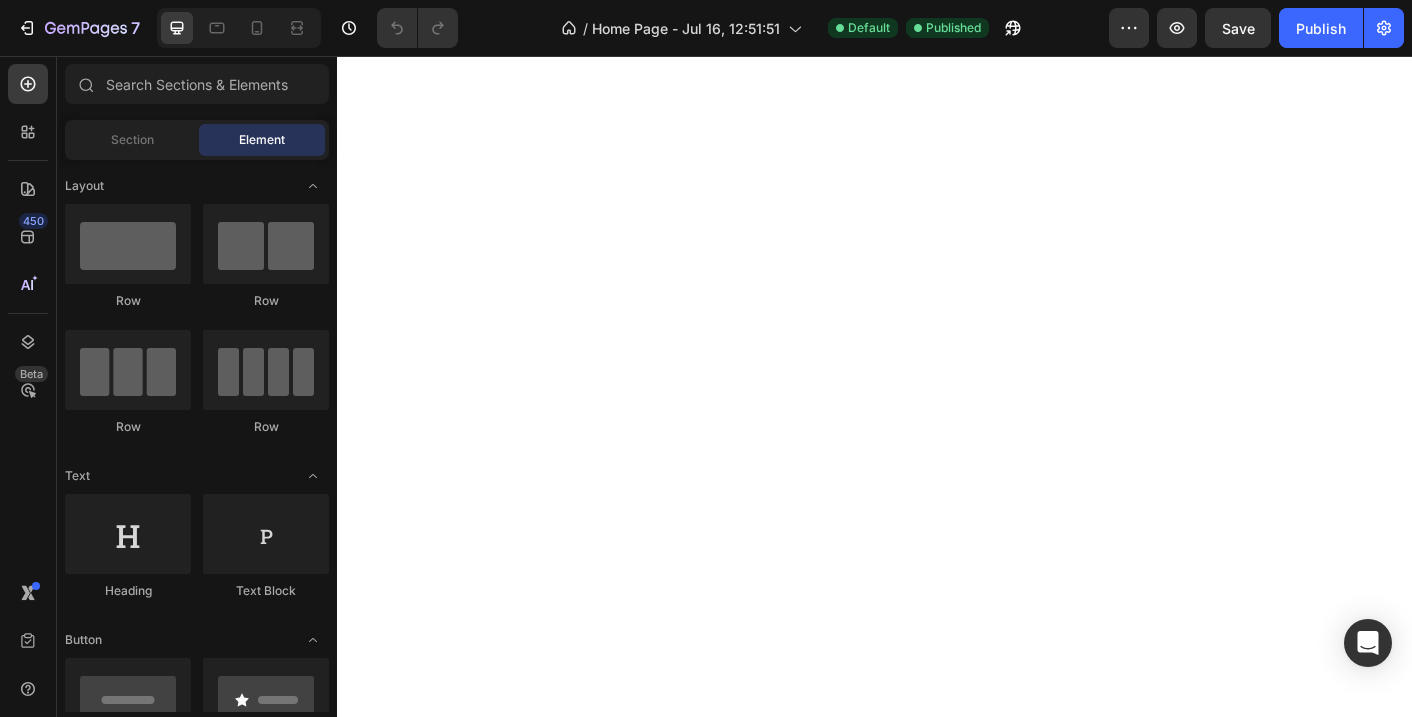scroll, scrollTop: 0, scrollLeft: 0, axis: both 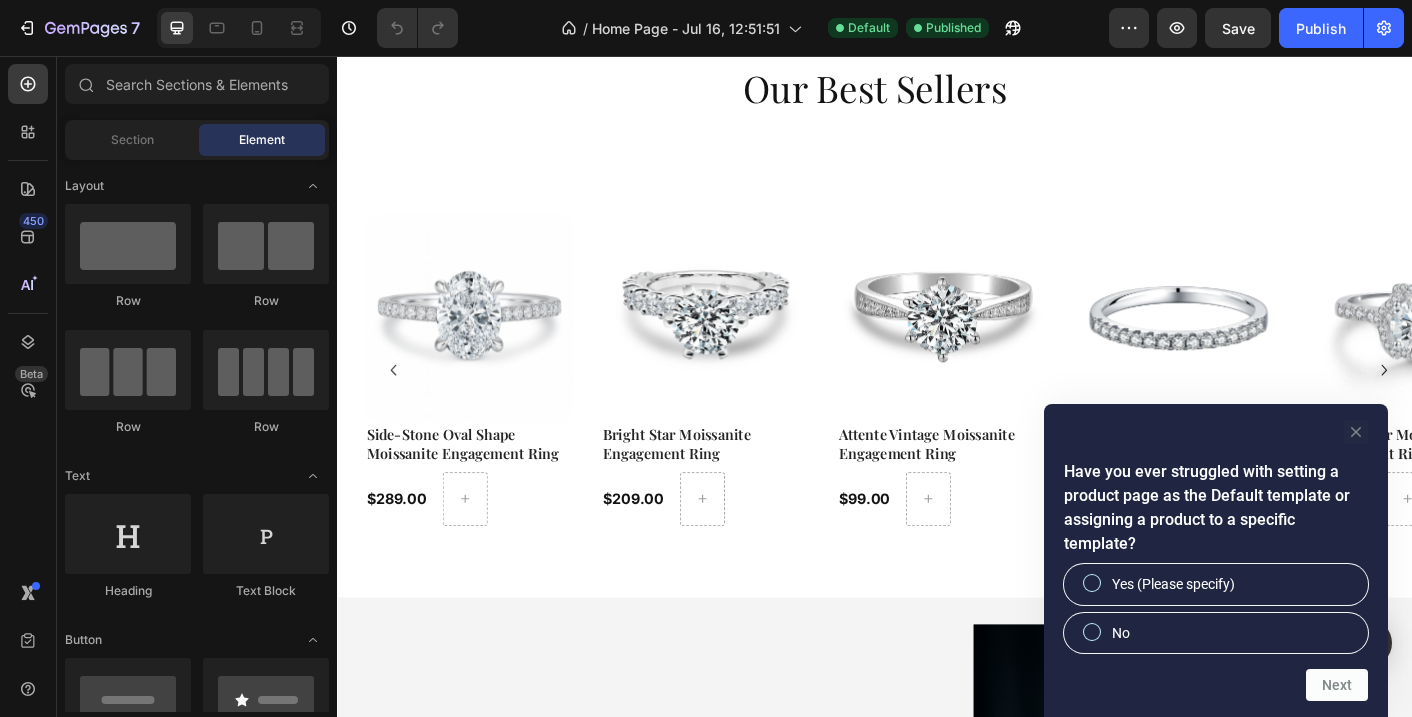 click 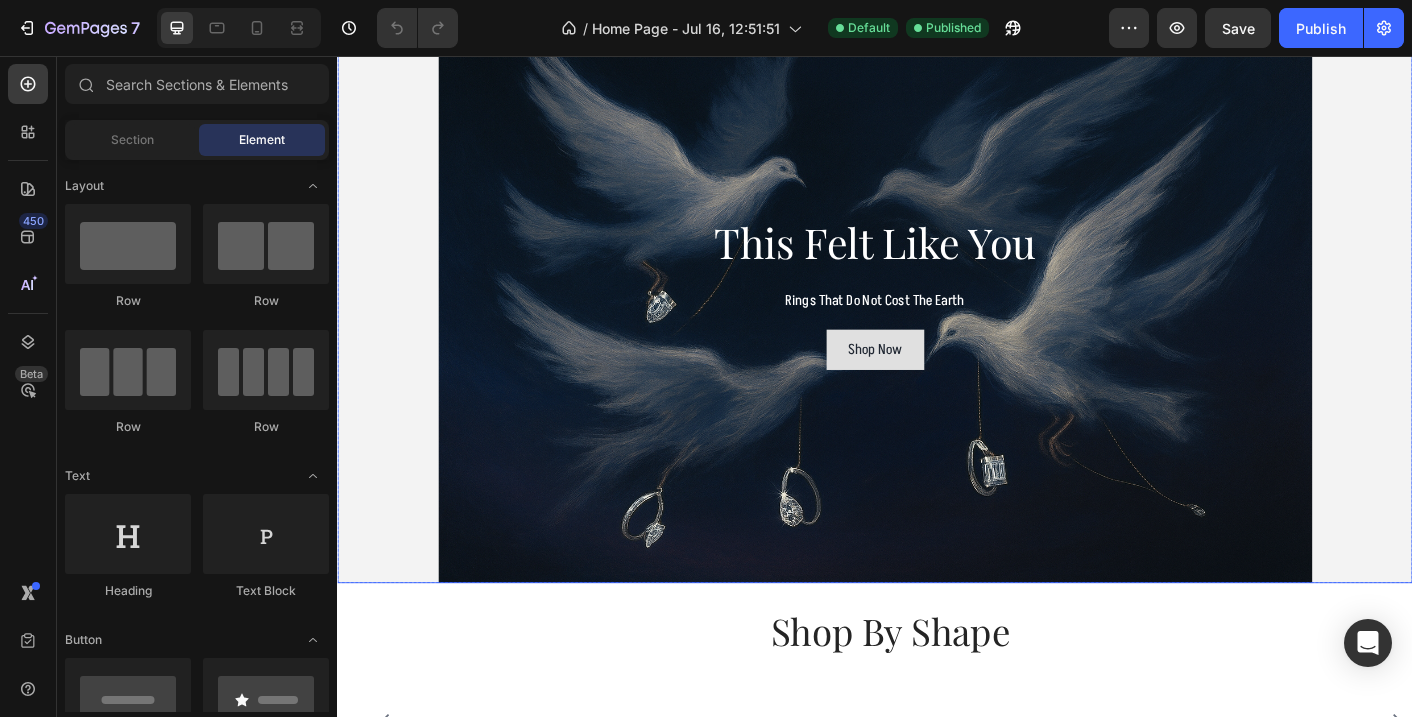 scroll, scrollTop: 0, scrollLeft: 0, axis: both 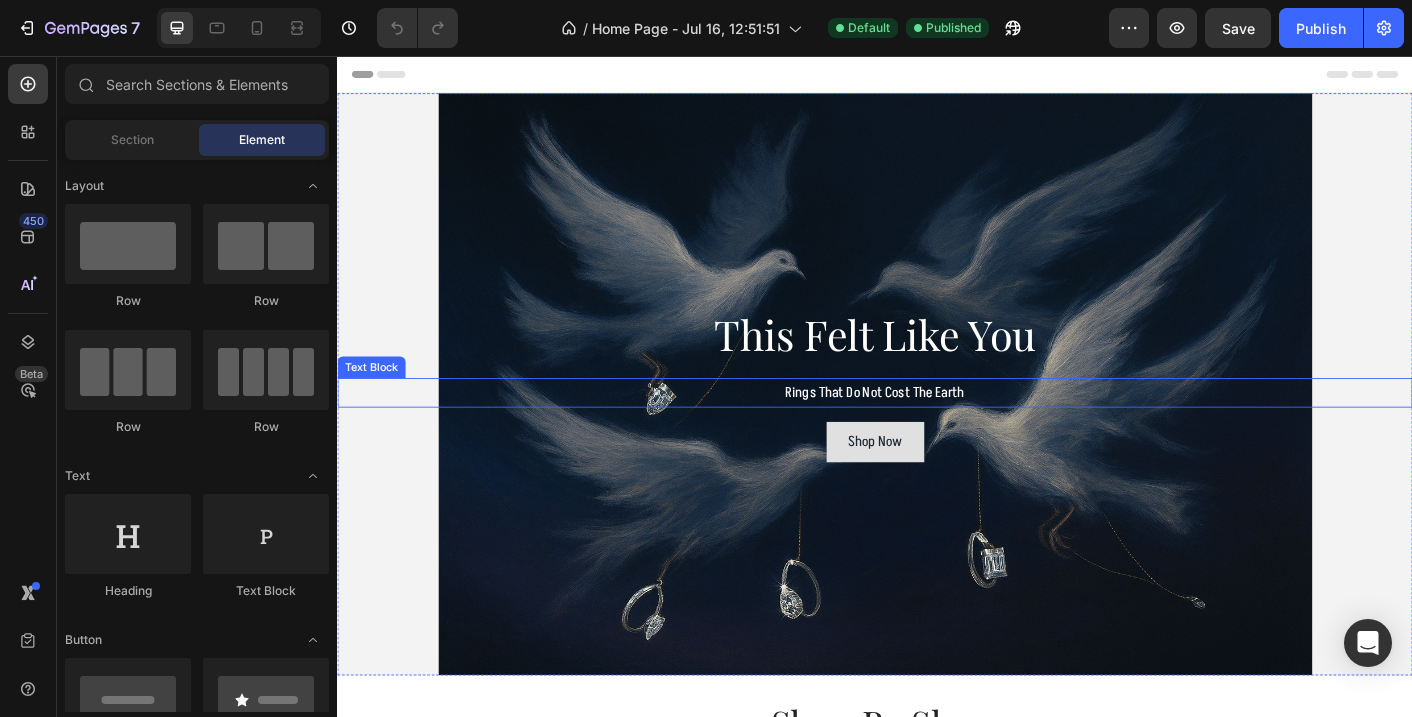 click on "Rings That Do Not Cost The Earth" at bounding box center (937, 431) 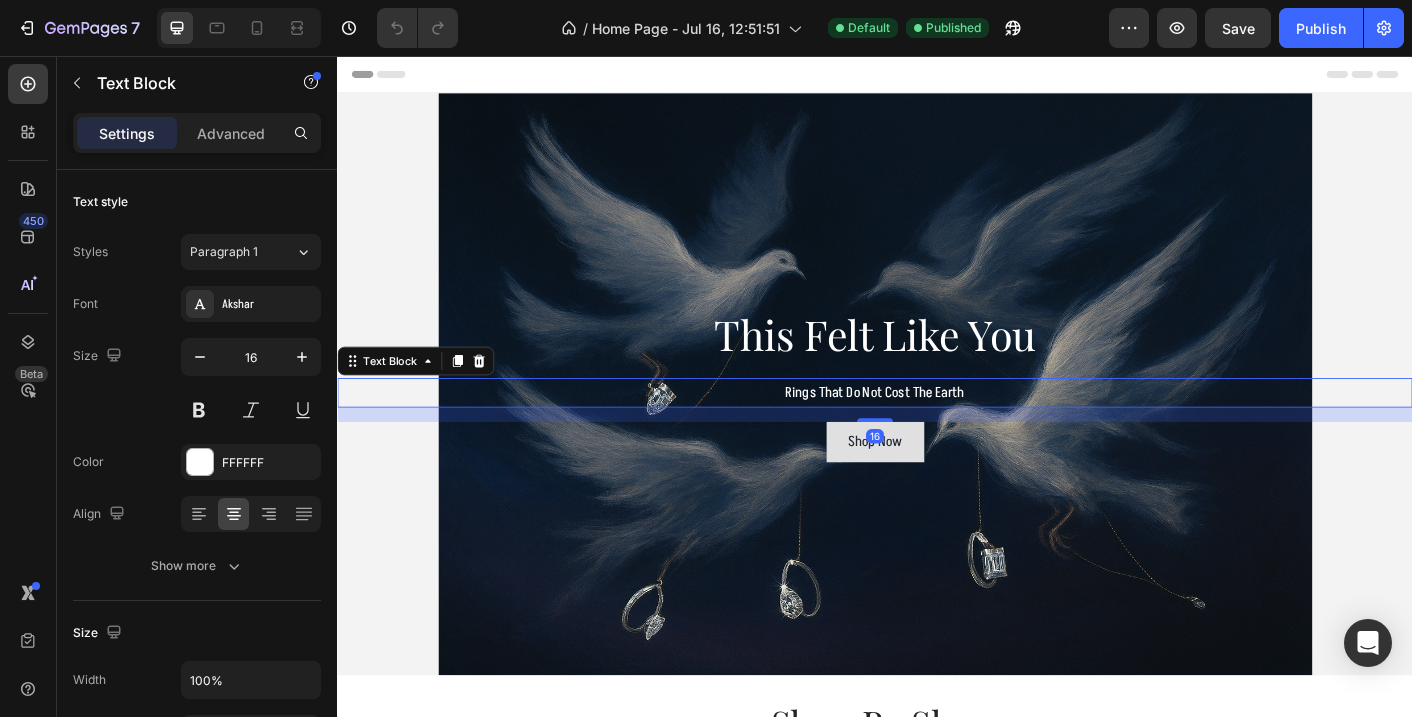 click on "Rings That Do Not Cost The Earth" at bounding box center [937, 431] 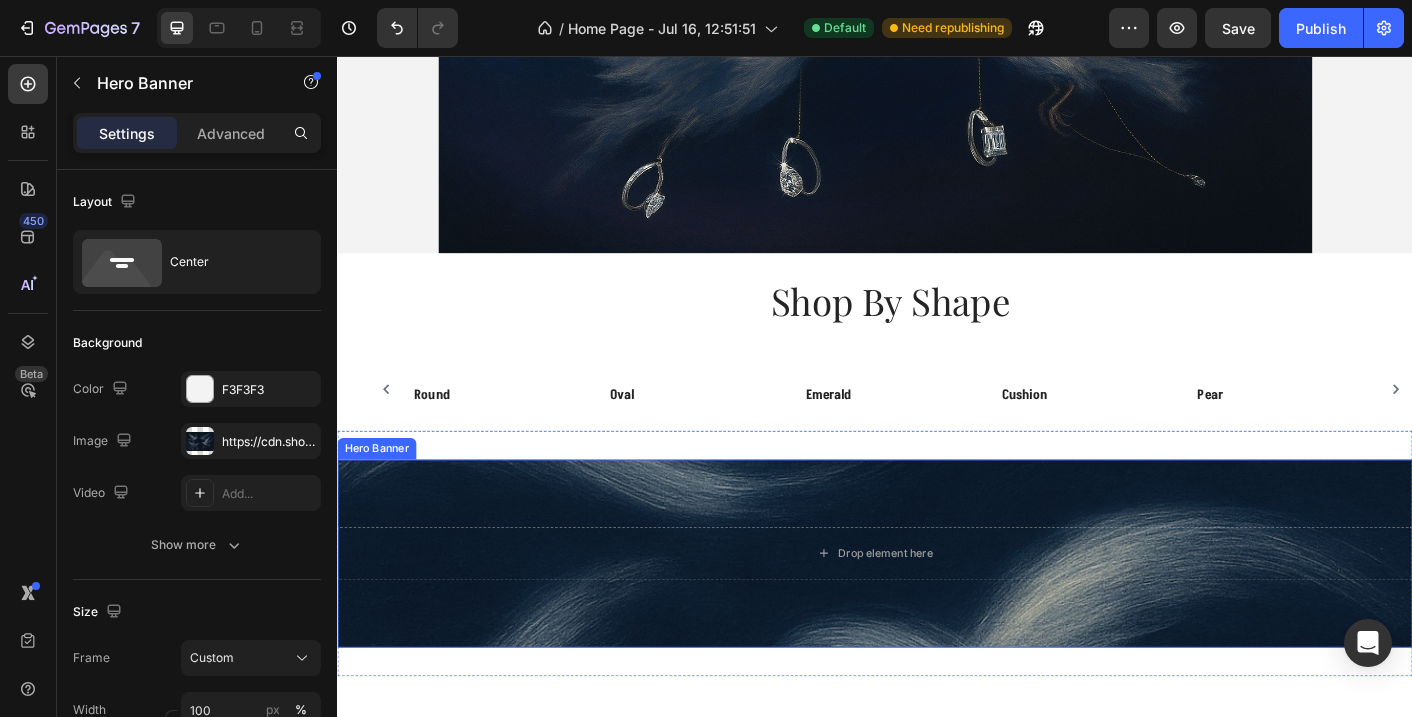 scroll, scrollTop: 454, scrollLeft: 0, axis: vertical 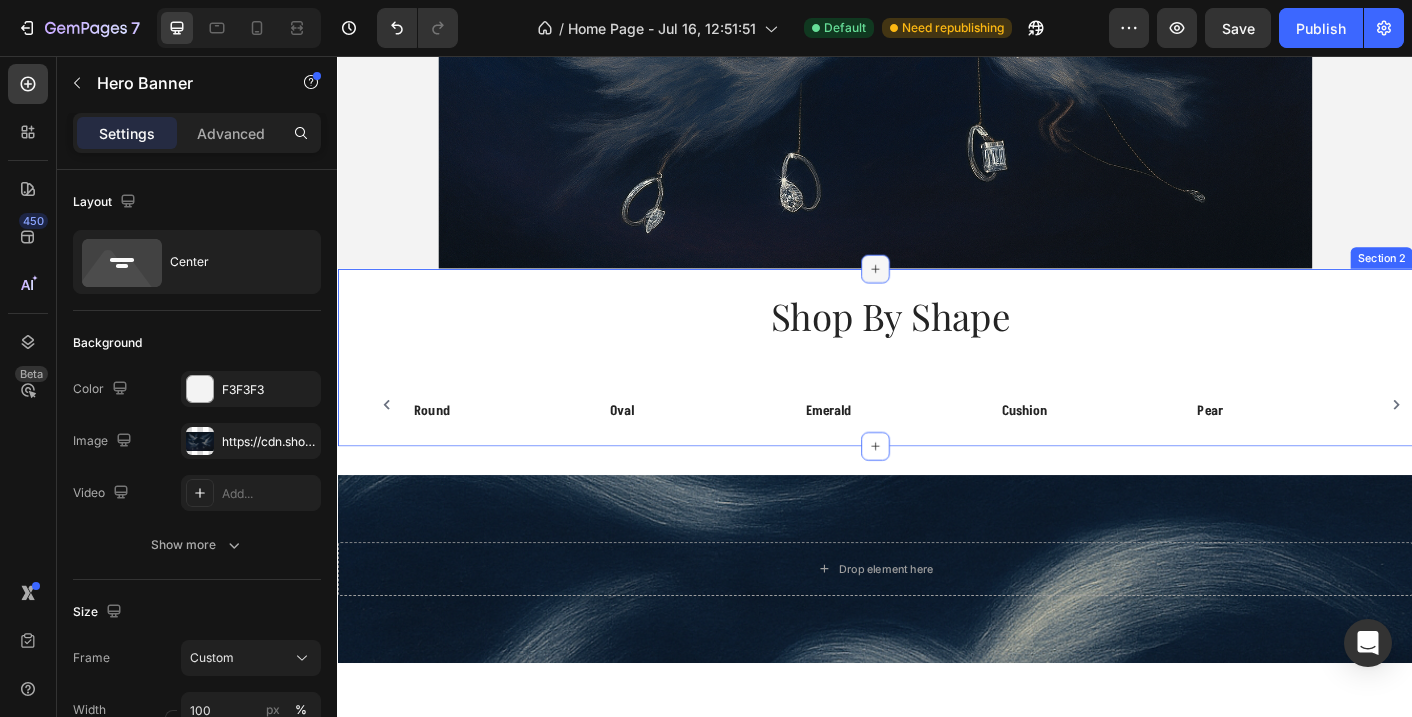 click 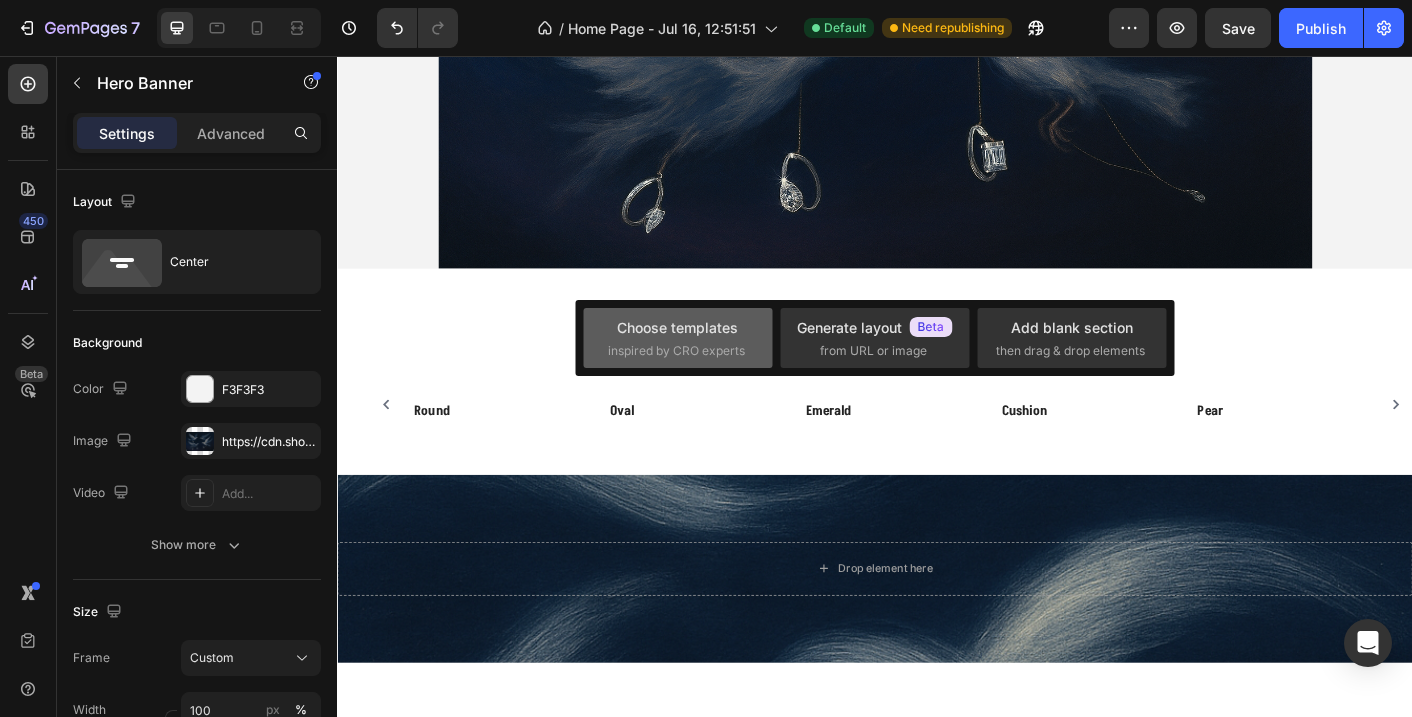 click on "inspired by CRO experts" at bounding box center [676, 351] 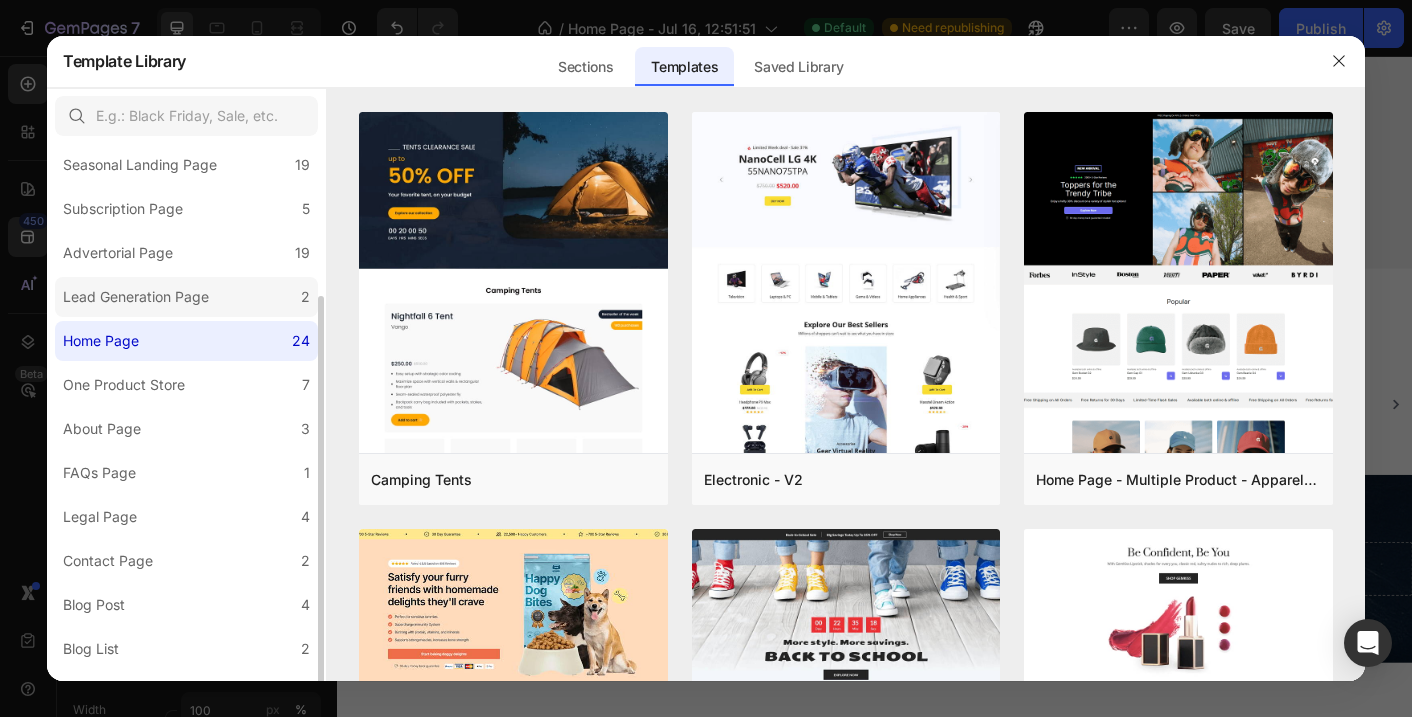 scroll, scrollTop: 179, scrollLeft: 0, axis: vertical 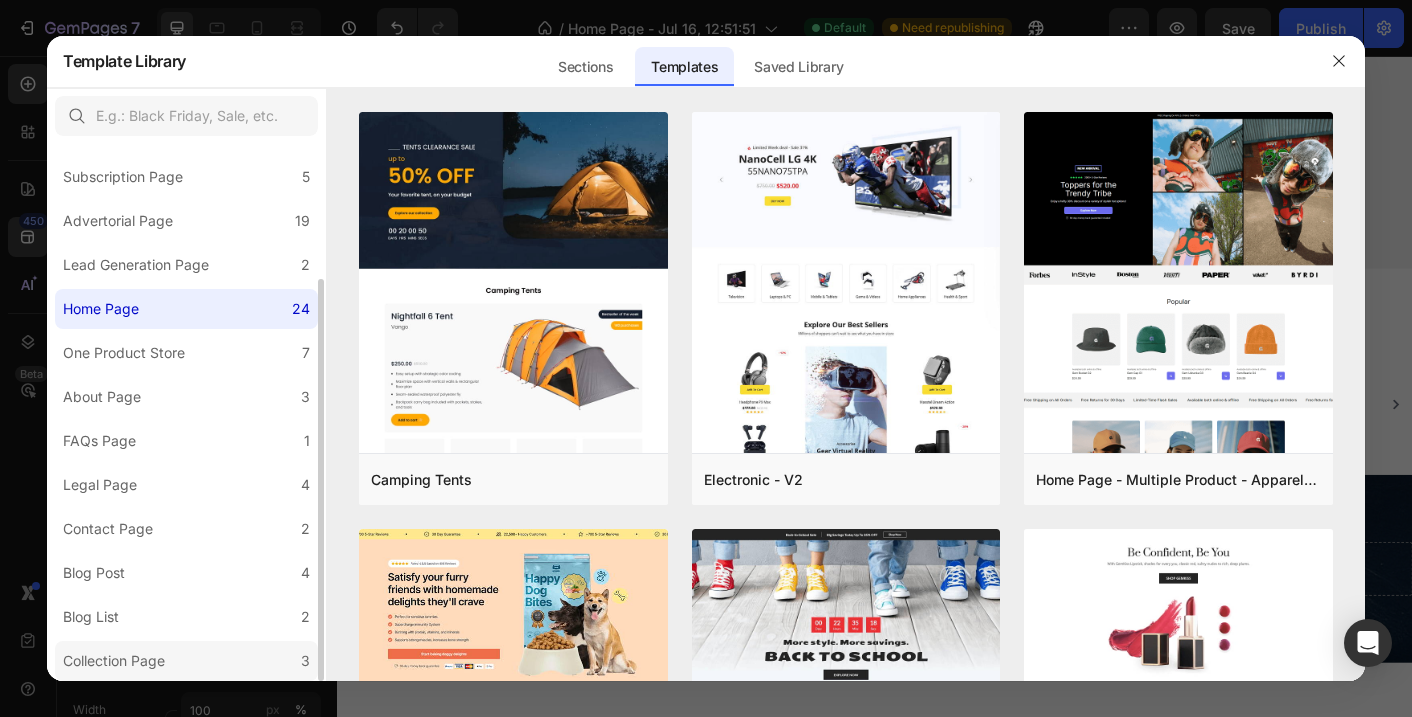 click on "Collection Page" at bounding box center [114, 661] 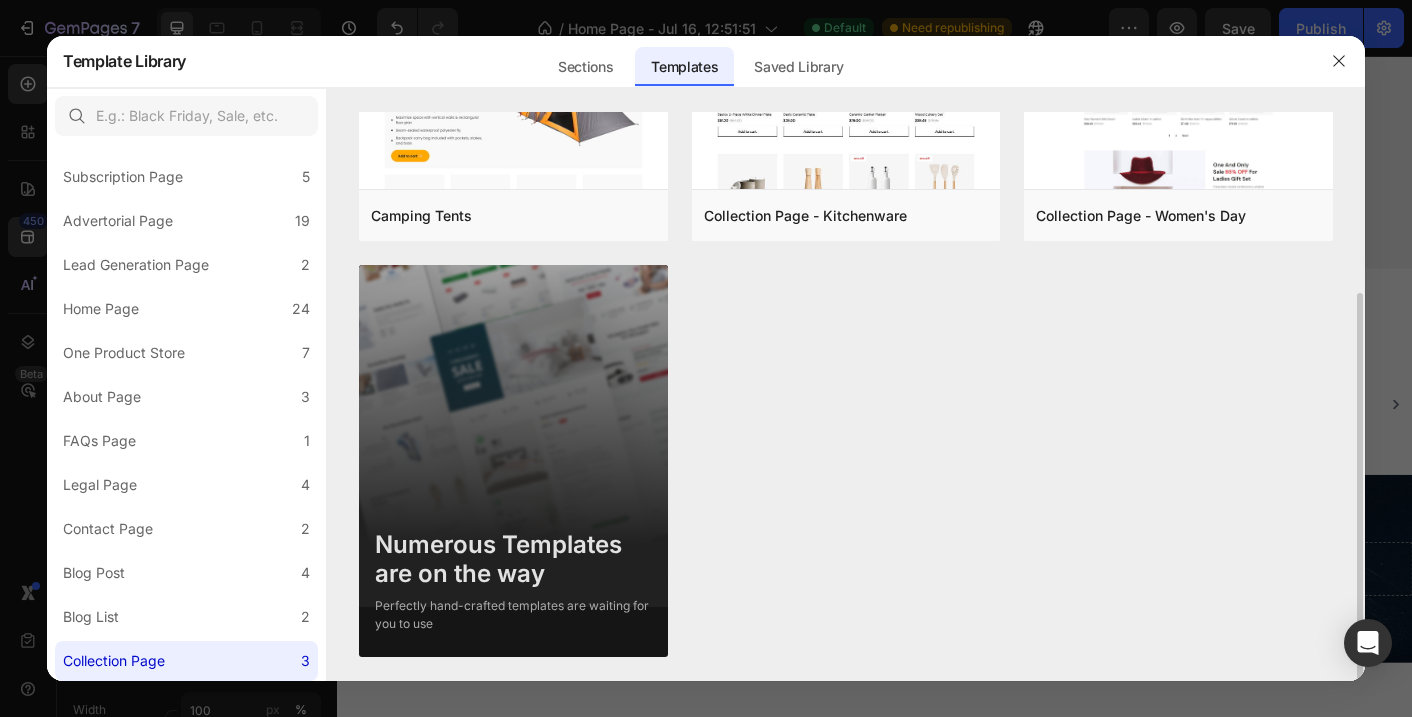 scroll, scrollTop: 0, scrollLeft: 0, axis: both 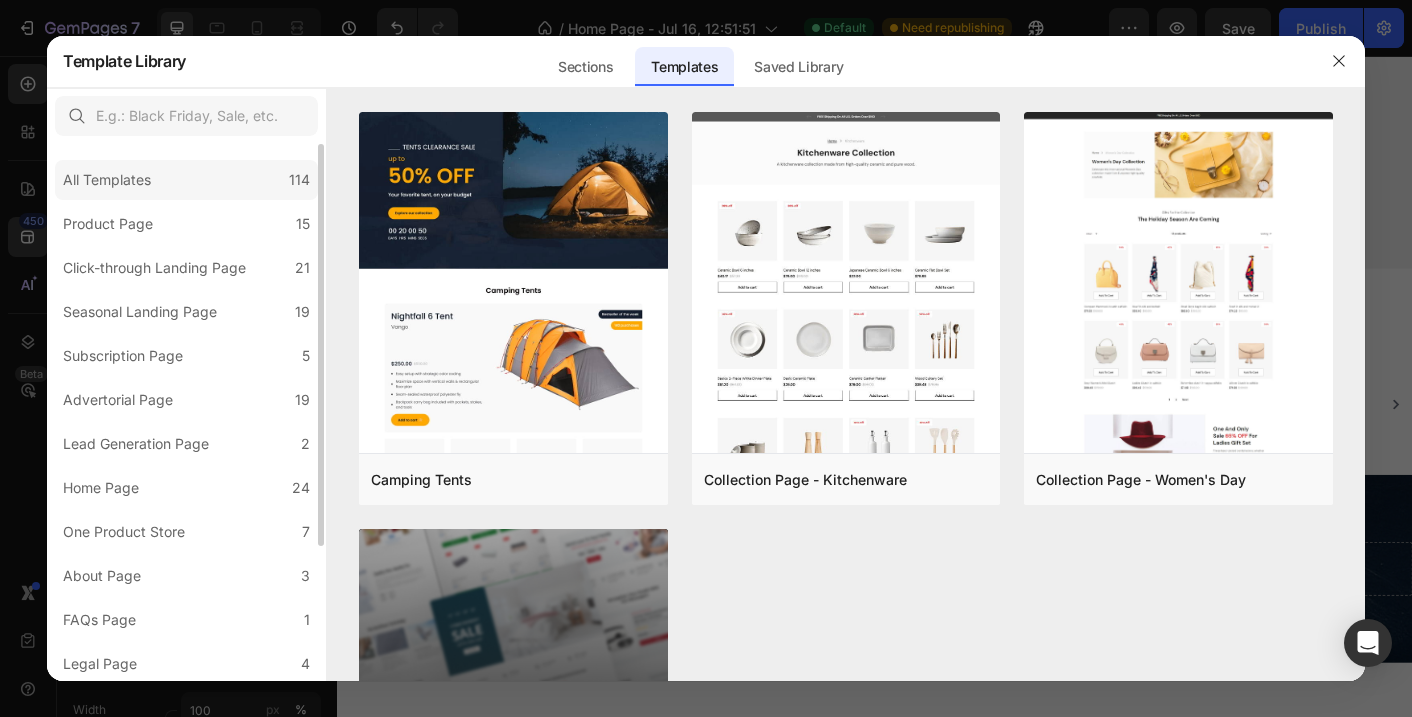 click on "All Templates 114" 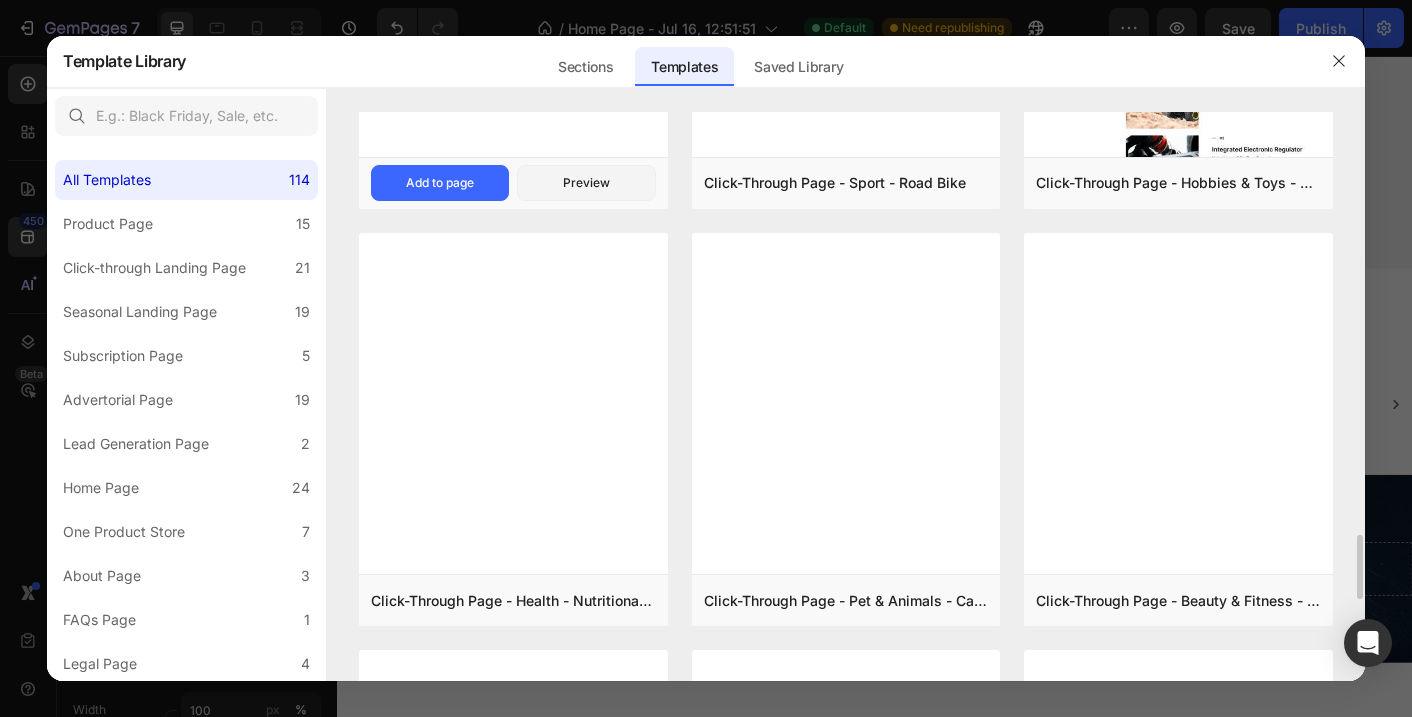 scroll, scrollTop: 3554, scrollLeft: 0, axis: vertical 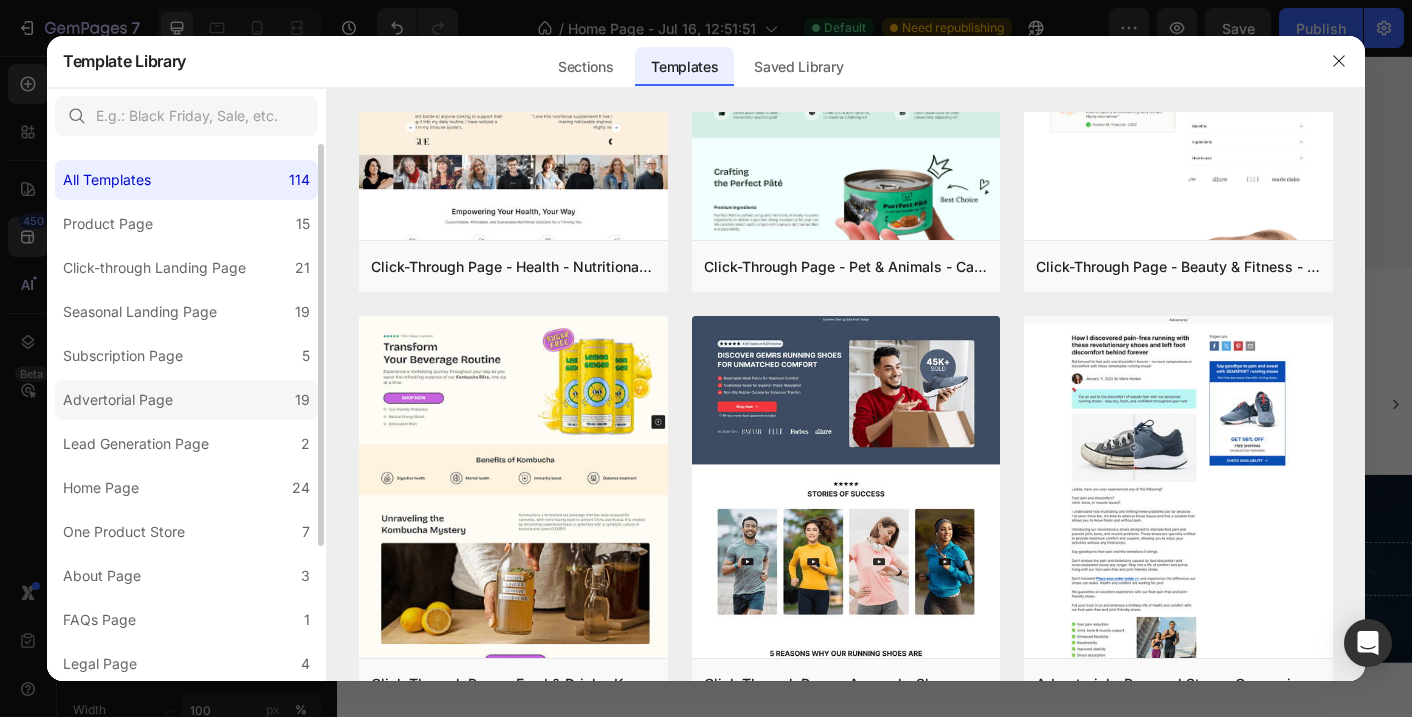 click on "Advertorial Page" at bounding box center (118, 400) 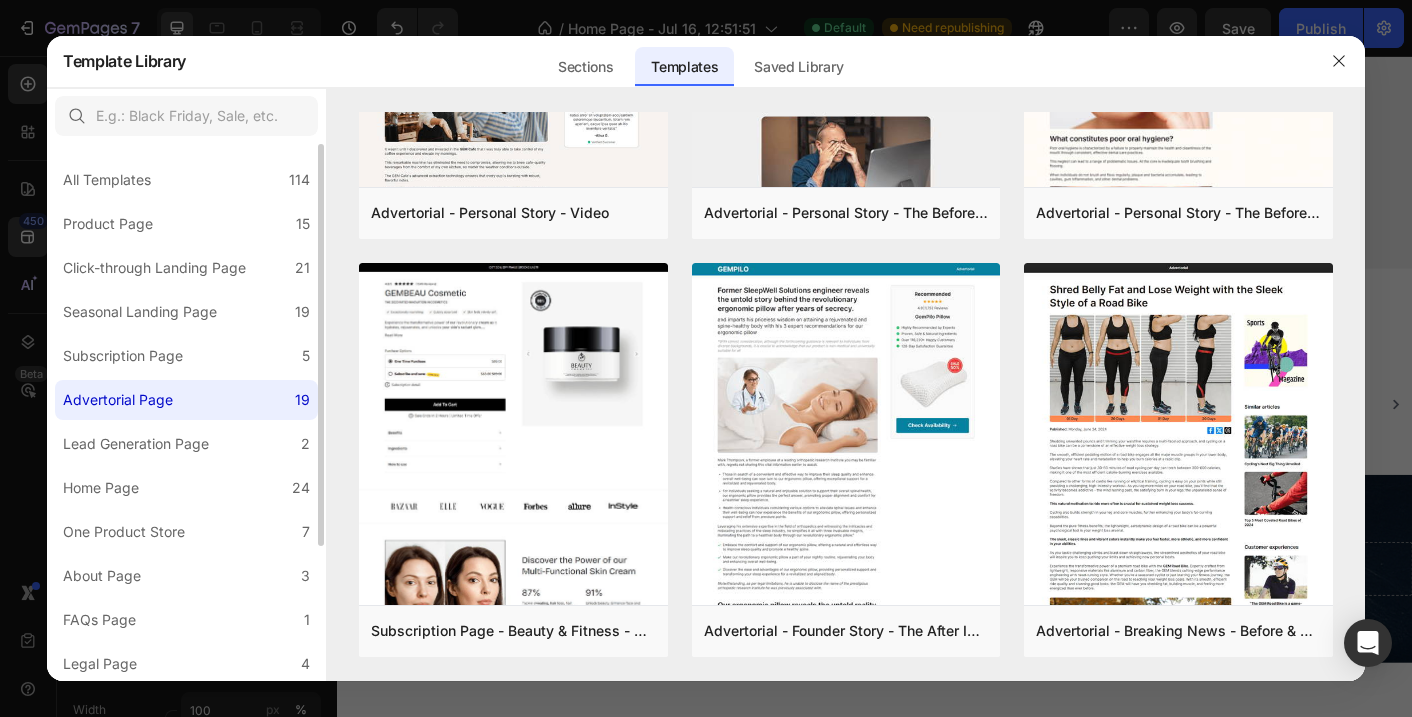 scroll, scrollTop: 0, scrollLeft: 0, axis: both 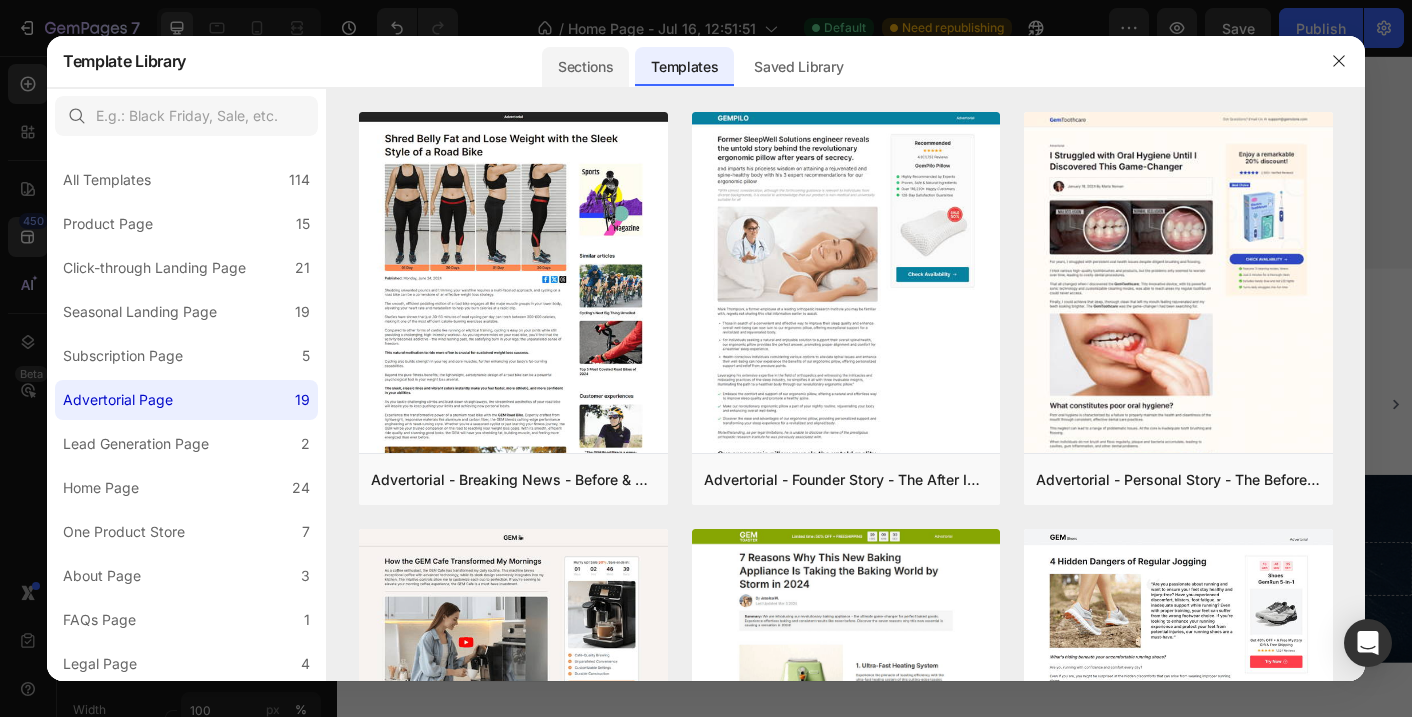 click on "Sections" 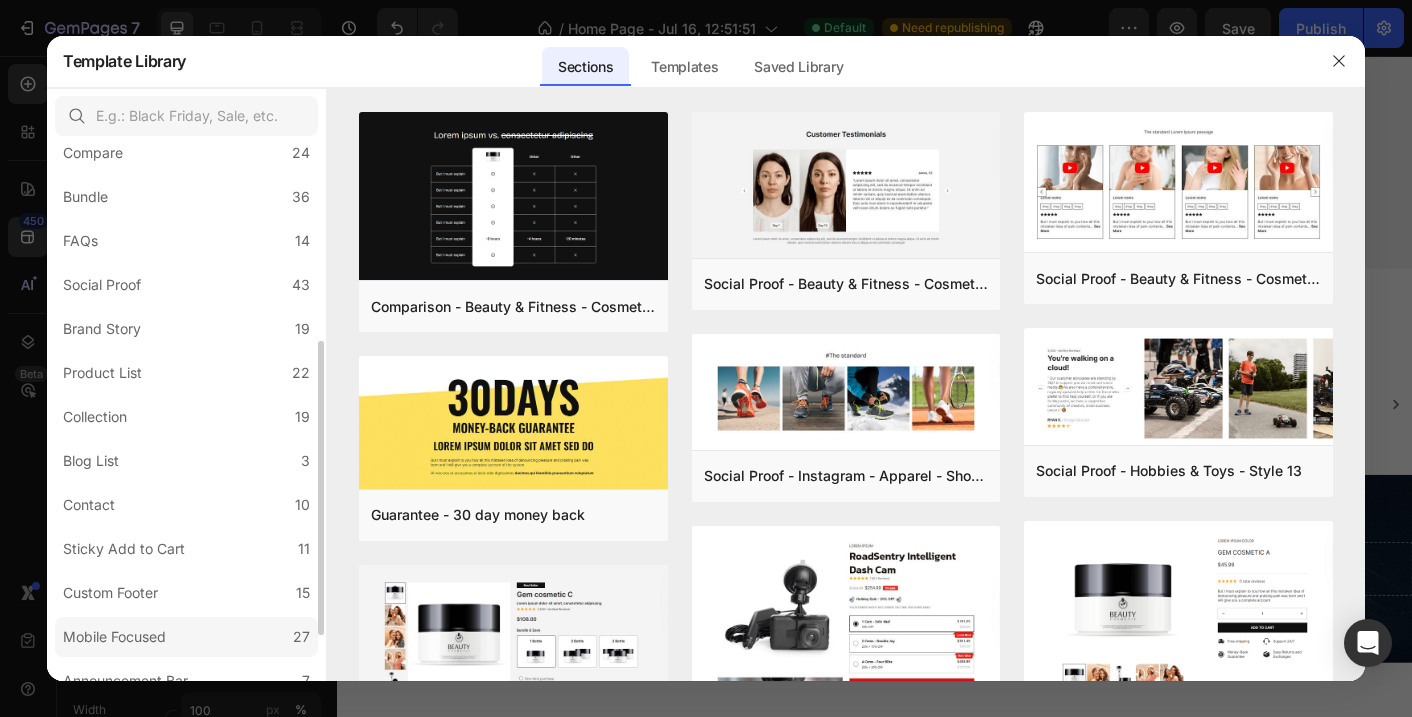 scroll, scrollTop: 401, scrollLeft: 0, axis: vertical 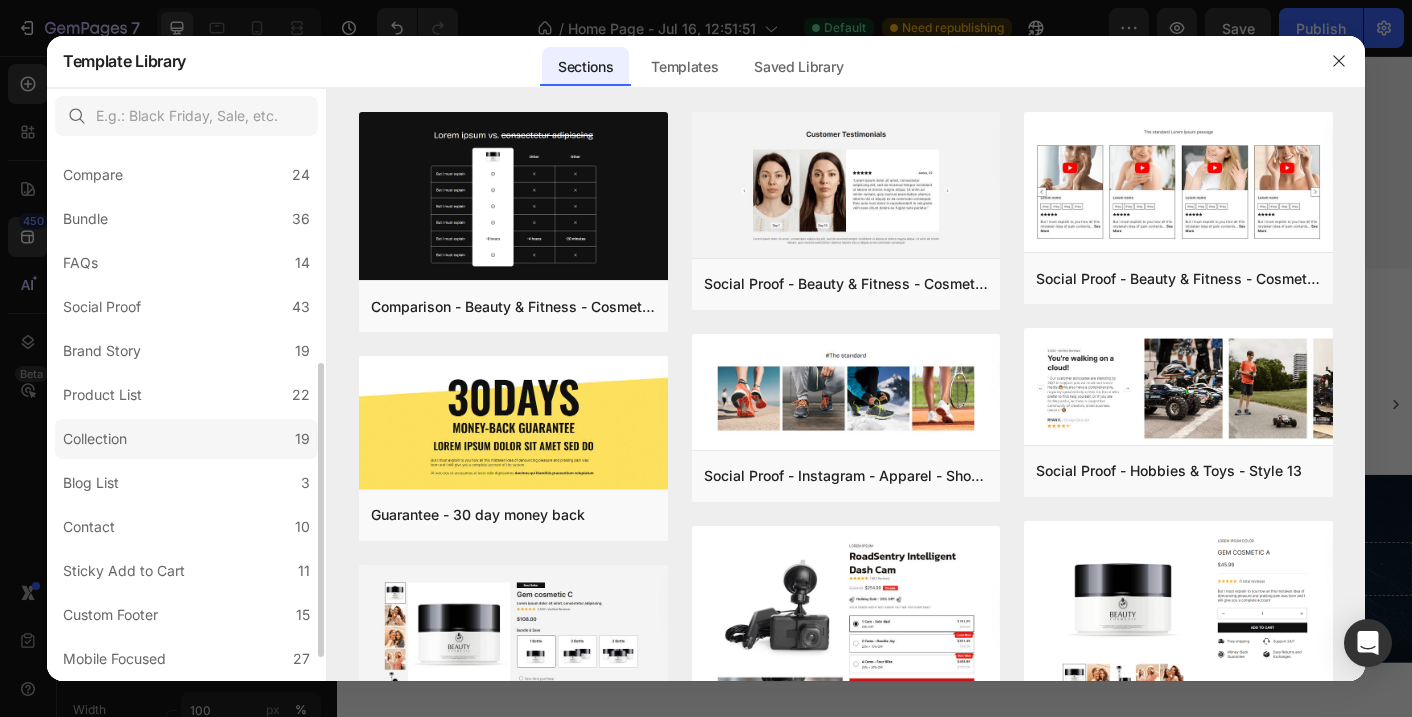 click on "Collection 19" 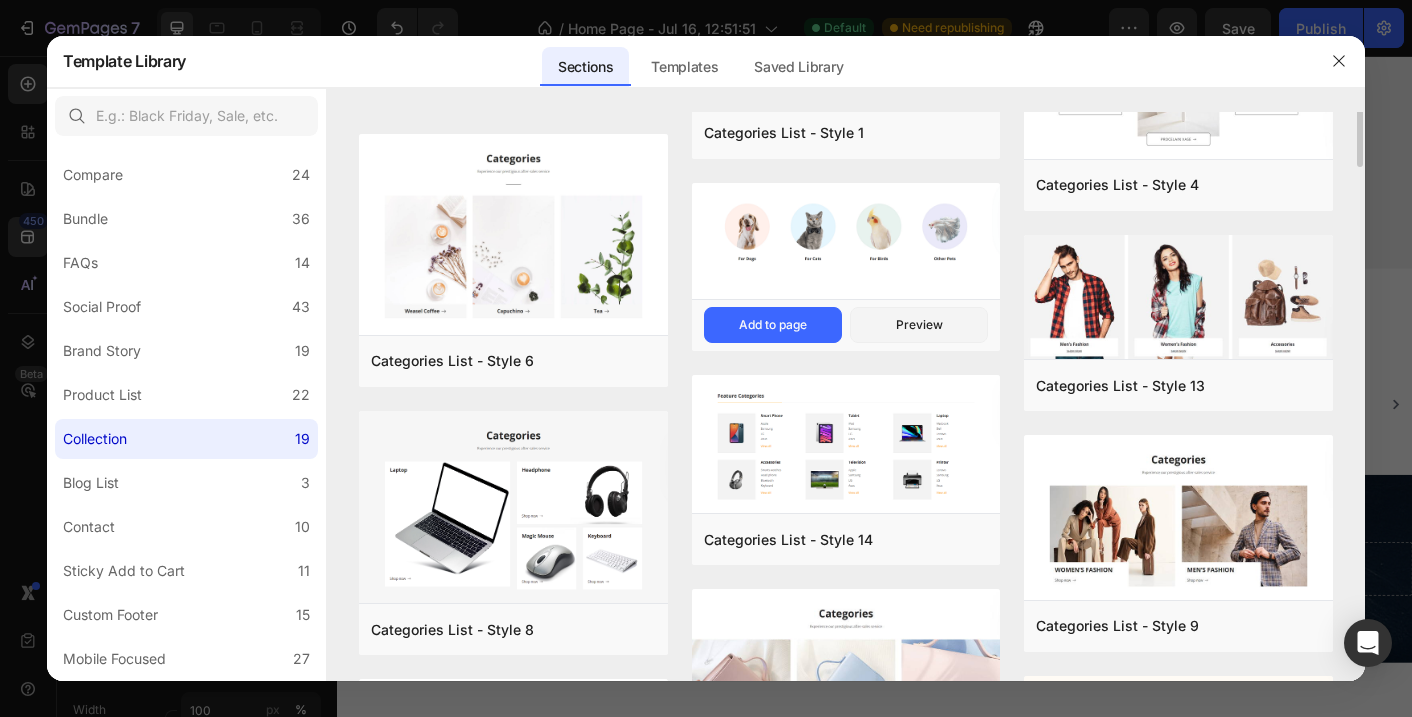 scroll, scrollTop: 172, scrollLeft: 0, axis: vertical 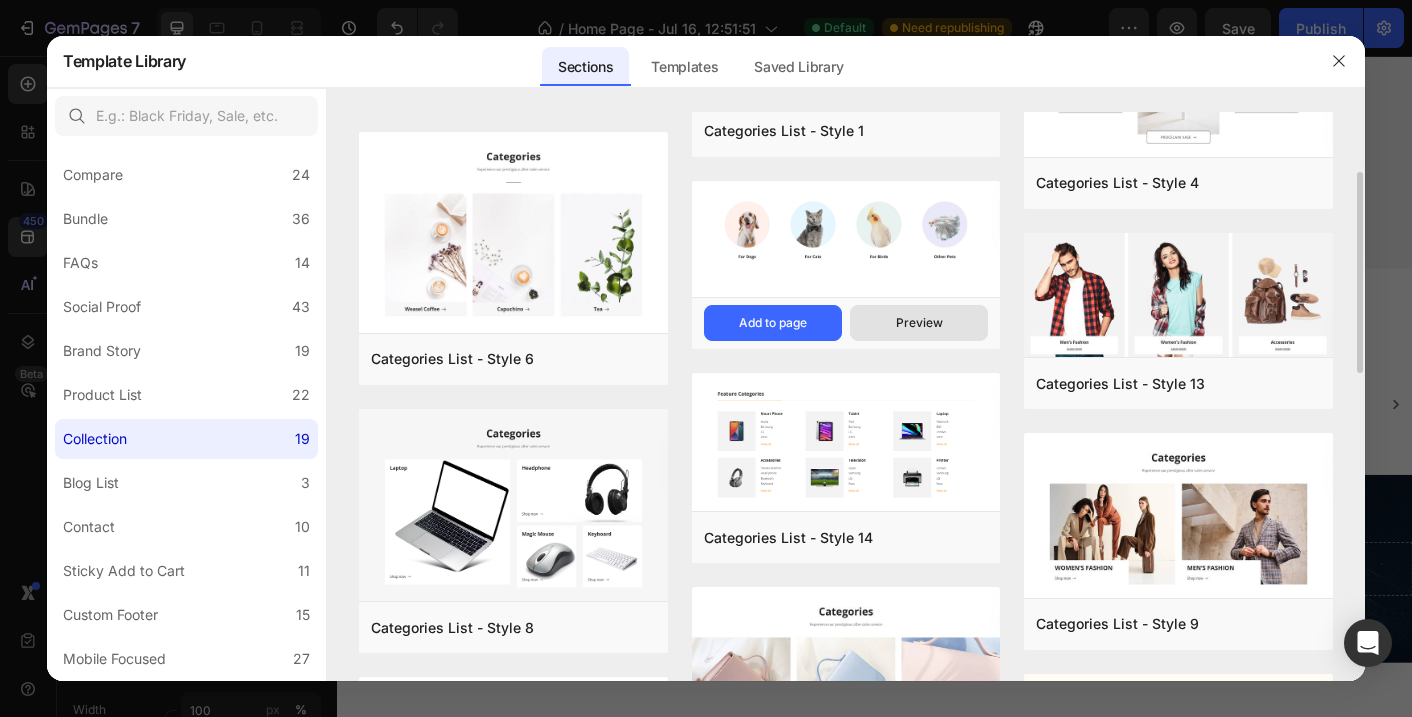 click on "Preview" at bounding box center [919, 323] 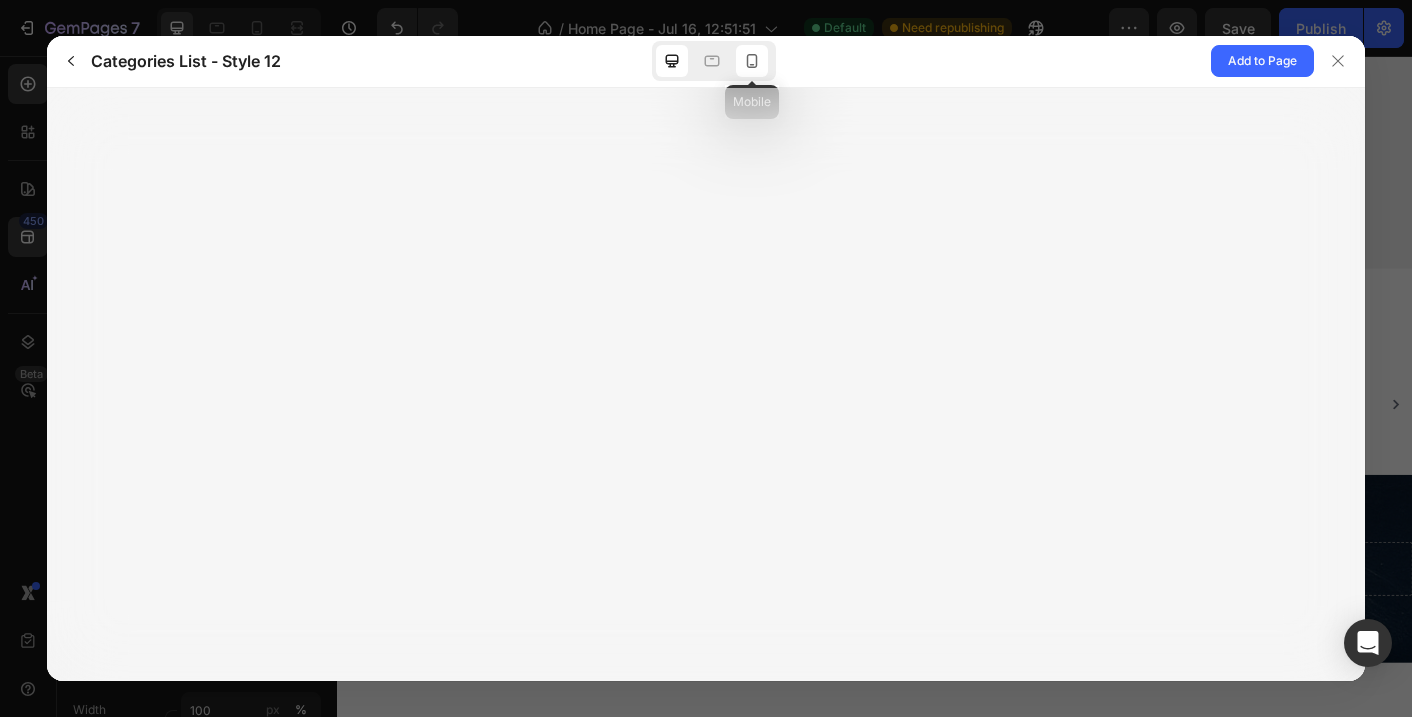 click 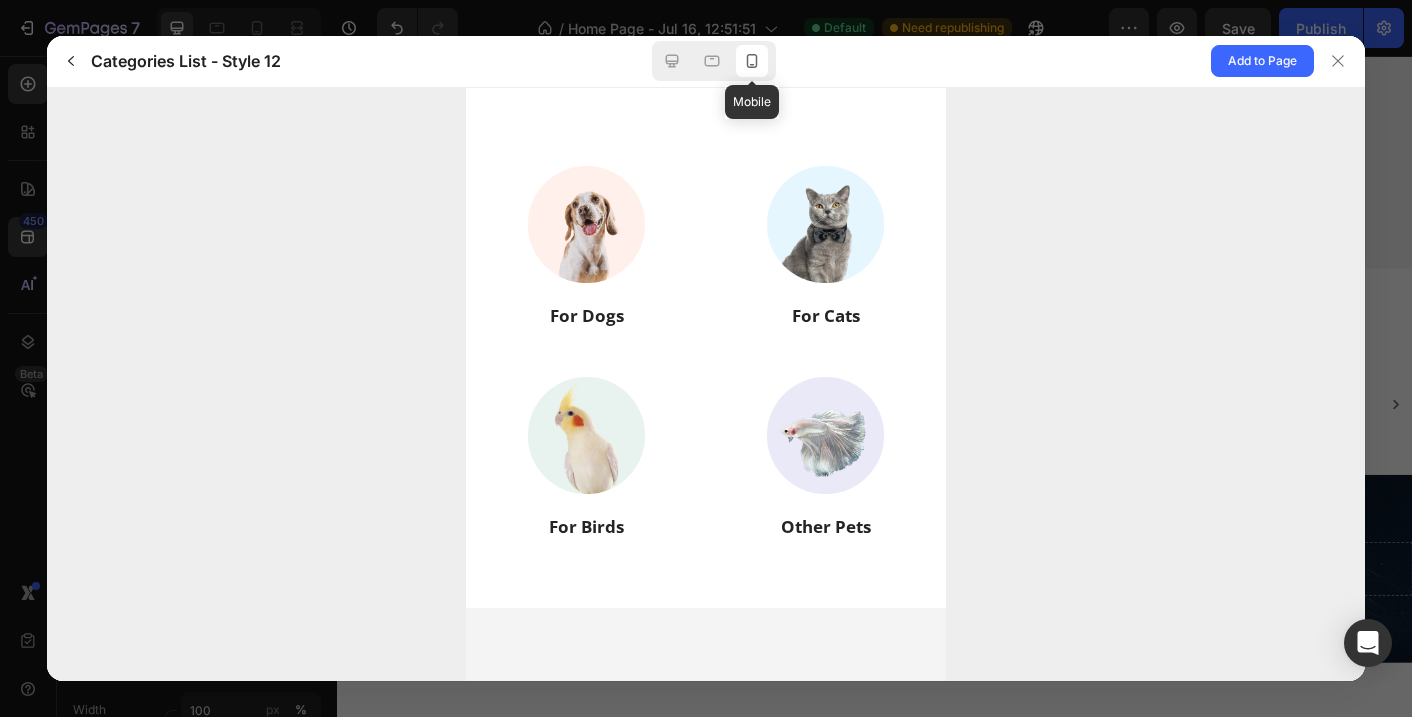 scroll, scrollTop: 0, scrollLeft: 0, axis: both 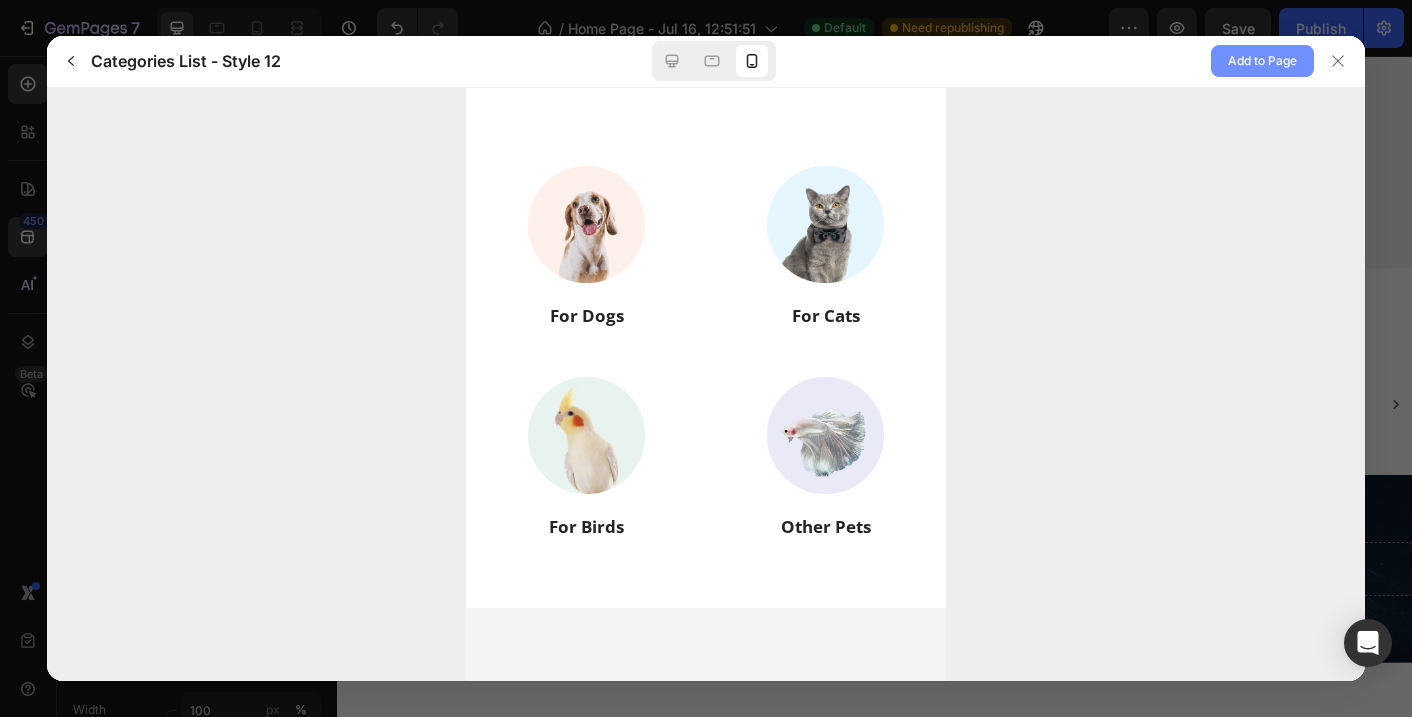 click on "Add to Page" 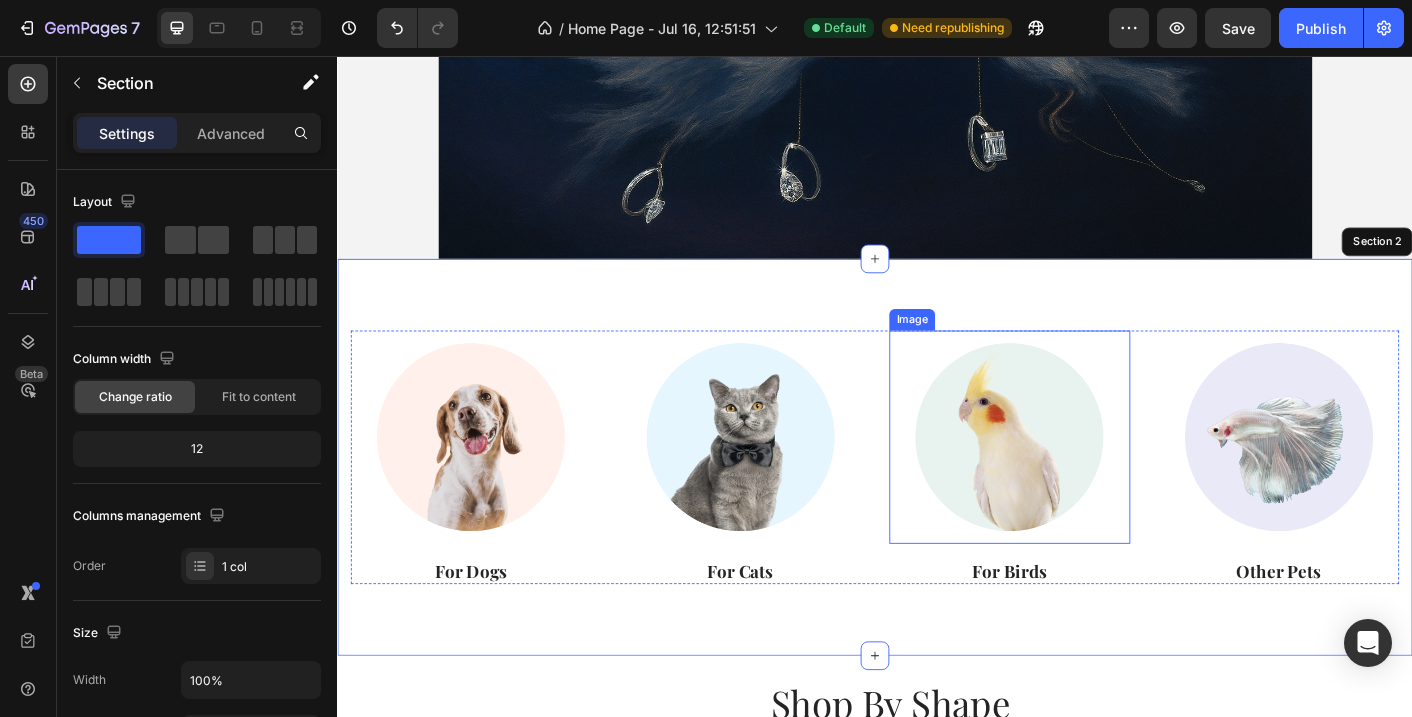 scroll, scrollTop: 445, scrollLeft: 0, axis: vertical 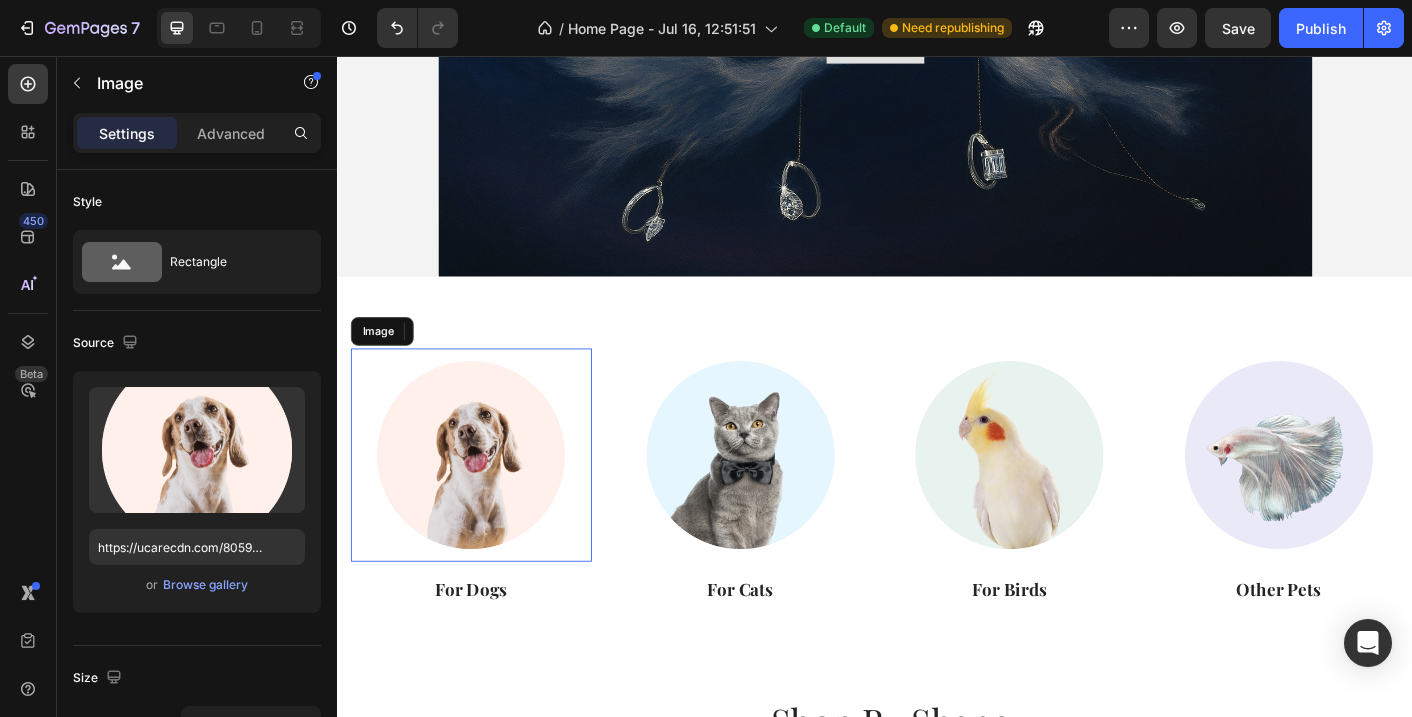 click at bounding box center (486, 501) 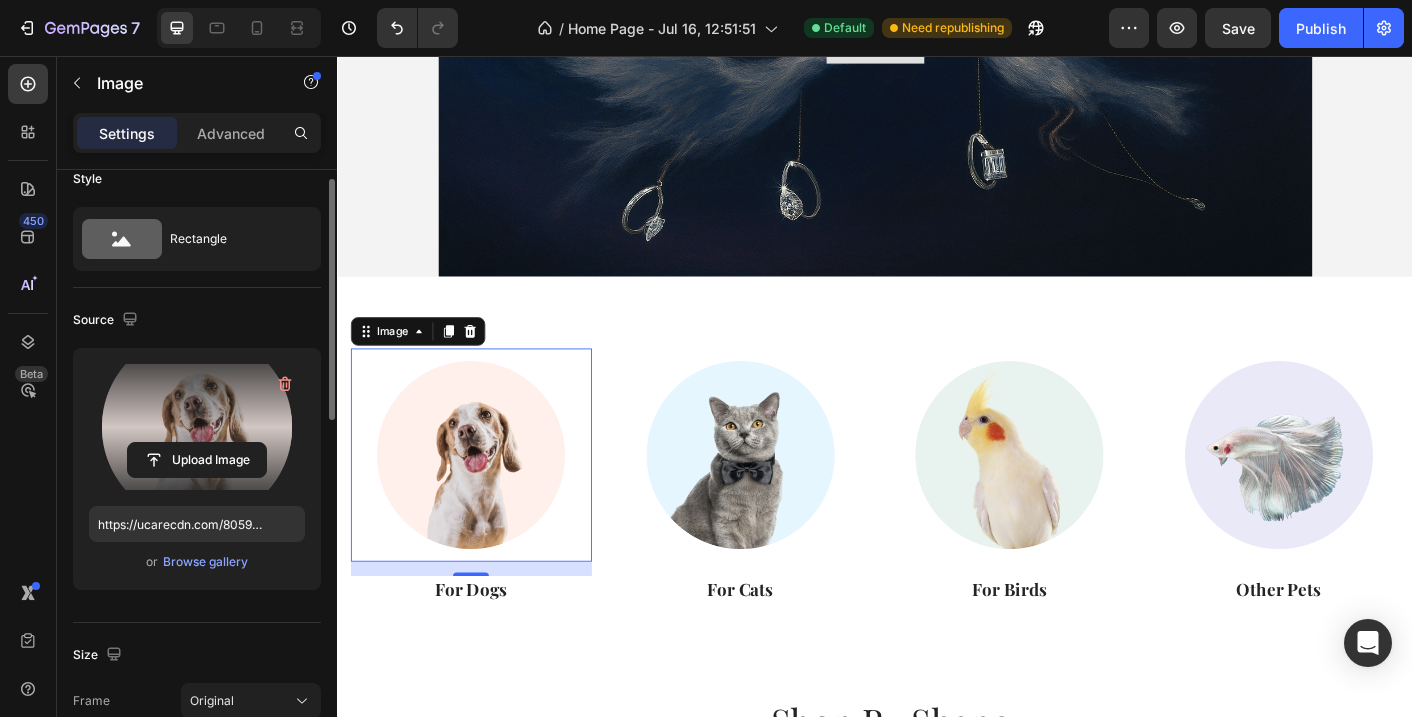 scroll, scrollTop: 0, scrollLeft: 0, axis: both 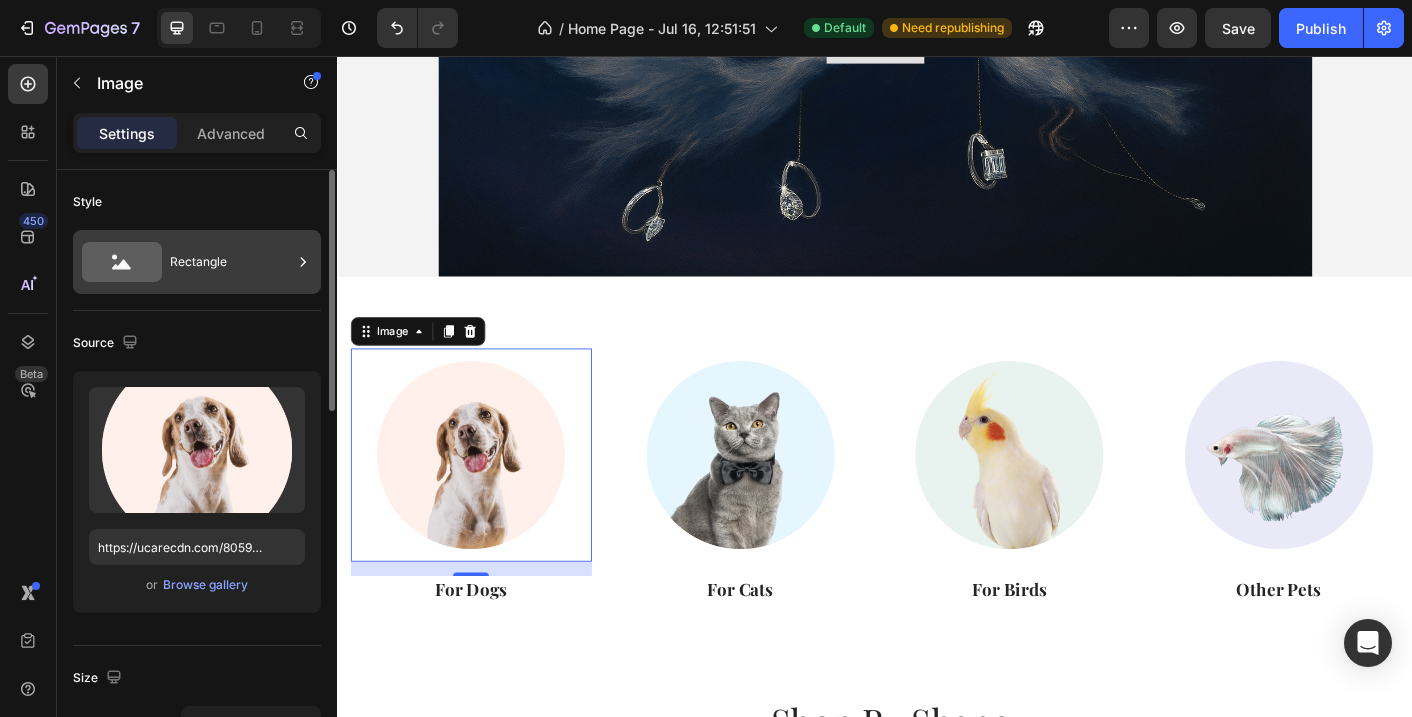 click on "Rectangle" at bounding box center [231, 262] 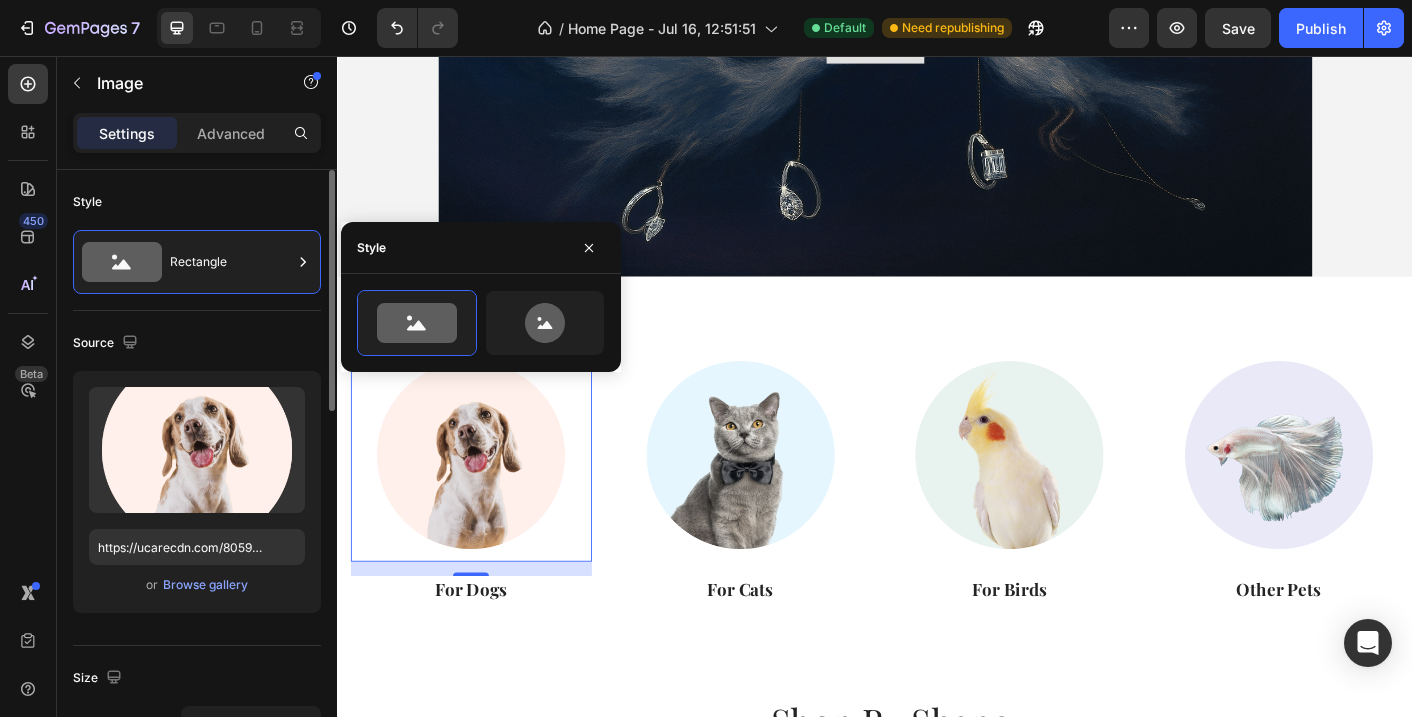 click on "Style" at bounding box center [197, 202] 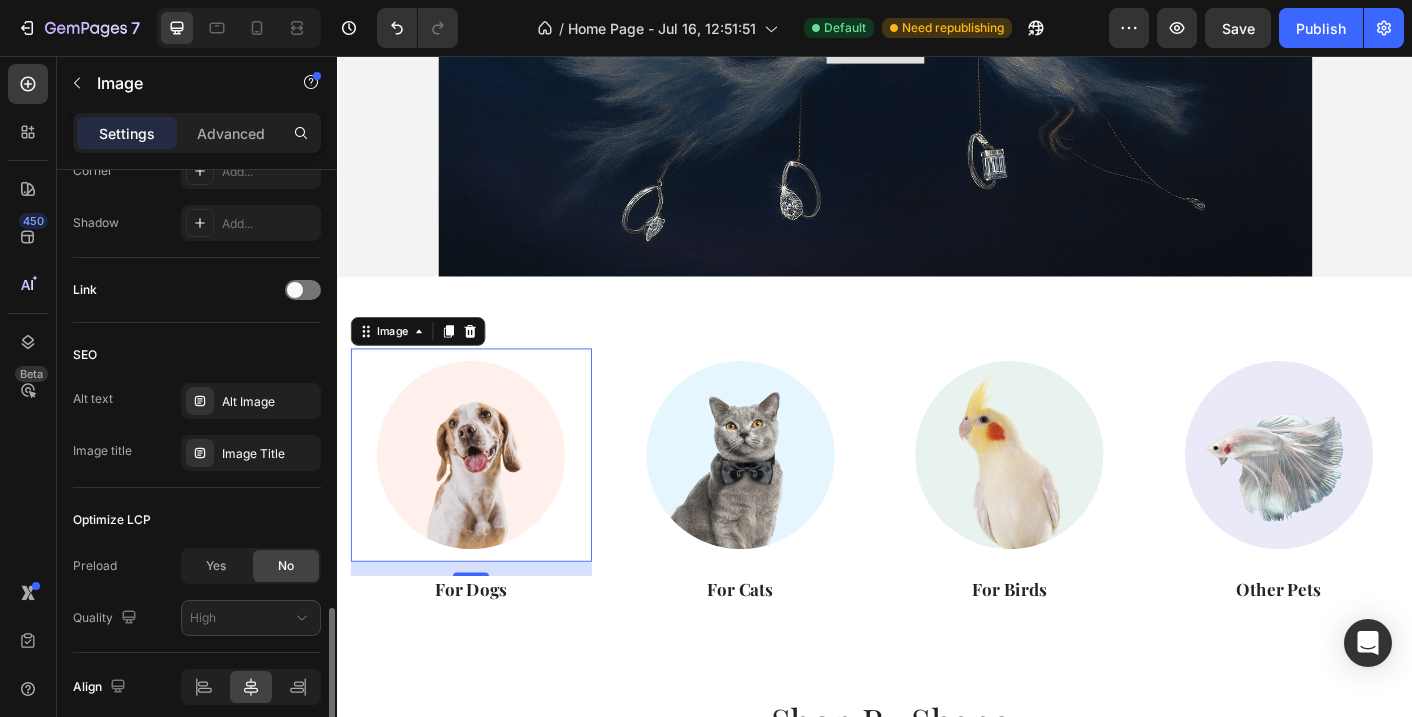 scroll, scrollTop: 0, scrollLeft: 0, axis: both 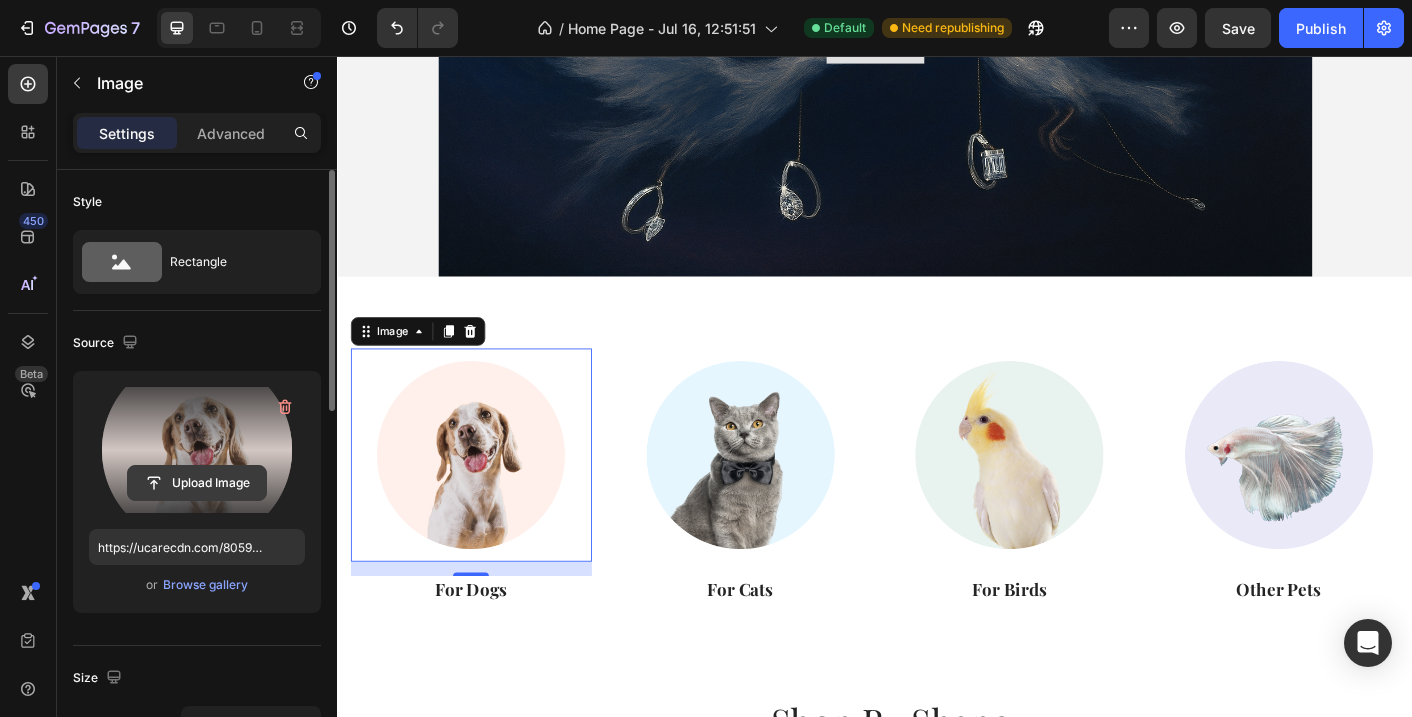 click 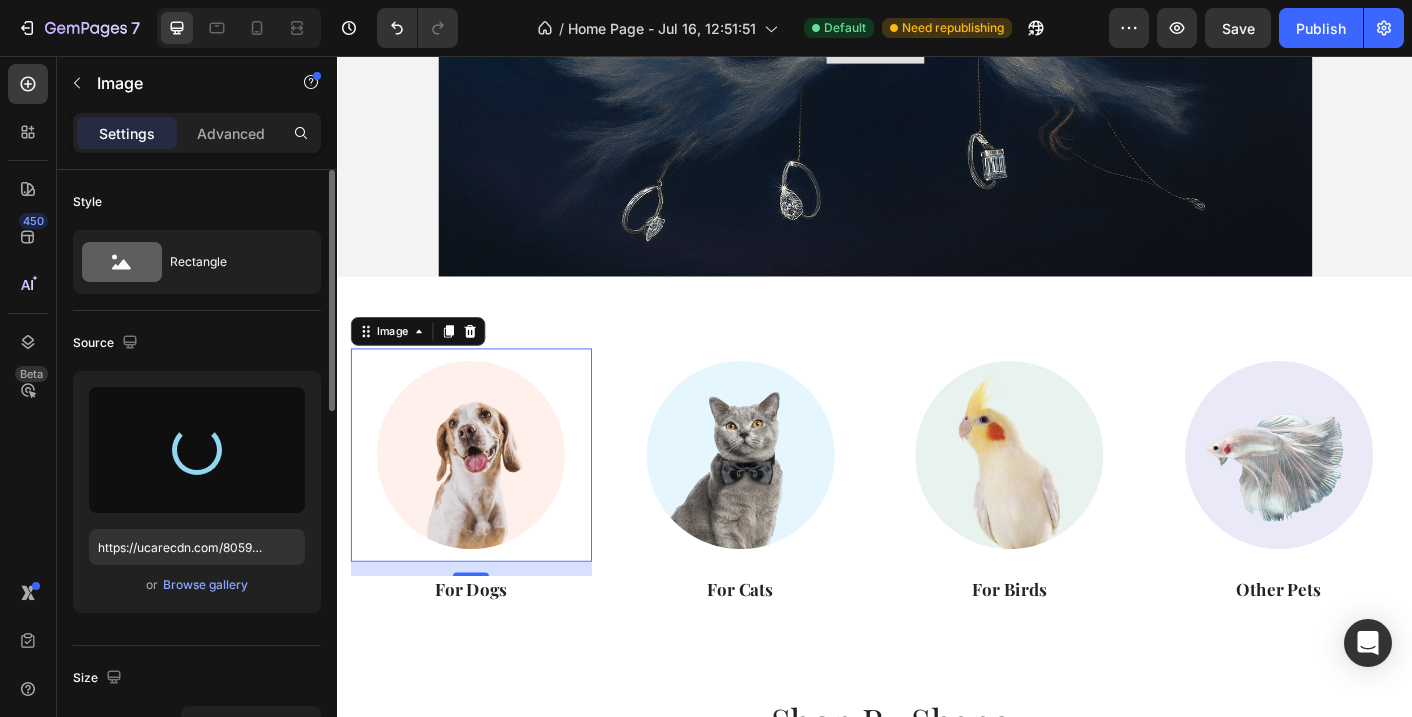 type on "https://cdn.shopify.com/s/files/1/0894/7944/6871/files/gempages_563696569816187666-c2fe2042-1ef5-4296-bde7-61c206370bcc.png" 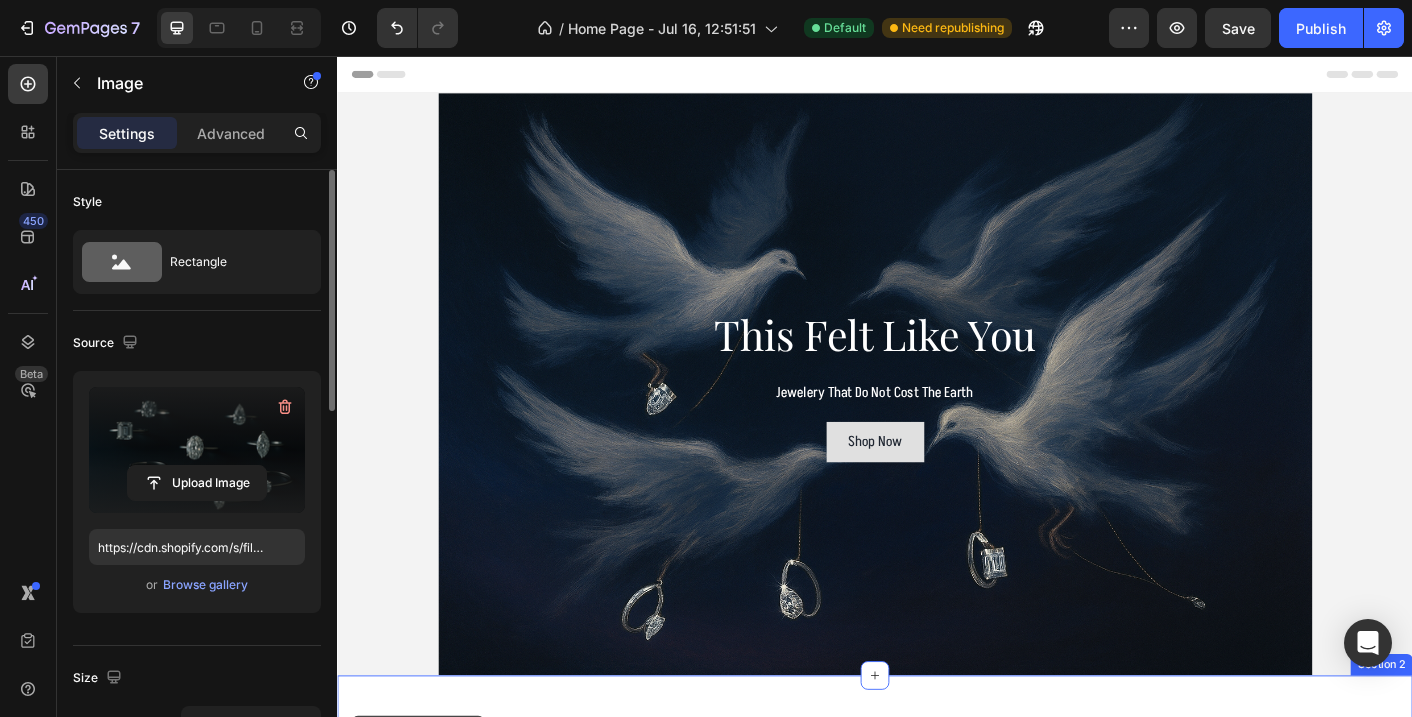 scroll, scrollTop: 0, scrollLeft: 0, axis: both 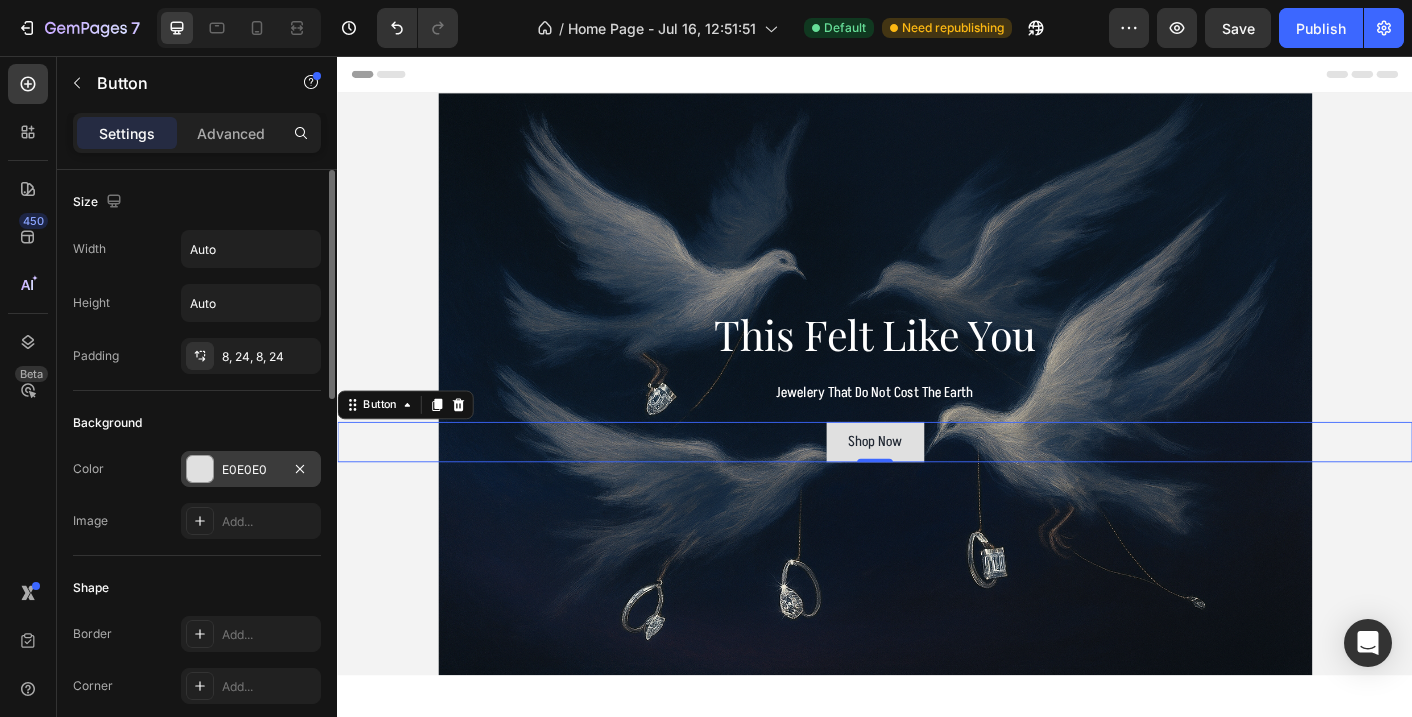 click at bounding box center (200, 469) 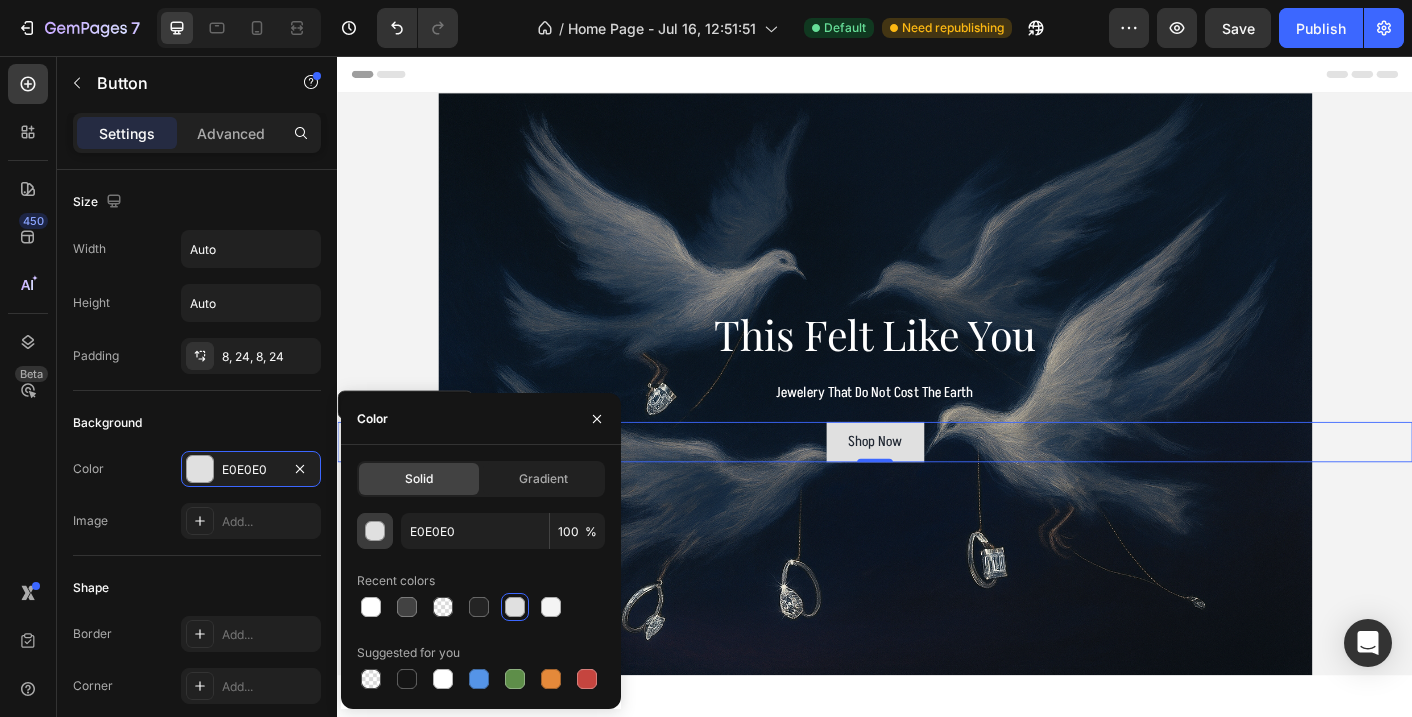 click at bounding box center [376, 532] 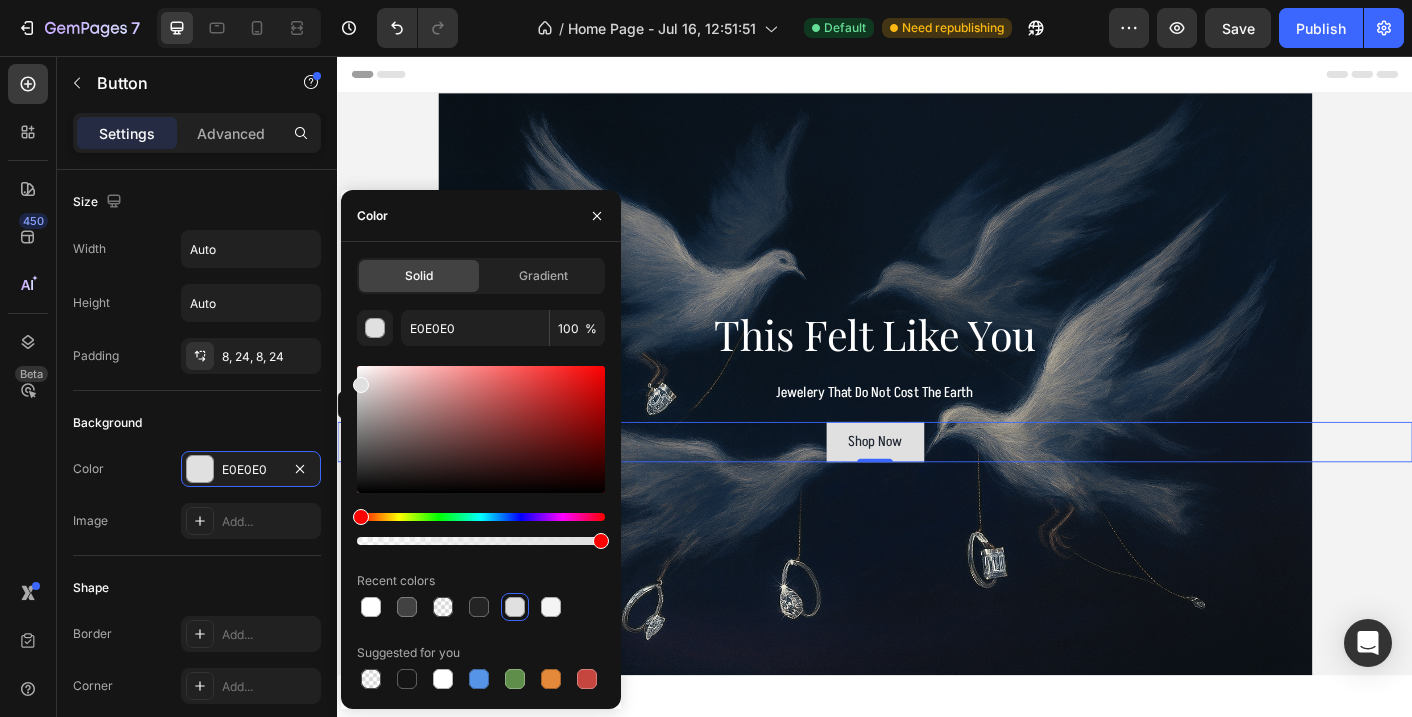 click at bounding box center (481, 517) 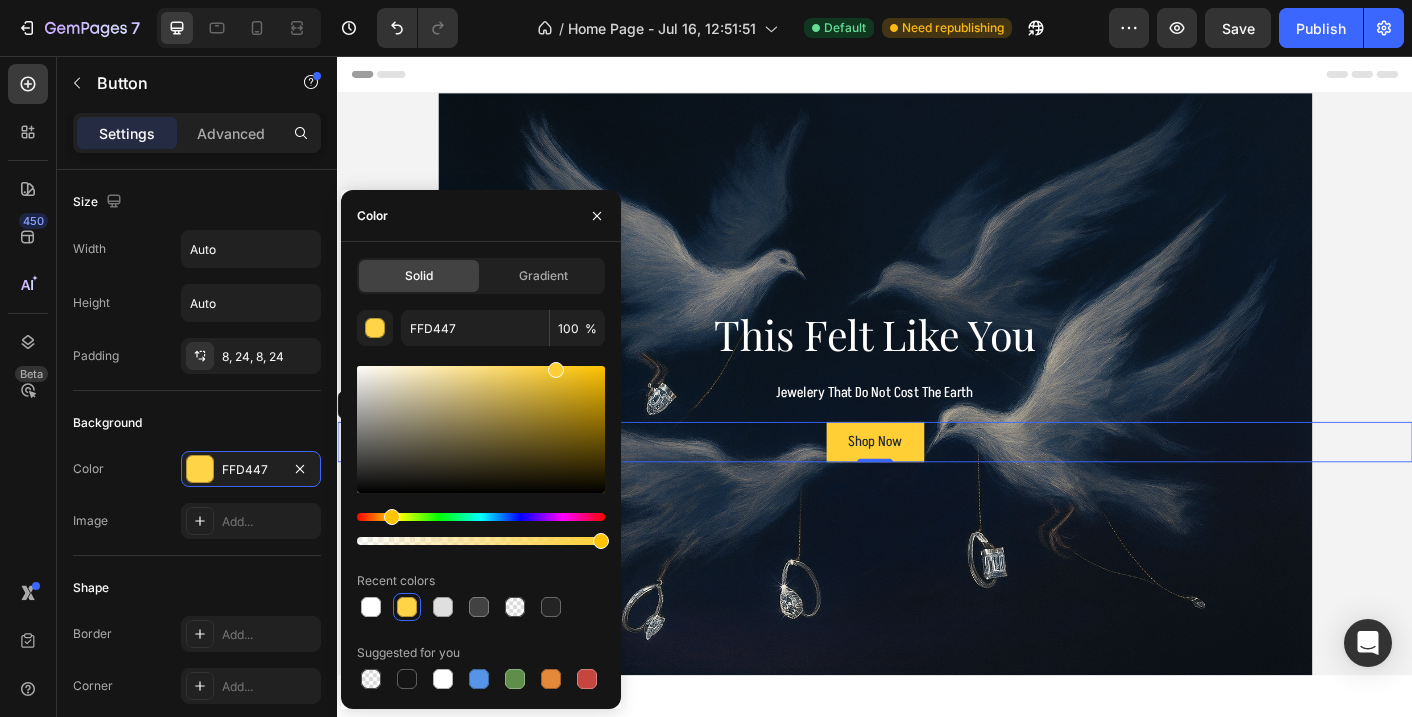 drag, startPoint x: 460, startPoint y: 410, endPoint x: 553, endPoint y: 357, distance: 107.042046 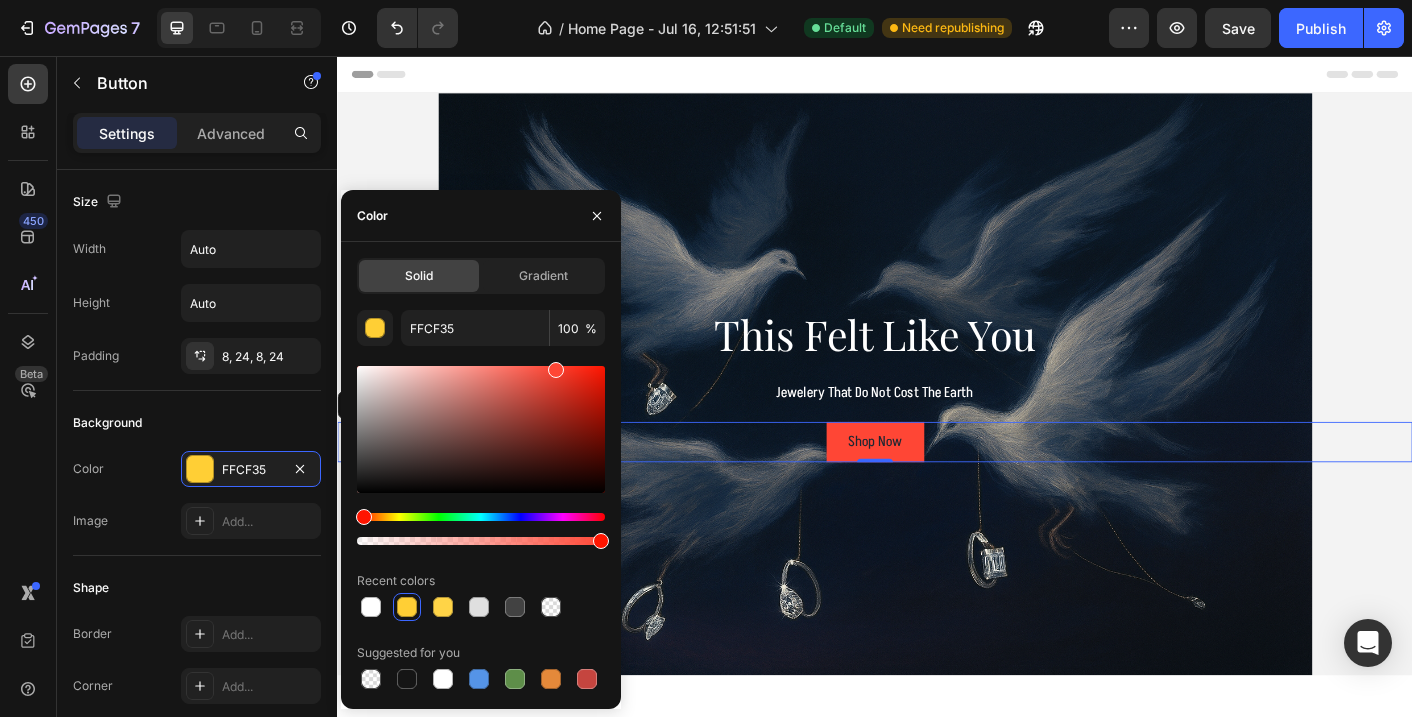 click at bounding box center [481, 517] 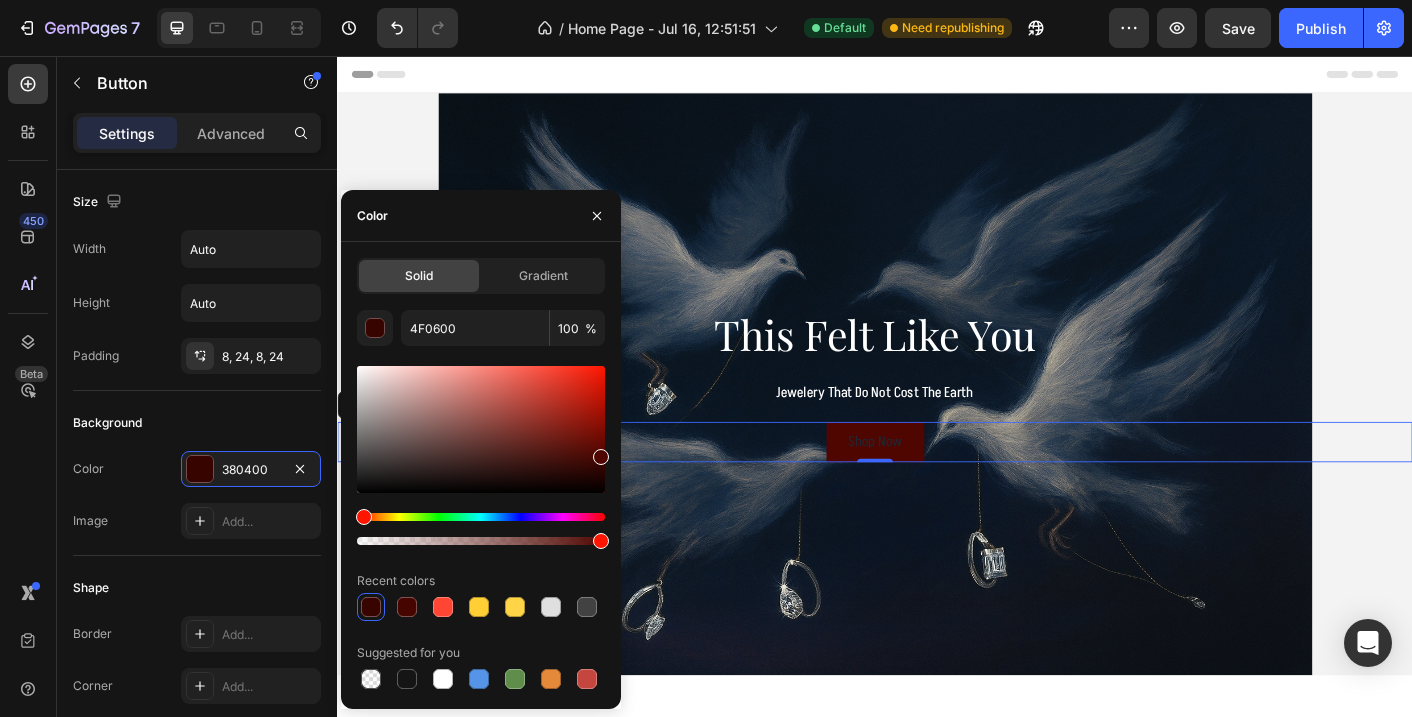drag, startPoint x: 555, startPoint y: 390, endPoint x: 605, endPoint y: 453, distance: 80.43009 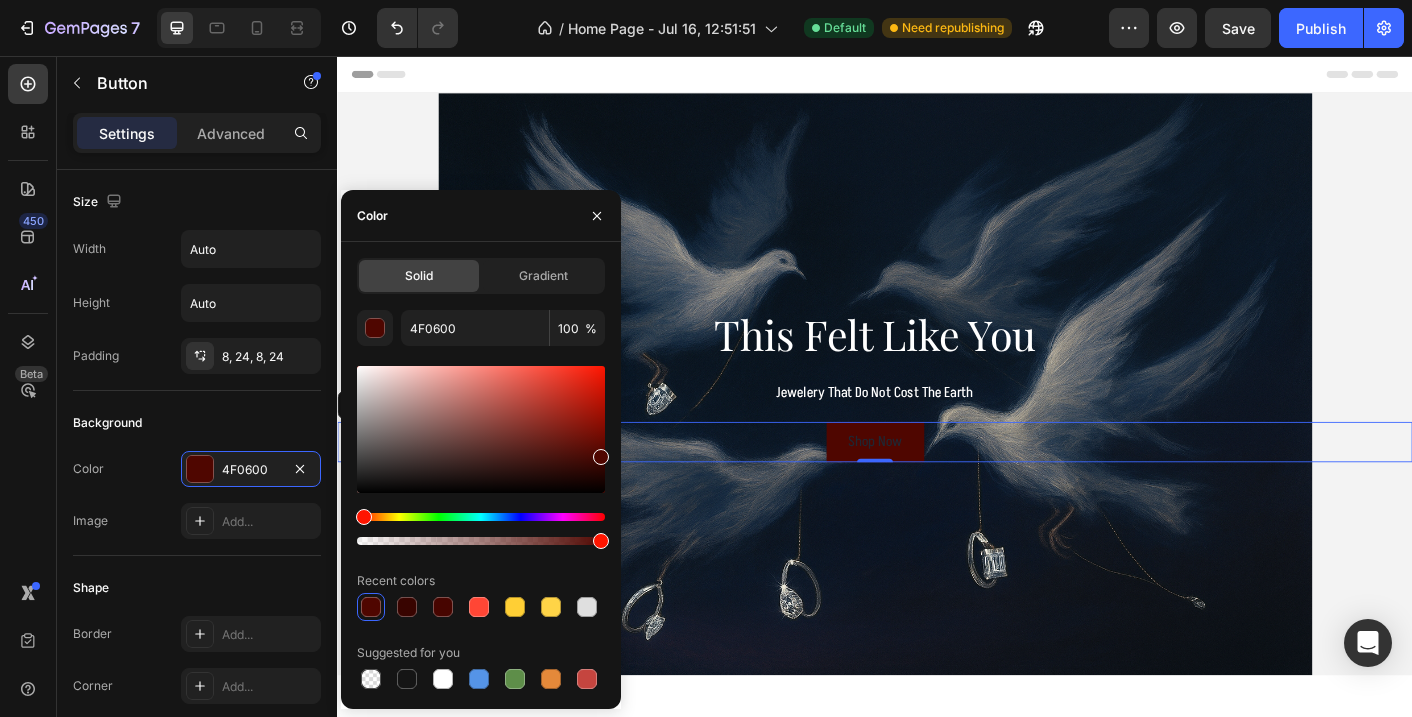 click at bounding box center [481, 517] 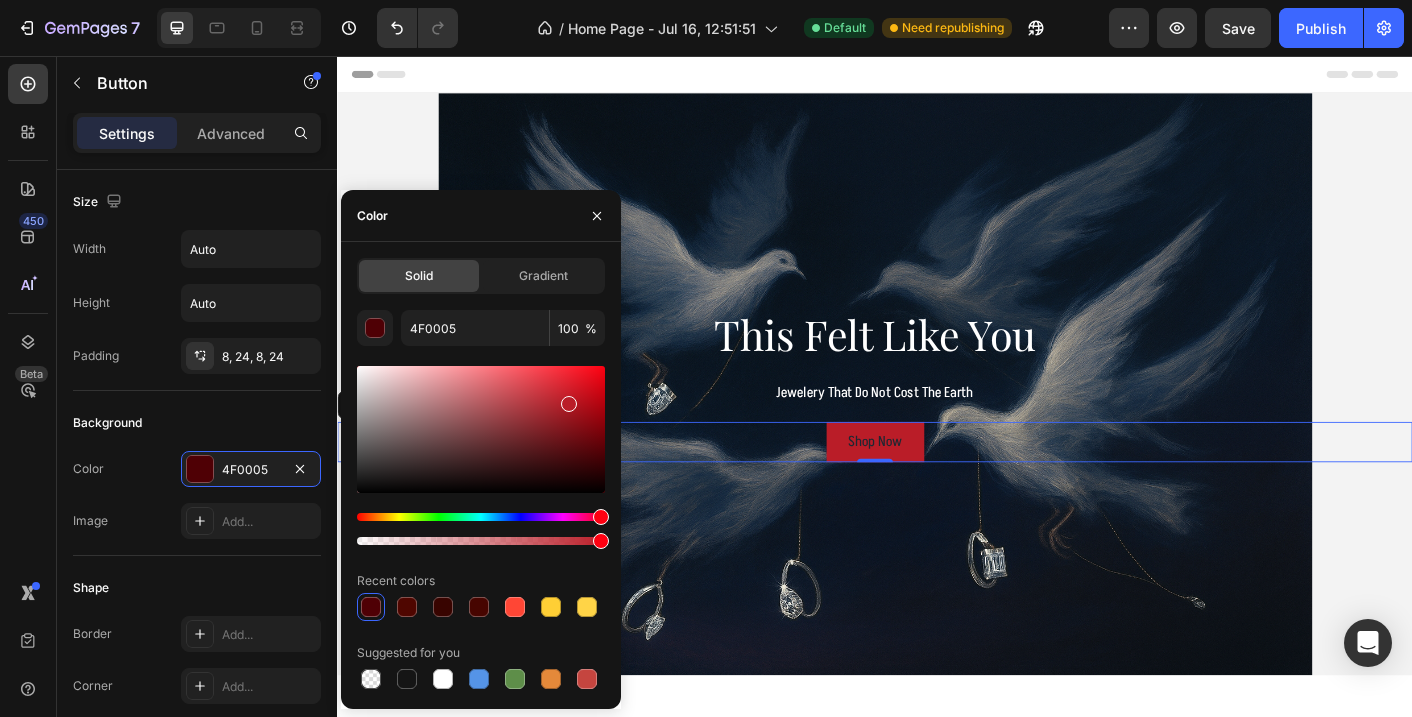 drag, startPoint x: 600, startPoint y: 446, endPoint x: 568, endPoint y: 403, distance: 53.600372 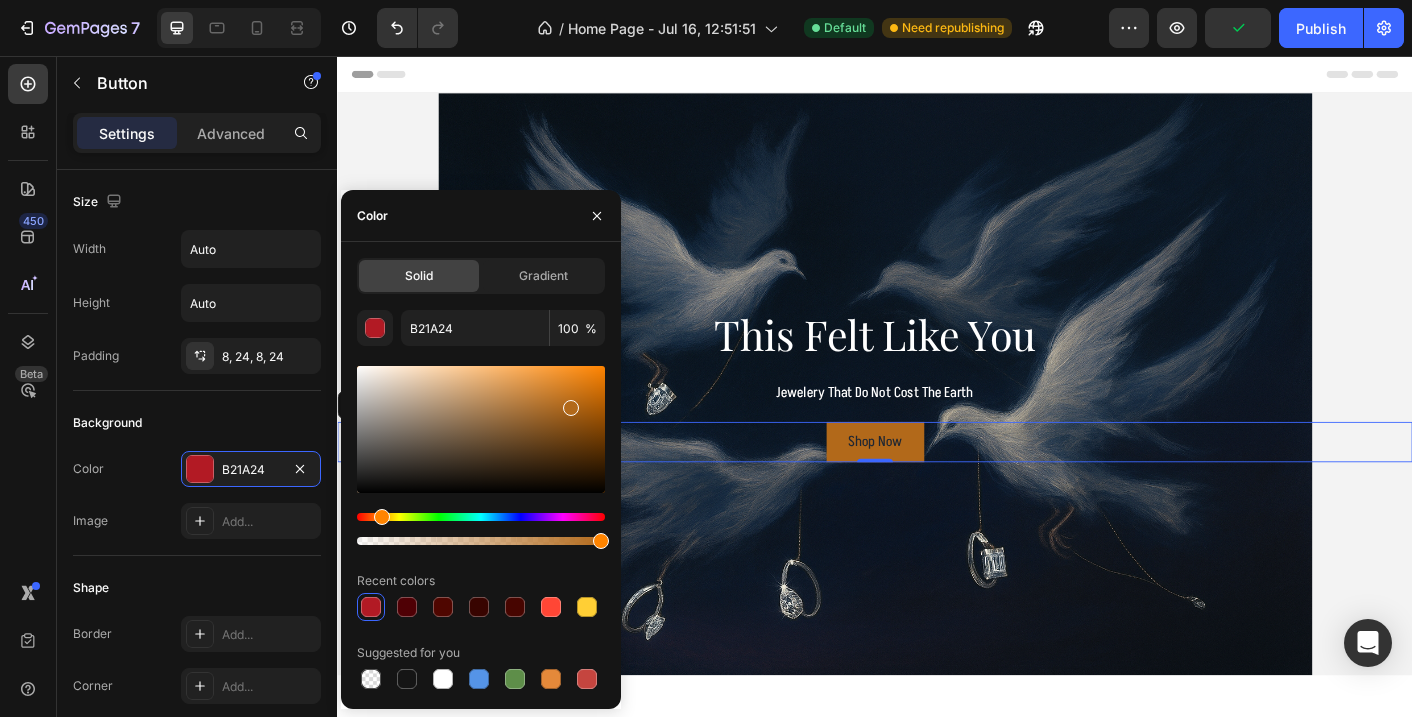 click at bounding box center (481, 517) 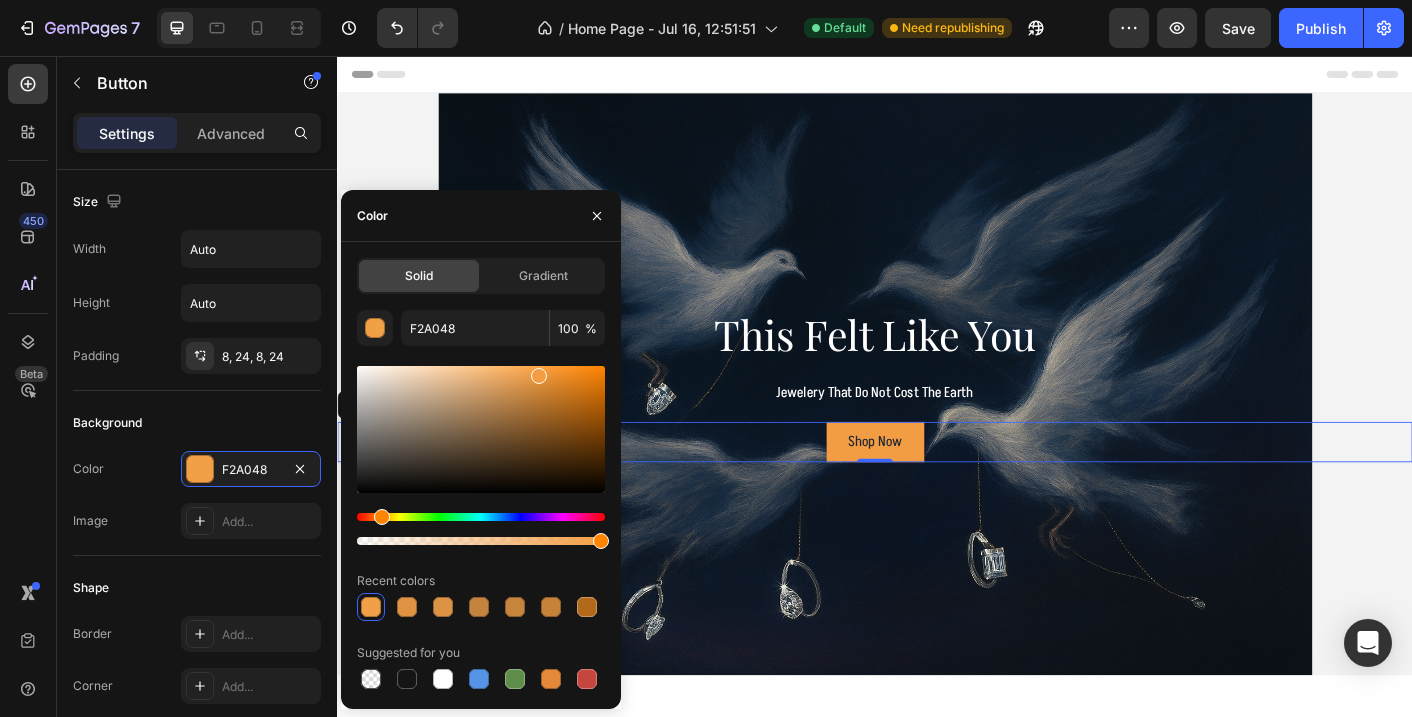 drag, startPoint x: 545, startPoint y: 408, endPoint x: 537, endPoint y: 372, distance: 36.878178 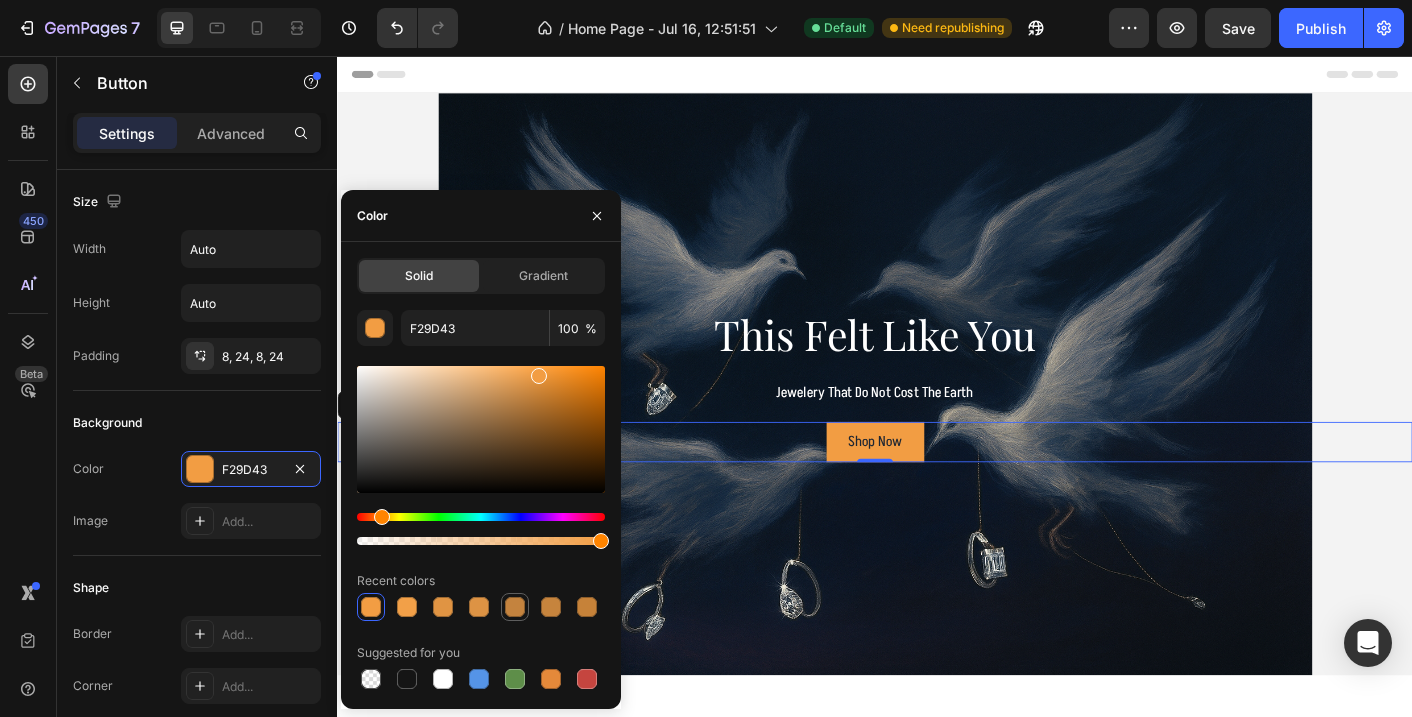 click at bounding box center (515, 607) 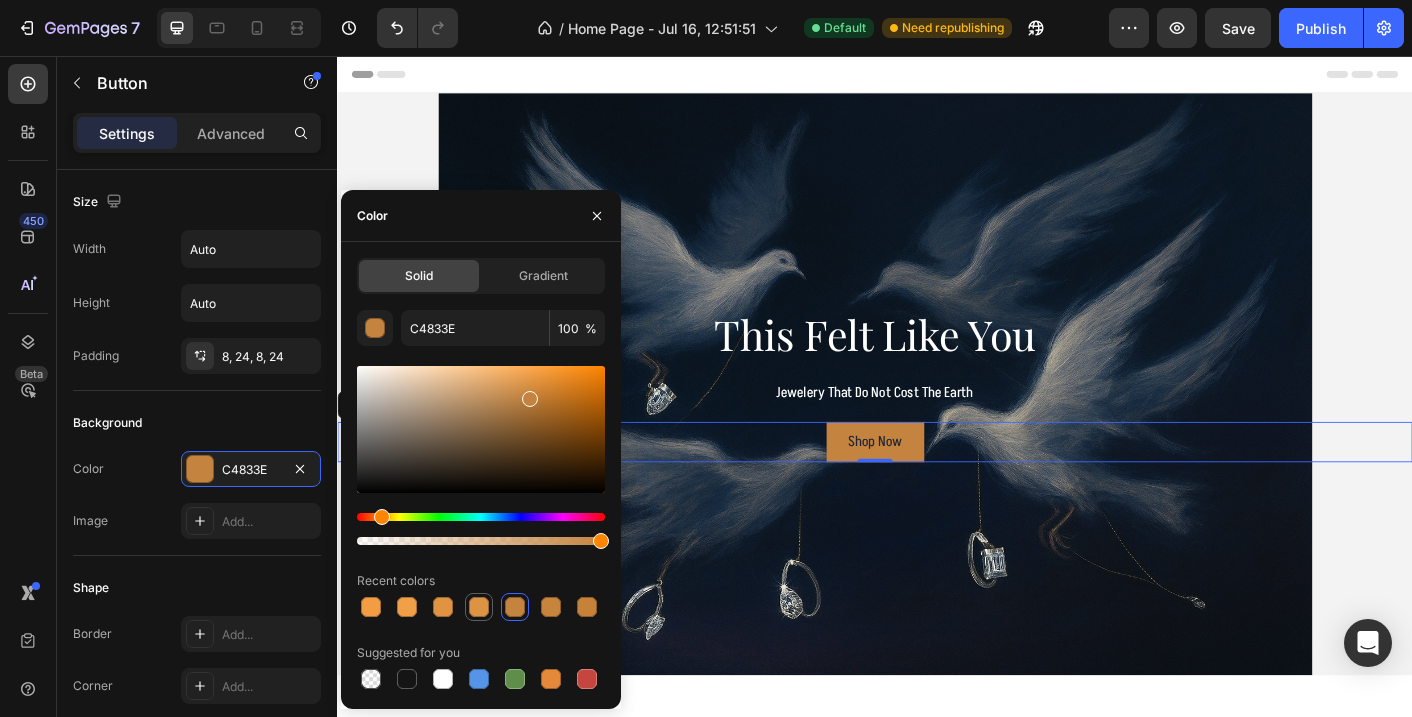click at bounding box center (479, 607) 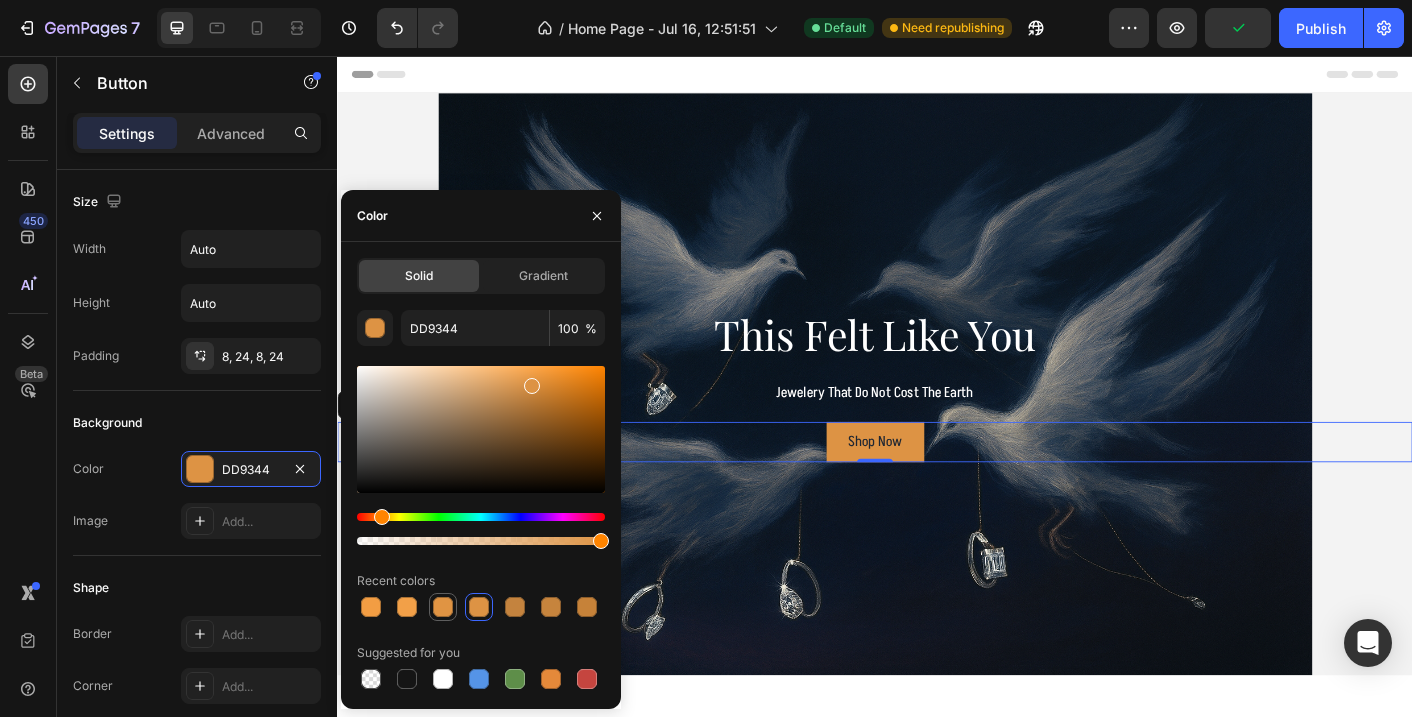 click at bounding box center (443, 607) 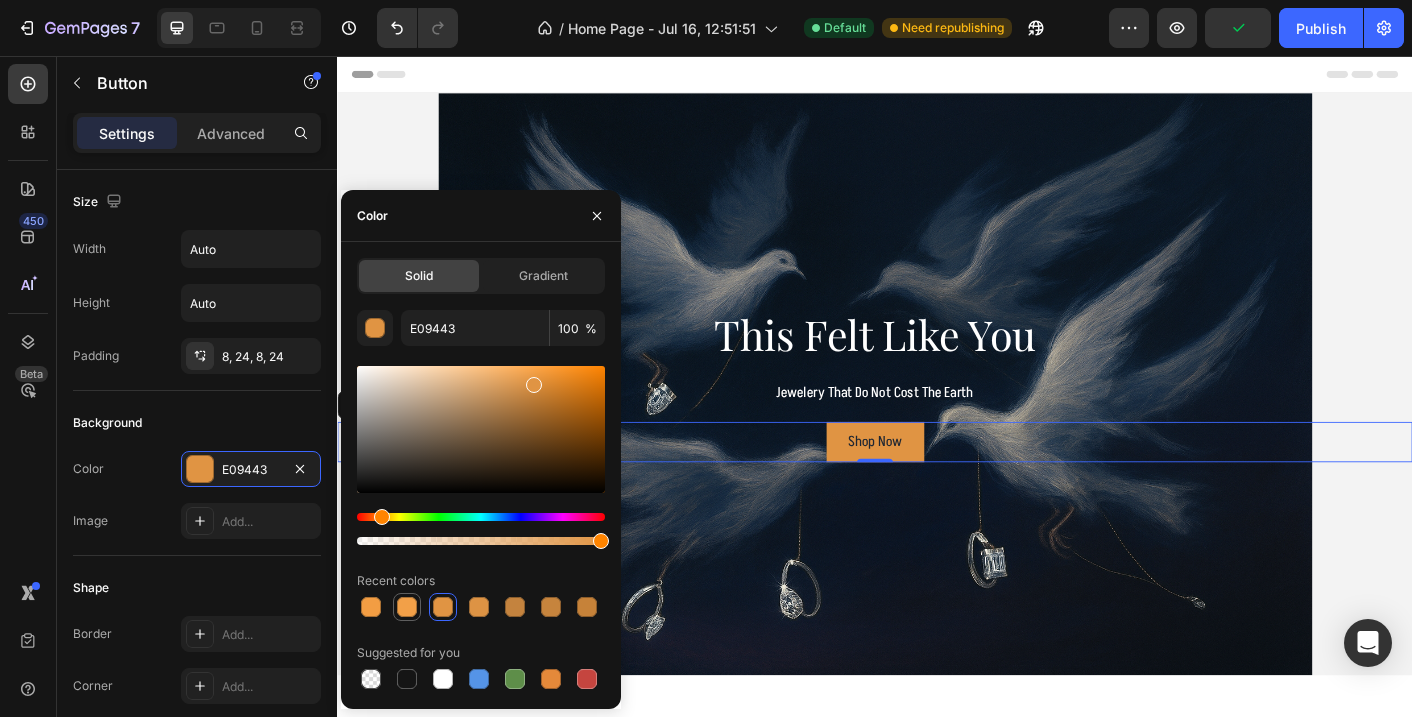 click at bounding box center [407, 607] 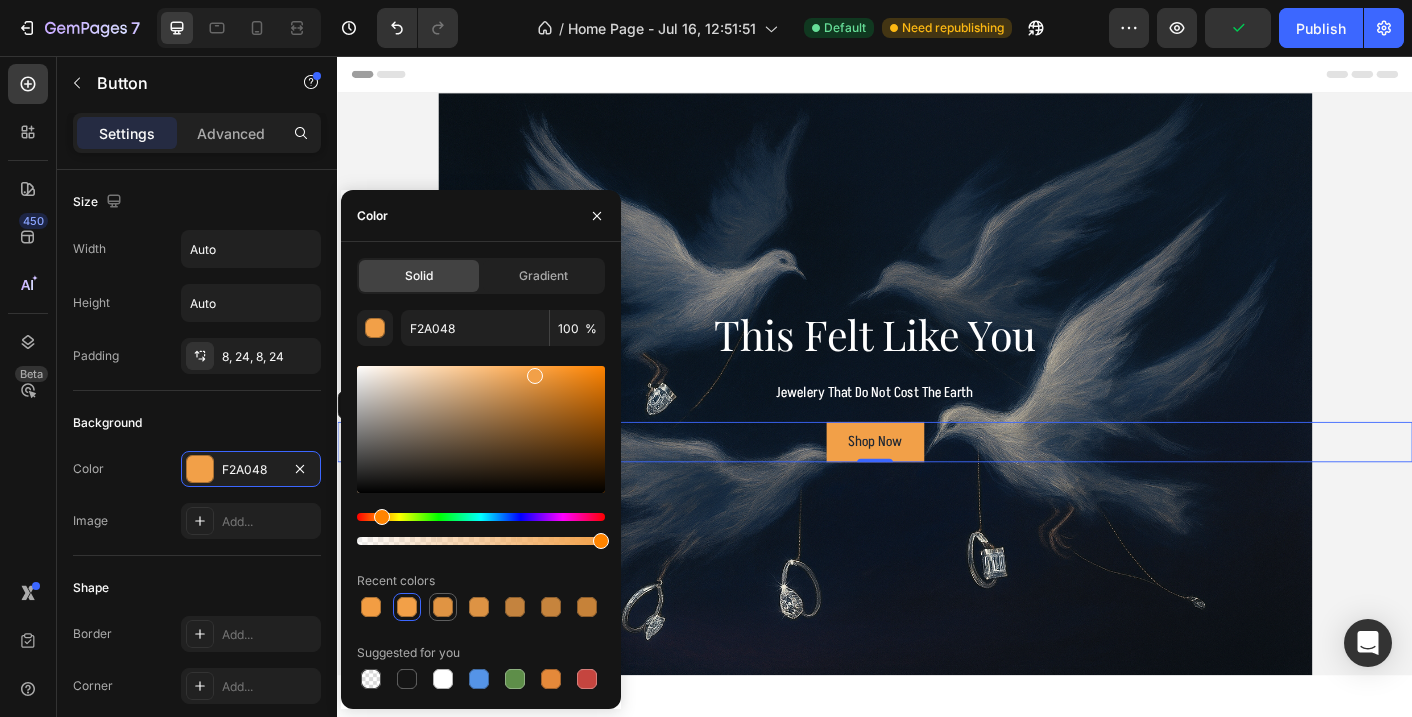 click at bounding box center (443, 607) 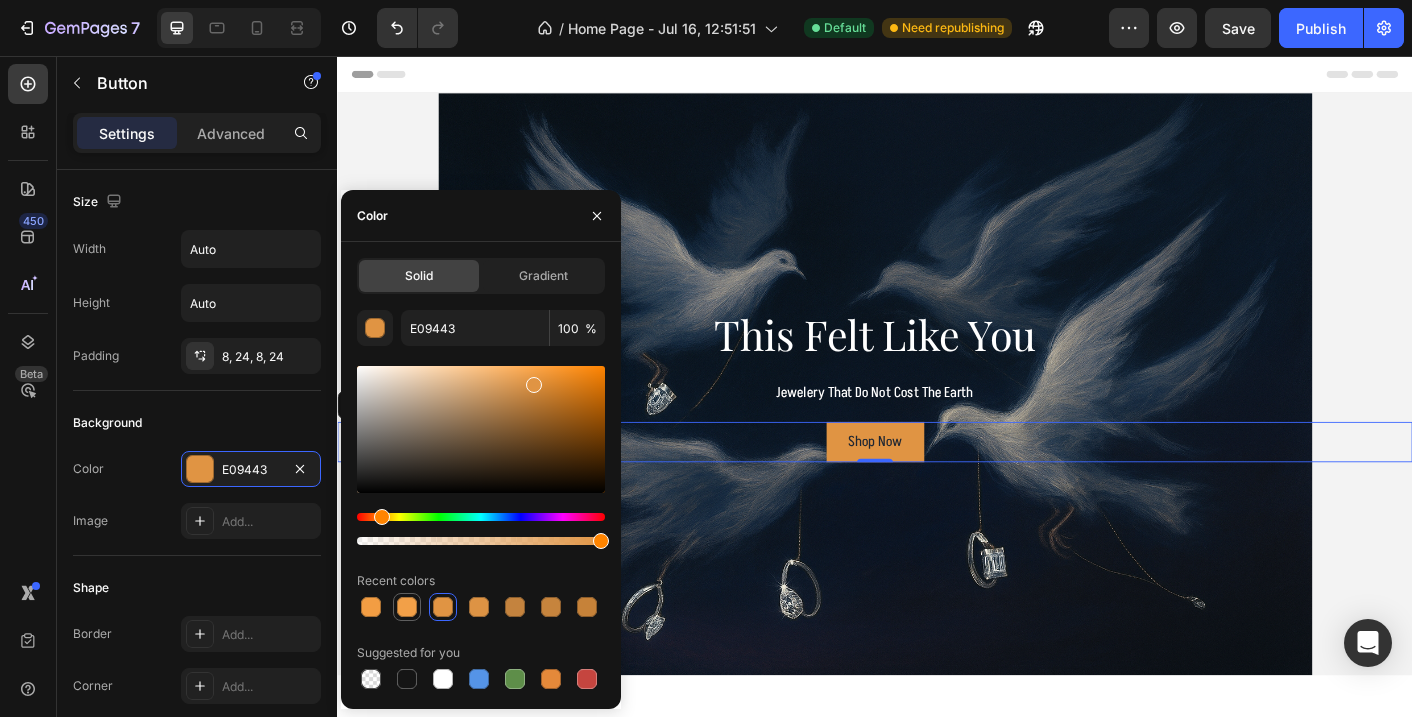 click at bounding box center [407, 607] 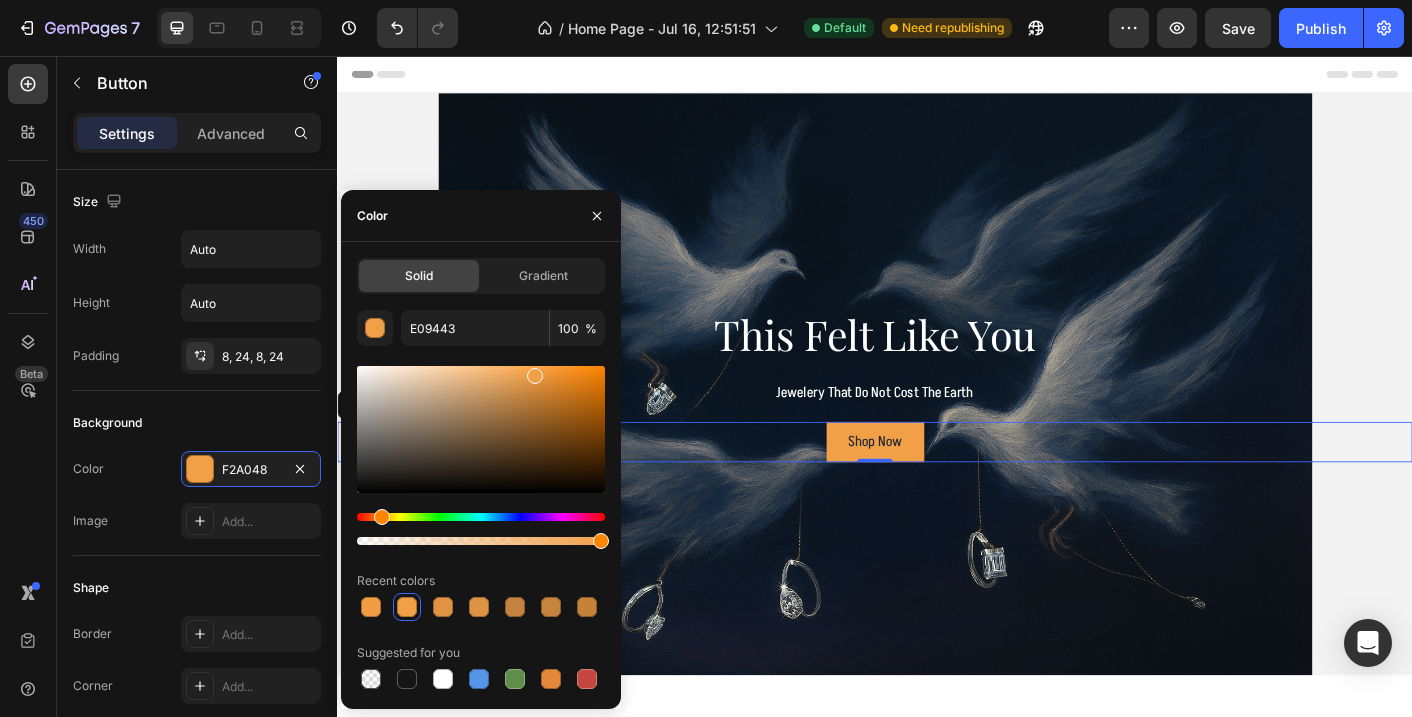 type on "F2A048" 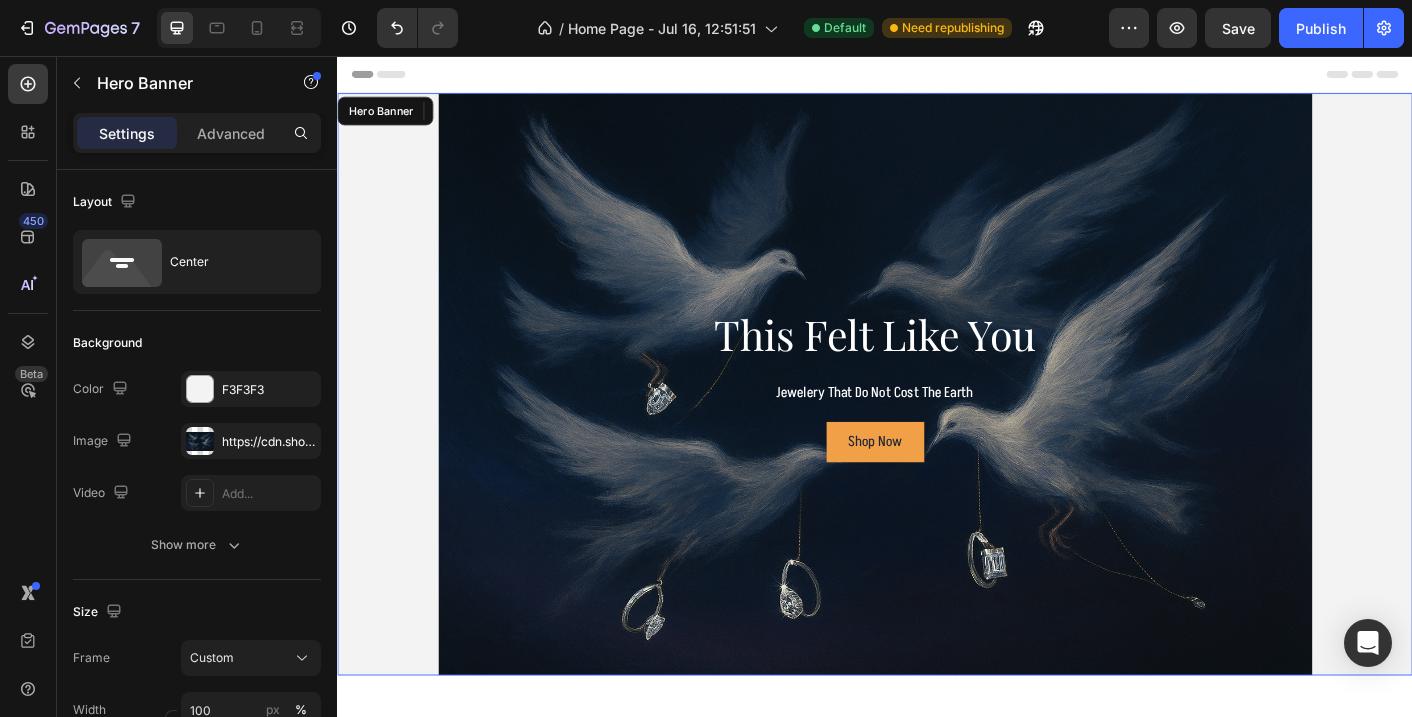 click at bounding box center (937, 422) 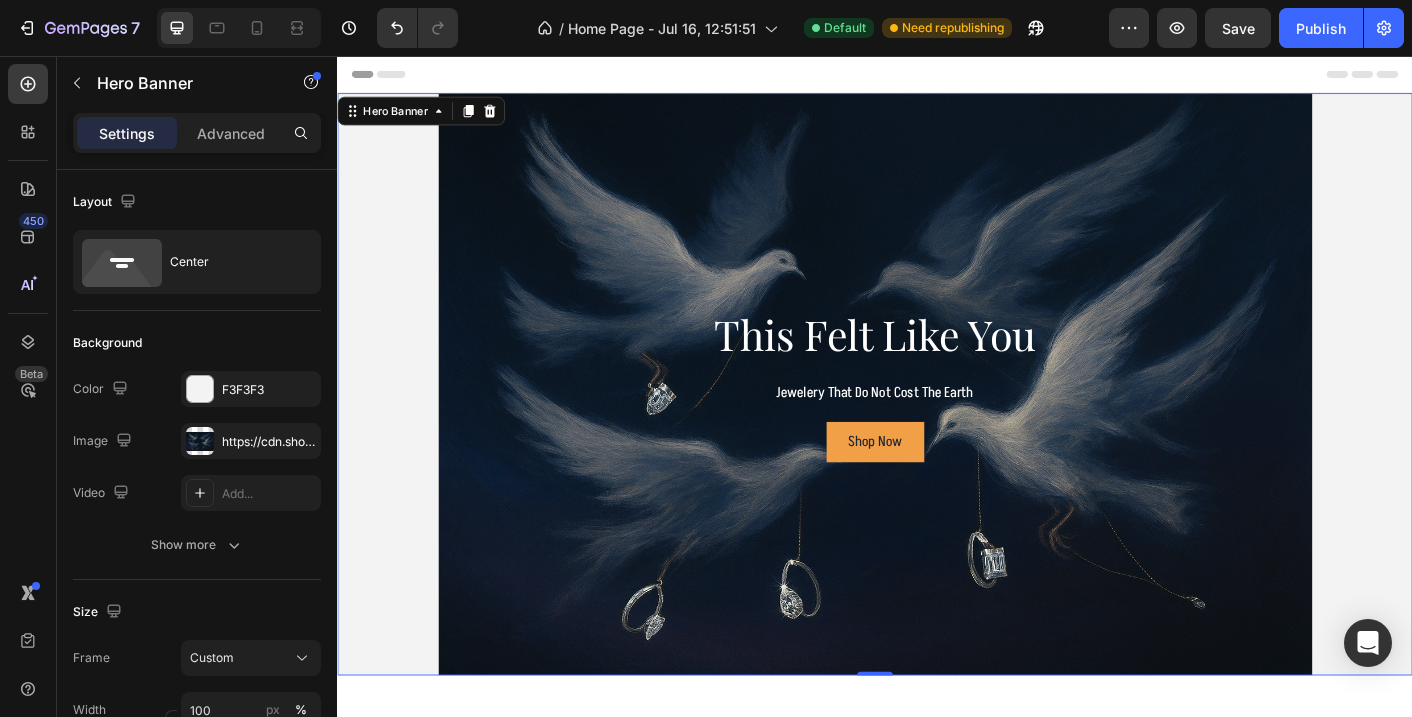 scroll, scrollTop: 0, scrollLeft: 0, axis: both 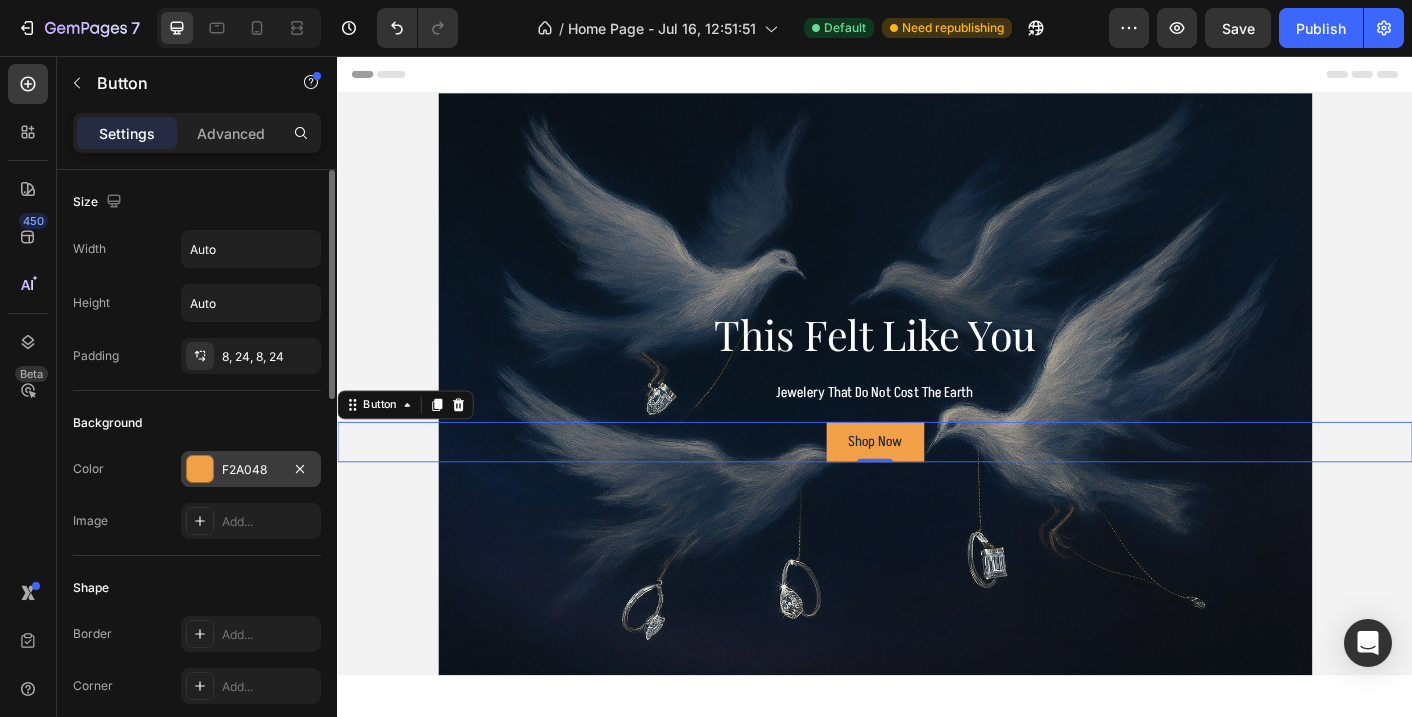 click at bounding box center [200, 469] 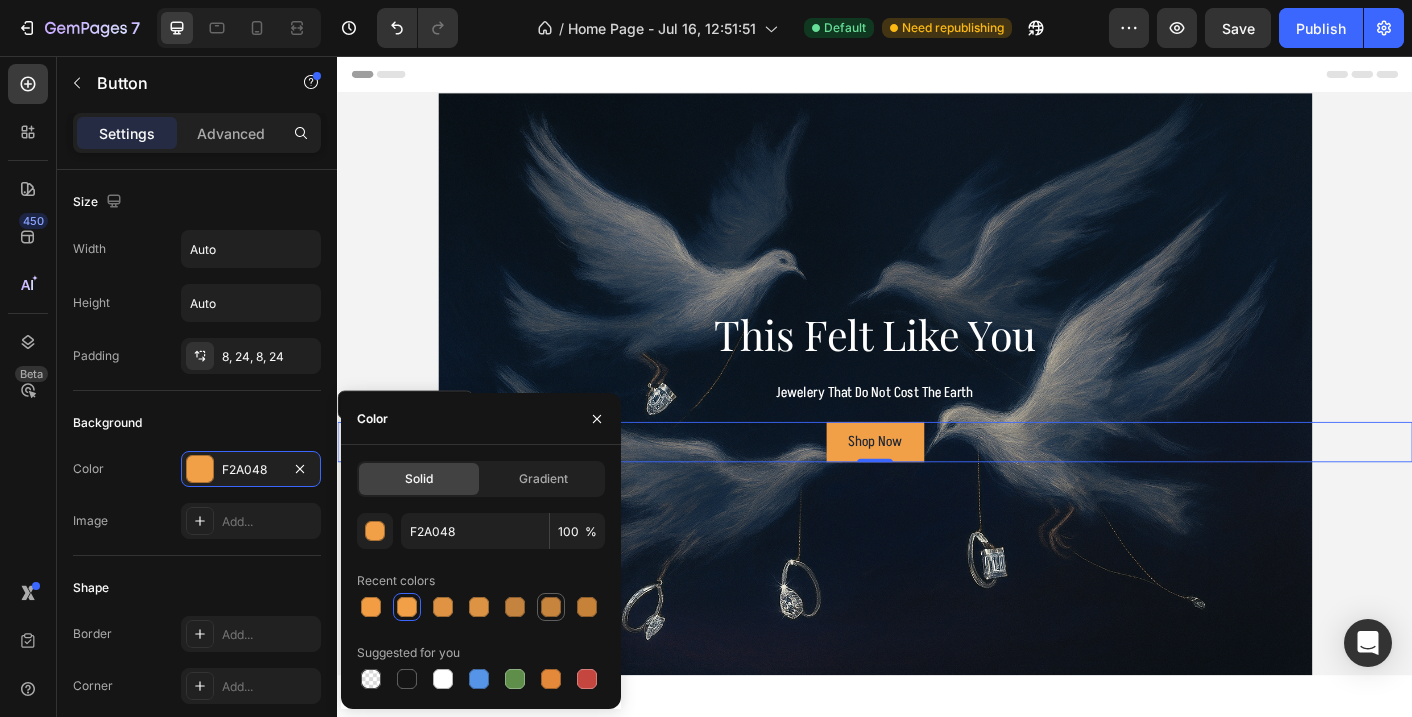 click at bounding box center [551, 607] 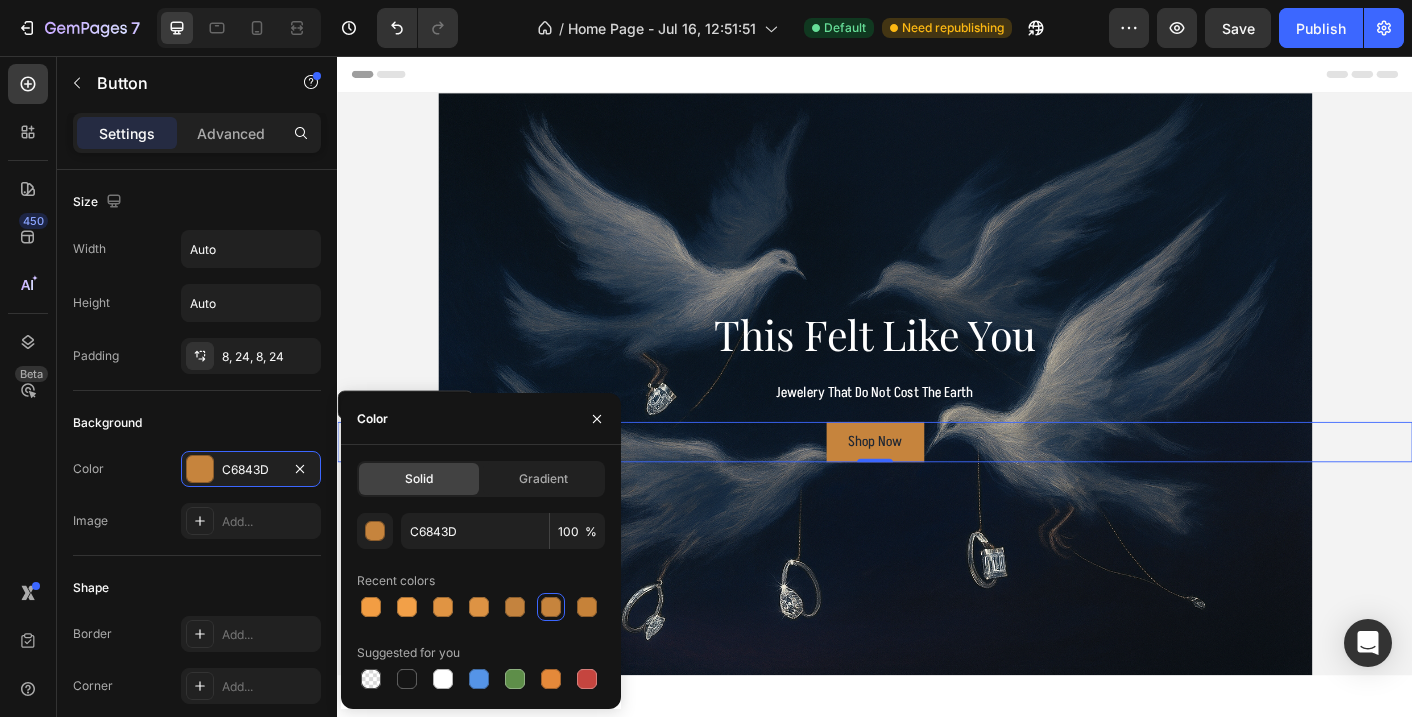 click at bounding box center [551, 607] 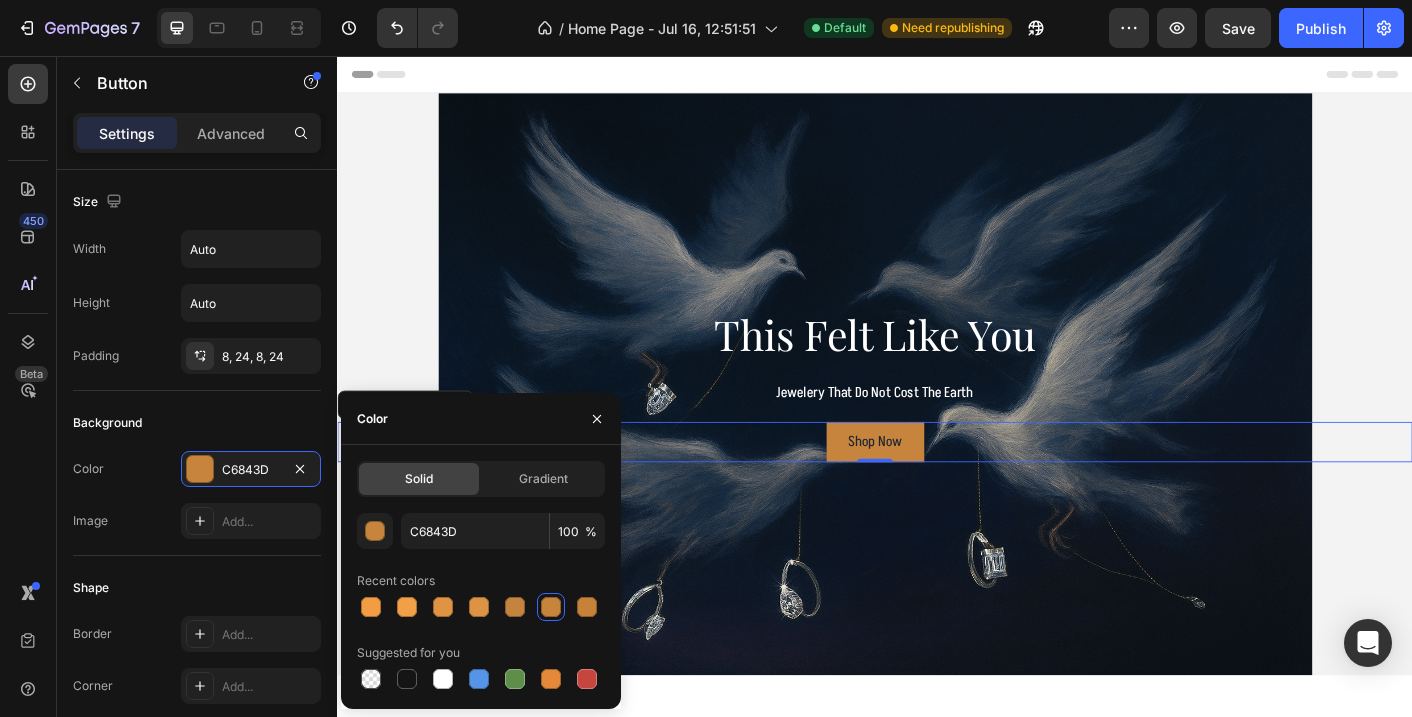 click on "Solid Gradient C6843D 100 % Recent colors Suggested for you" at bounding box center (481, 577) 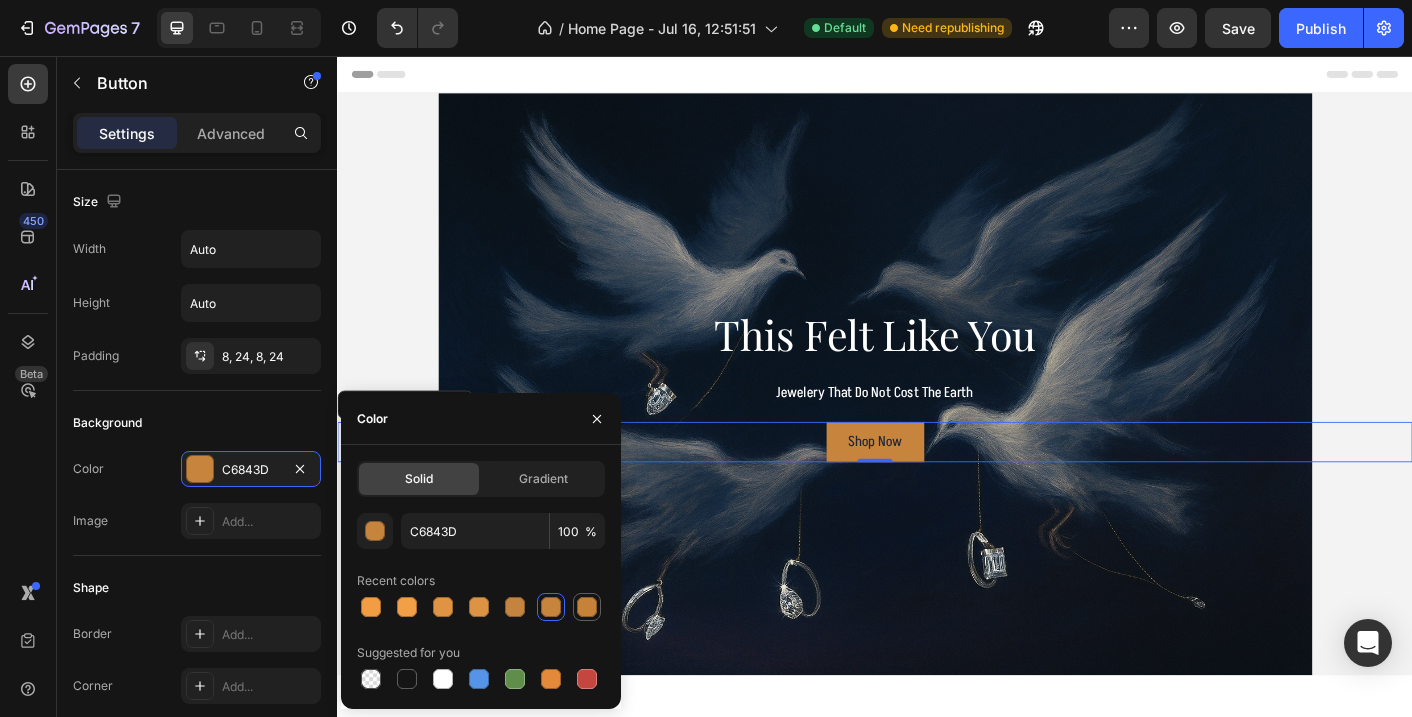 click at bounding box center [587, 607] 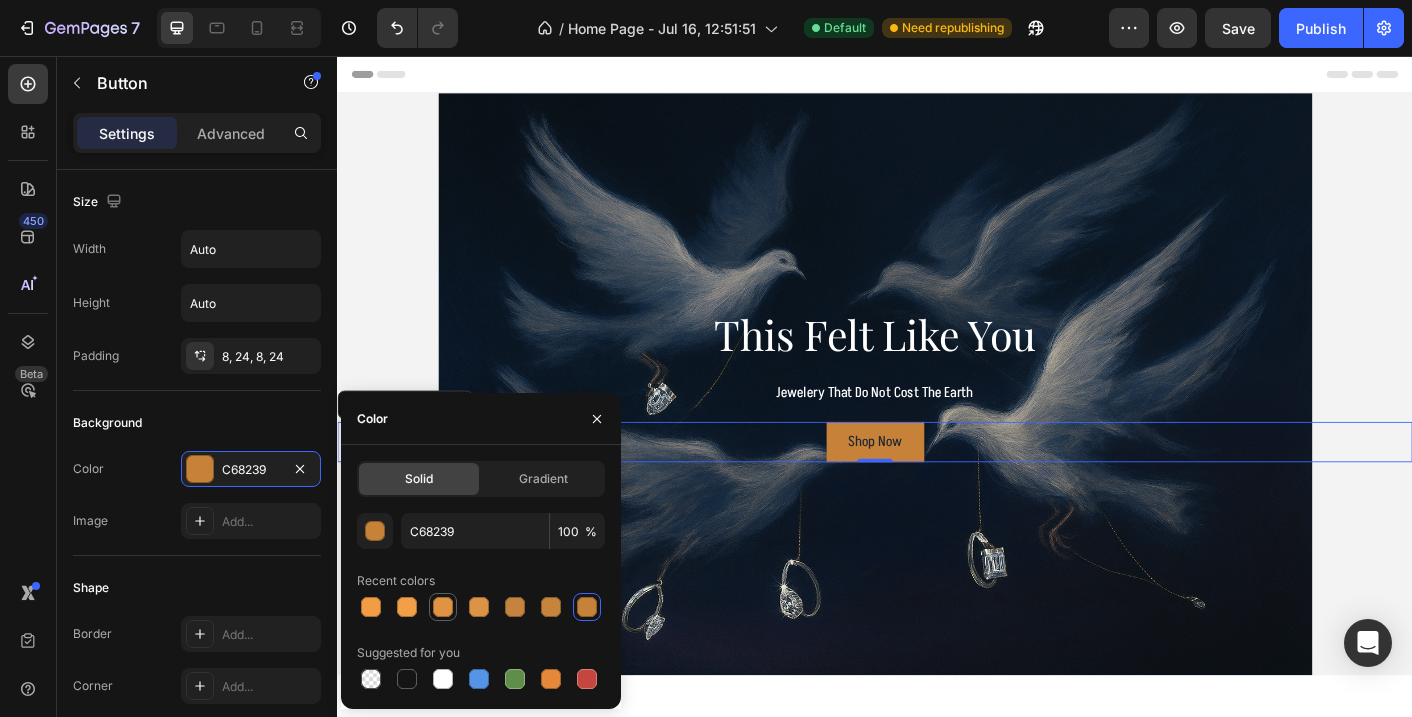 click at bounding box center (443, 607) 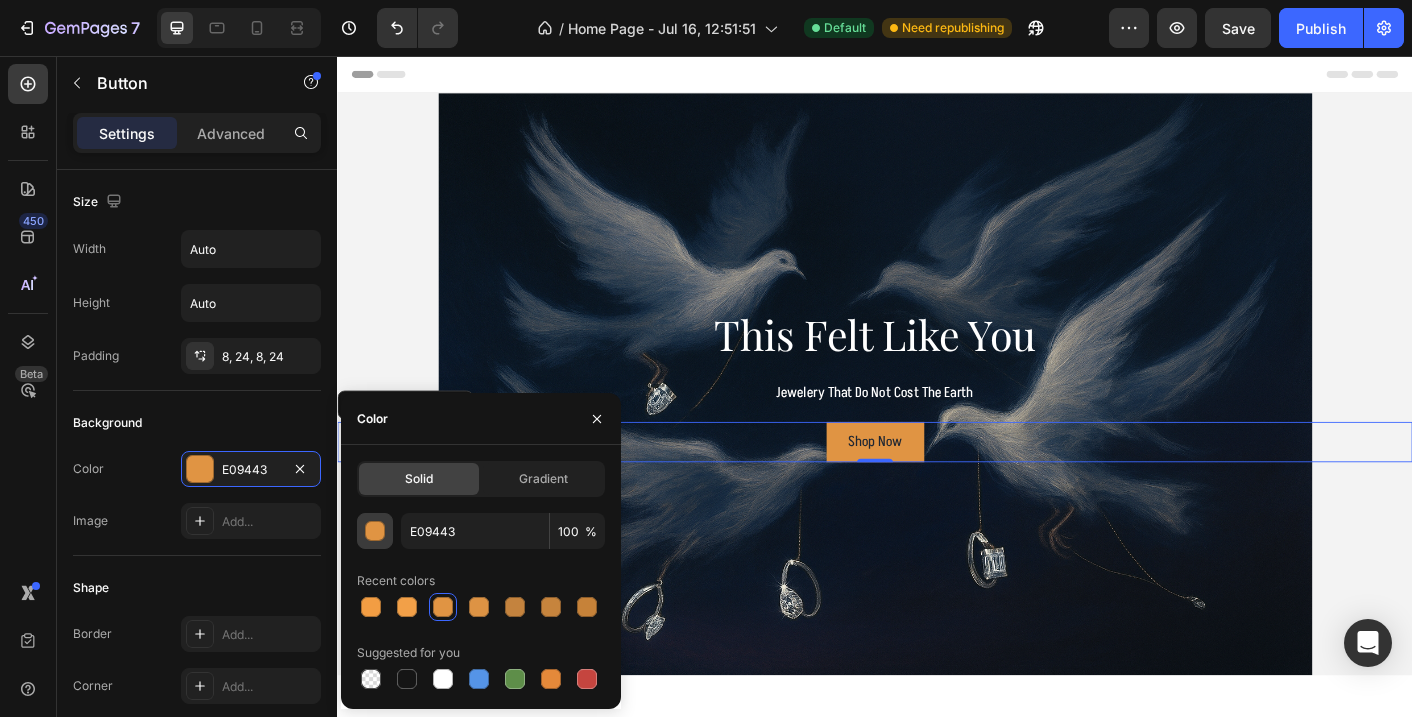 click at bounding box center [376, 532] 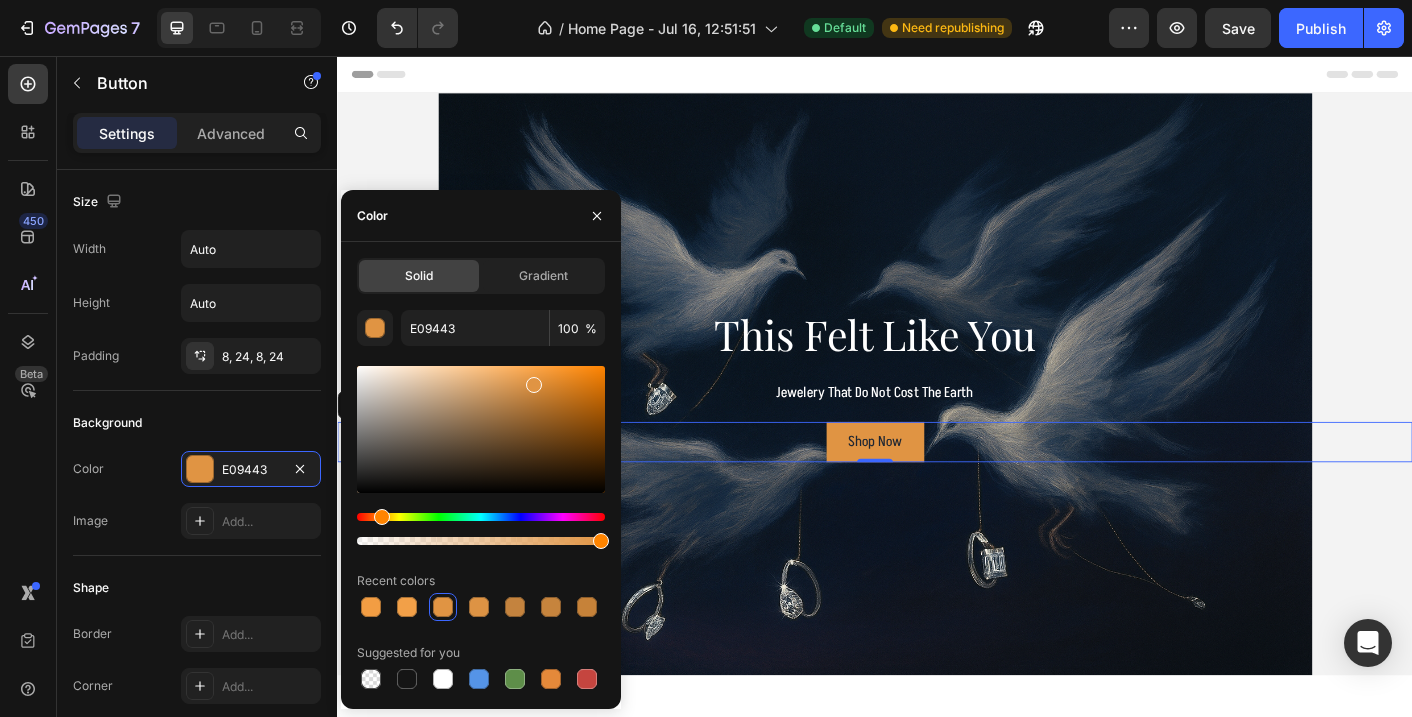 click at bounding box center (481, 429) 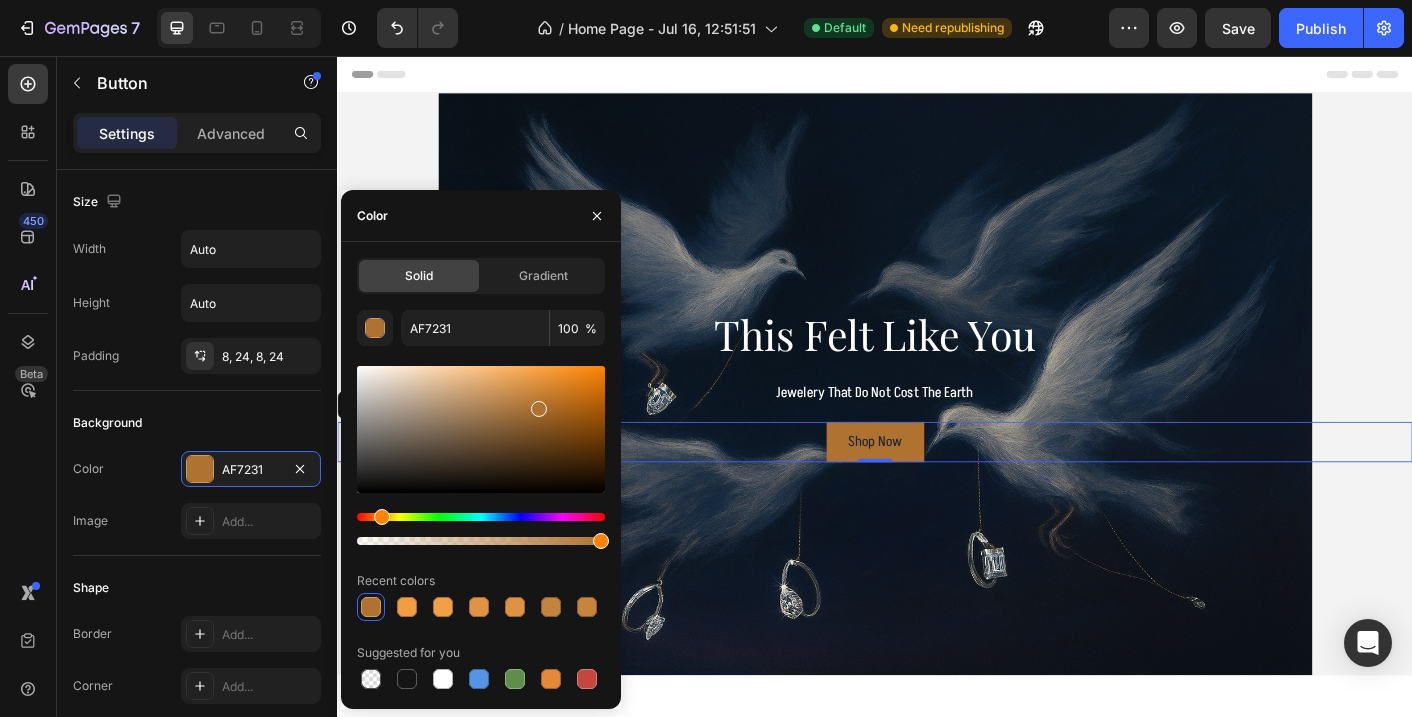 click at bounding box center [539, 409] 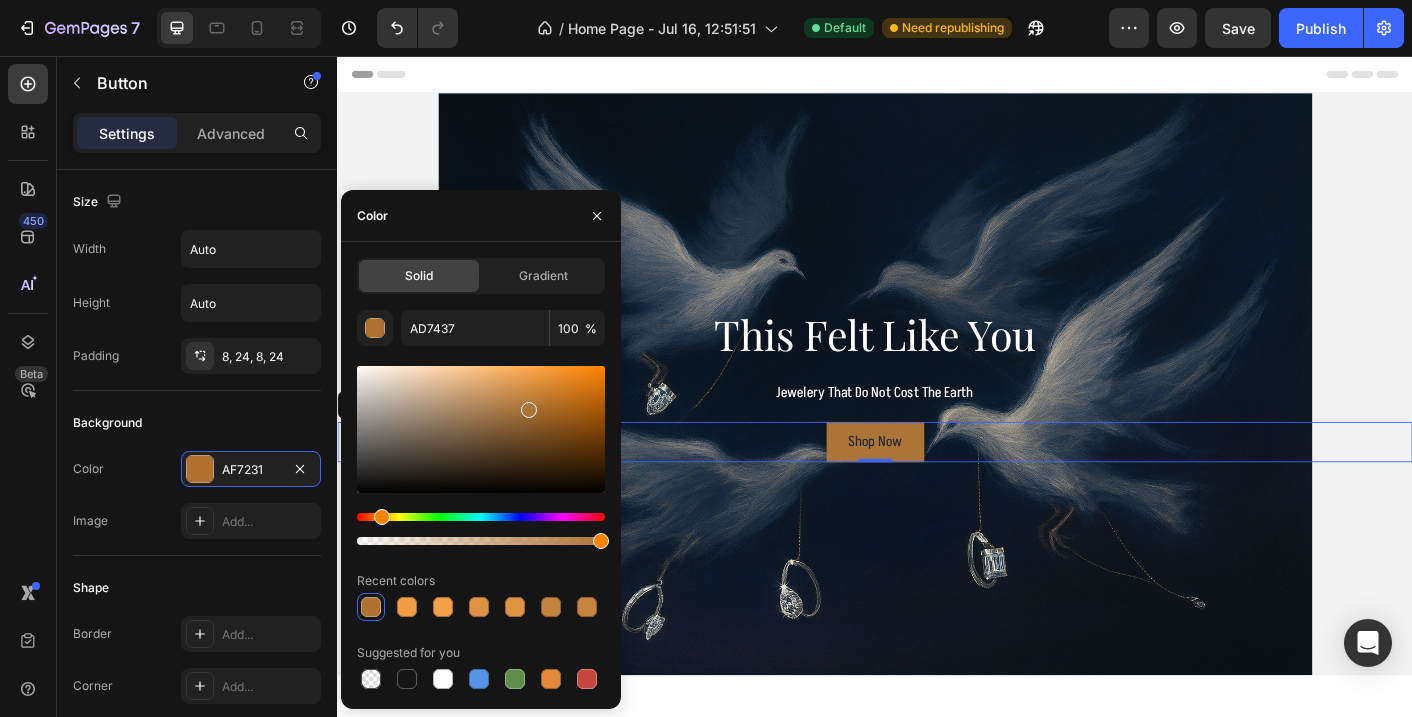 click at bounding box center (529, 410) 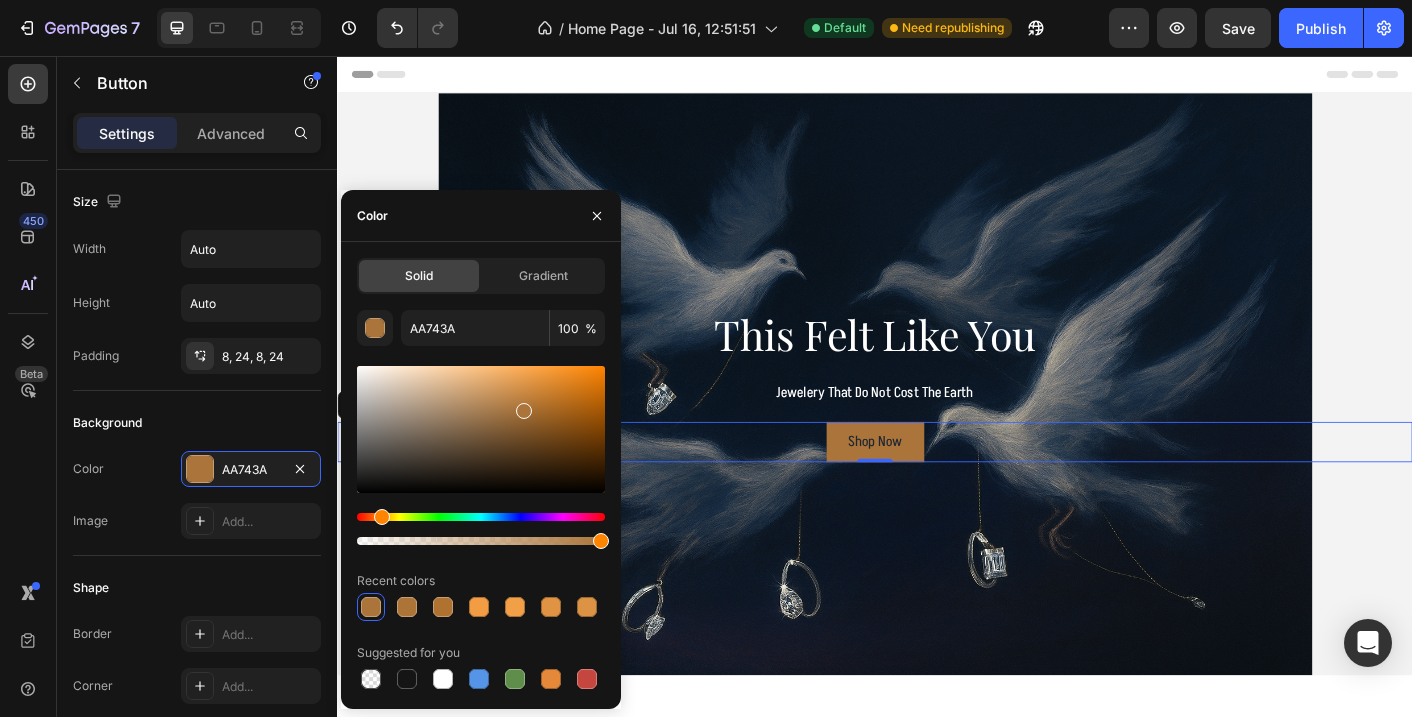 click at bounding box center (481, 429) 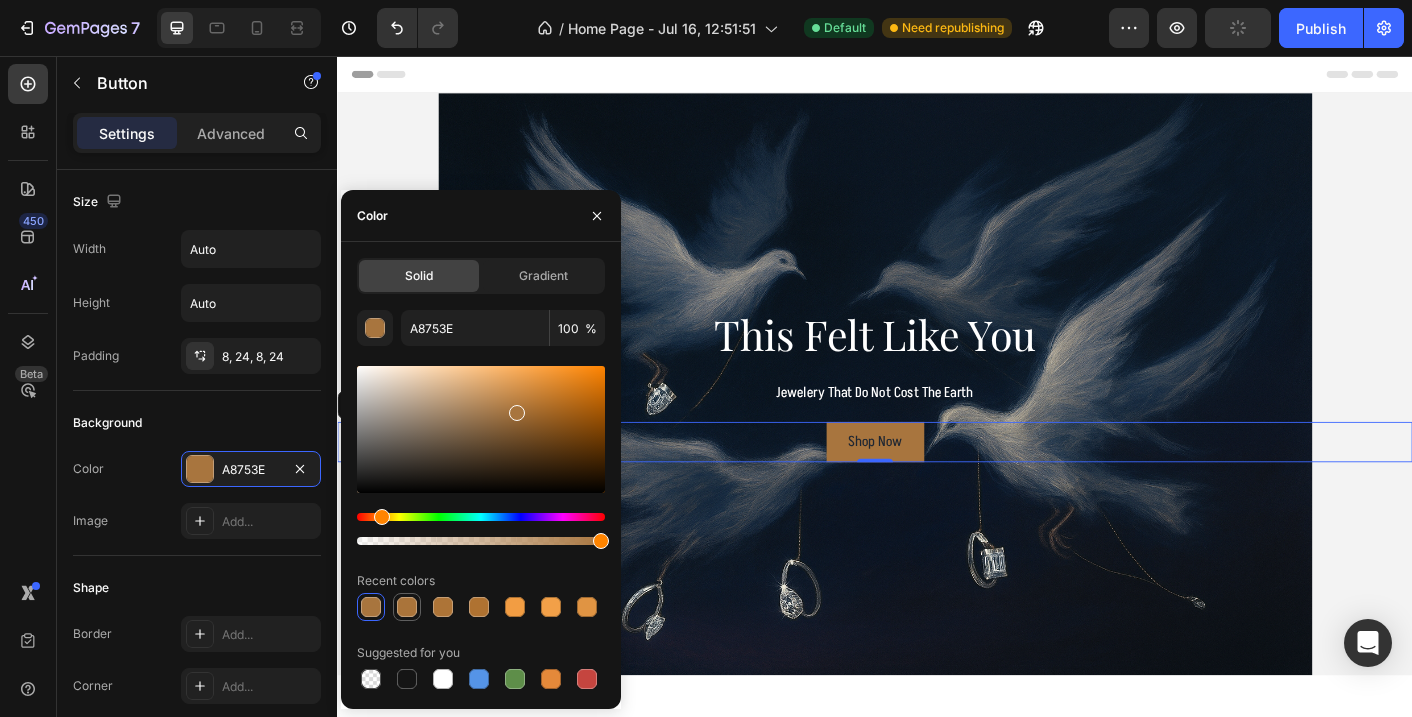 click at bounding box center (407, 607) 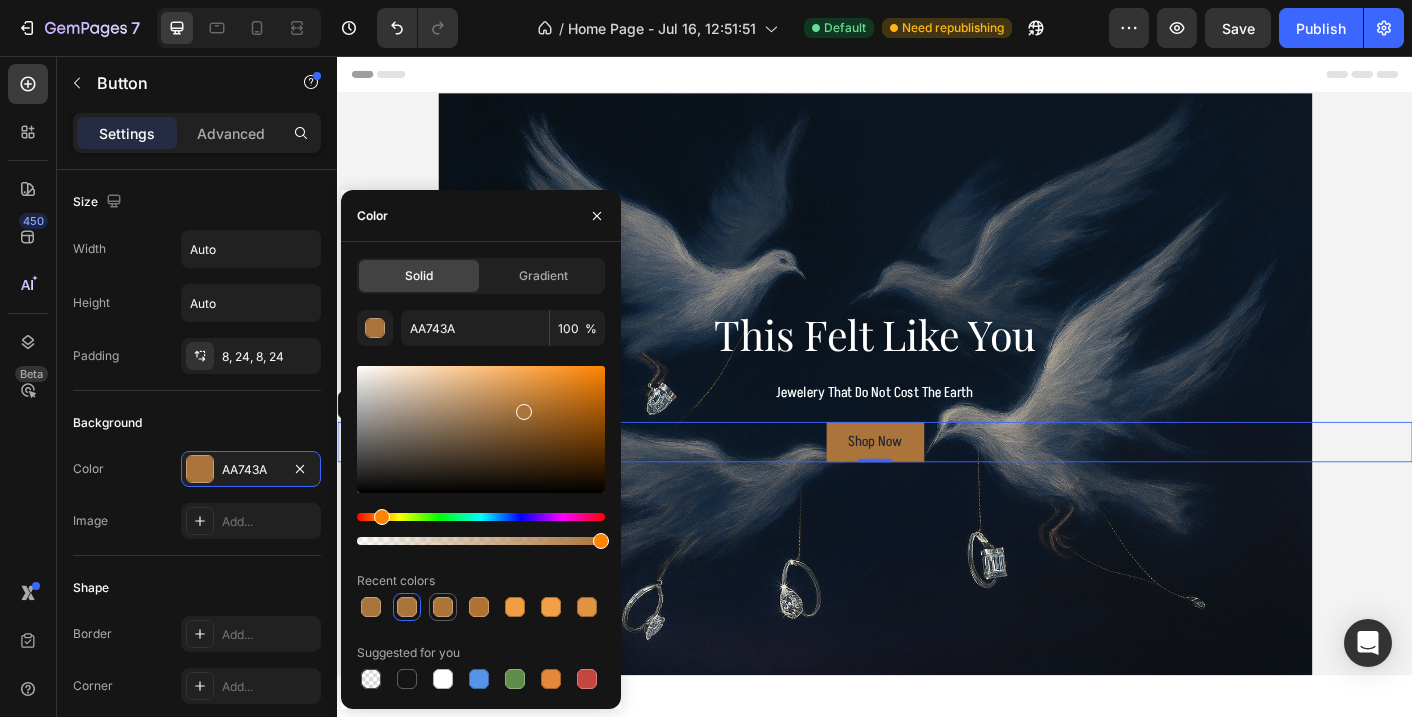 click at bounding box center [443, 607] 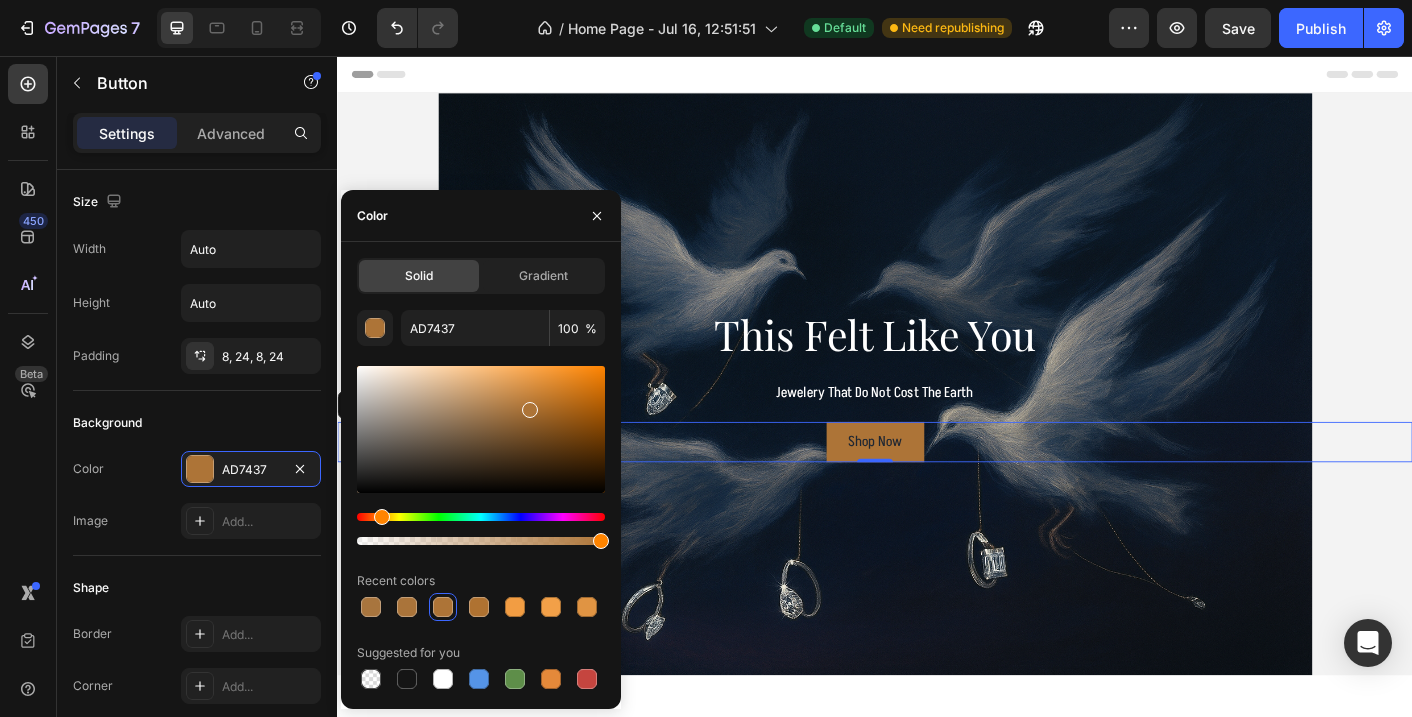 click at bounding box center [481, 429] 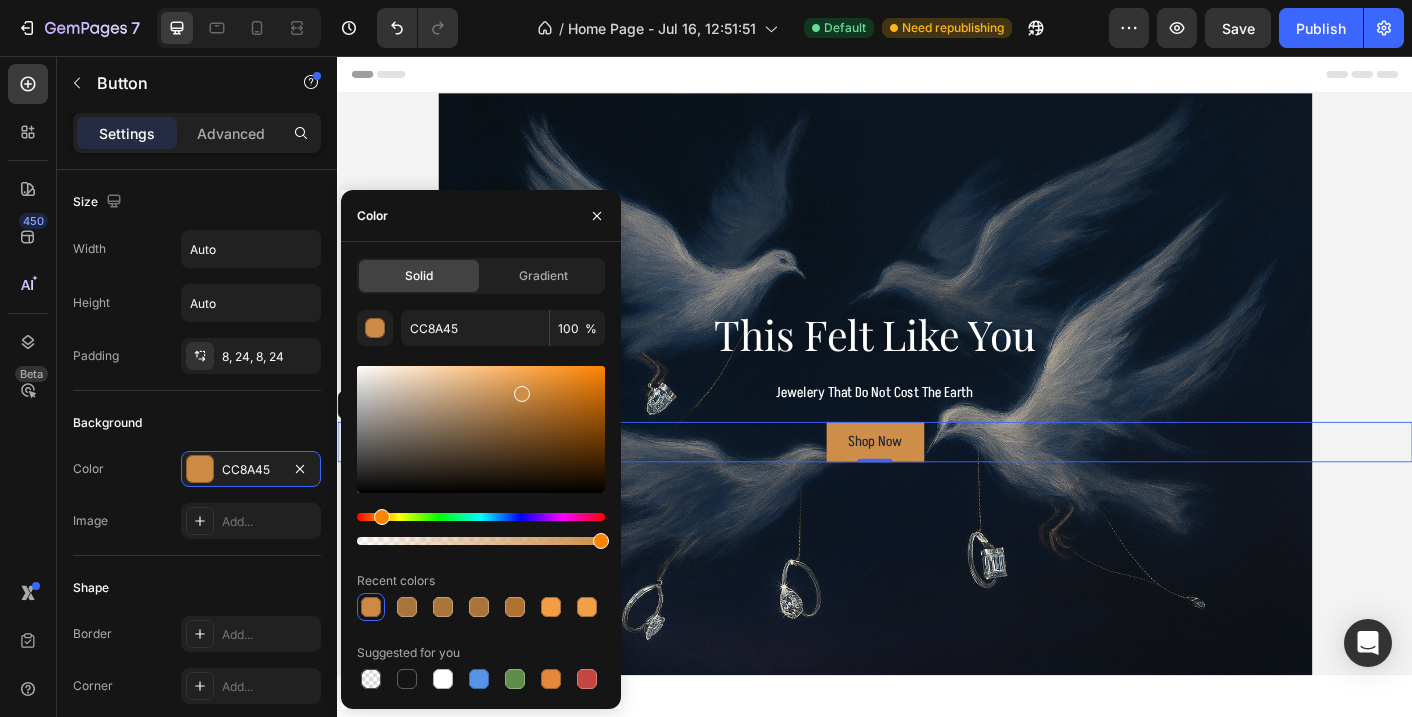 click at bounding box center (522, 394) 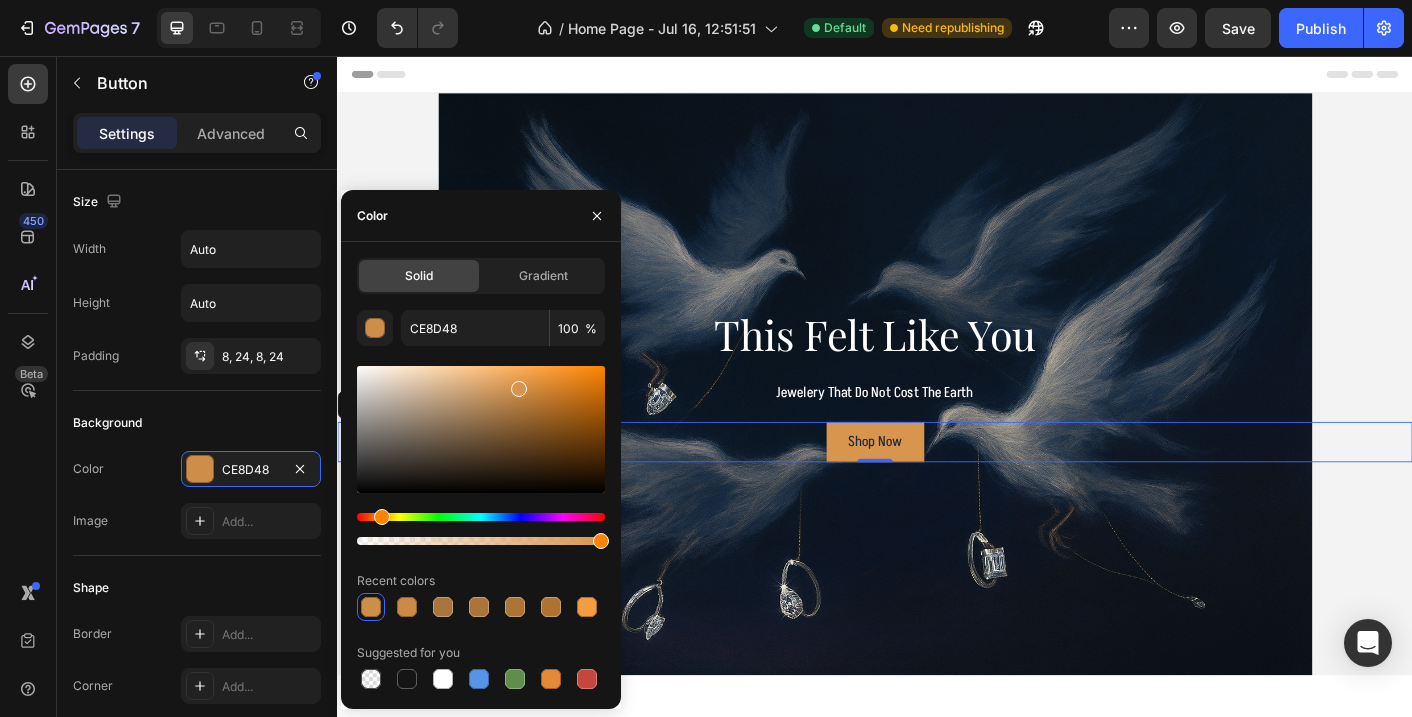 click at bounding box center [481, 429] 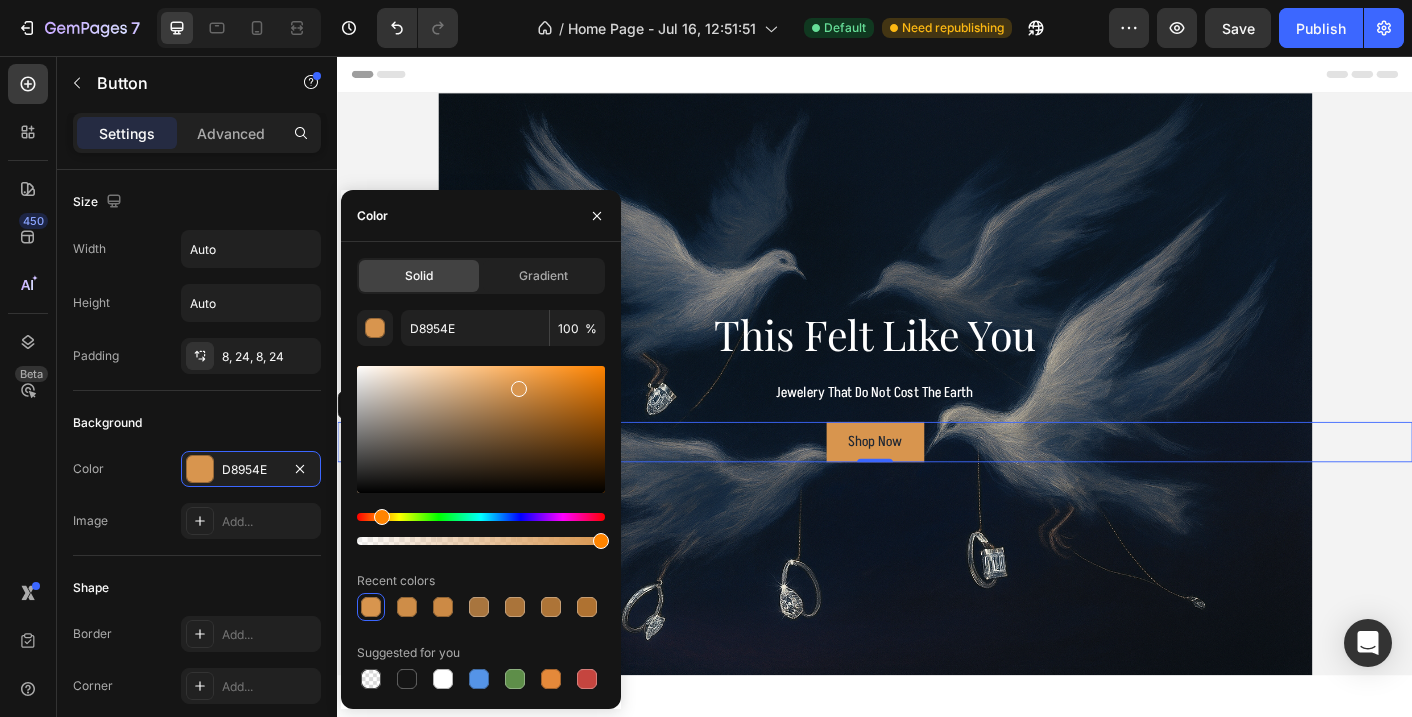 click at bounding box center (519, 389) 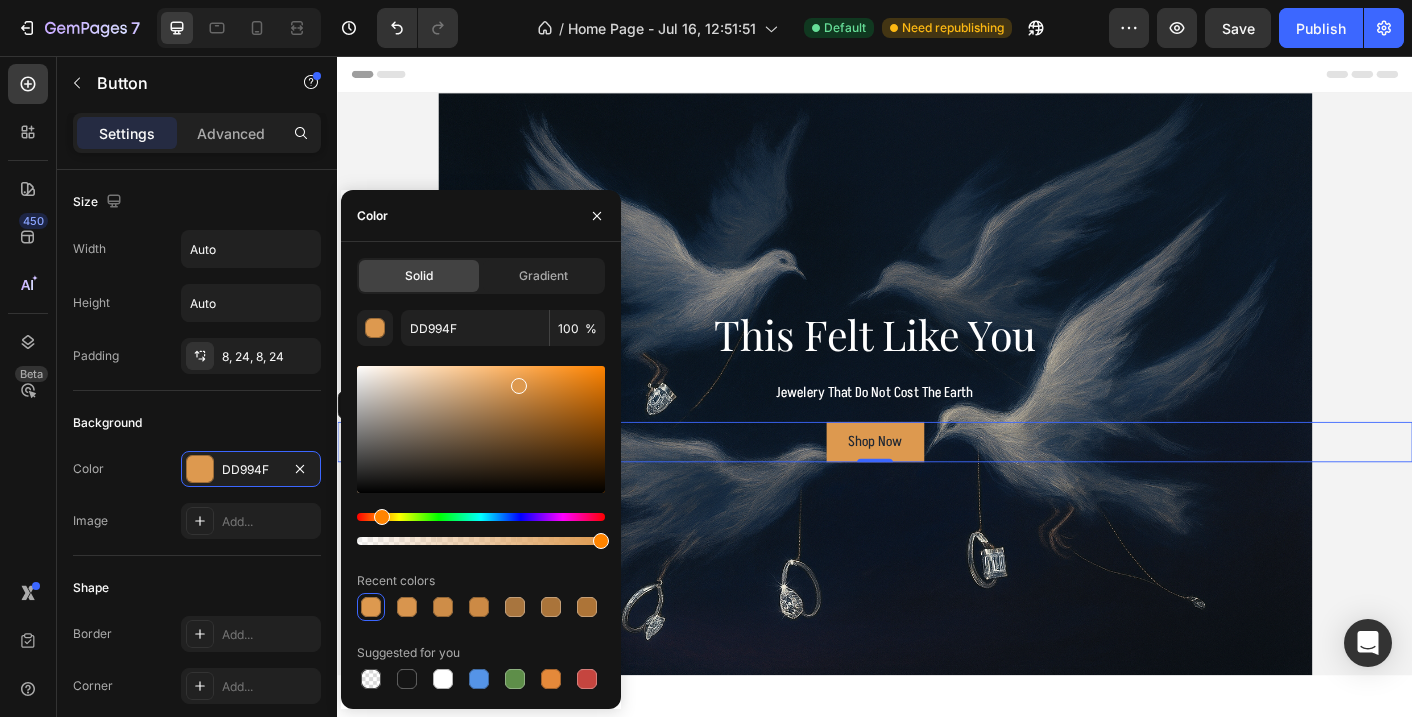 click at bounding box center [519, 386] 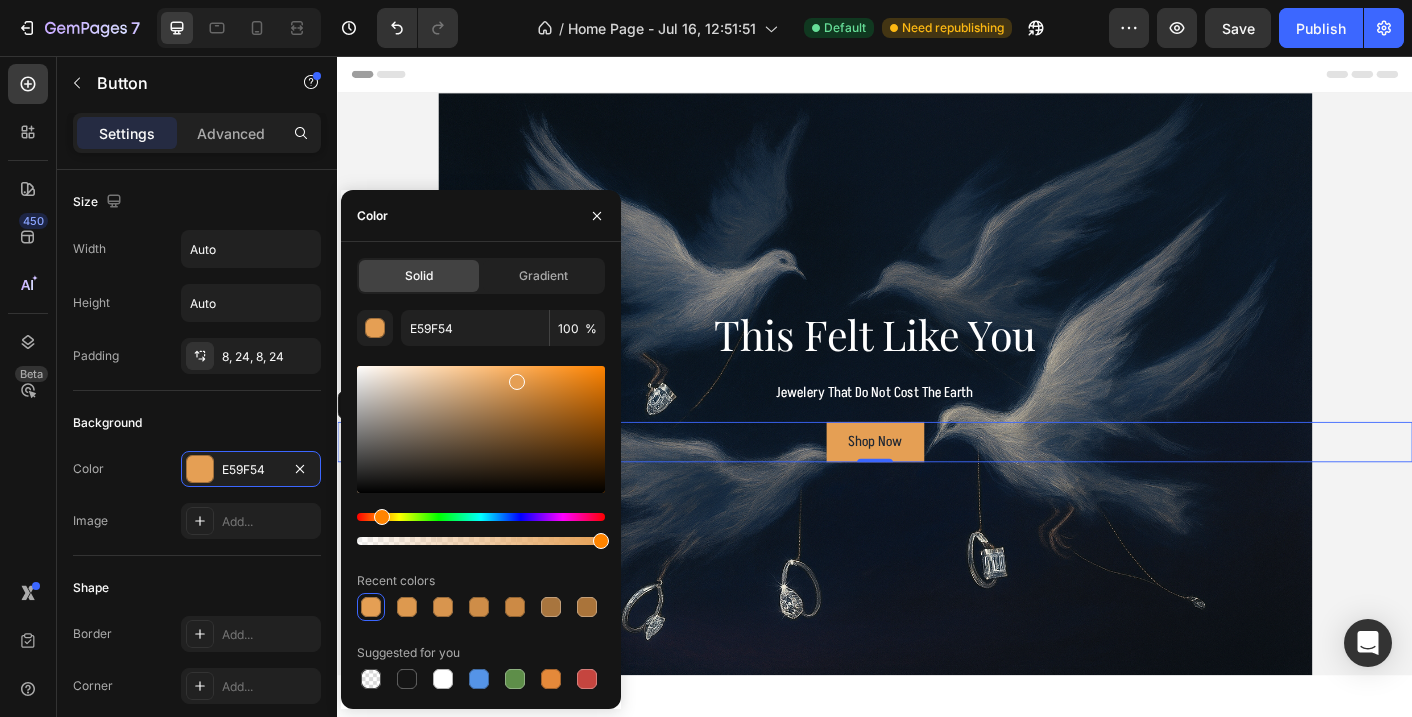 click at bounding box center (517, 382) 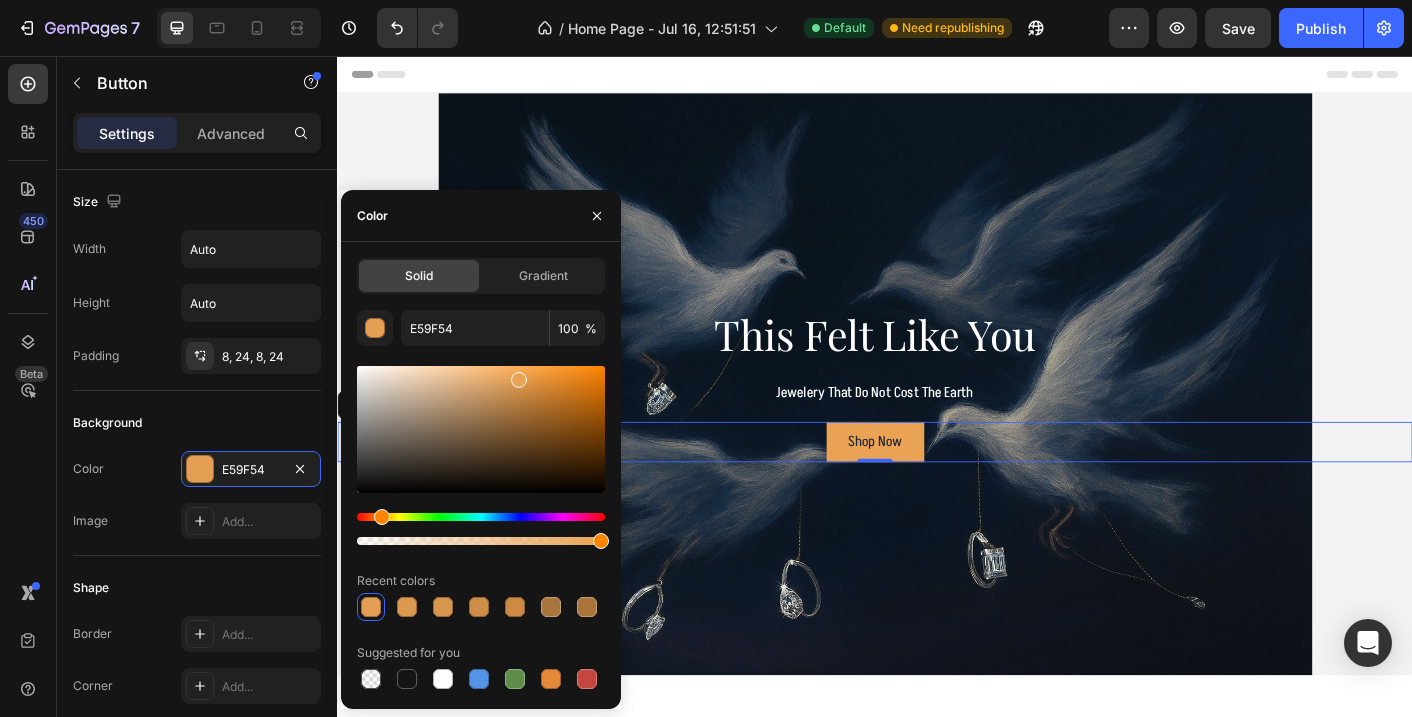 type on "EAA254" 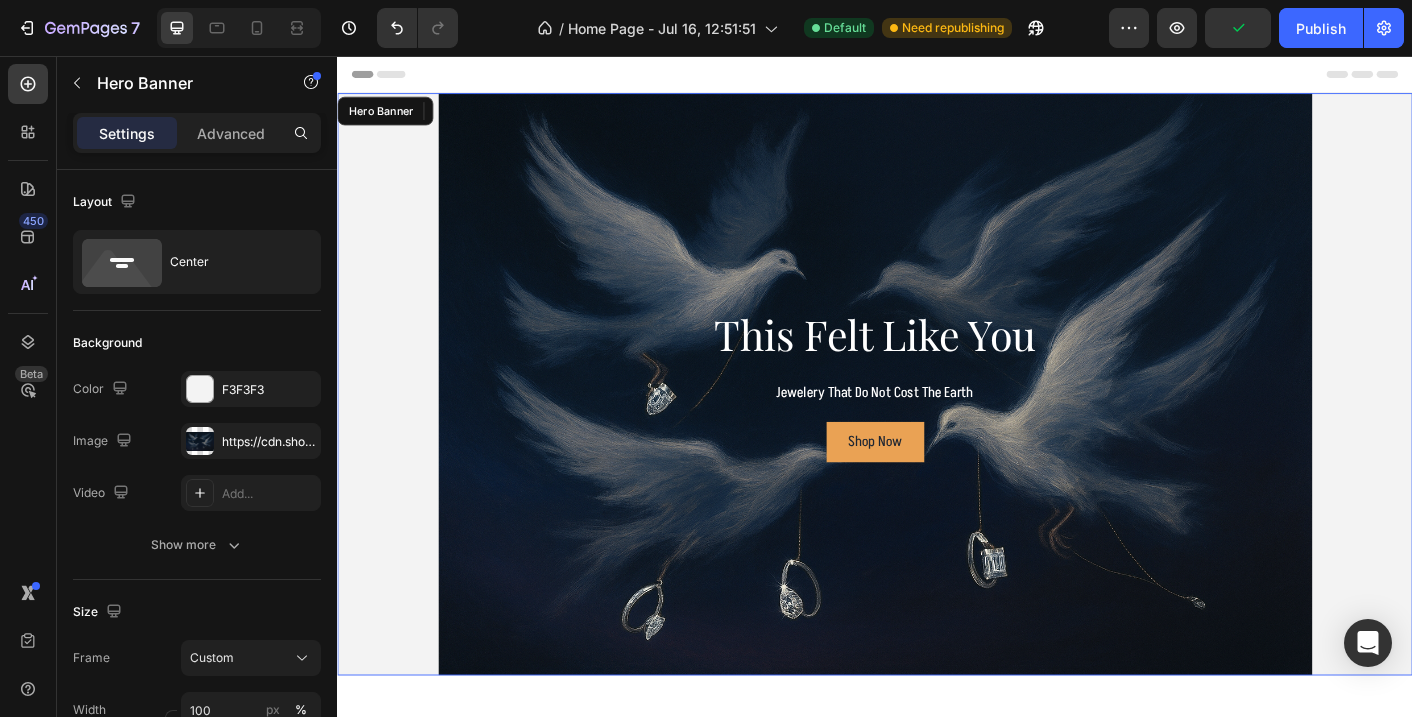 click on "This Felt Like You Heading Jewelery That Do Not Cost The Earth Text Block Shop Now Button   0" at bounding box center [937, 421] 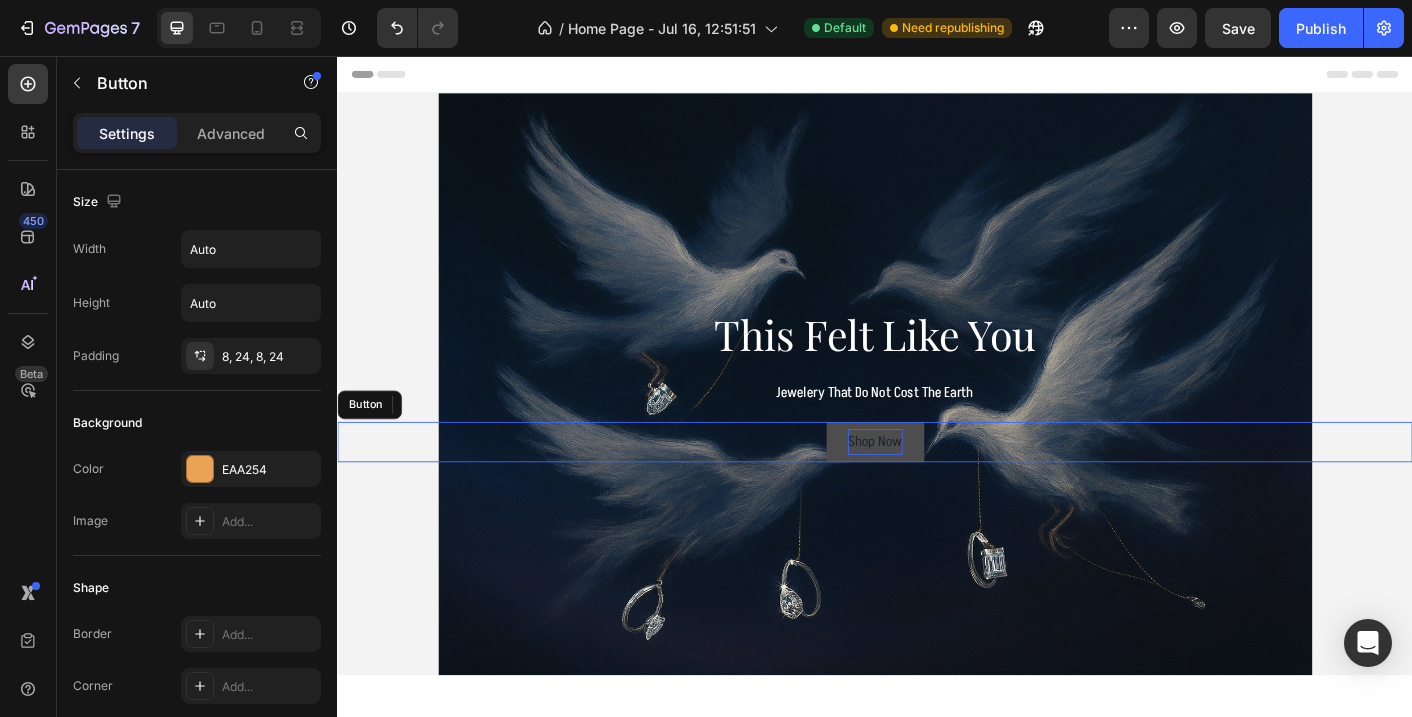 click on "Shop Now" at bounding box center [937, 486] 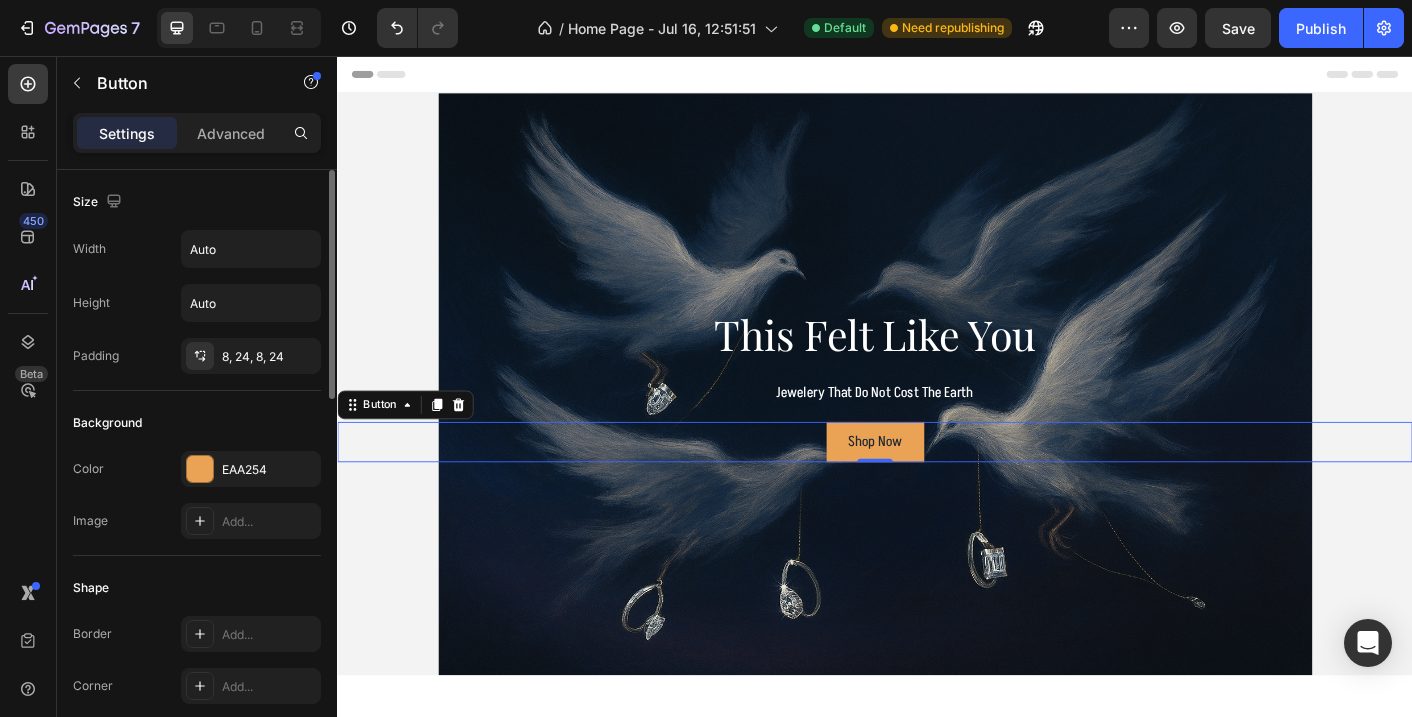 click on "Color EAA254" at bounding box center (197, 469) 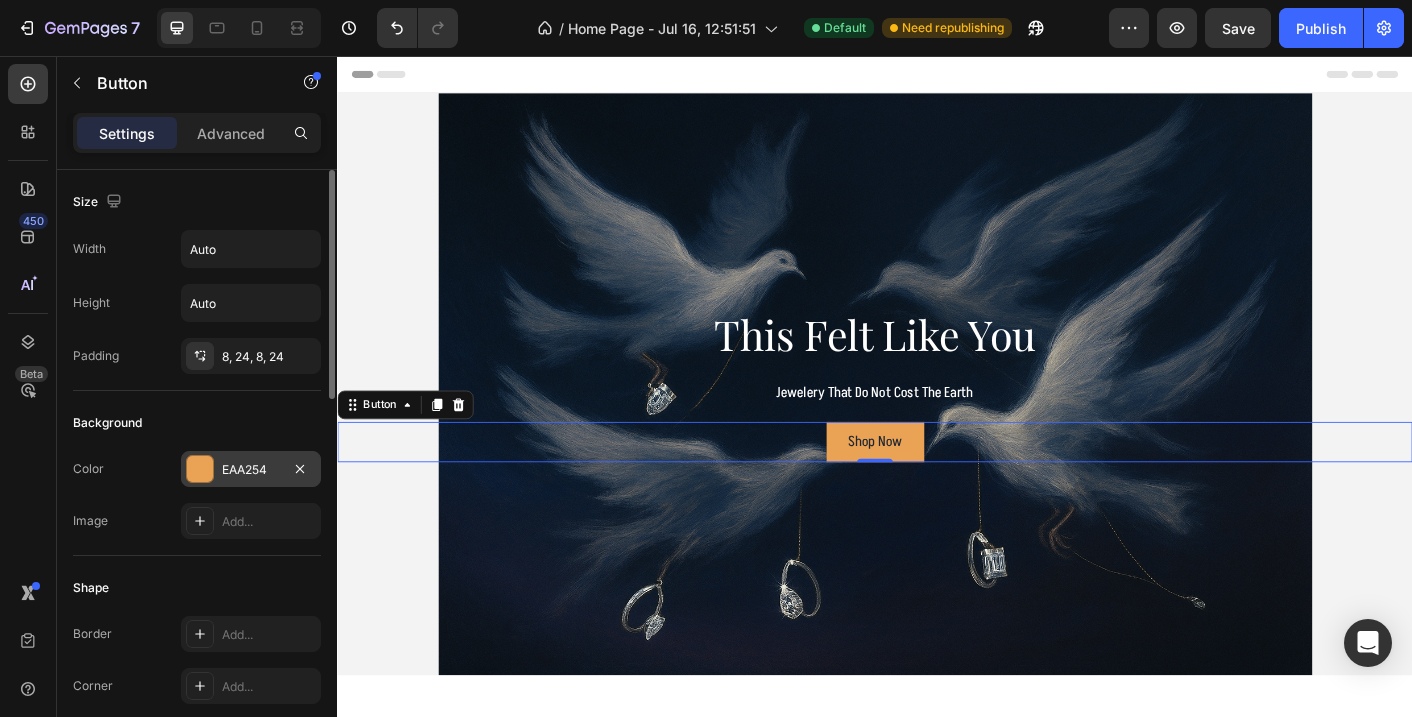 click at bounding box center [200, 469] 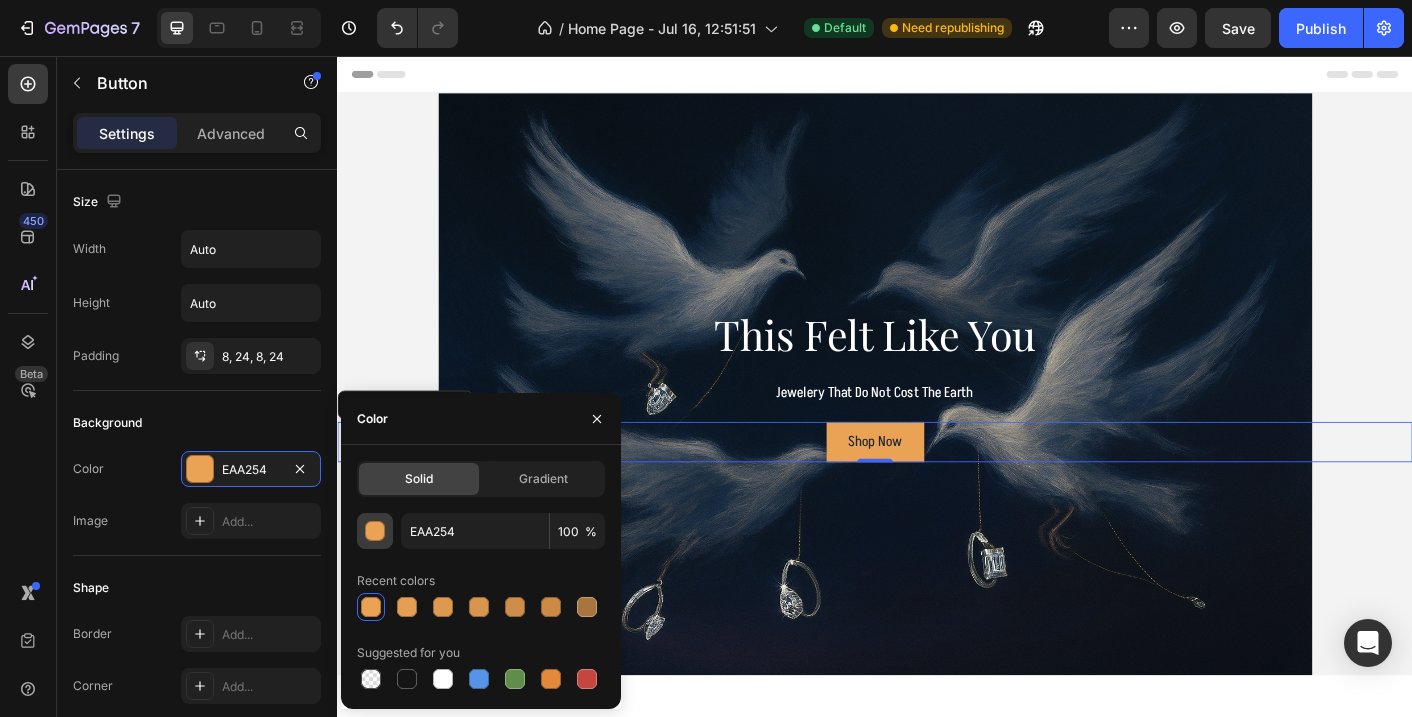 click at bounding box center (375, 531) 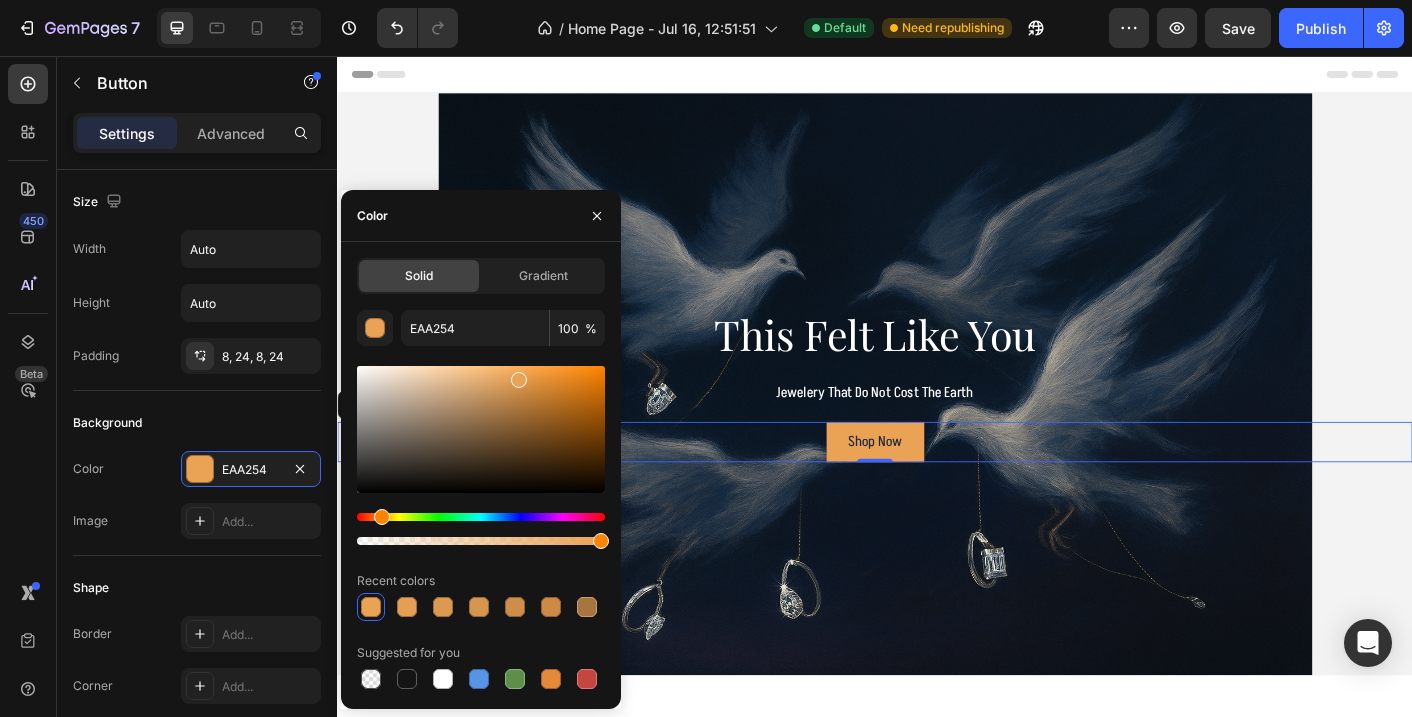 click at bounding box center (481, 429) 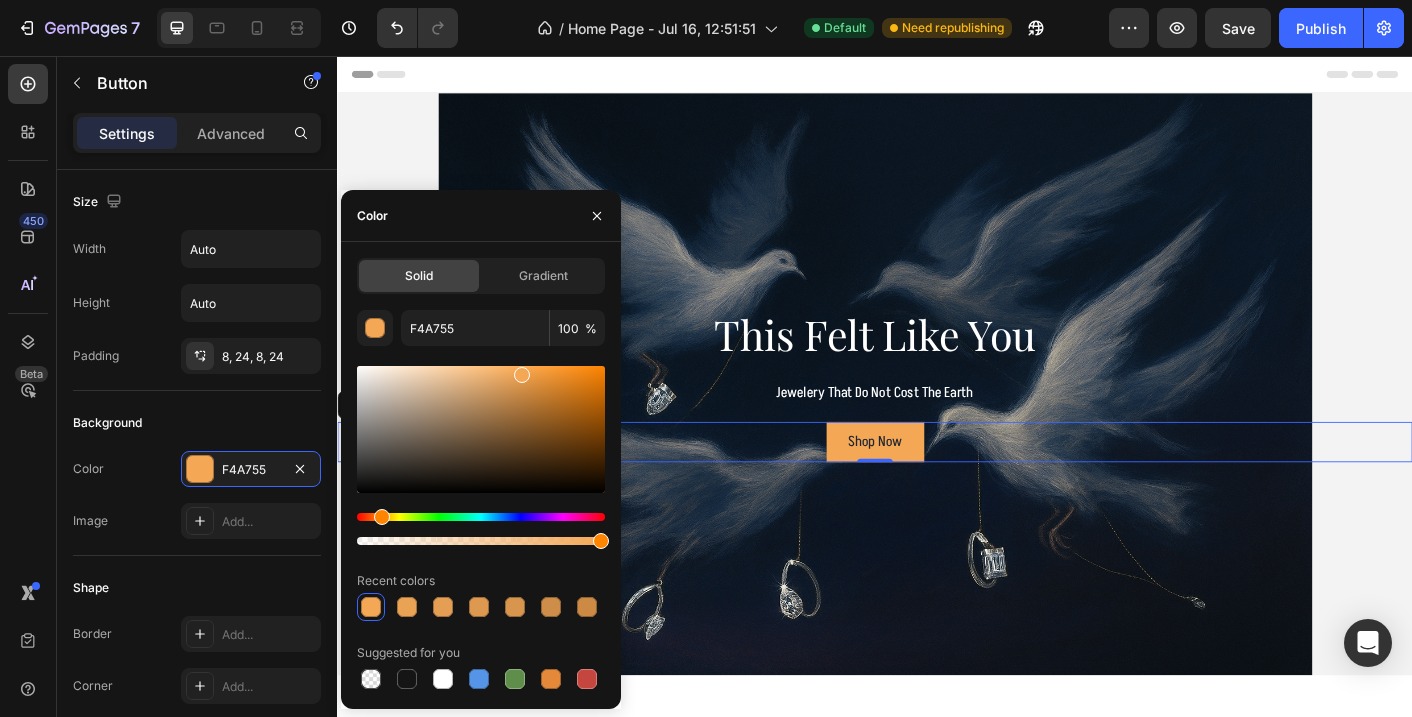 click at bounding box center [481, 429] 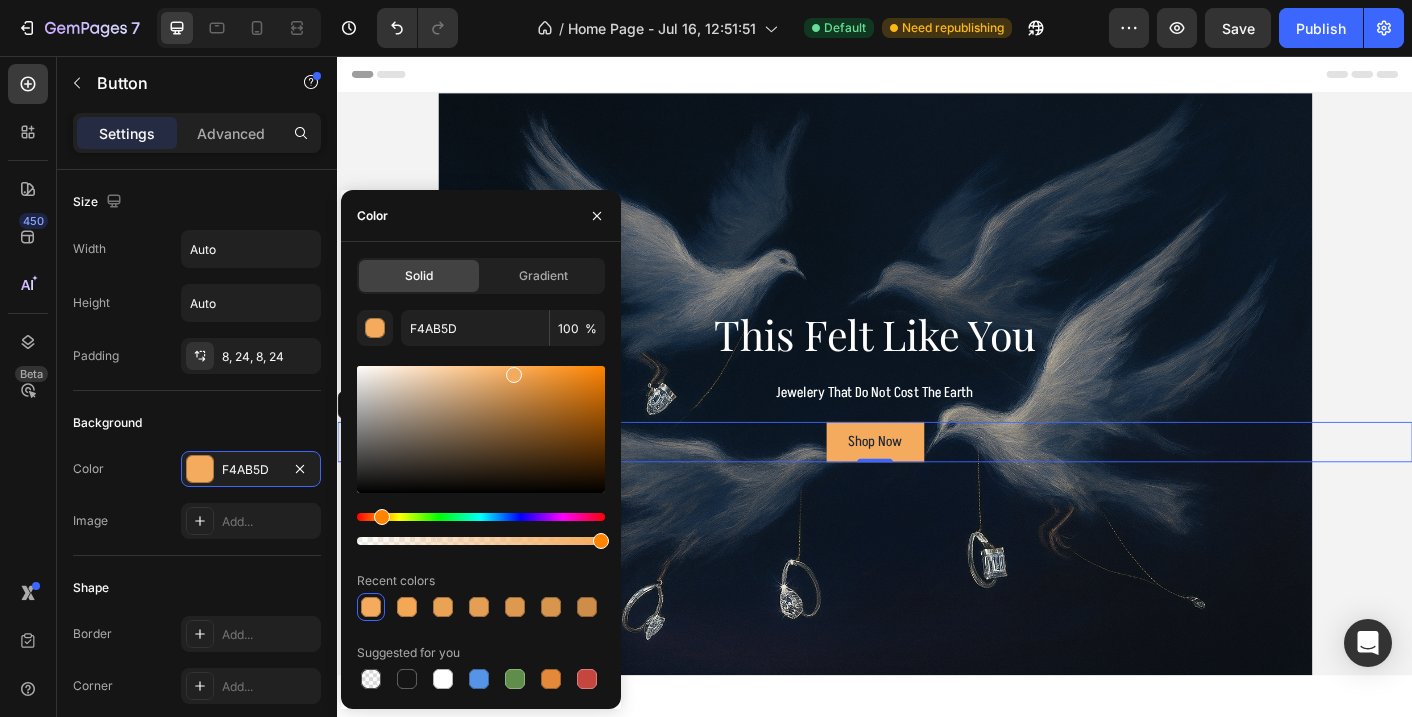 click at bounding box center [514, 375] 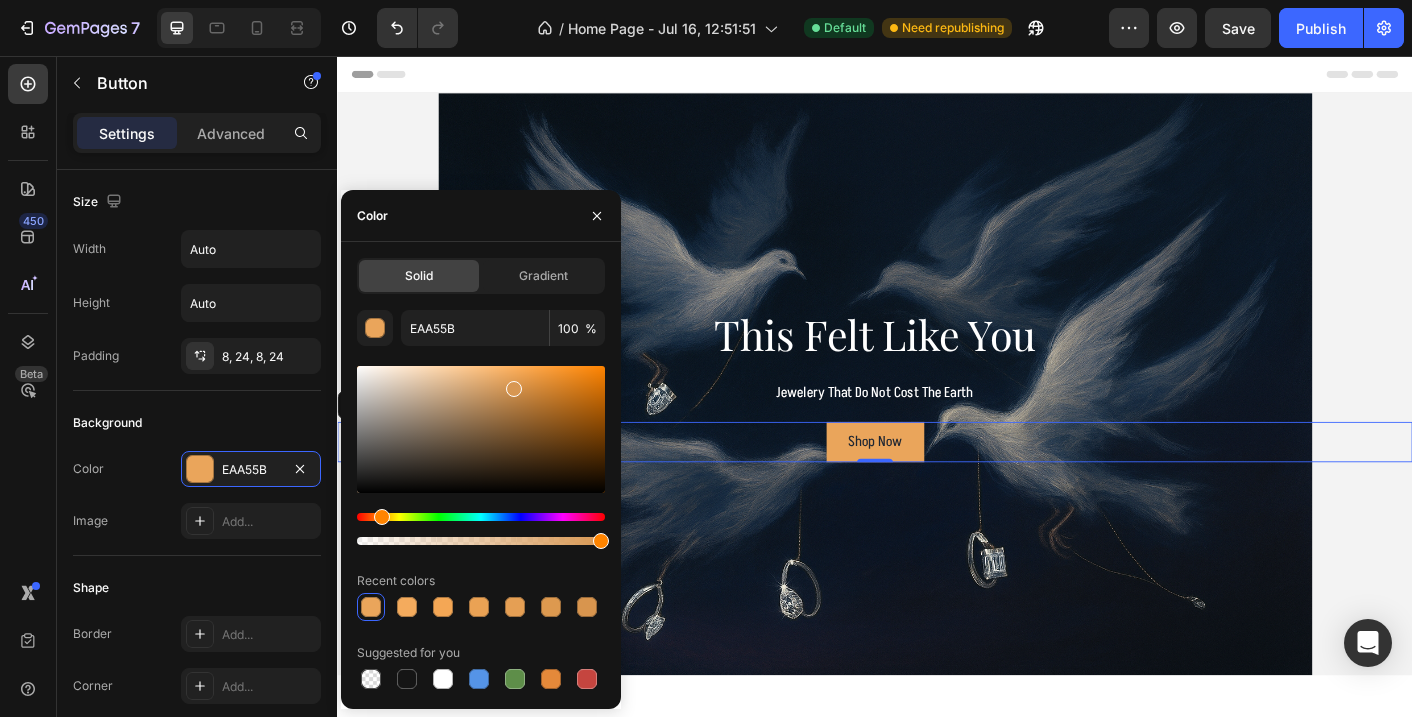 click at bounding box center (514, 389) 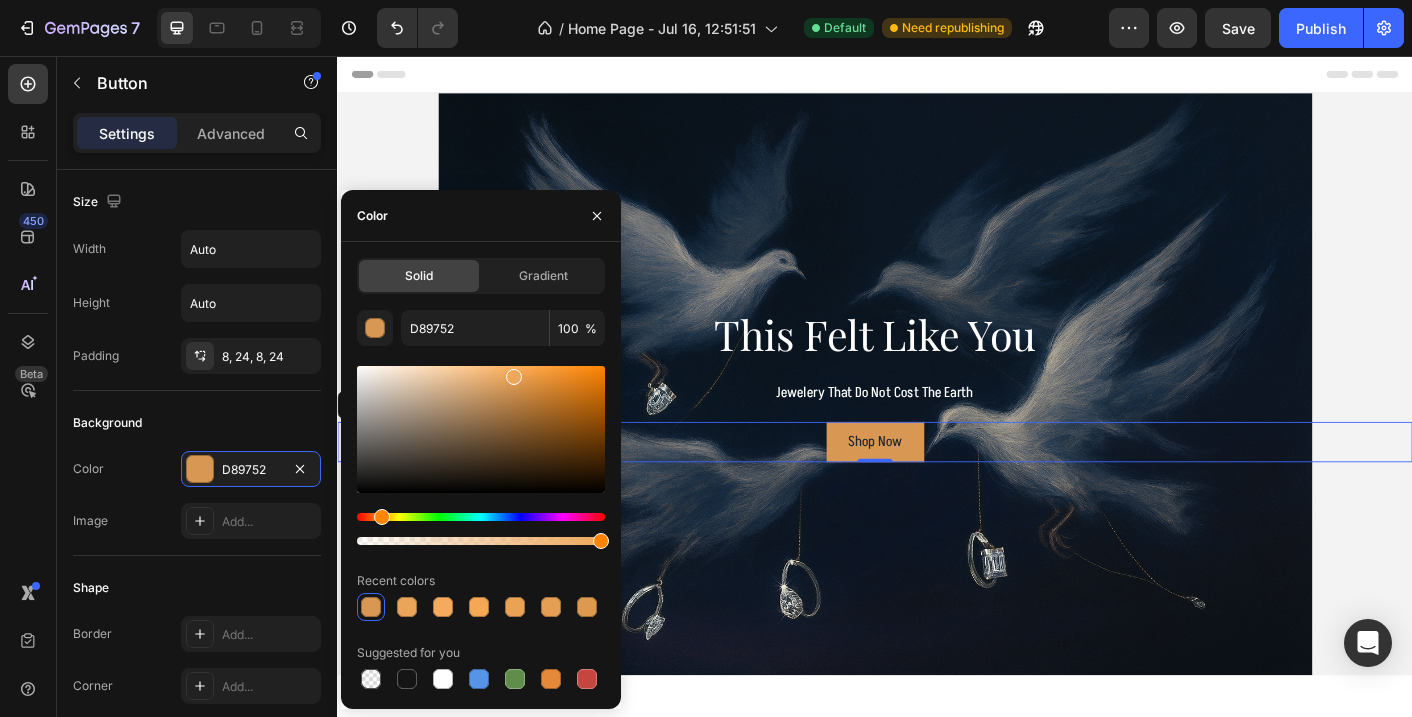 click at bounding box center [481, 429] 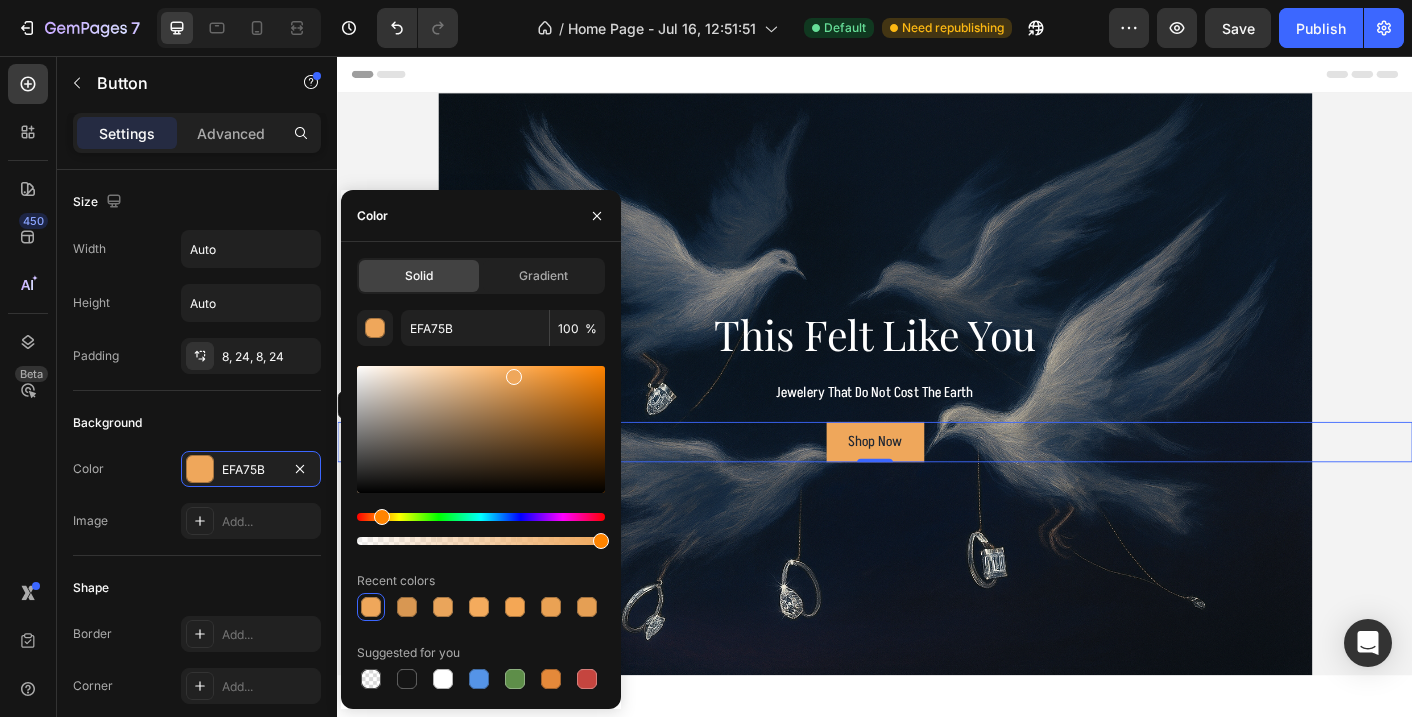 click at bounding box center [481, 429] 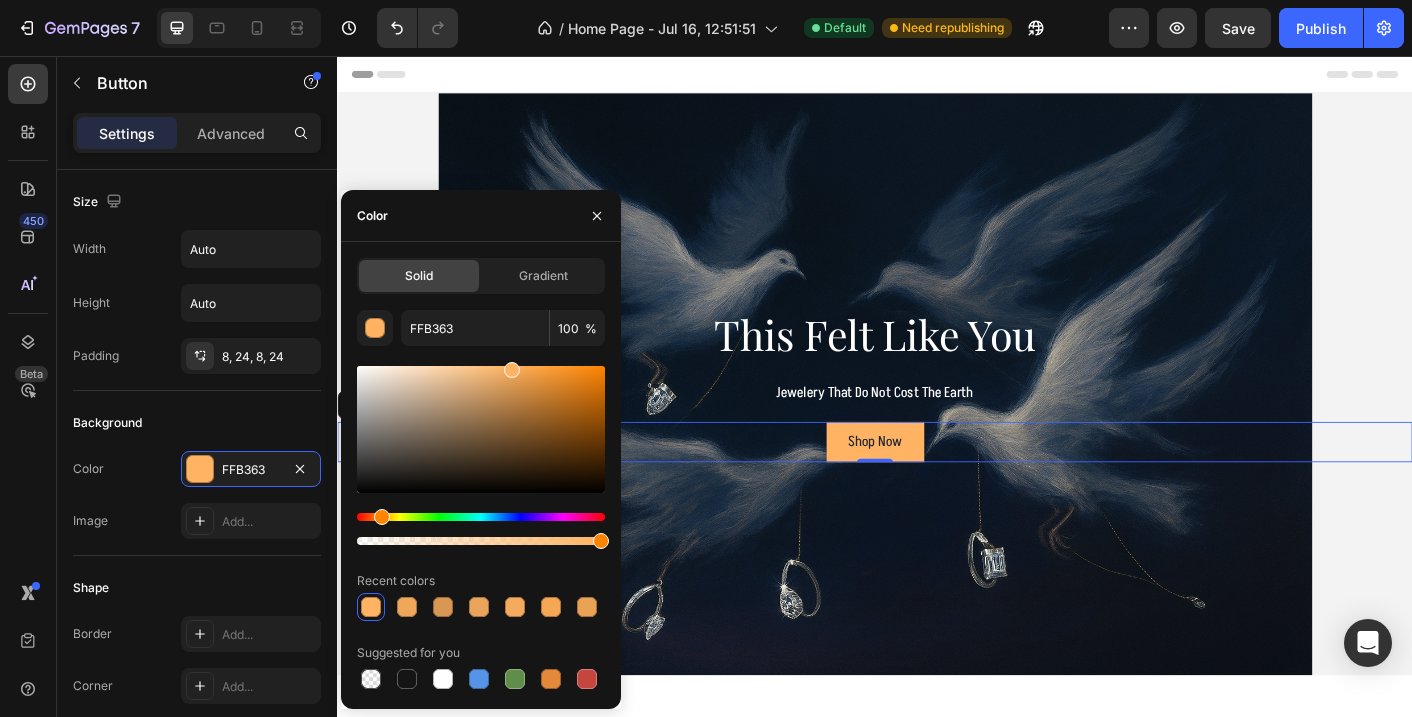 click at bounding box center (512, 370) 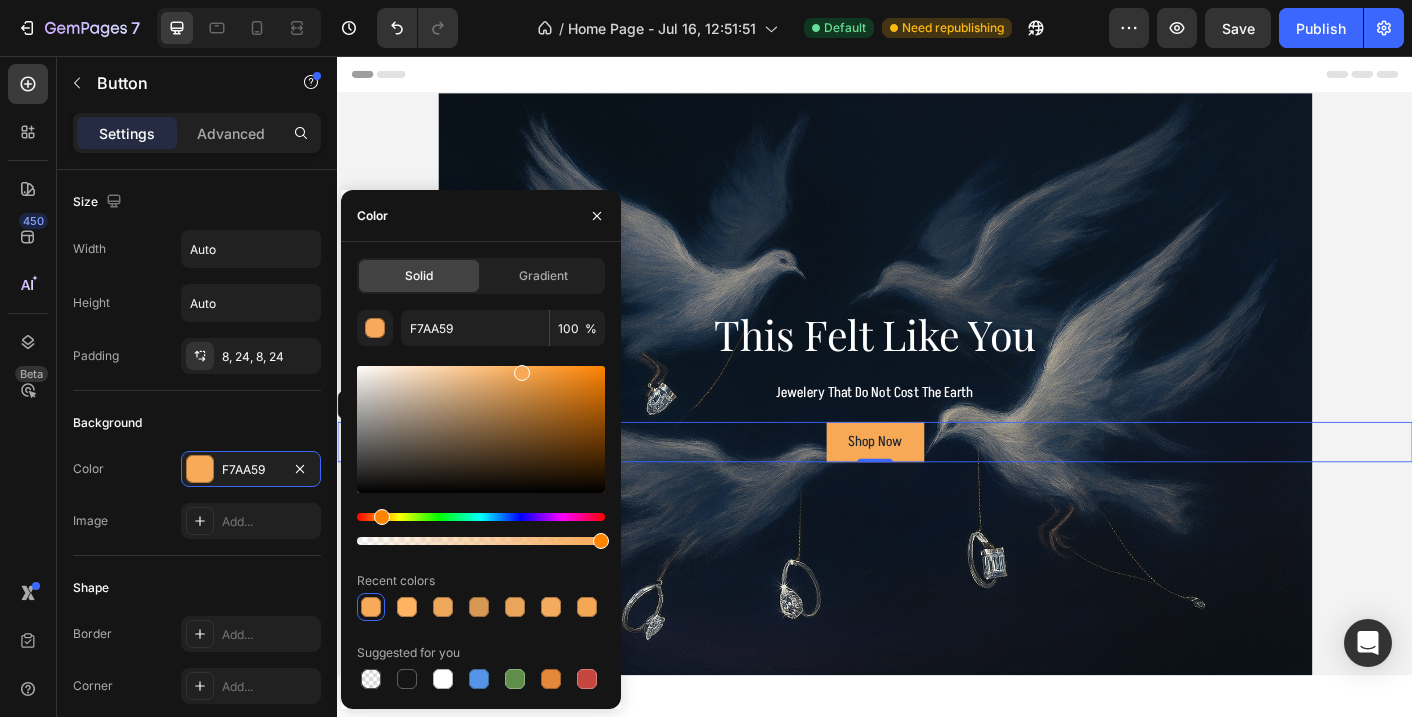 click at bounding box center (522, 373) 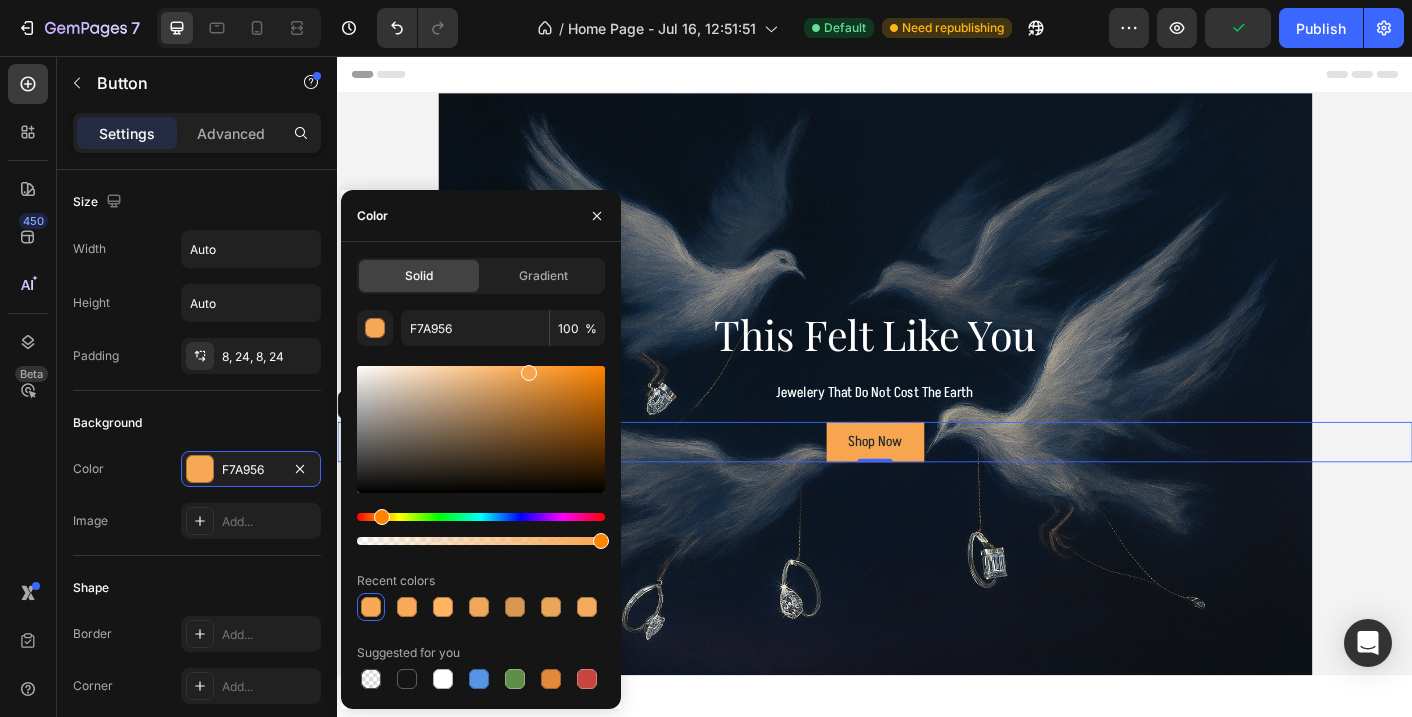 click at bounding box center (529, 373) 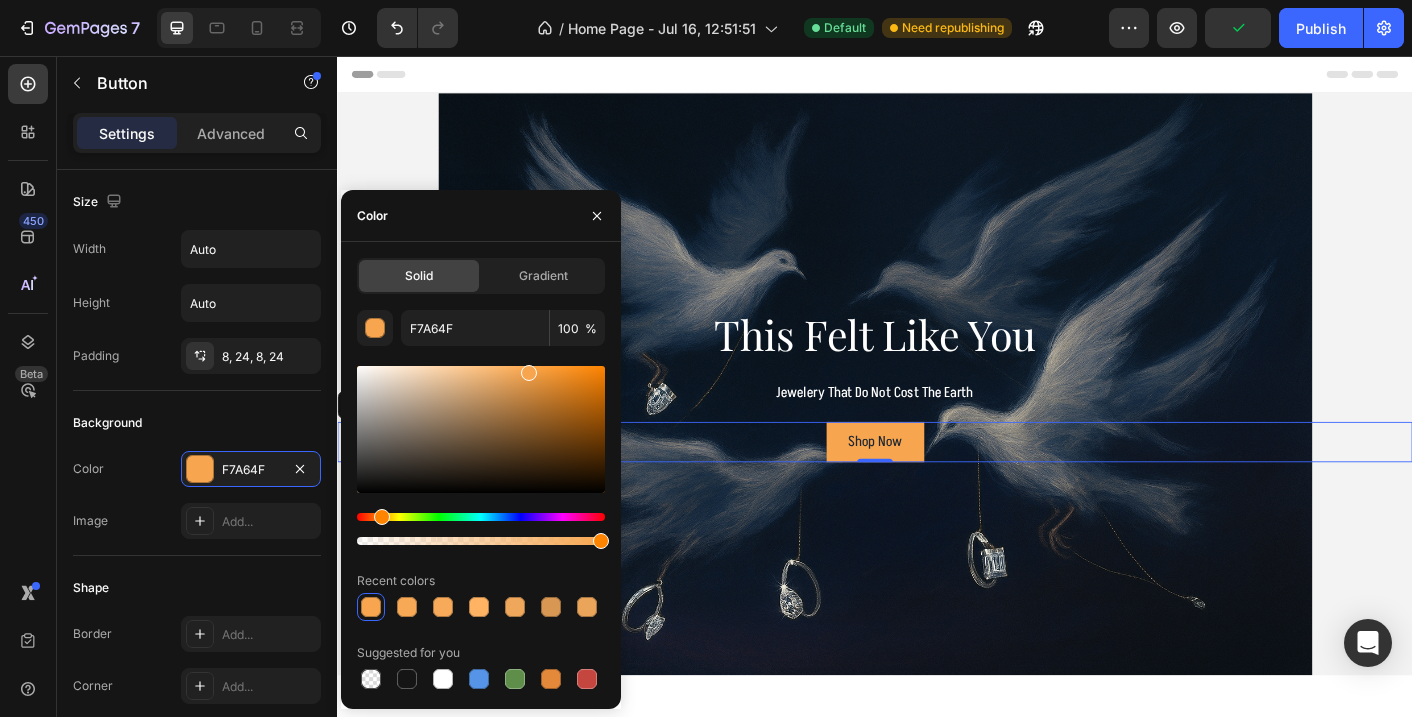 click at bounding box center (529, 373) 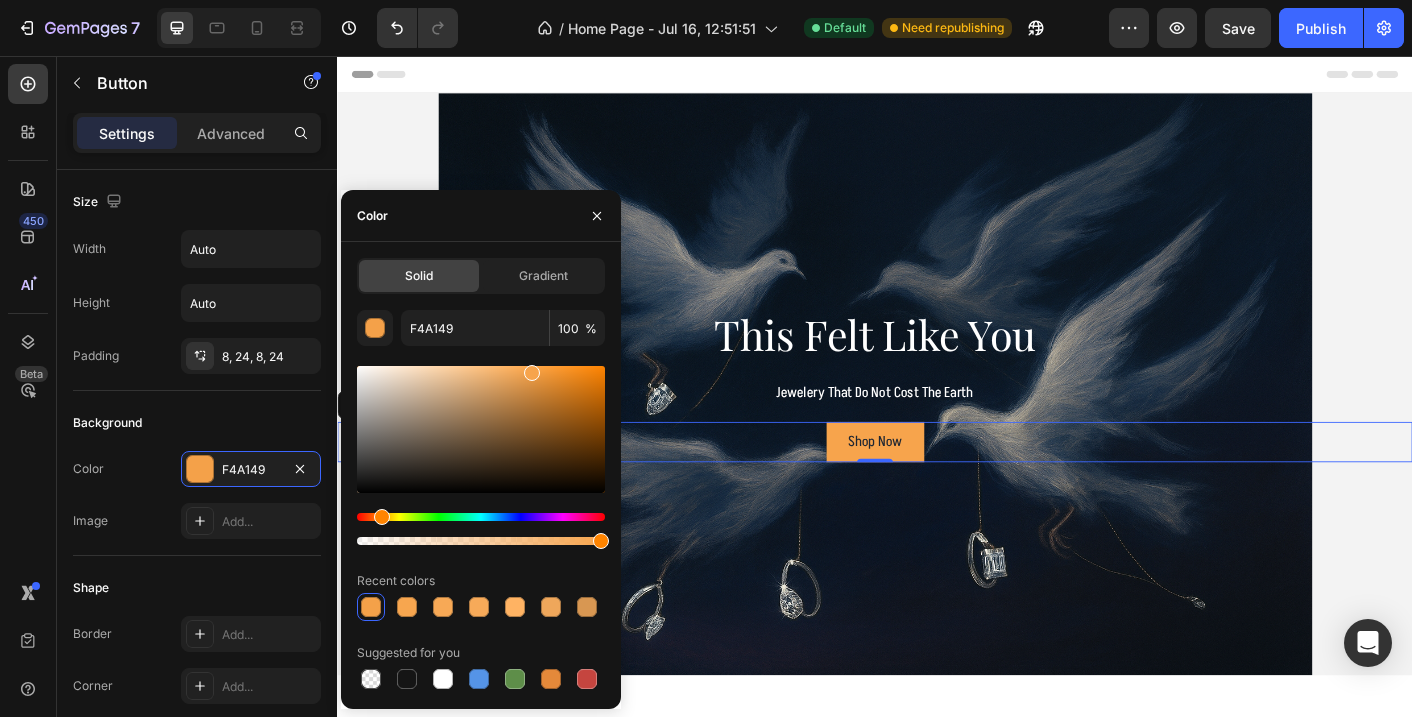 click at bounding box center (532, 373) 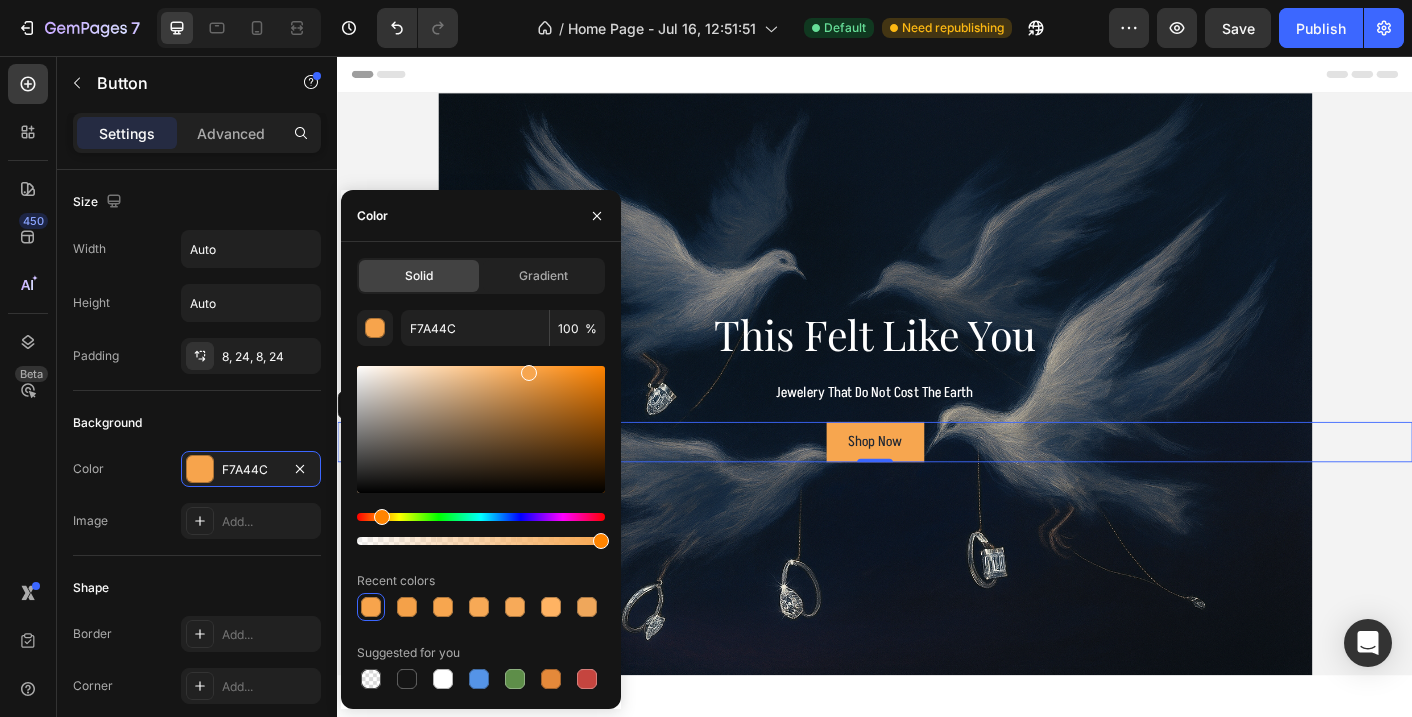 click at bounding box center (529, 373) 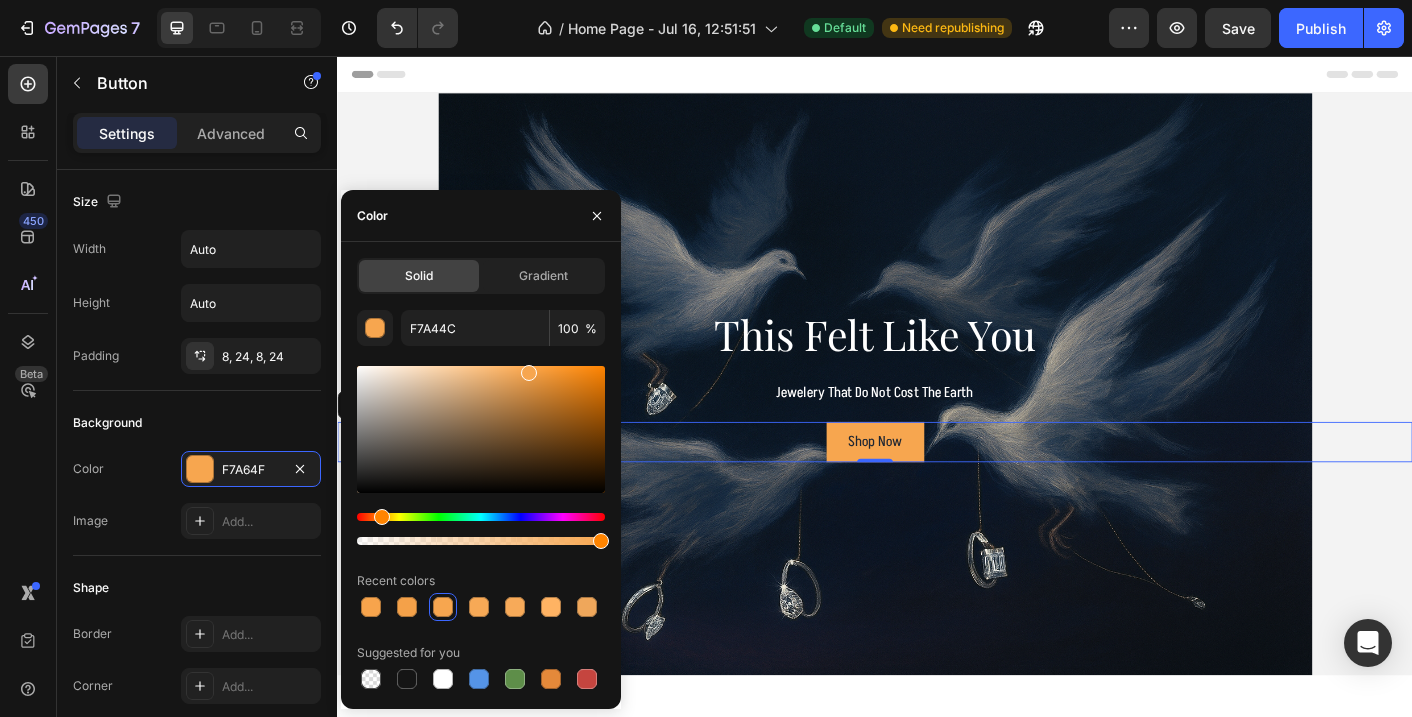 type on "F7A64F" 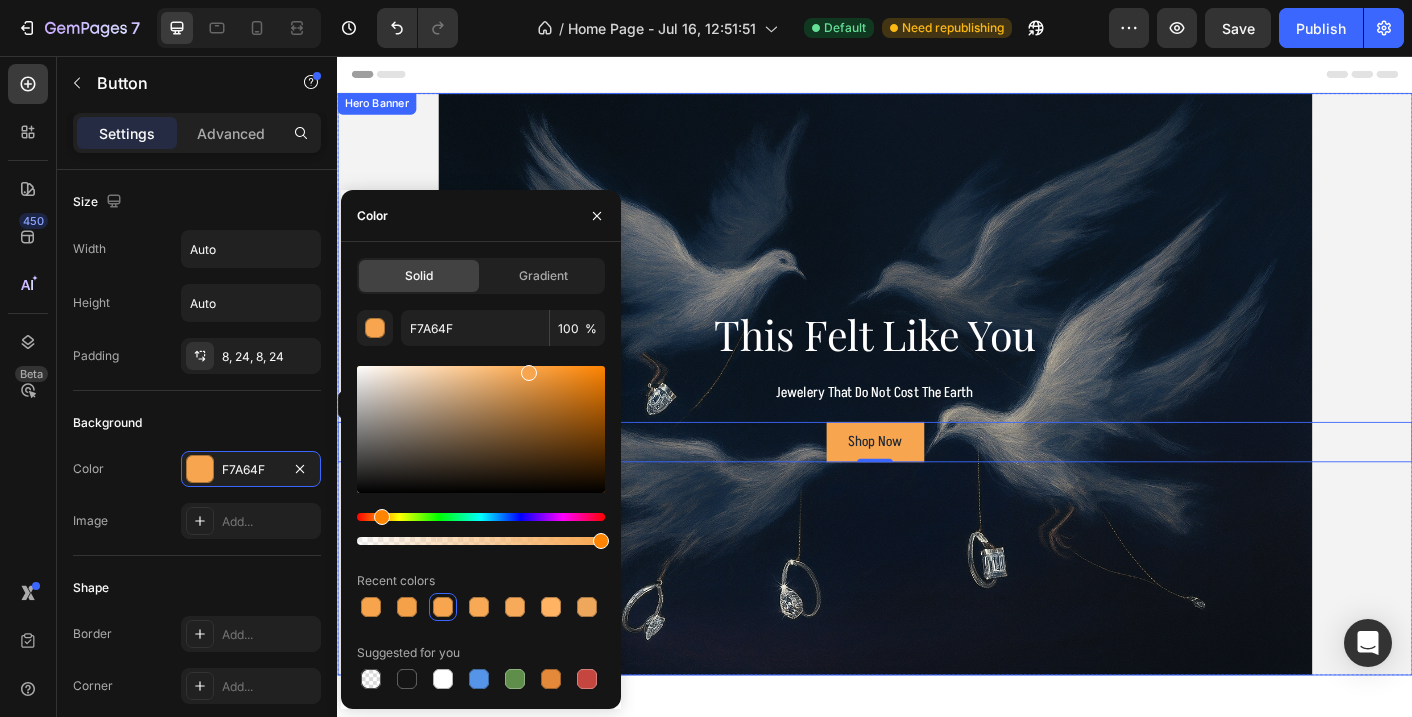 click at bounding box center (937, 422) 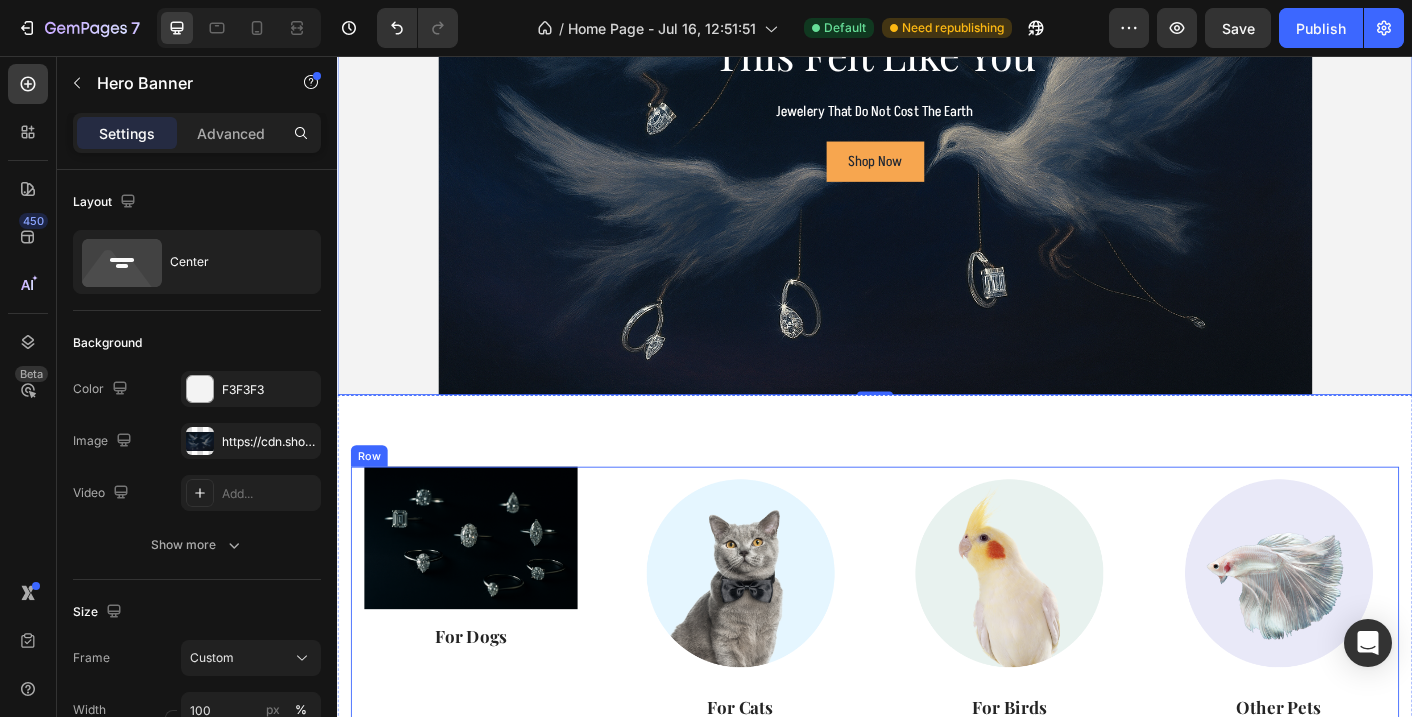 scroll, scrollTop: 662, scrollLeft: 0, axis: vertical 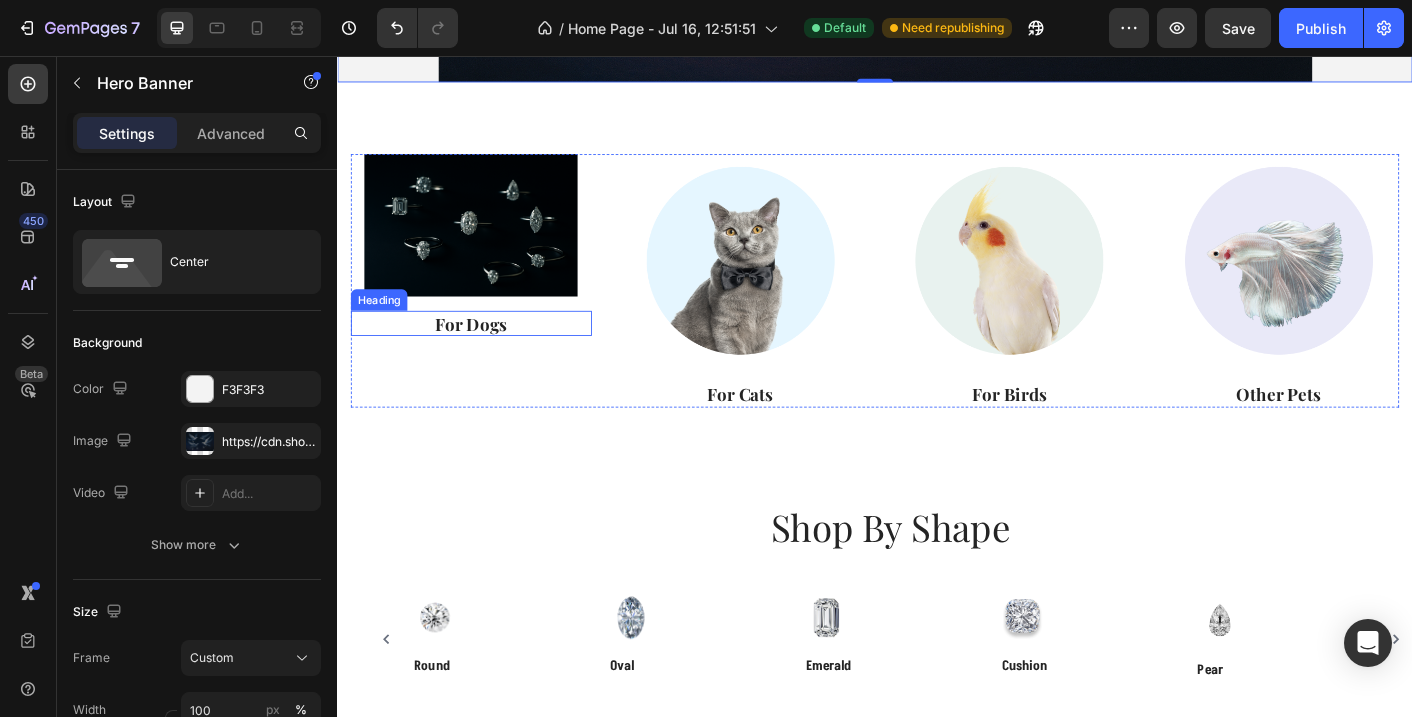 click on "For Dogs" at bounding box center (486, 354) 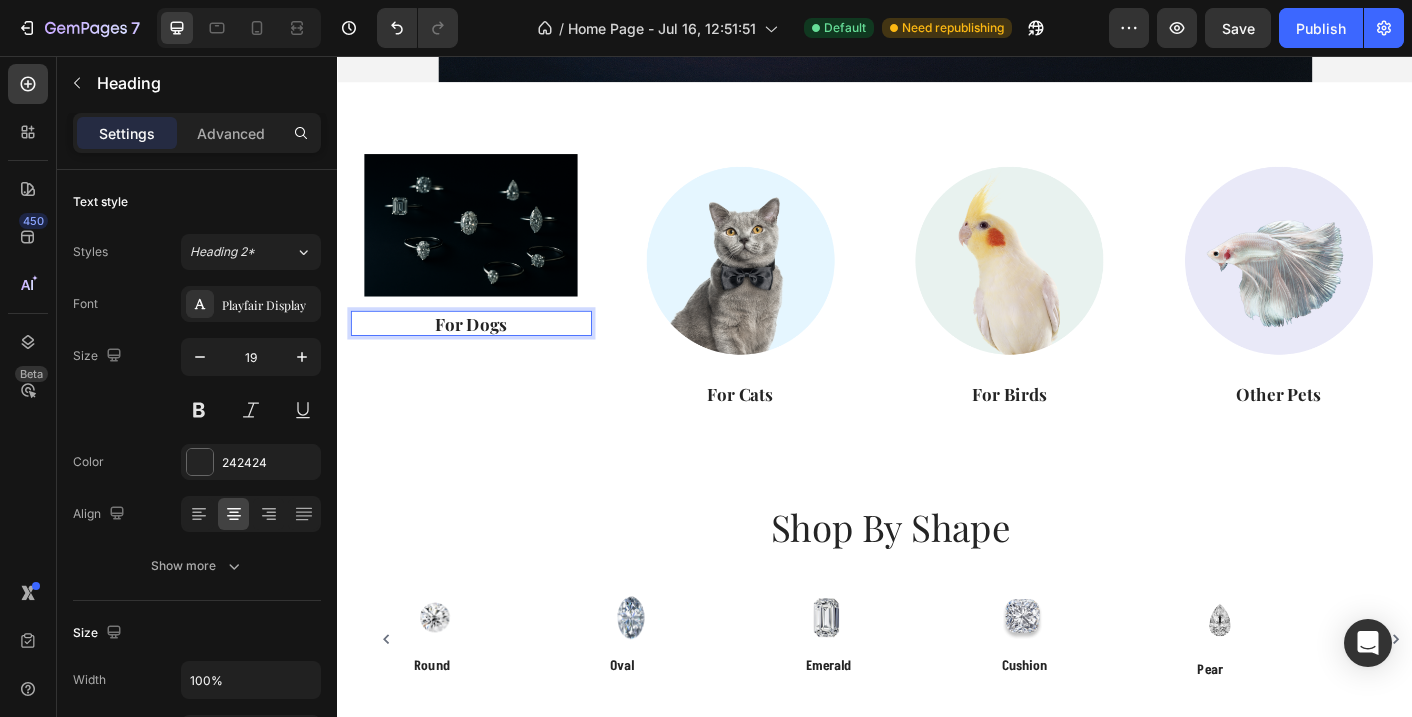click on "For Dogs" at bounding box center (486, 354) 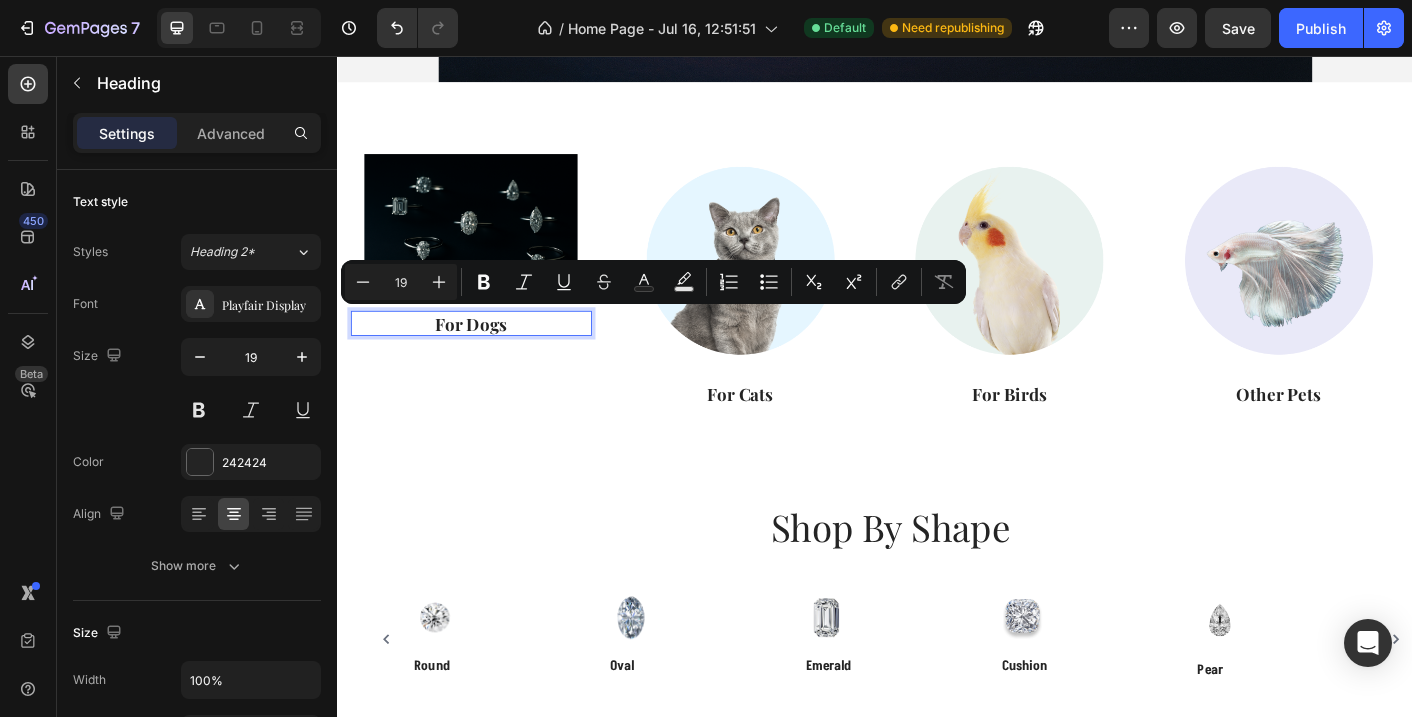 click on "For Dogs" at bounding box center [486, 354] 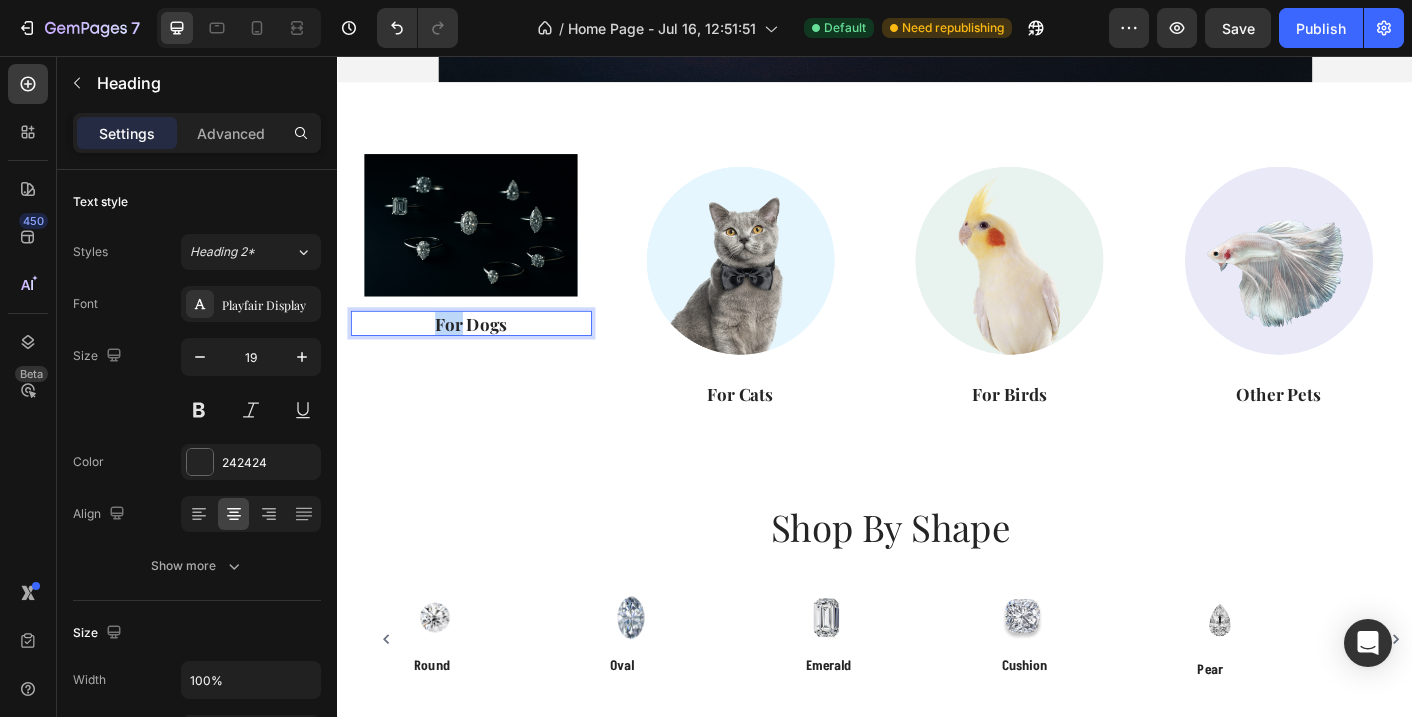 click on "For Dogs" at bounding box center [486, 354] 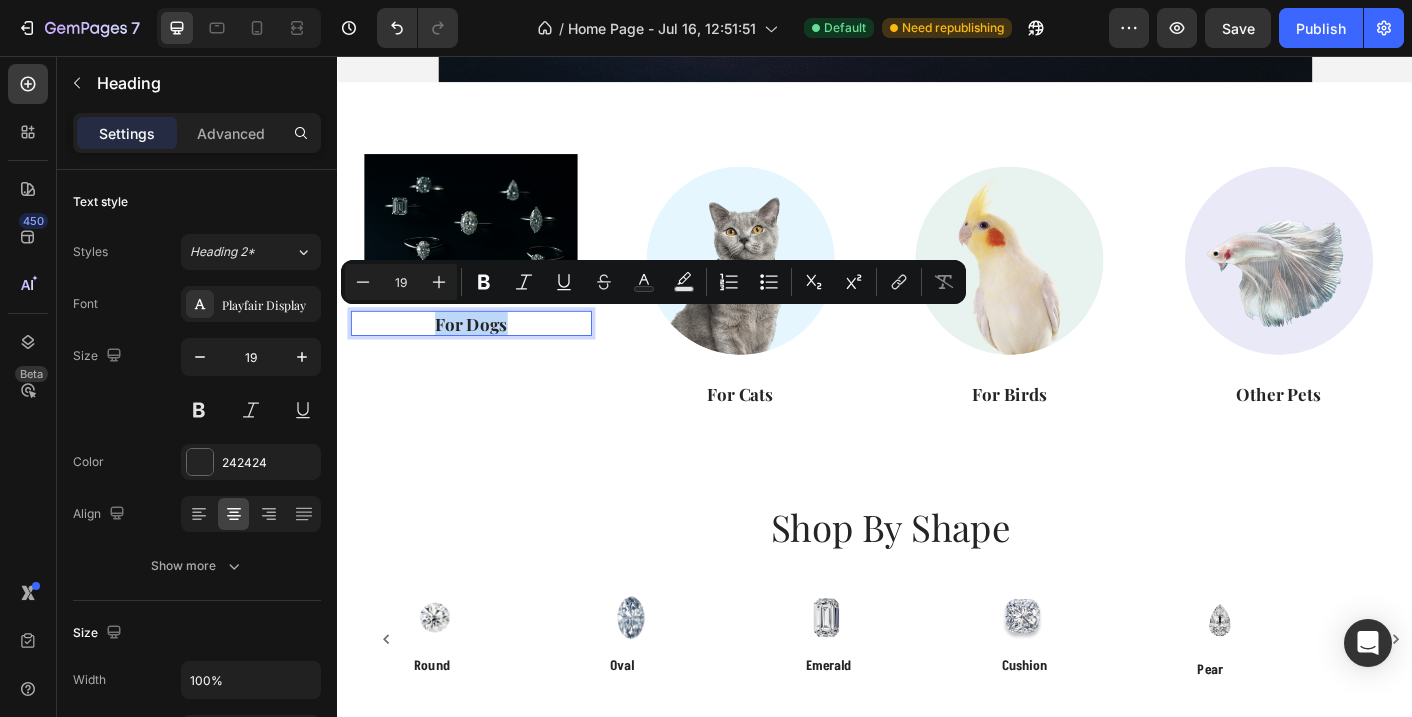 click on "For Dogs" at bounding box center [486, 354] 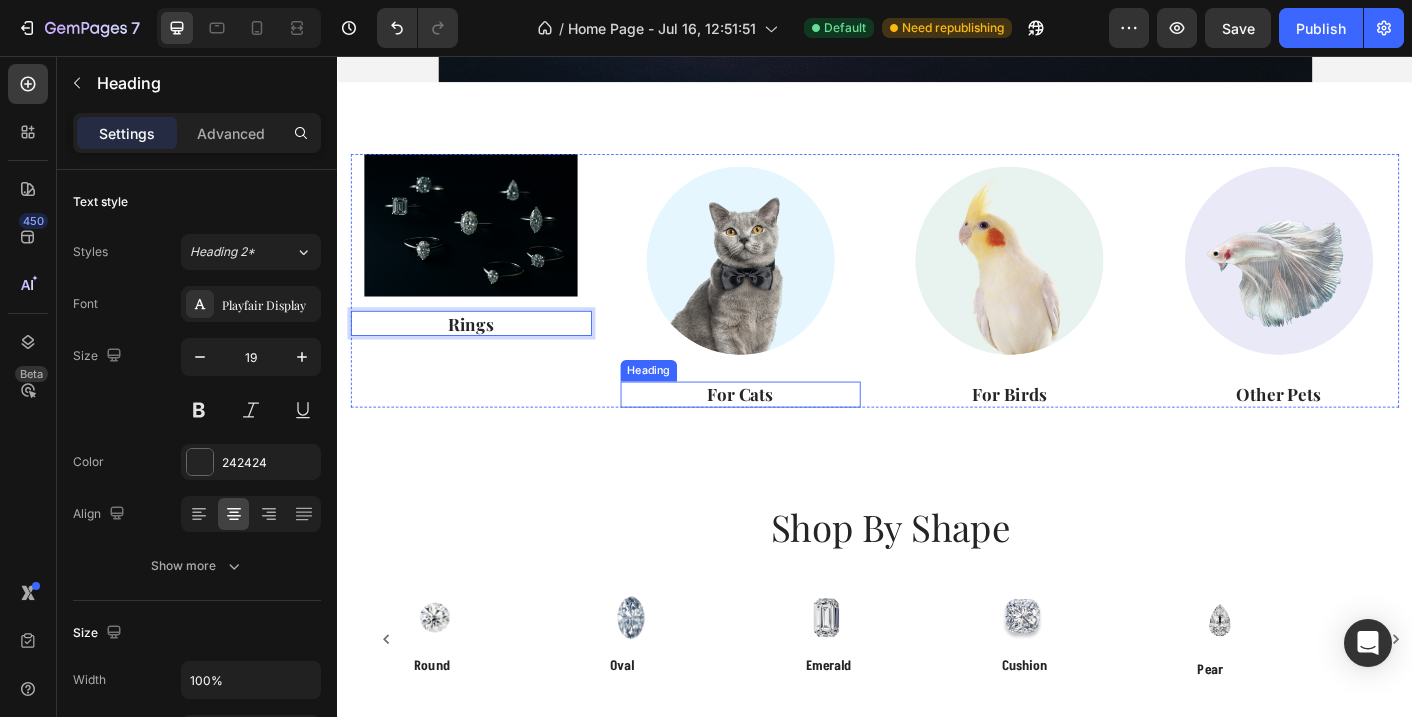 click on "For Cats" at bounding box center [787, 433] 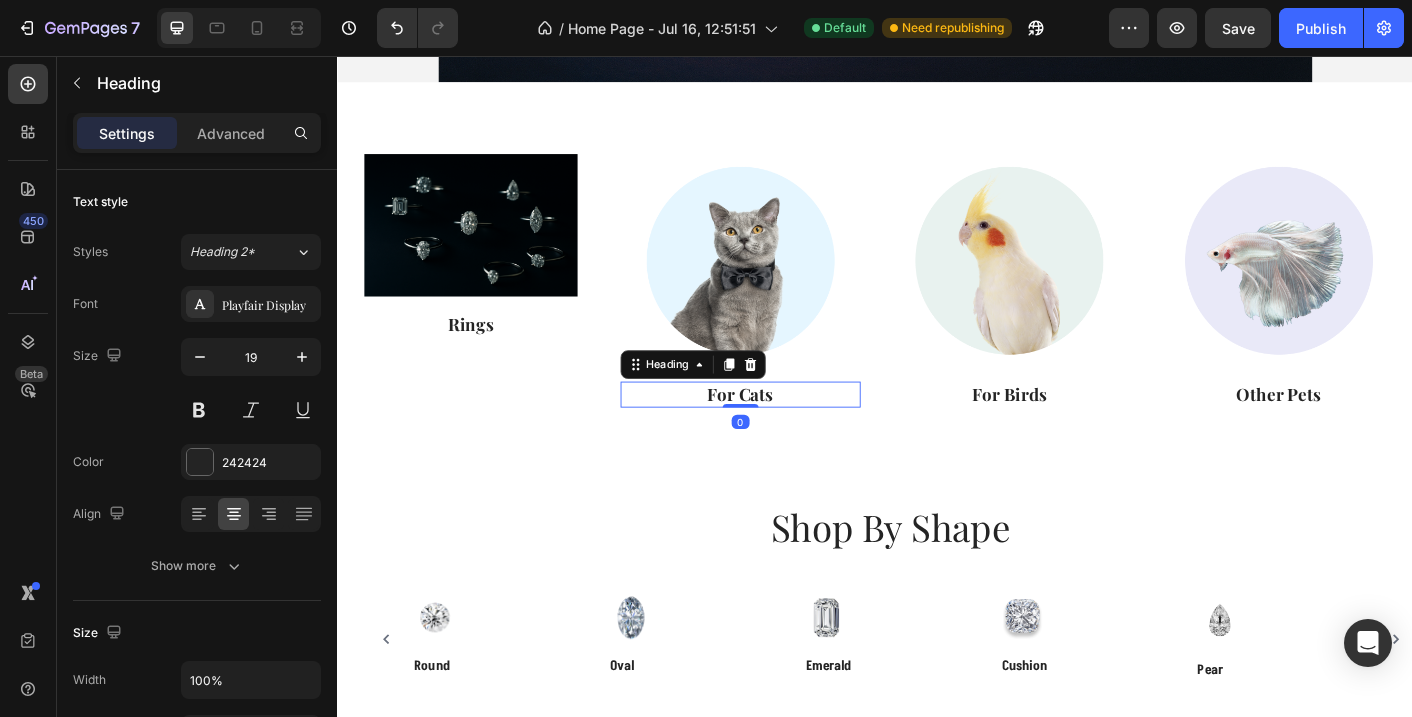 click on "For Cats" at bounding box center (787, 433) 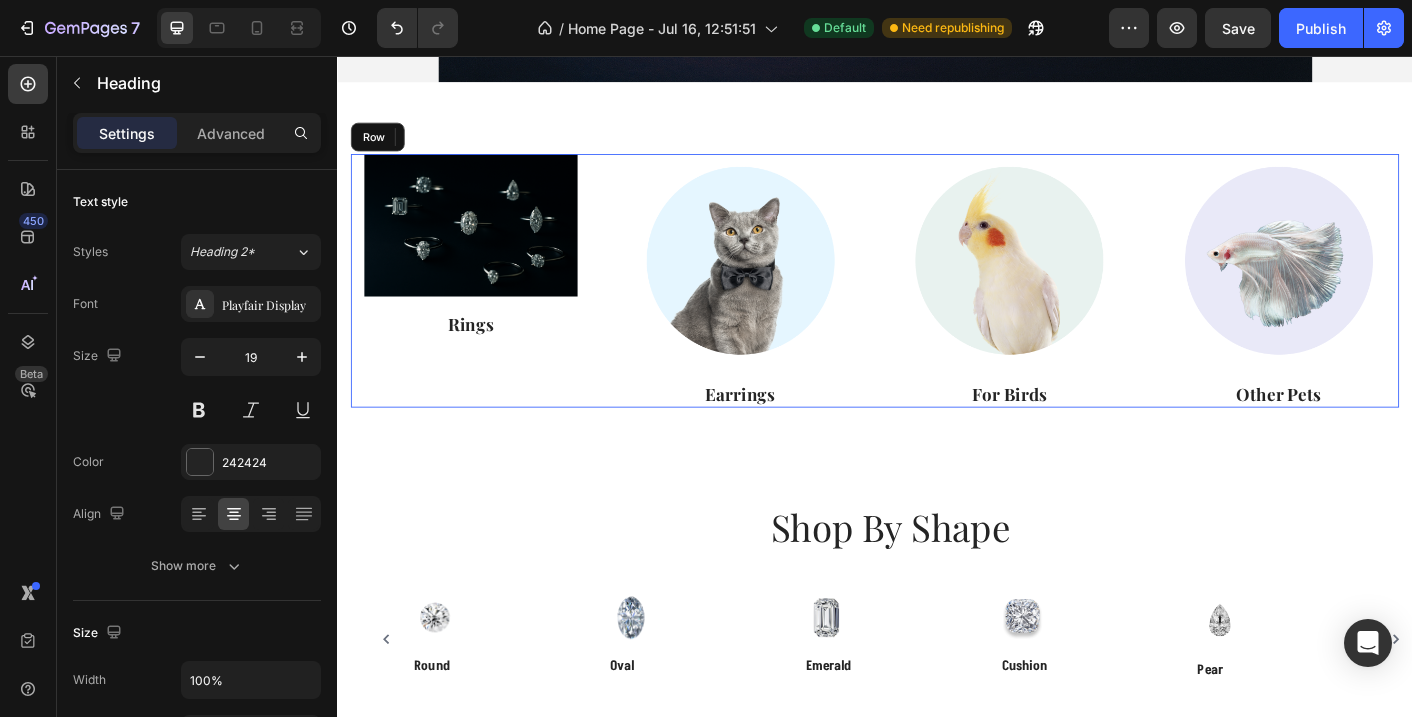 click on "Image For Birds Heading" at bounding box center [1087, 306] 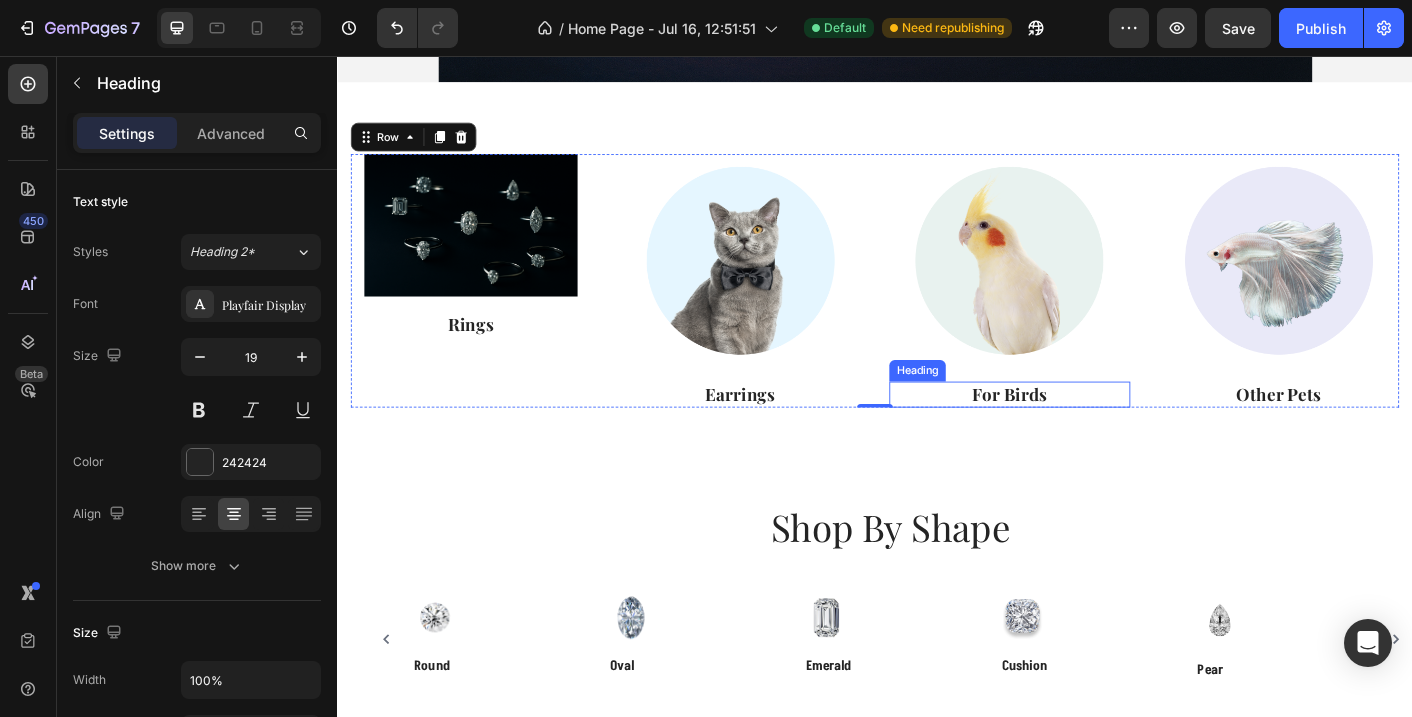 click on "For Birds" at bounding box center (1087, 433) 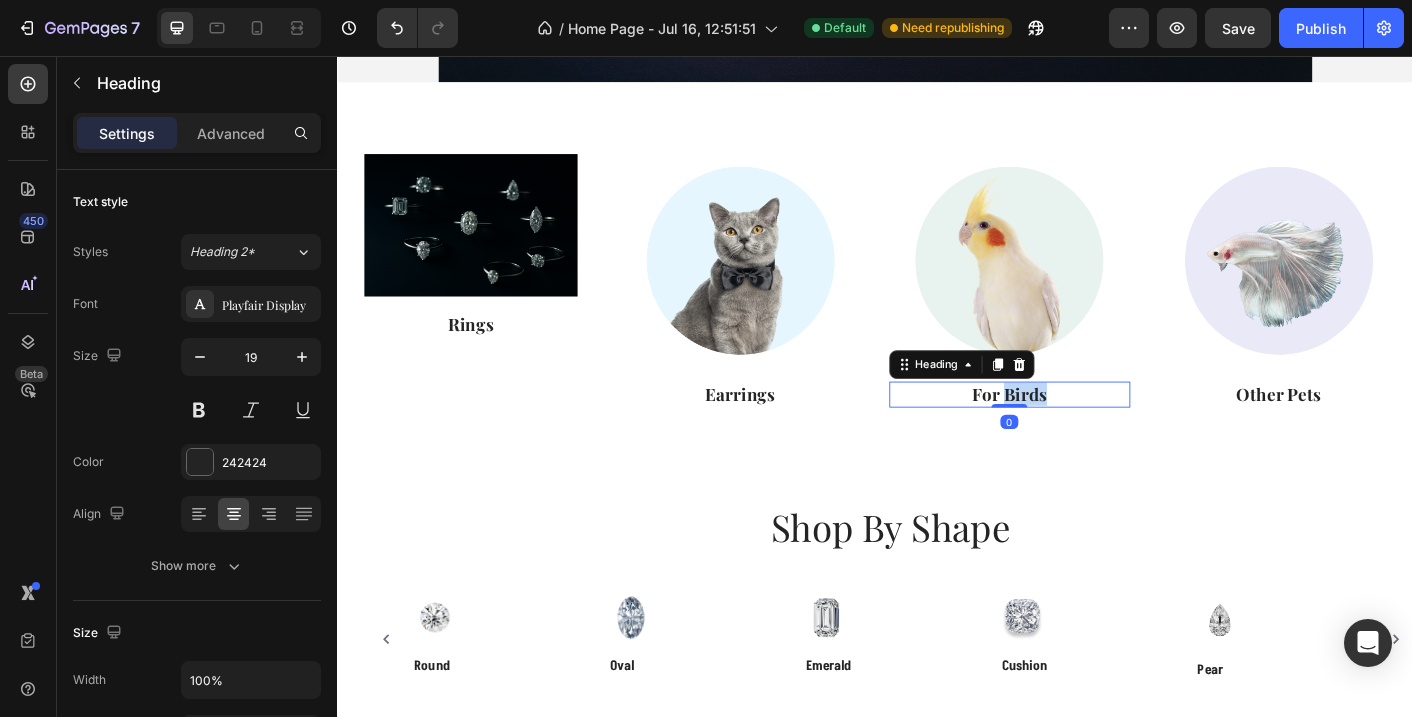 click on "For Birds" at bounding box center [1087, 433] 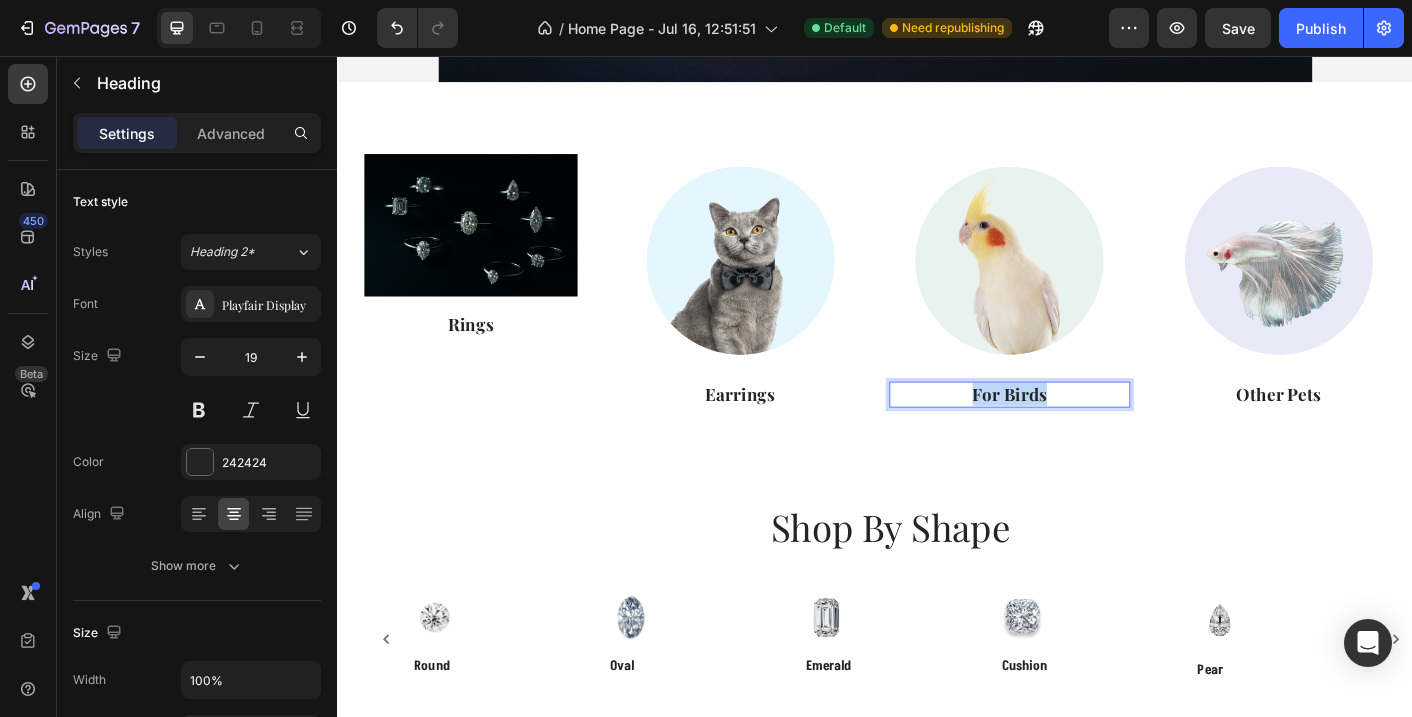 click on "For Birds" at bounding box center [1087, 433] 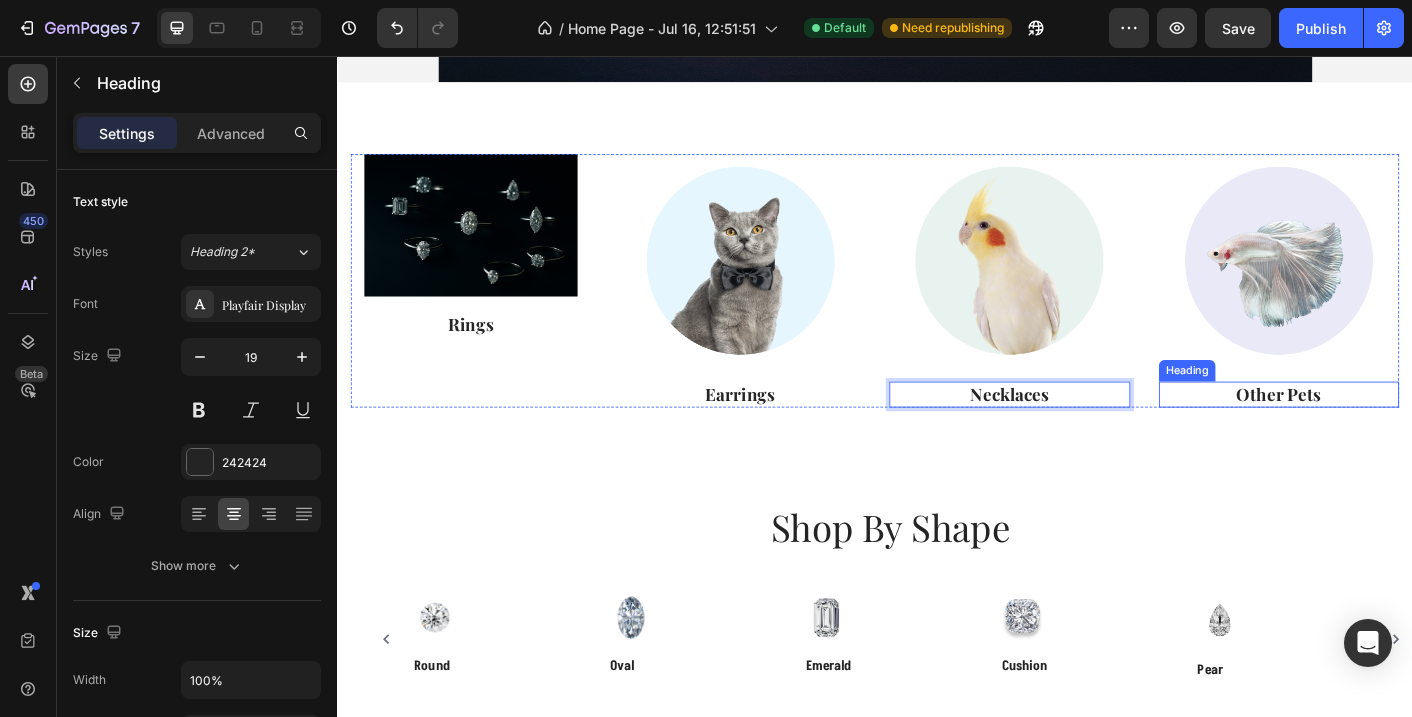 click on "Other Pets" at bounding box center [1388, 433] 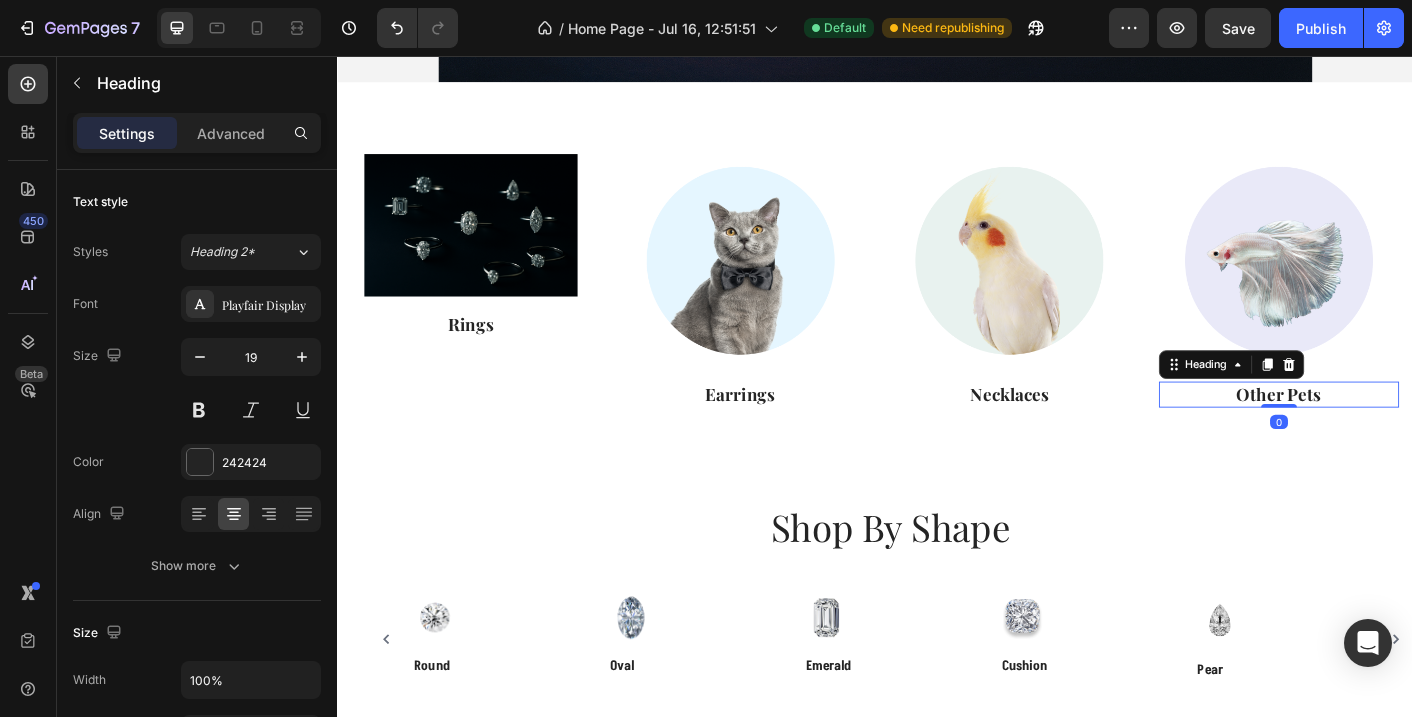 click on "Other Pets" at bounding box center [1388, 433] 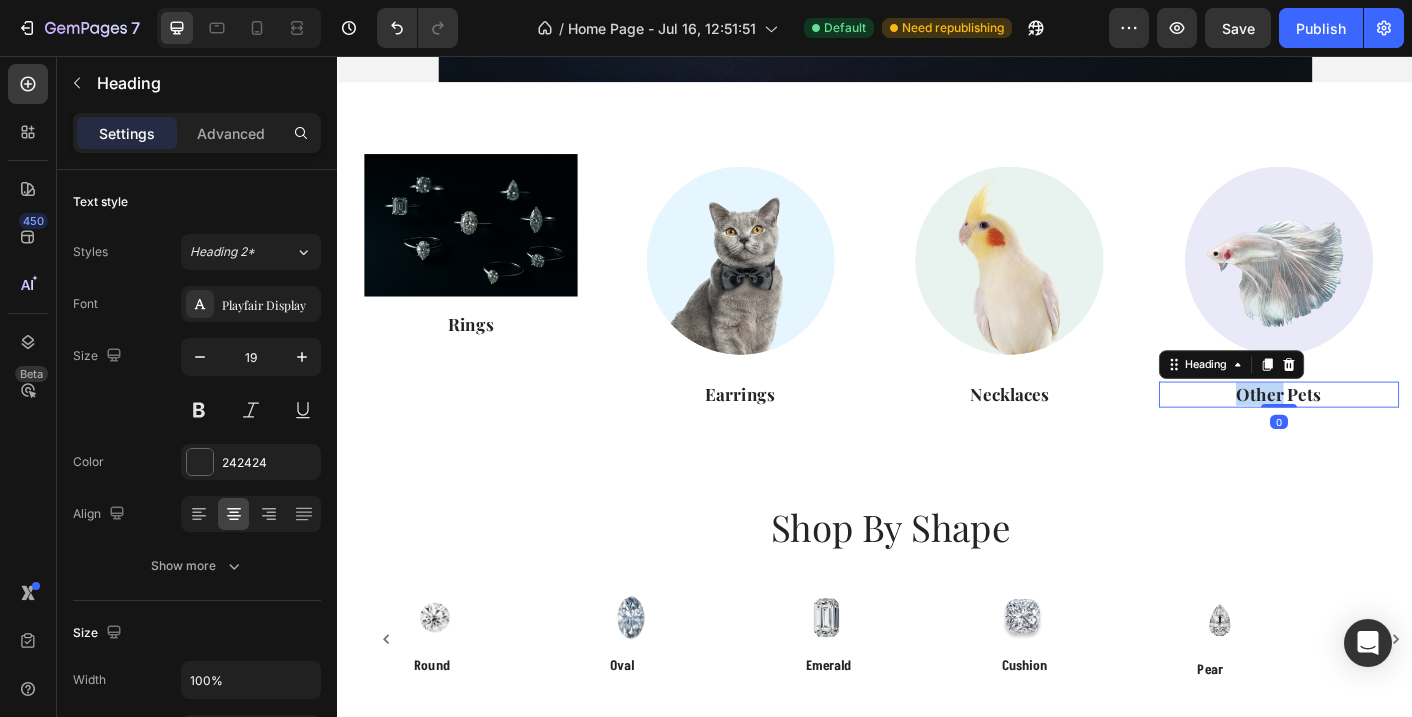 click on "Other Pets" at bounding box center (1388, 433) 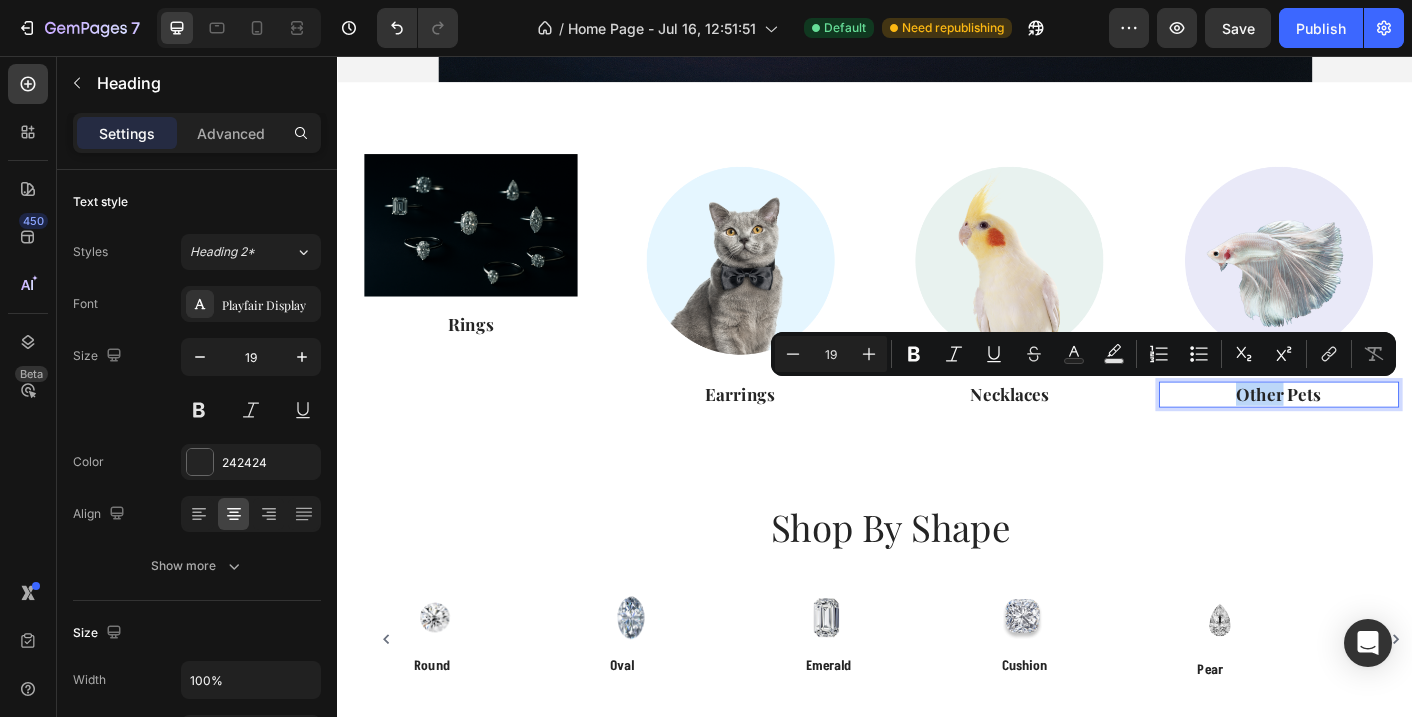 click on "Other Pets" at bounding box center (1388, 433) 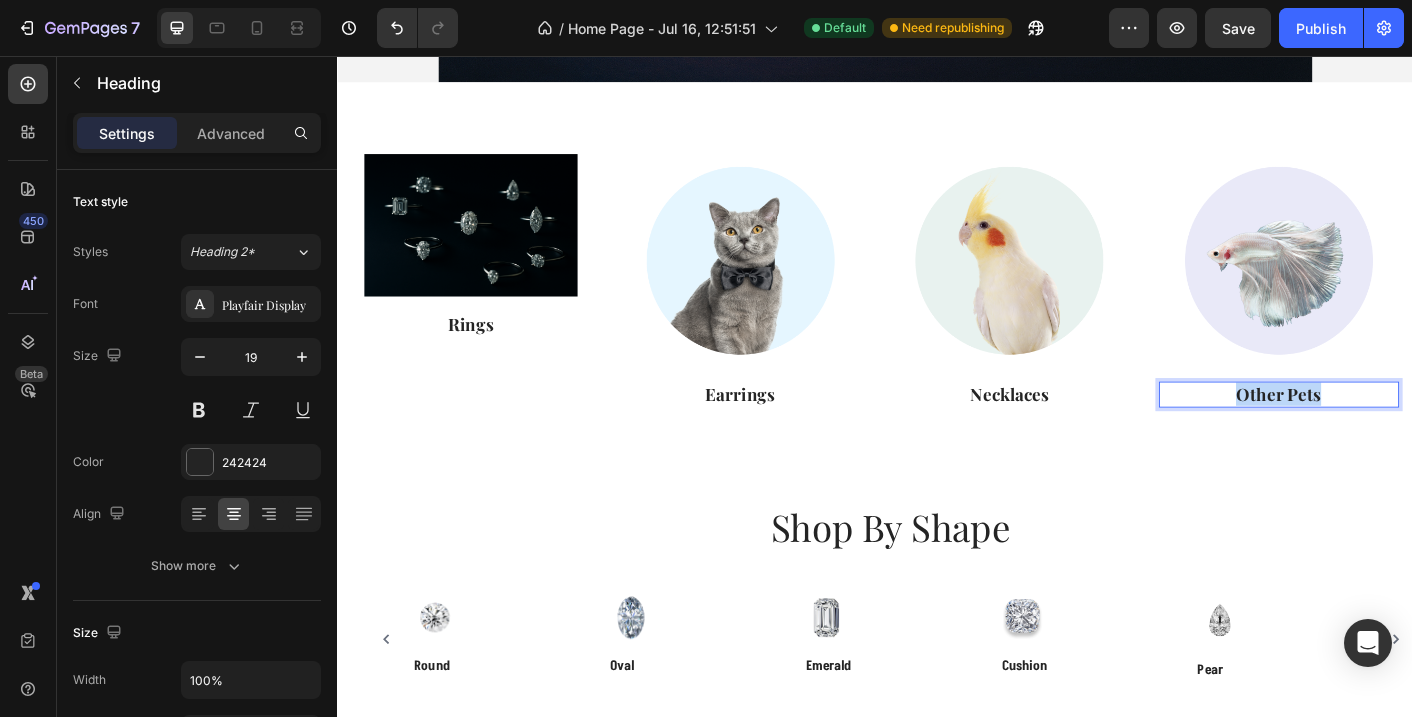 click on "Other Pets" at bounding box center [1388, 433] 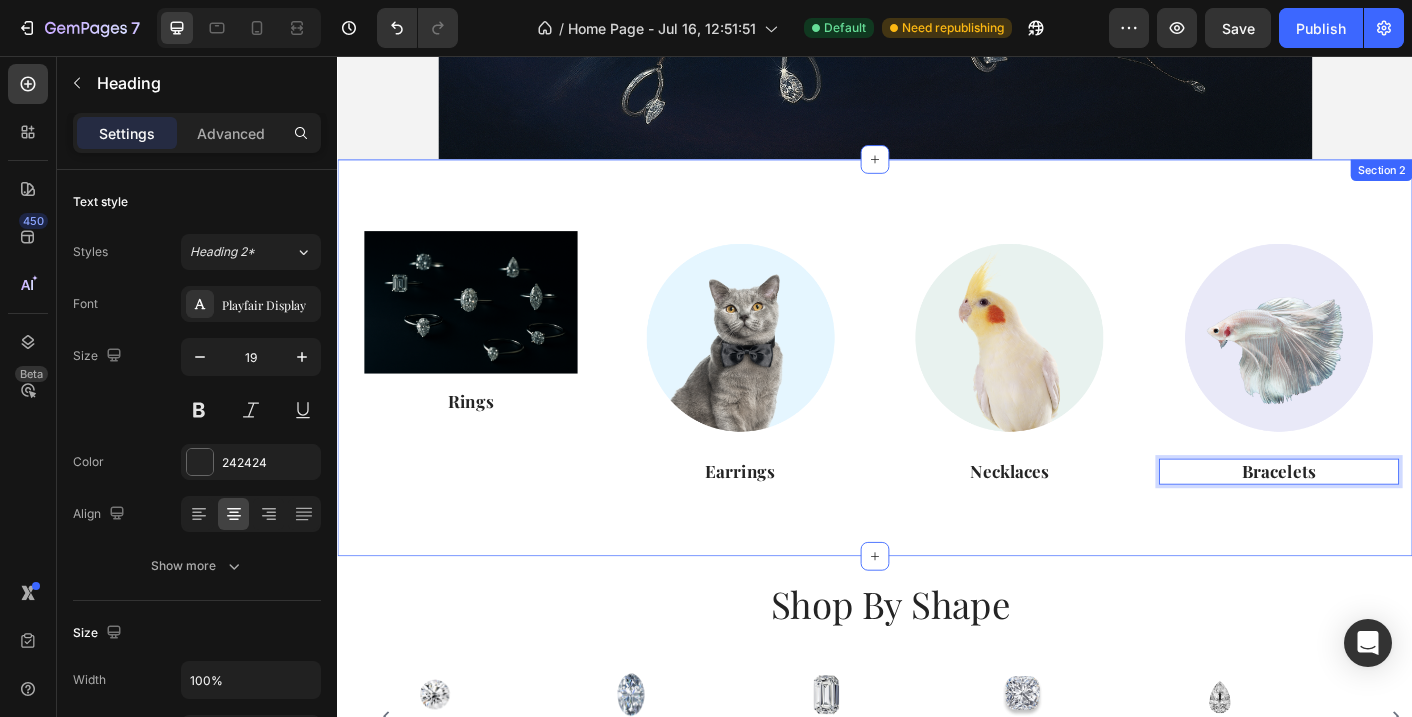 scroll, scrollTop: 535, scrollLeft: 0, axis: vertical 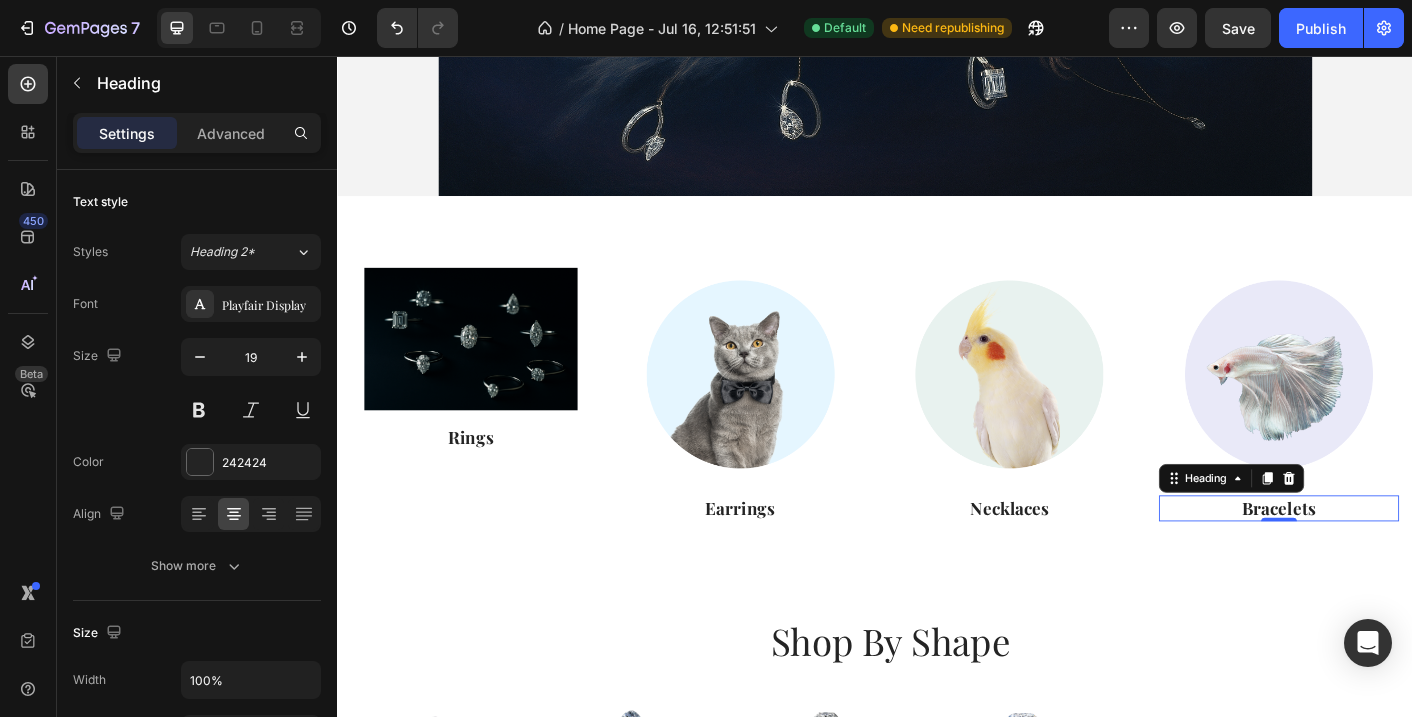 click at bounding box center [486, 371] 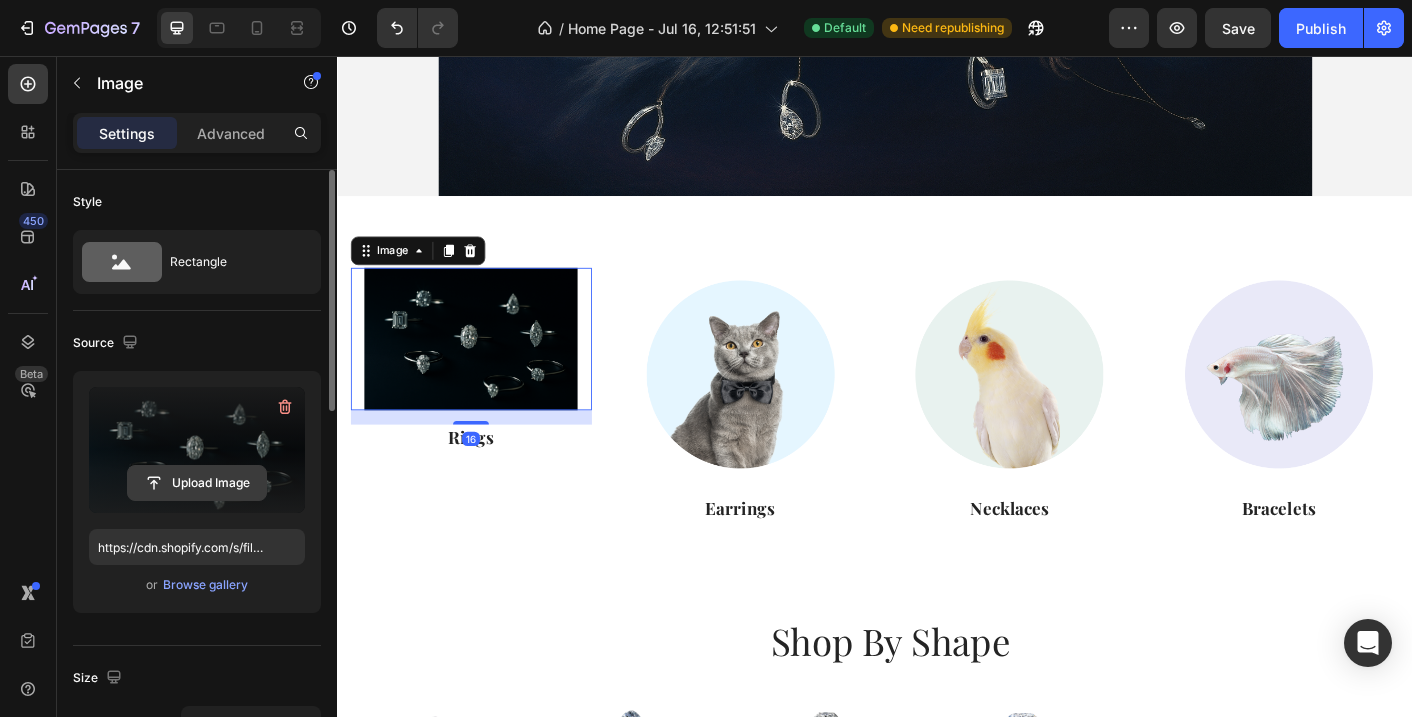 click 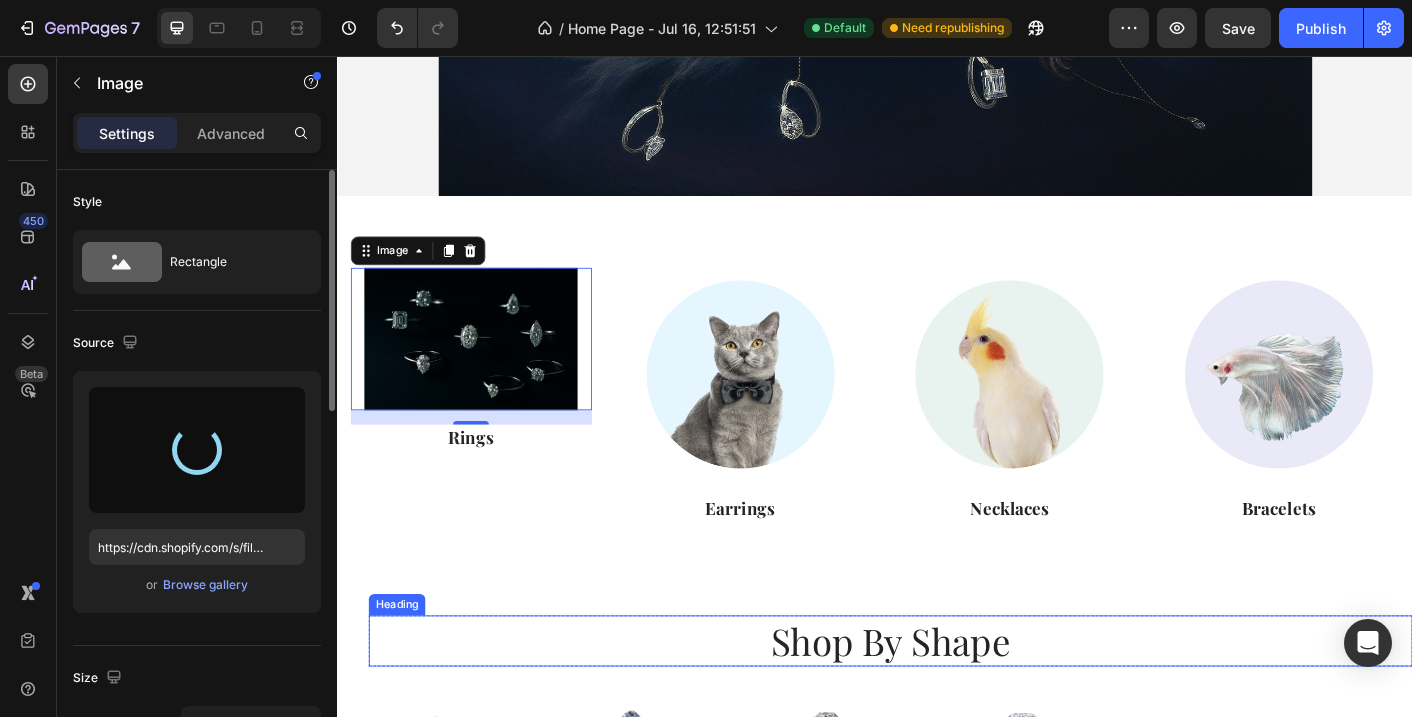 type on "https://cdn.shopify.com/s/files/1/0894/7944/6871/files/gempages_563696569816187666-0f65bda1-0bdf-4125-888c-bbeb99b2e8e6.png" 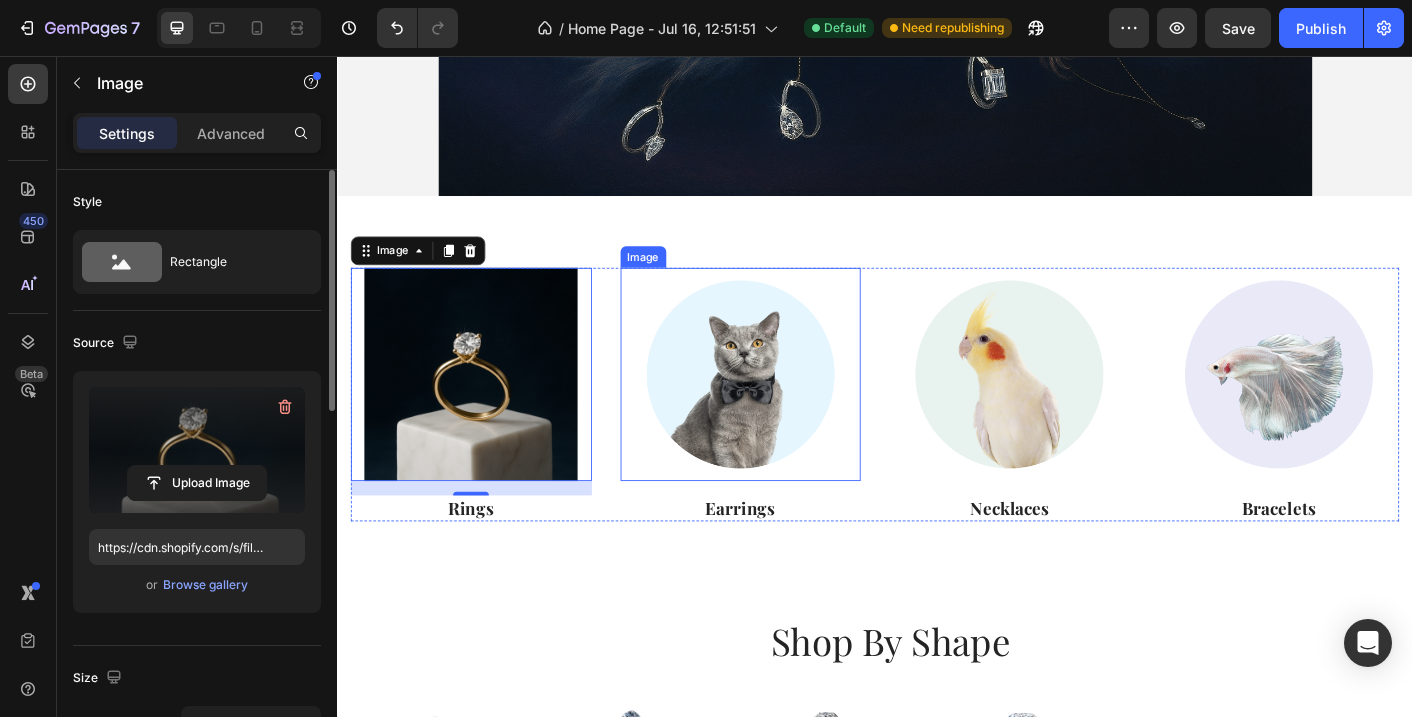 click at bounding box center [787, 411] 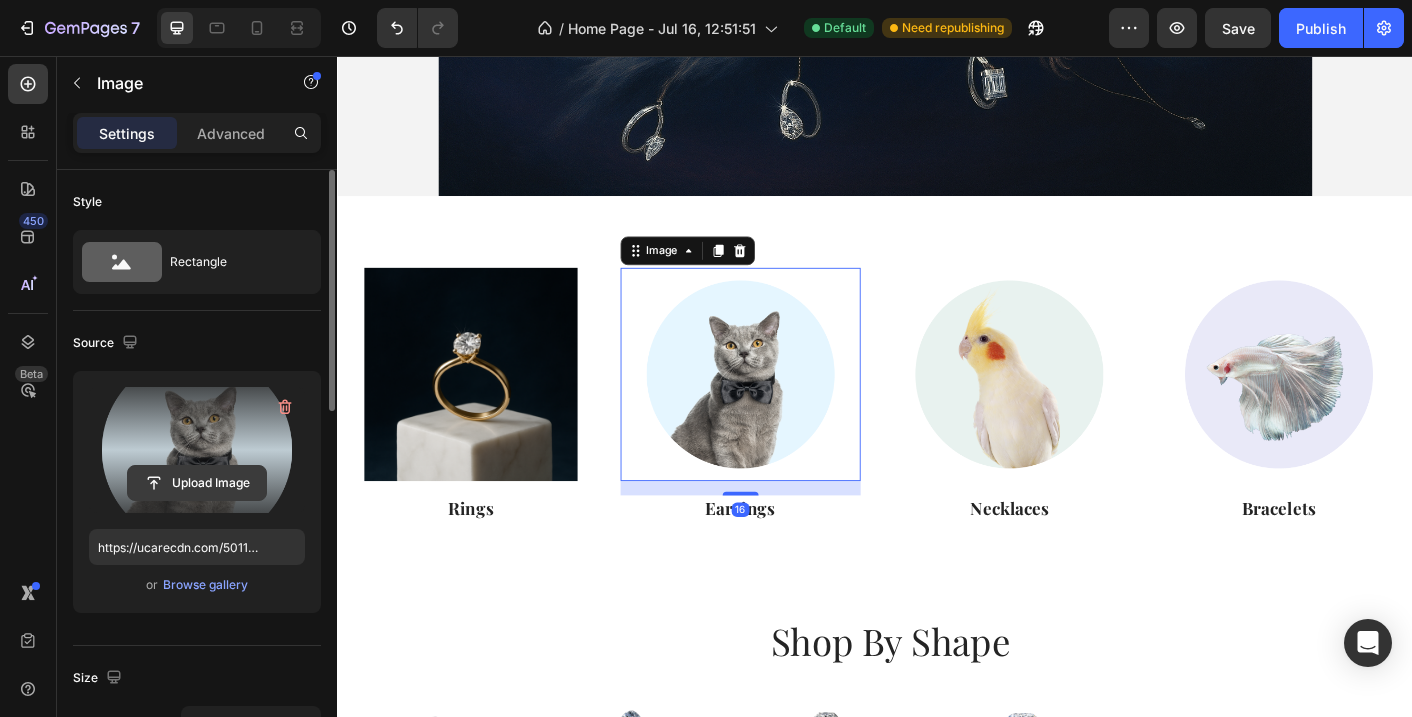 click 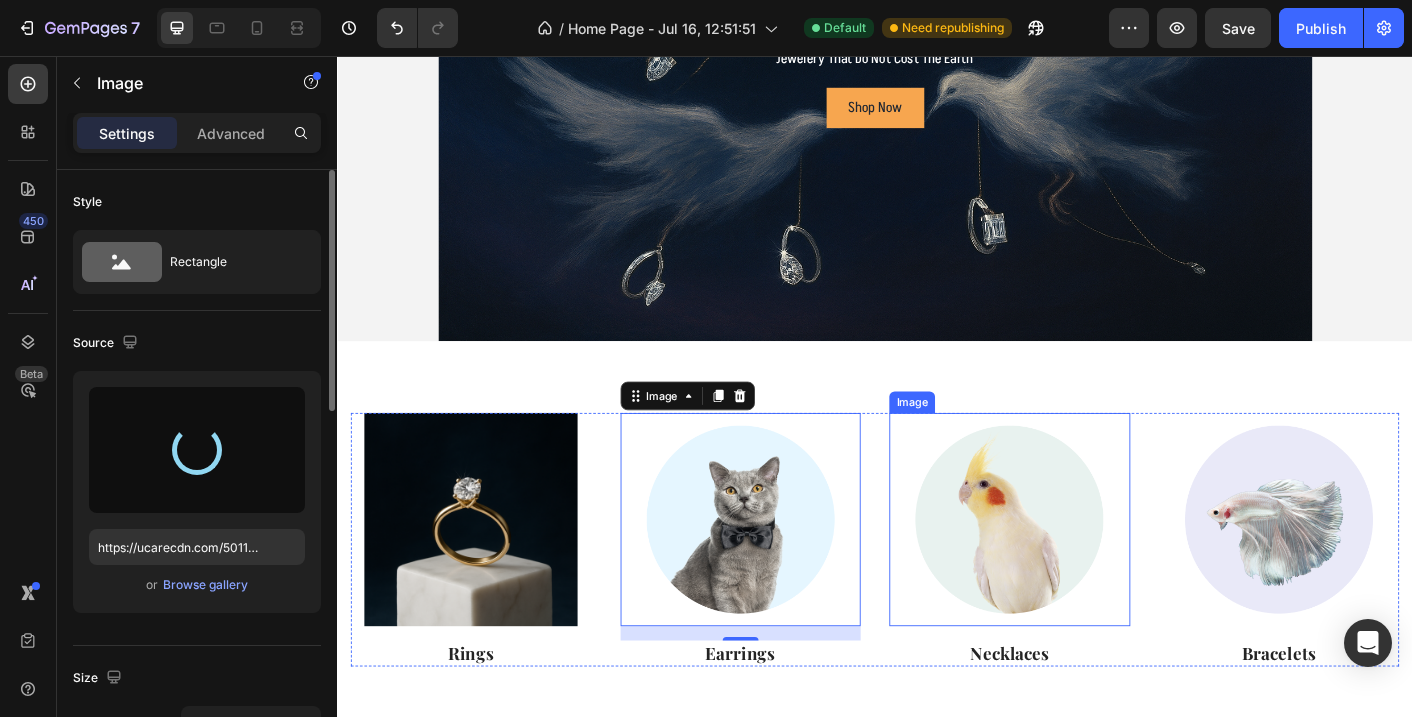 scroll, scrollTop: 374, scrollLeft: 0, axis: vertical 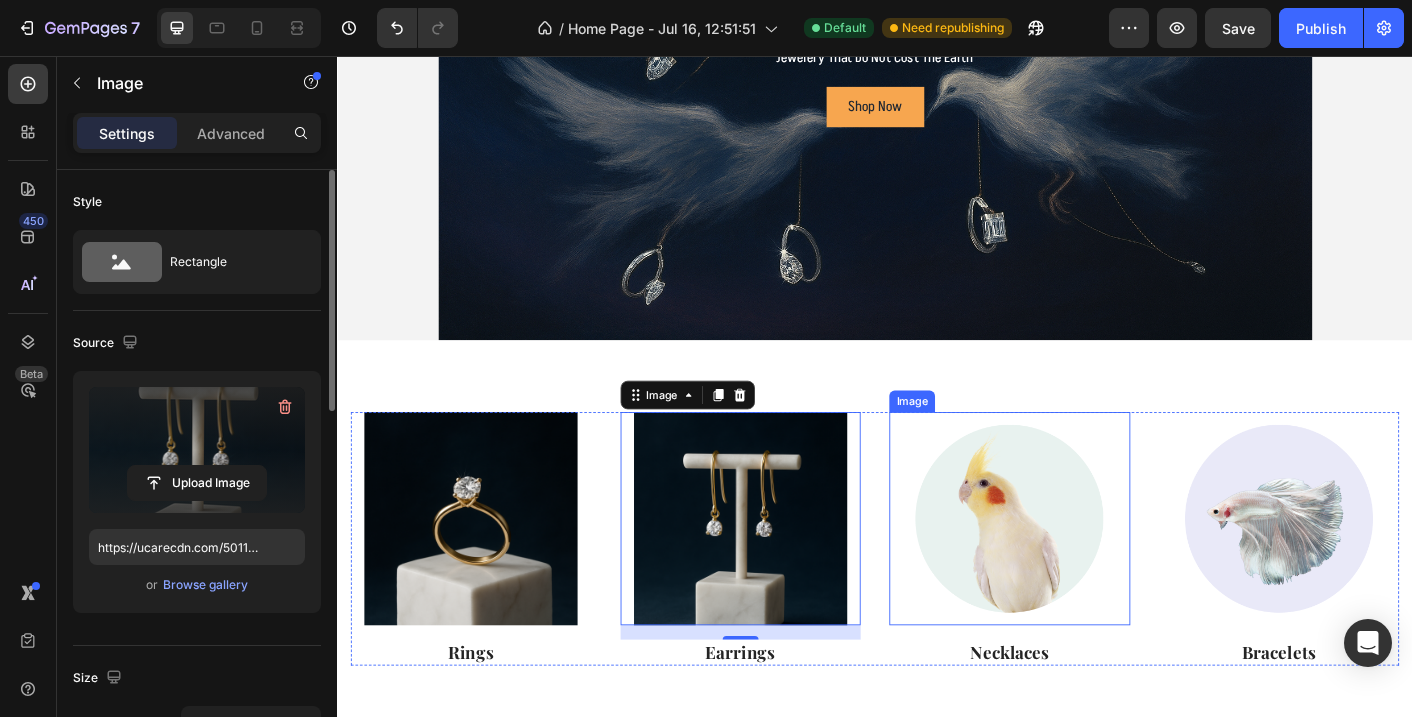 type on "https://cdn.shopify.com/s/files/1/0894/7944/6871/files/gempages_563696569816187666-79dbb454-fa42-4381-a683-a09f6c888043.png" 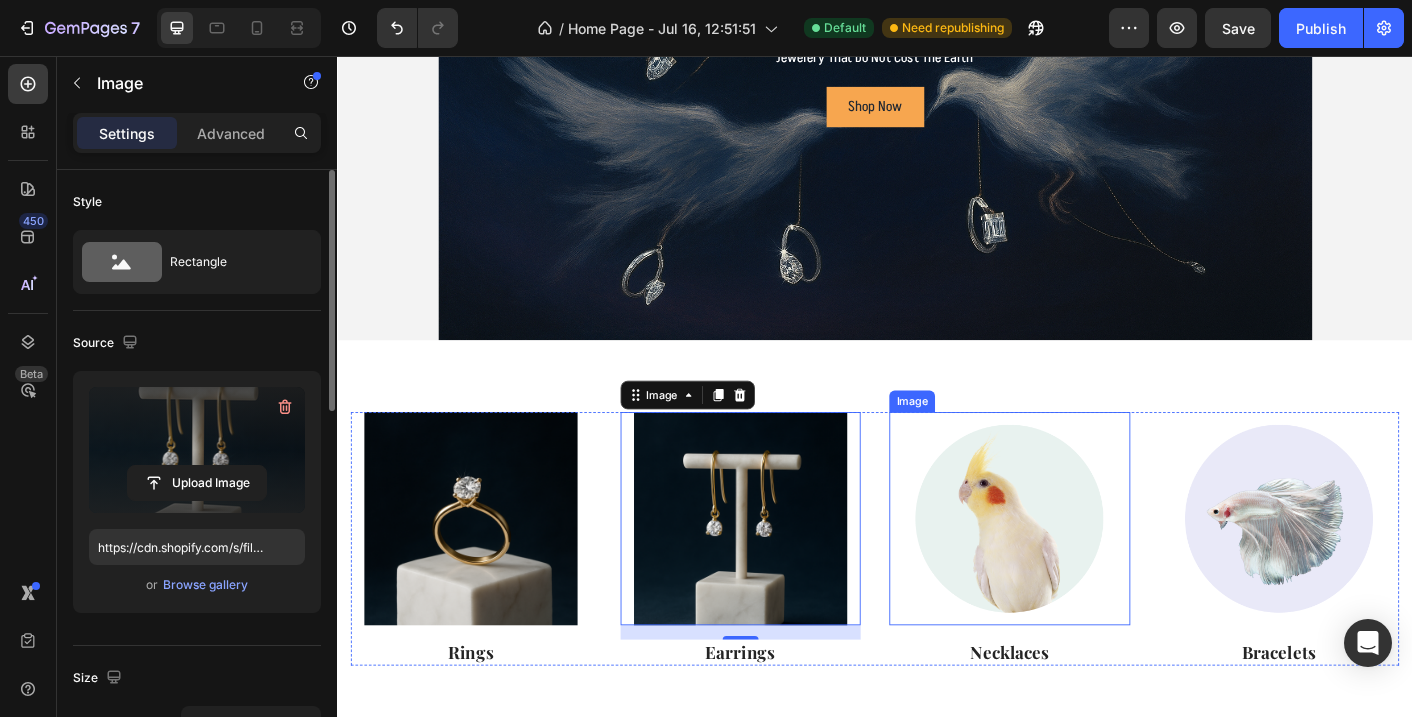 scroll, scrollTop: 473, scrollLeft: 0, axis: vertical 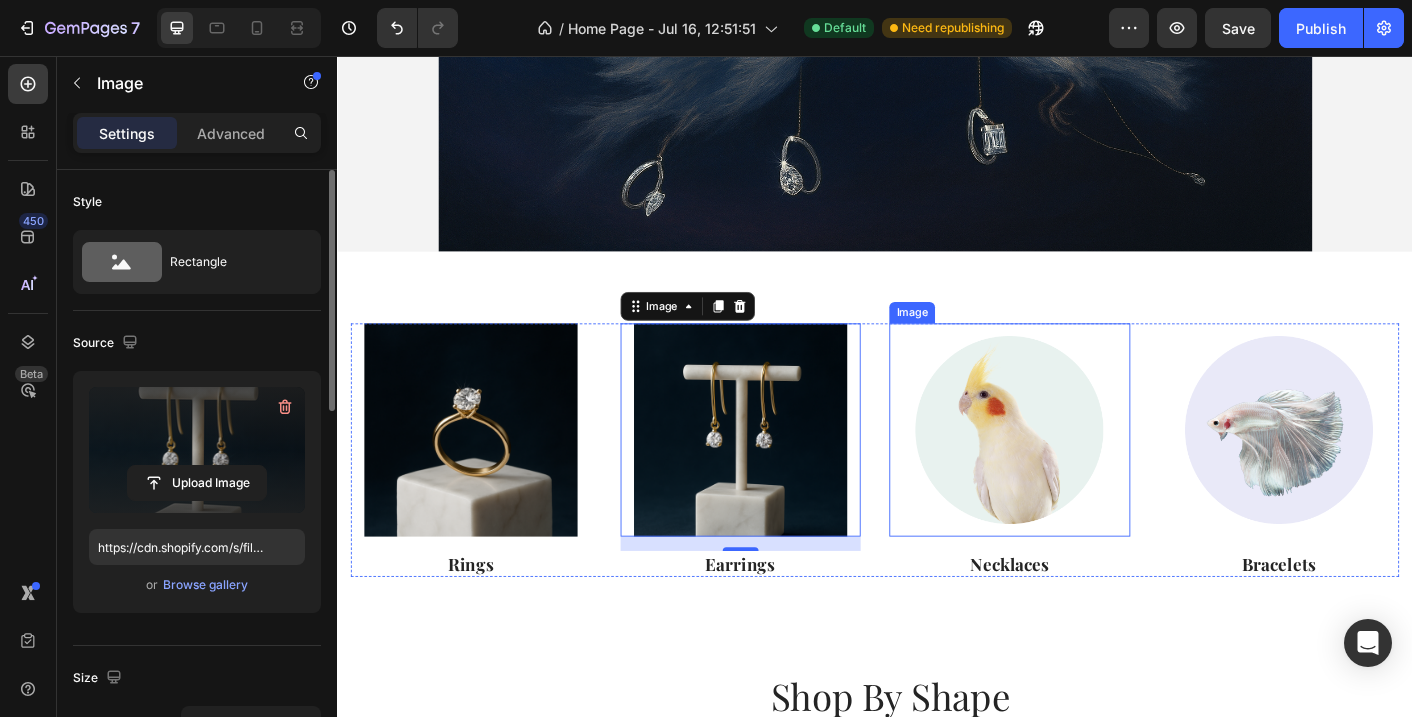 click at bounding box center [1087, 473] 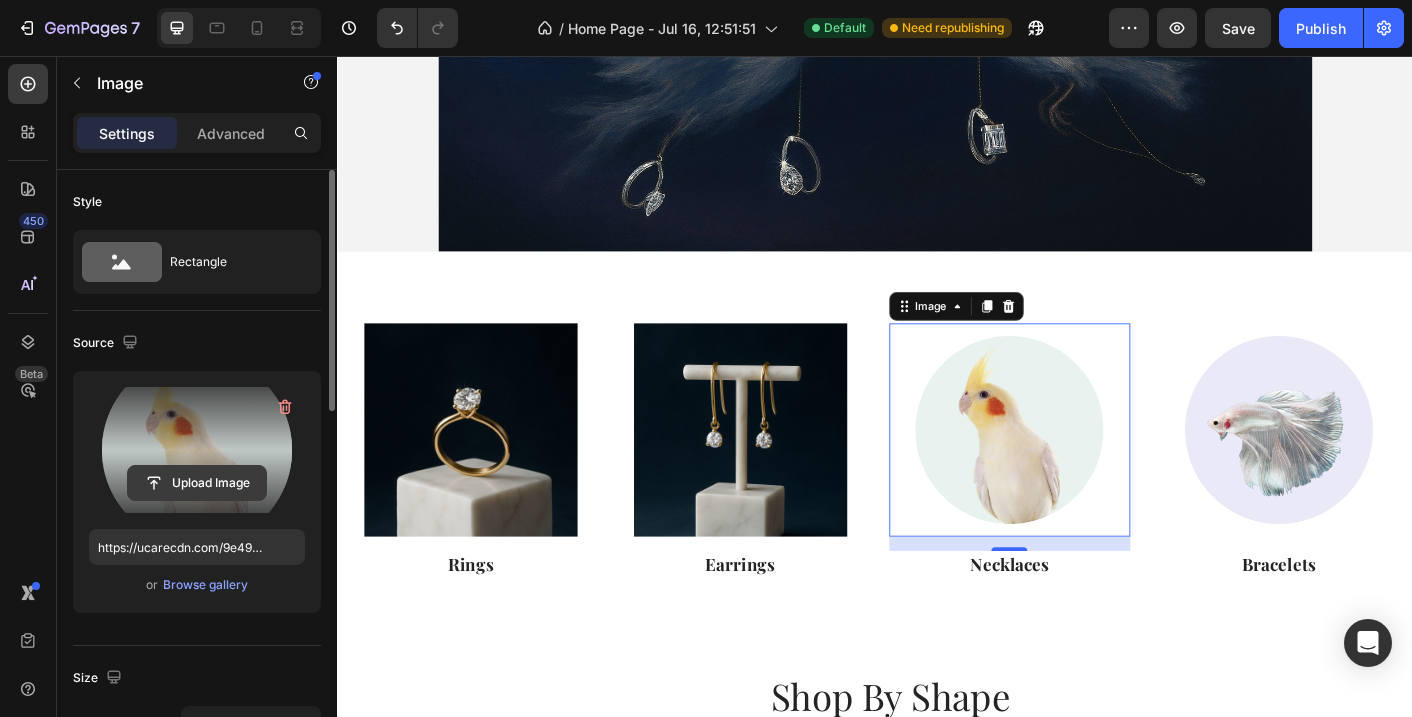 click 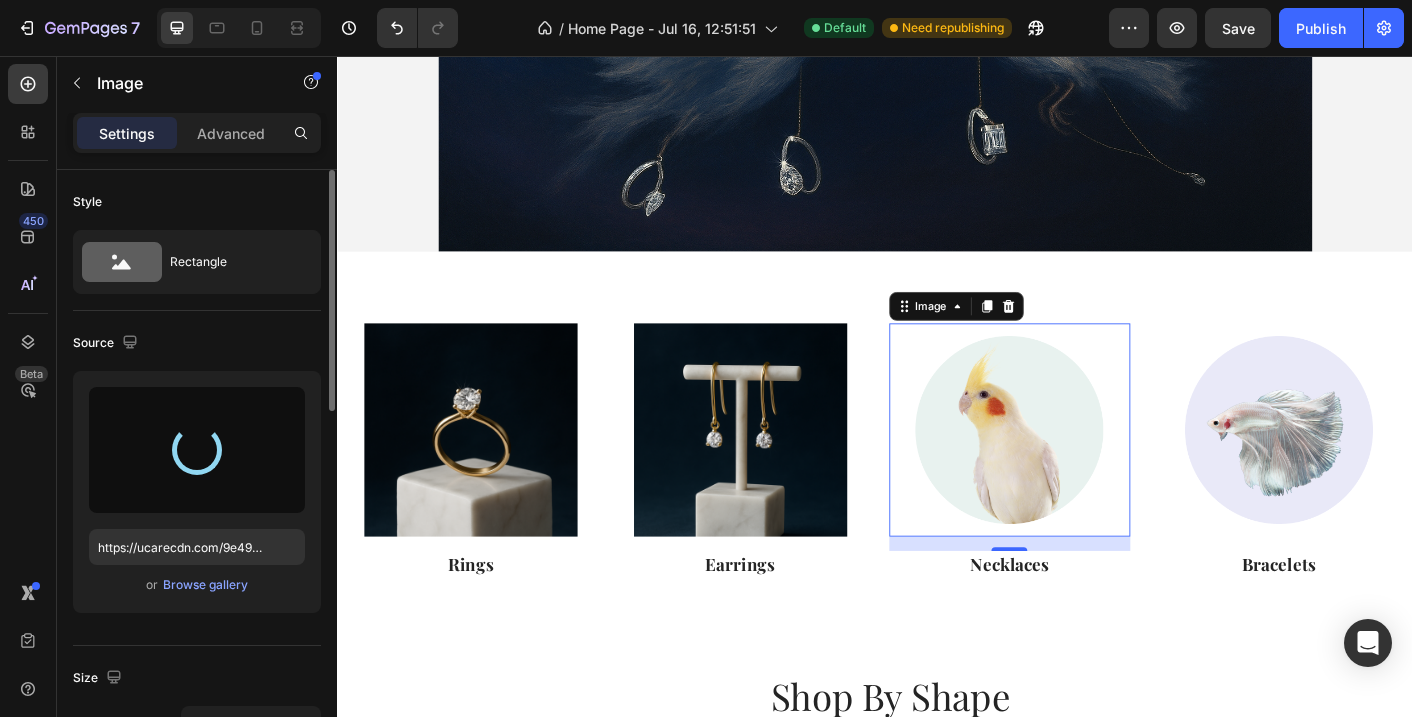 type on "https://cdn.shopify.com/s/files/1/0894/7944/6871/files/gempages_563696569816187666-7d9cec38-3404-4e1d-8096-f2a560dc5aa9.png" 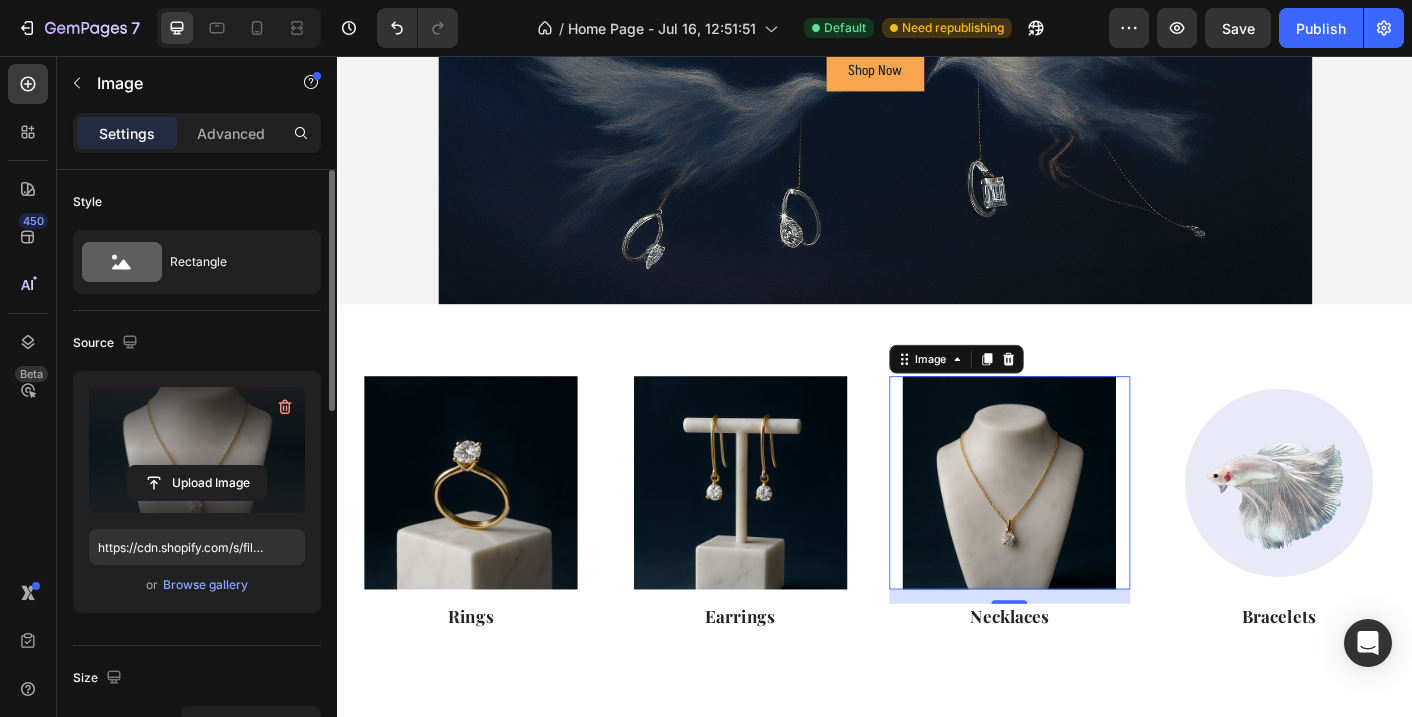 scroll, scrollTop: 421, scrollLeft: 0, axis: vertical 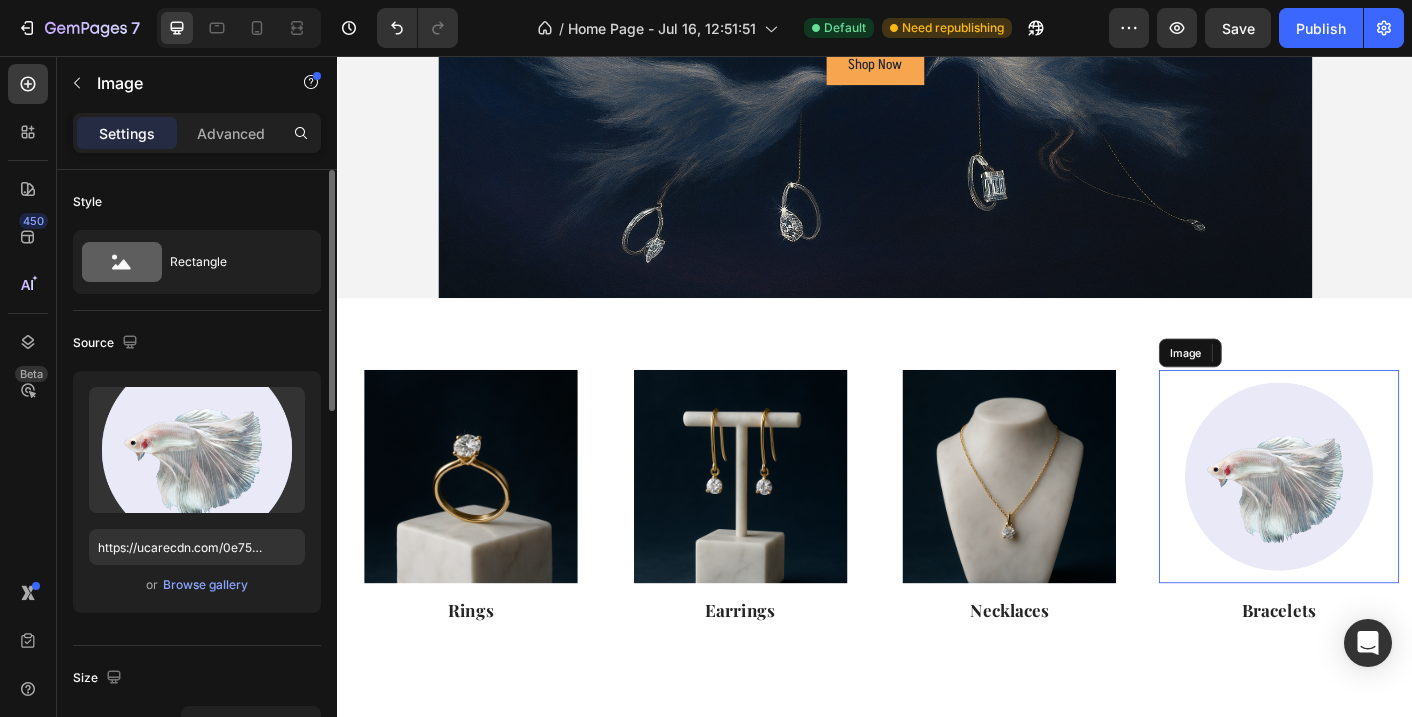 click at bounding box center (1388, 525) 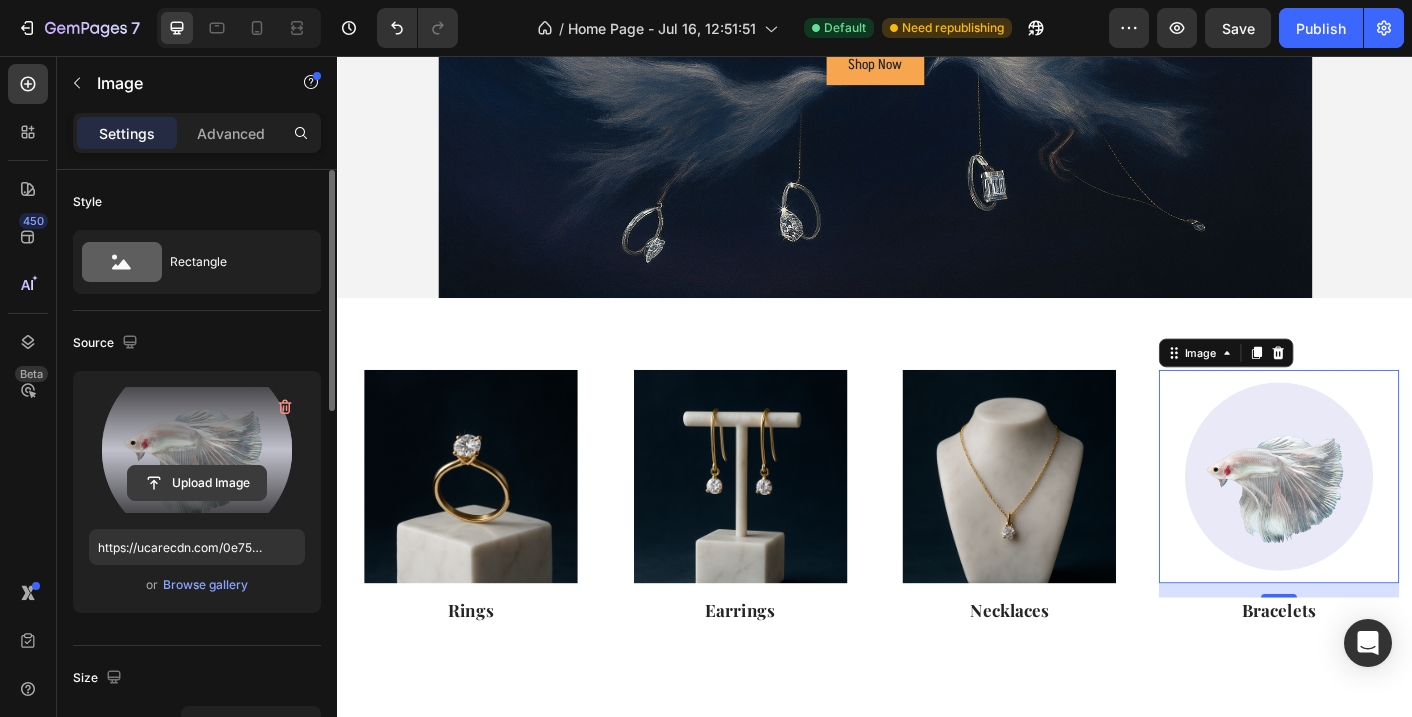 click 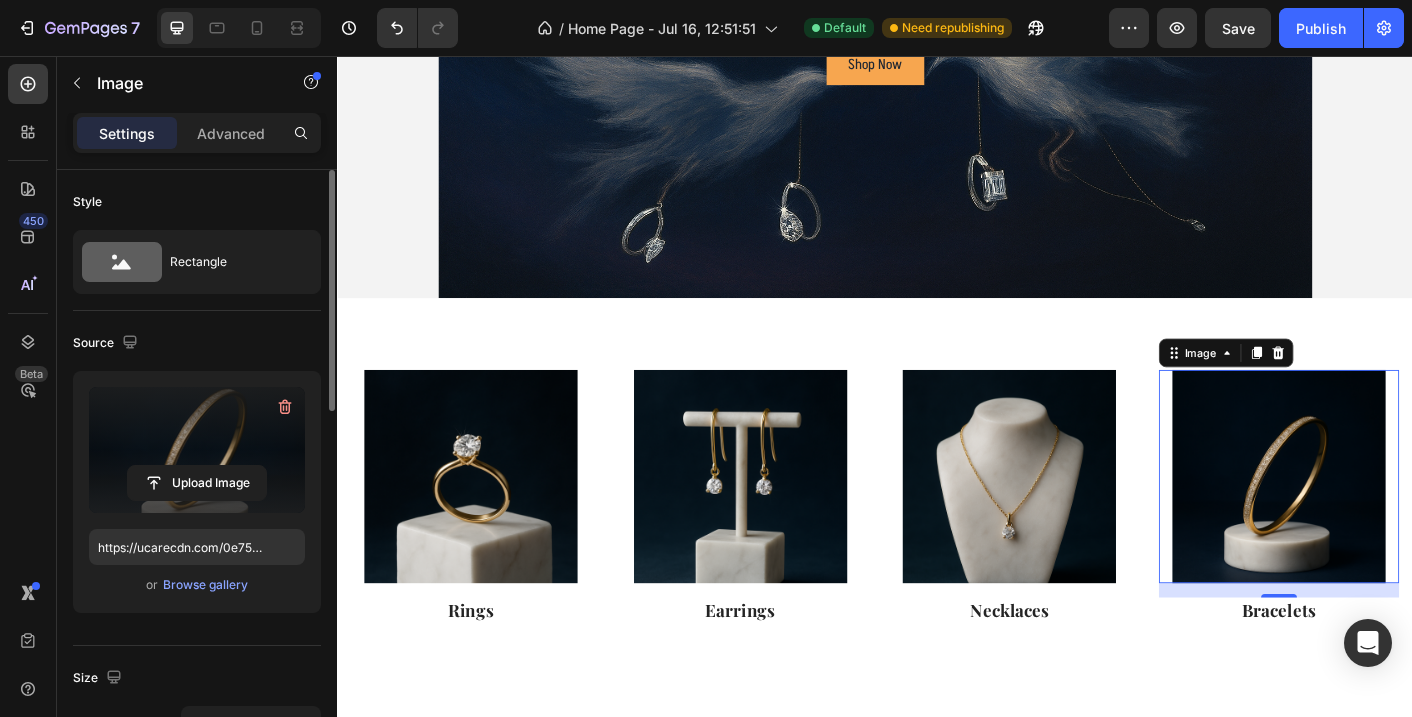 type on "https://cdn.shopify.com/s/files/1/0894/7944/6871/files/gempages_563696569816187666-0de0ca59-b434-481f-90c9-3dc42358ae40.png" 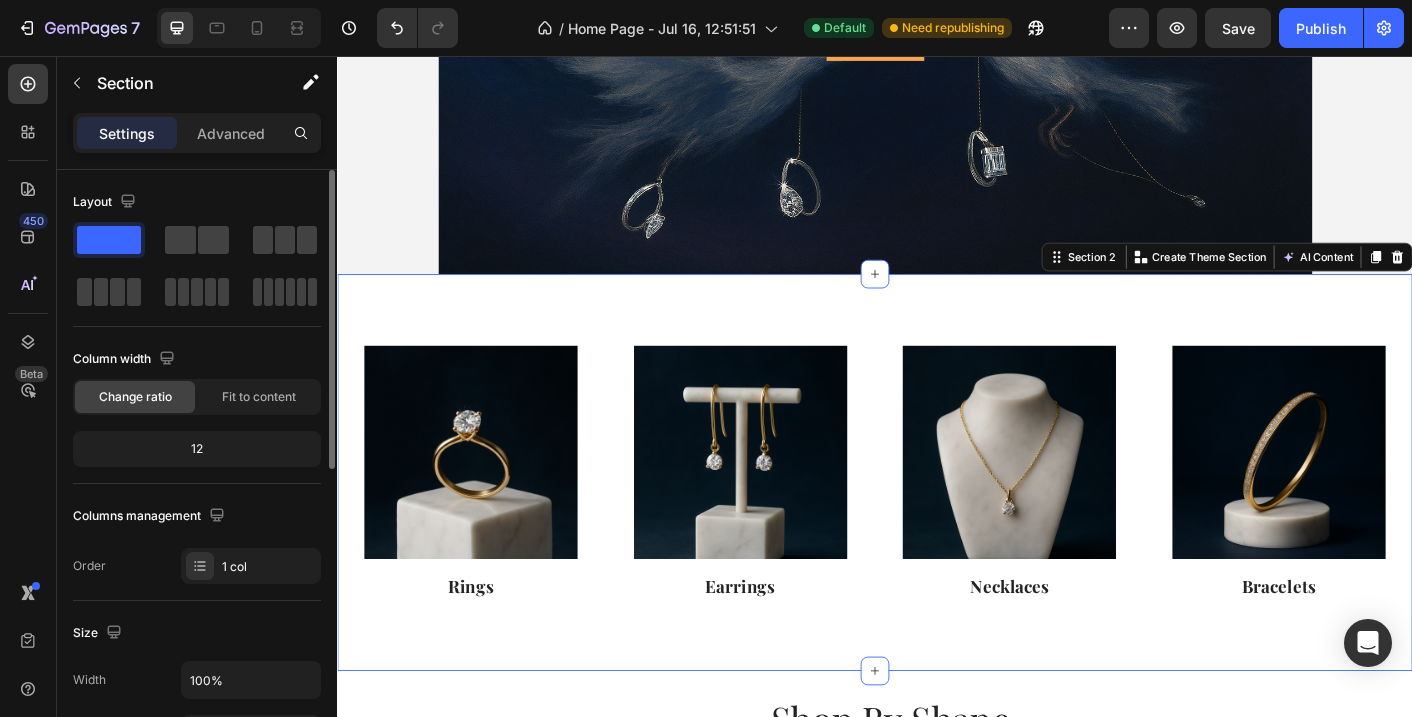 scroll, scrollTop: 427, scrollLeft: 0, axis: vertical 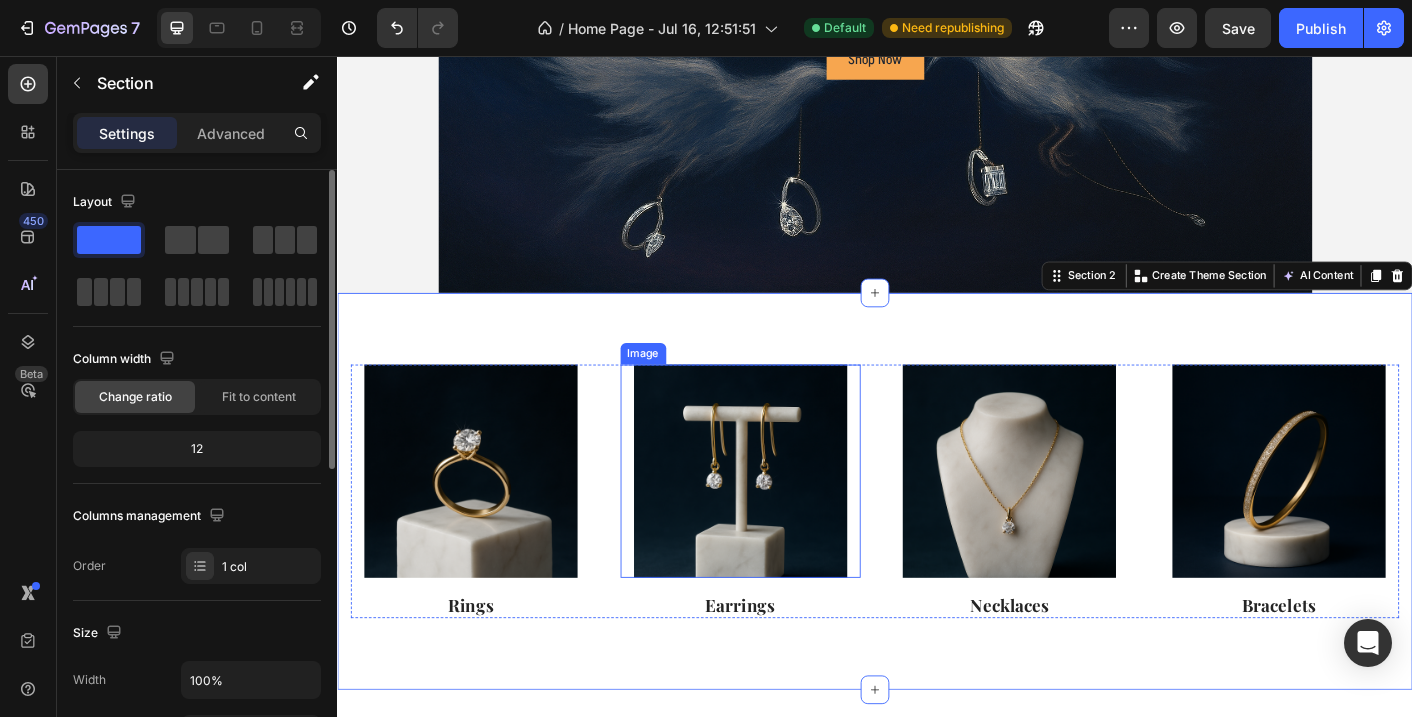 drag, startPoint x: 784, startPoint y: 536, endPoint x: 771, endPoint y: 534, distance: 13.152946 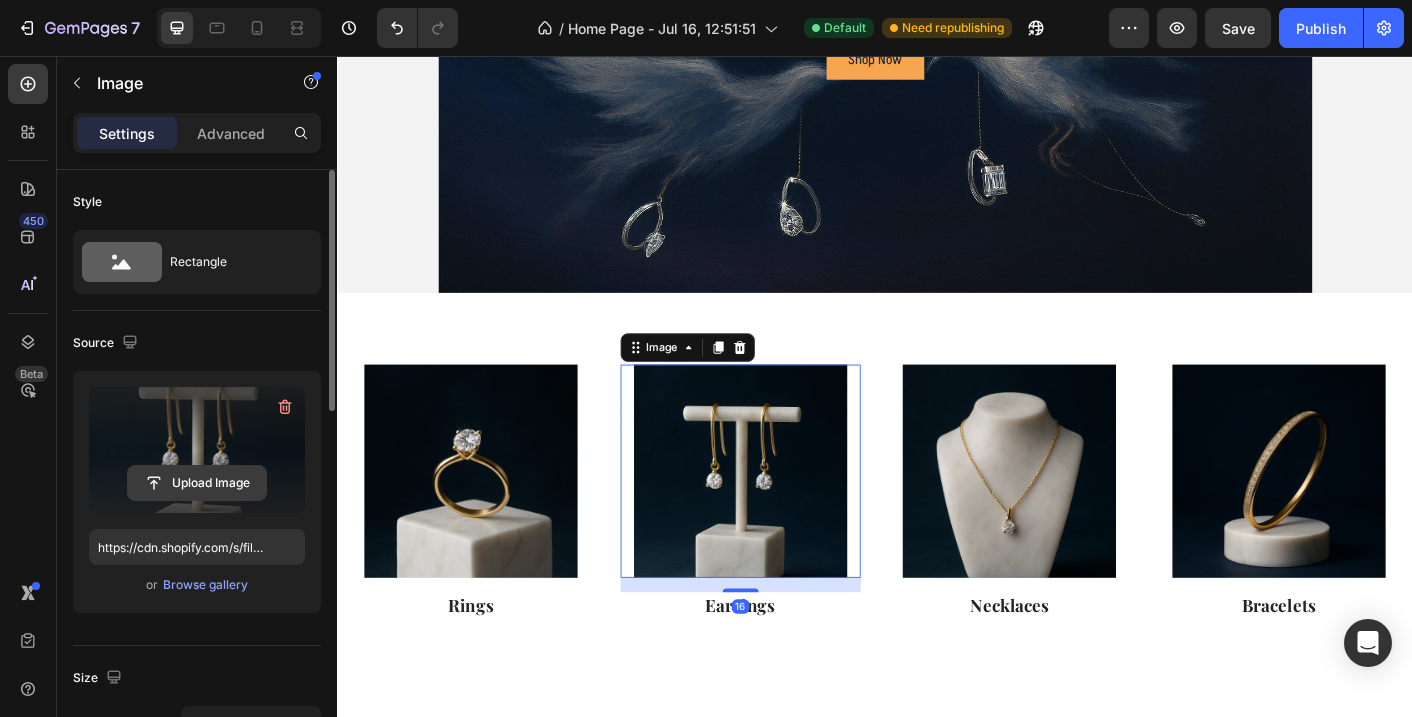 click 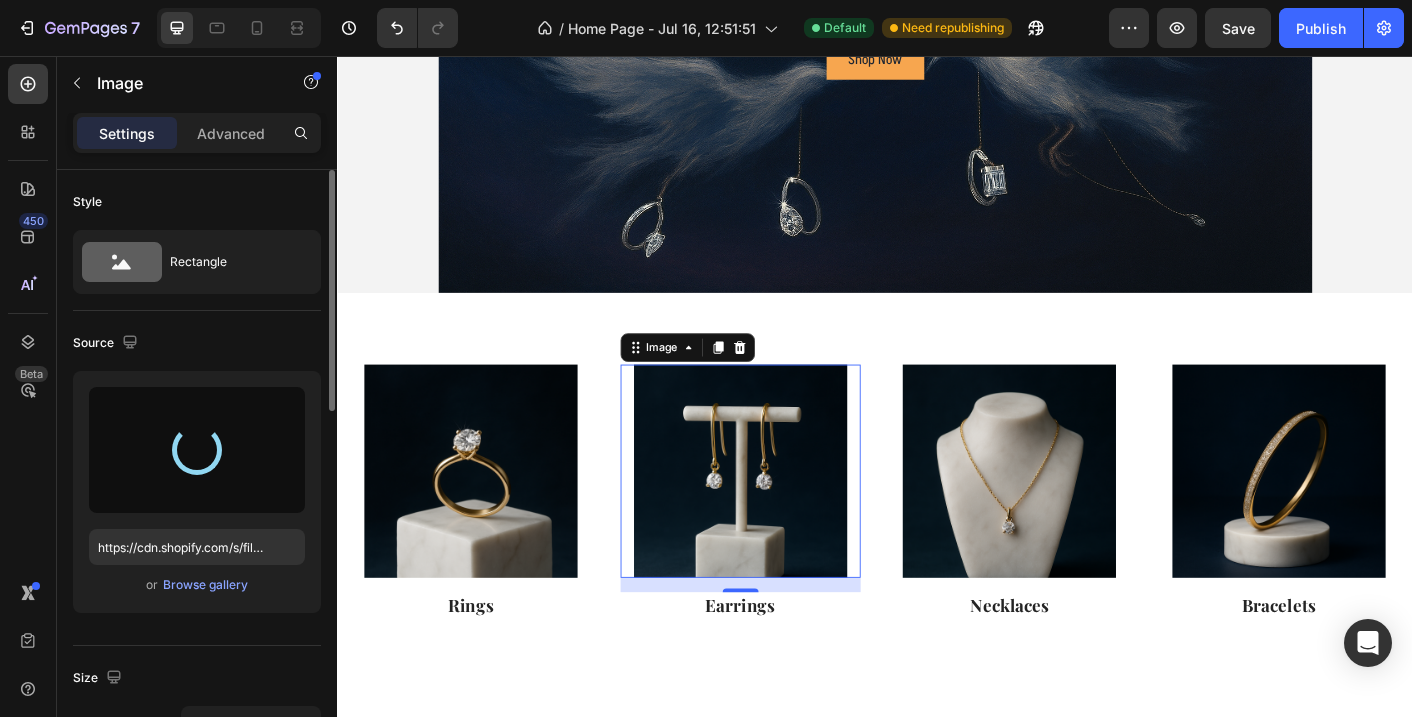type on "https://cdn.shopify.com/s/files/1/0894/7944/6871/files/gempages_563696569816187666-5edb1866-fdc2-4ccf-b3b6-60317bd0ba79.png" 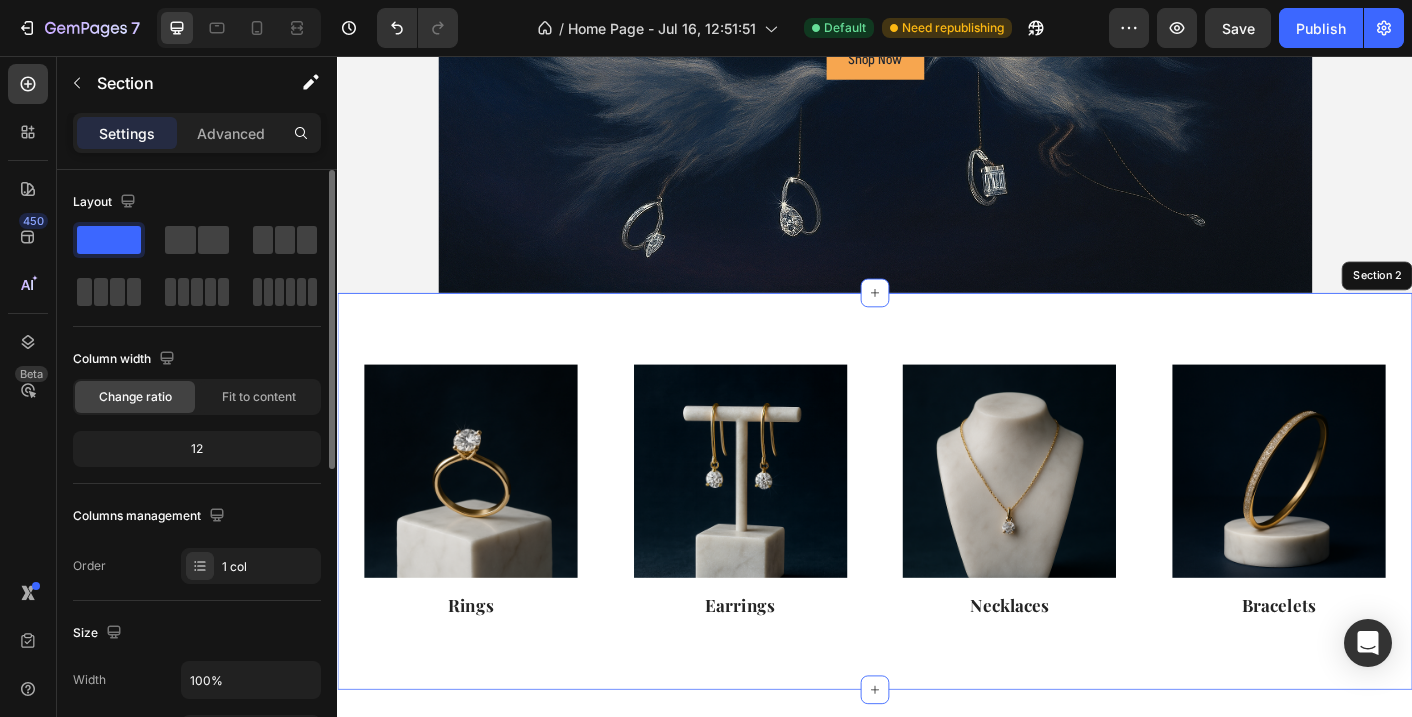 click on "Image Rings Heading Image   16 Earrings Heading Image Necklaces Heading Image Bracelets Heading Row Section 2" at bounding box center [937, 541] 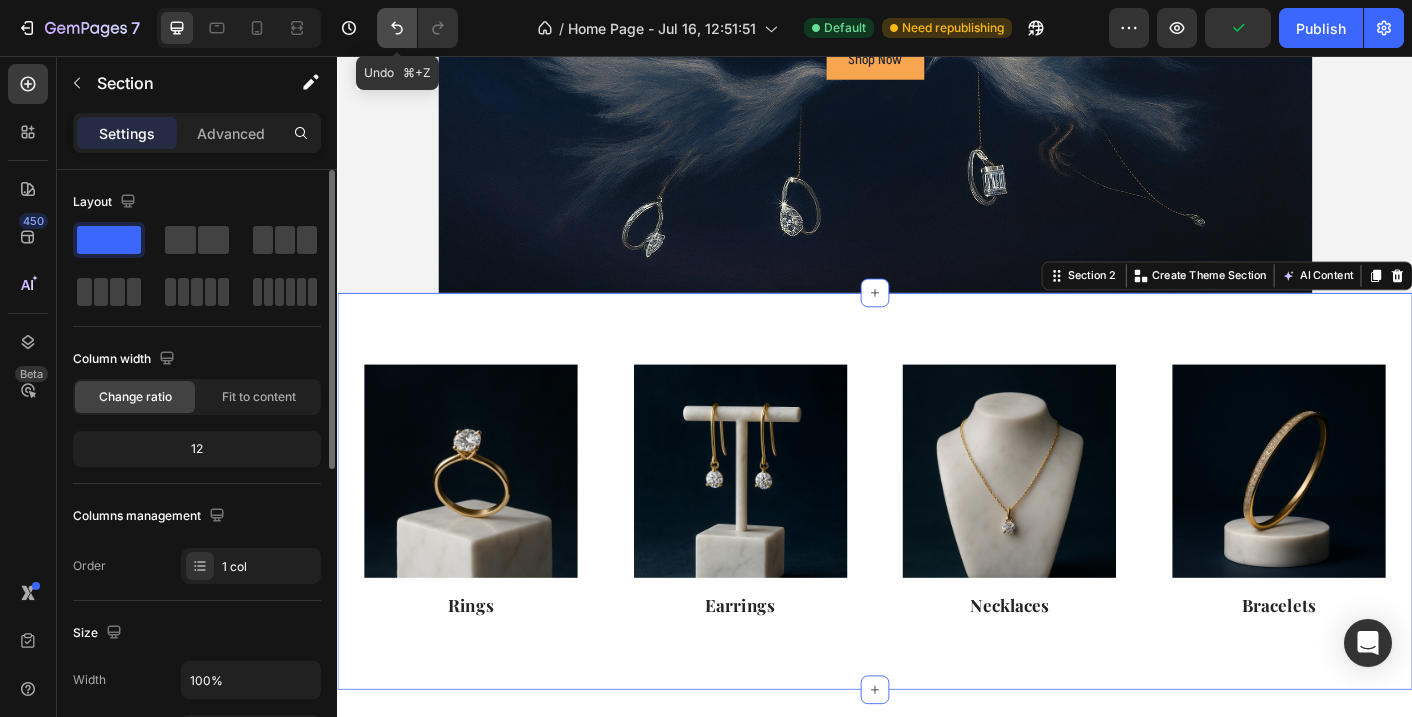 click 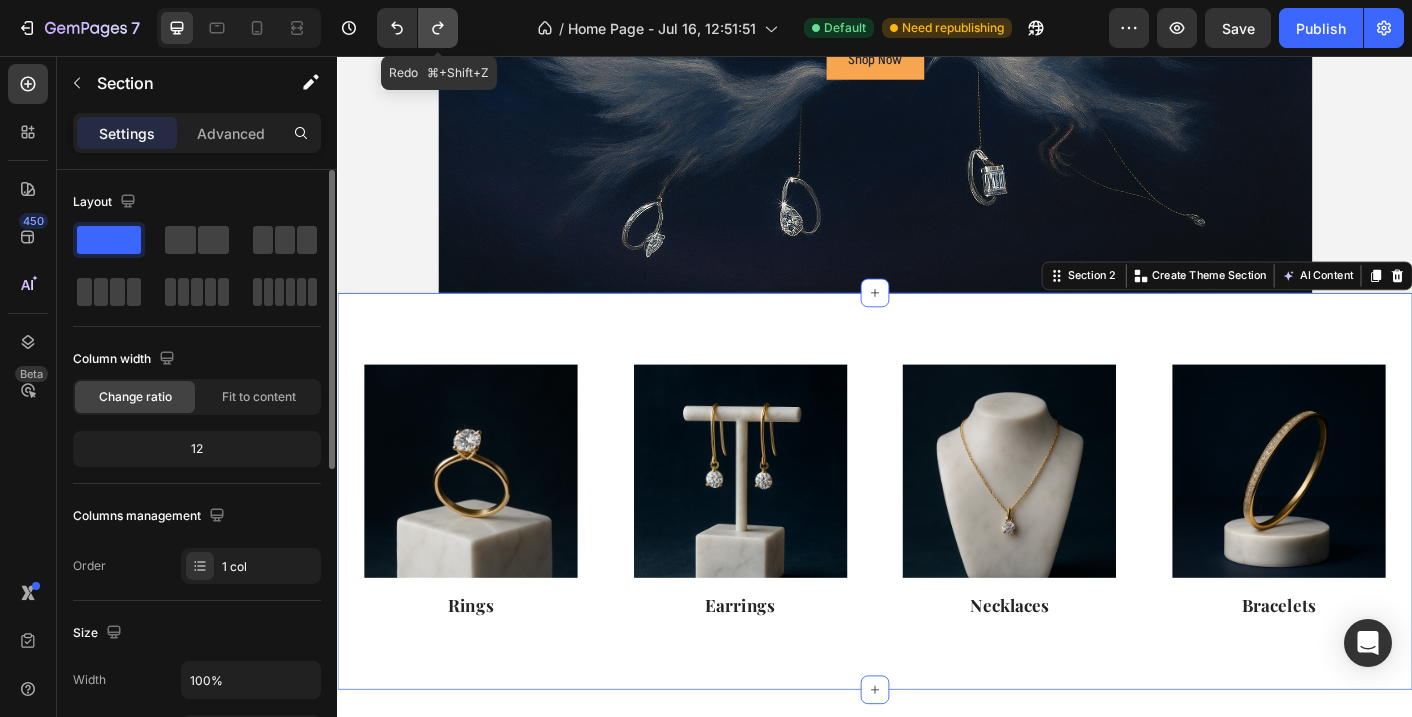 click 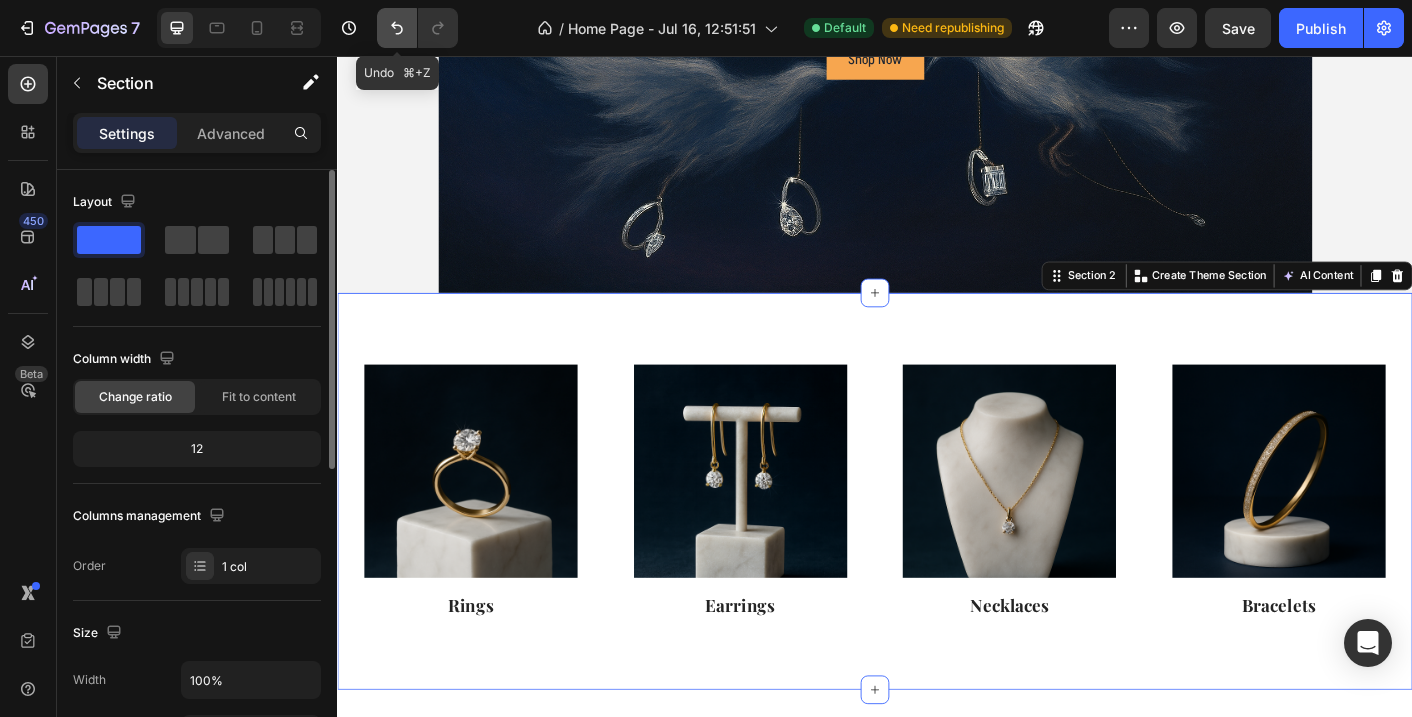 click 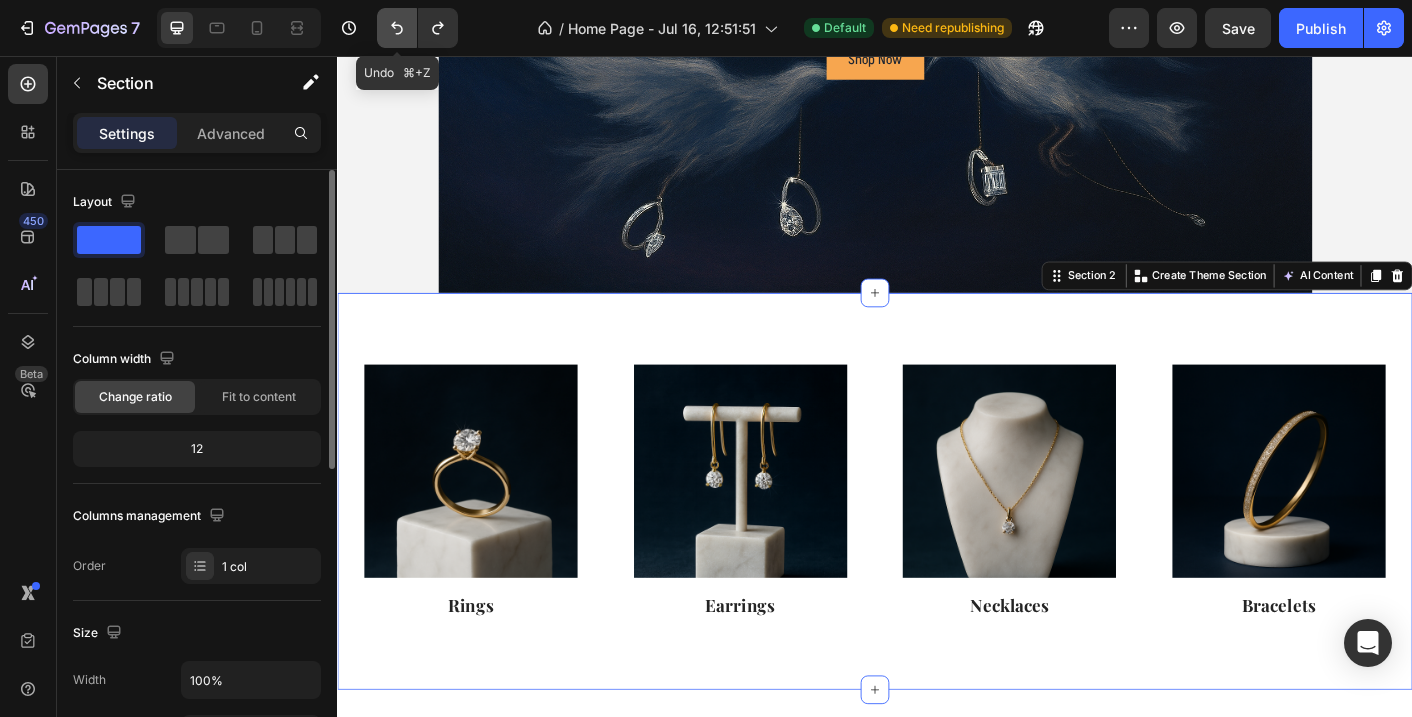 click 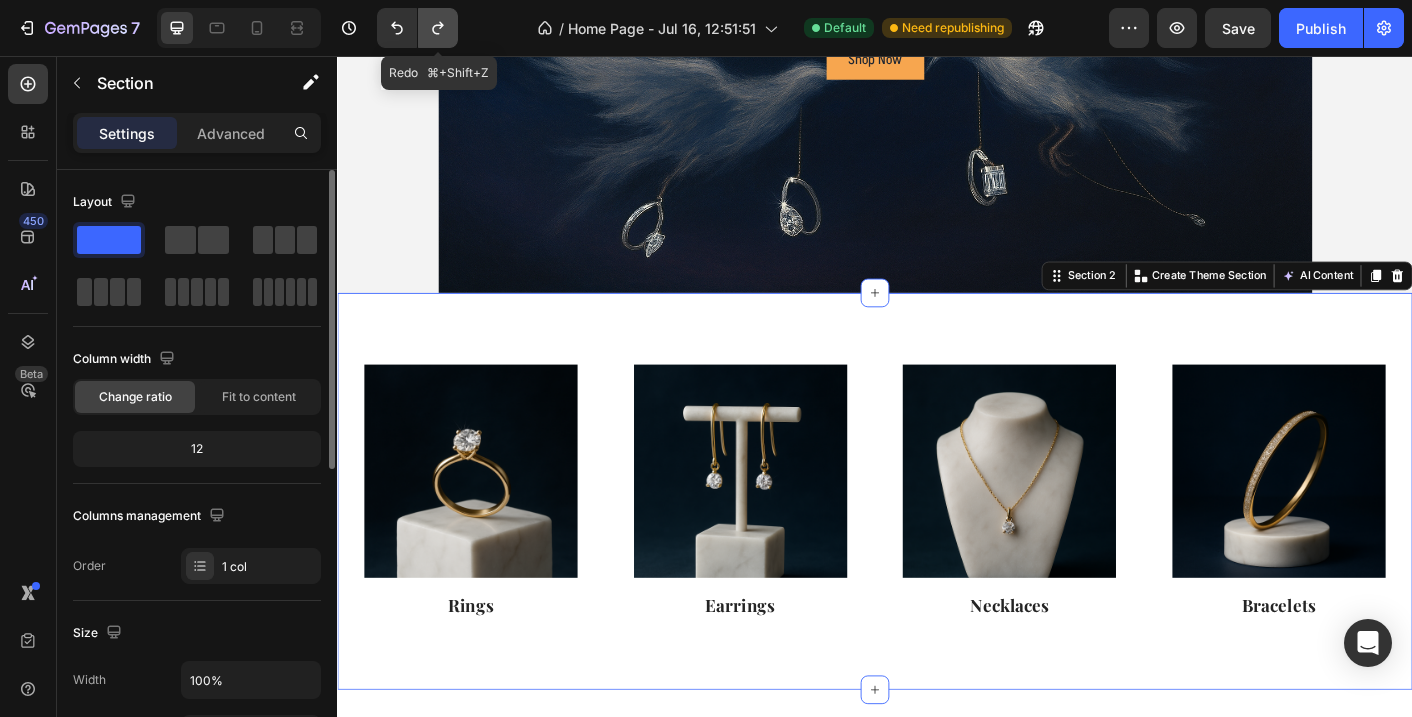 click 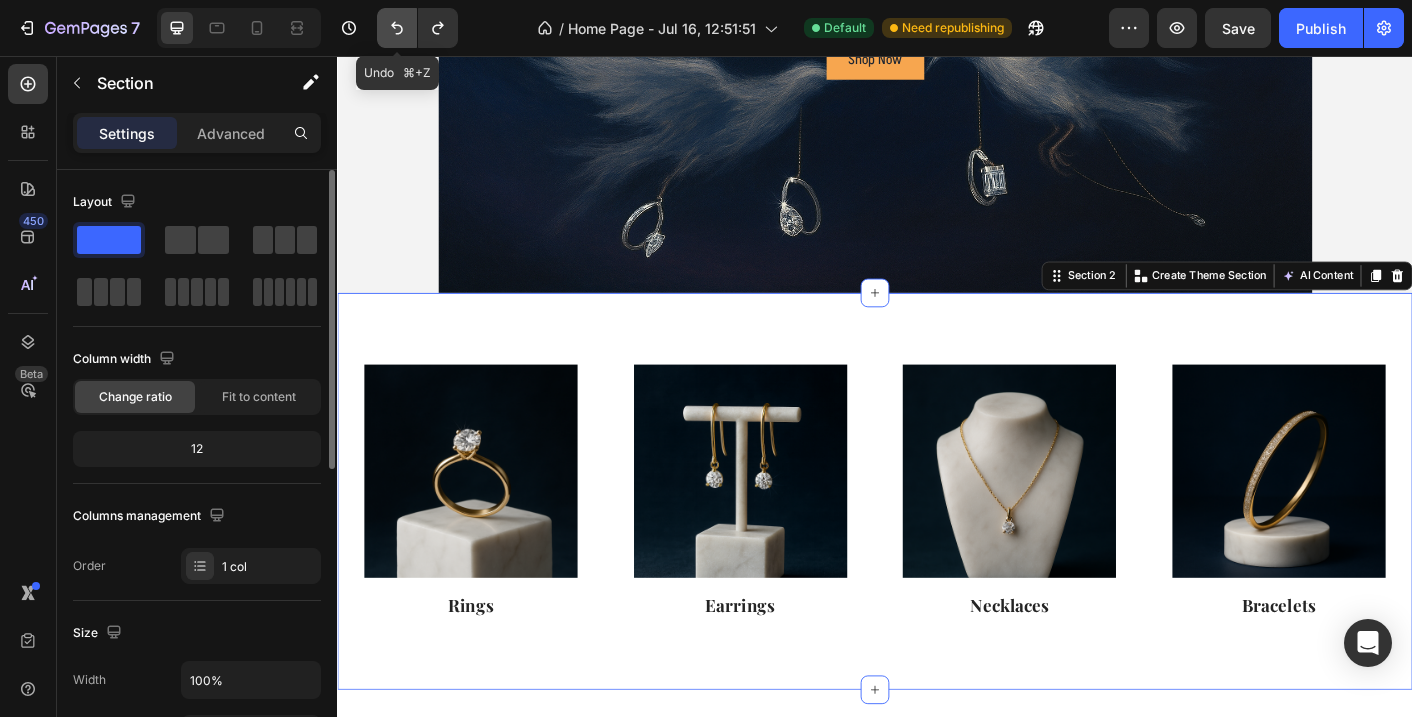click 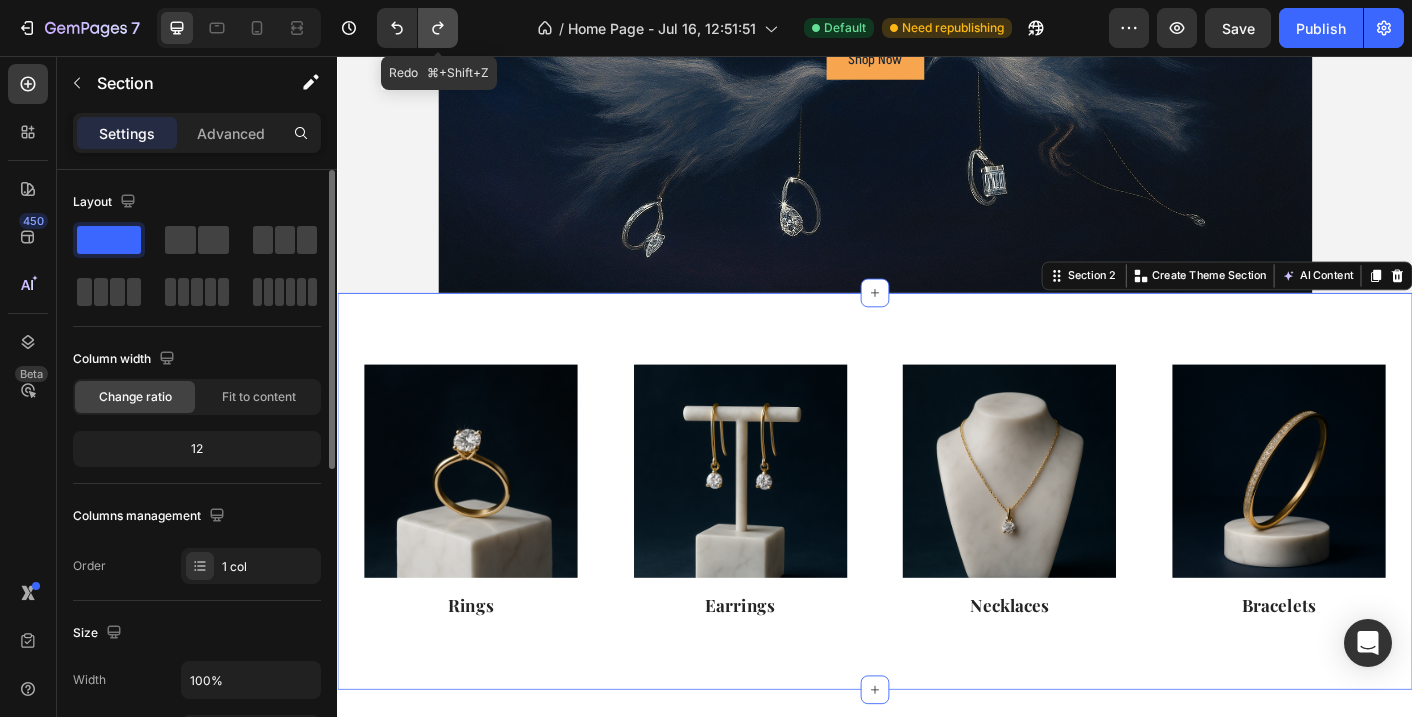 click 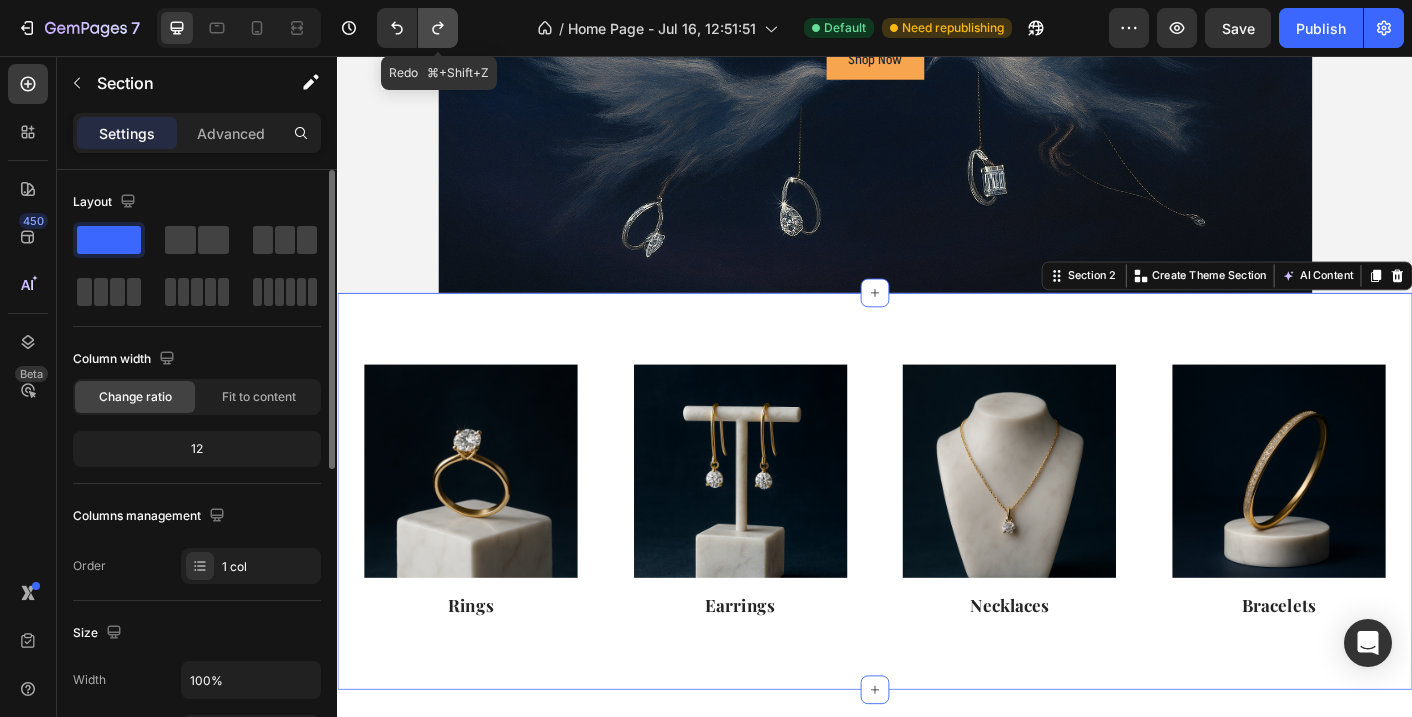 click 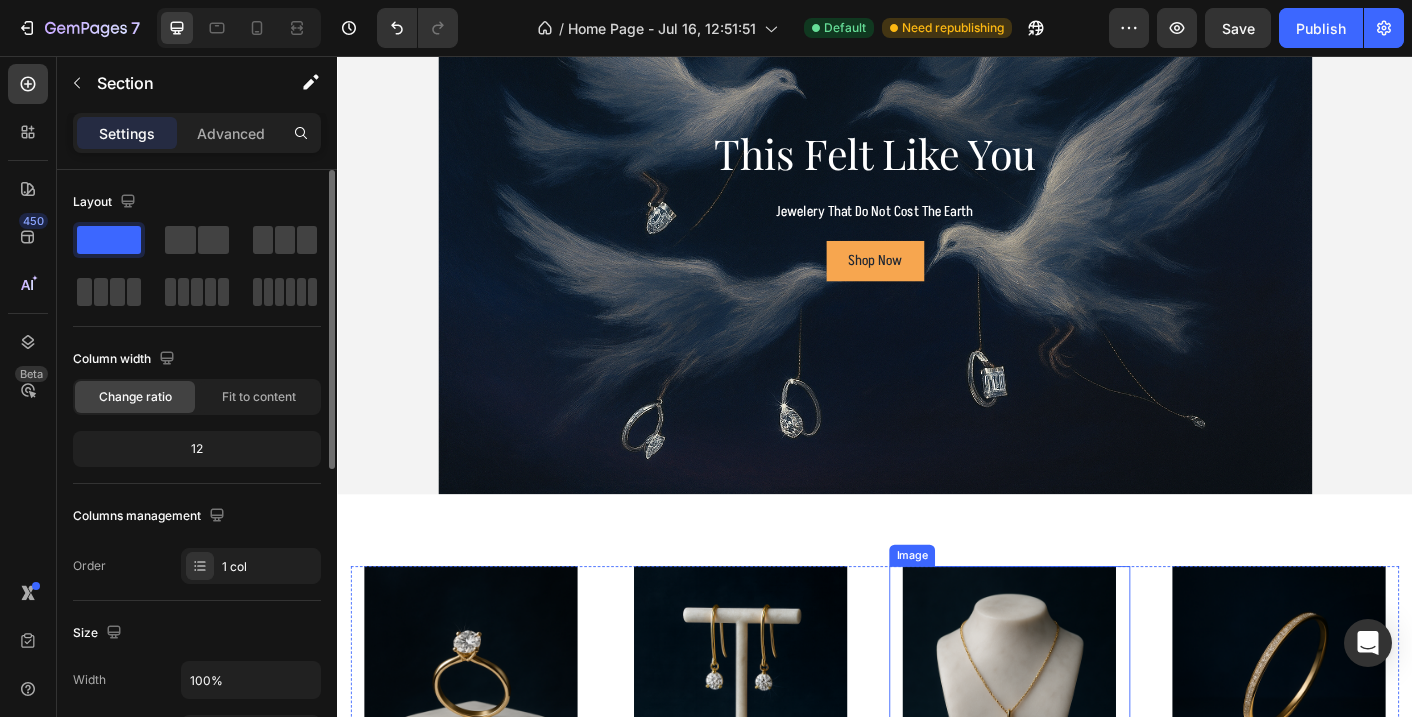 scroll, scrollTop: 192, scrollLeft: 0, axis: vertical 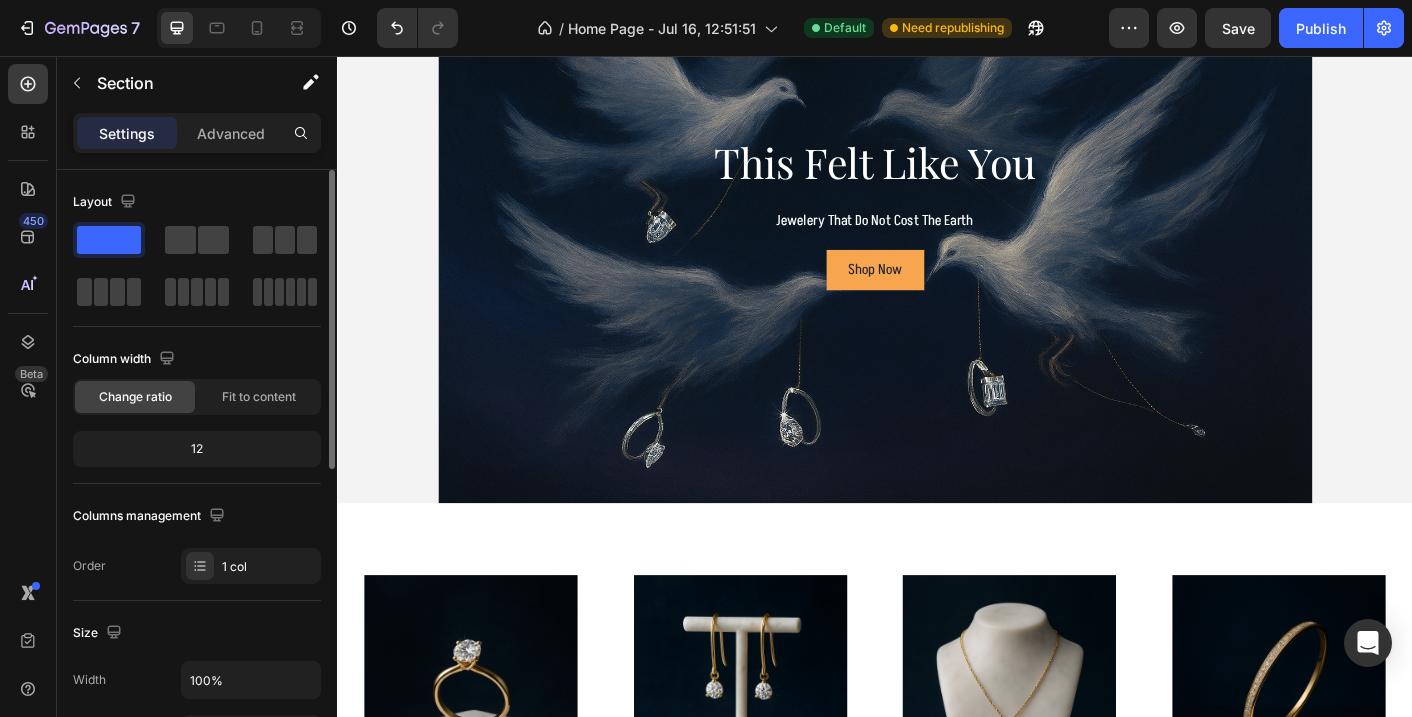 click on "Image Rings Heading Image Earrings Heading Image Necklaces Heading Image Bracelets Heading Row Section 2" at bounding box center [937, 776] 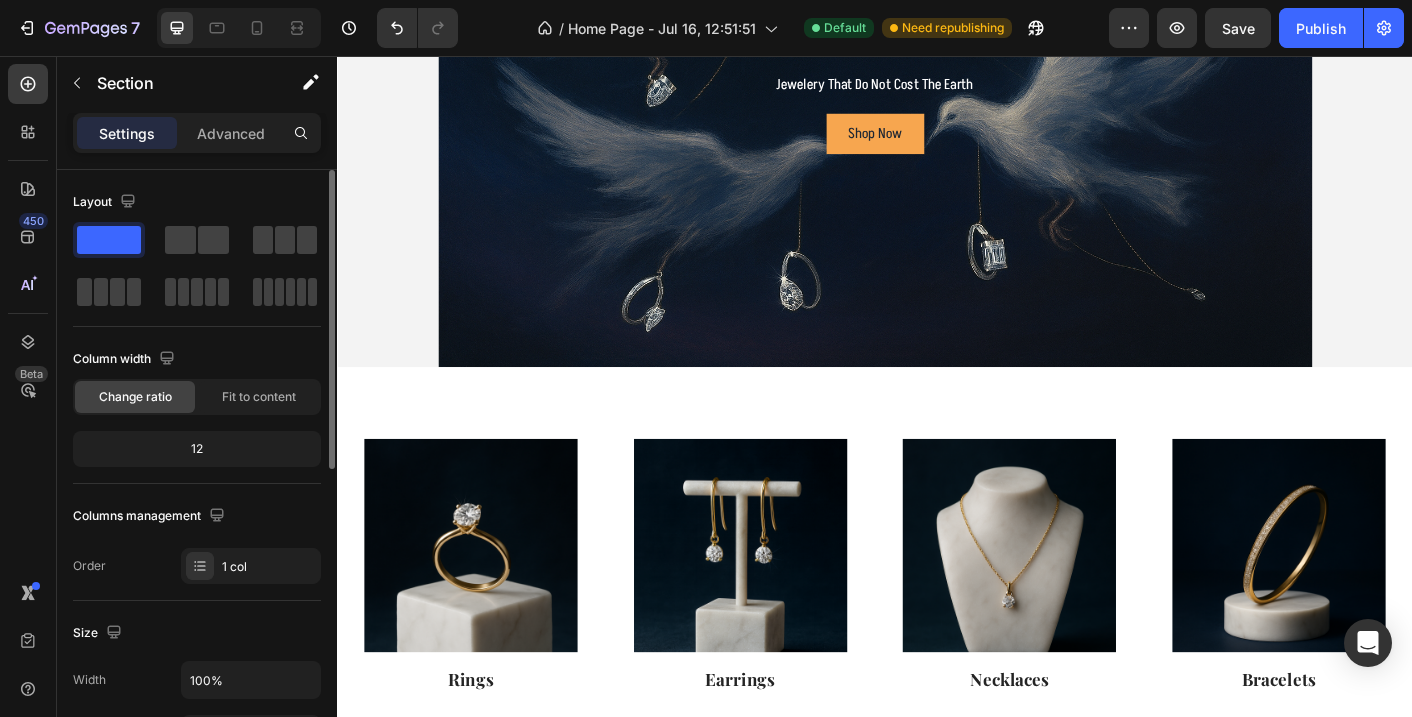 scroll, scrollTop: 371, scrollLeft: 0, axis: vertical 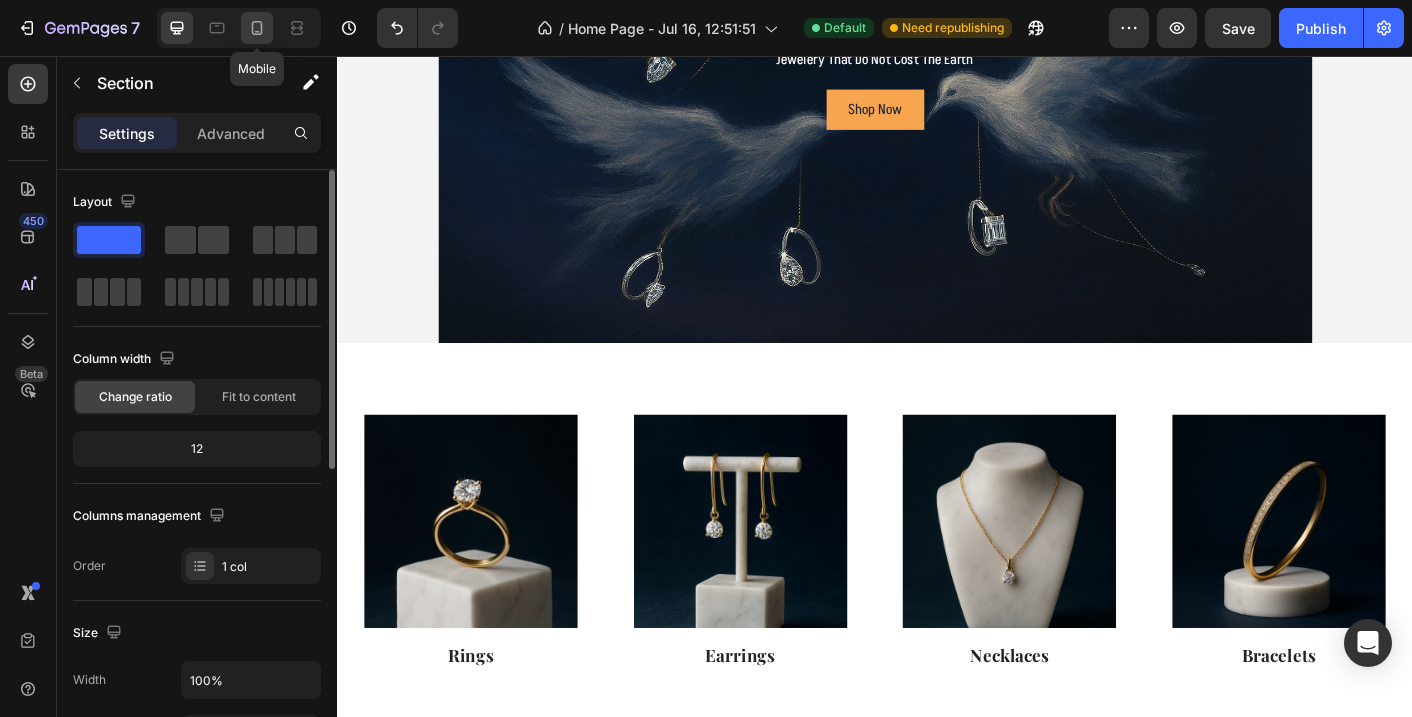 click 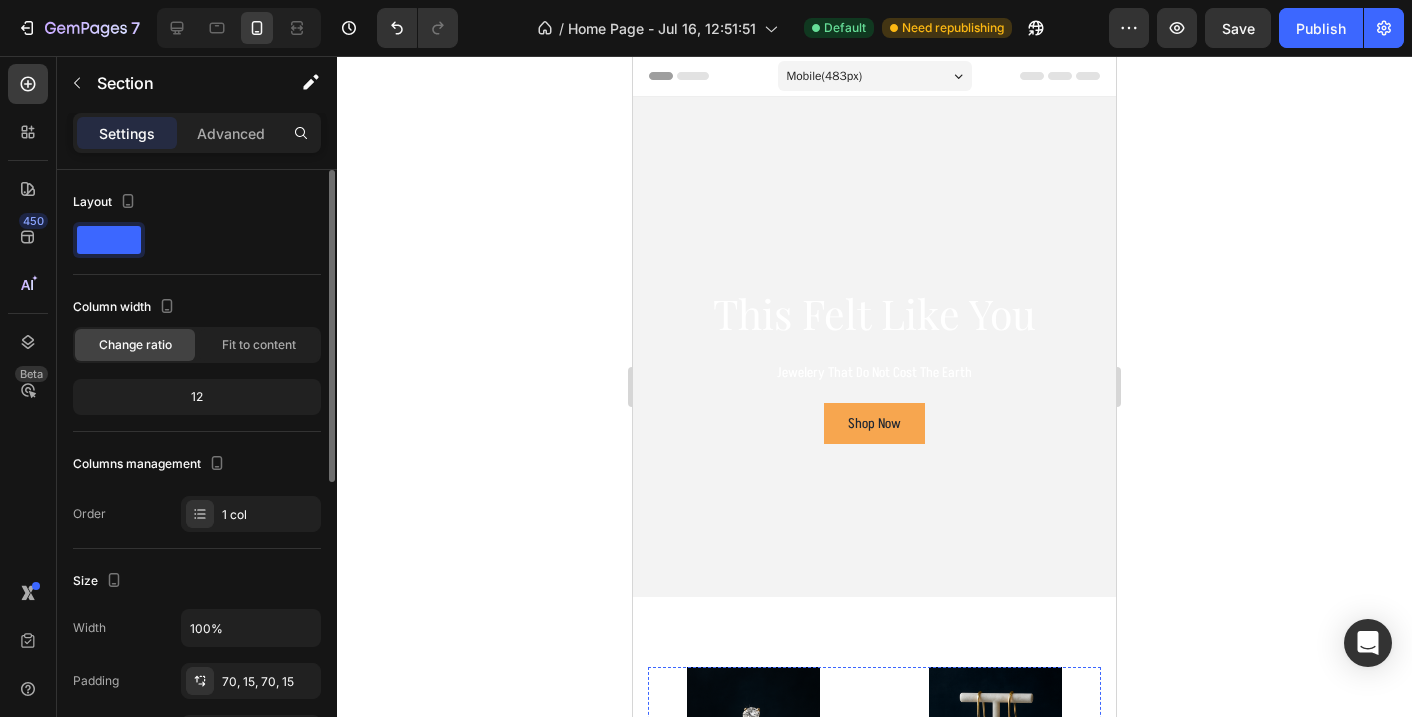 scroll, scrollTop: -1, scrollLeft: 0, axis: vertical 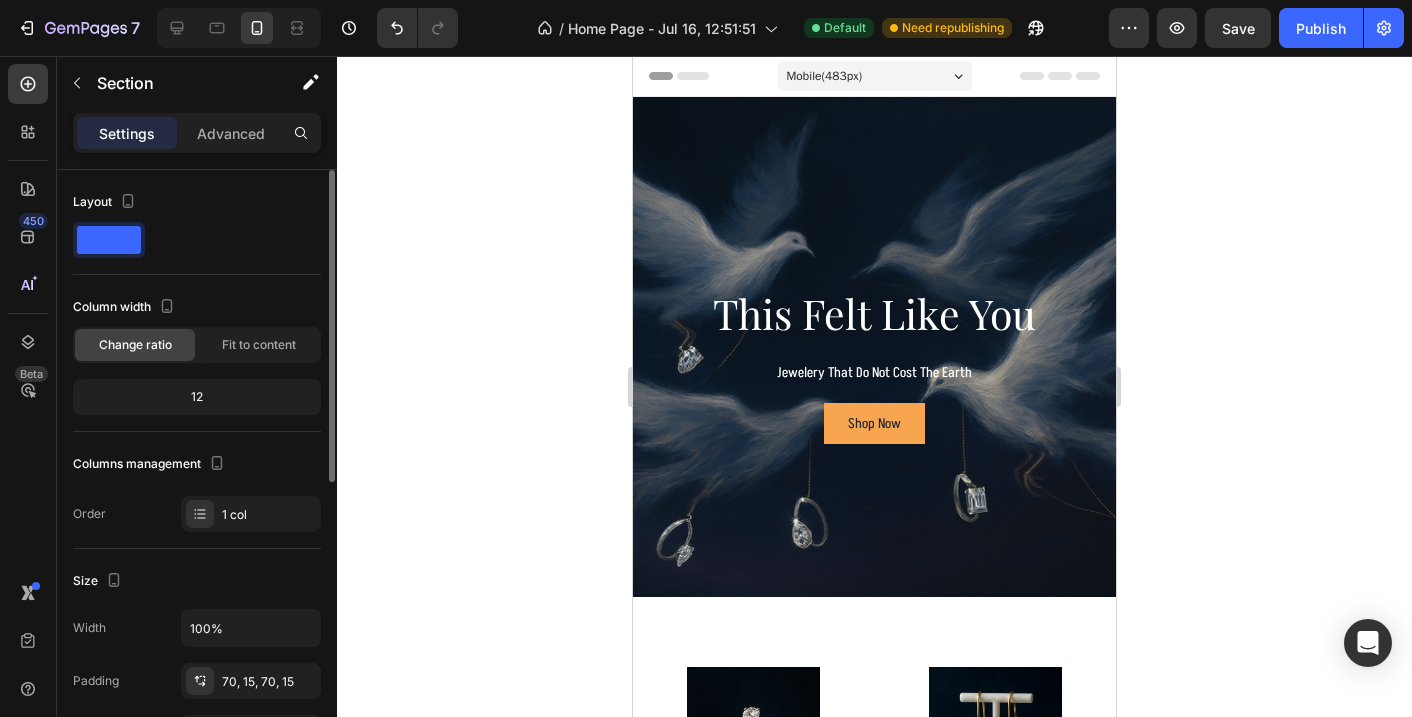 click 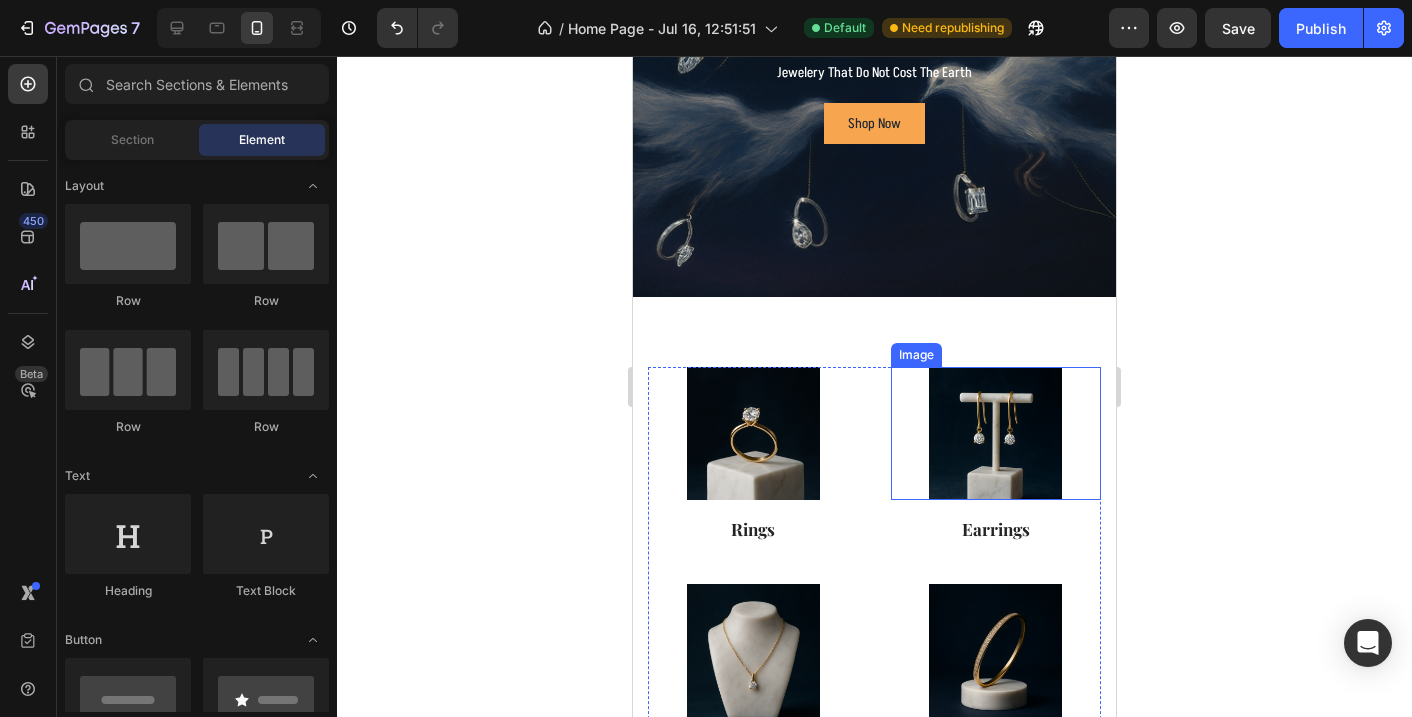 scroll, scrollTop: 397, scrollLeft: 0, axis: vertical 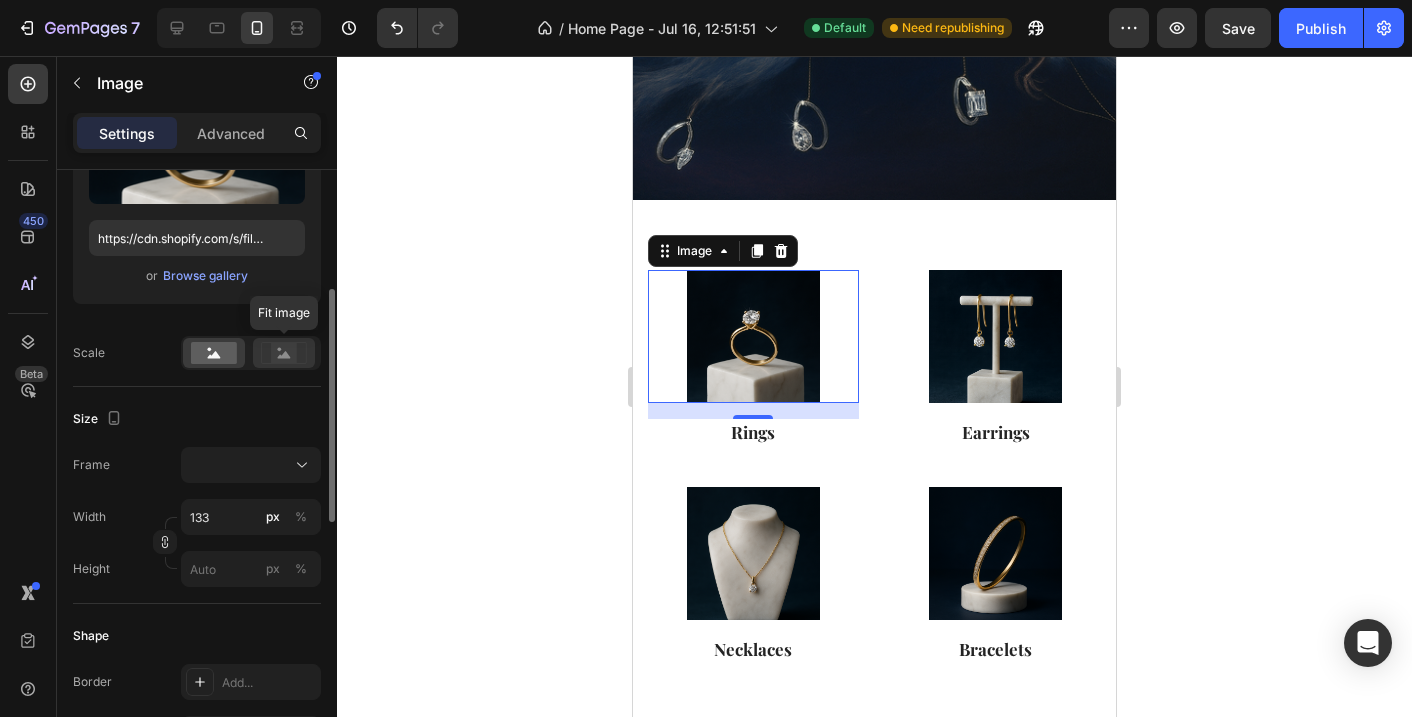 click 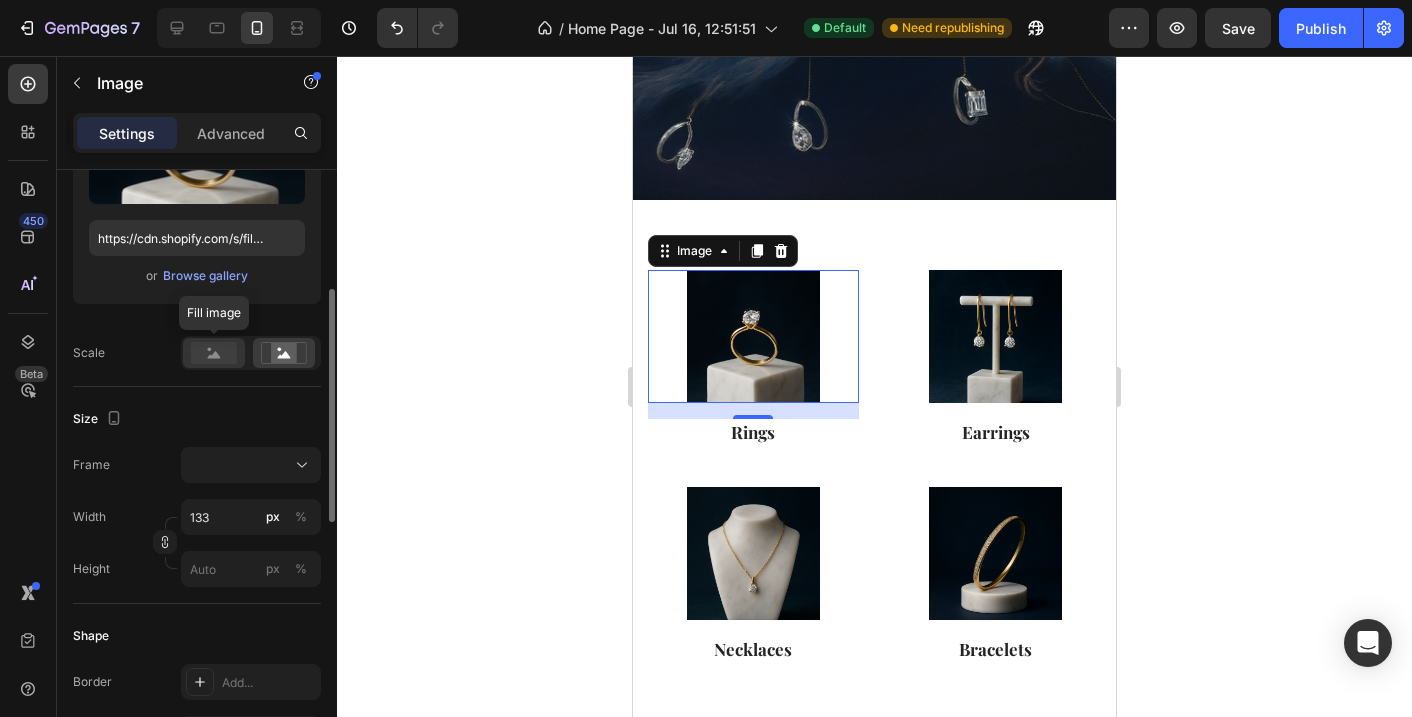 click 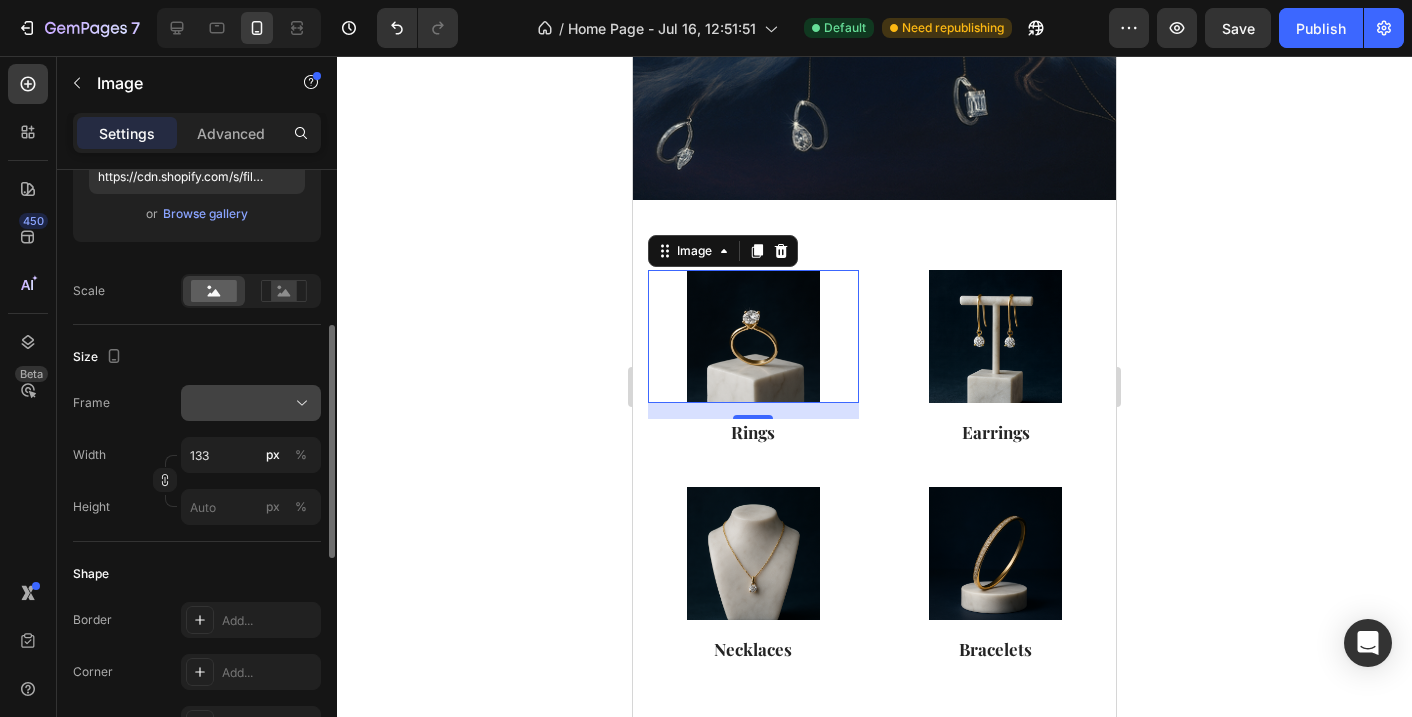 scroll, scrollTop: 382, scrollLeft: 0, axis: vertical 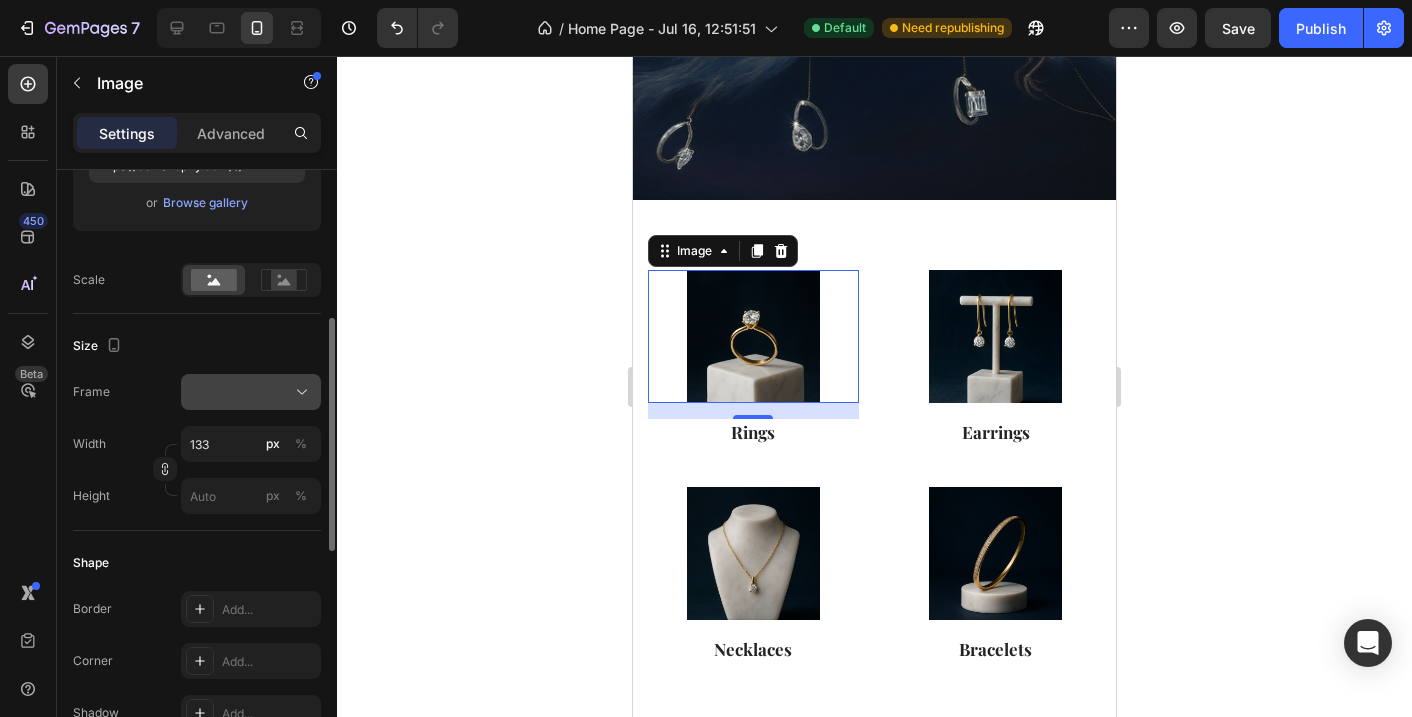 click 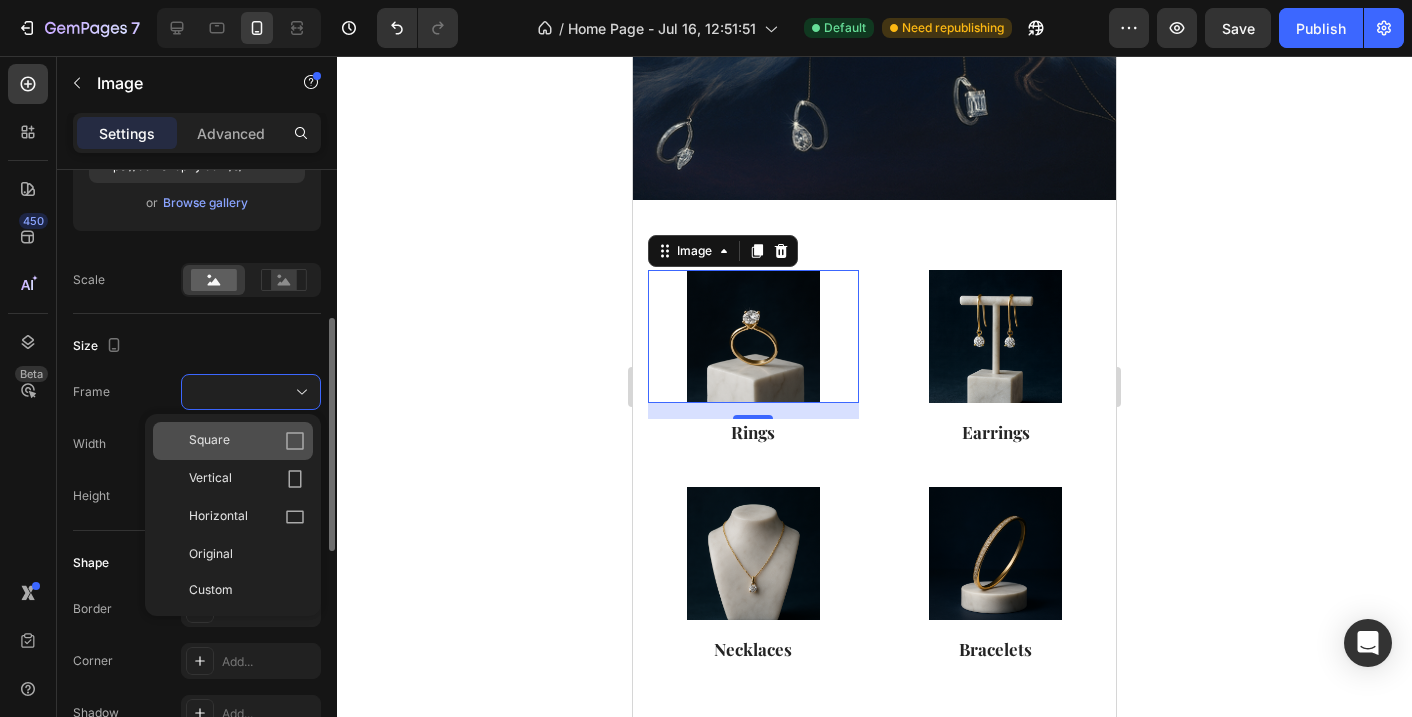 click on "Square" 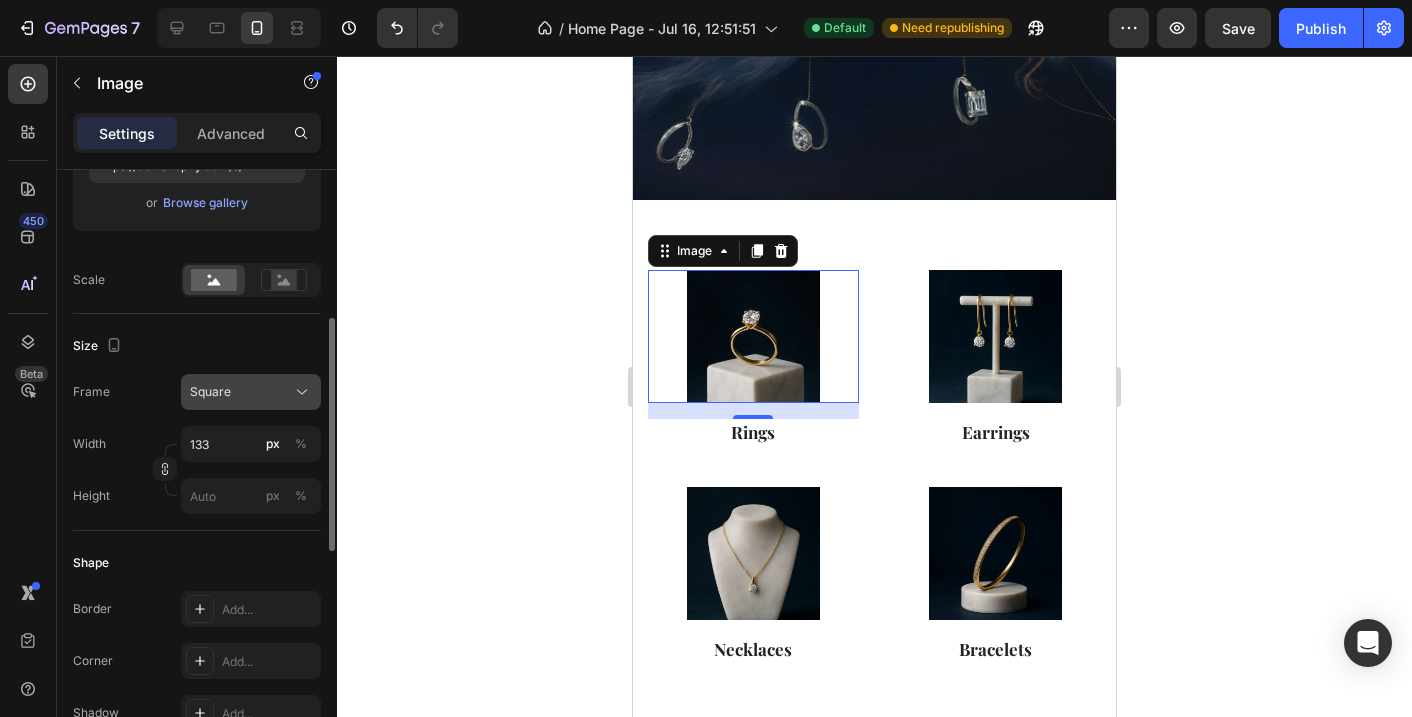 click on "Square" at bounding box center [251, 392] 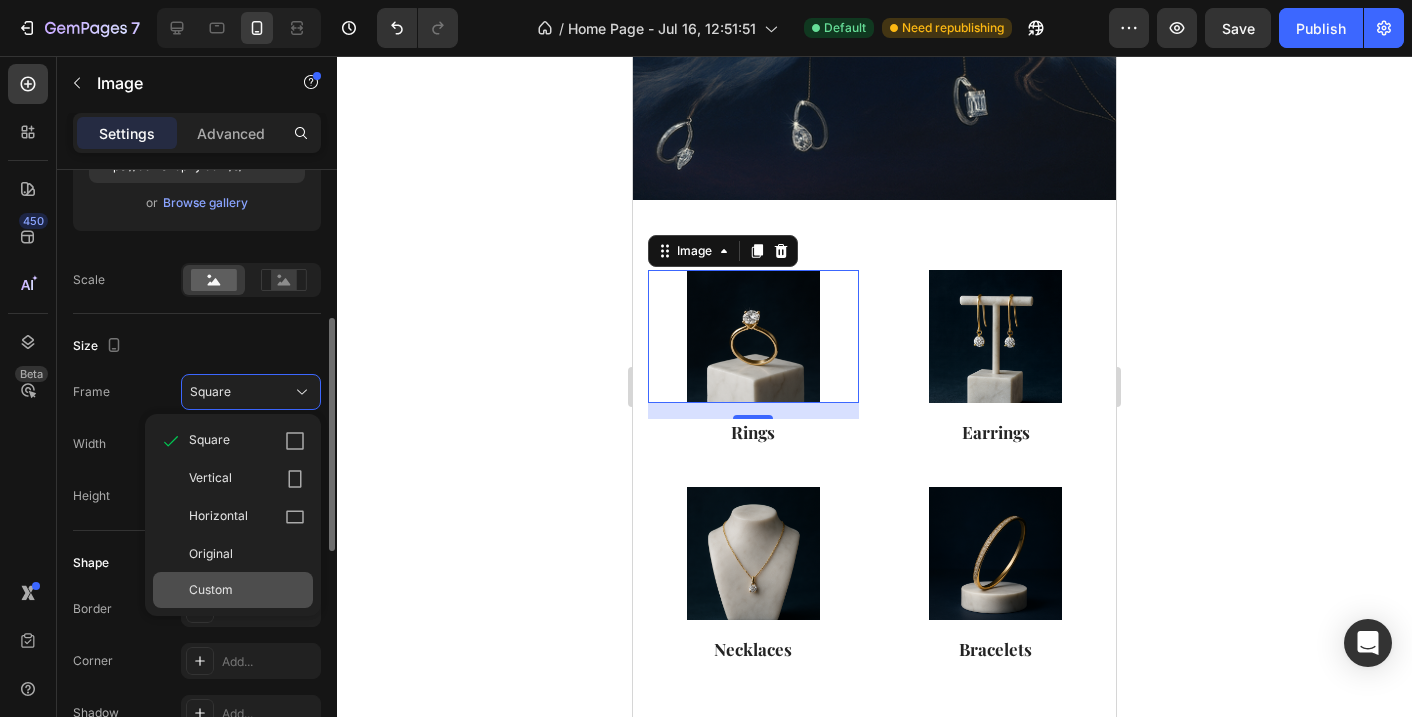 click on "Custom" 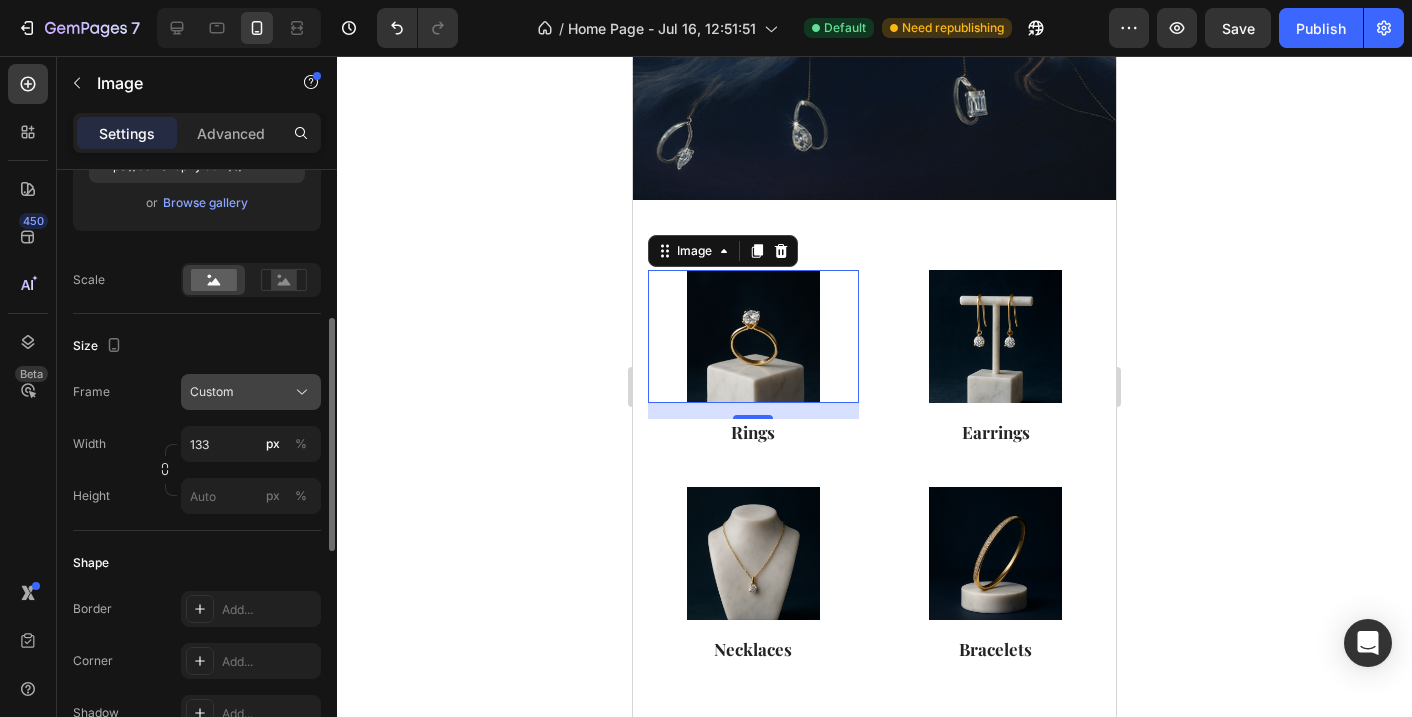 click on "Custom" at bounding box center [251, 392] 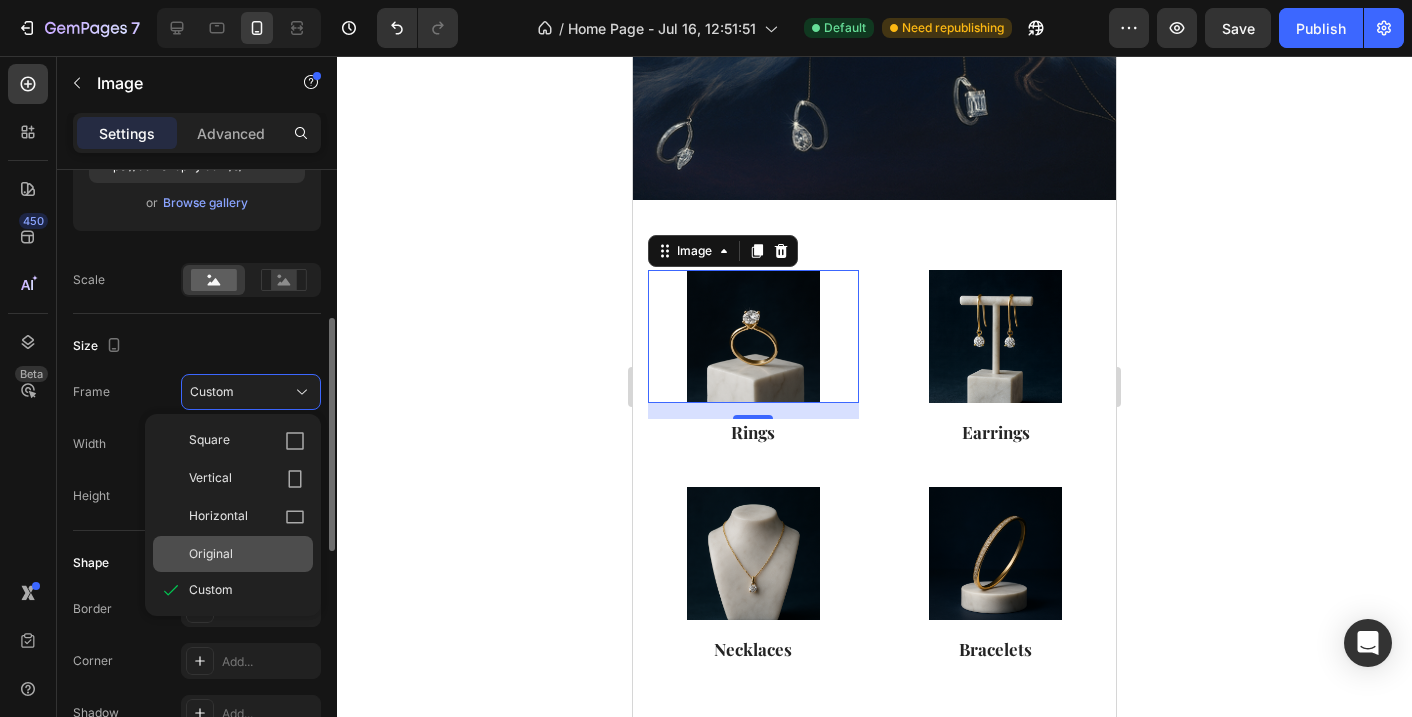 click on "Original" at bounding box center (247, 554) 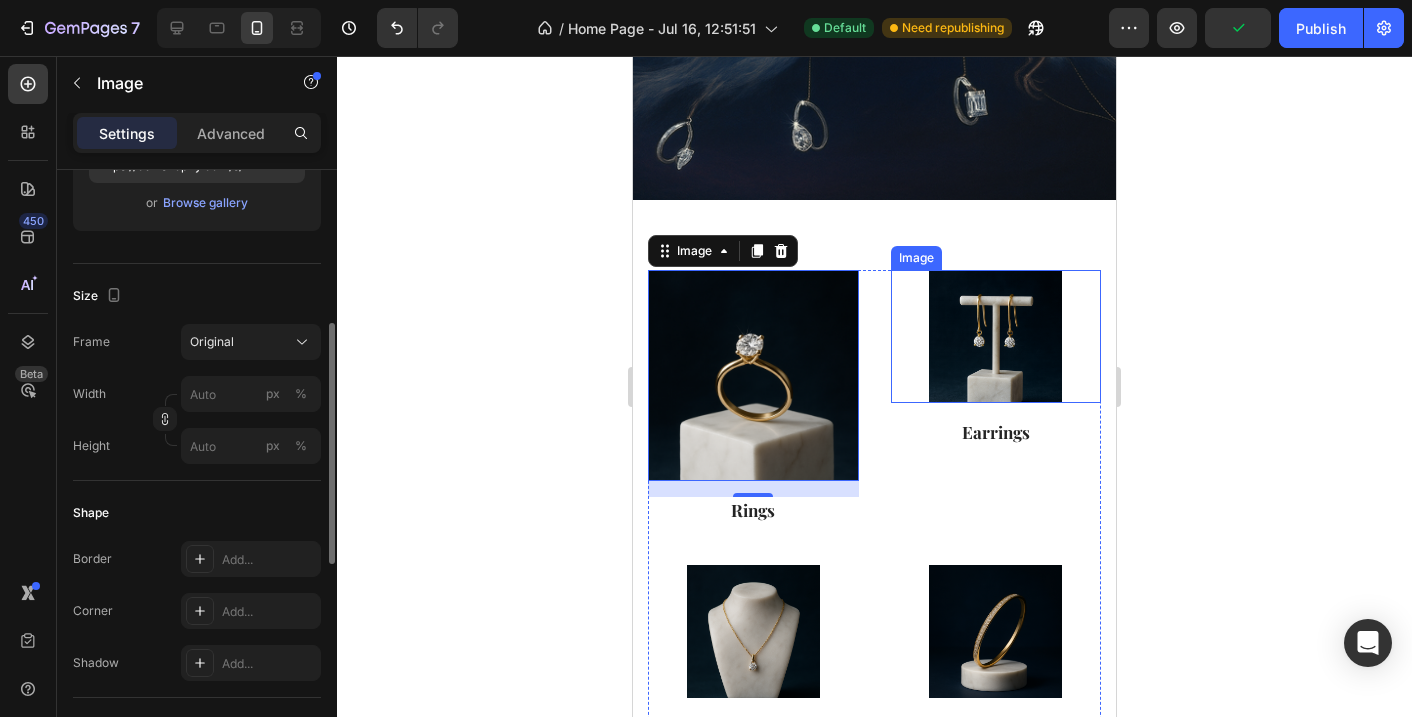 click at bounding box center (995, 336) 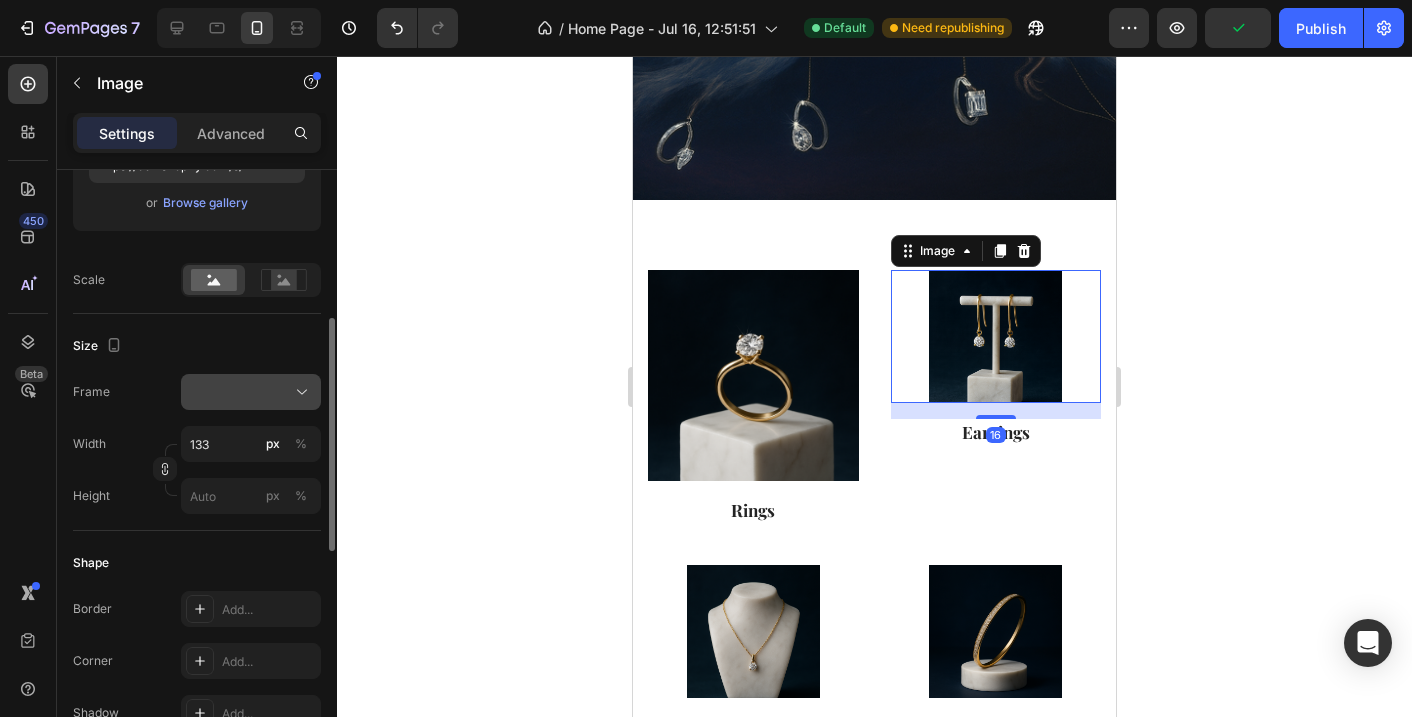 click at bounding box center [251, 392] 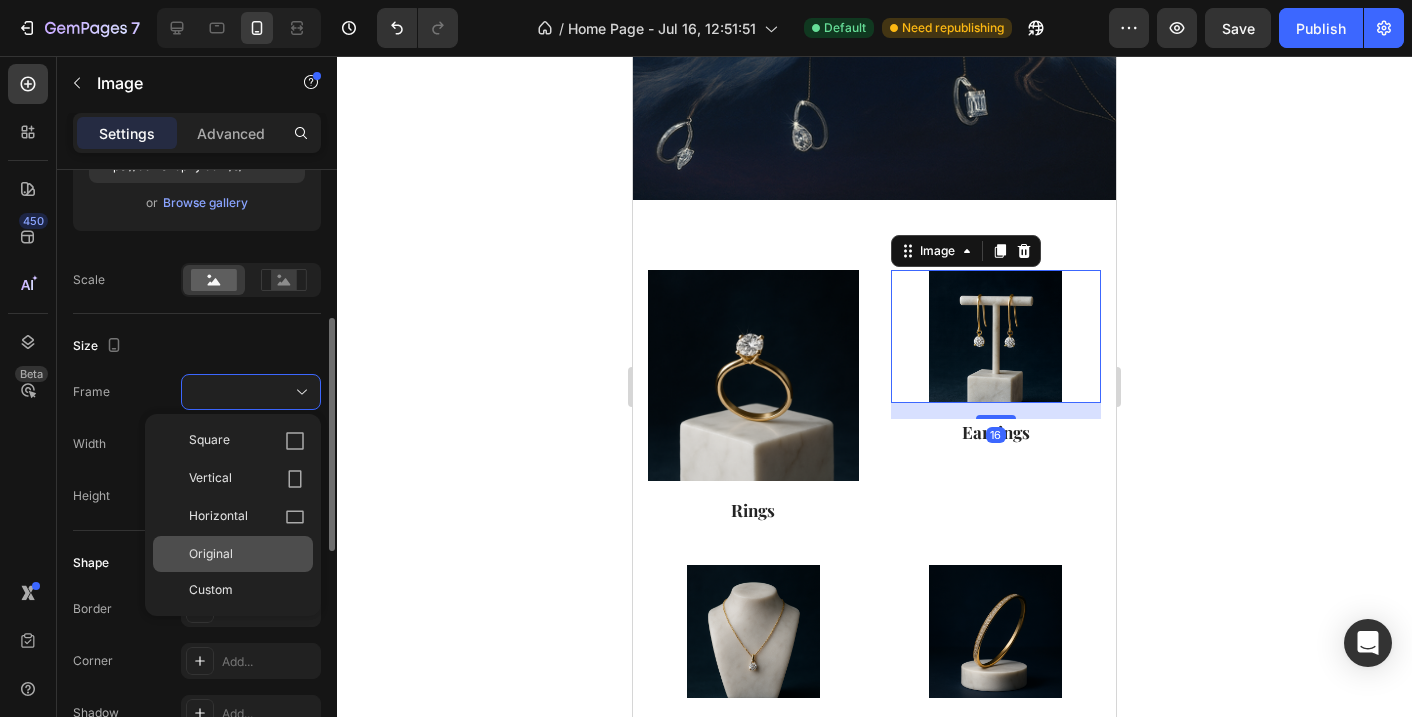 click on "Original" at bounding box center (247, 554) 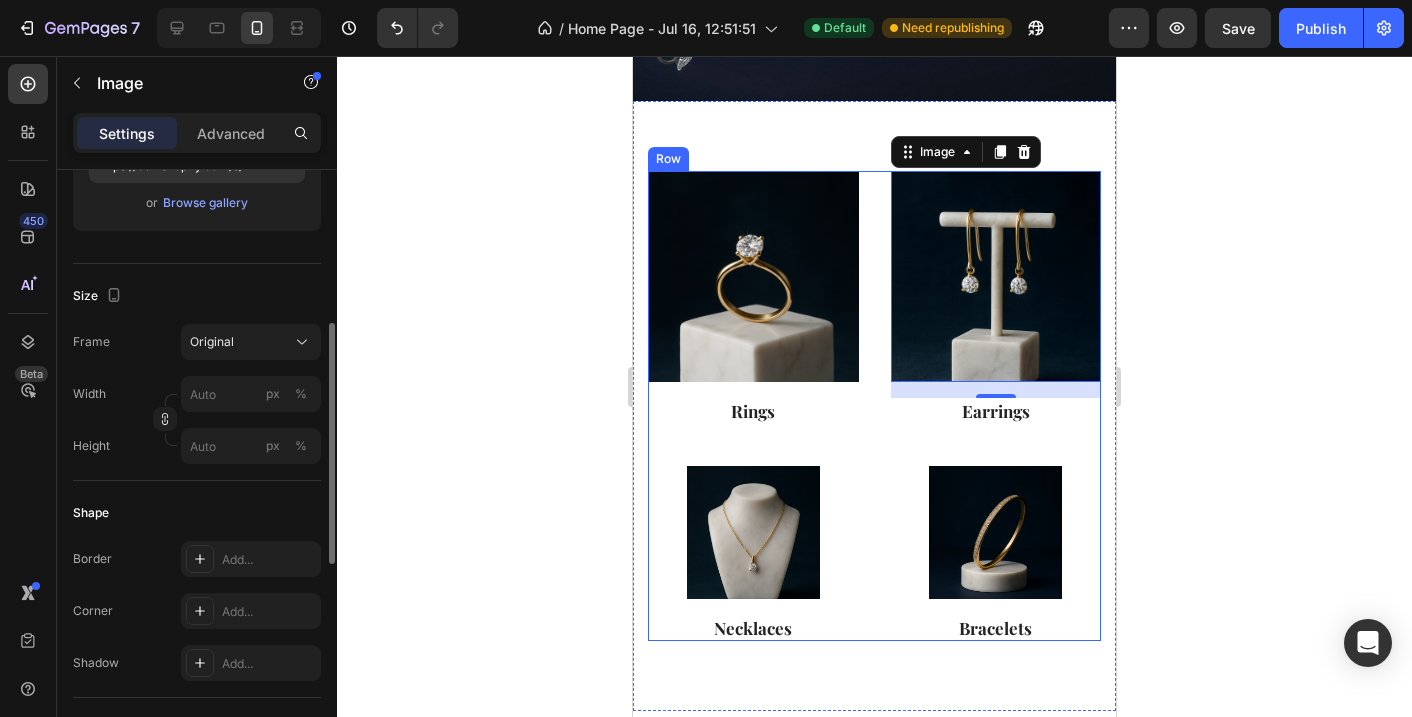 scroll, scrollTop: 512, scrollLeft: 0, axis: vertical 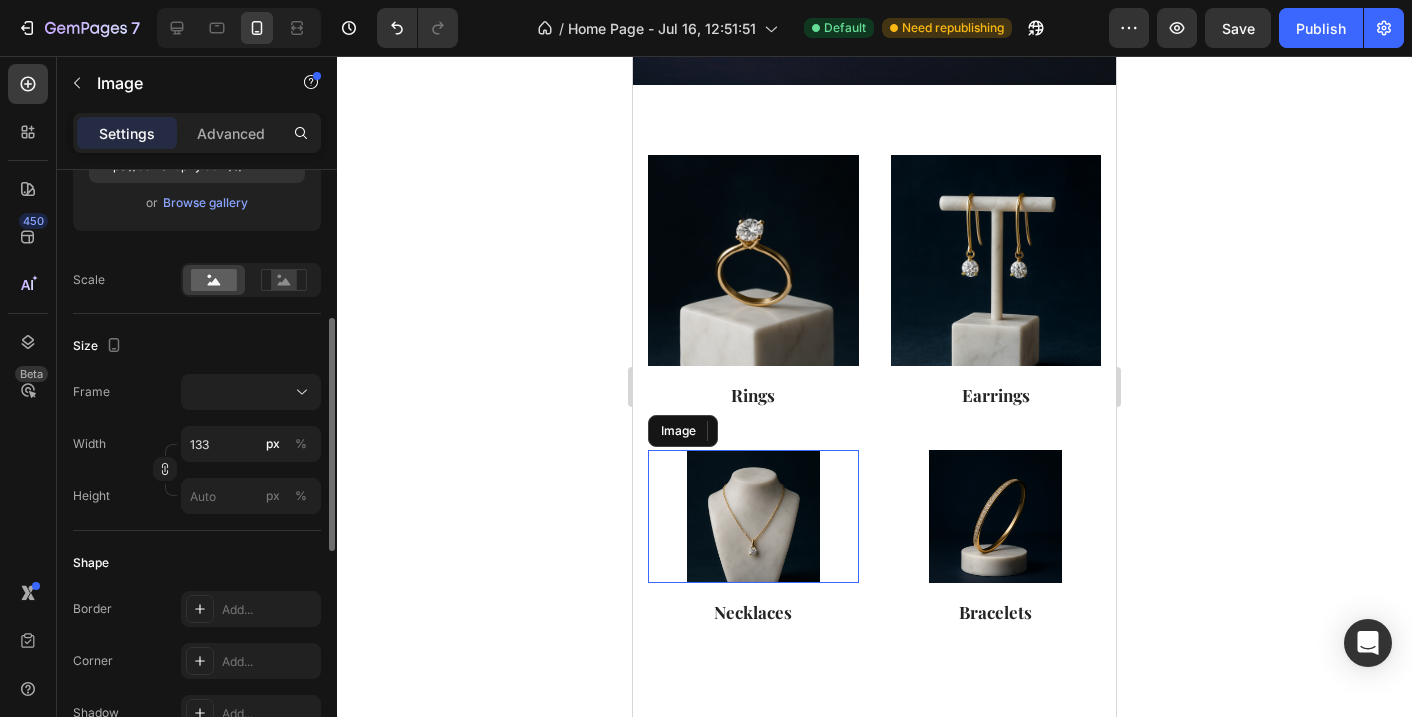 click at bounding box center (753, 516) 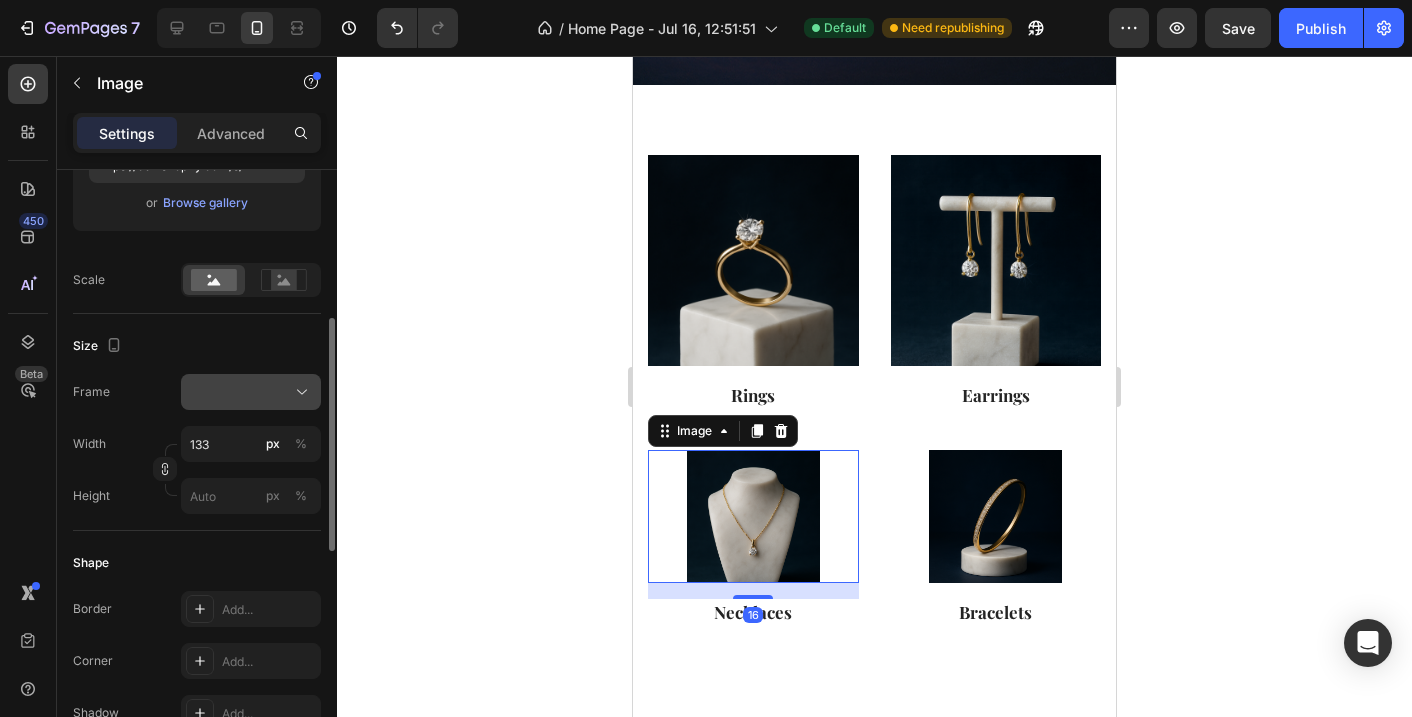 click at bounding box center (251, 392) 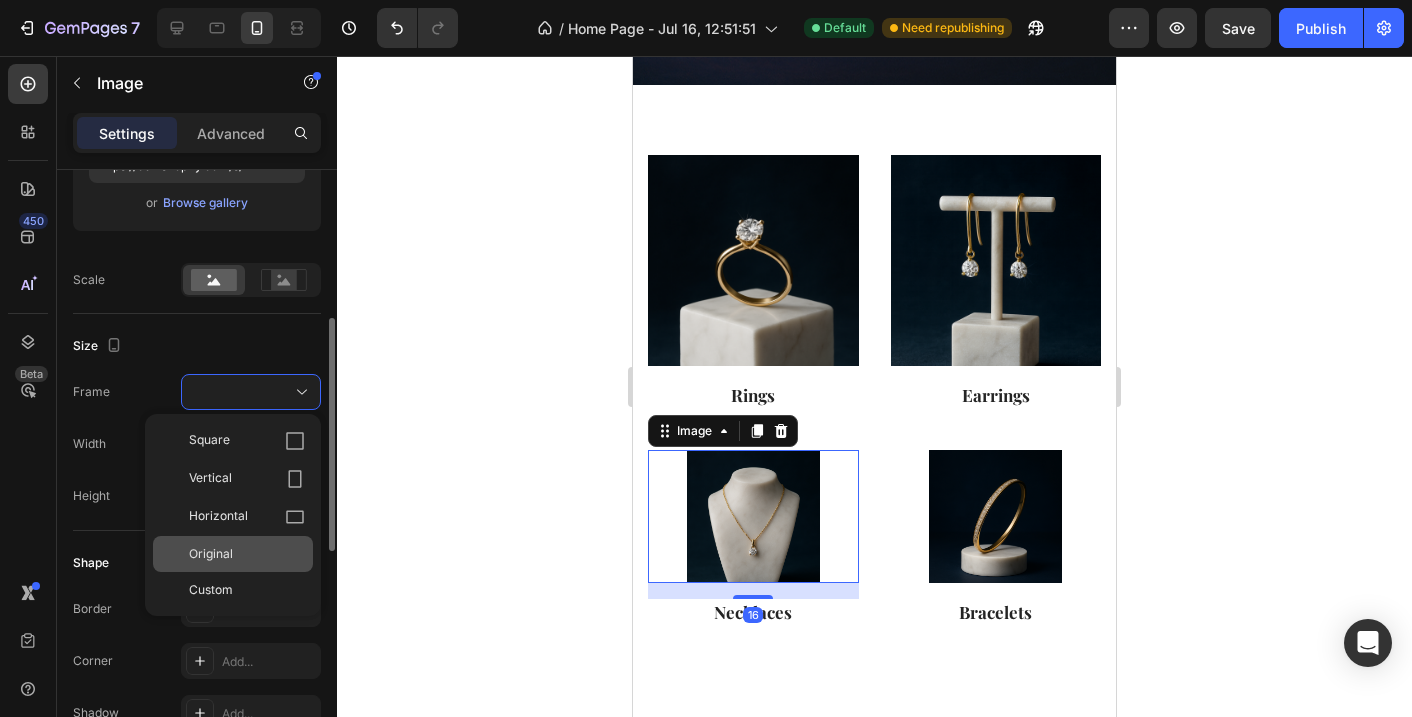click on "Original" at bounding box center (247, 554) 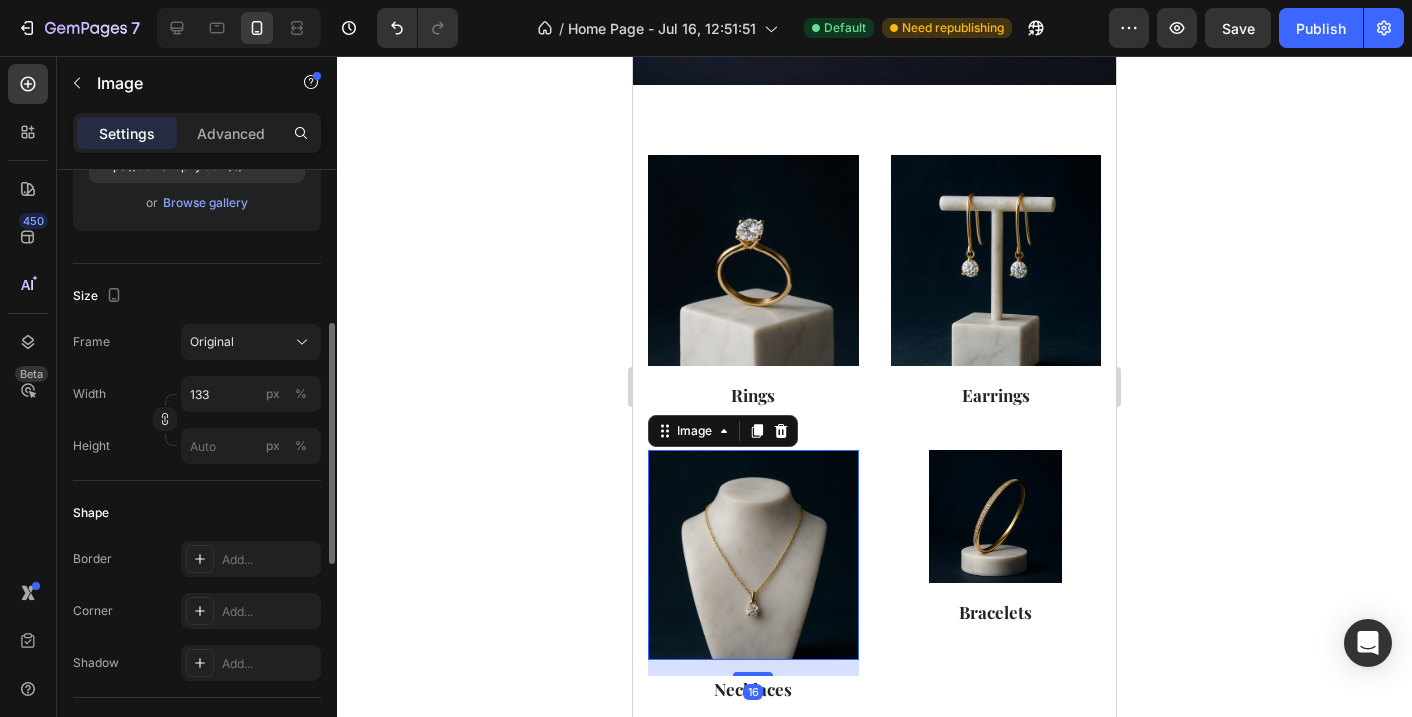 type 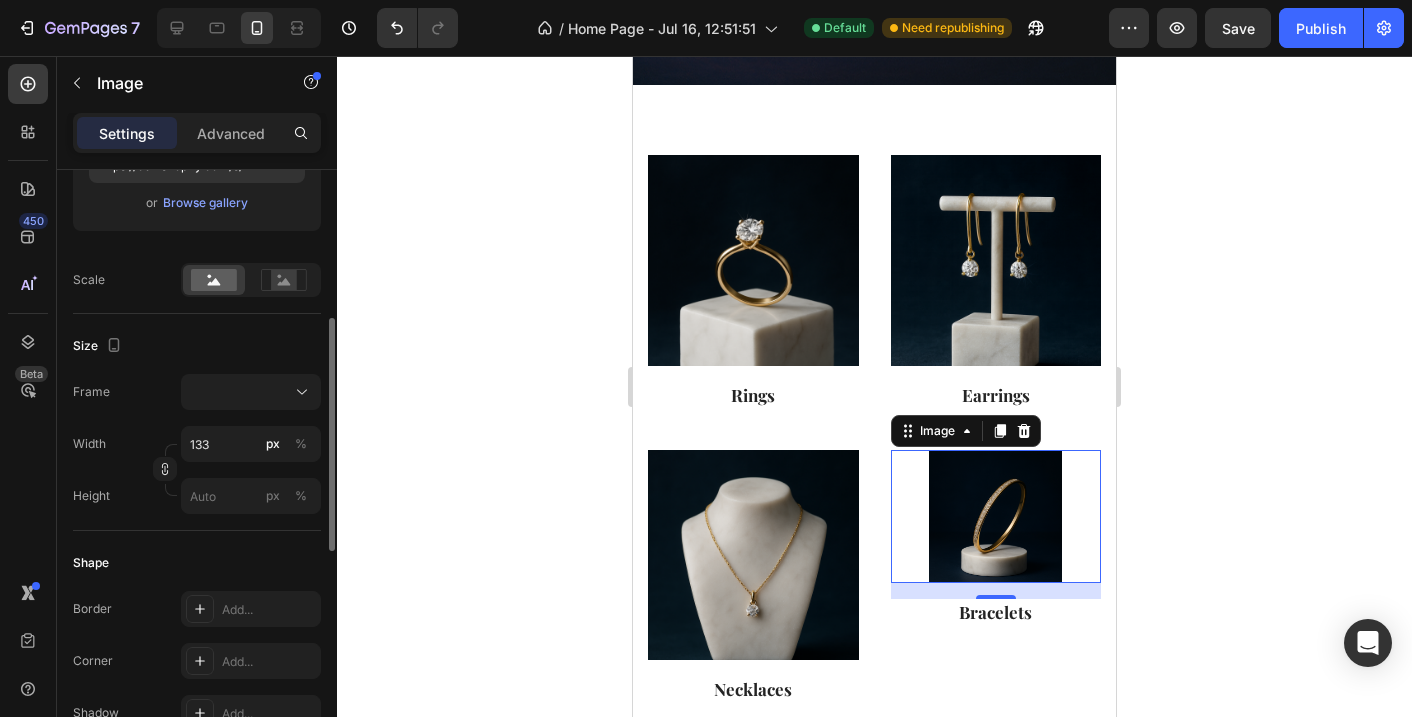 drag, startPoint x: 966, startPoint y: 501, endPoint x: 1134, endPoint y: 506, distance: 168.07439 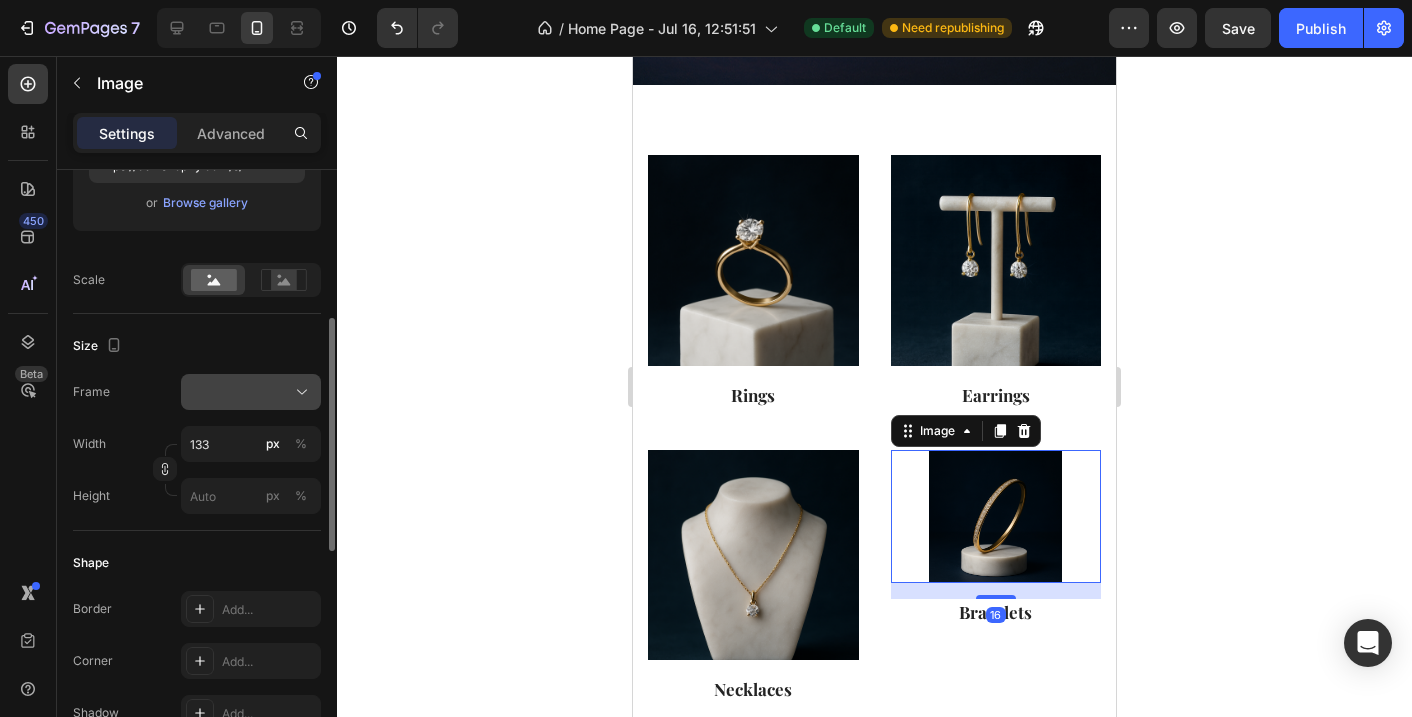 click at bounding box center [251, 392] 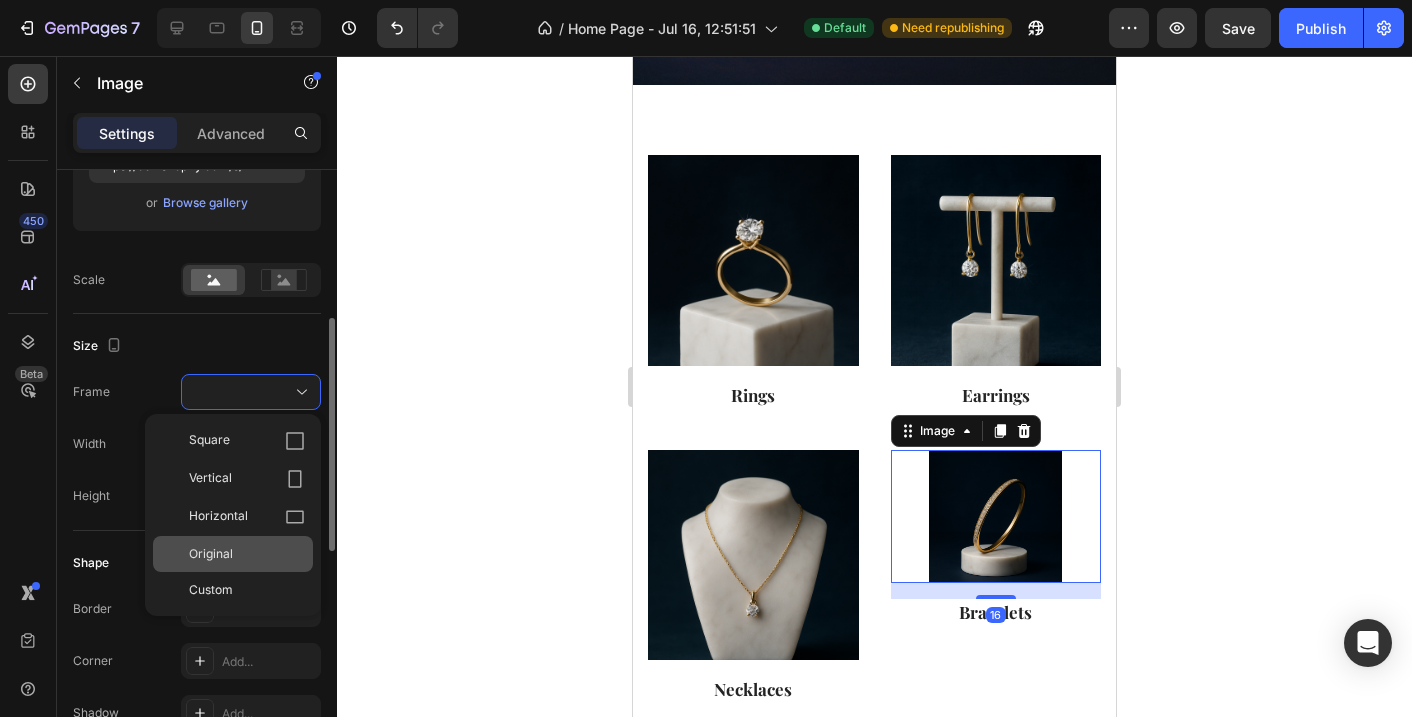 click on "Original" at bounding box center (247, 554) 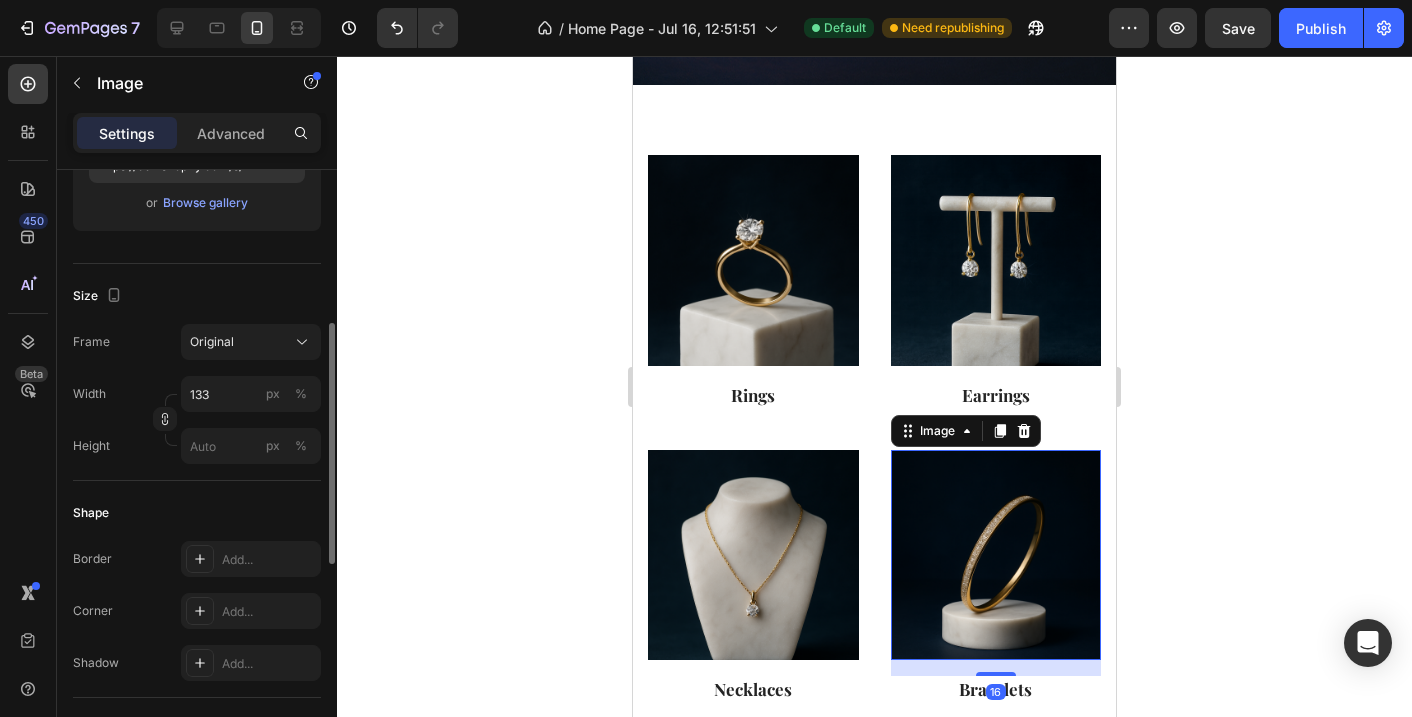 type 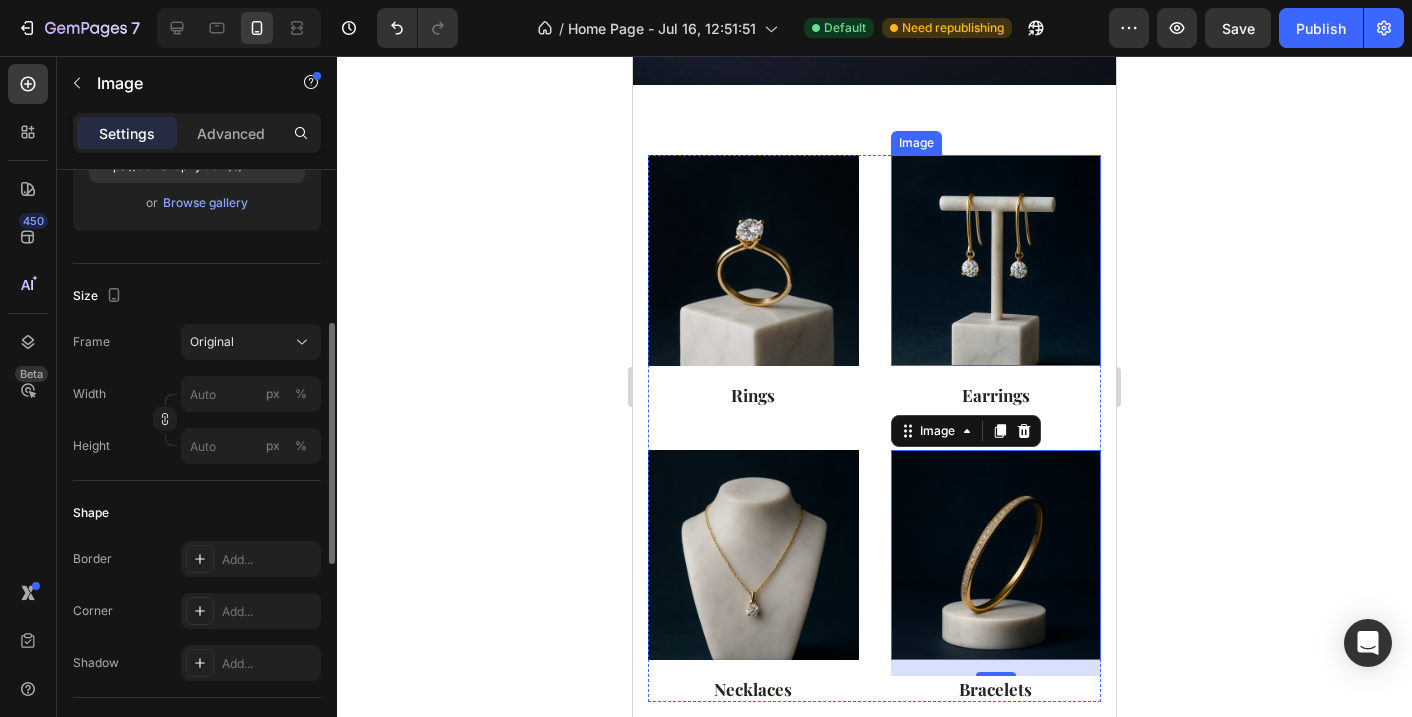 click 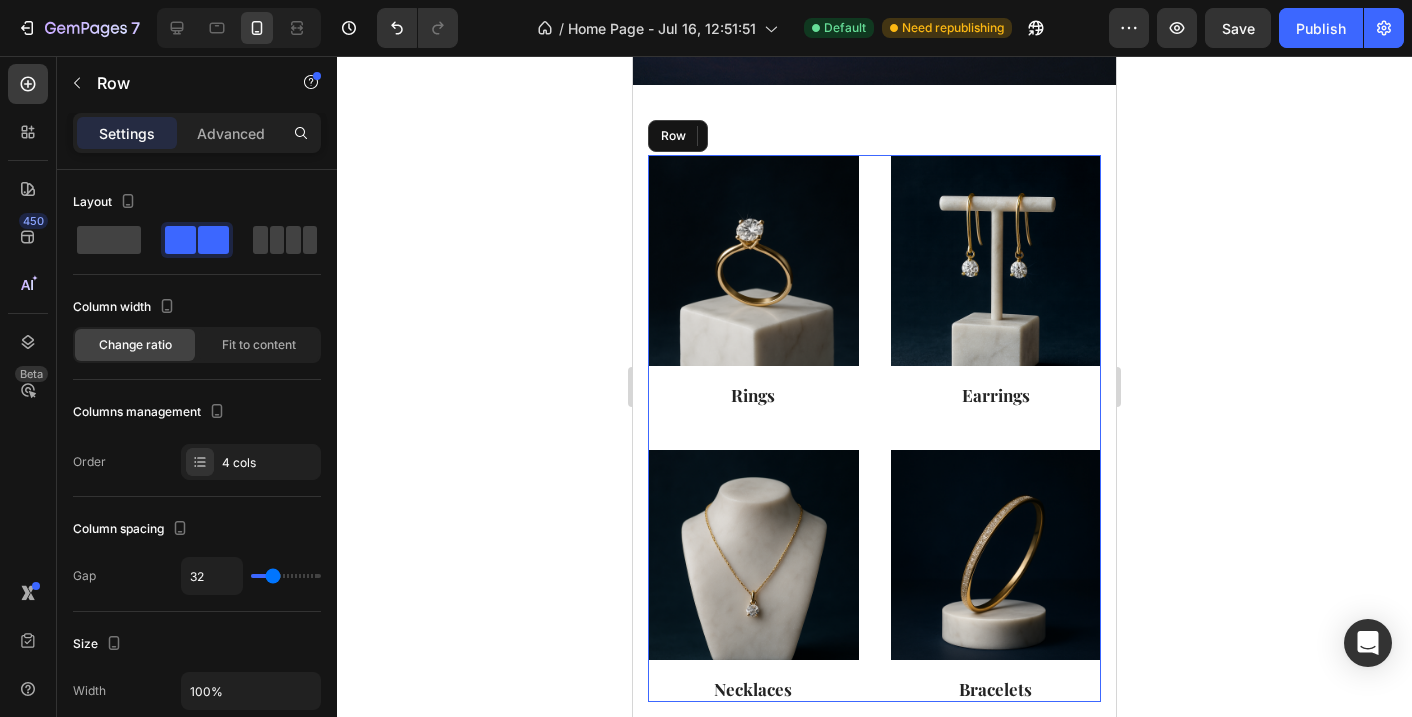 click on "Image Rings Heading Image Earrings Heading Image Necklaces Heading Image Bracelets Heading Row" at bounding box center (874, 428) 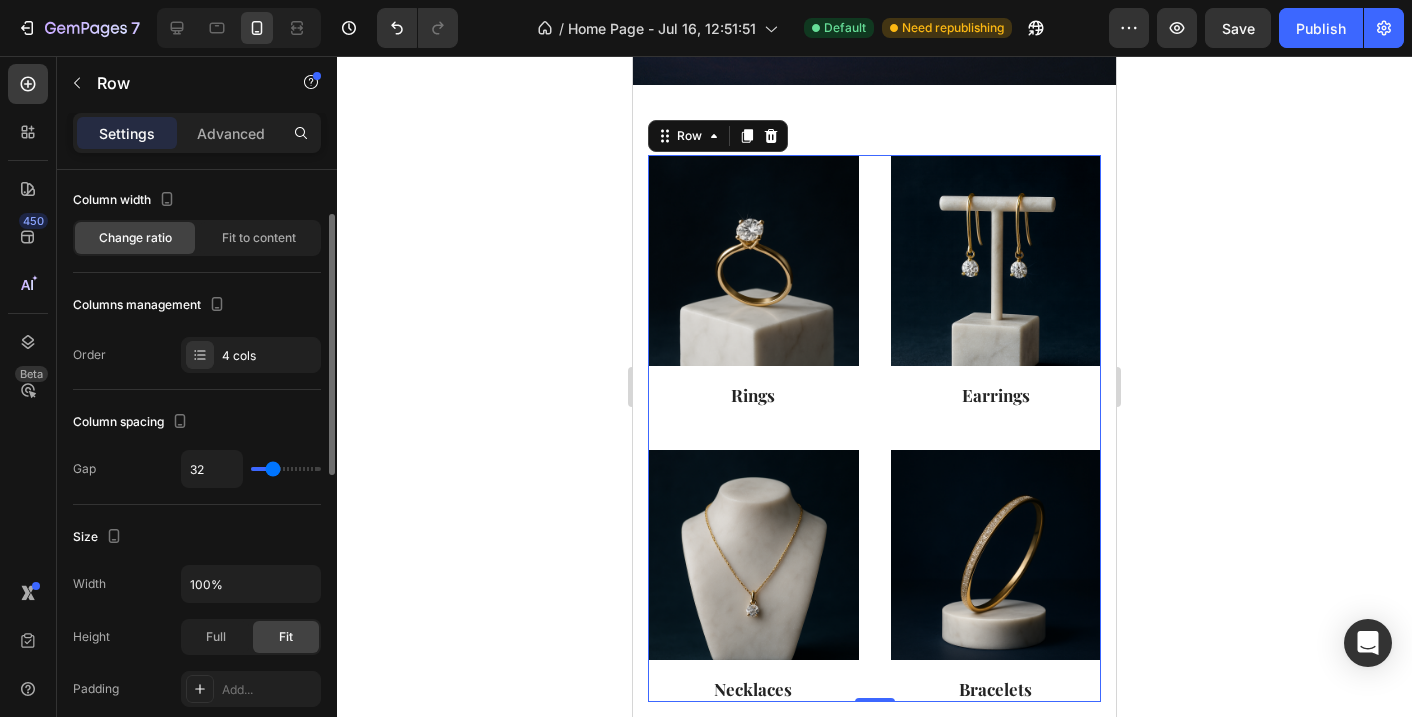 scroll, scrollTop: 119, scrollLeft: 0, axis: vertical 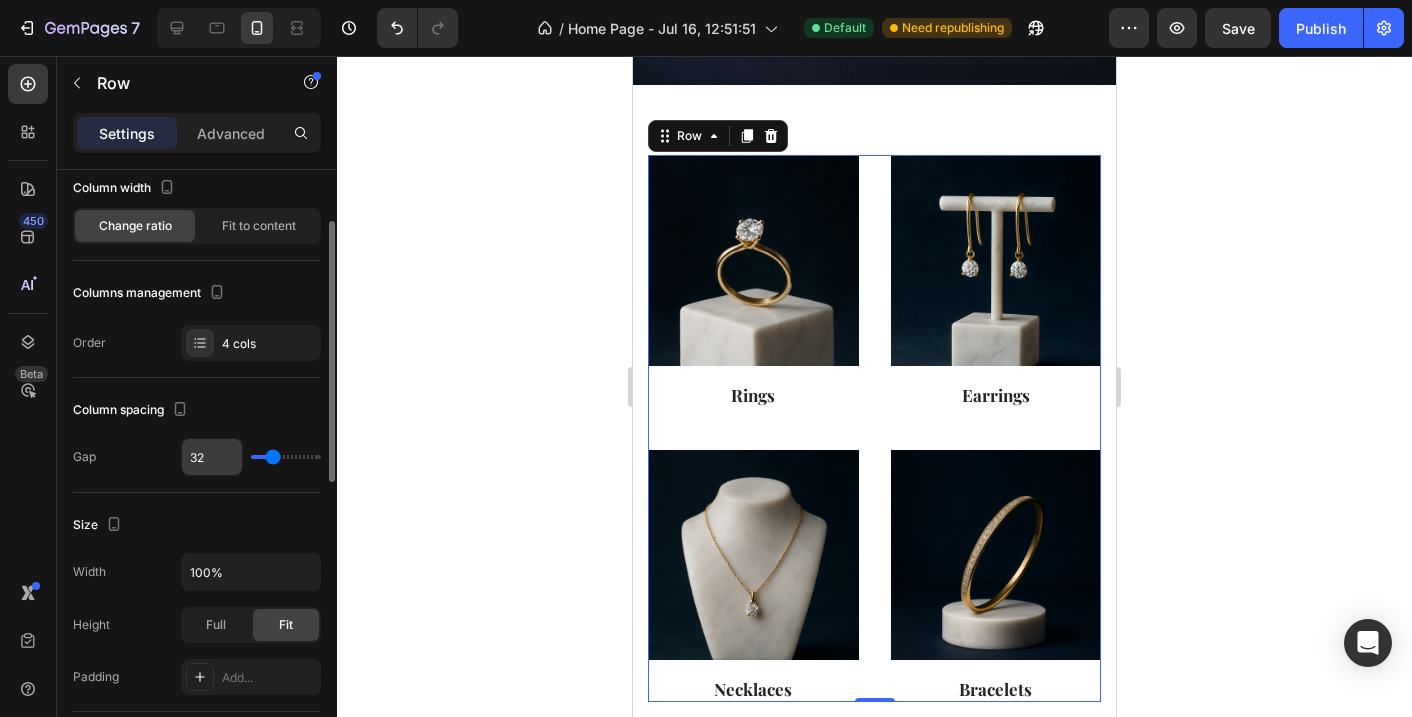 click on "32" at bounding box center [212, 457] 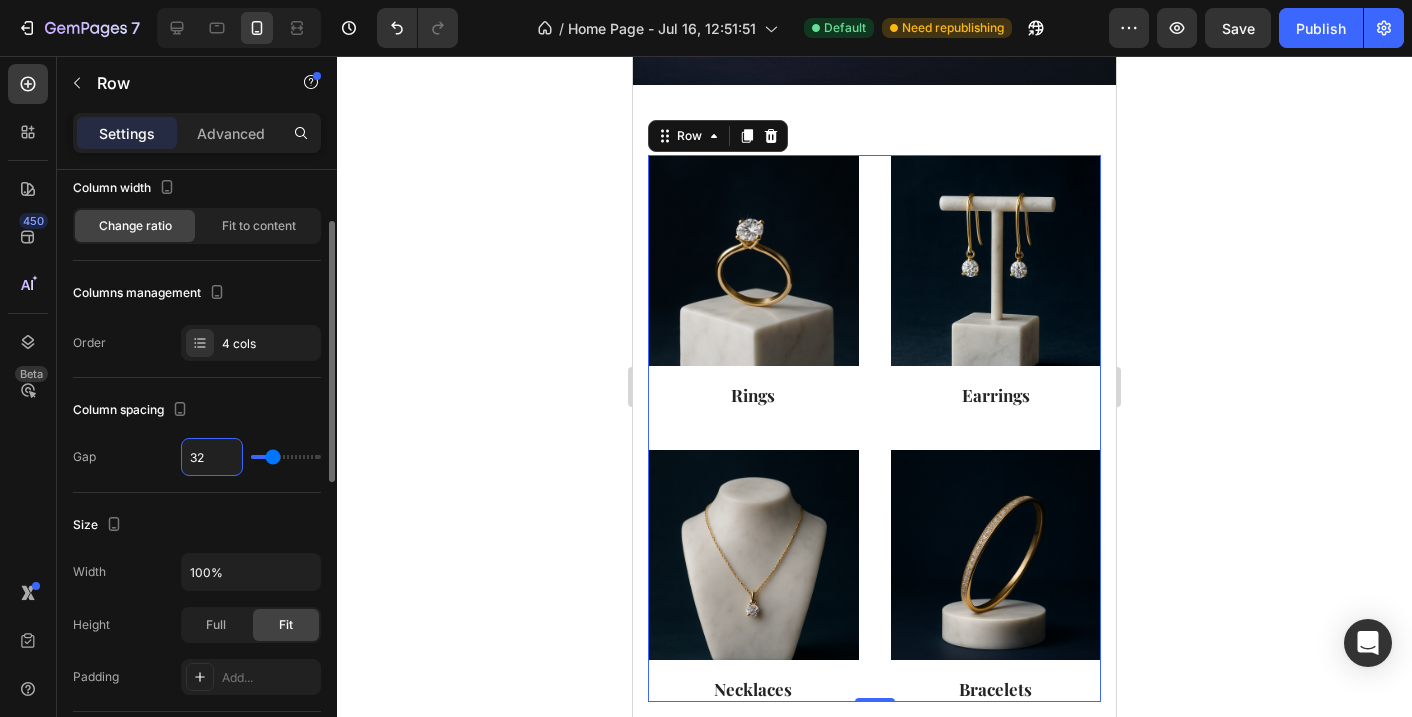 type on "2" 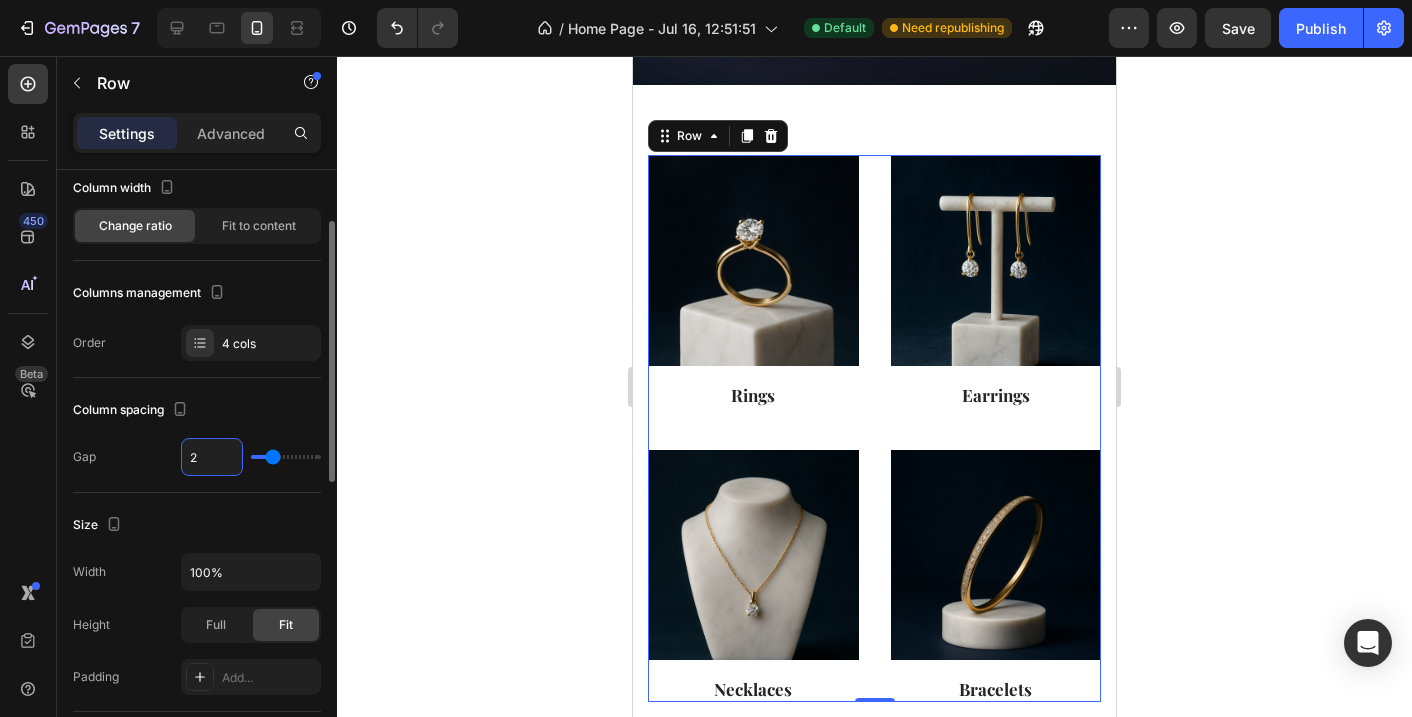 type on "2" 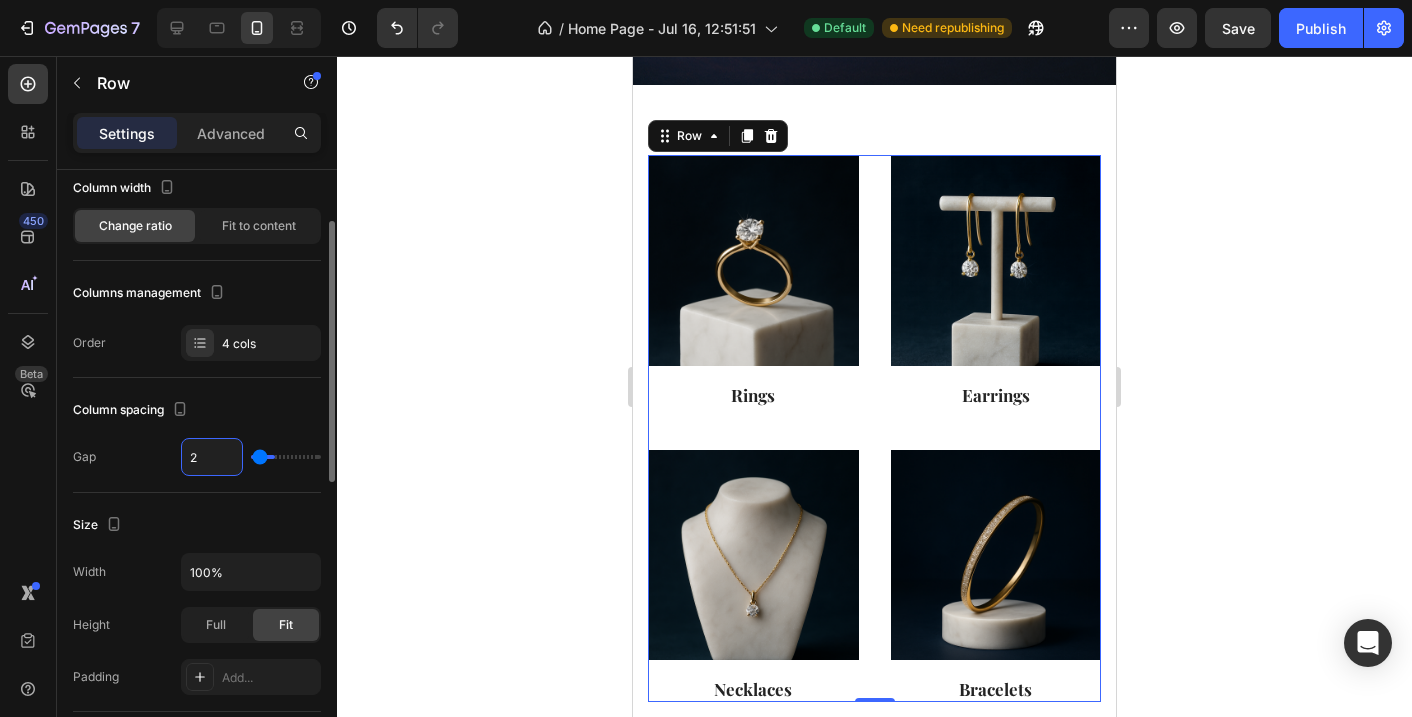 type on "25" 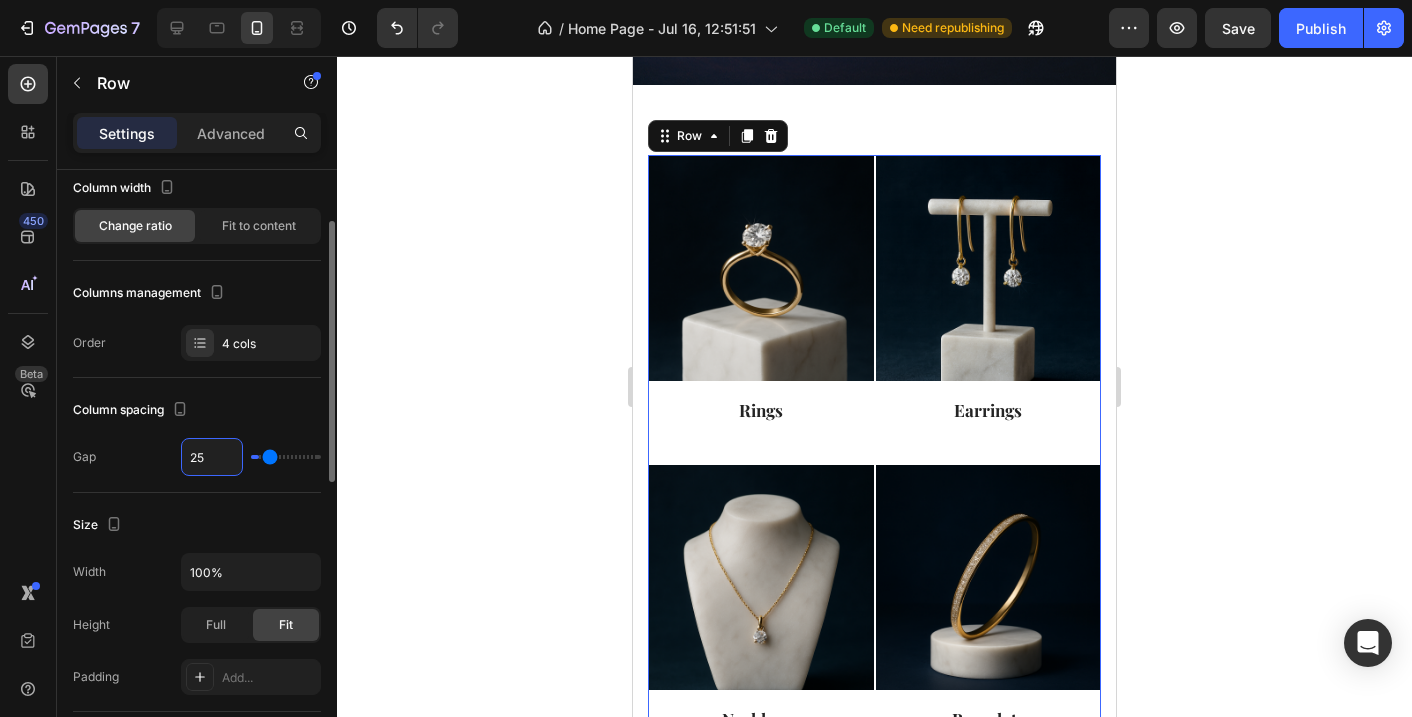 type on "2" 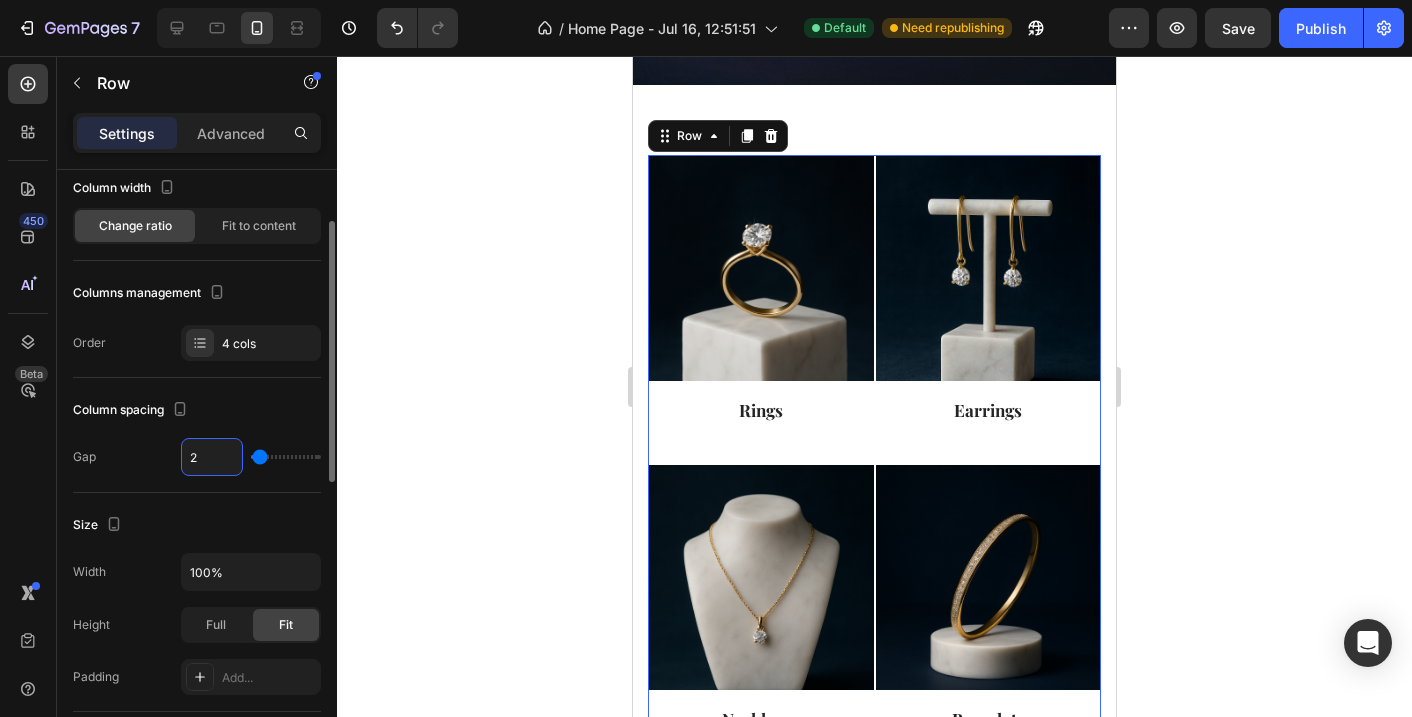 type on "23" 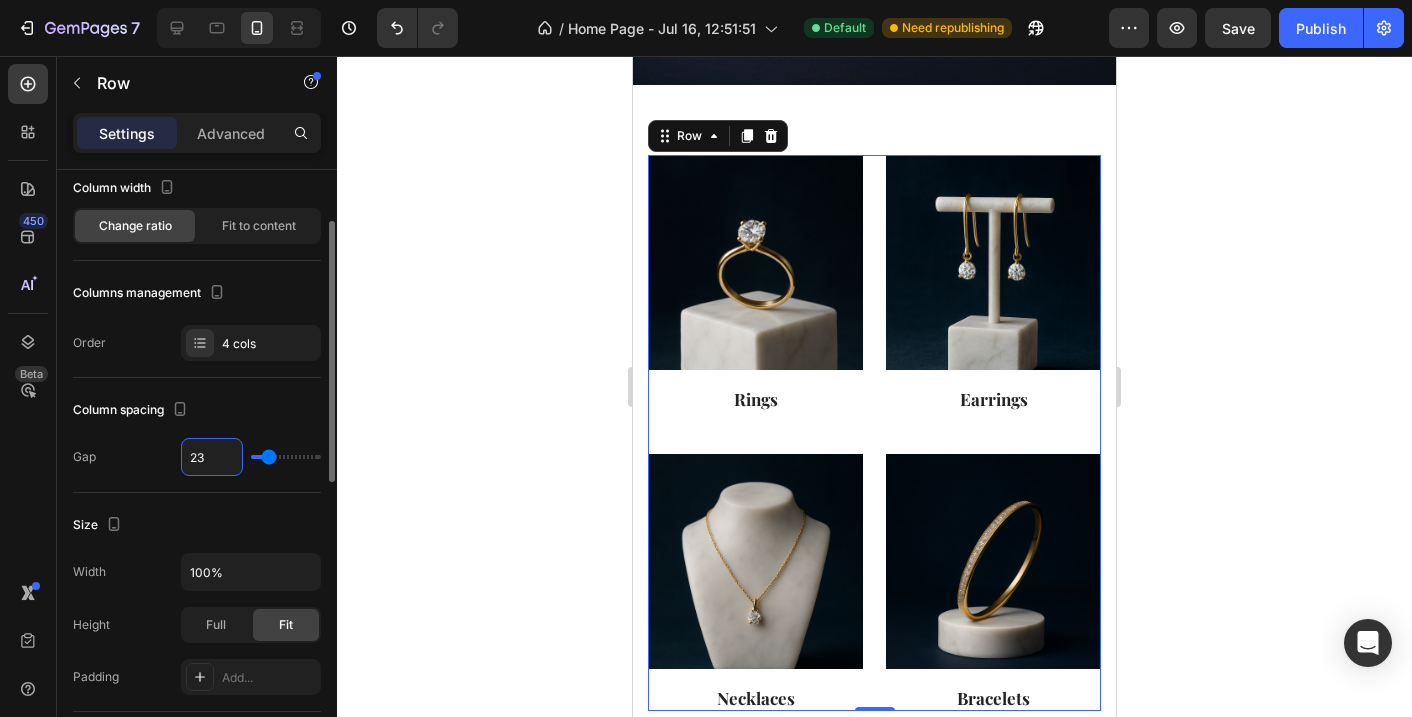 type on "2" 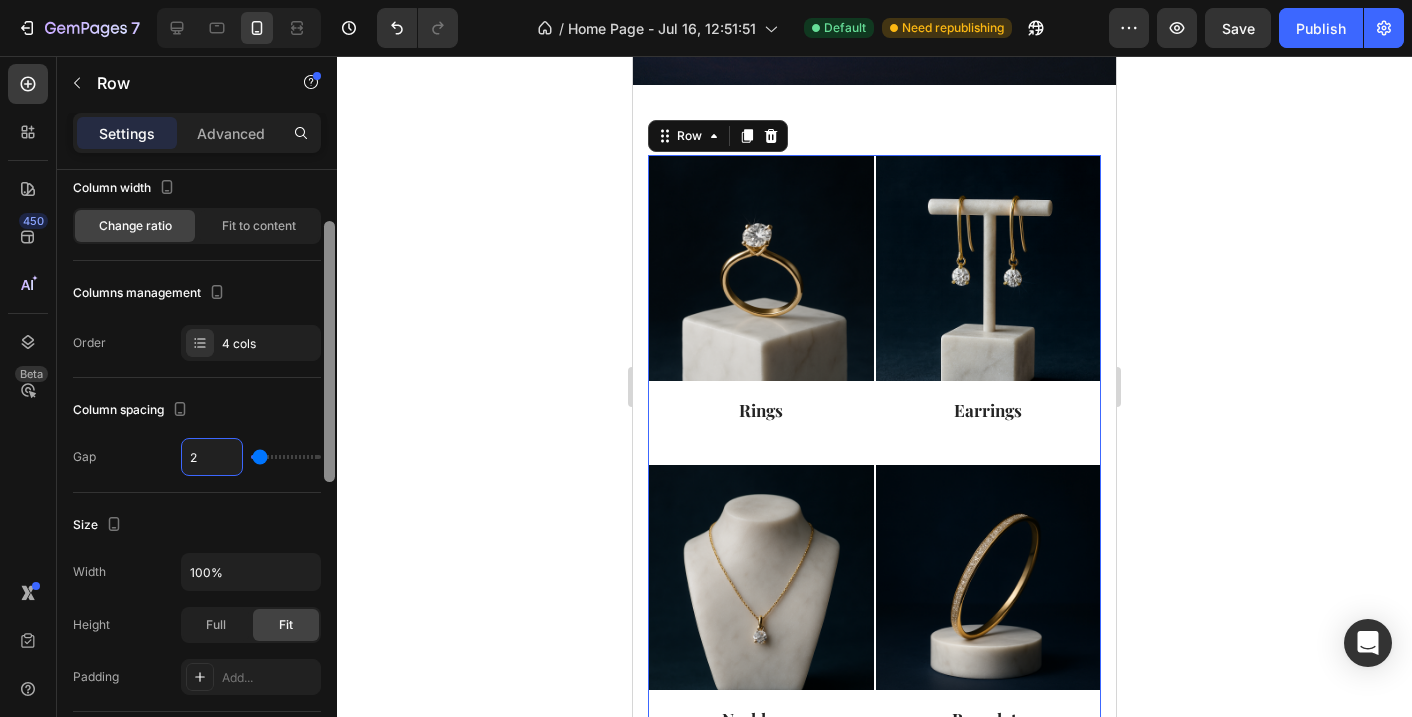 type 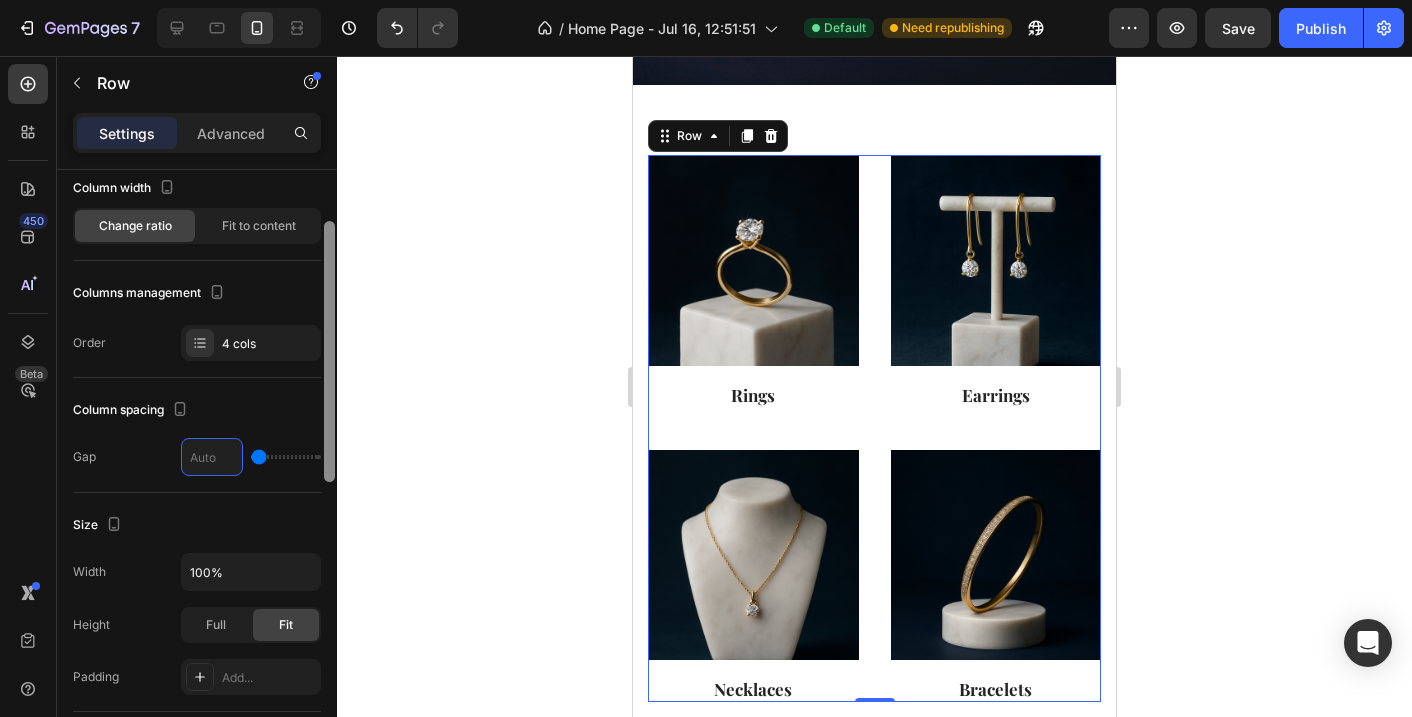 type on "5" 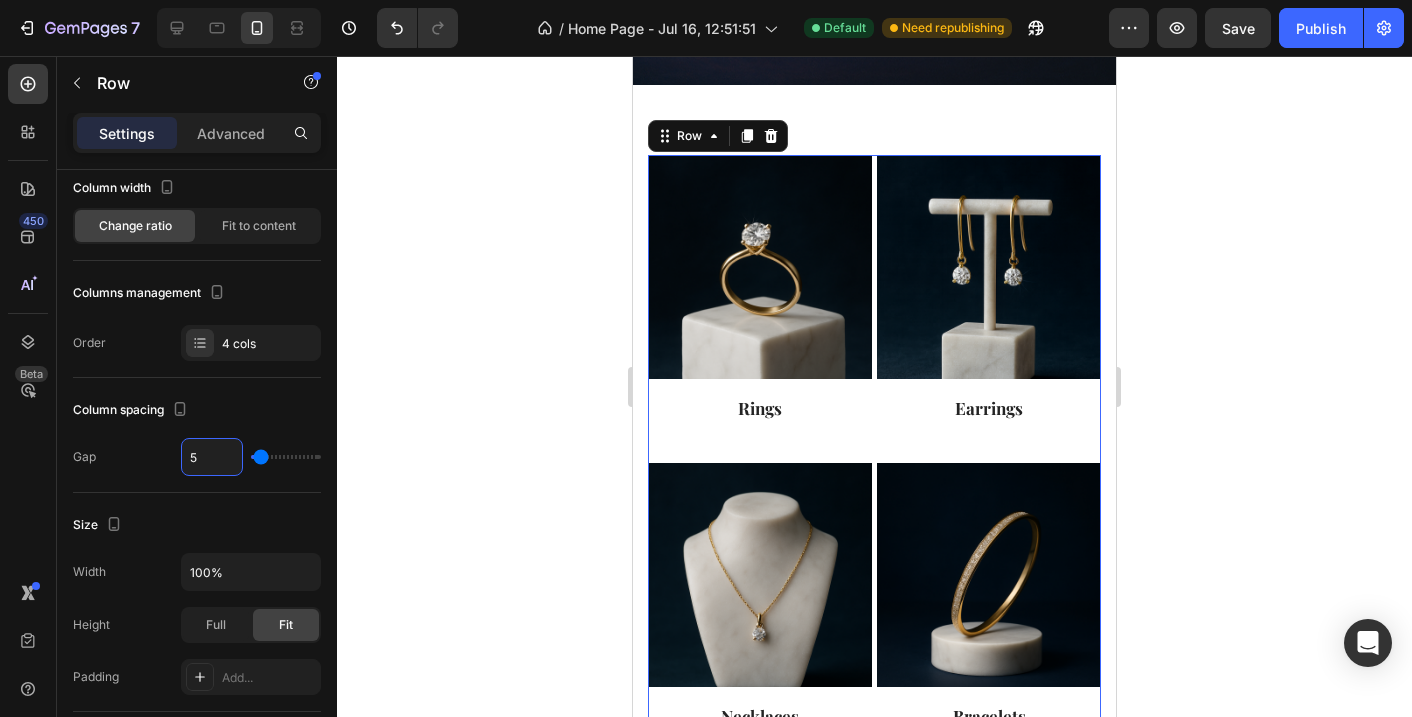 click 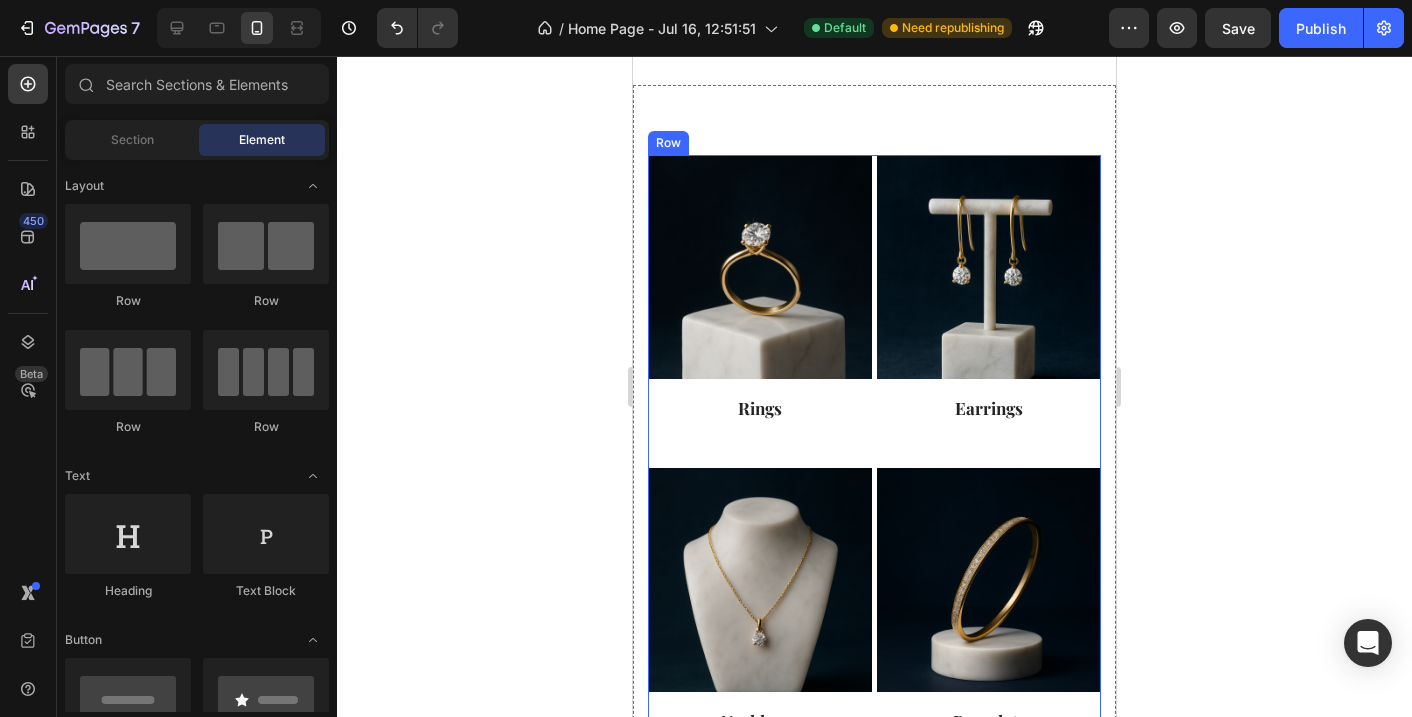 scroll, scrollTop: 657, scrollLeft: 0, axis: vertical 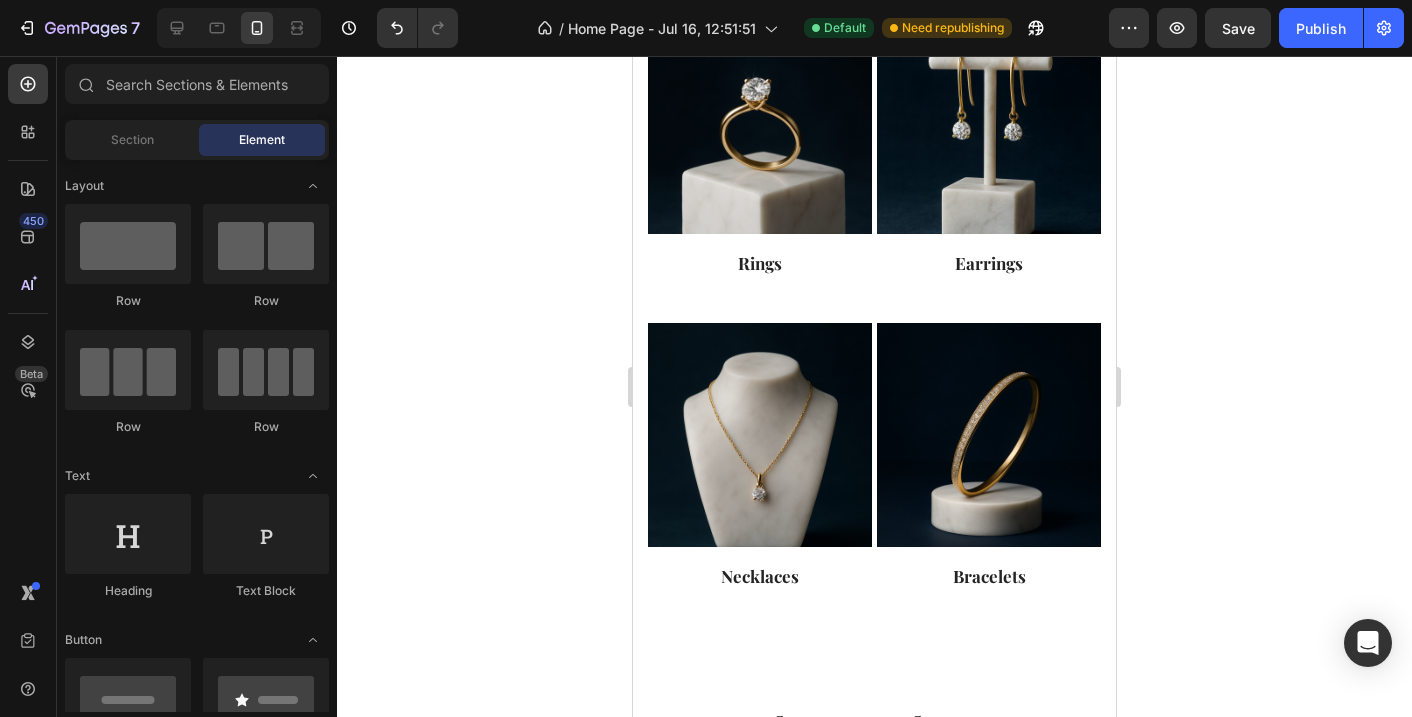 click 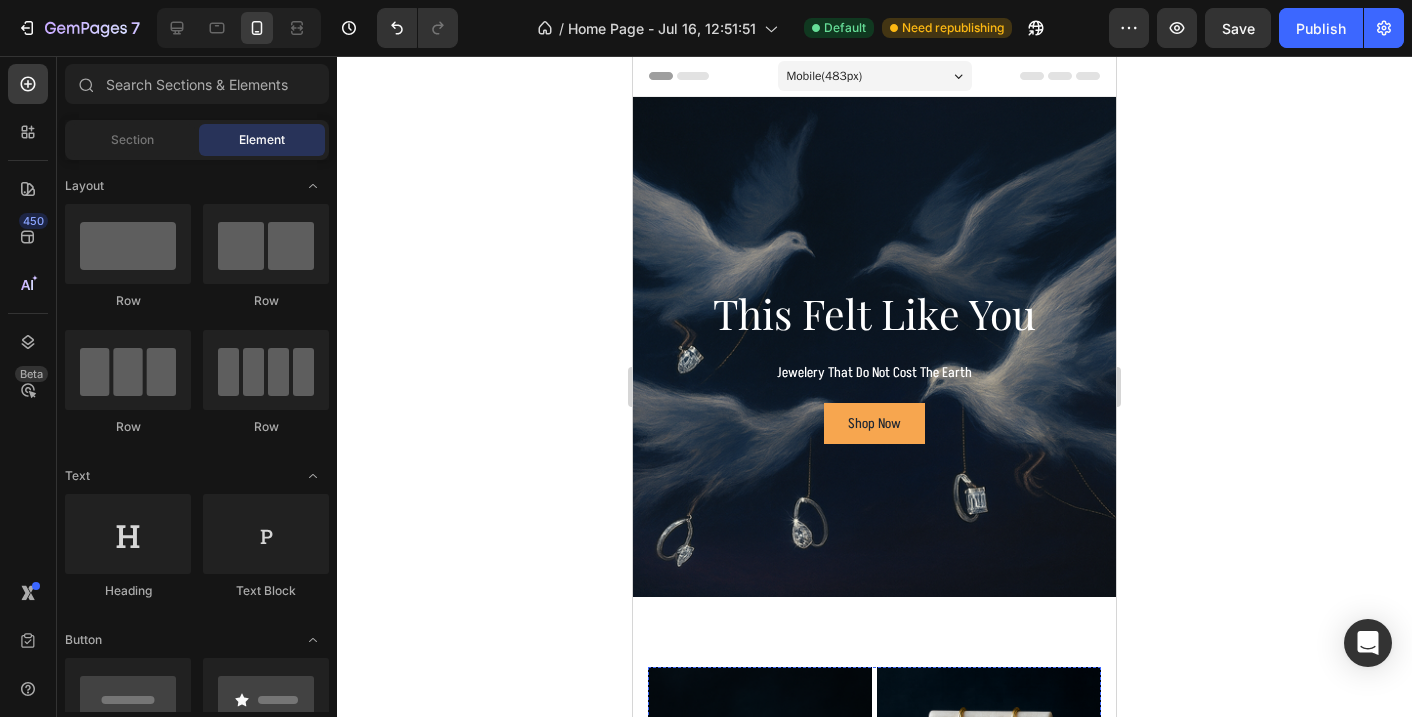 scroll, scrollTop: 0, scrollLeft: 0, axis: both 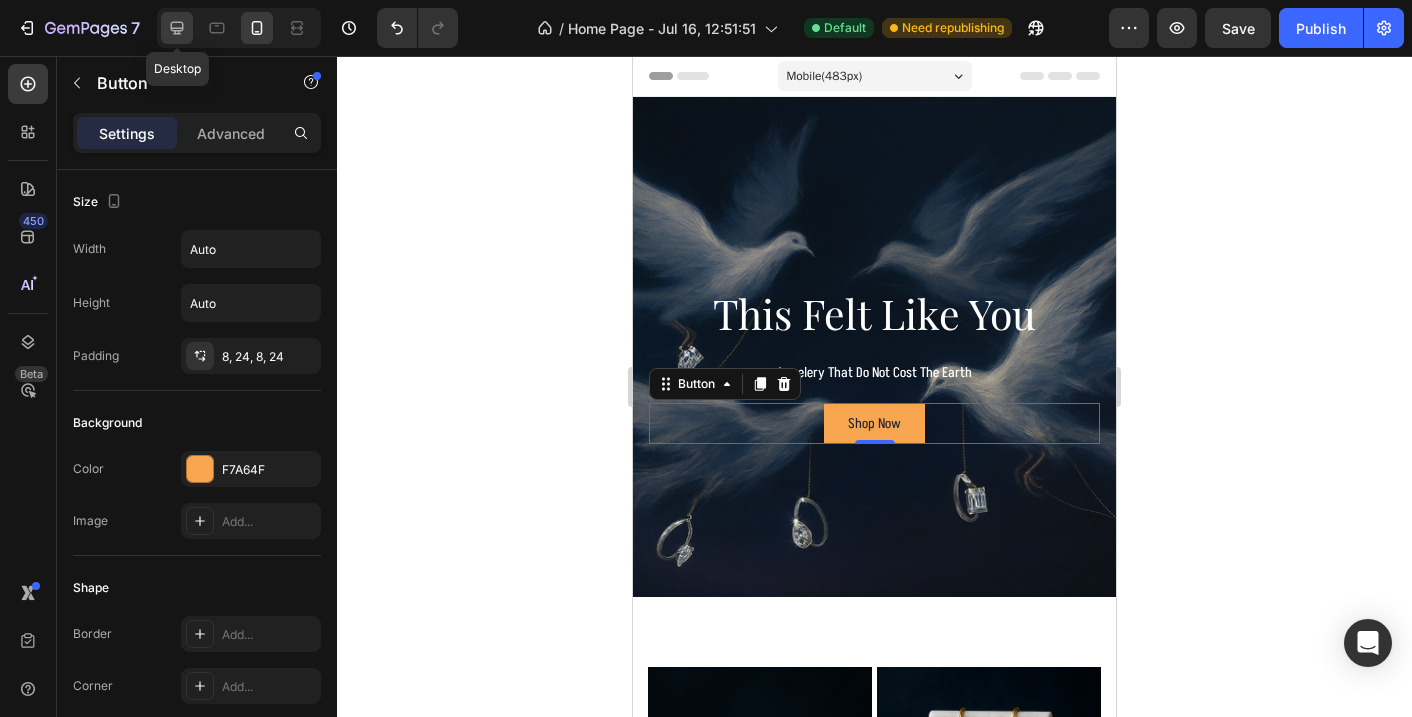 click 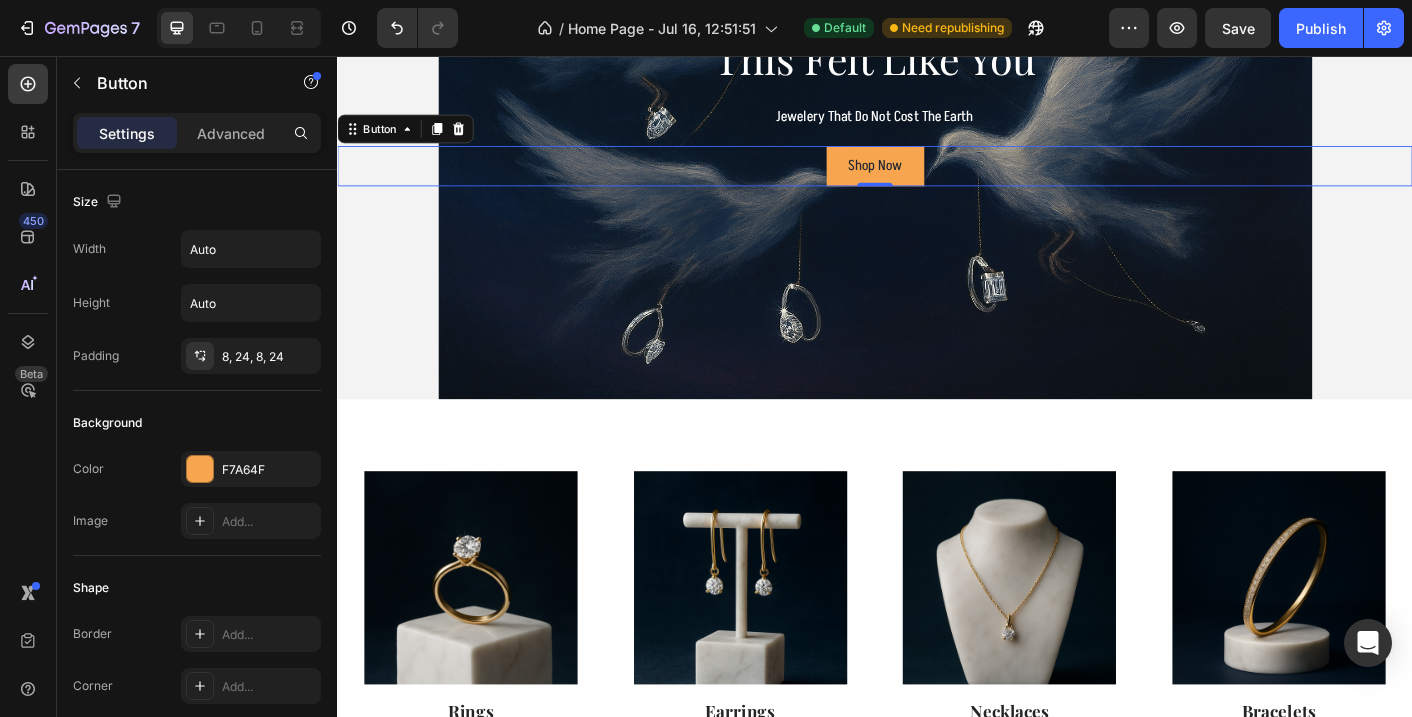 scroll, scrollTop: 337, scrollLeft: 0, axis: vertical 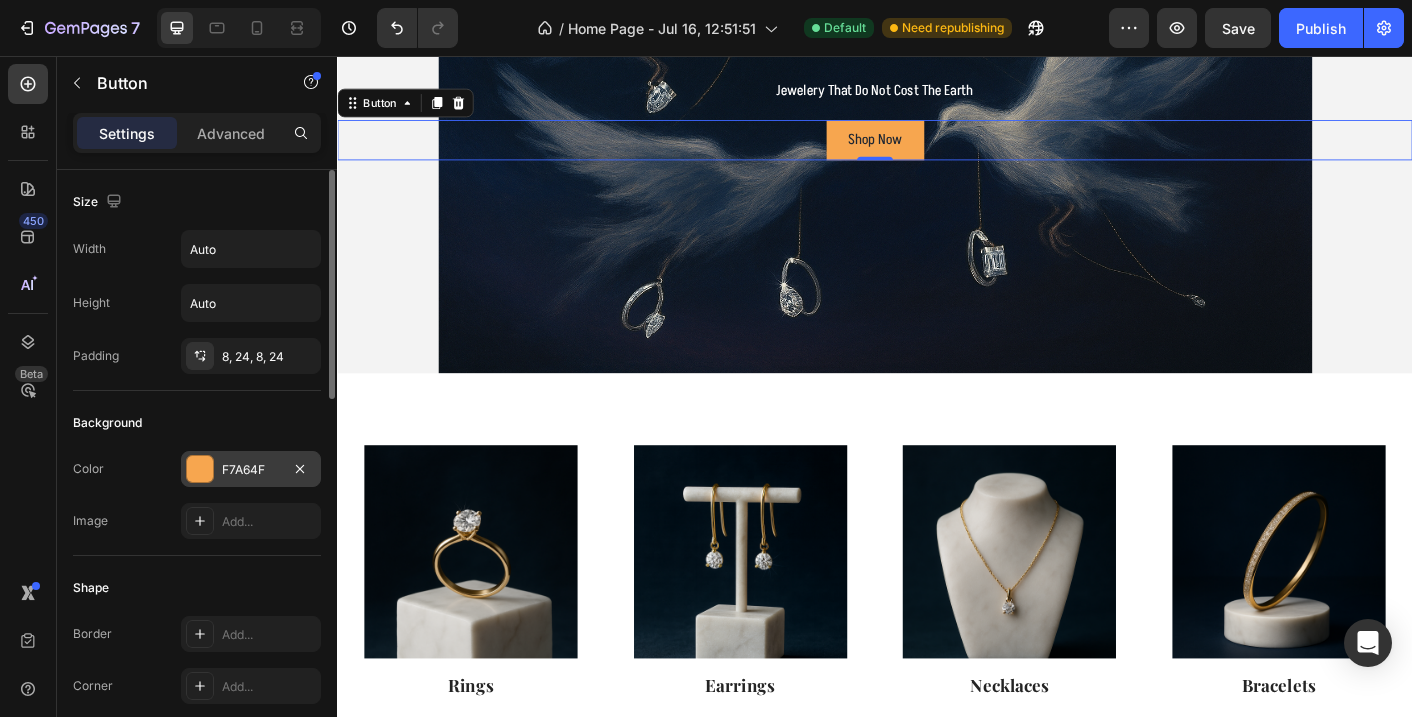 click at bounding box center (200, 469) 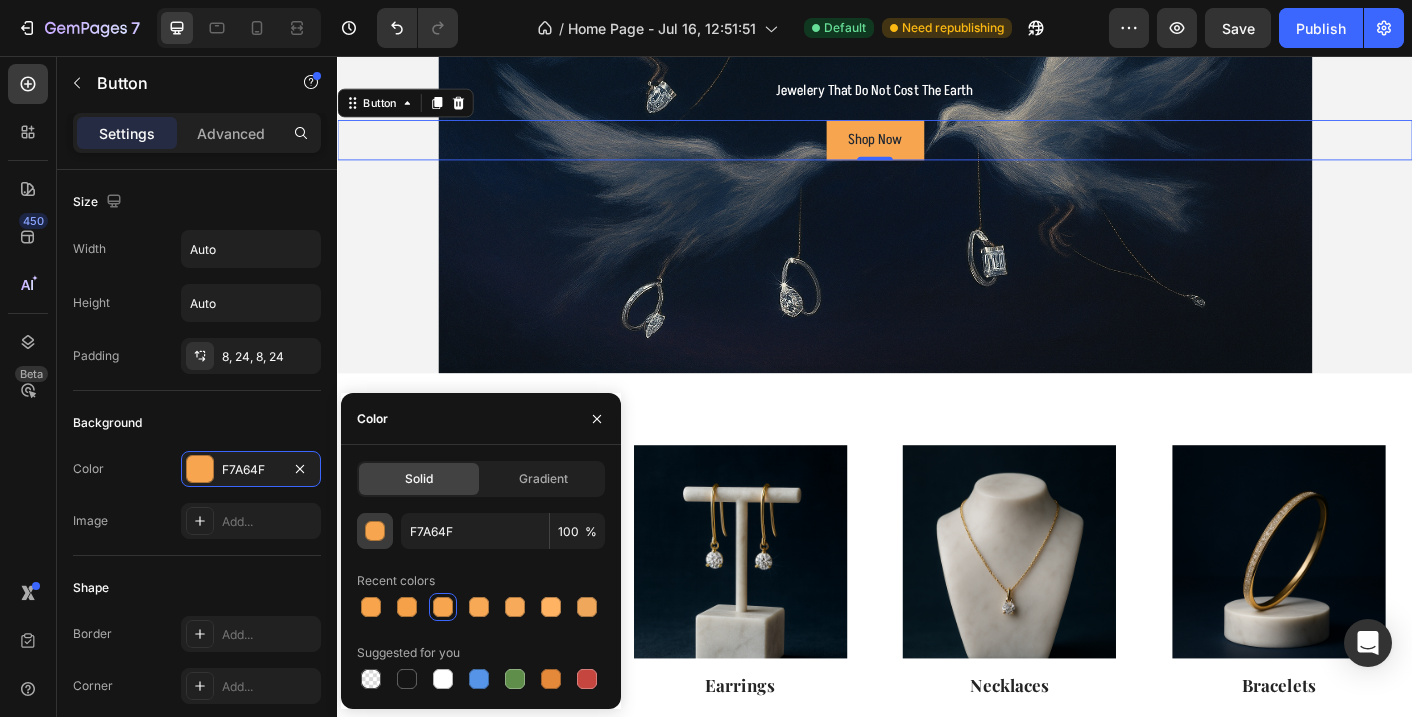 click at bounding box center [375, 531] 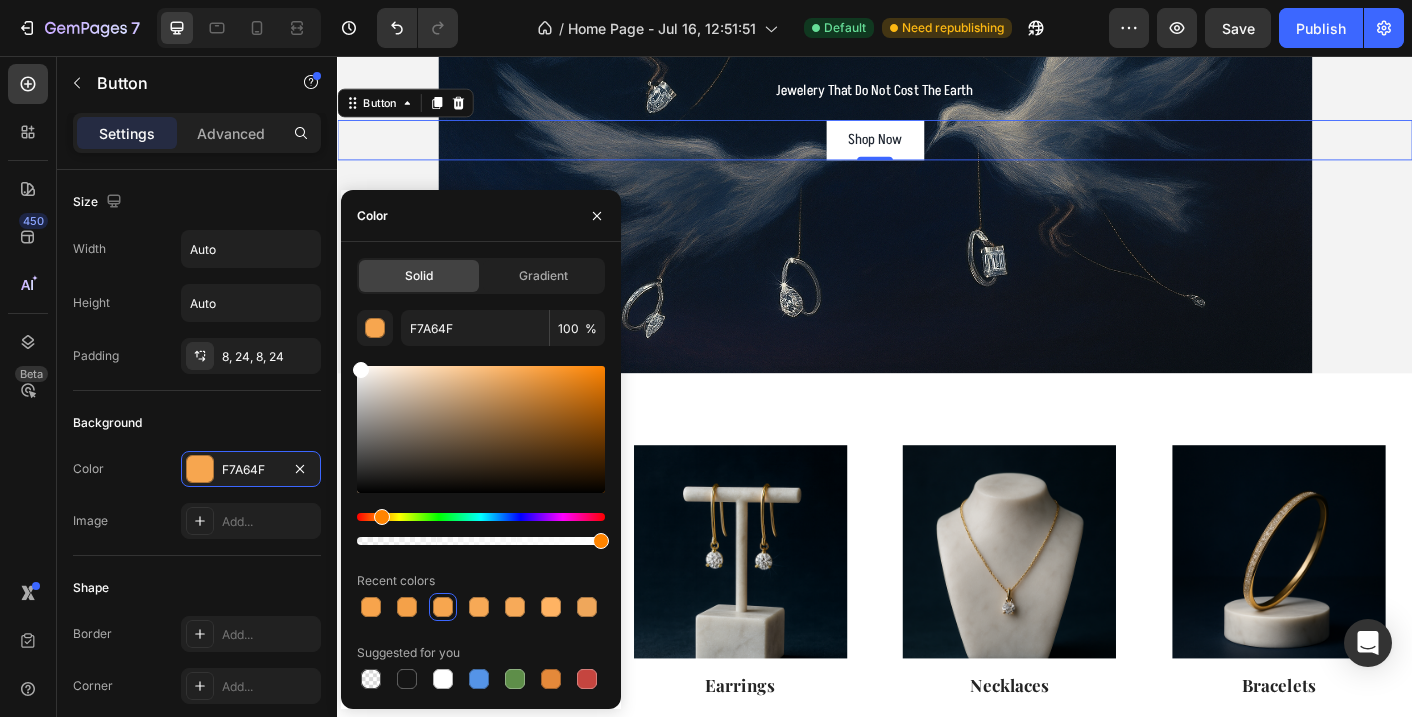 drag, startPoint x: 730, startPoint y: 451, endPoint x: 338, endPoint y: 379, distance: 398.5574 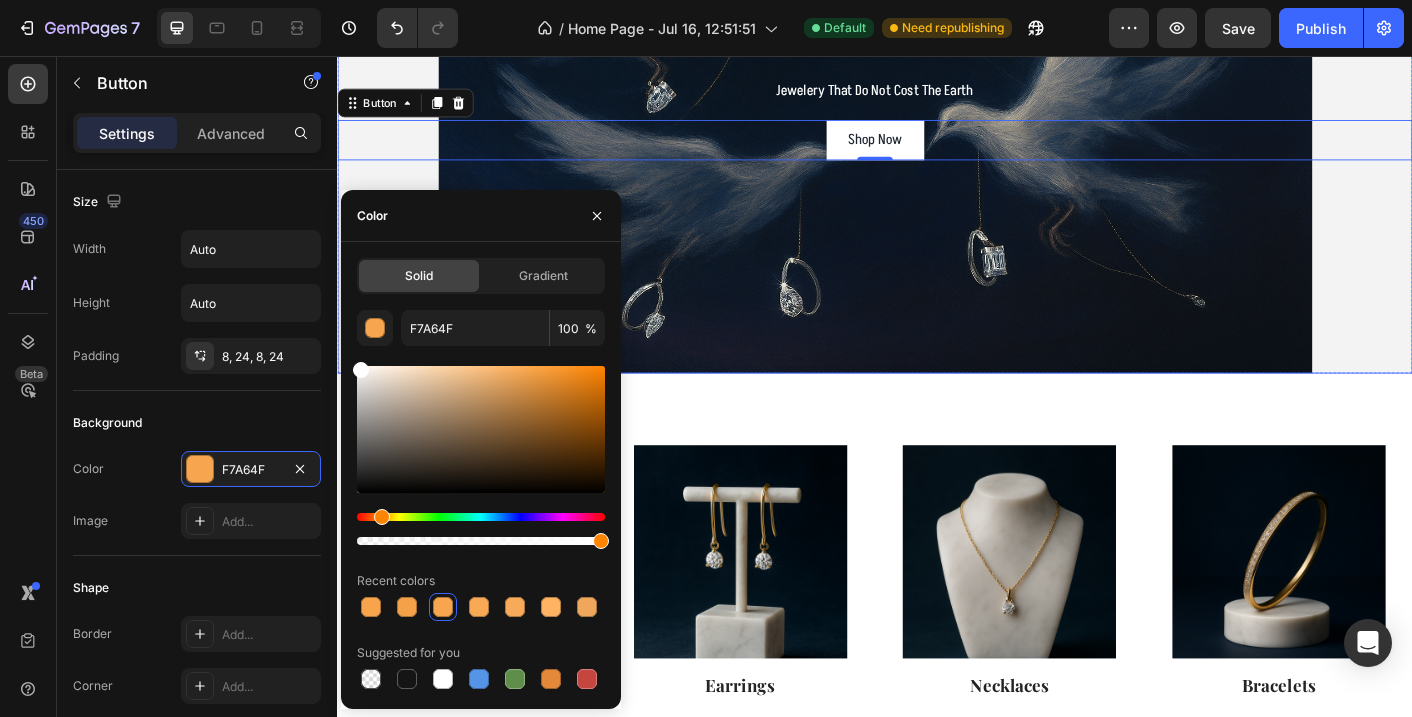 type on "FFFFFF" 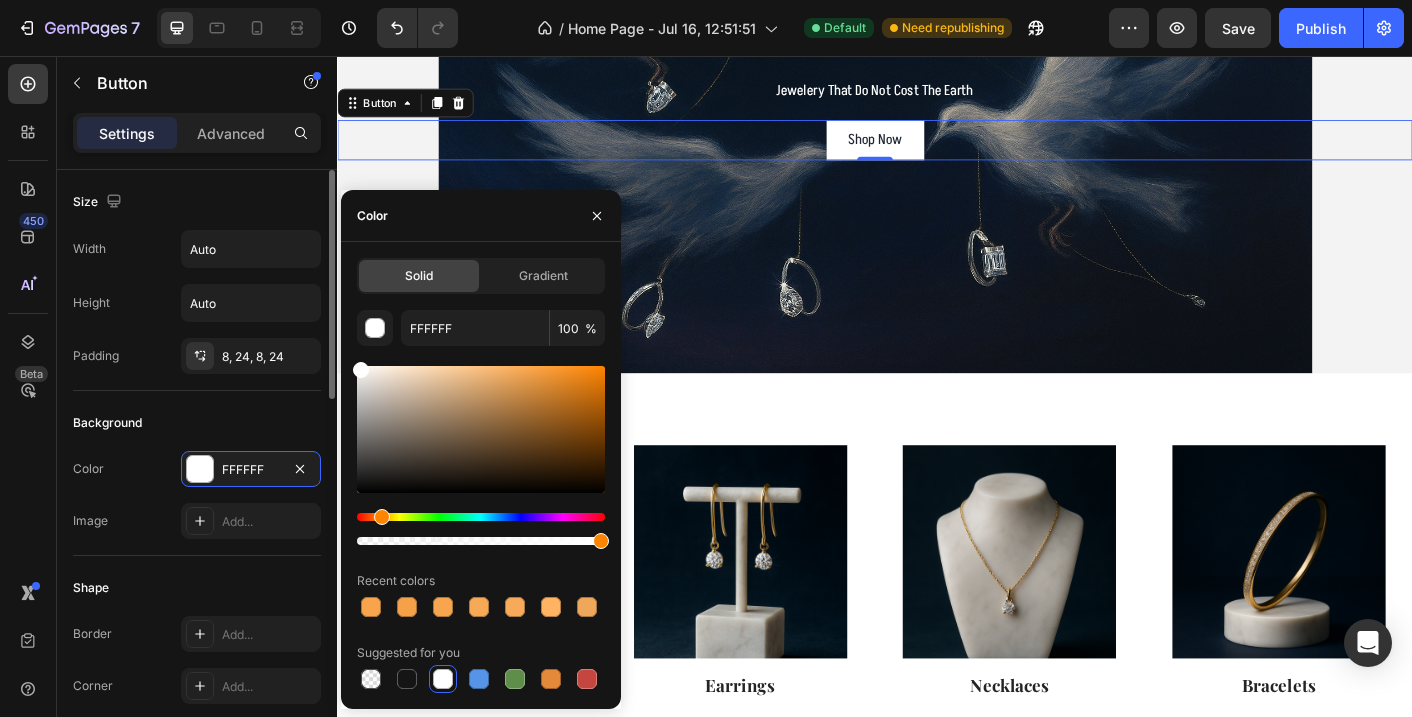 click on "Background" at bounding box center (197, 423) 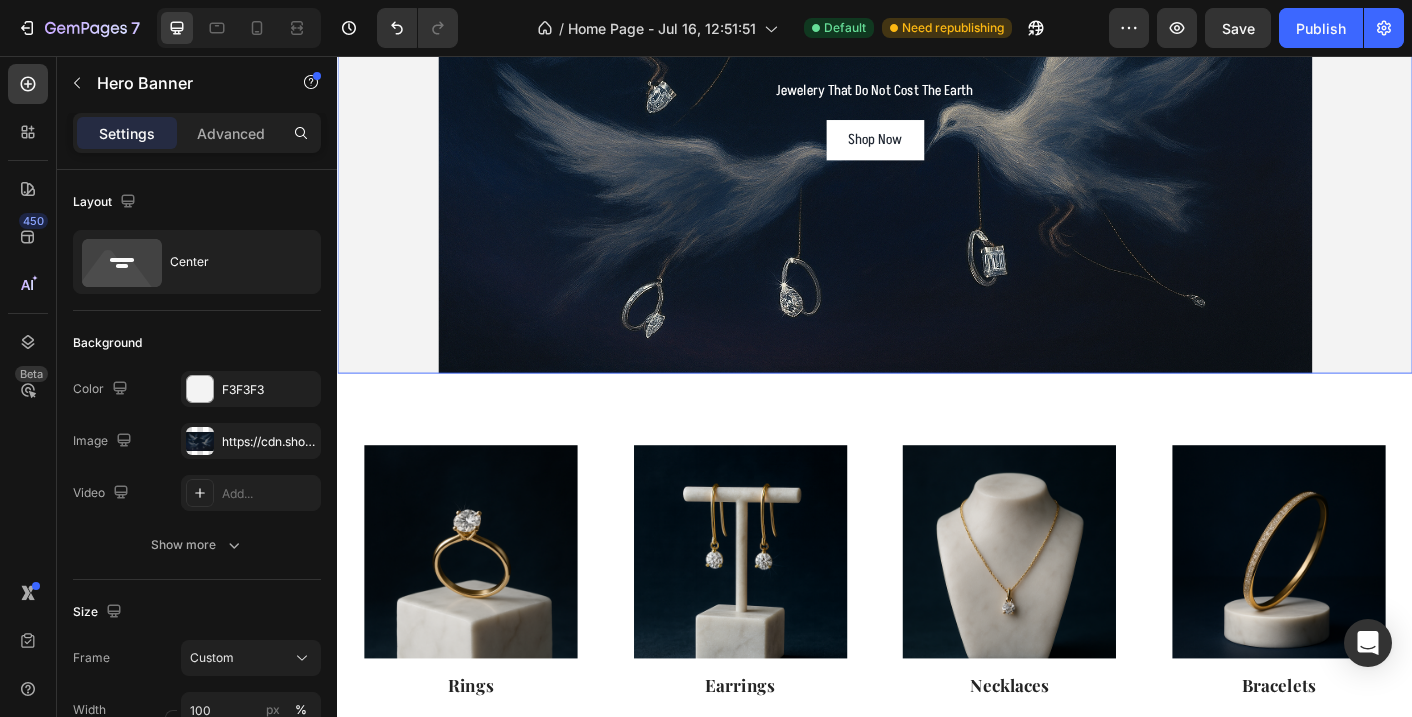 click at bounding box center (937, 85) 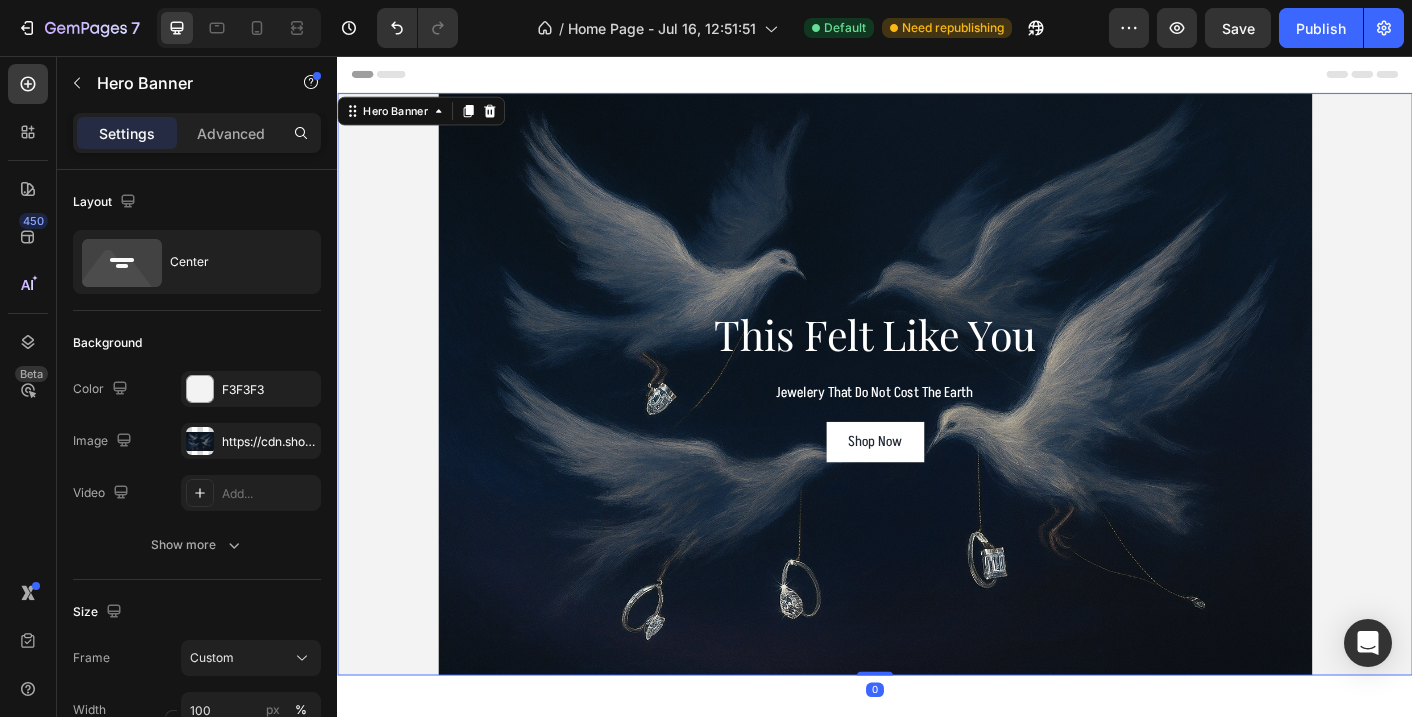 scroll, scrollTop: 0, scrollLeft: 0, axis: both 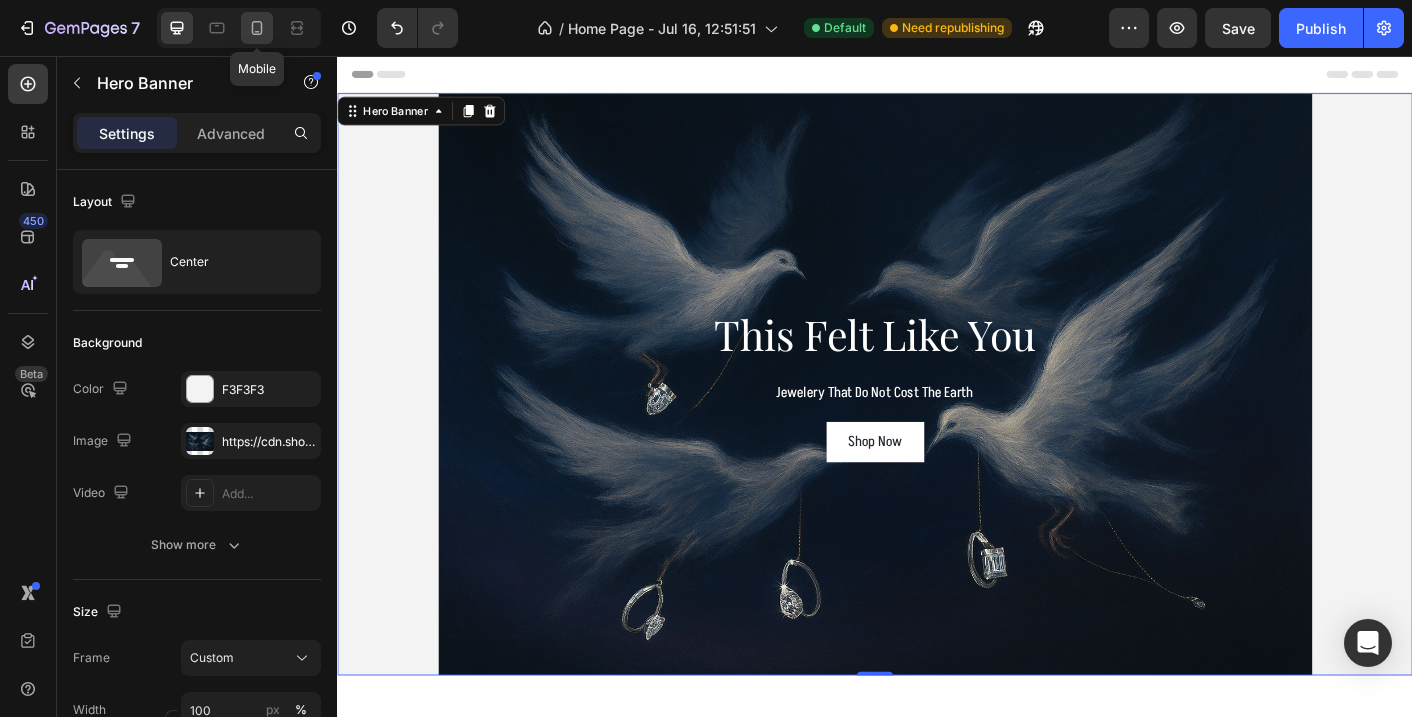 click 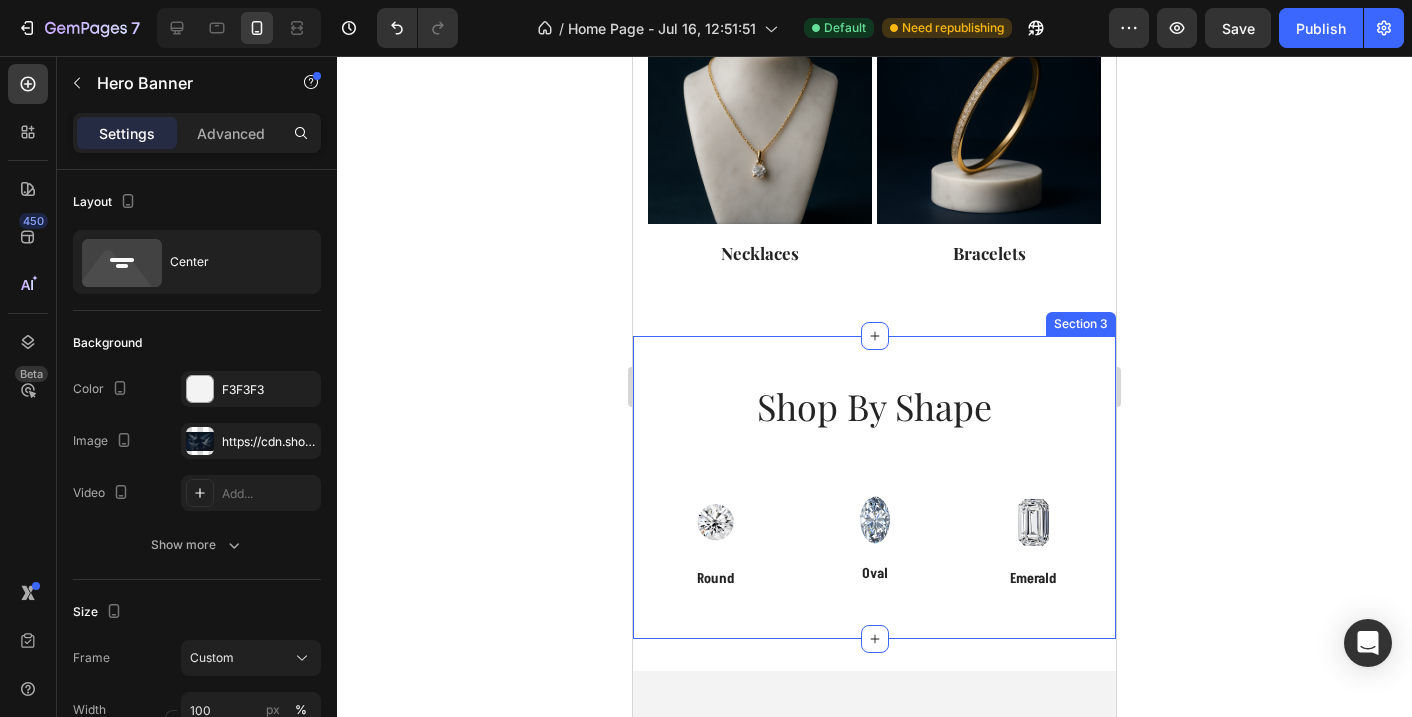 scroll, scrollTop: 981, scrollLeft: 0, axis: vertical 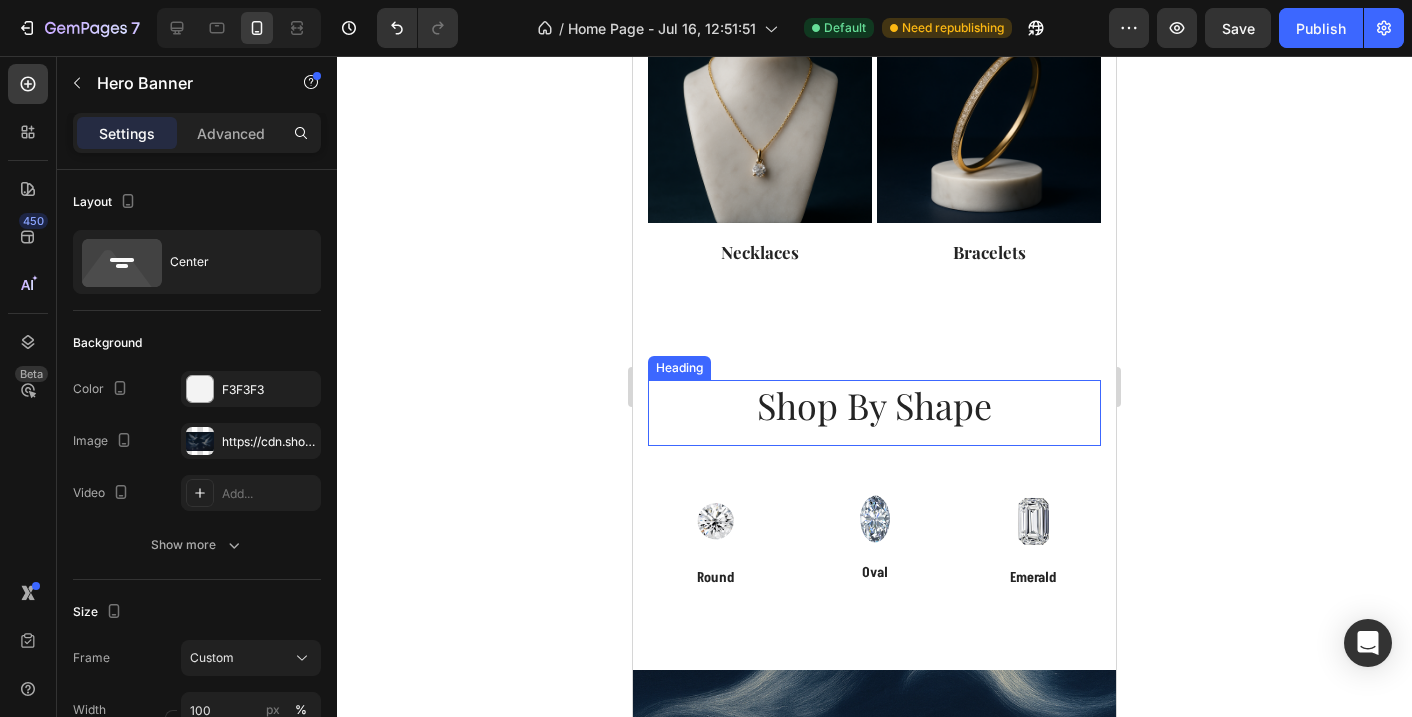 click on "Shop By Shape" at bounding box center [874, 405] 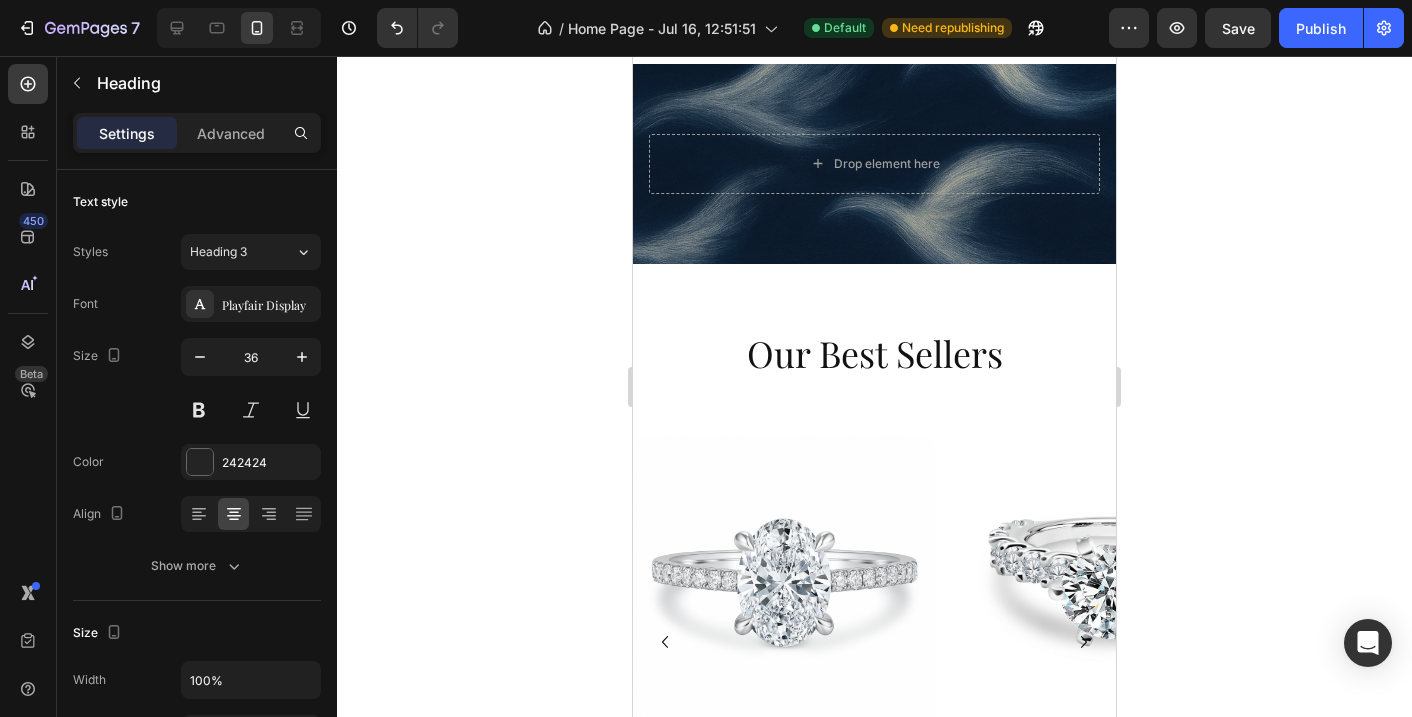 scroll, scrollTop: 821, scrollLeft: 0, axis: vertical 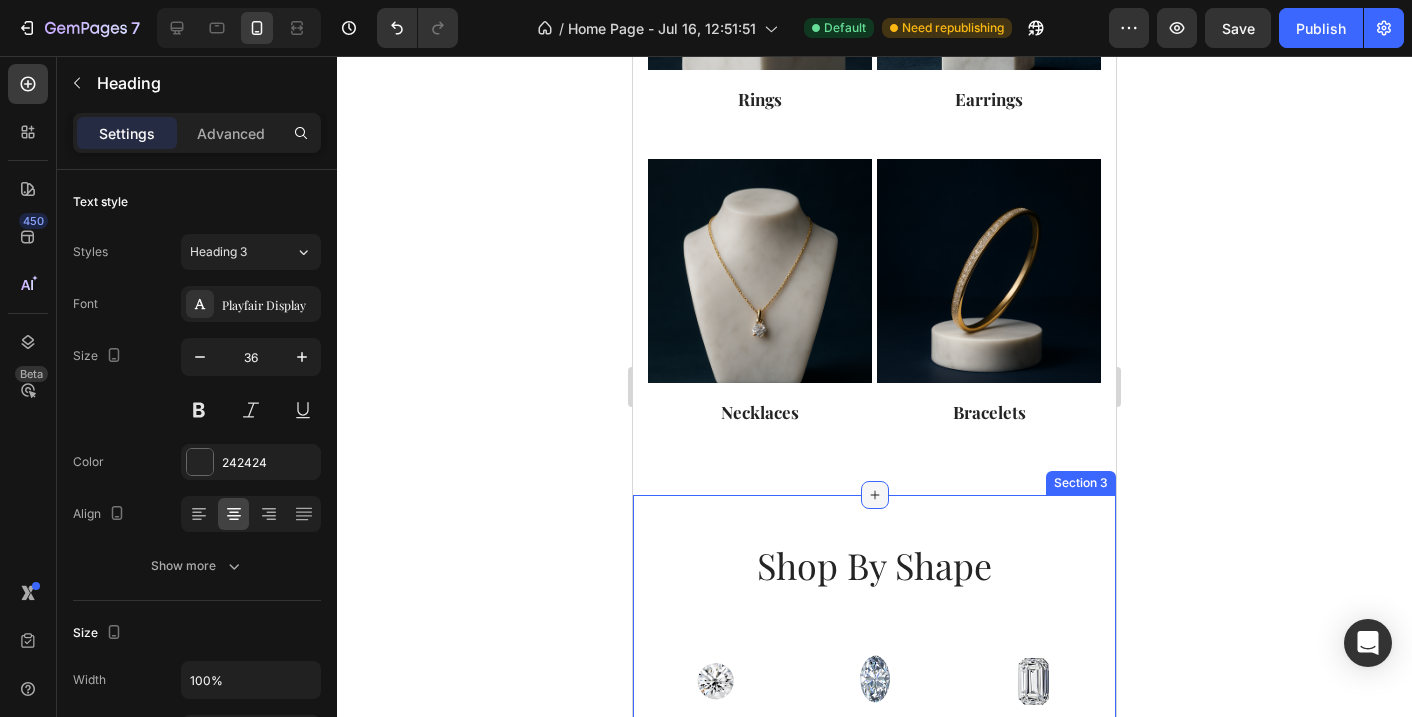 click 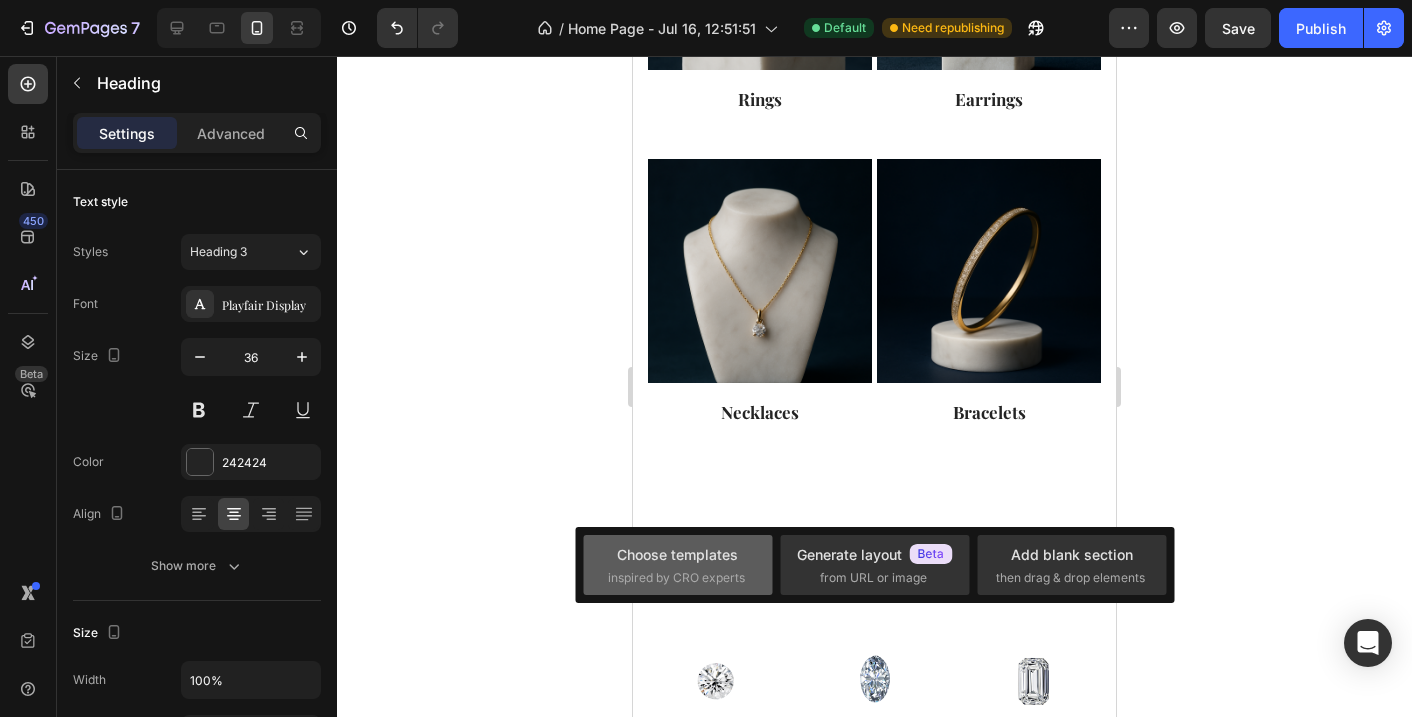 click on "Choose templates" at bounding box center [677, 554] 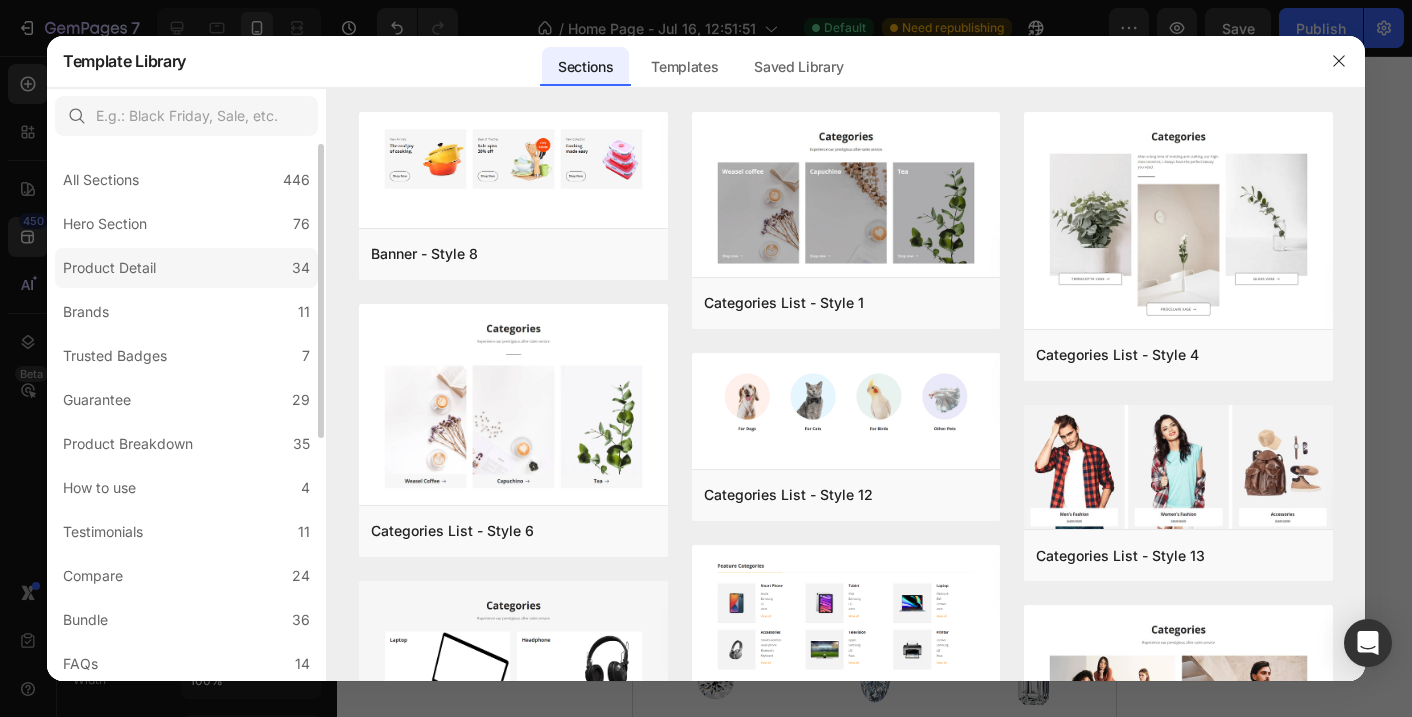 click on "Product Detail 34" 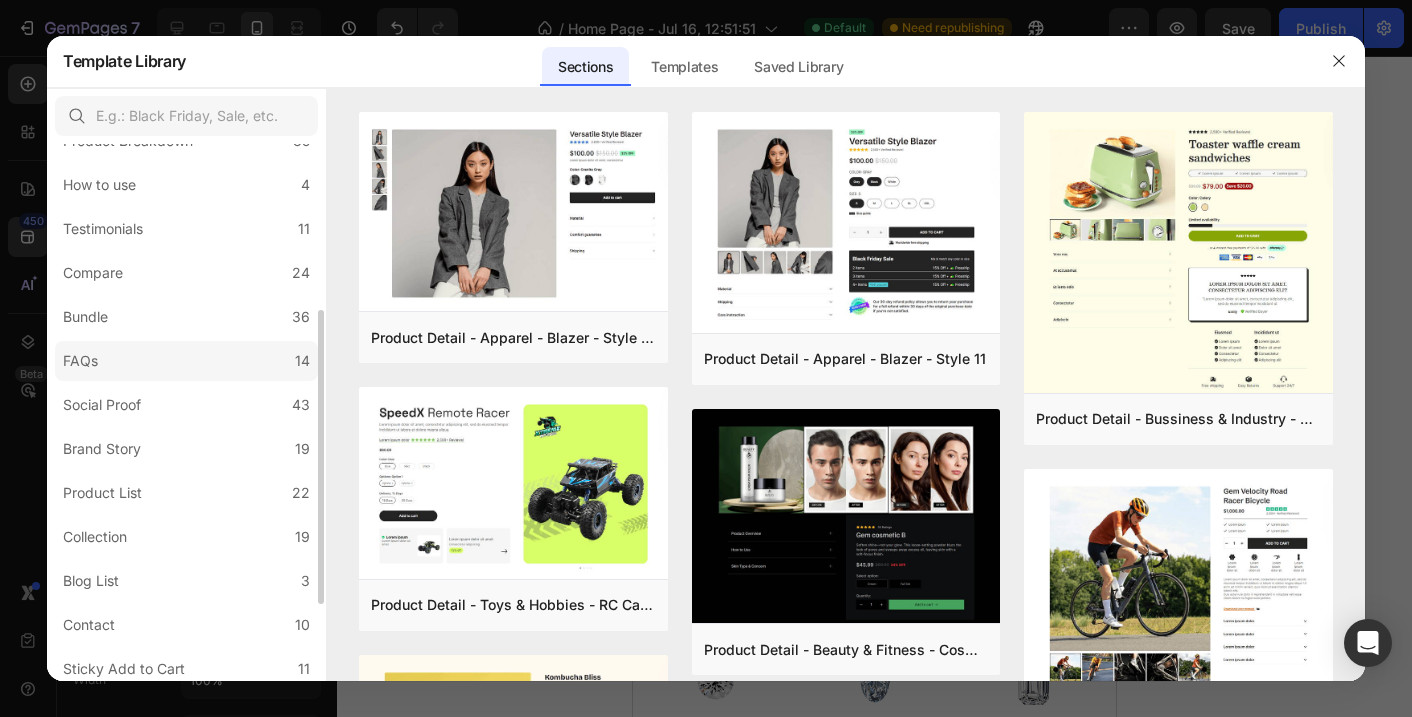 scroll, scrollTop: 310, scrollLeft: 0, axis: vertical 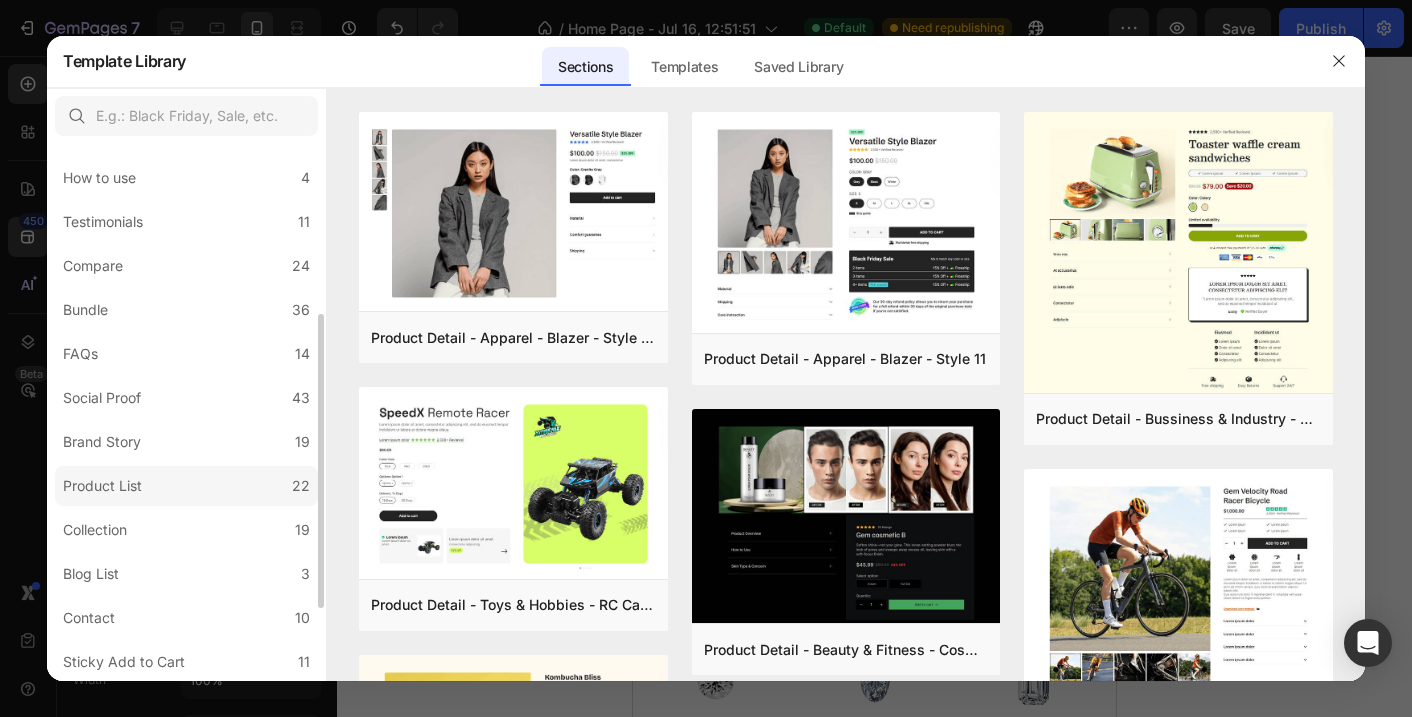click on "Product List" at bounding box center (102, 486) 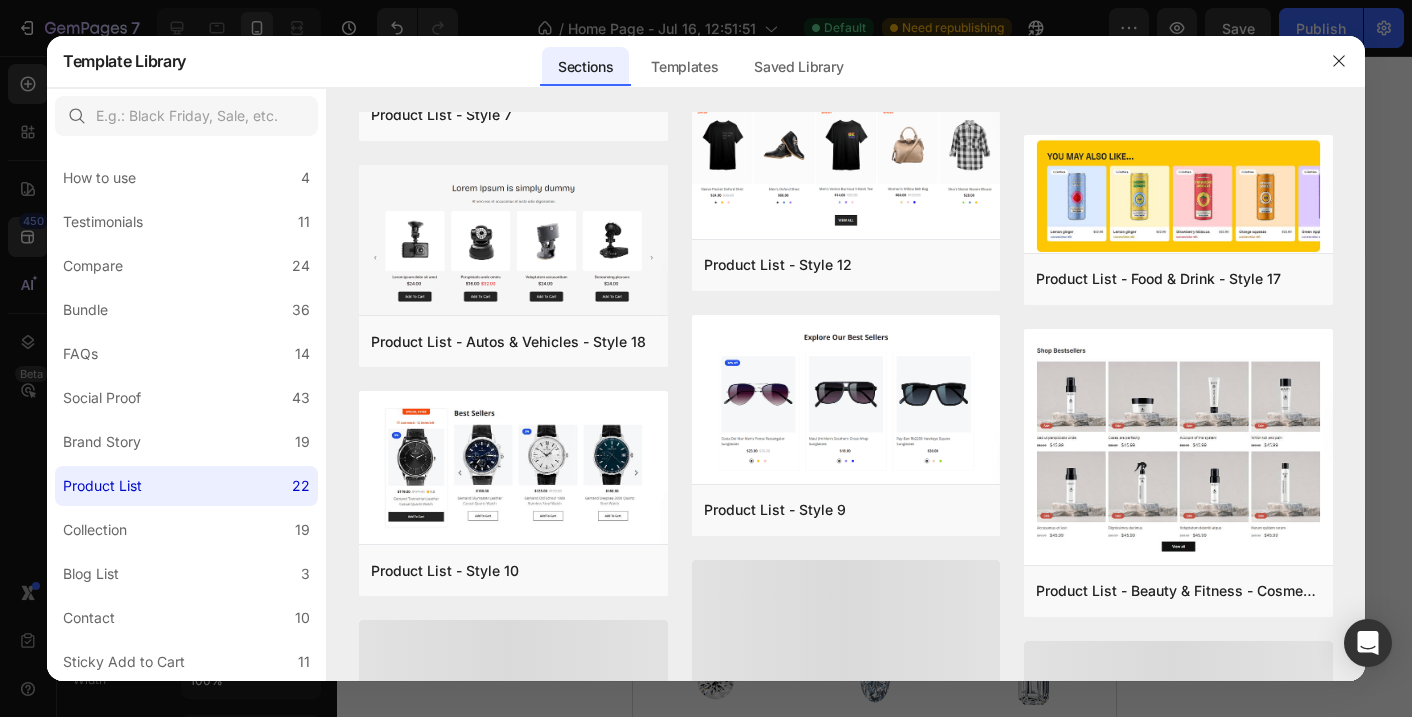 scroll, scrollTop: 623, scrollLeft: 0, axis: vertical 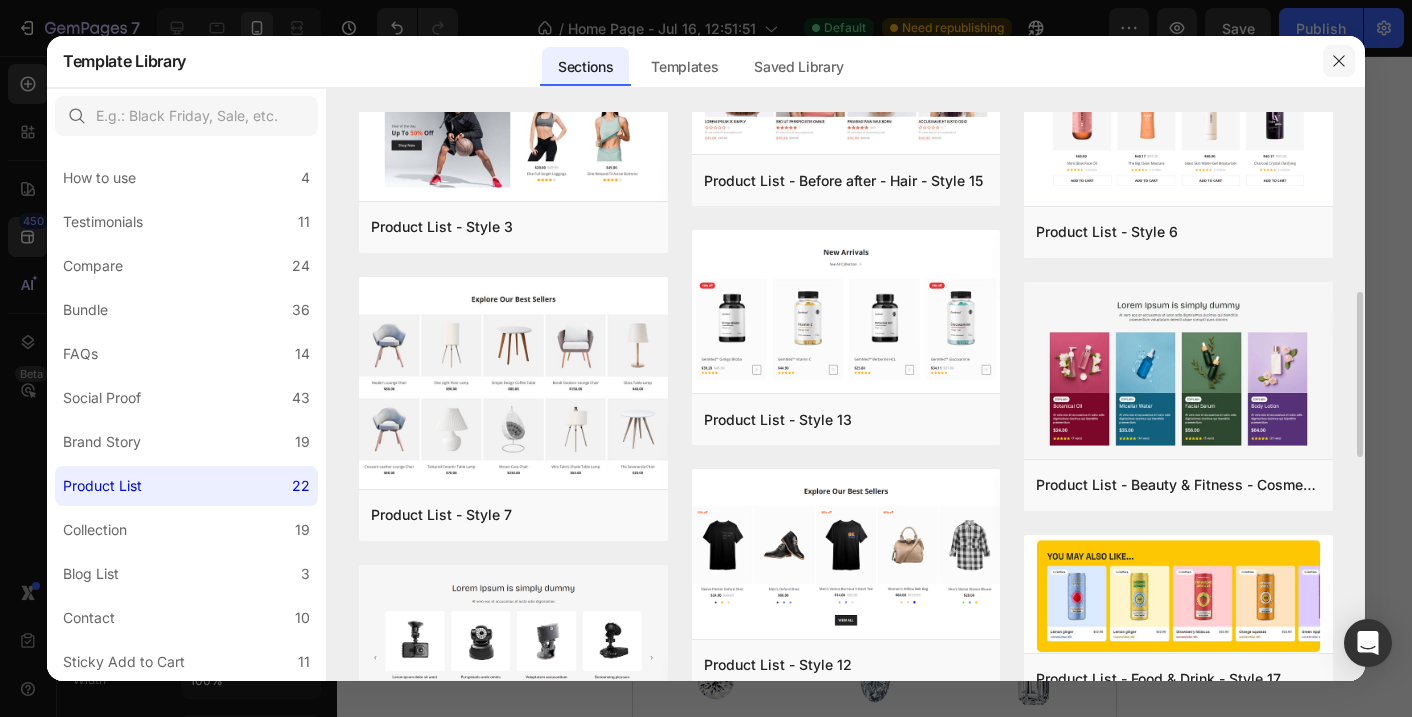 click 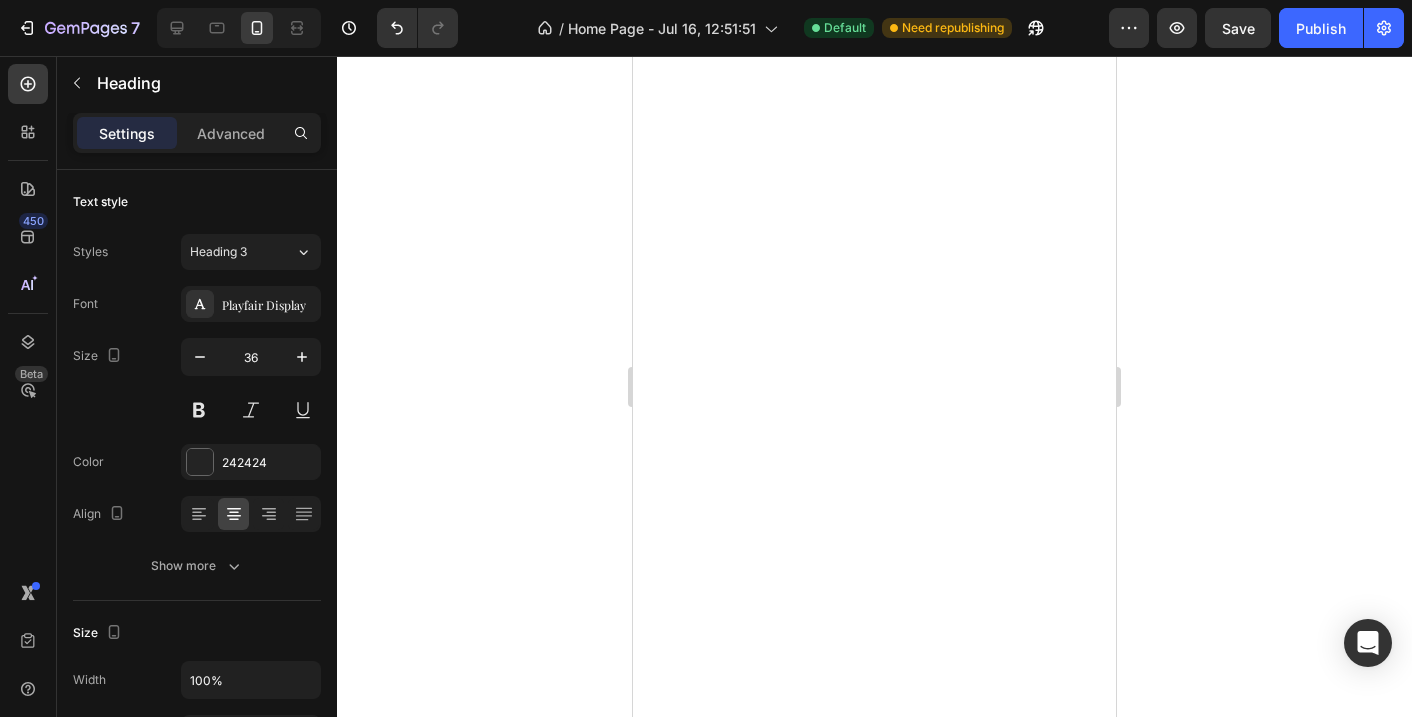 scroll, scrollTop: 1788, scrollLeft: 0, axis: vertical 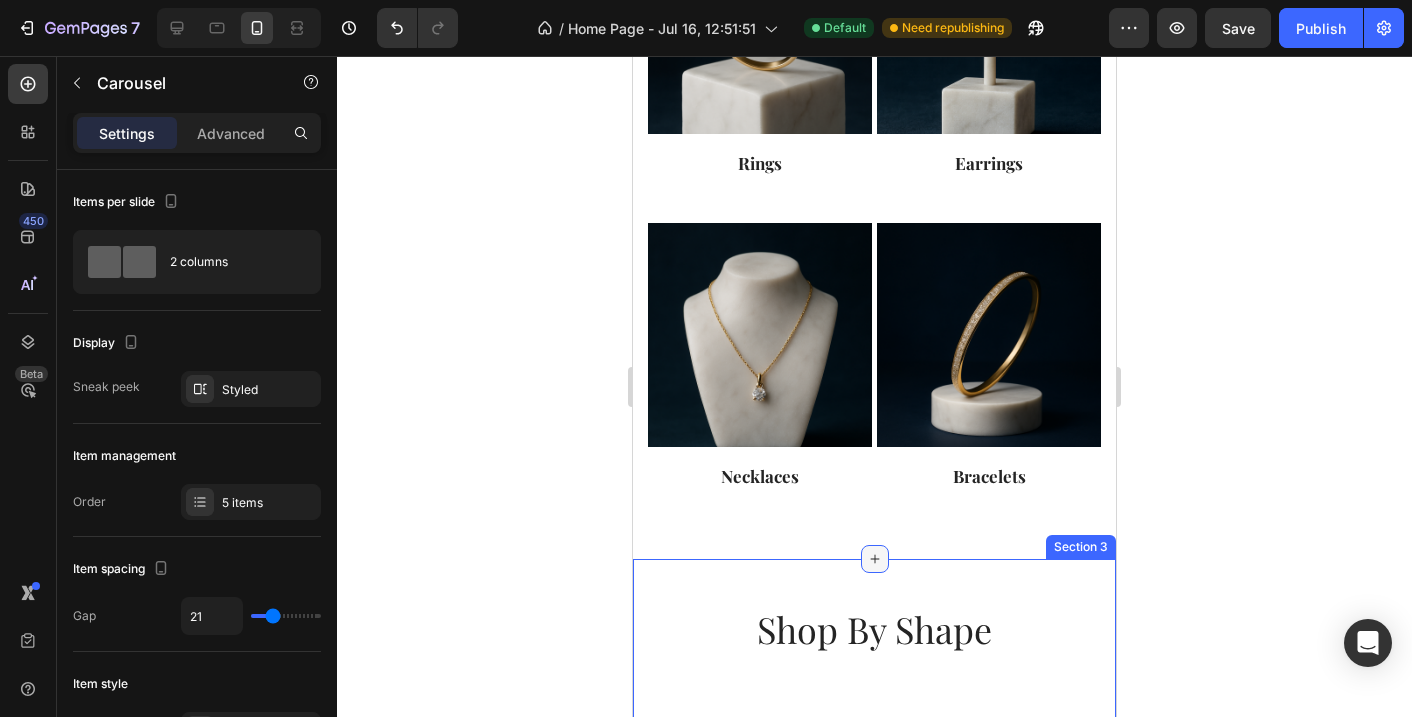 click at bounding box center (875, 559) 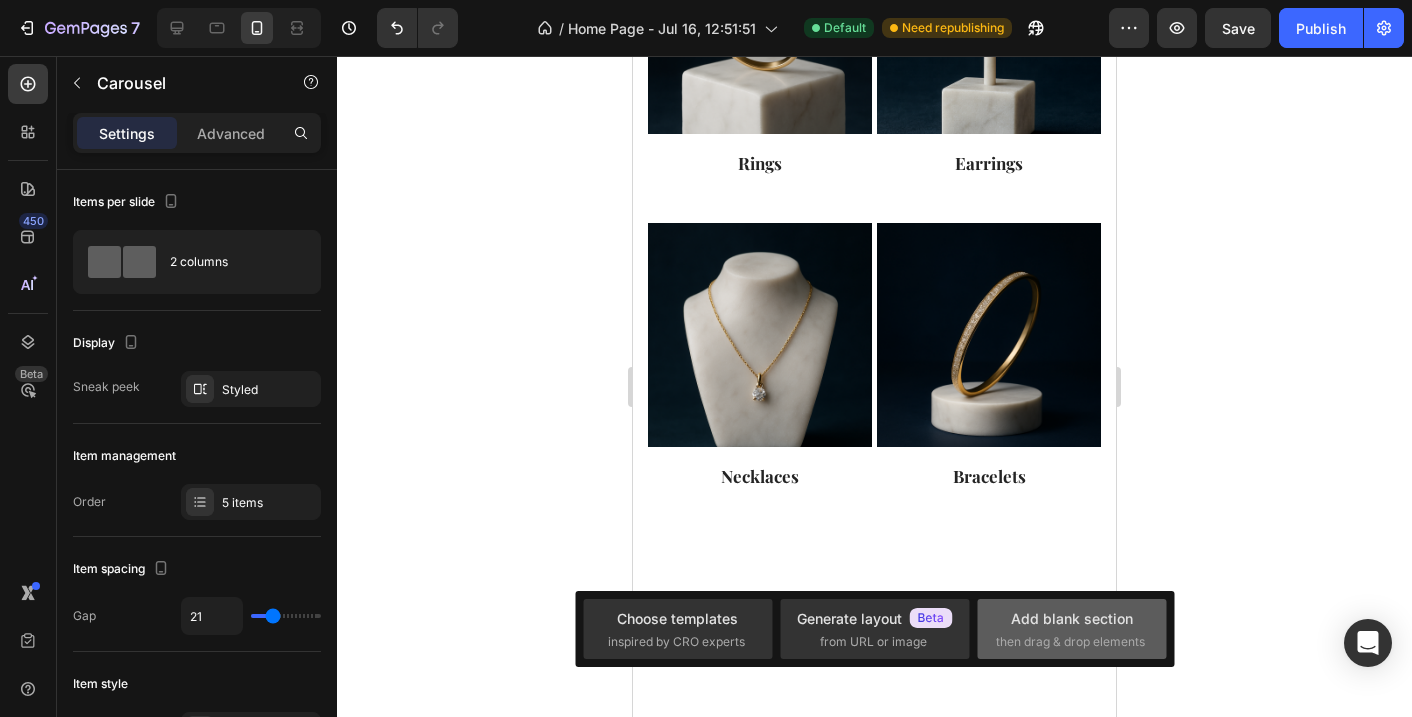 click on "Add blank section  then drag & drop elements" at bounding box center [1072, 629] 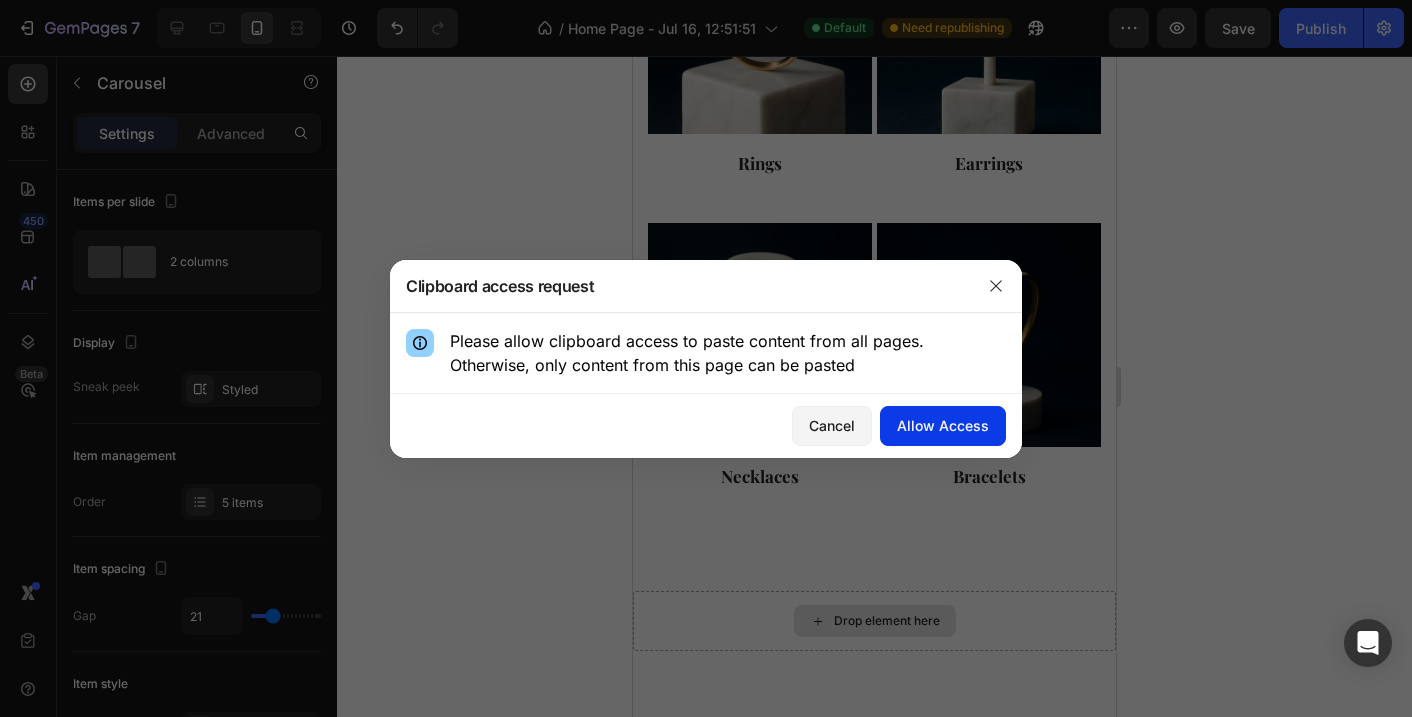 click on "Allow Access" at bounding box center [943, 425] 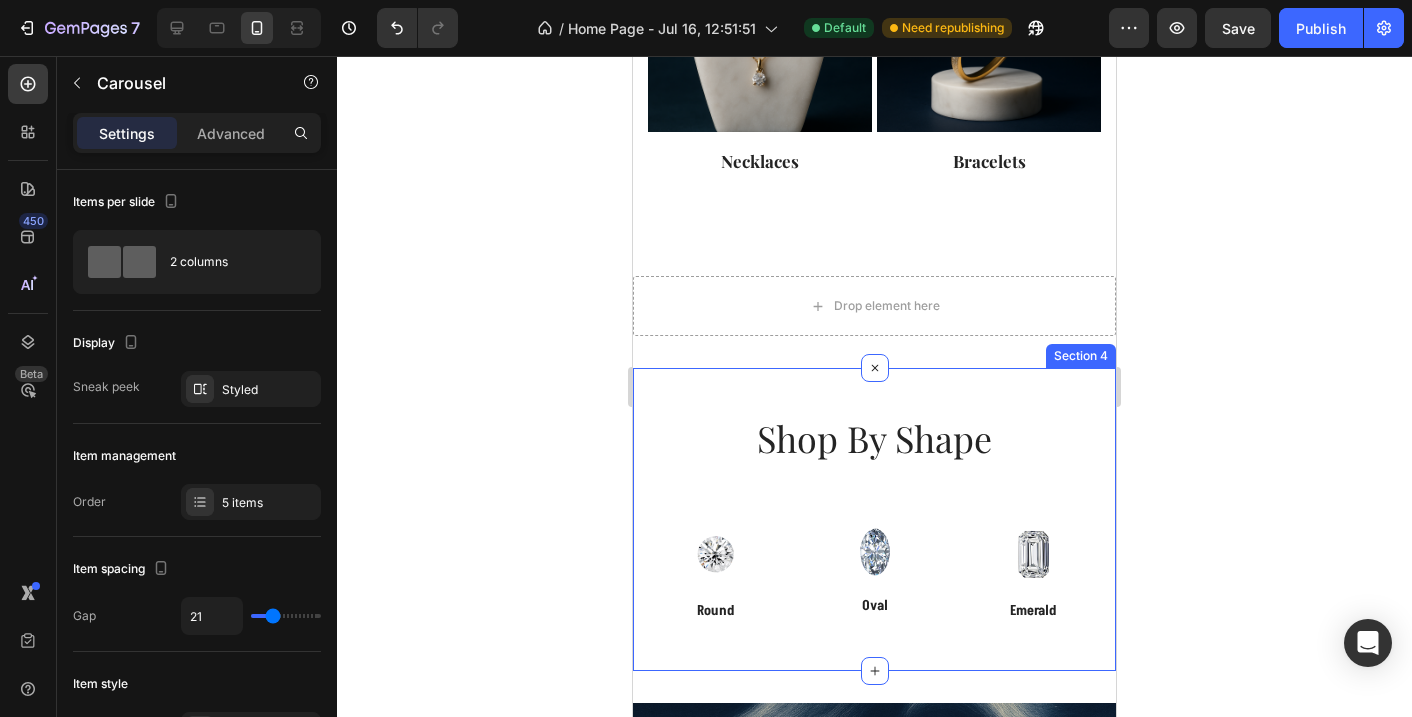 scroll, scrollTop: 1451, scrollLeft: 0, axis: vertical 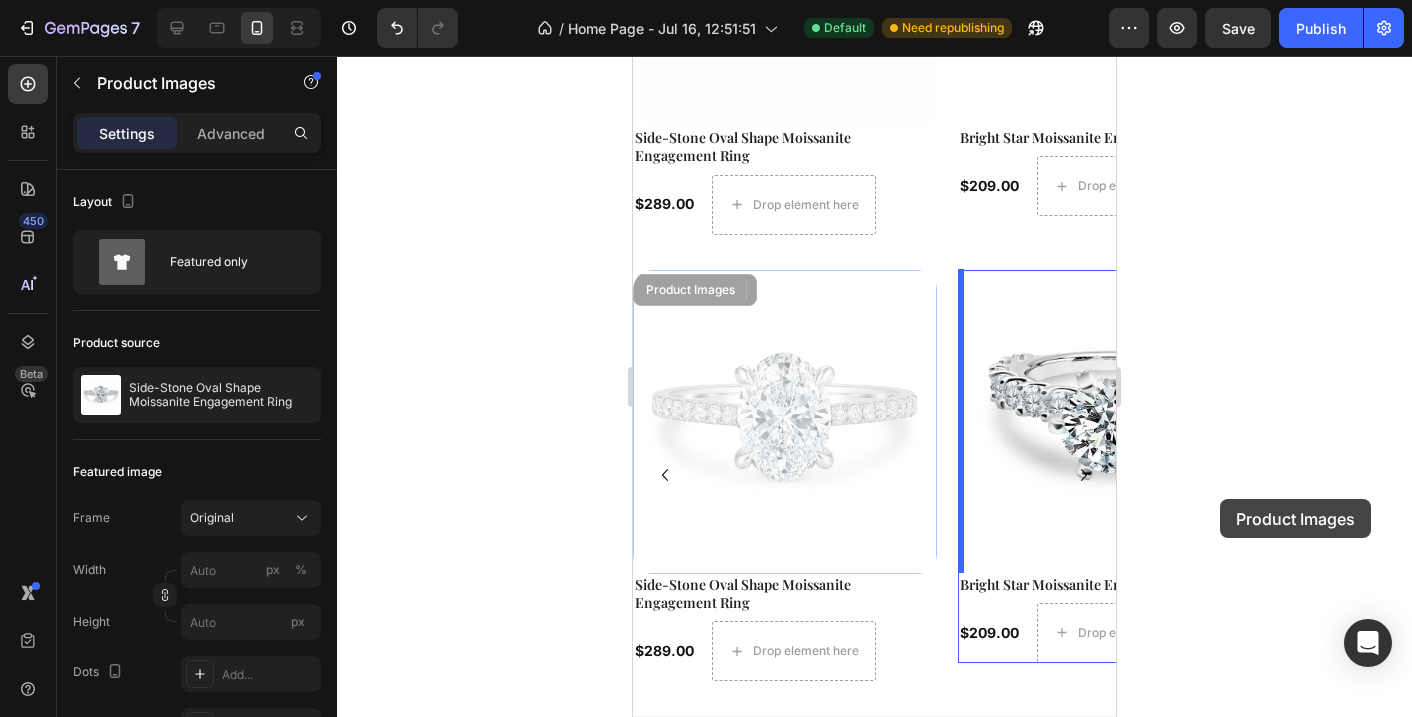 click 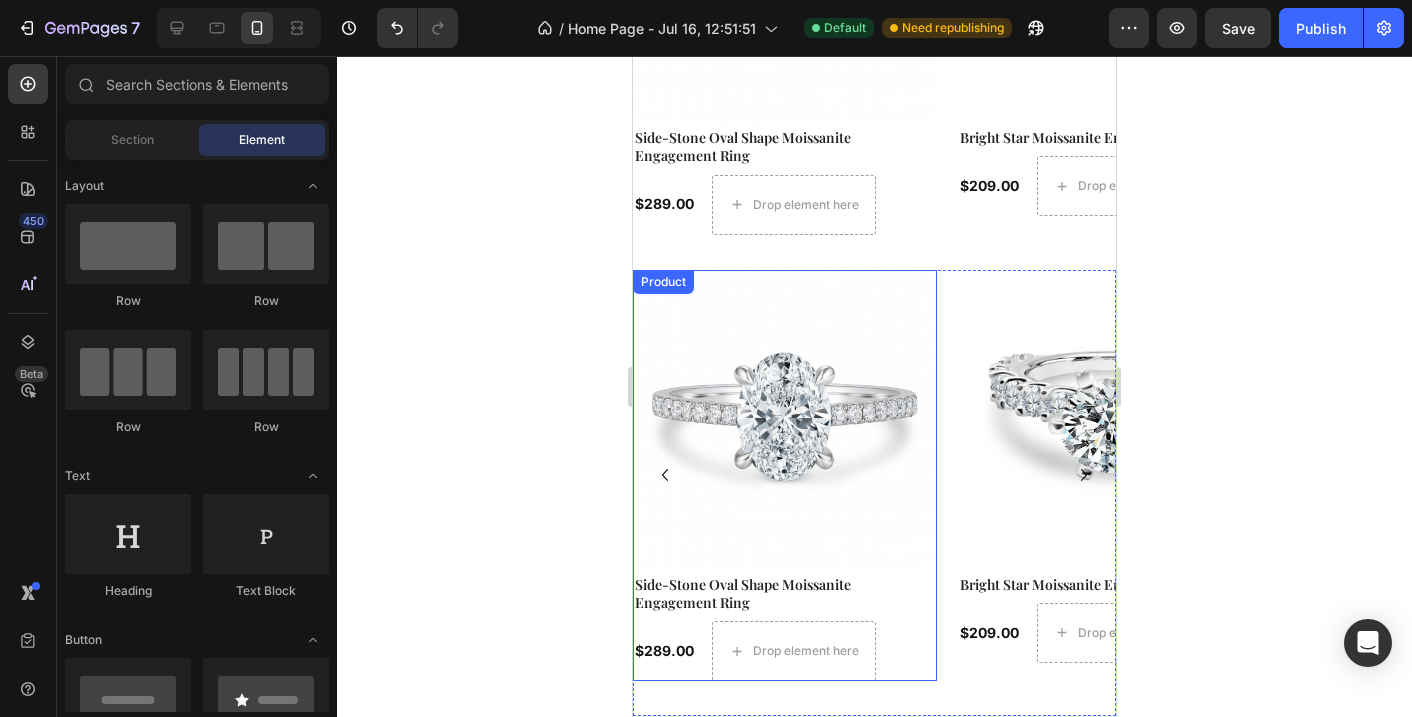 scroll, scrollTop: 2410, scrollLeft: 0, axis: vertical 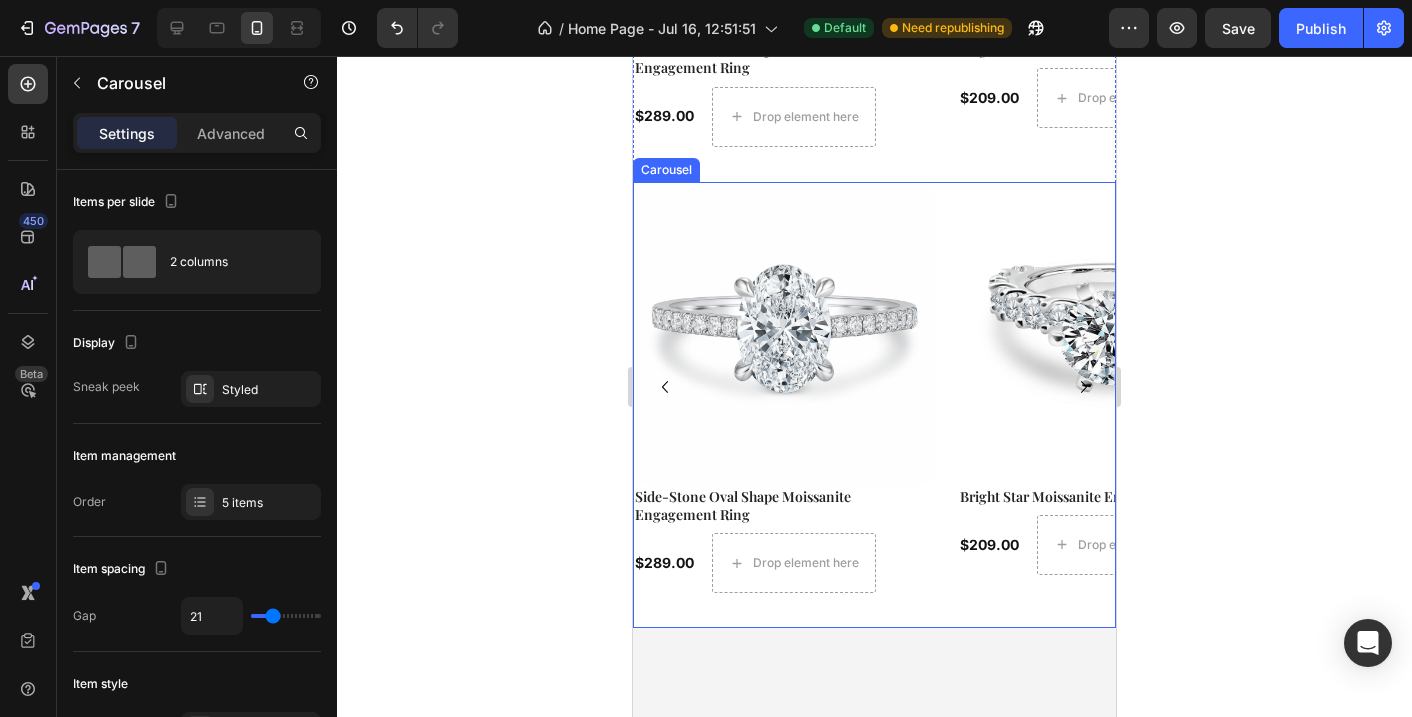click on "Product Images Side-Stone Oval Shape Moissanite Engagement Ring Product Title $289.00 Product Price Product Price
Drop element here Row Product Product Images Bright Star Moissanite Engagement Ring Product Title $209.00 Product Price Product Price
Drop element here Row Product Product Images Attente Vintage Moissanite Engagement Ring Product Title $99.00 Product Price Product Price
Drop element here Row Product Product Images Half Eternity Moissanite  Band (0.15 ct. tw.) Product Title $99.00 Product Price Product Price
Drop element here Row Product Product Images Rose Flower Moissanite Engagement Ring 1.0 ct Product Title $139.00 Product Price Product Price
Drop element here Row Product
Carousel" at bounding box center [874, 405] 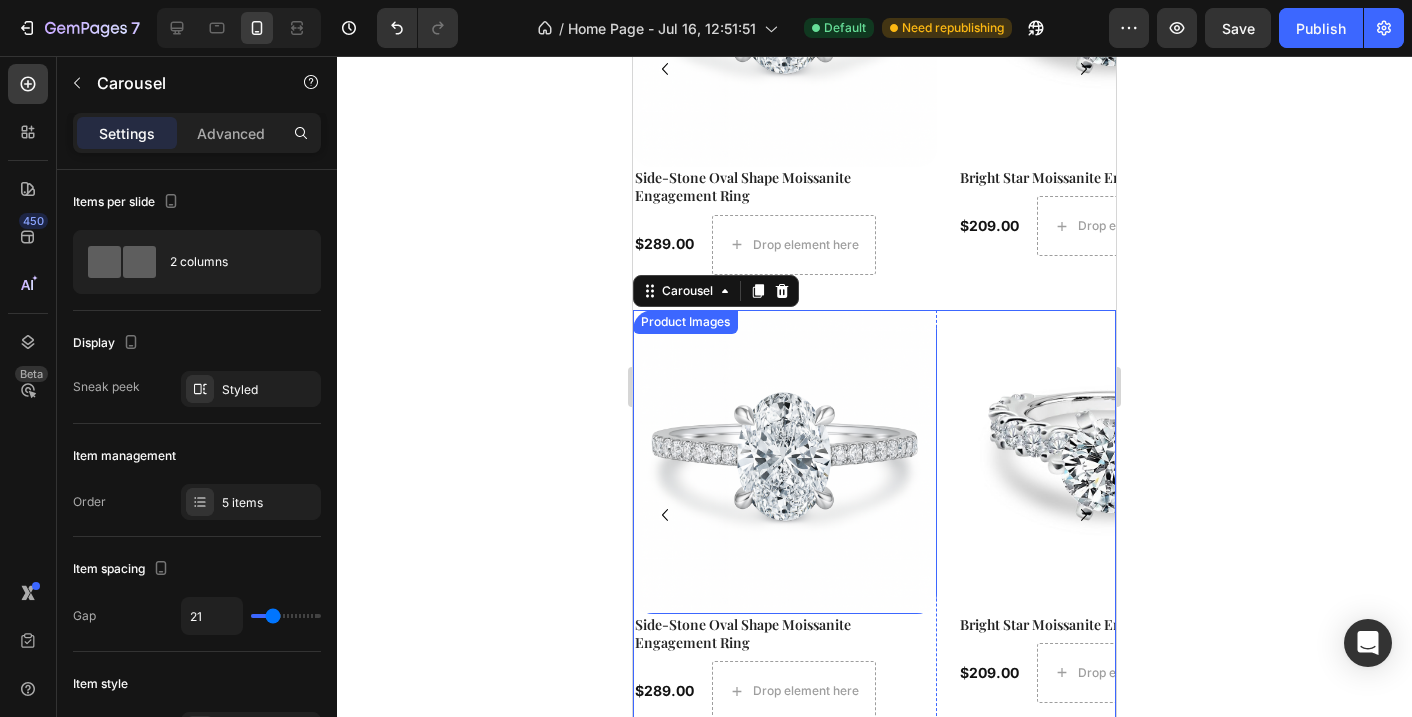 scroll, scrollTop: 2268, scrollLeft: 0, axis: vertical 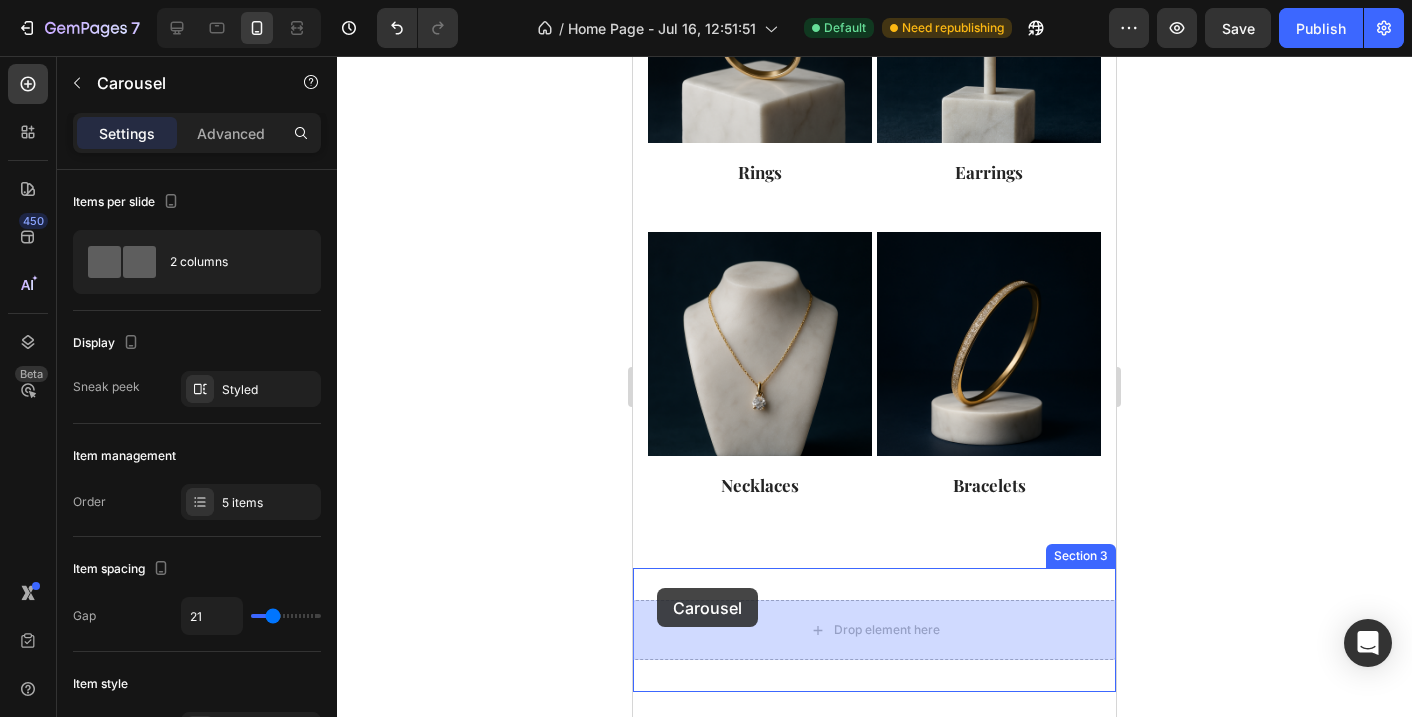 drag, startPoint x: 655, startPoint y: 308, endPoint x: 657, endPoint y: 588, distance: 280.00714 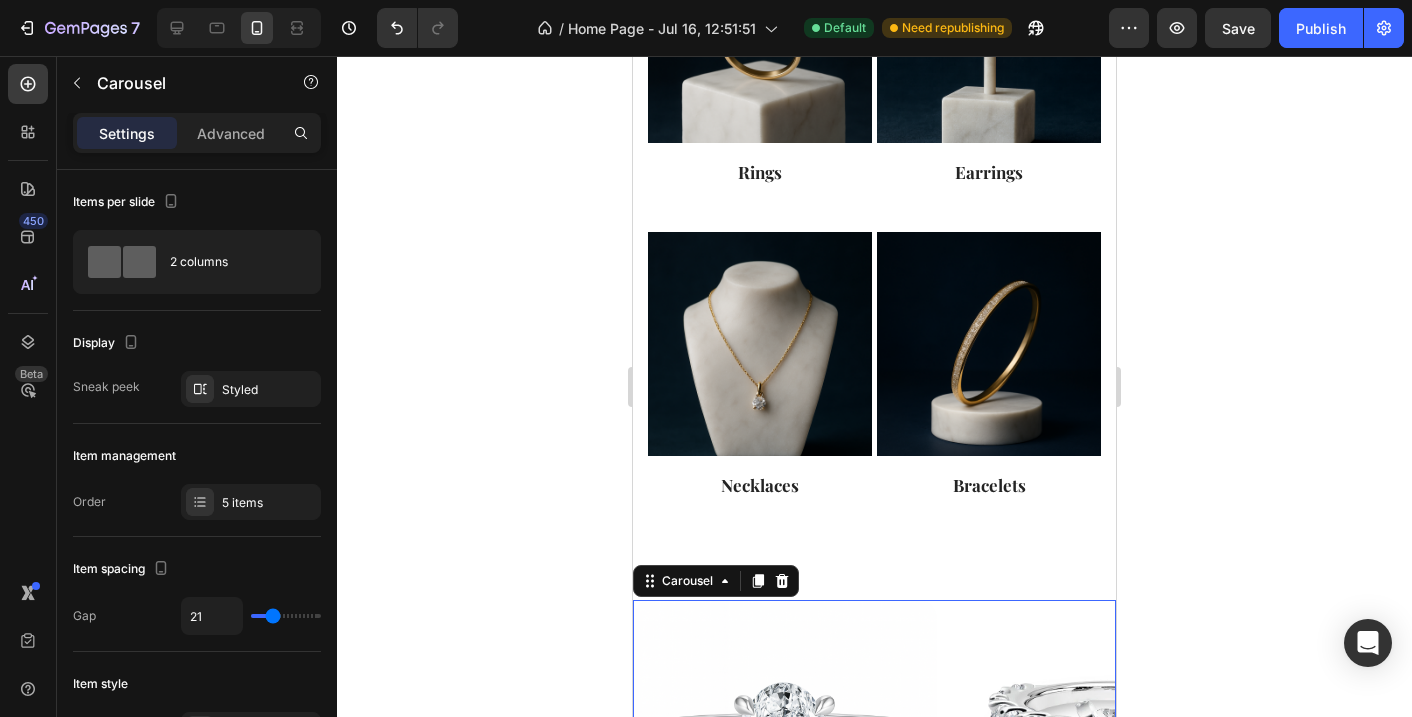 click 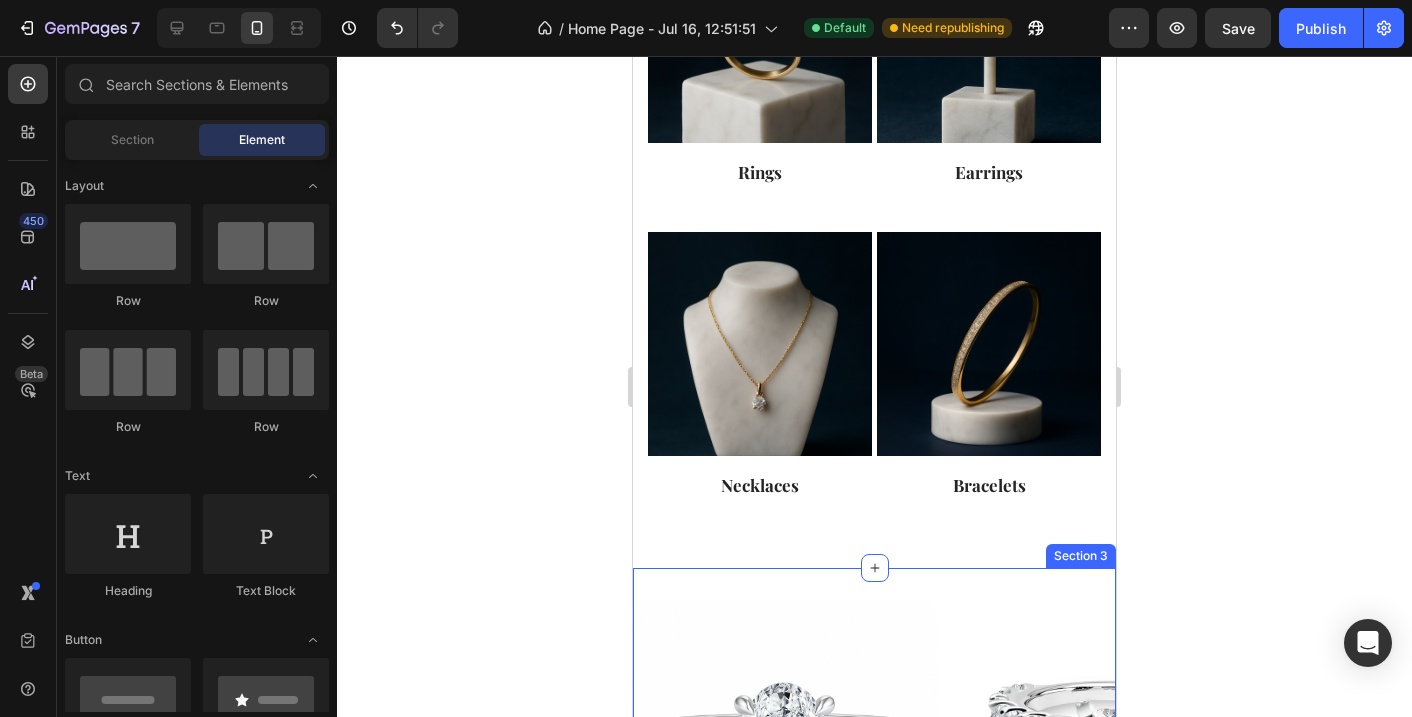 scroll, scrollTop: 991, scrollLeft: 0, axis: vertical 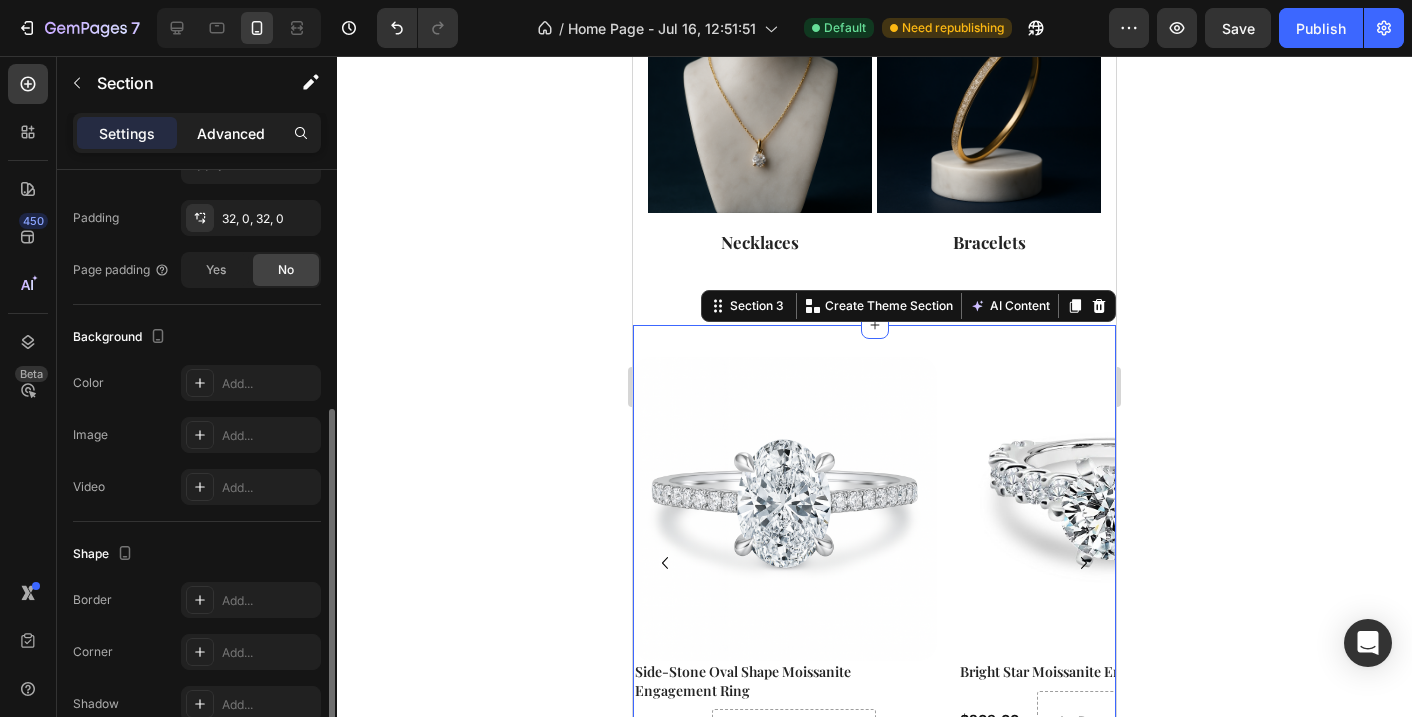 click on "Advanced" at bounding box center [231, 133] 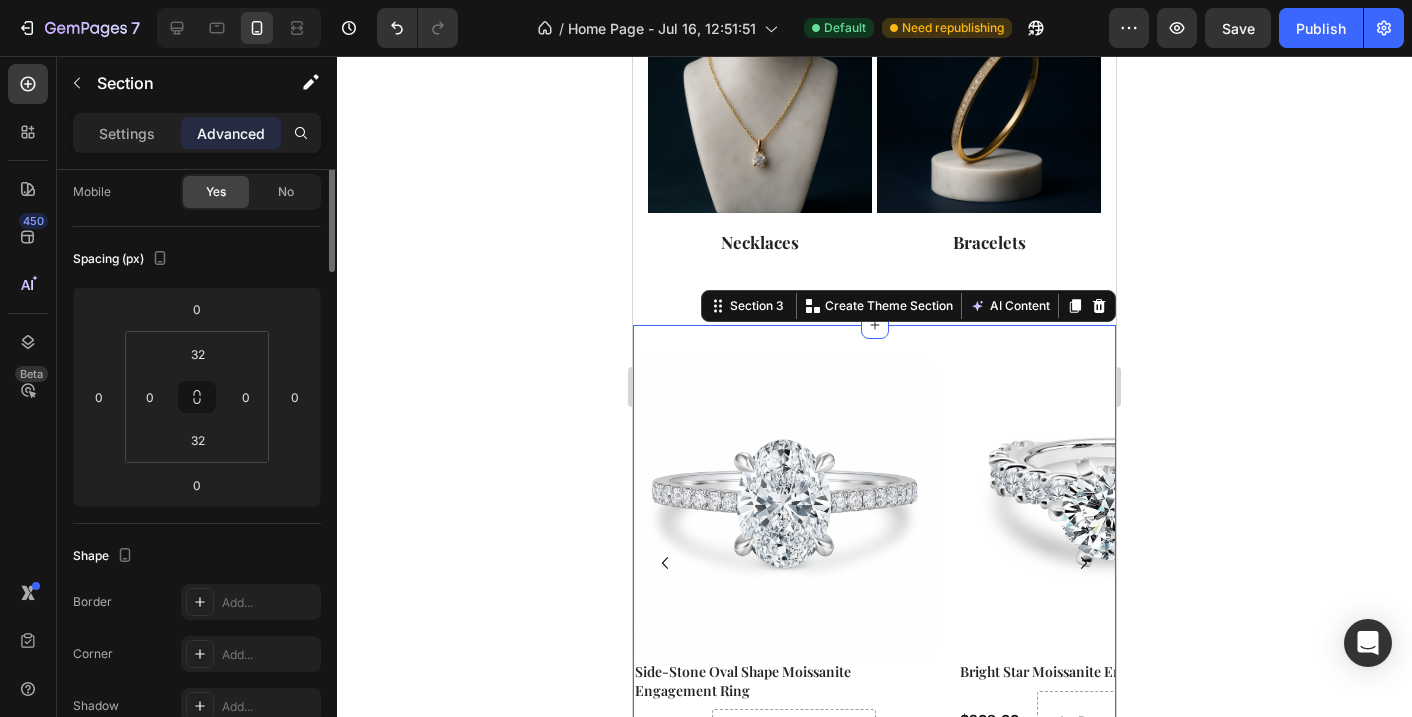 scroll, scrollTop: 0, scrollLeft: 0, axis: both 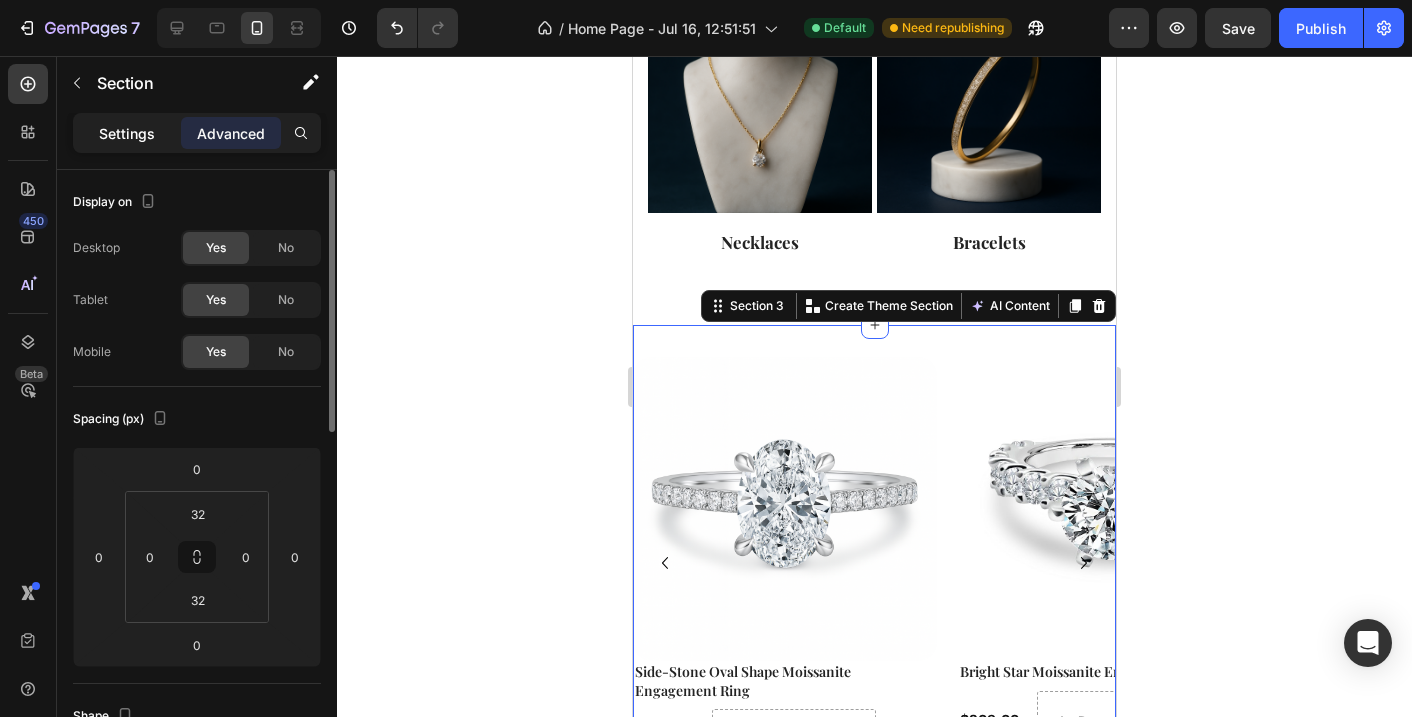 click on "Settings" at bounding box center (127, 133) 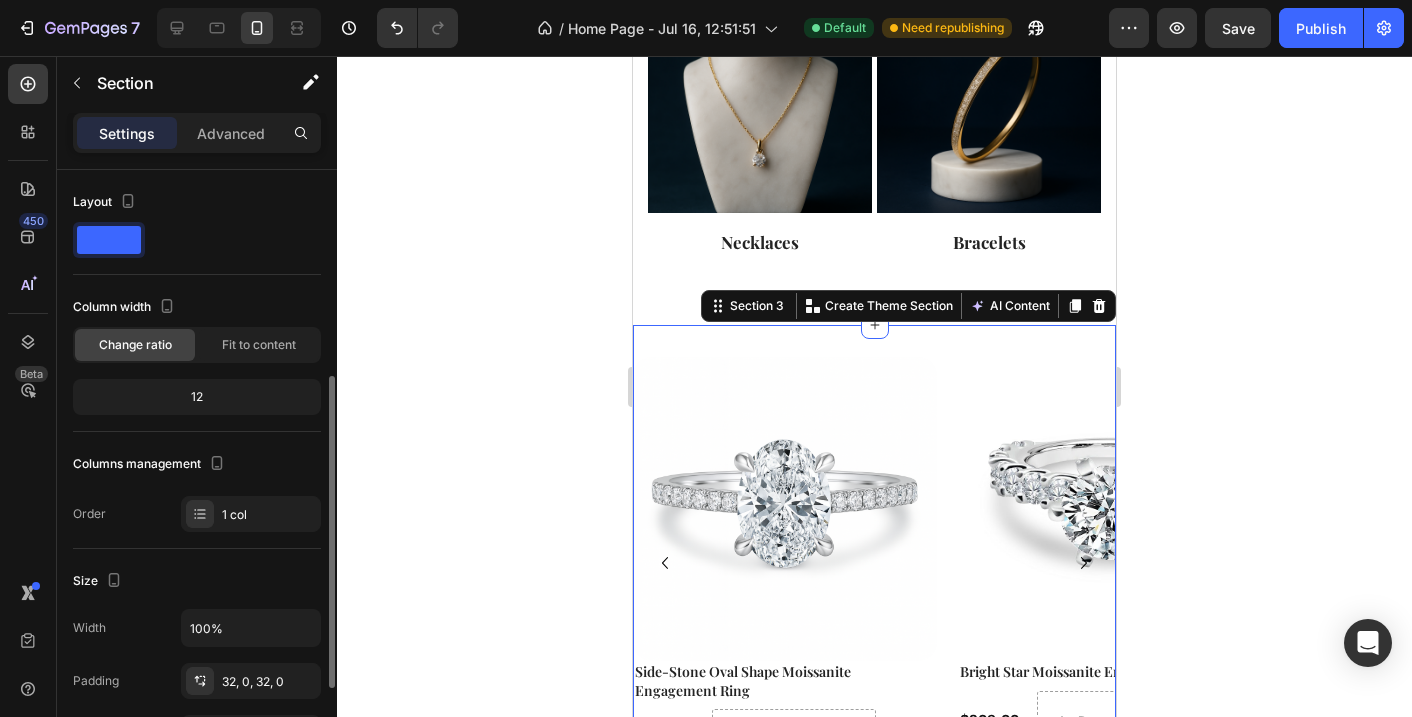 scroll, scrollTop: 564, scrollLeft: 0, axis: vertical 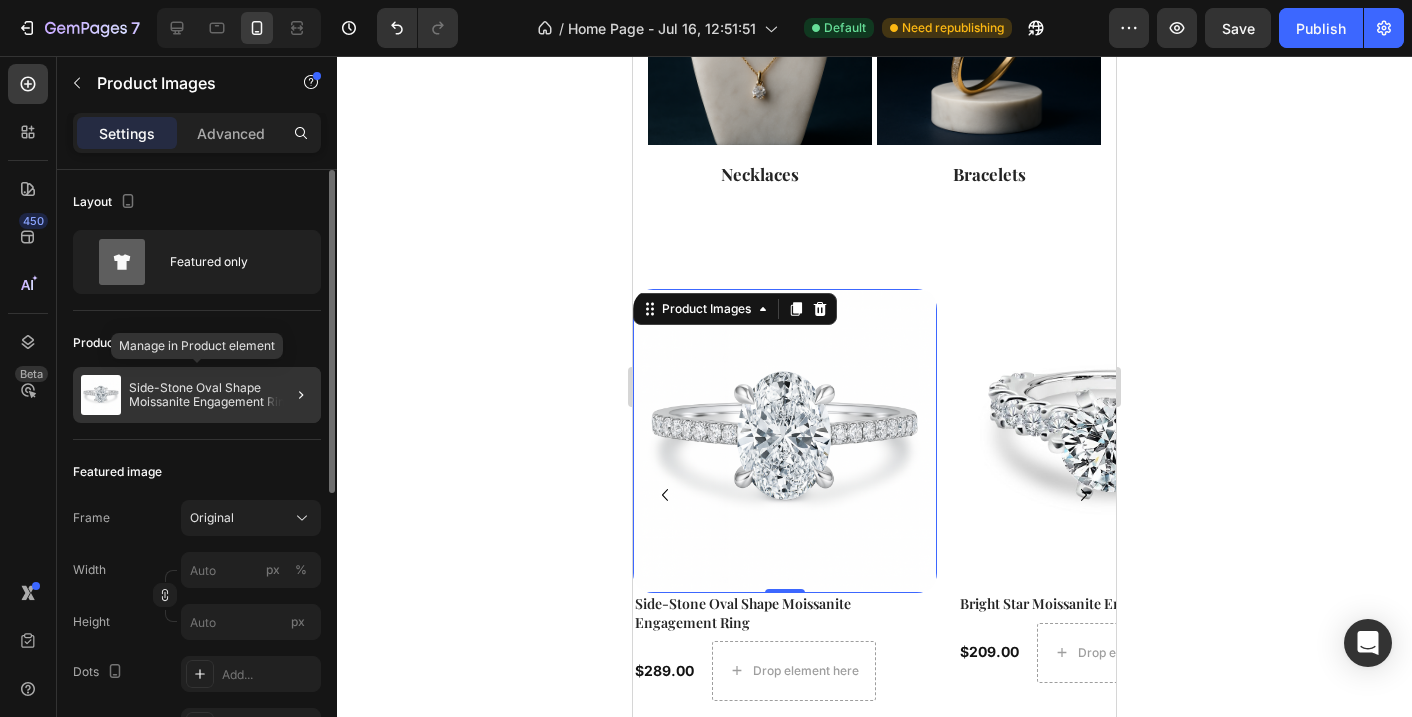 click on "Side-Stone Oval Shape Moissanite Engagement Ring" at bounding box center [221, 395] 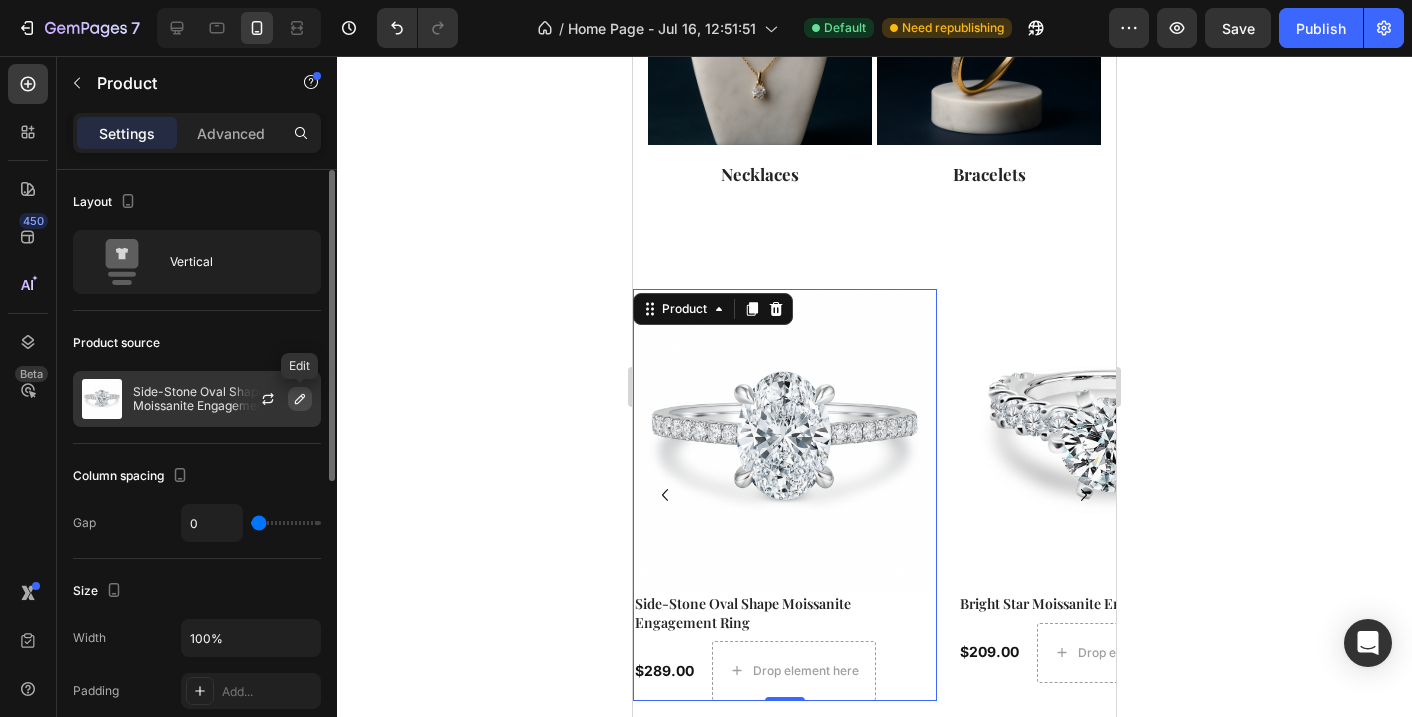 click 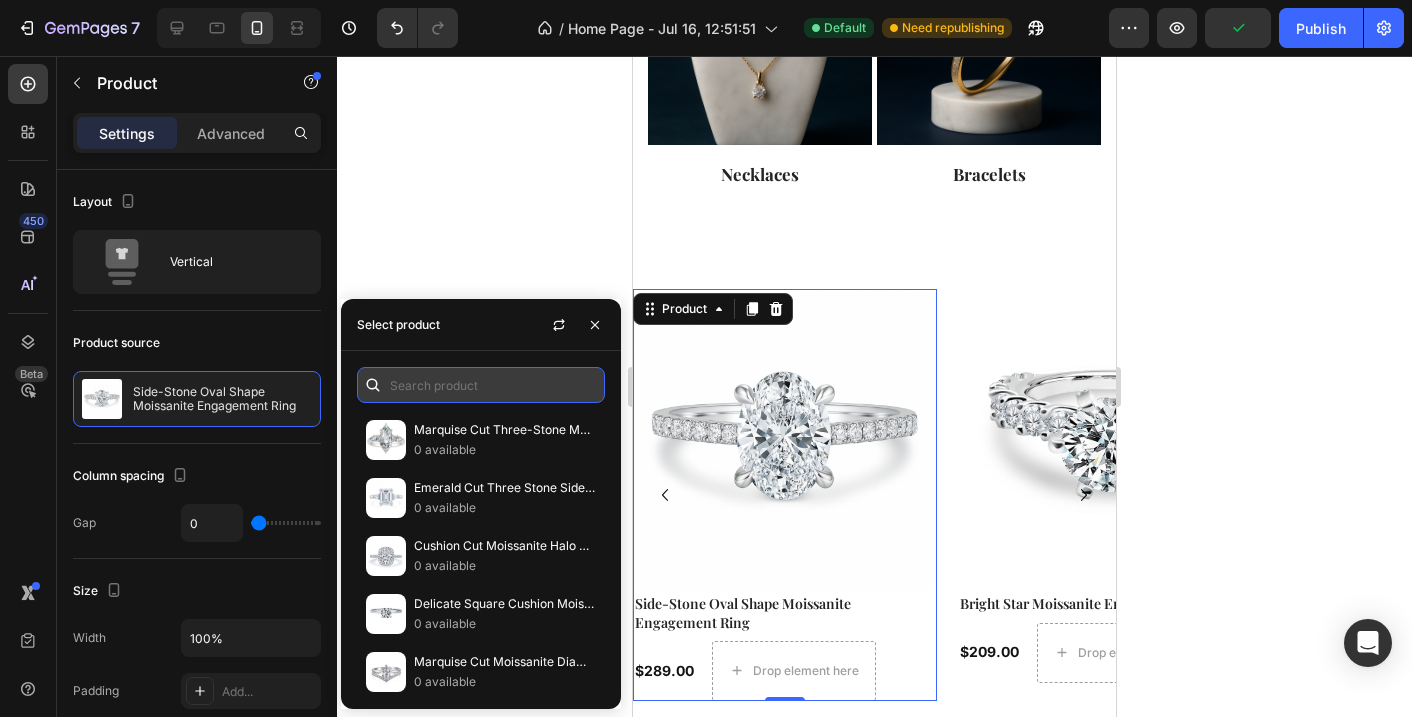 click at bounding box center [481, 385] 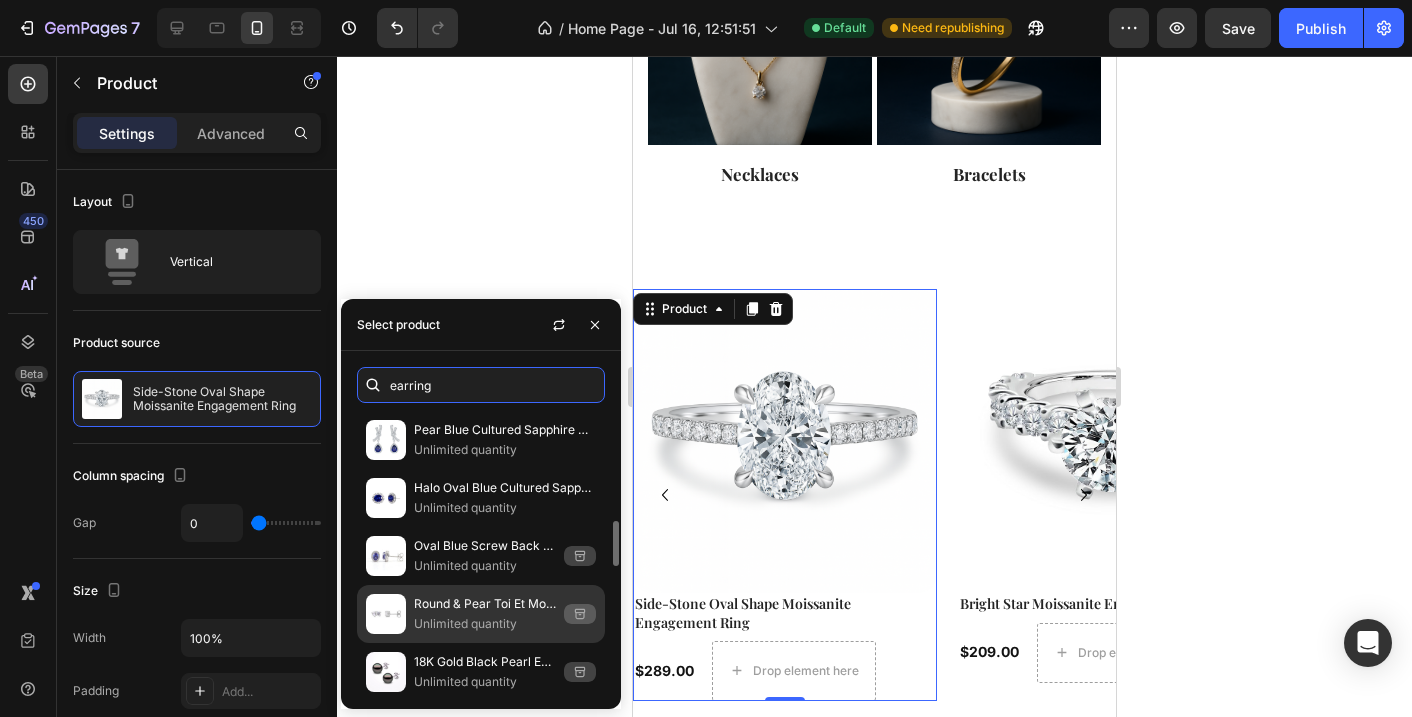 scroll, scrollTop: 694, scrollLeft: 0, axis: vertical 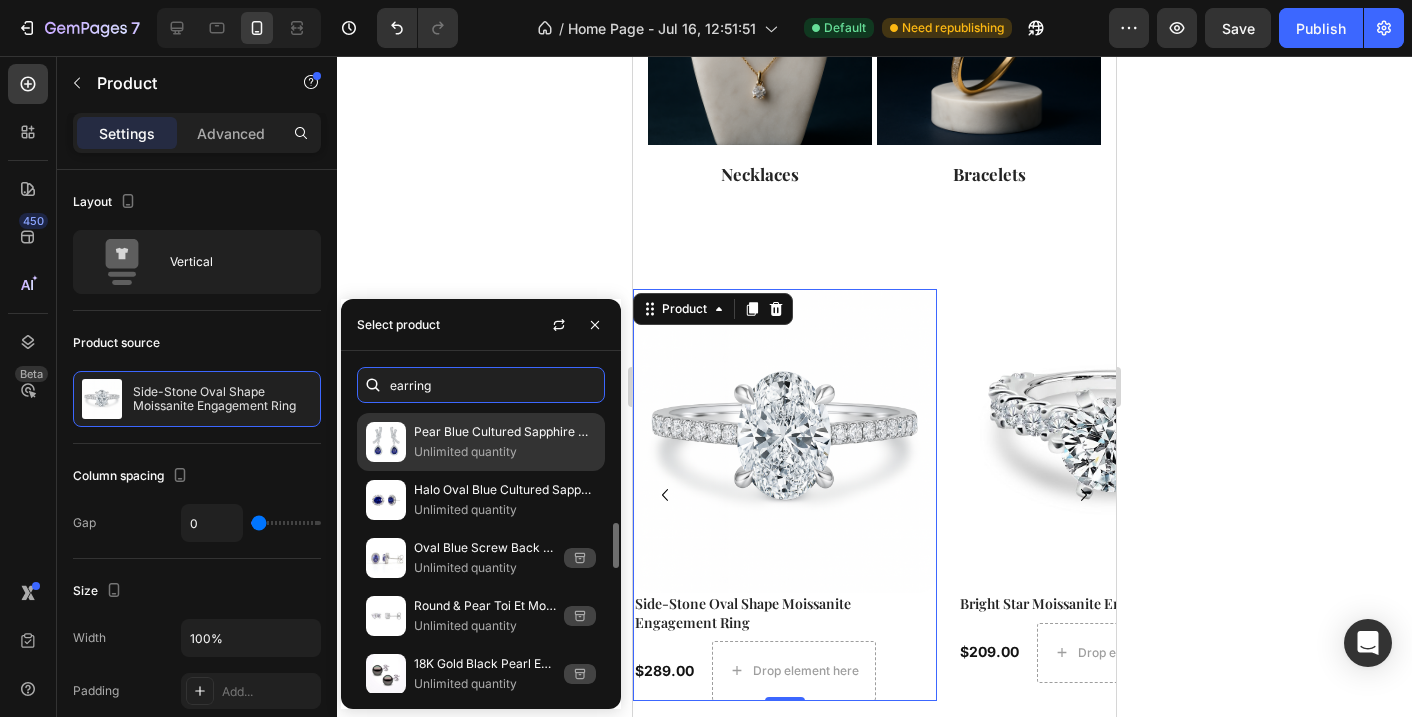 type on "earring" 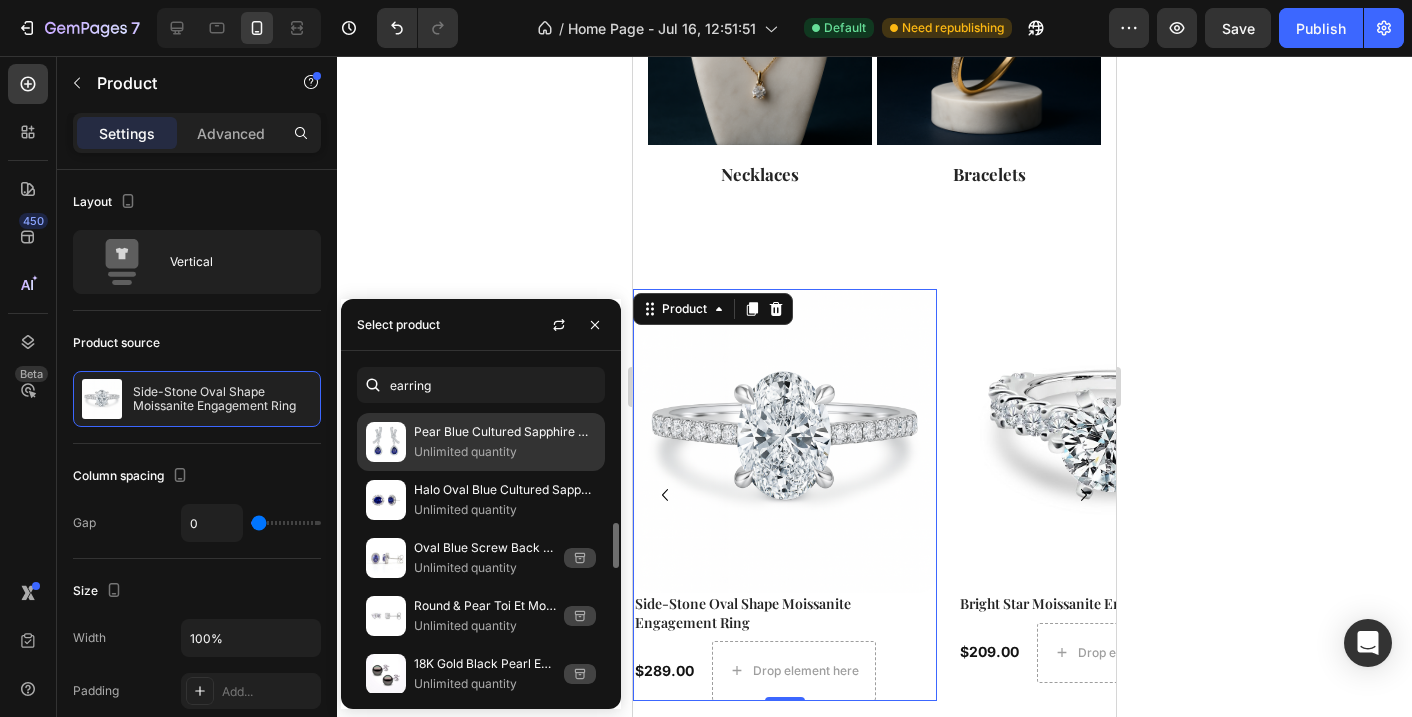 click on "Pear Blue Cultured Sapphire Drop Earrings" at bounding box center (505, 432) 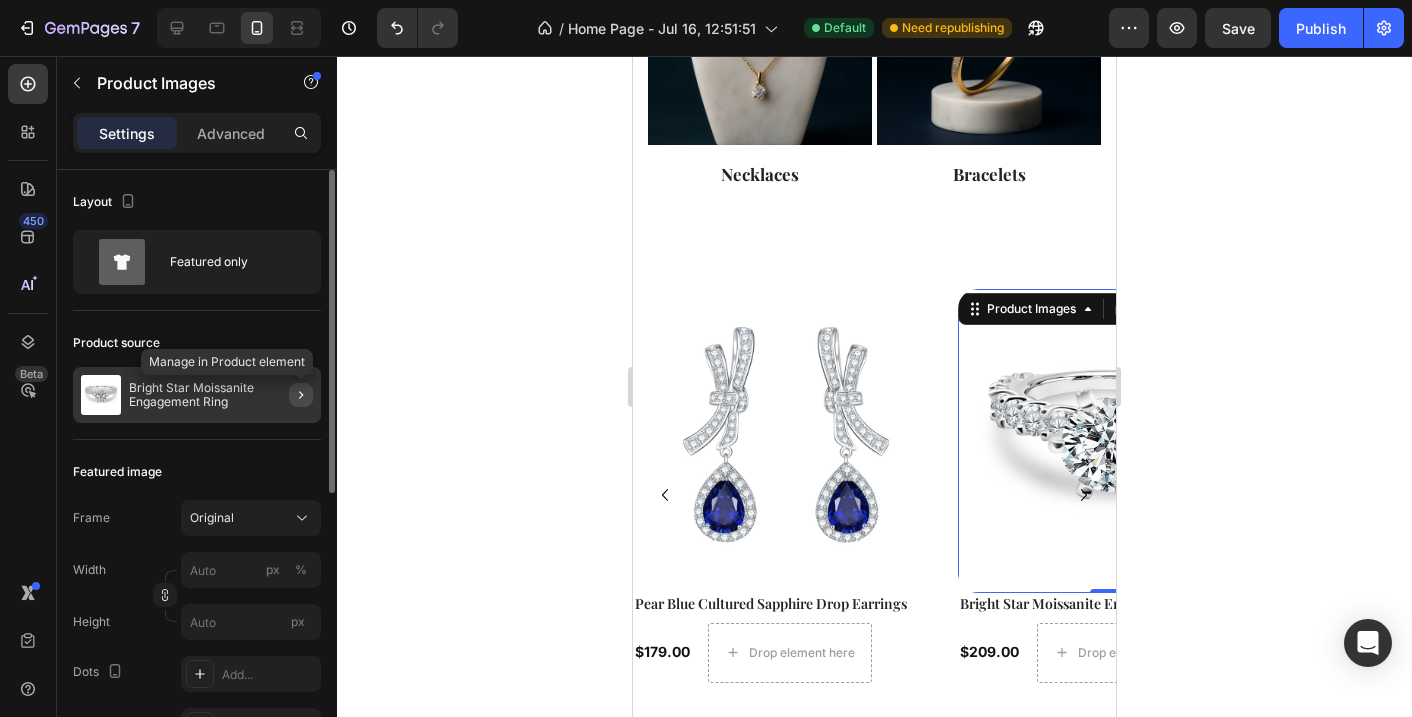 click 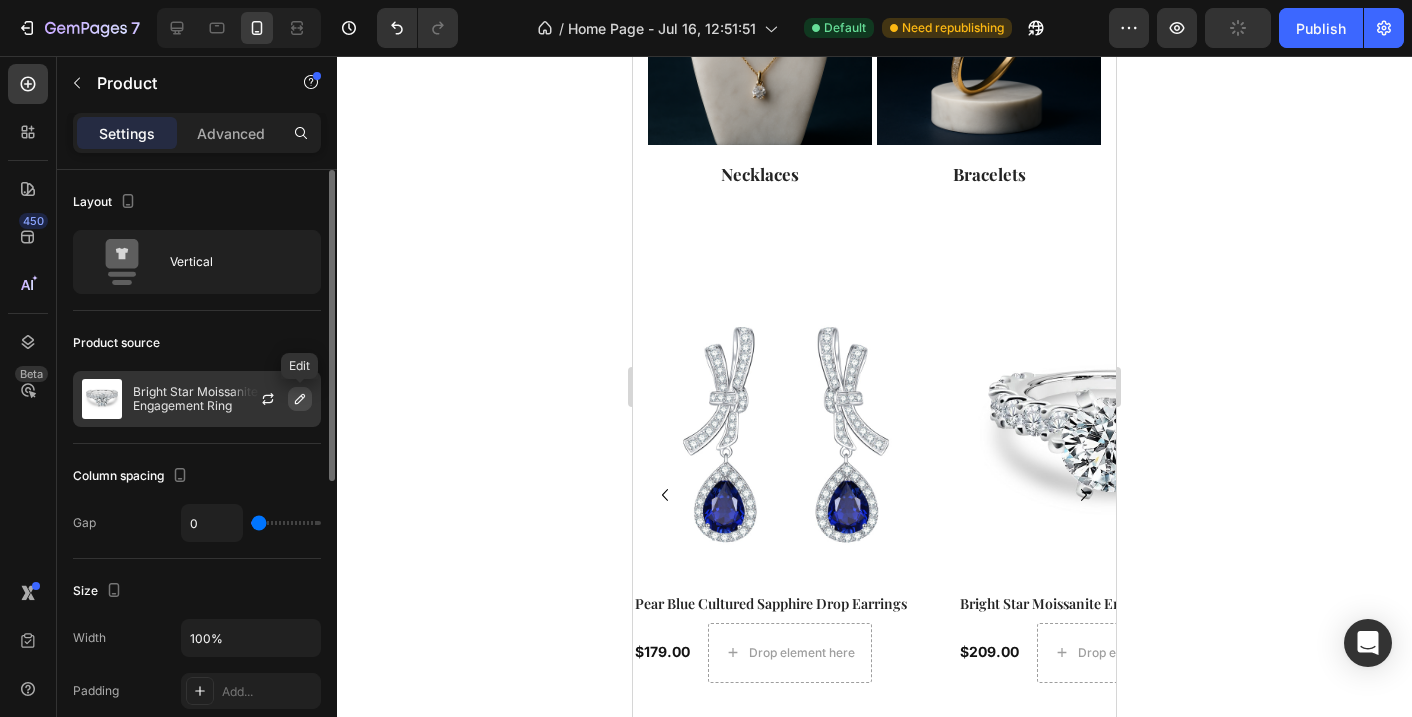 click 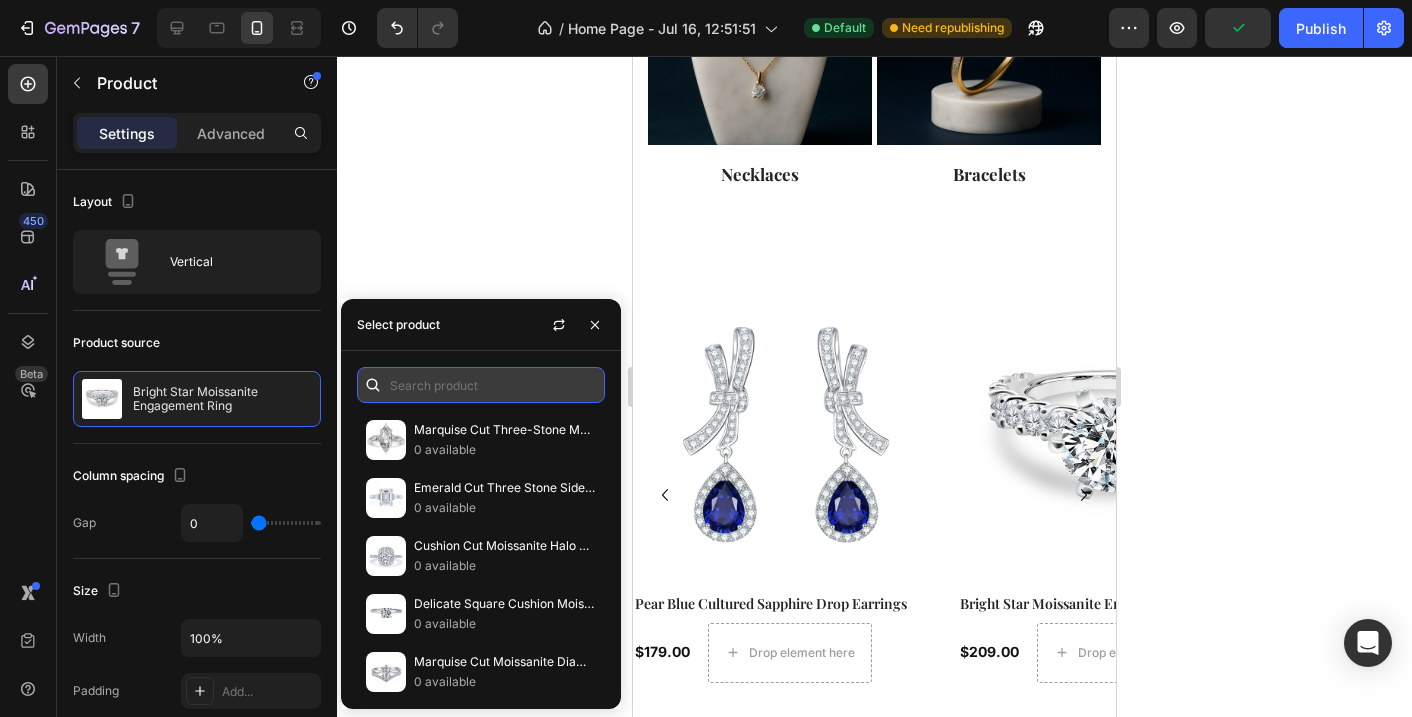 click at bounding box center [481, 385] 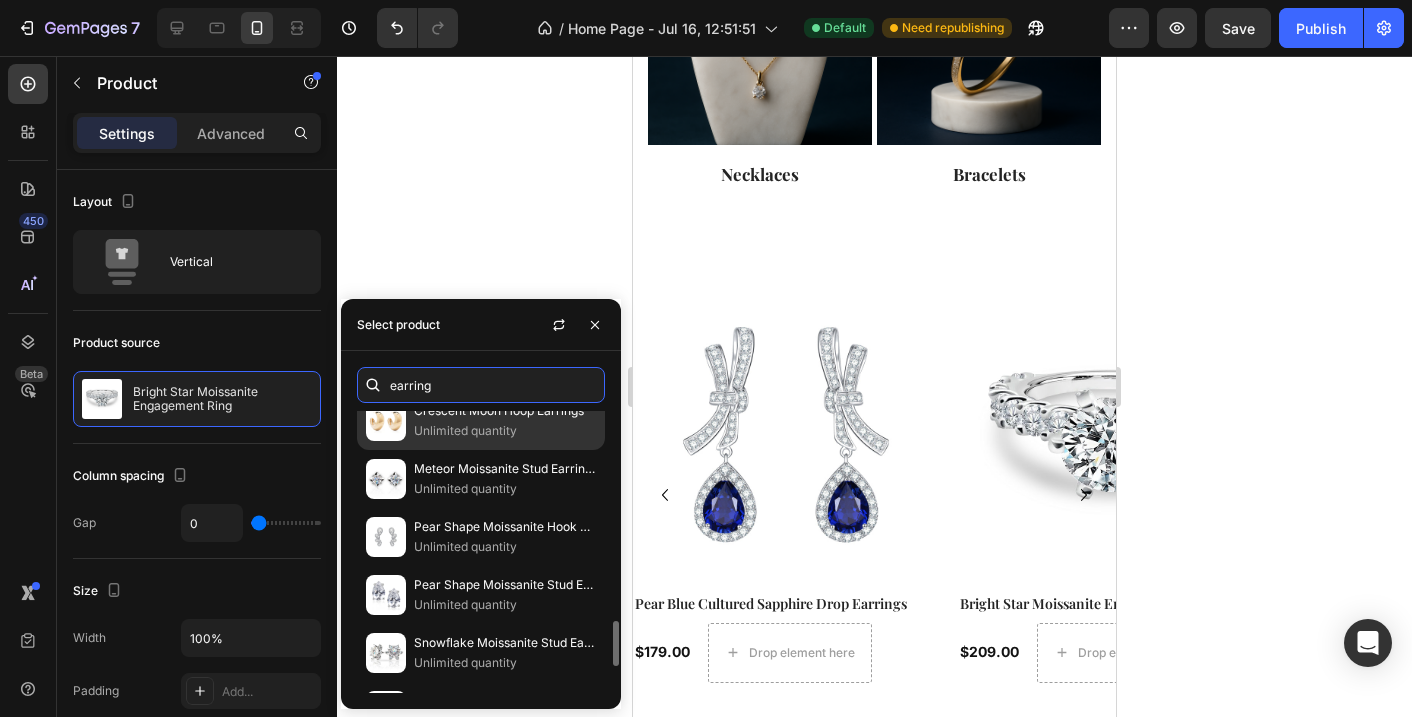 scroll, scrollTop: 1245, scrollLeft: 0, axis: vertical 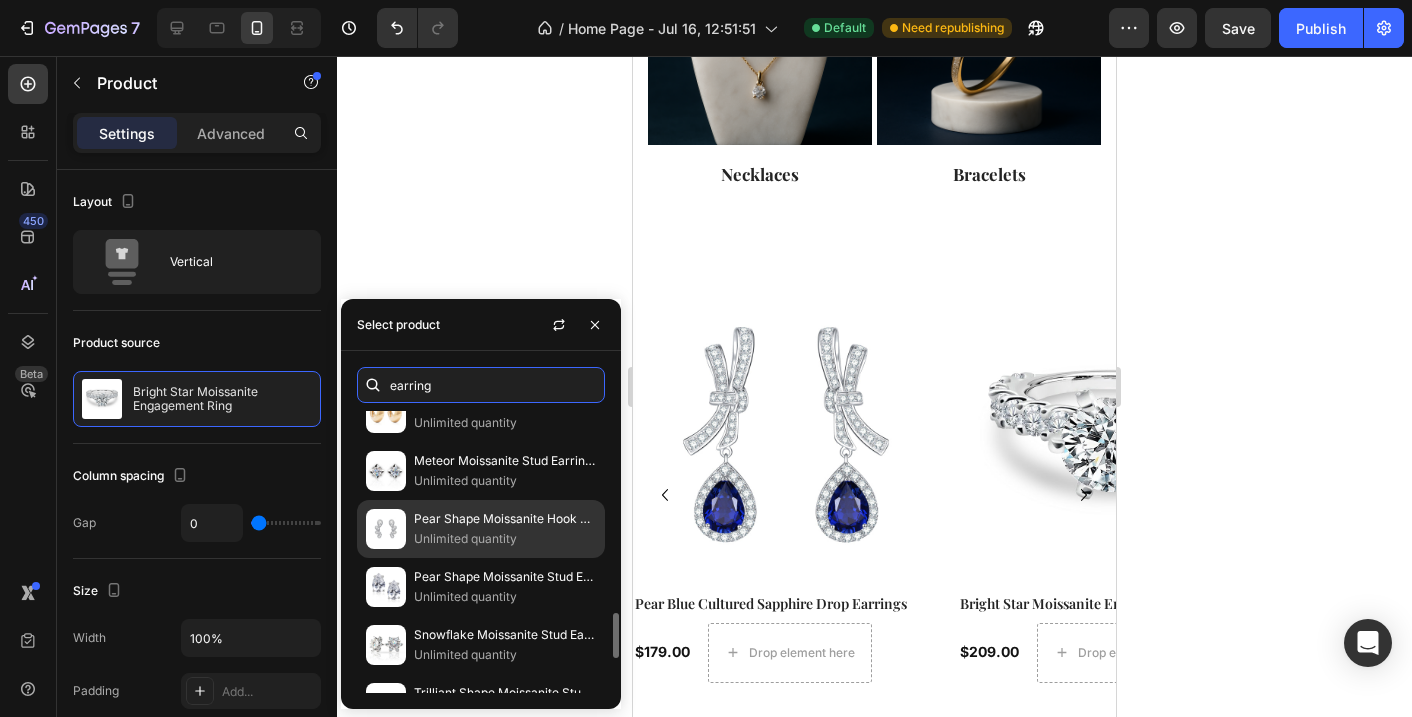 type on "earring" 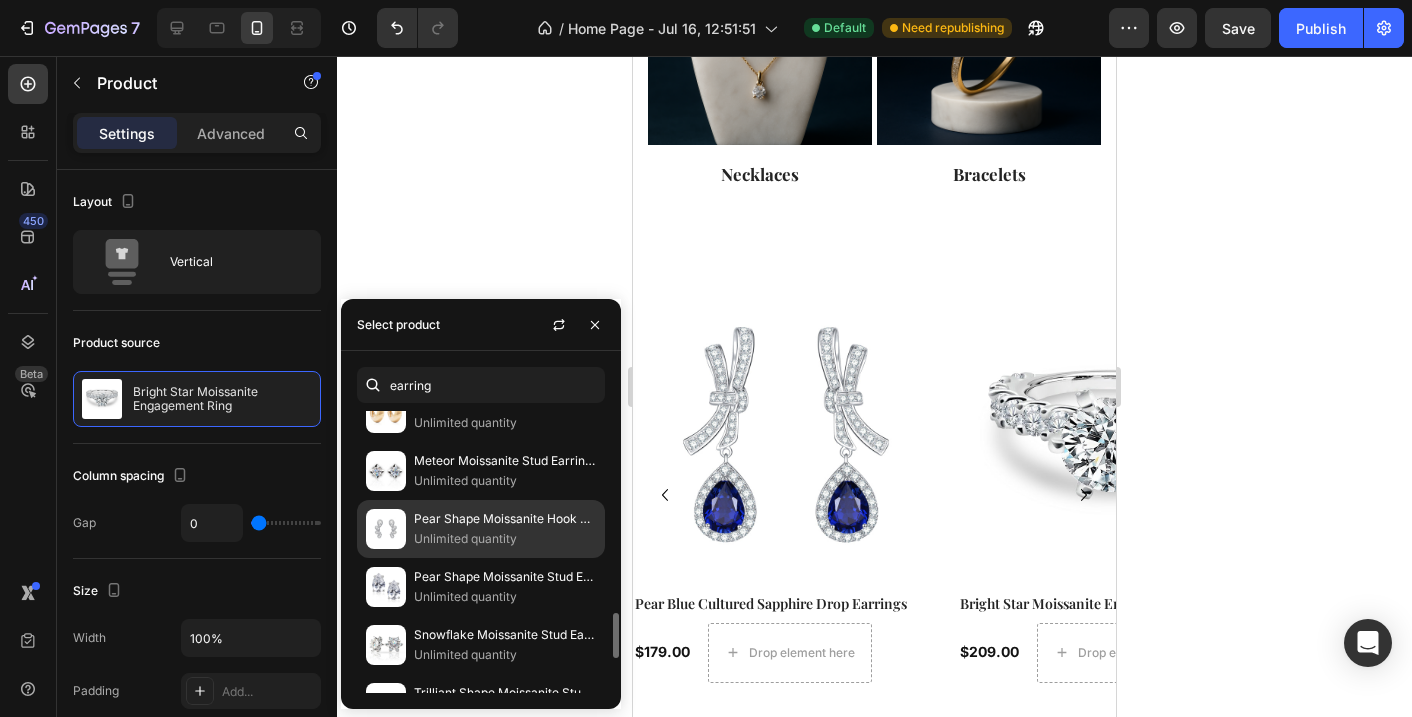 click on "Pear Shape Moissanite Hook Earrings Unlimited quantity" 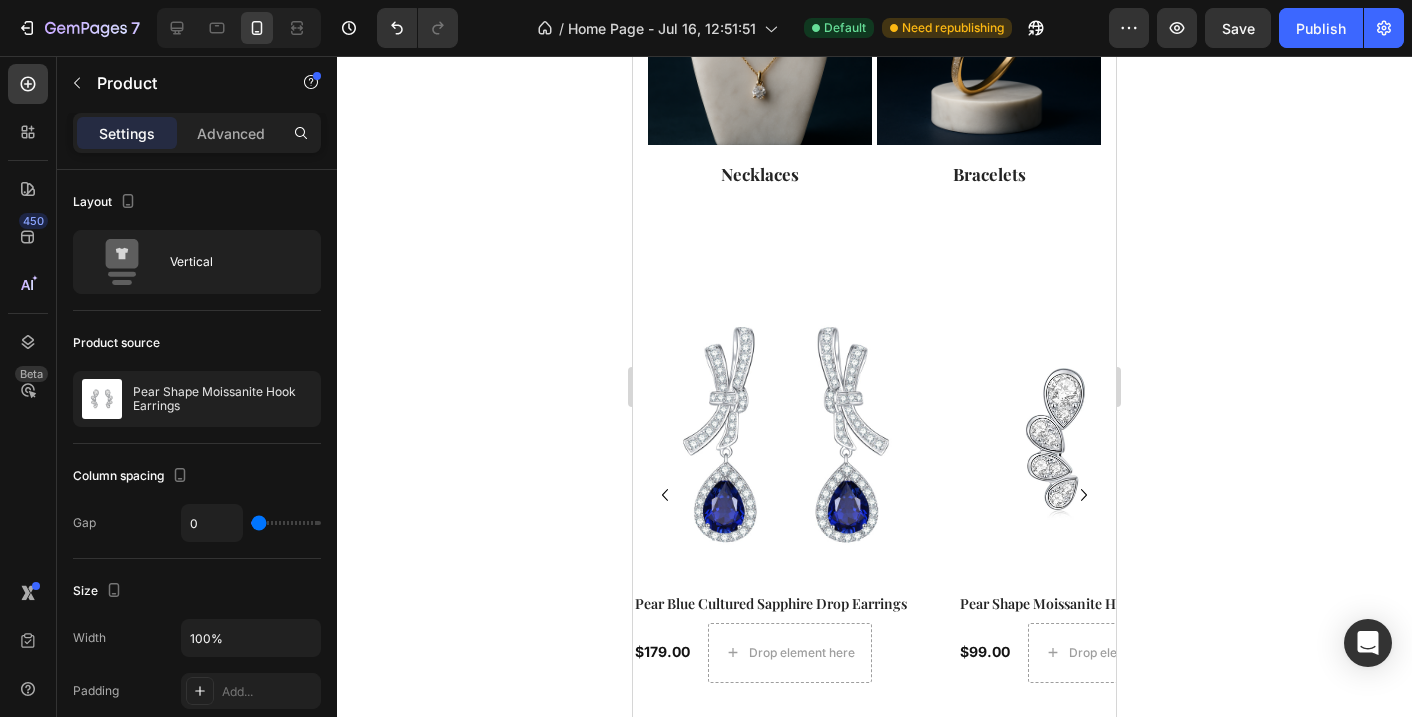 click 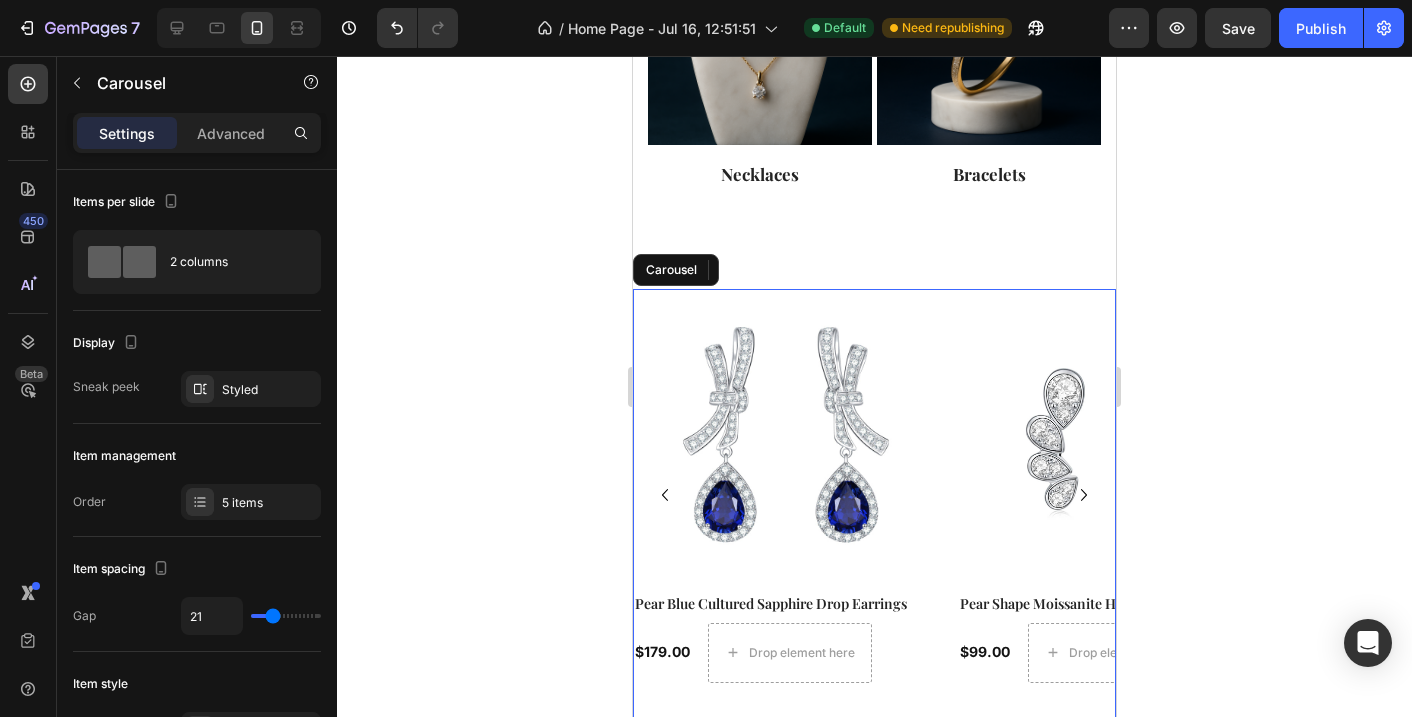 click 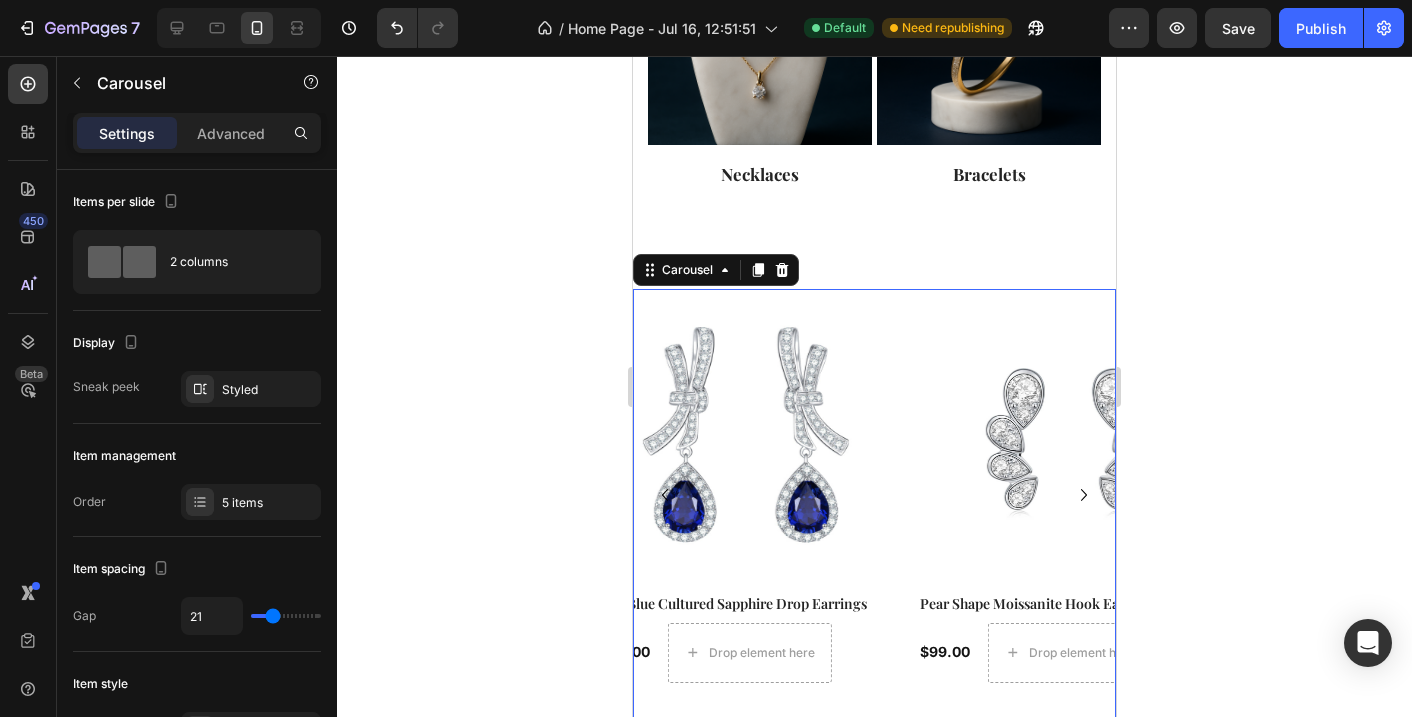 click 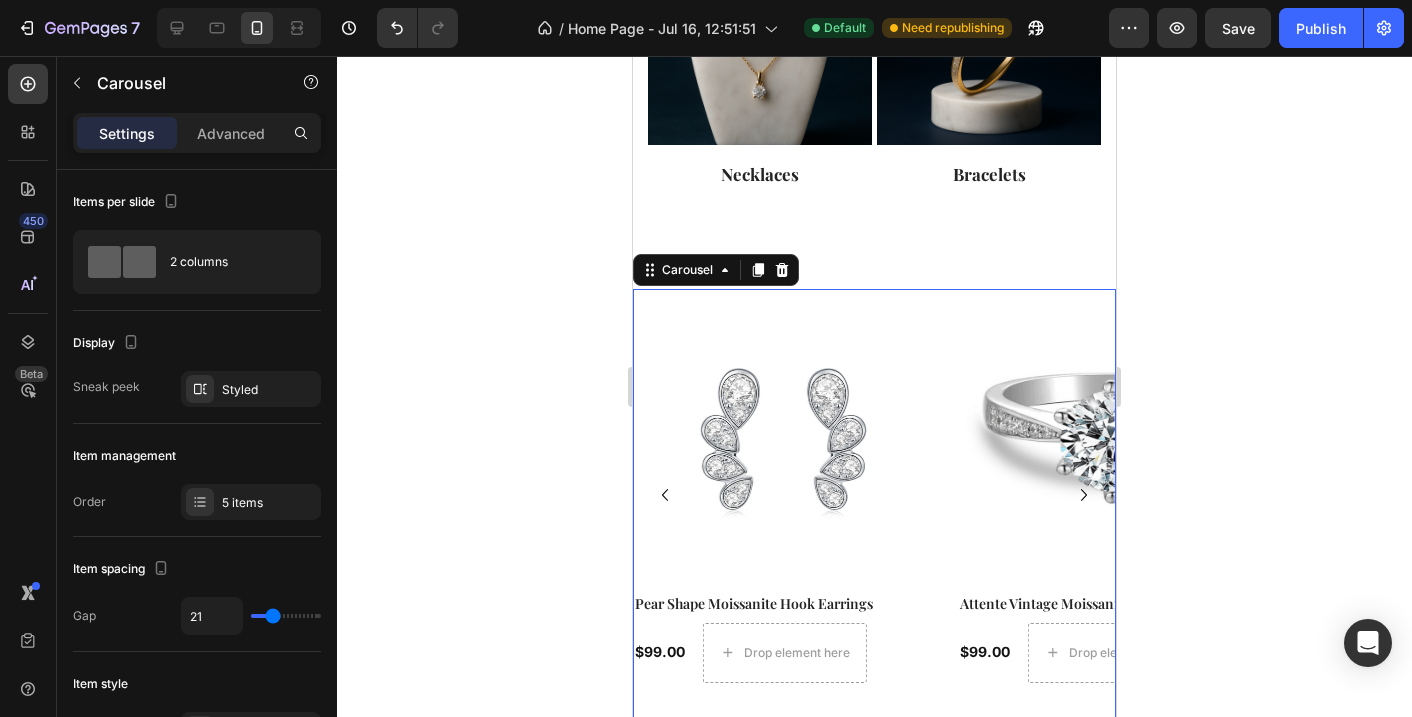 click 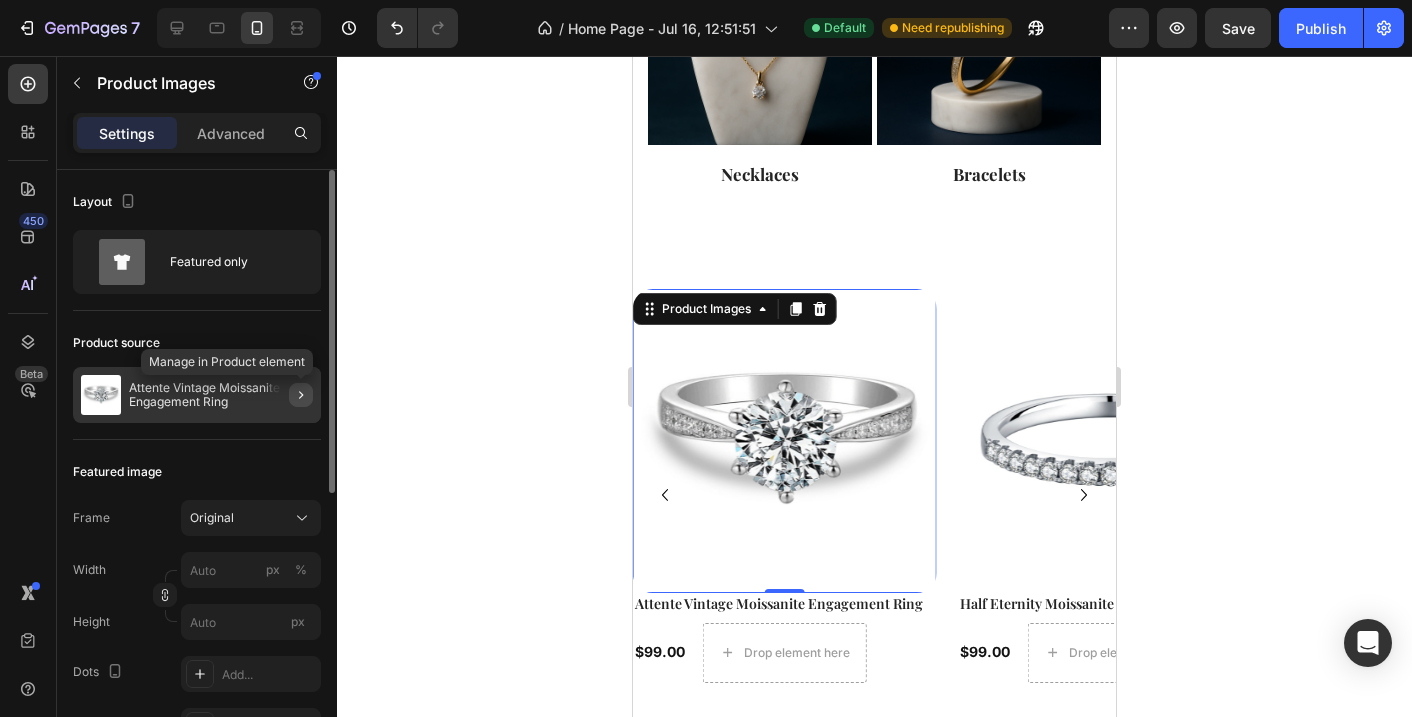 click 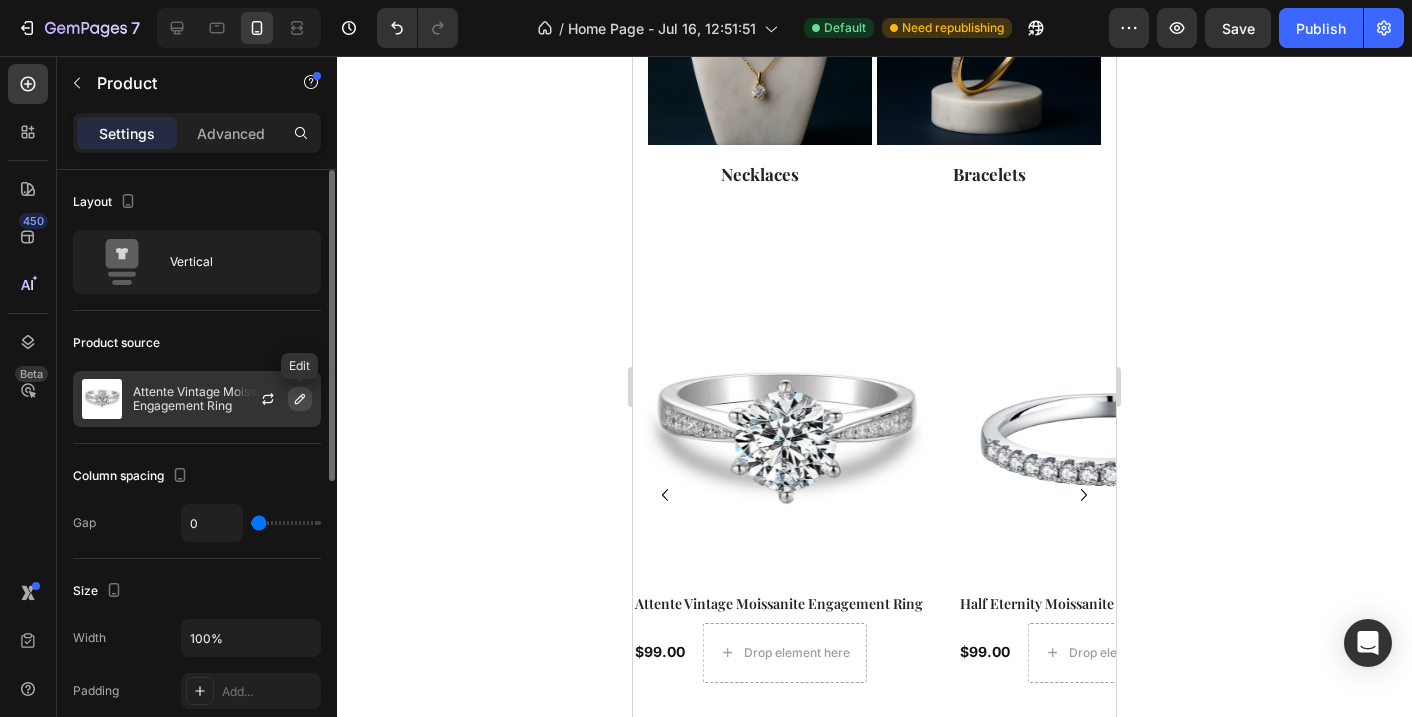 click 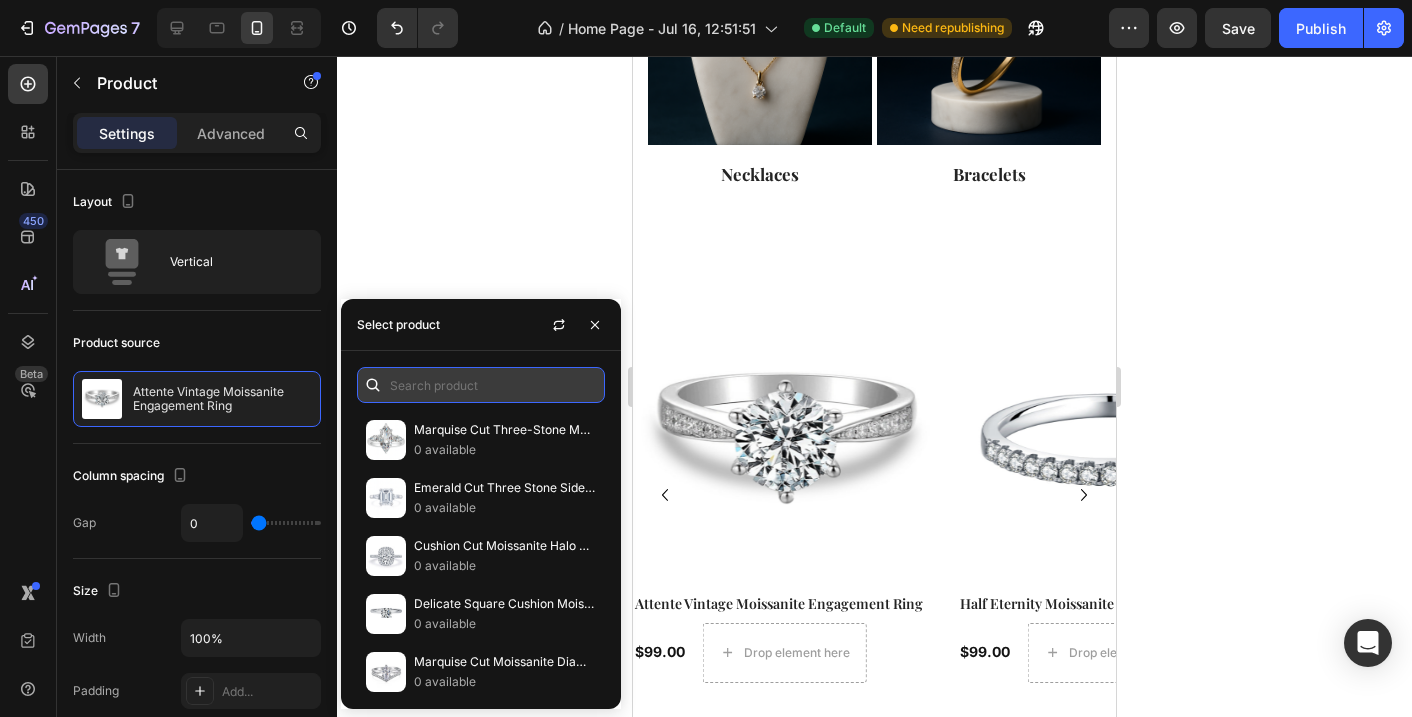 click at bounding box center (481, 385) 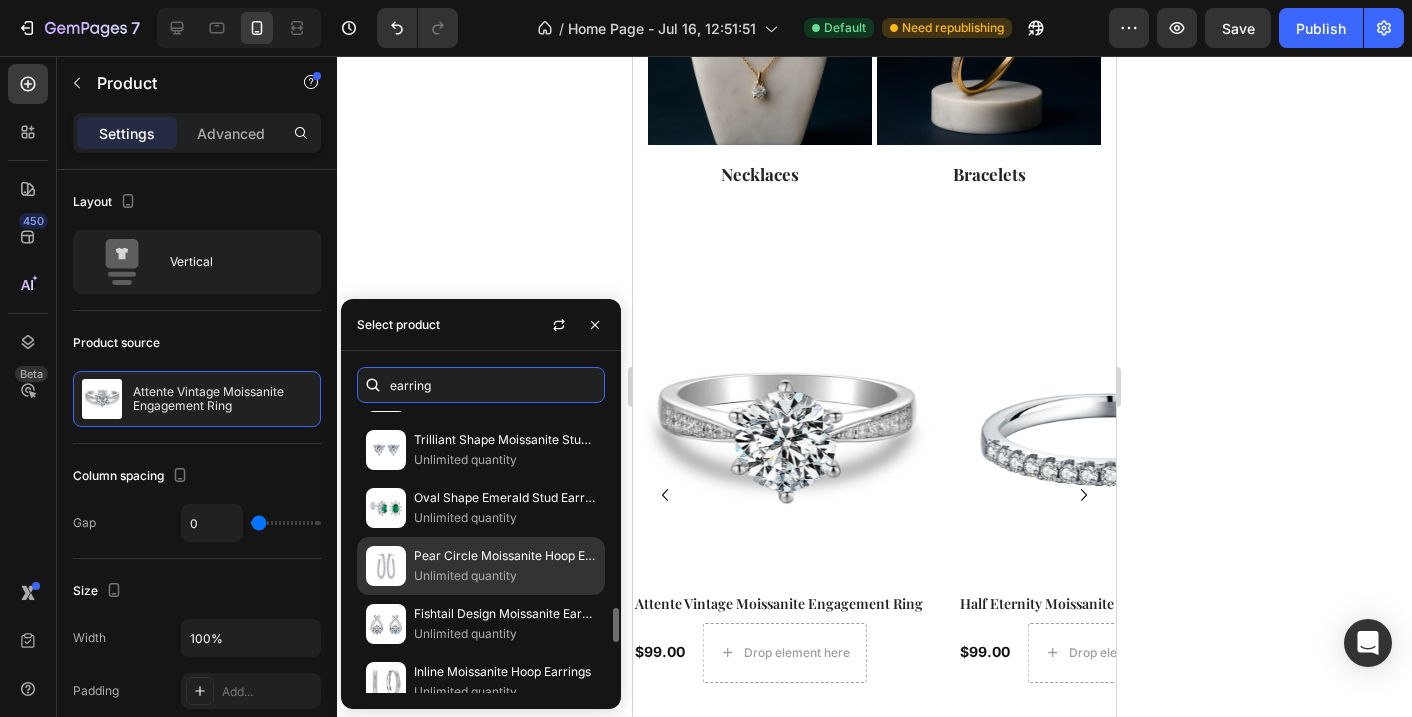 scroll, scrollTop: 1517, scrollLeft: 0, axis: vertical 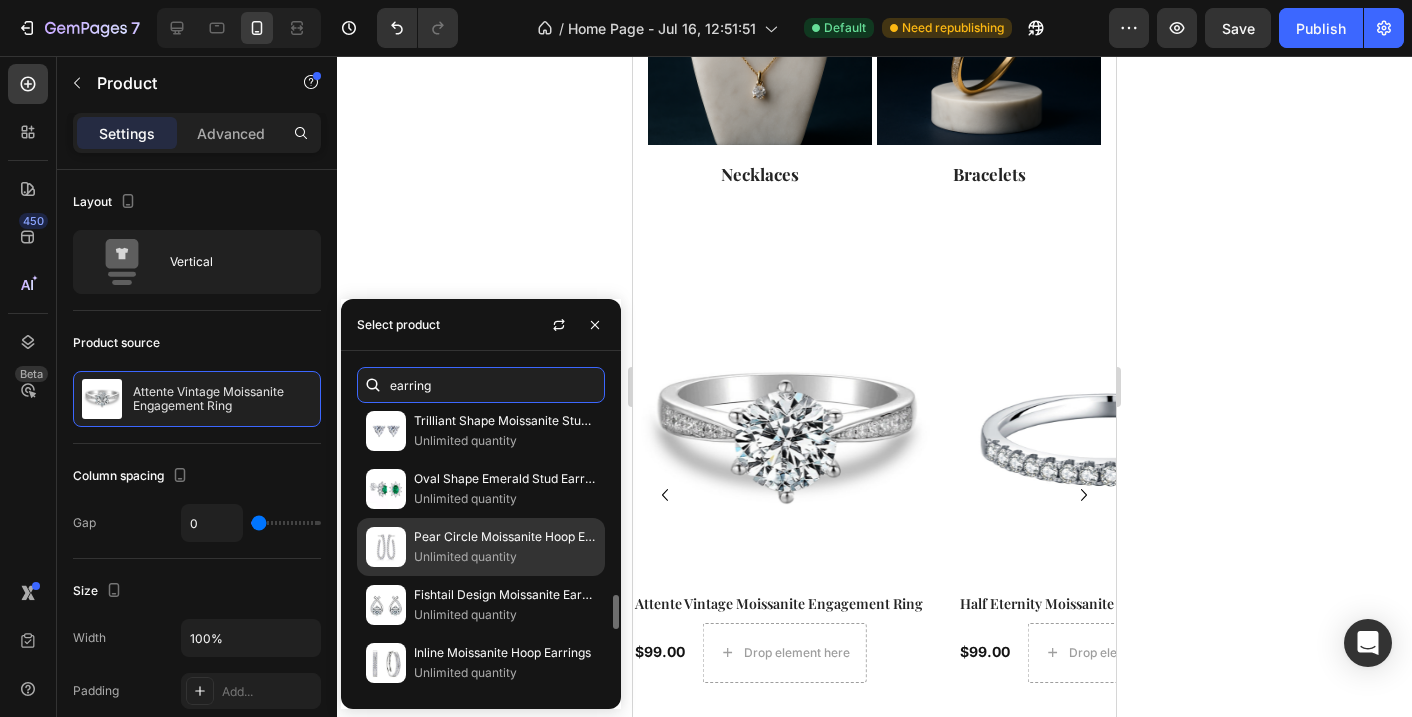 type on "earring" 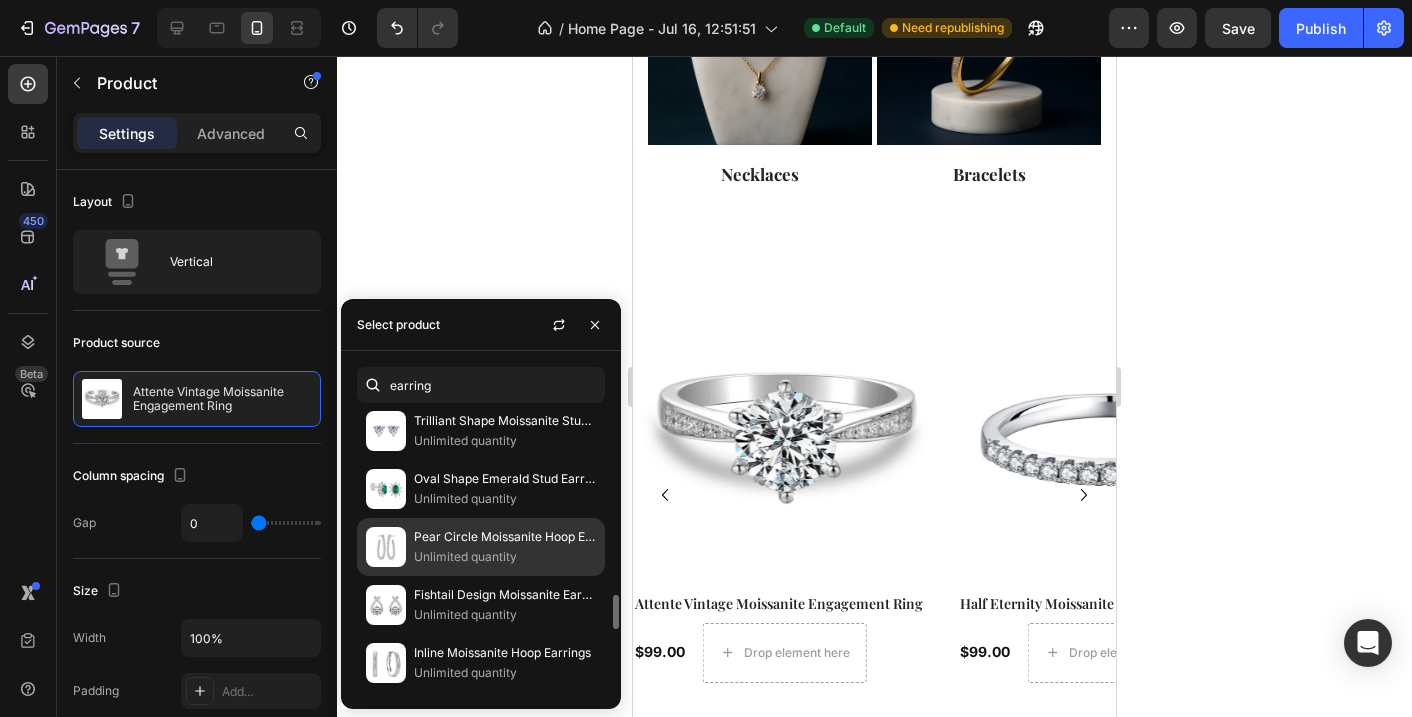 click on "Pear Circle Moissanite Hoop Earrings" at bounding box center (505, 537) 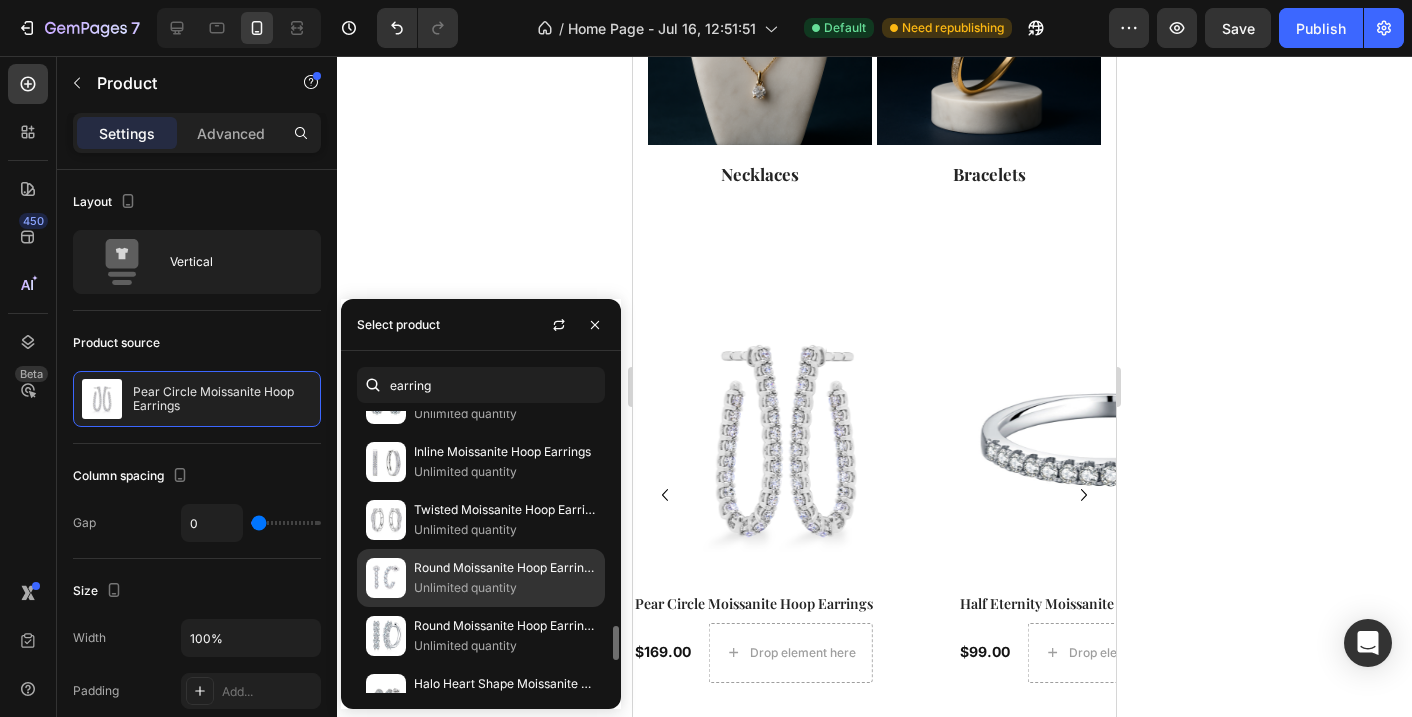 scroll, scrollTop: 1724, scrollLeft: 0, axis: vertical 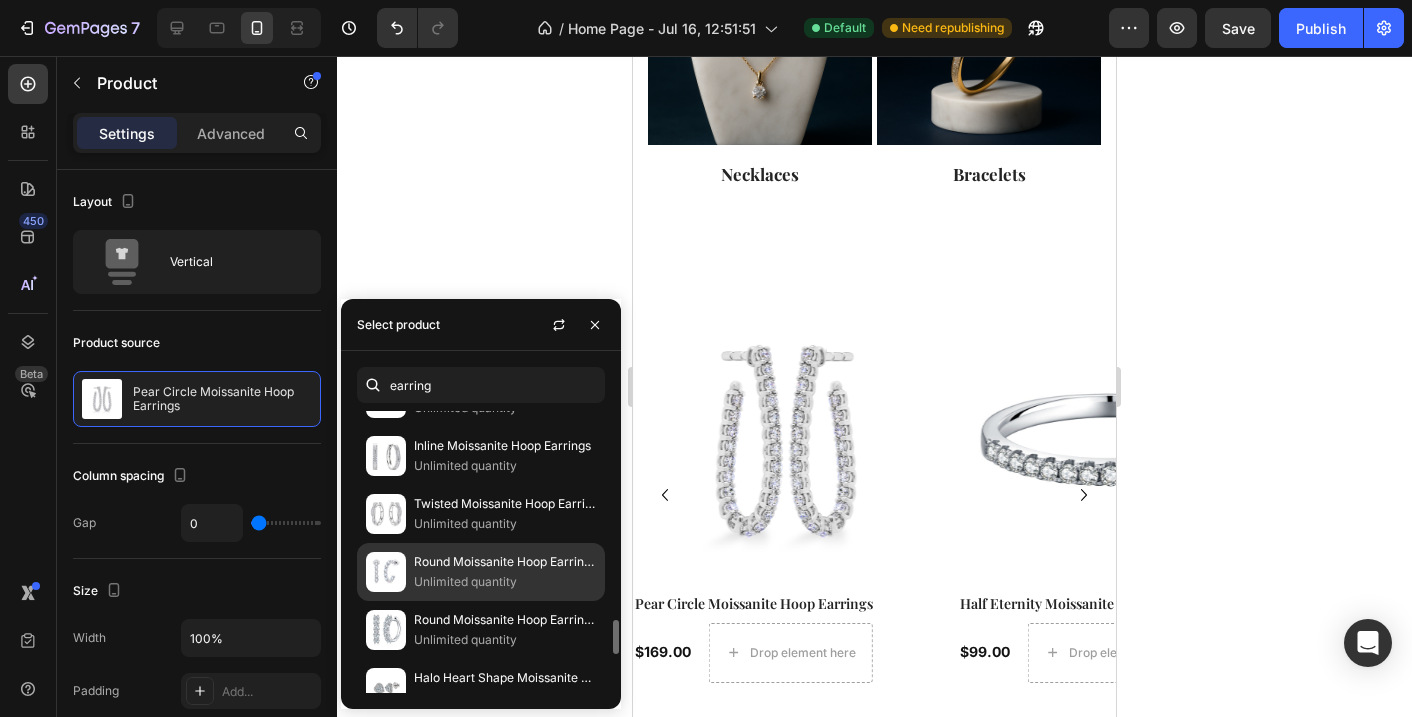 click on "Round Moissanite Hoop Earrings (1.8 ct. tw.) Unlimited quantity" 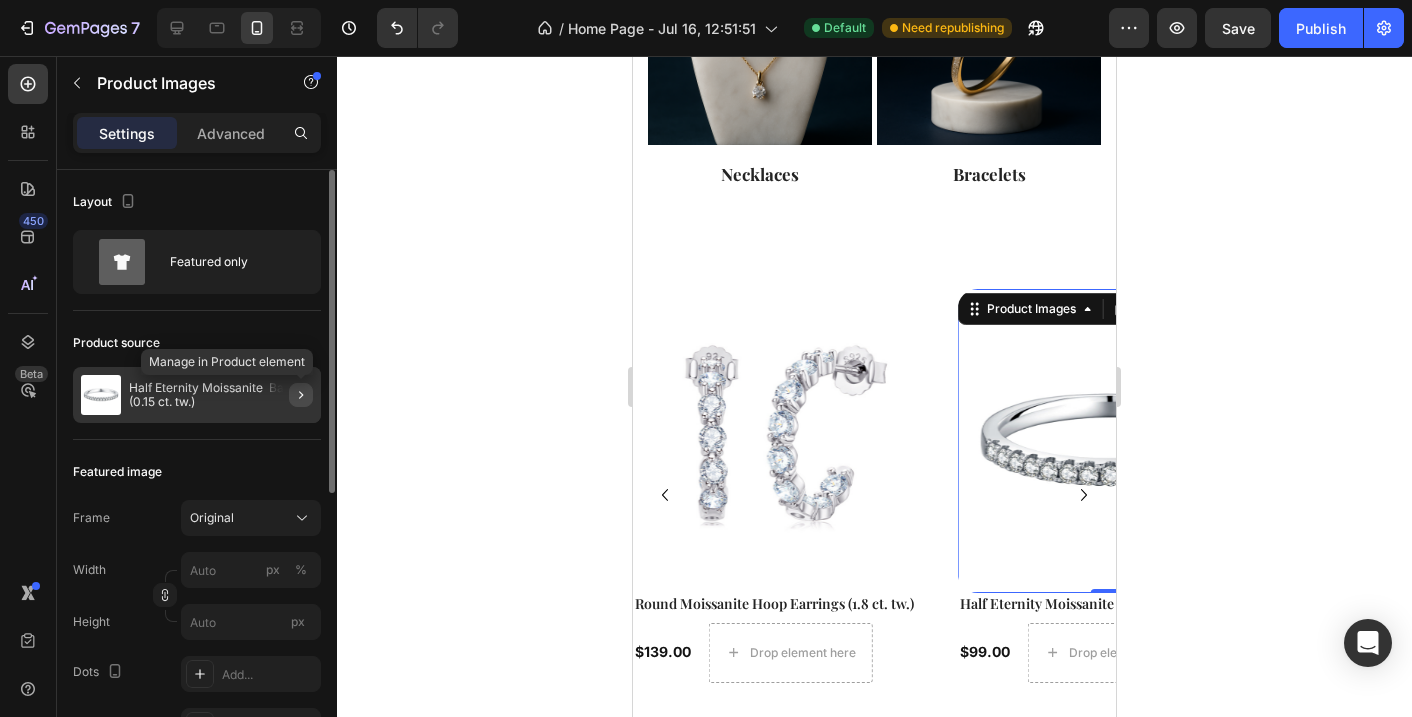click 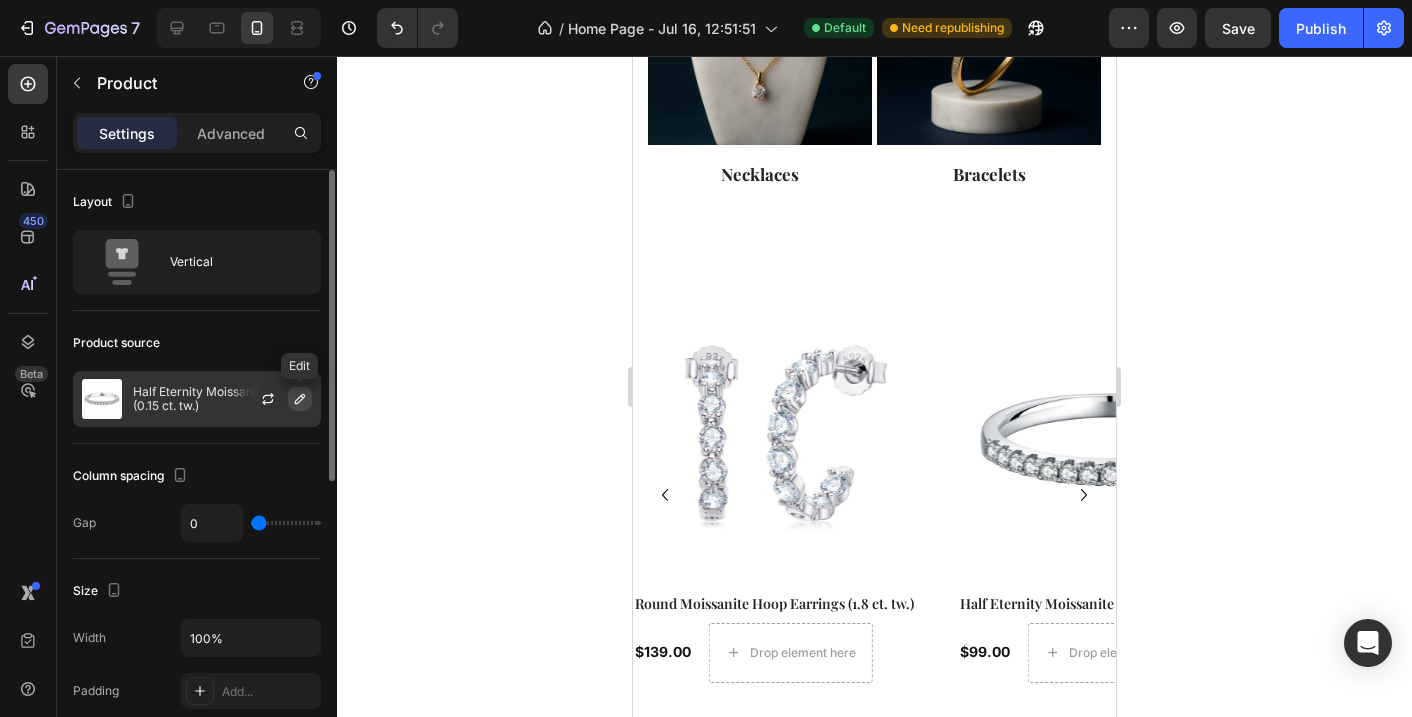 click 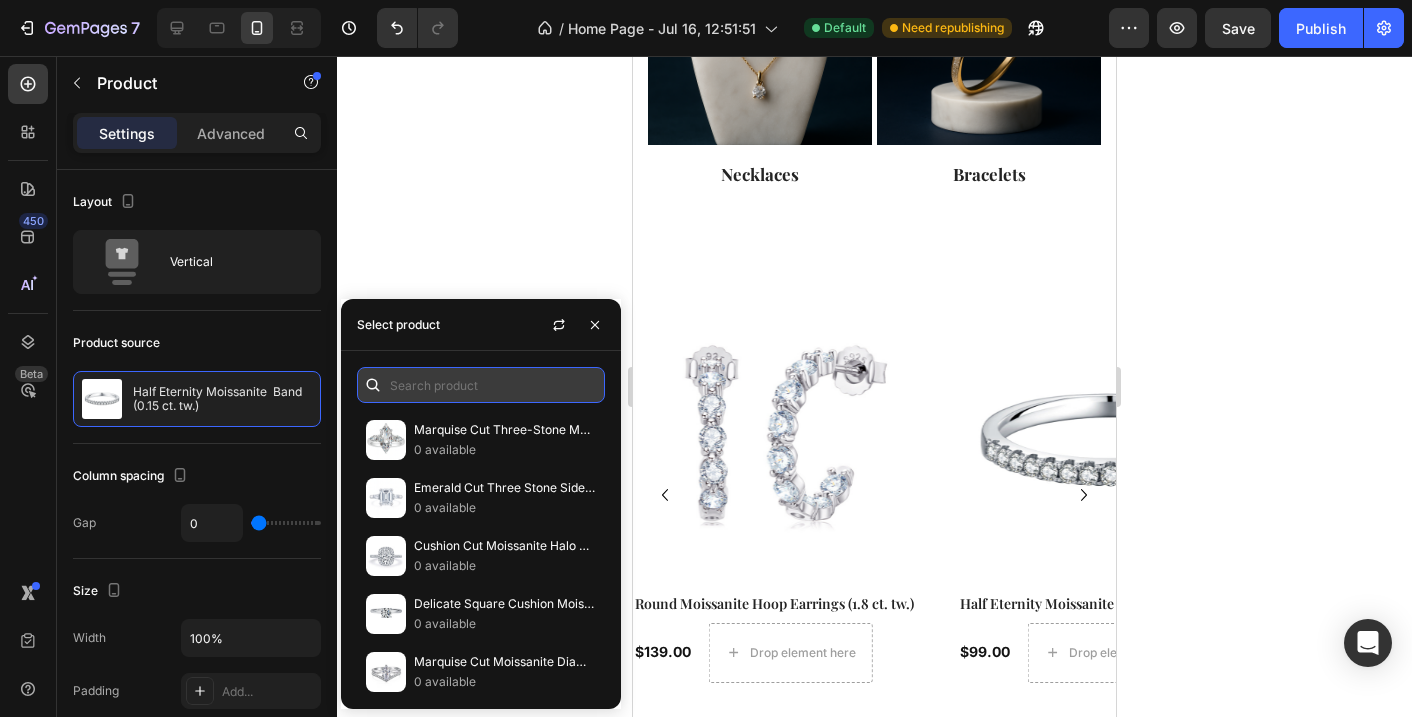 click at bounding box center [481, 385] 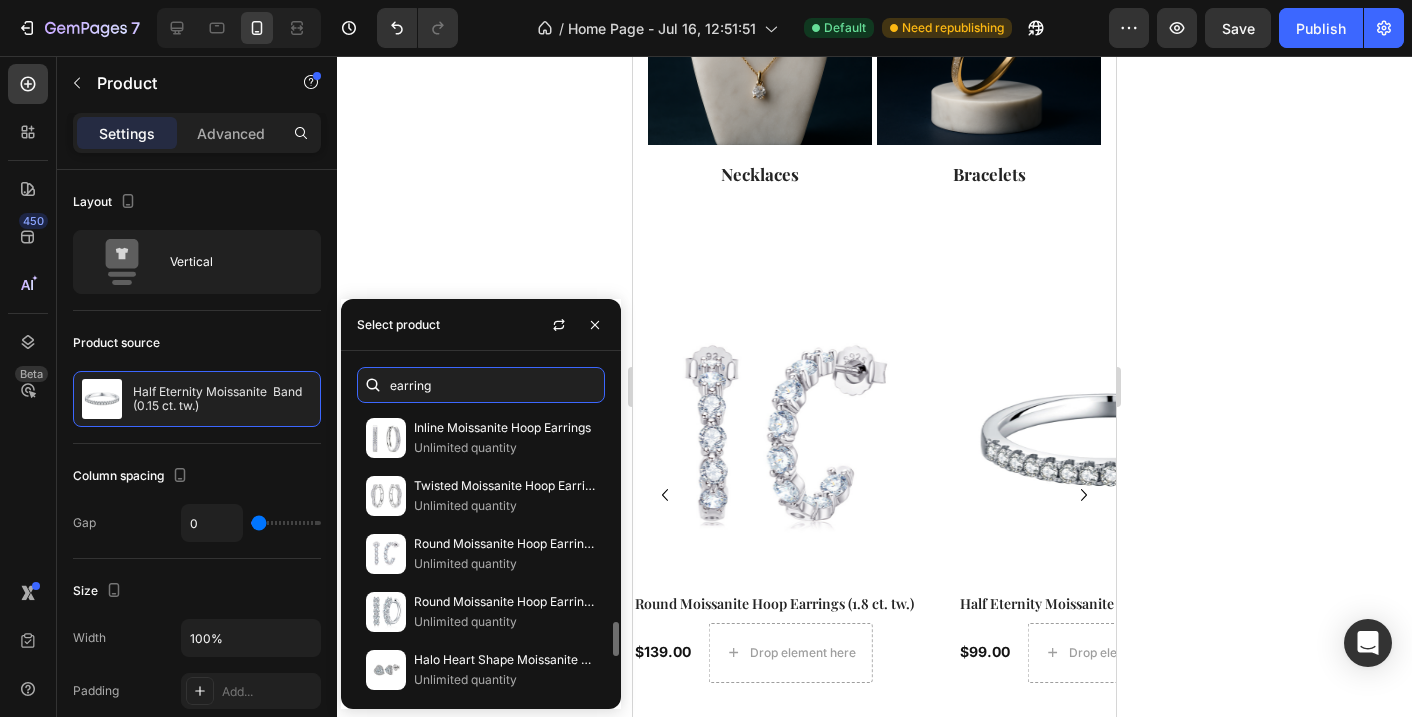 scroll, scrollTop: 2029, scrollLeft: 0, axis: vertical 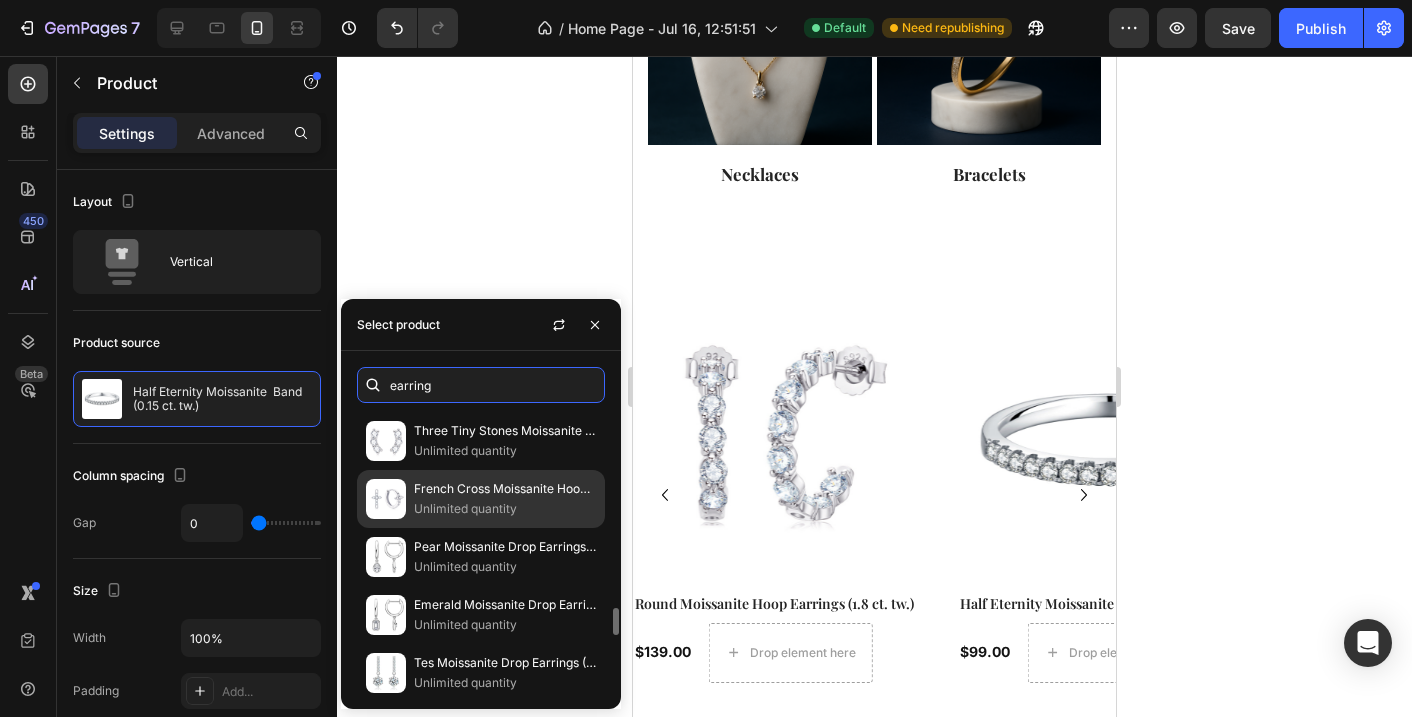 type on "earring" 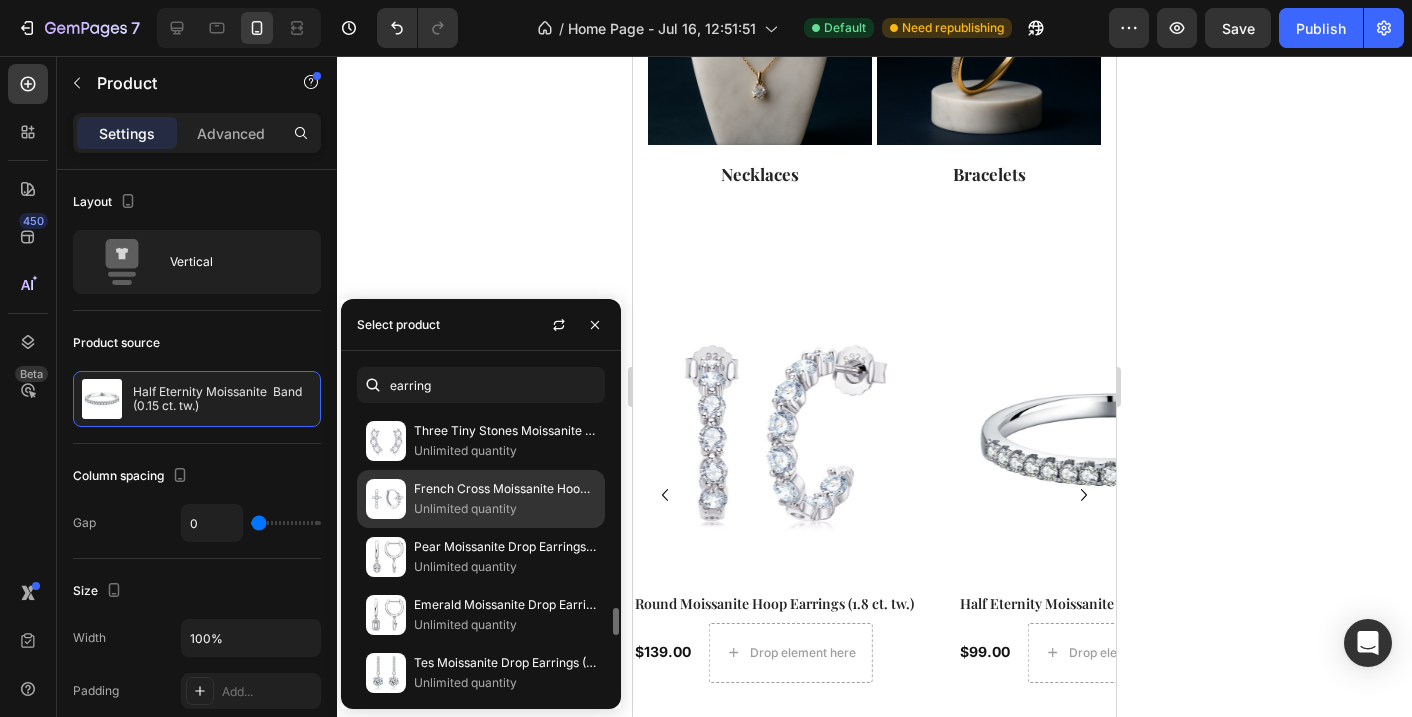 click on "French Cross Moissanite Hoop Earrings (0.36 ct.tw.)" at bounding box center (505, 489) 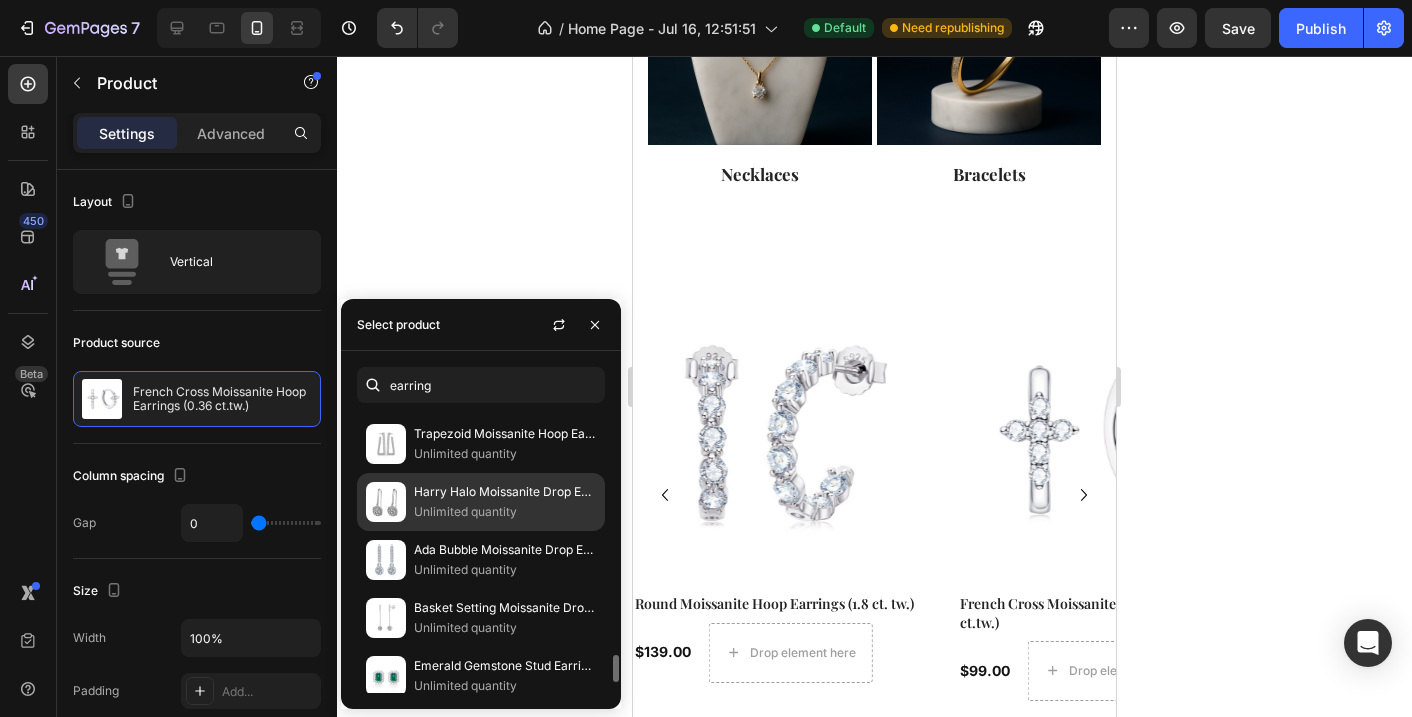 scroll, scrollTop: 2439, scrollLeft: 0, axis: vertical 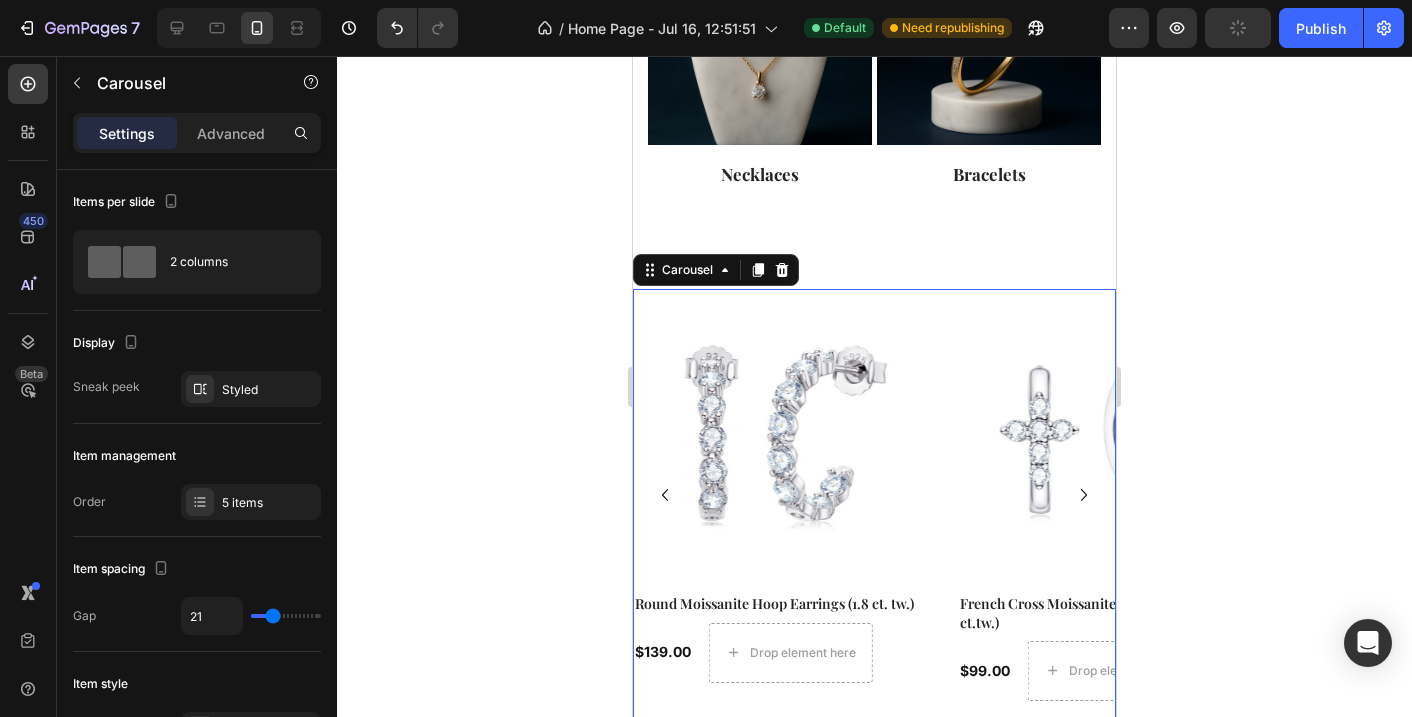 click 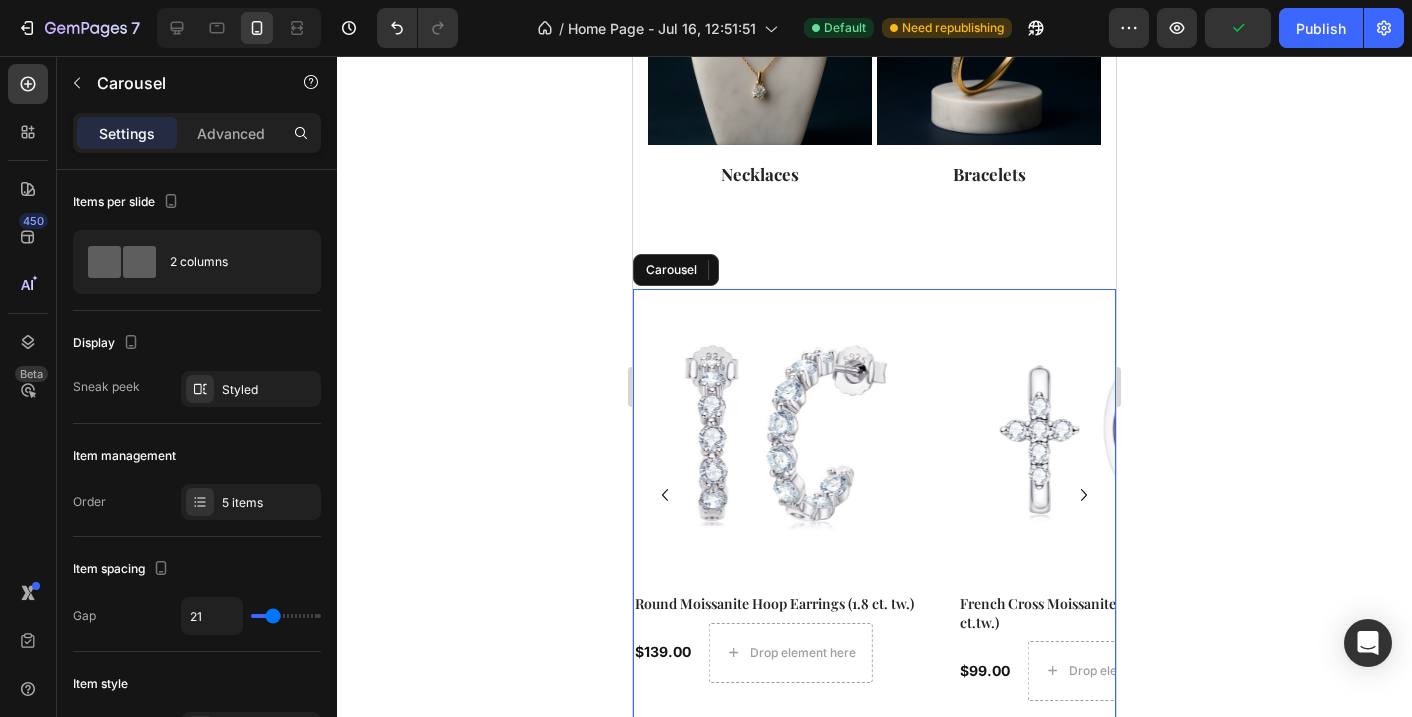 click 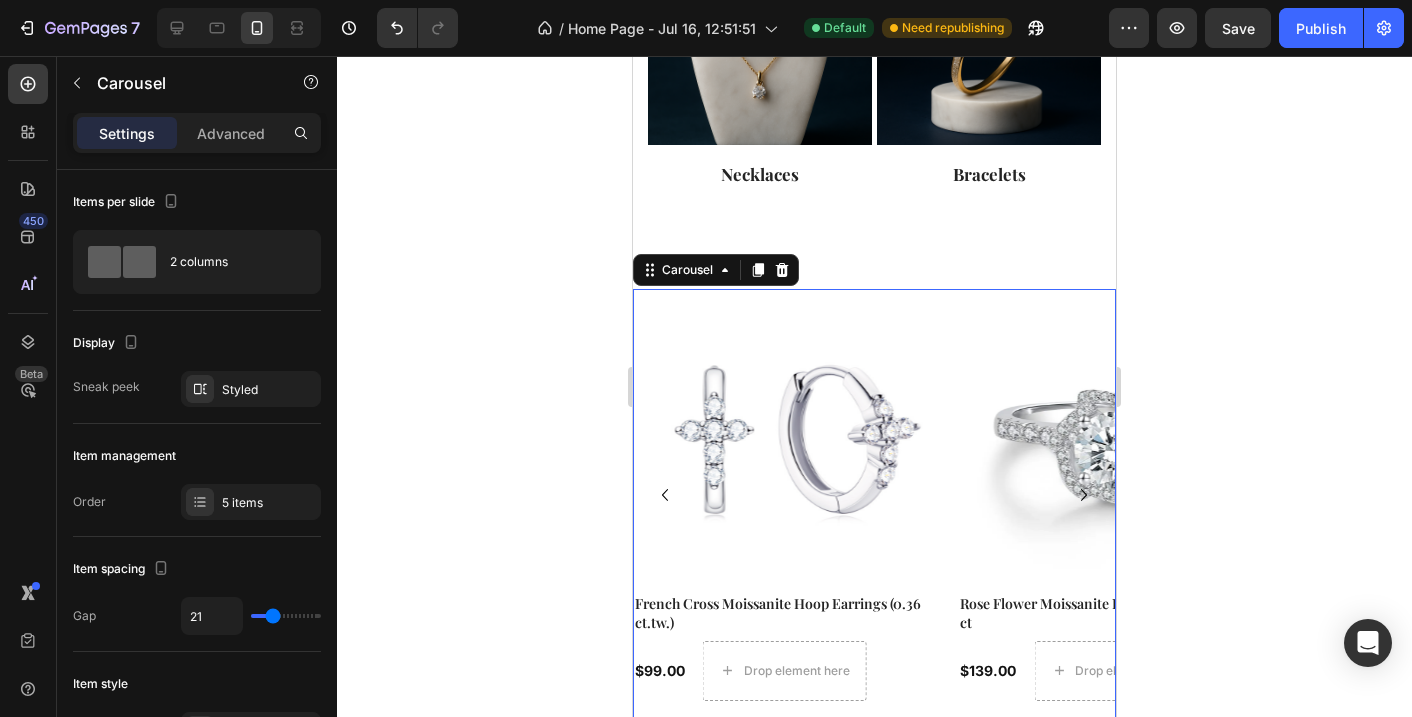 click 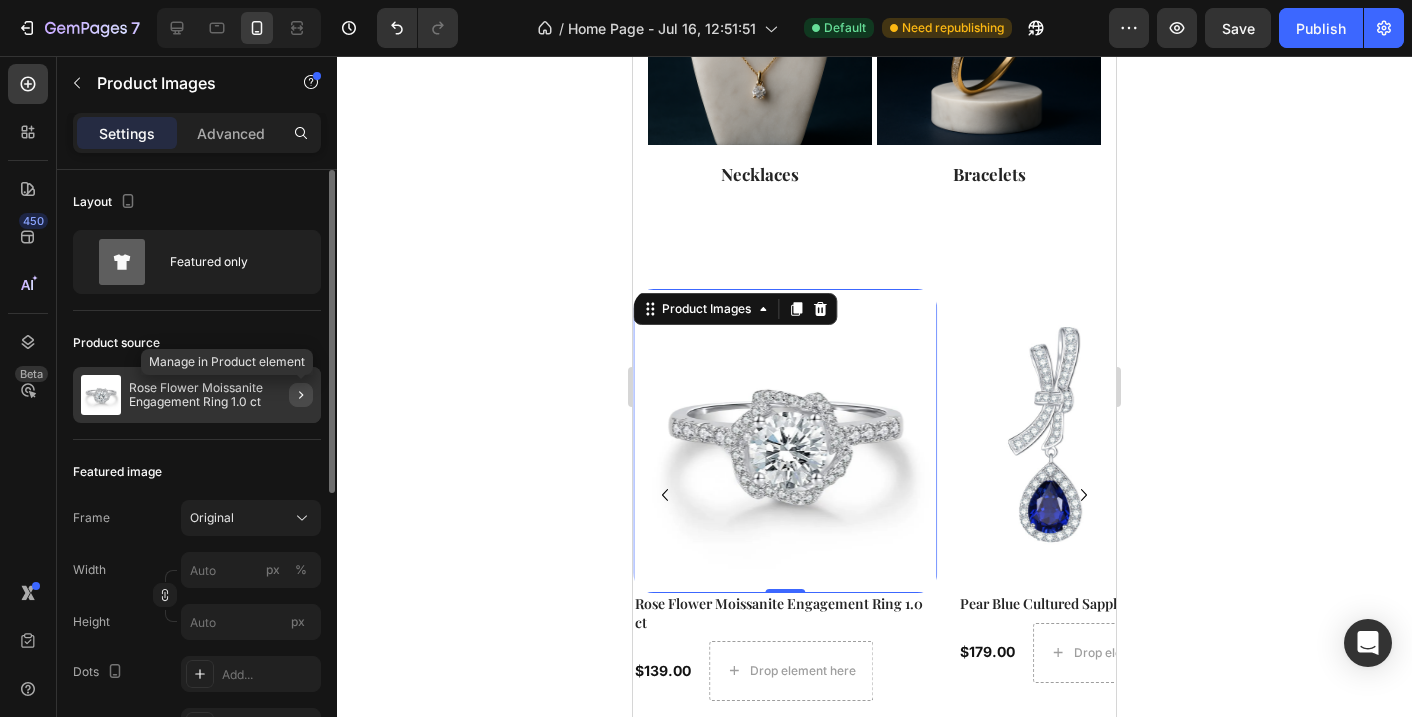 click 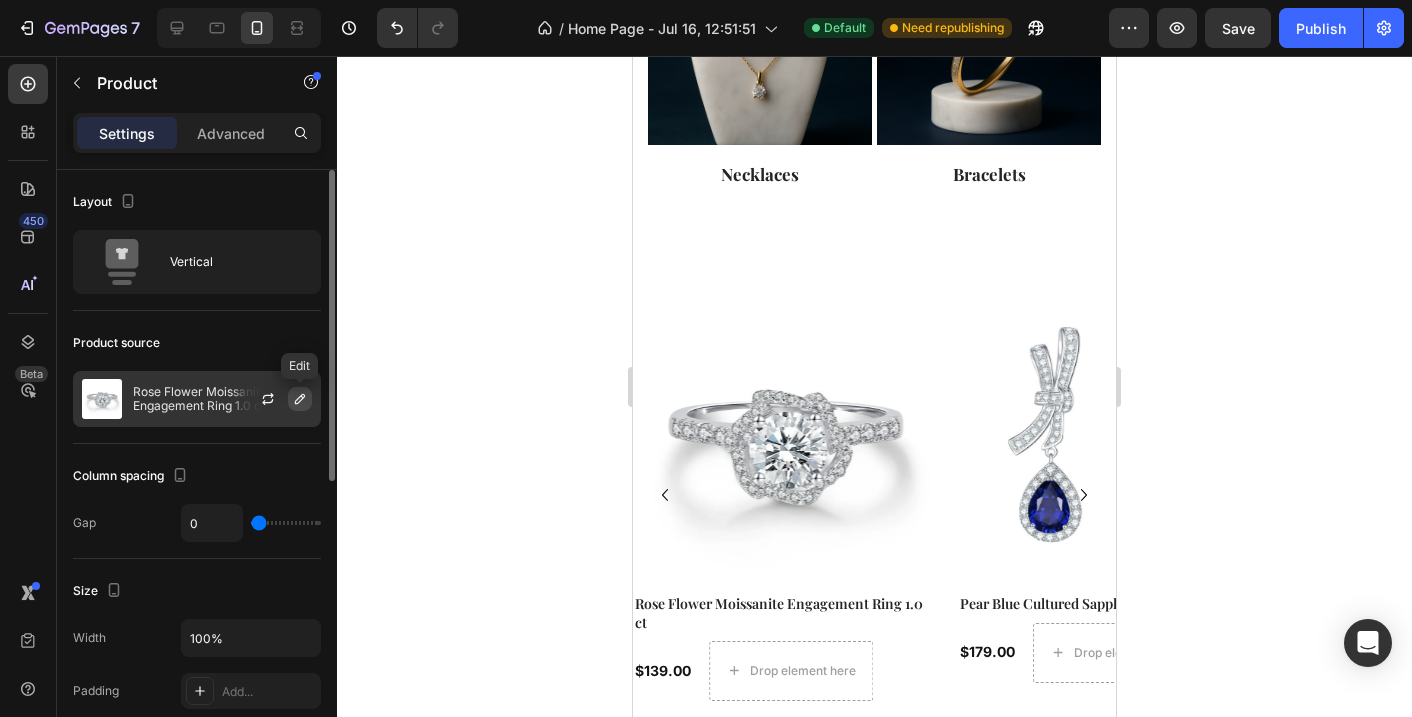 click 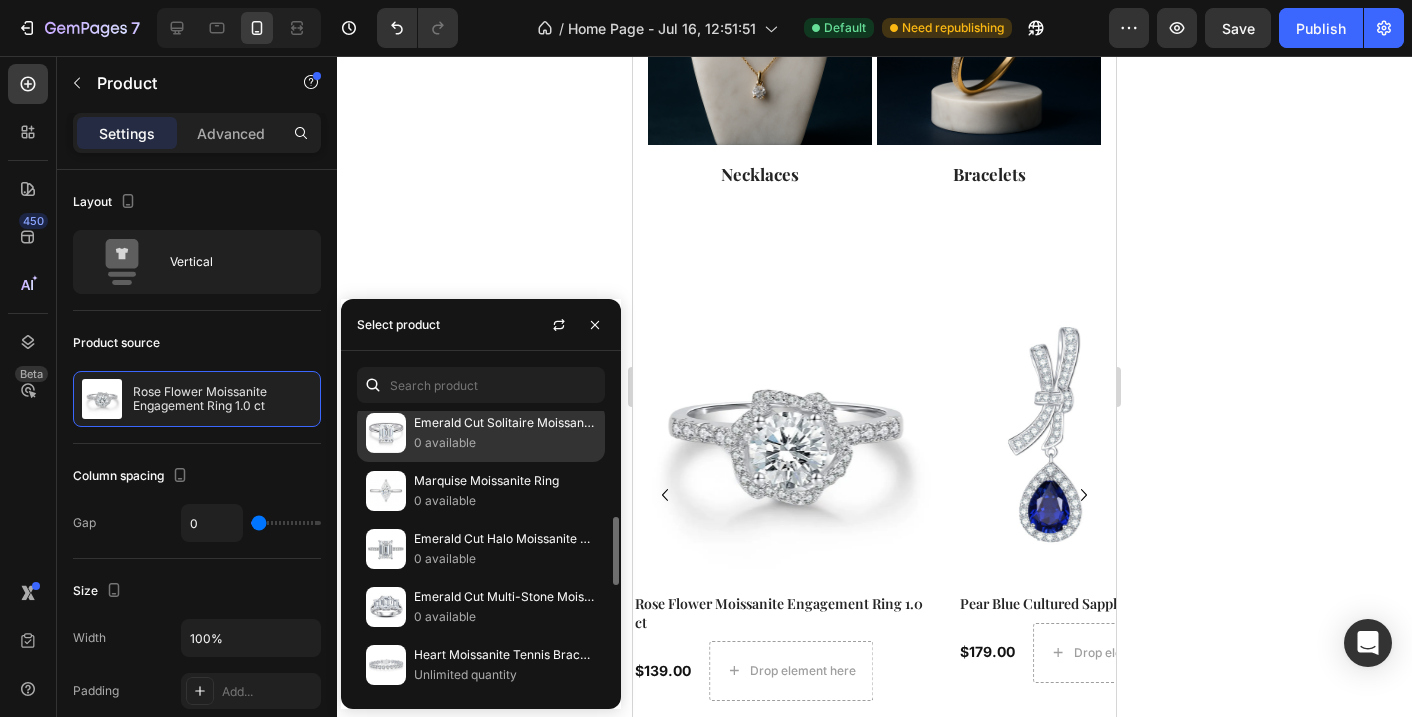 scroll, scrollTop: 420, scrollLeft: 0, axis: vertical 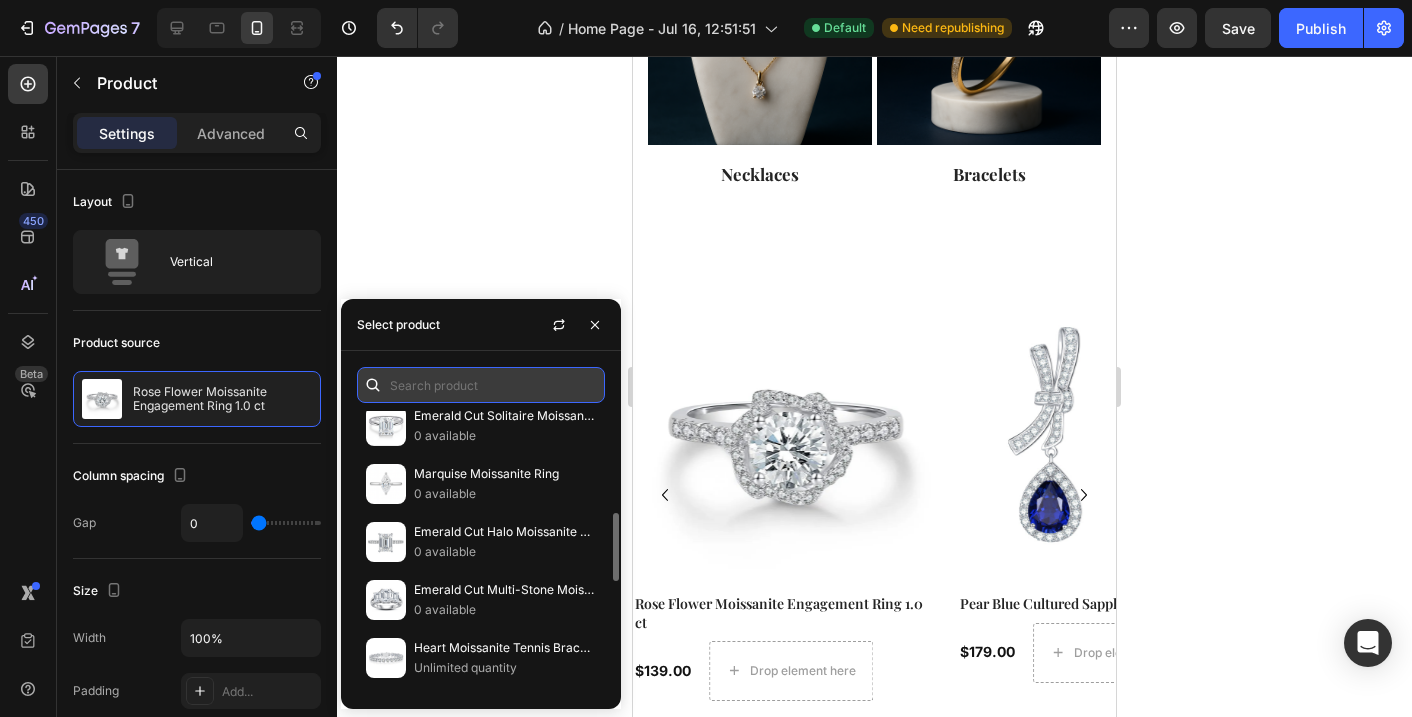 click at bounding box center (481, 385) 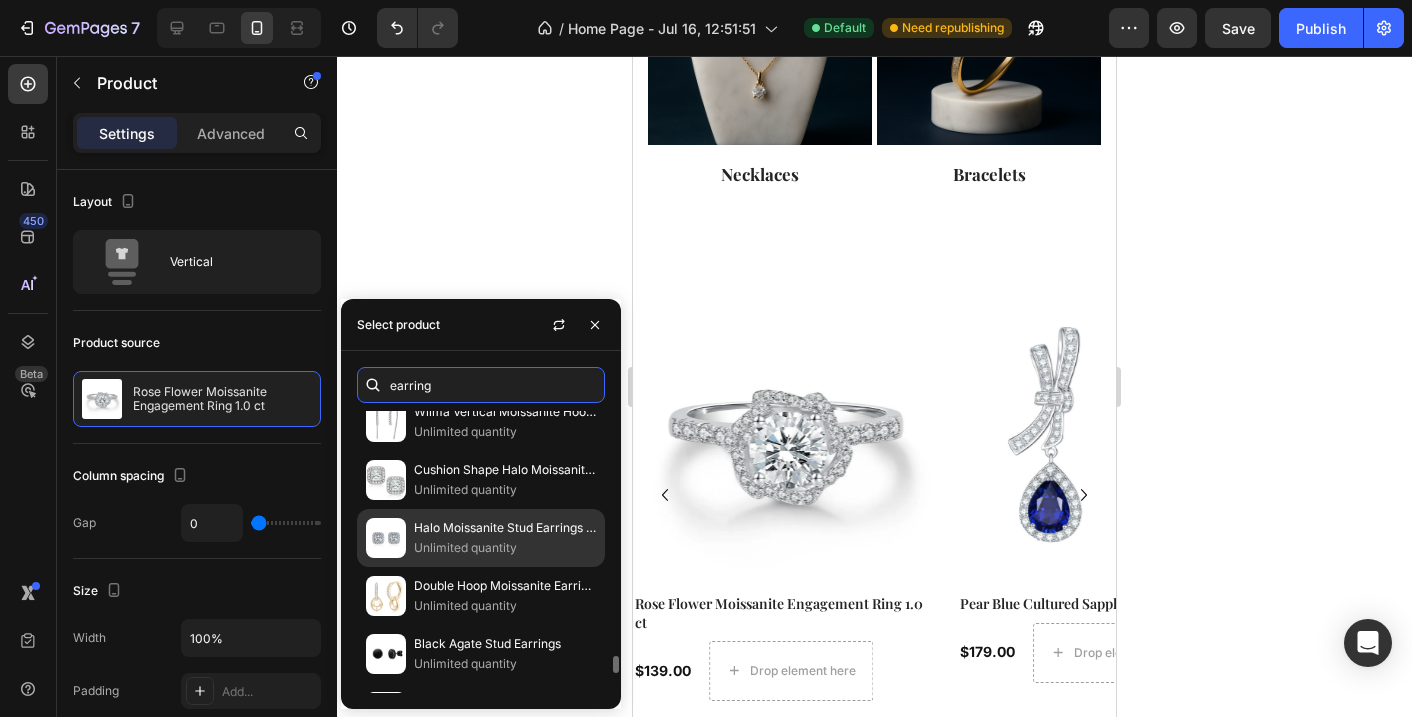 scroll, scrollTop: 4019, scrollLeft: 0, axis: vertical 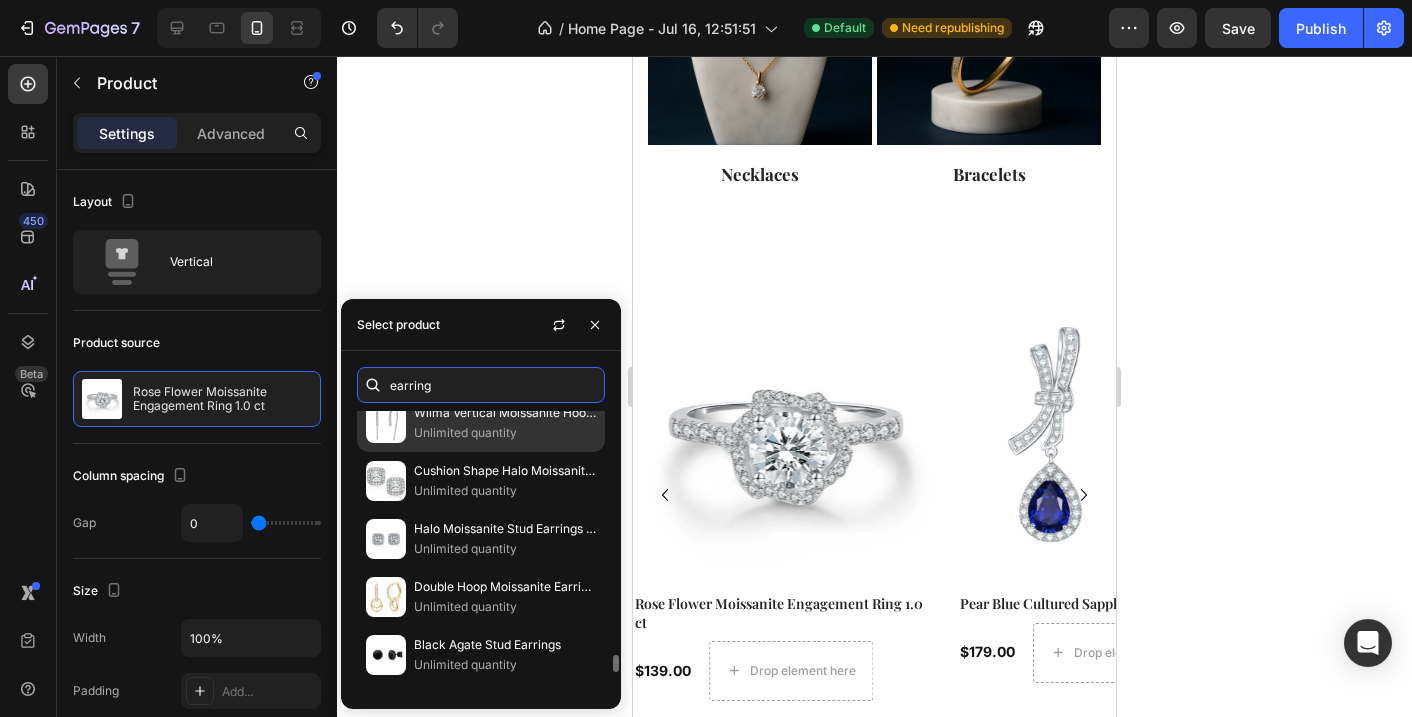 type on "earring" 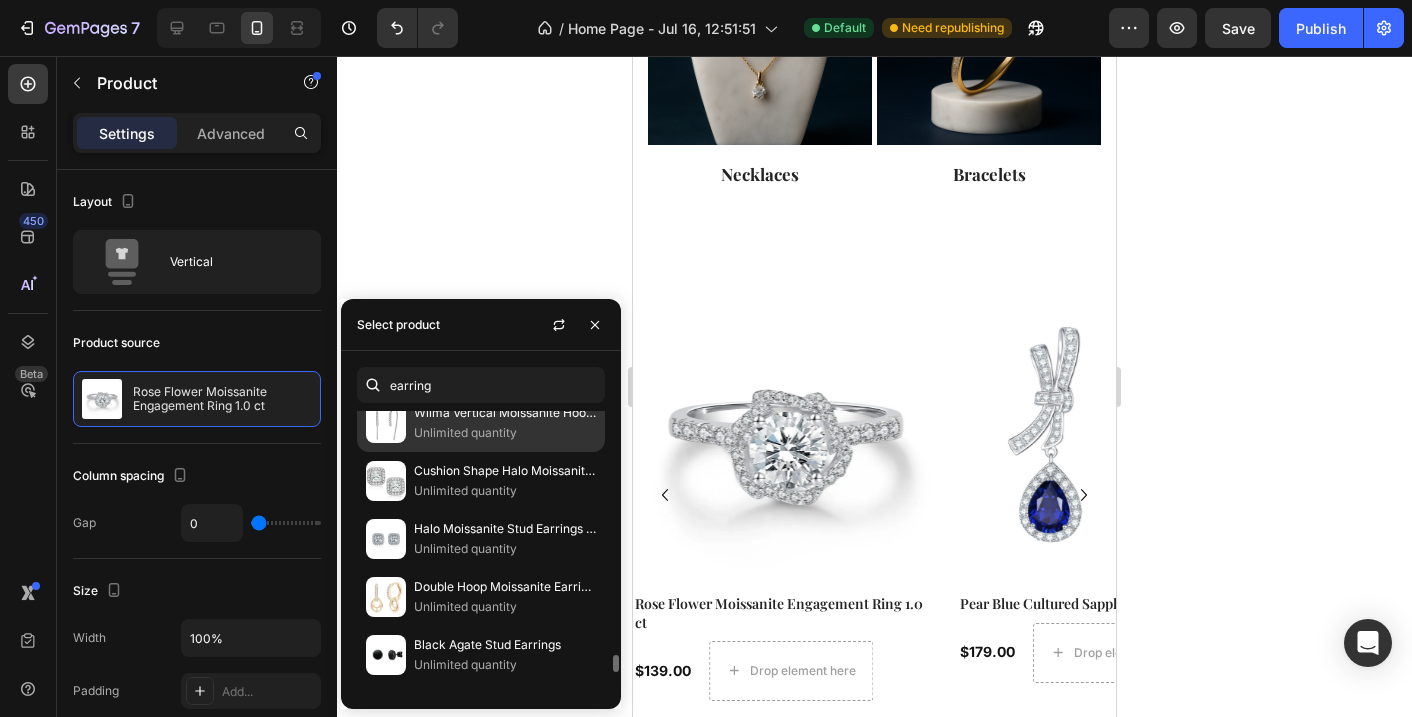 click on "Wilma Vertical Moissanite Hook Earrings" at bounding box center (505, 413) 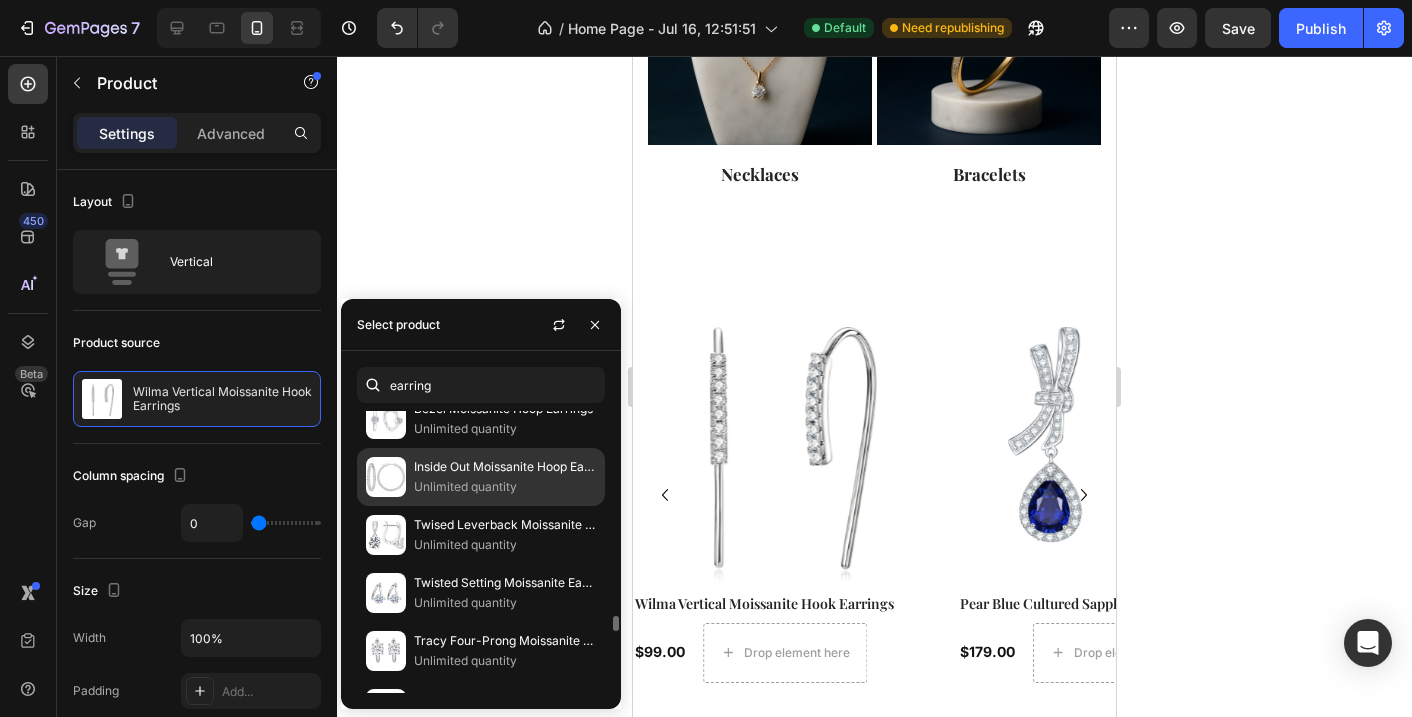 scroll, scrollTop: 4430, scrollLeft: 0, axis: vertical 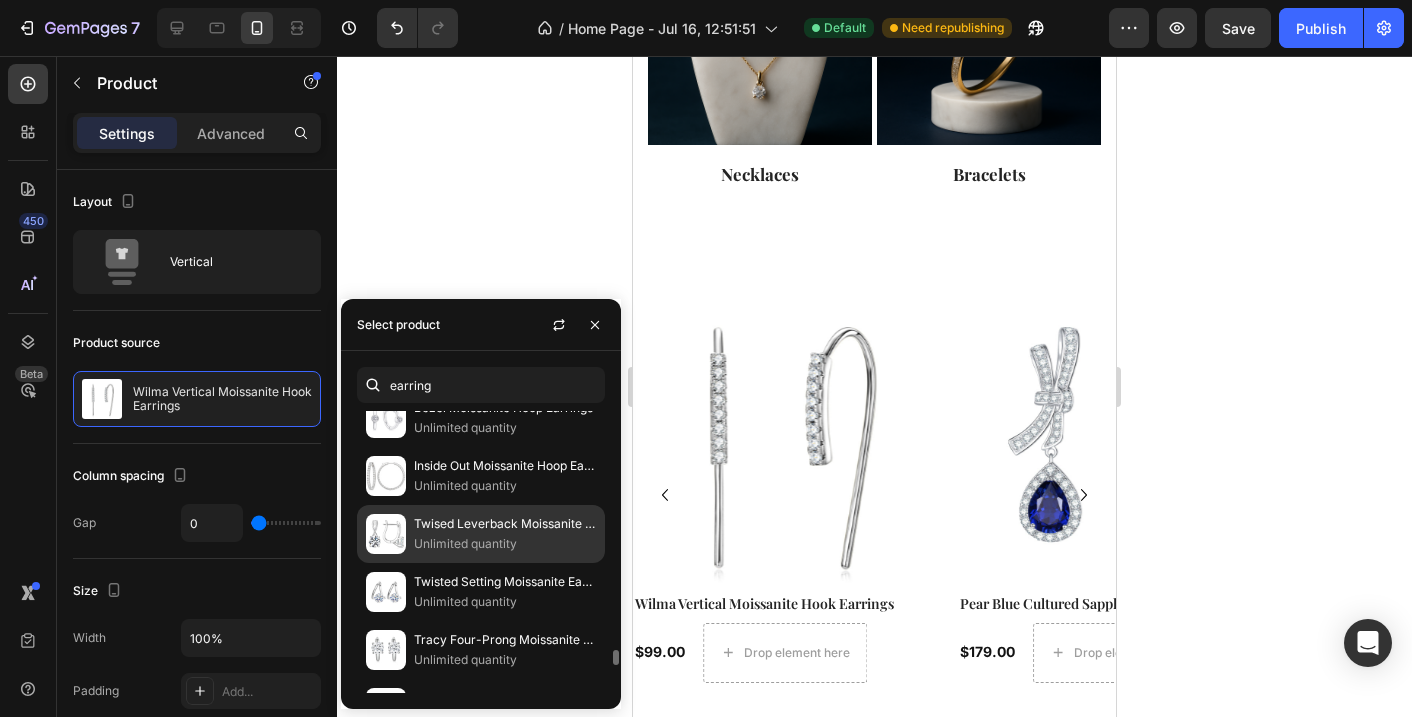 click on "Twised Leverback Moissanite Earrings Unlimited quantity" 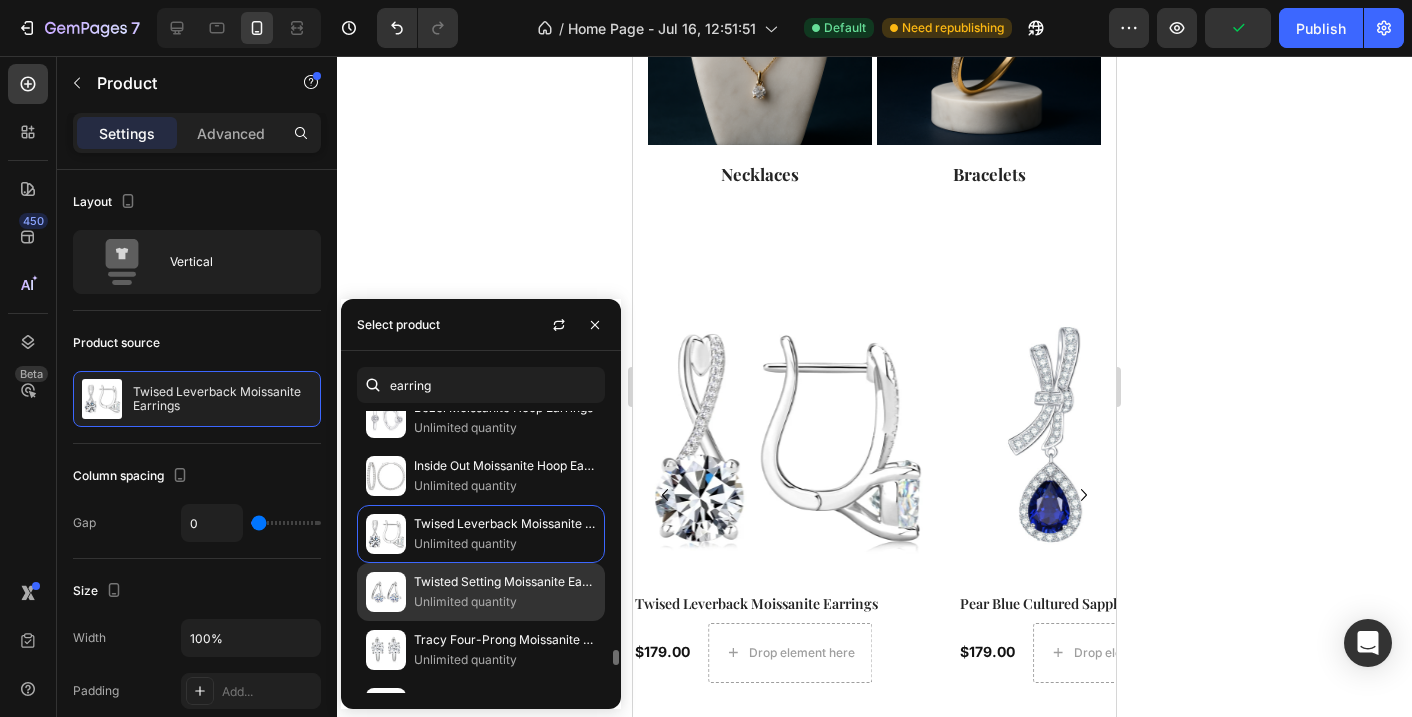 click on "Twisted Setting Moissanite Earrings Unlimited quantity" 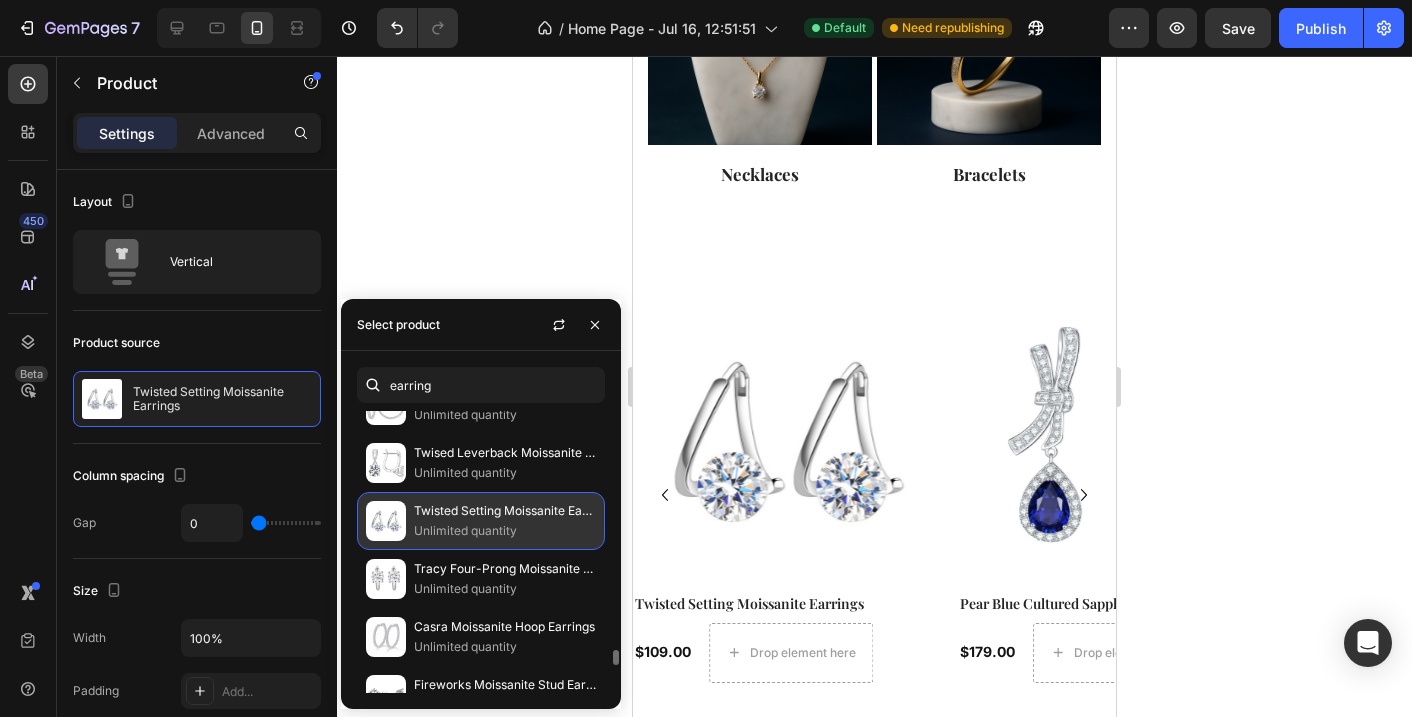 scroll, scrollTop: 4499, scrollLeft: 0, axis: vertical 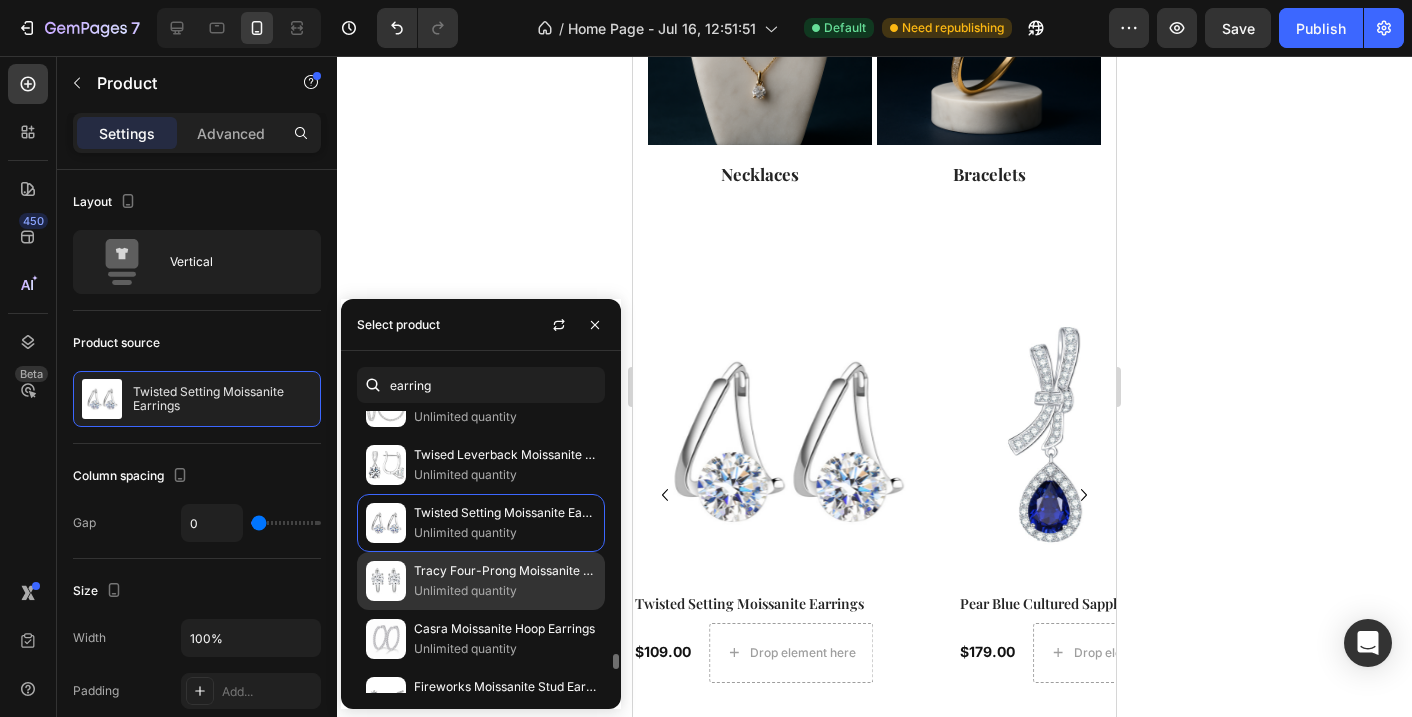 click on "Tracy Four-Prong Moissanite Hoop Earrings (2.0 ct. tw)" at bounding box center (505, 571) 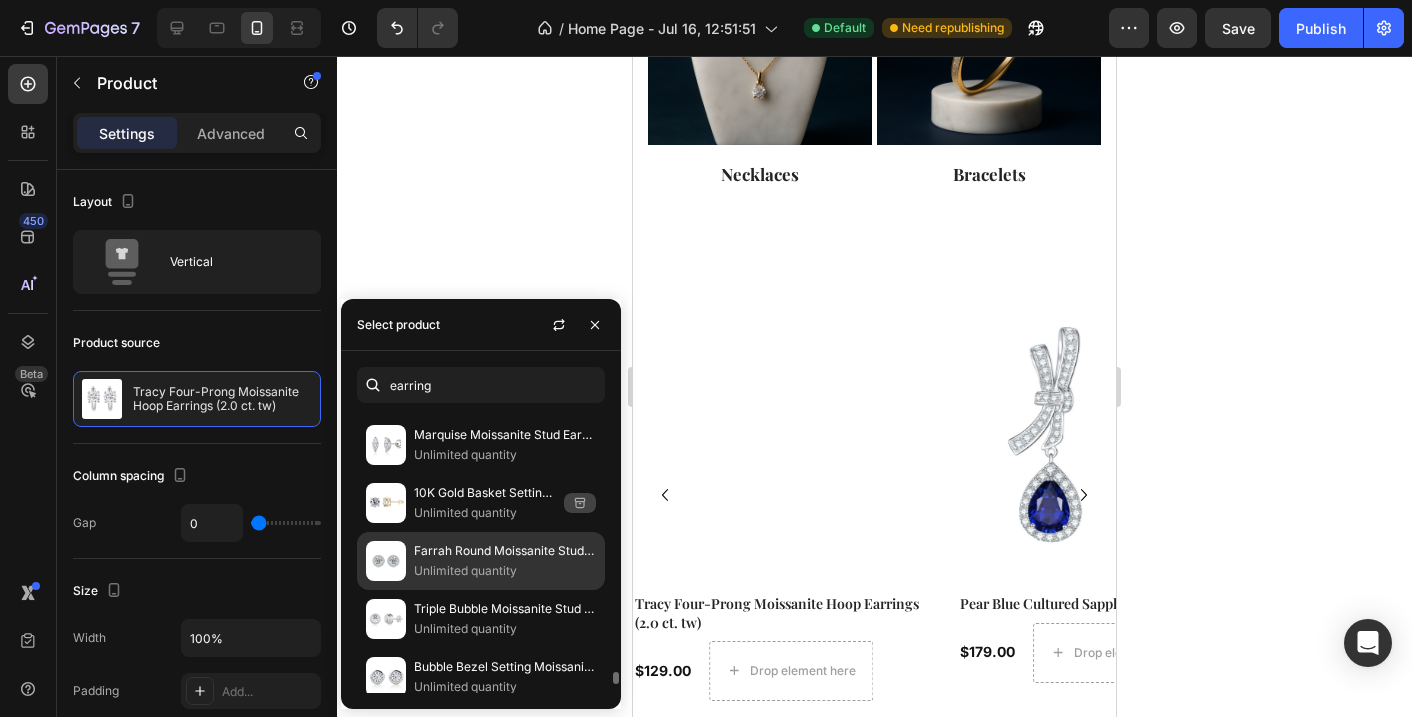 scroll, scrollTop: 5910, scrollLeft: 0, axis: vertical 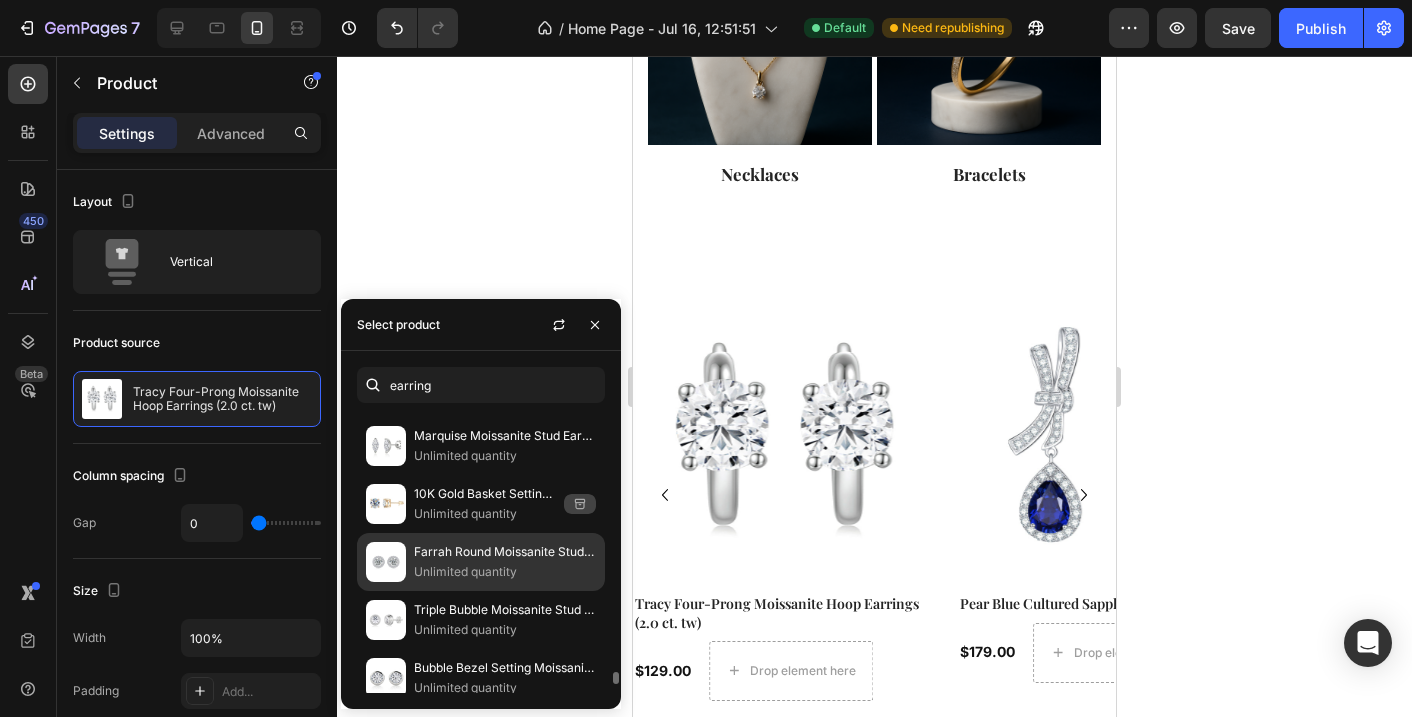 click on "Farrah Round Moissanite Stud Earrings Unlimited quantity" 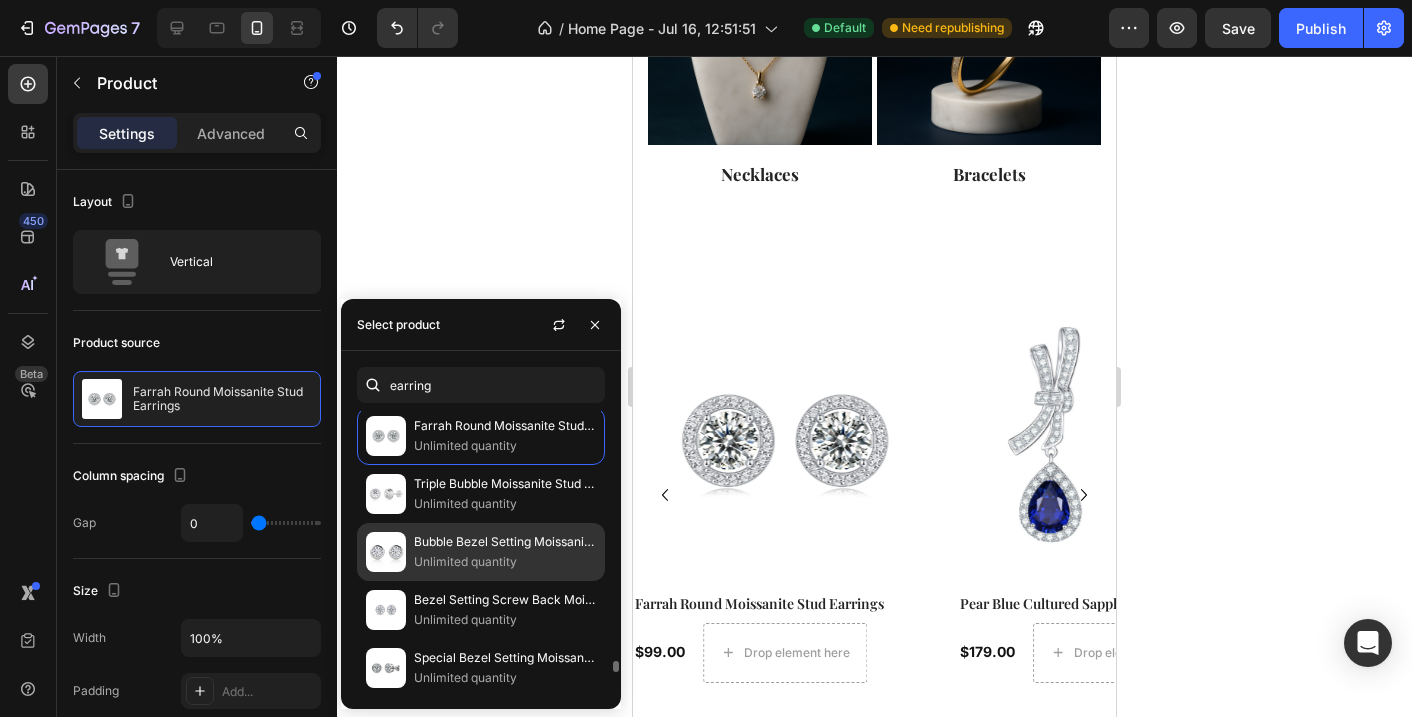 scroll, scrollTop: 6041, scrollLeft: 0, axis: vertical 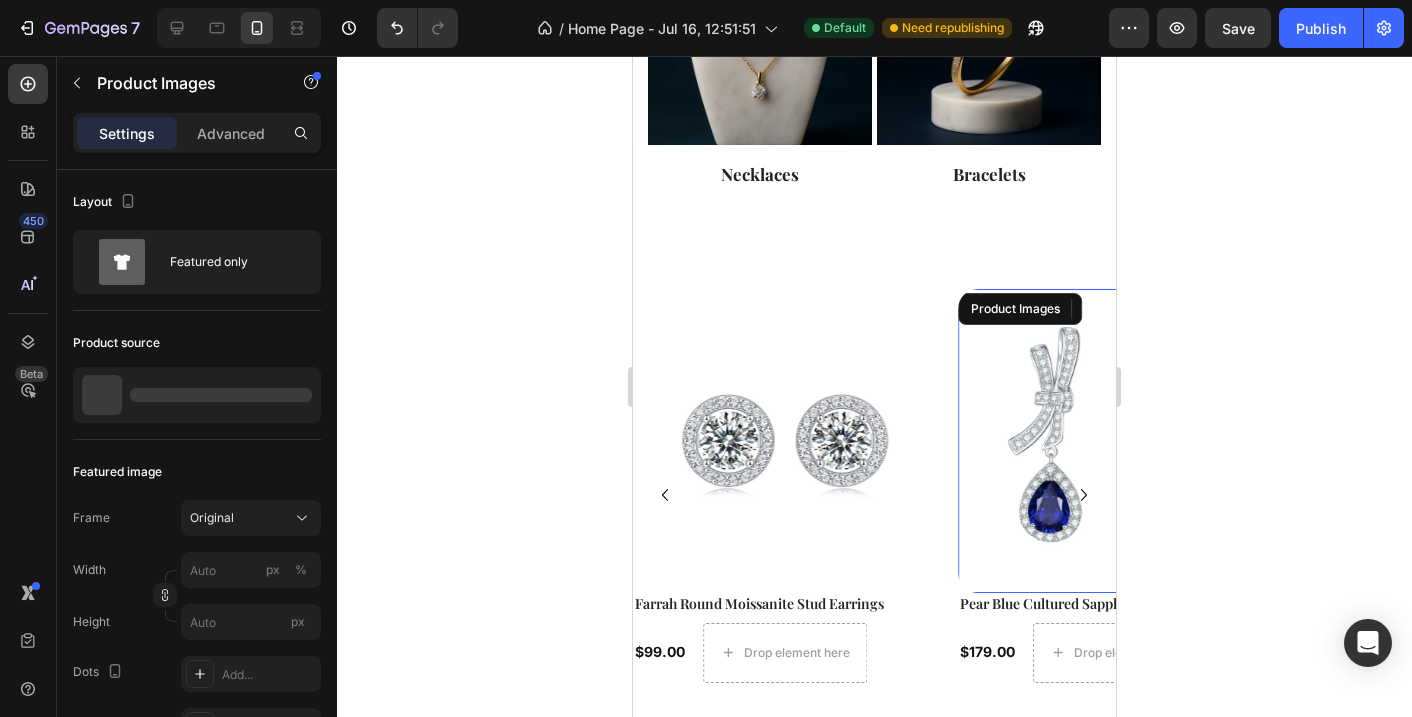 click at bounding box center [1110, 441] 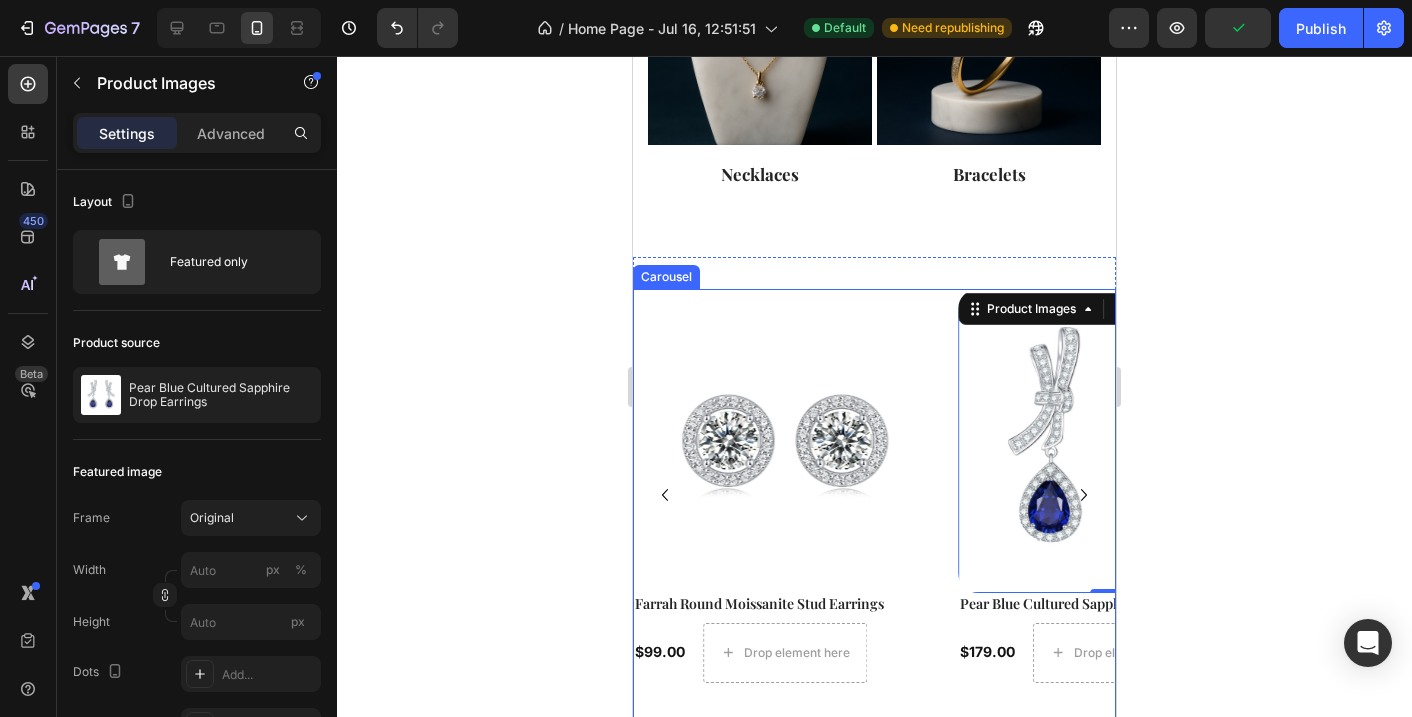 click 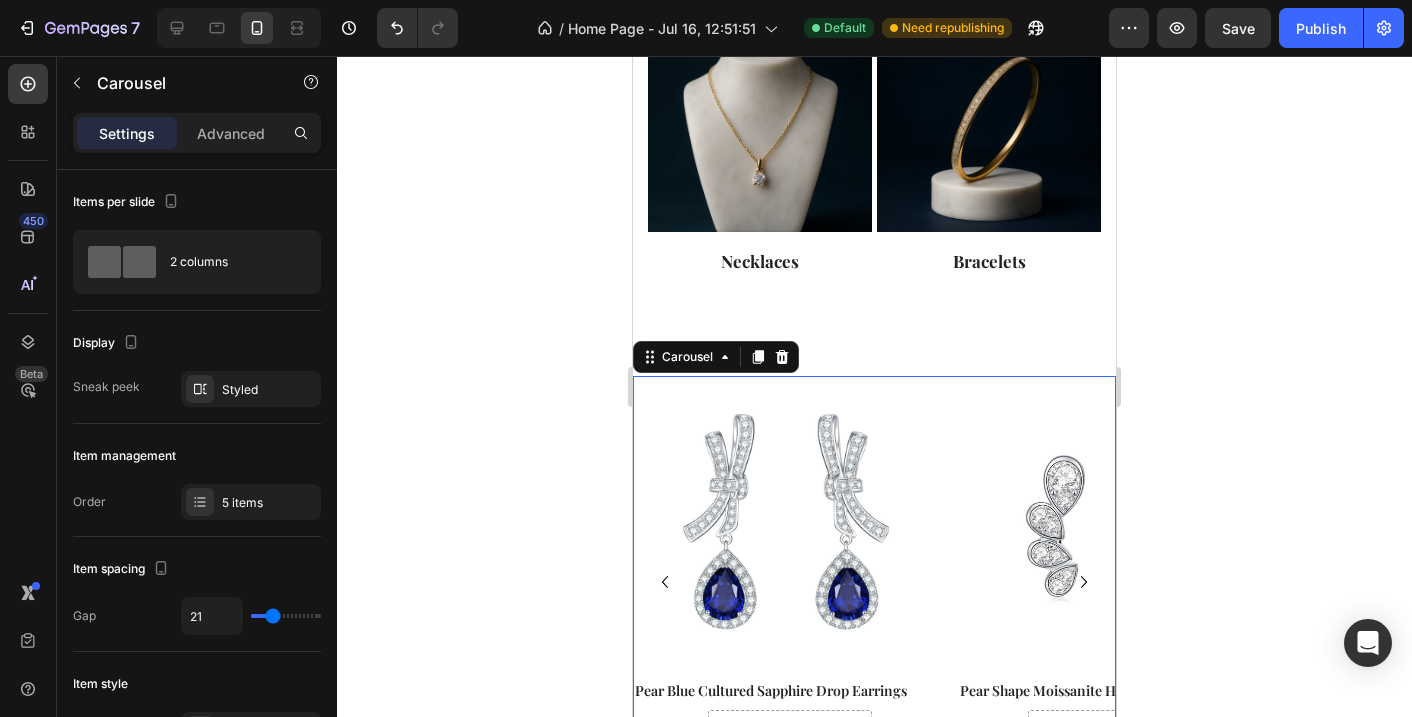 scroll, scrollTop: 963, scrollLeft: 0, axis: vertical 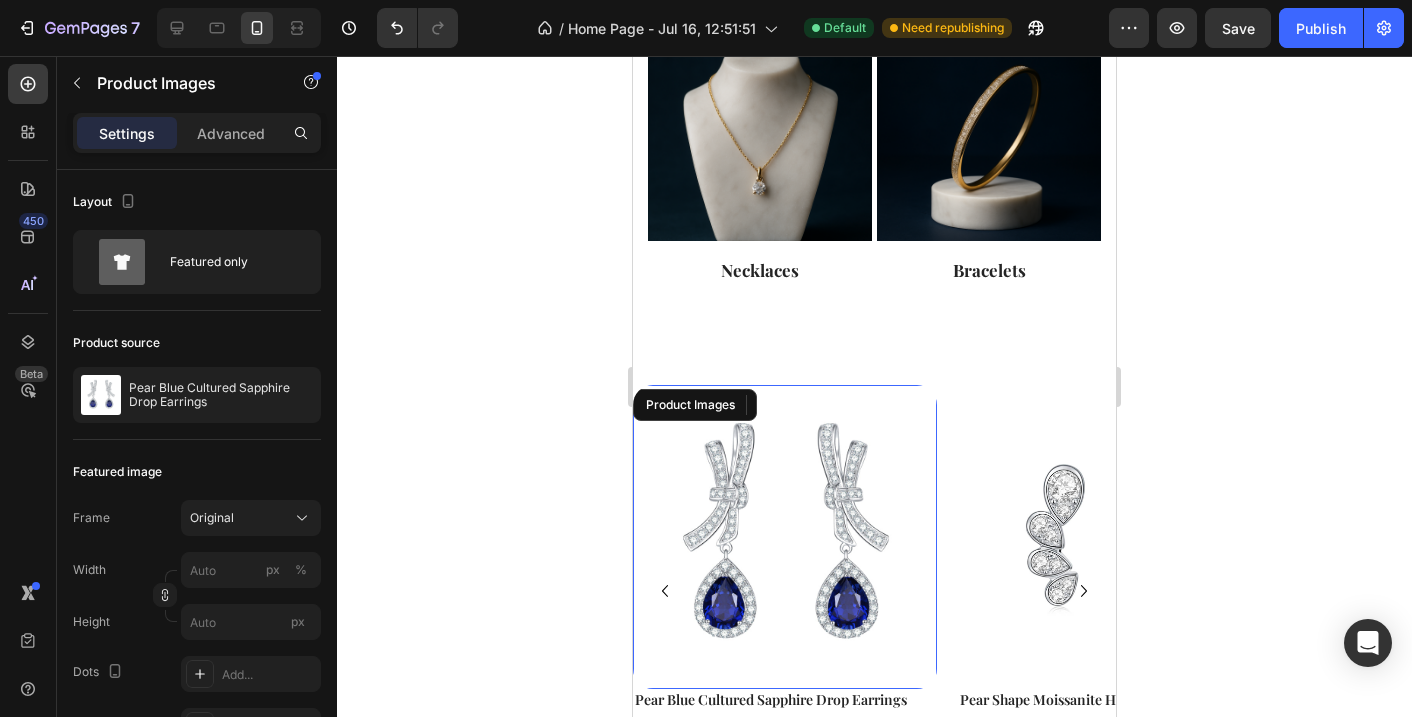 click at bounding box center (785, 537) 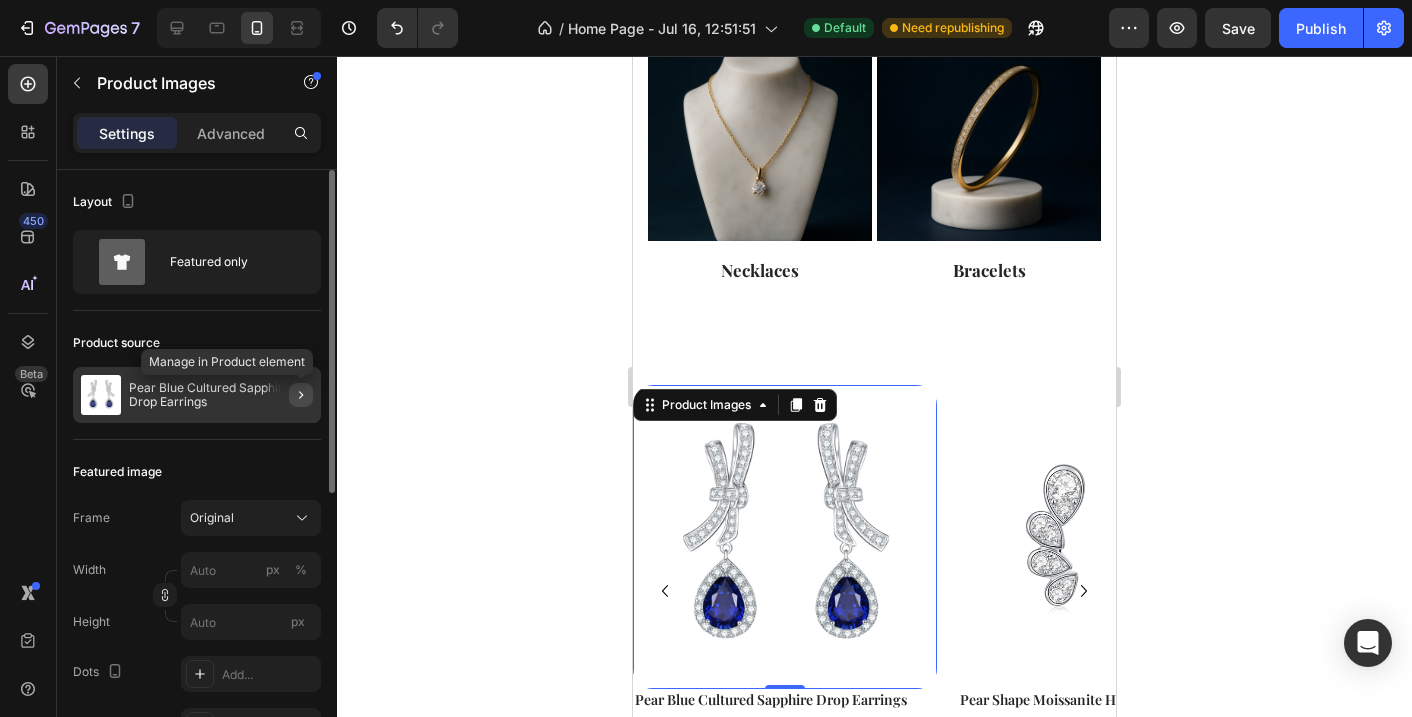 click 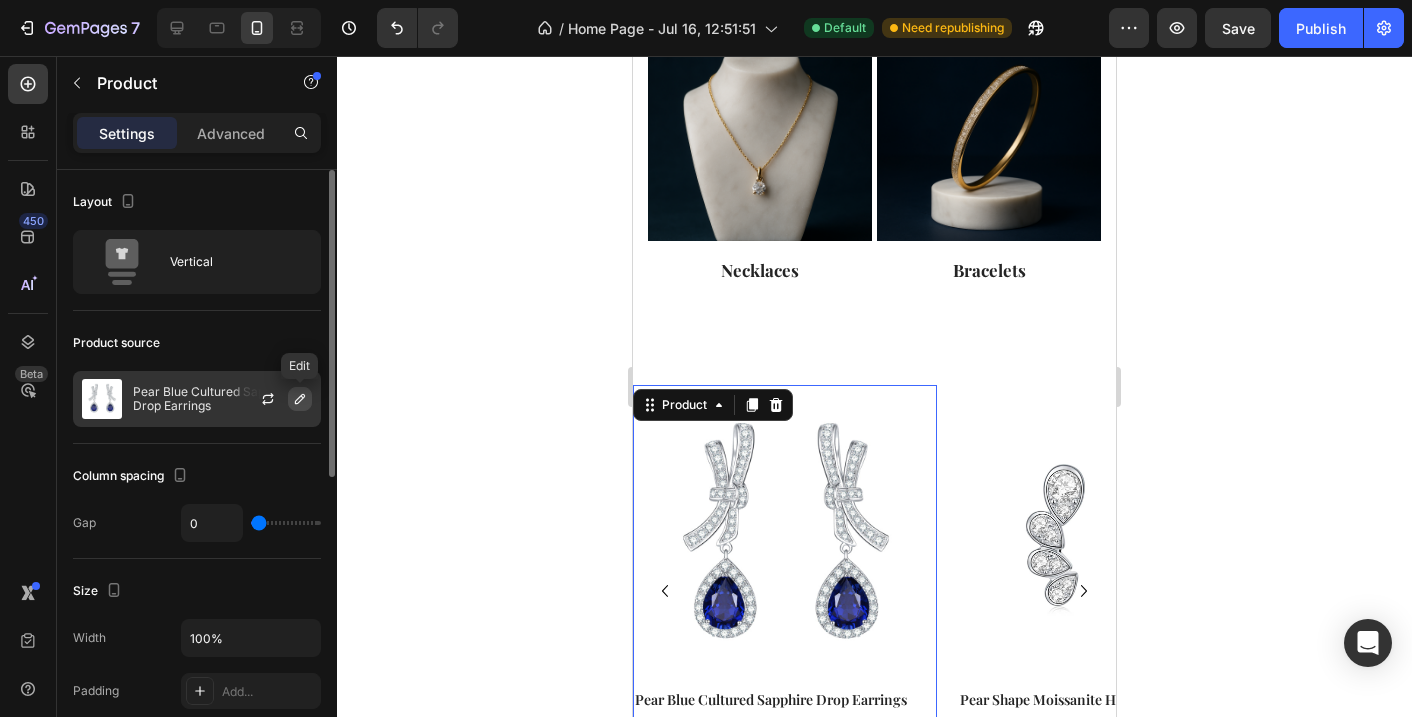 click 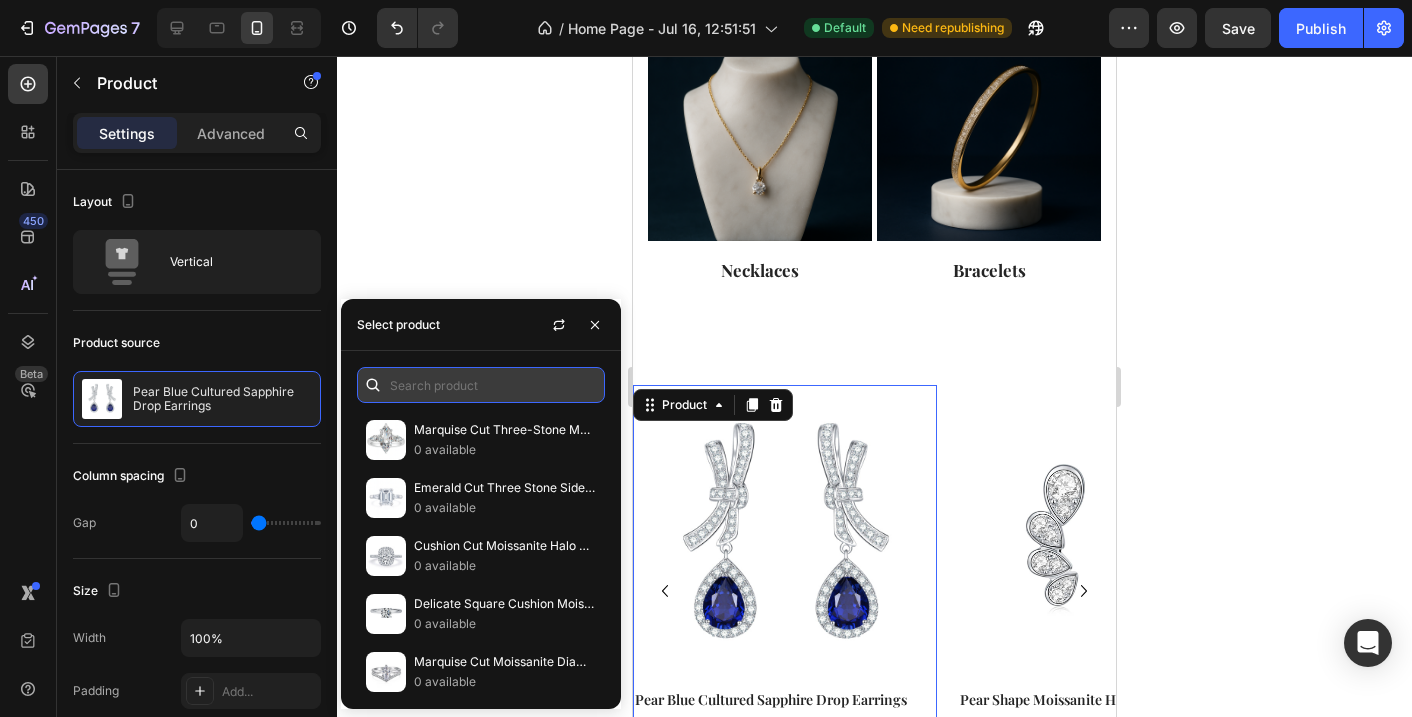 click at bounding box center [481, 385] 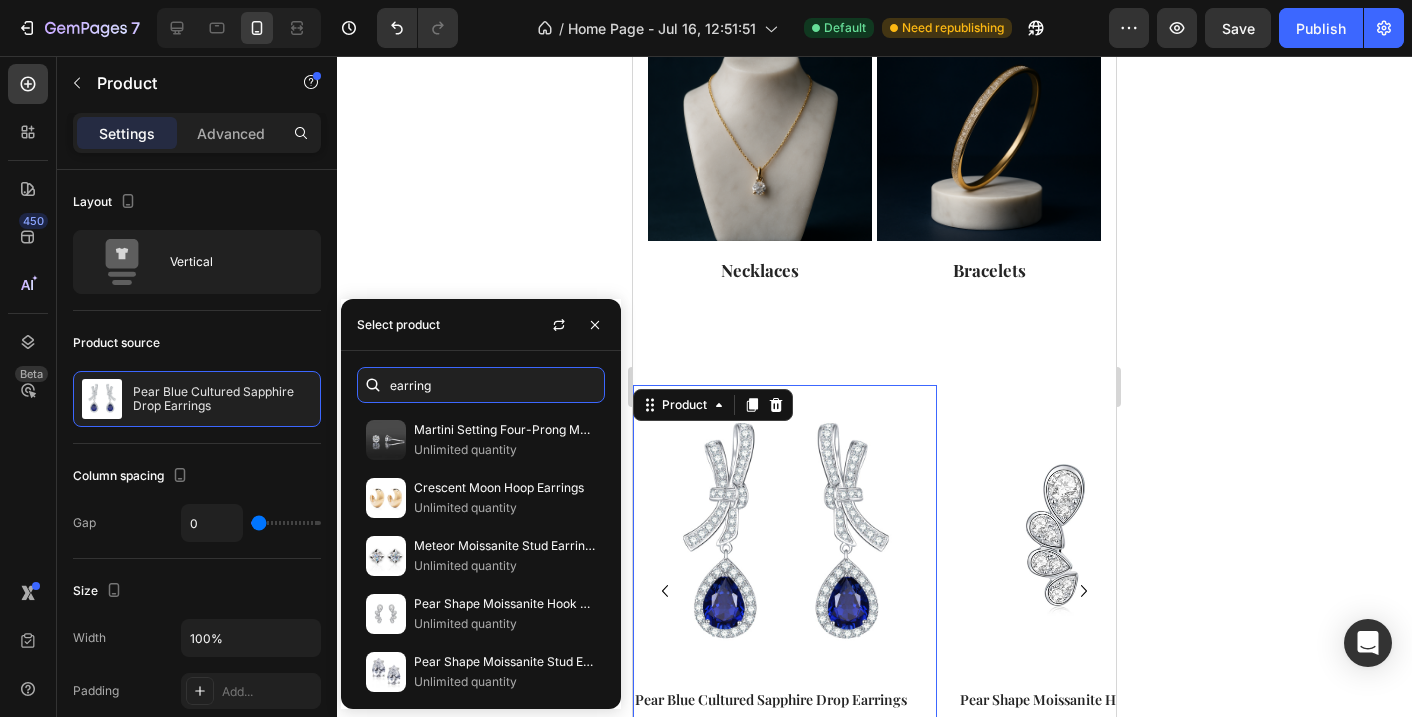 scroll, scrollTop: 1564, scrollLeft: 0, axis: vertical 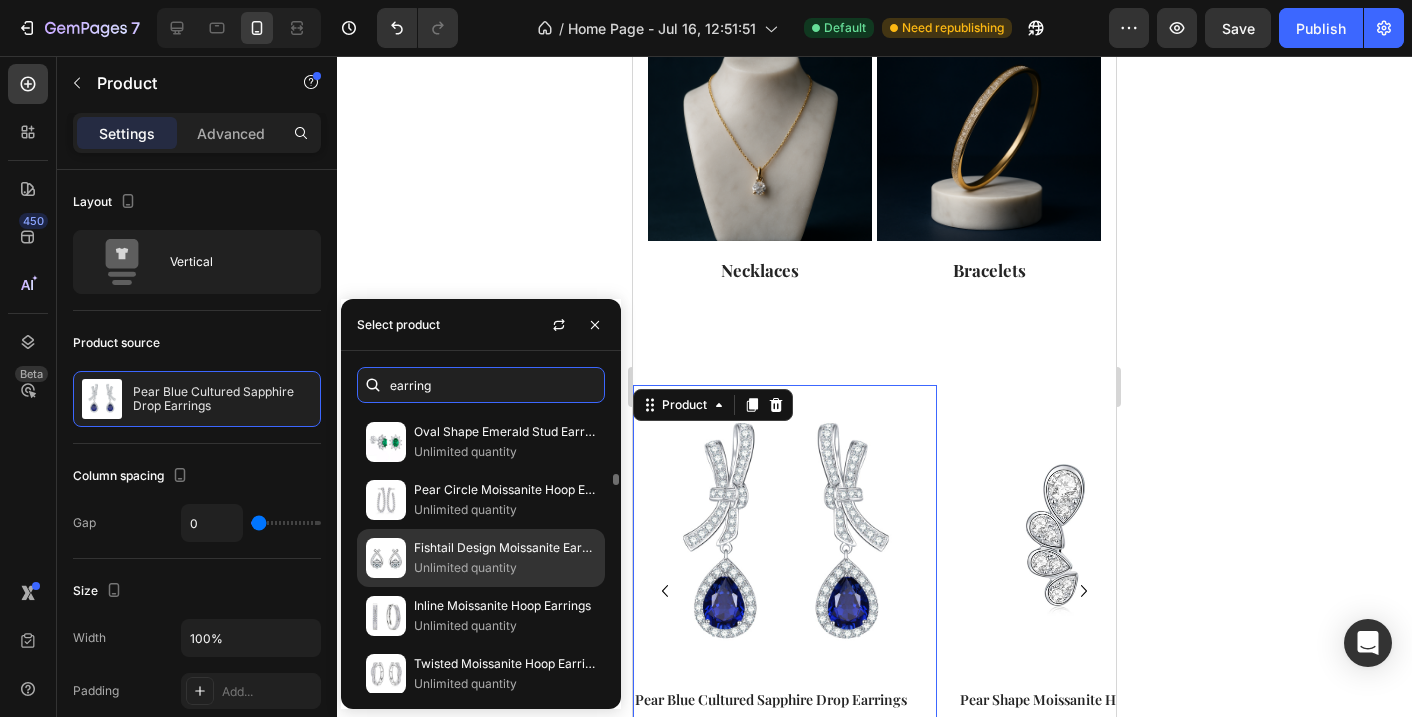 type on "earring" 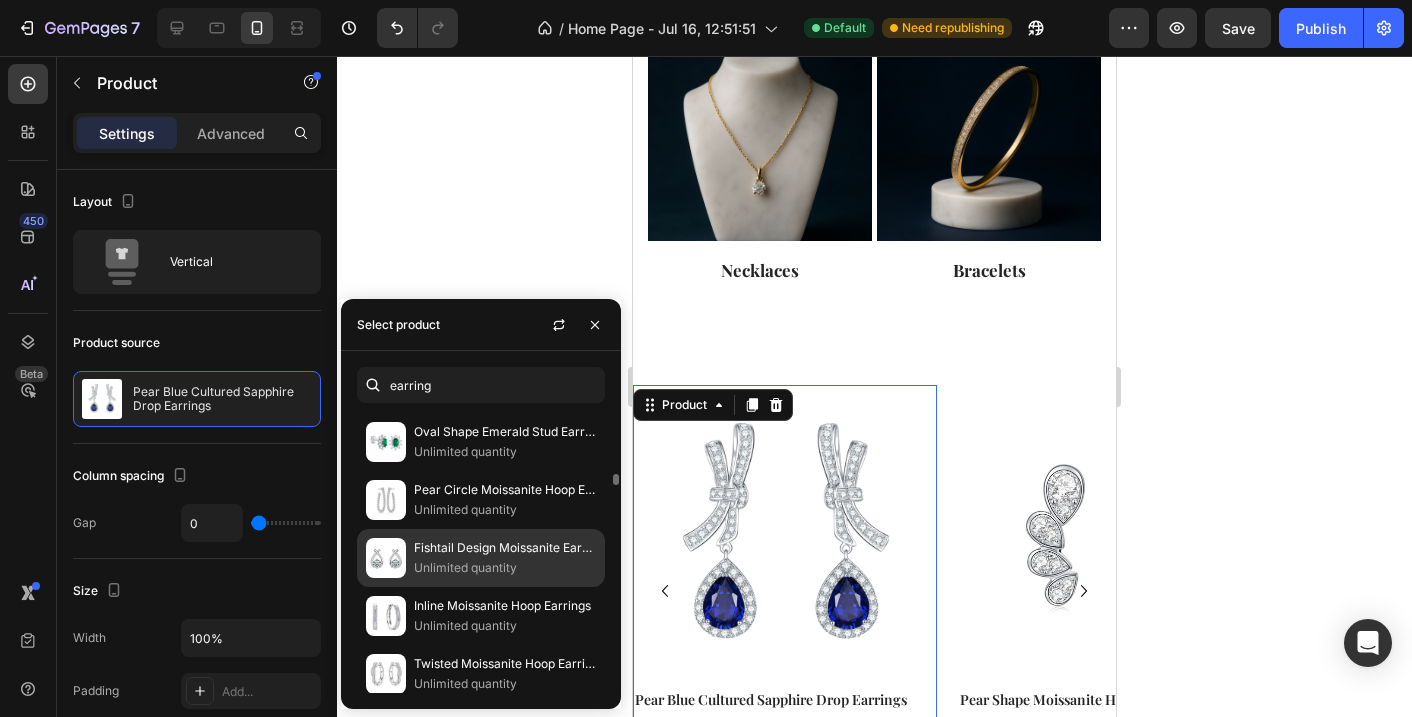 click on "Fishtail Design Moissanite Earrings Unlimited quantity" 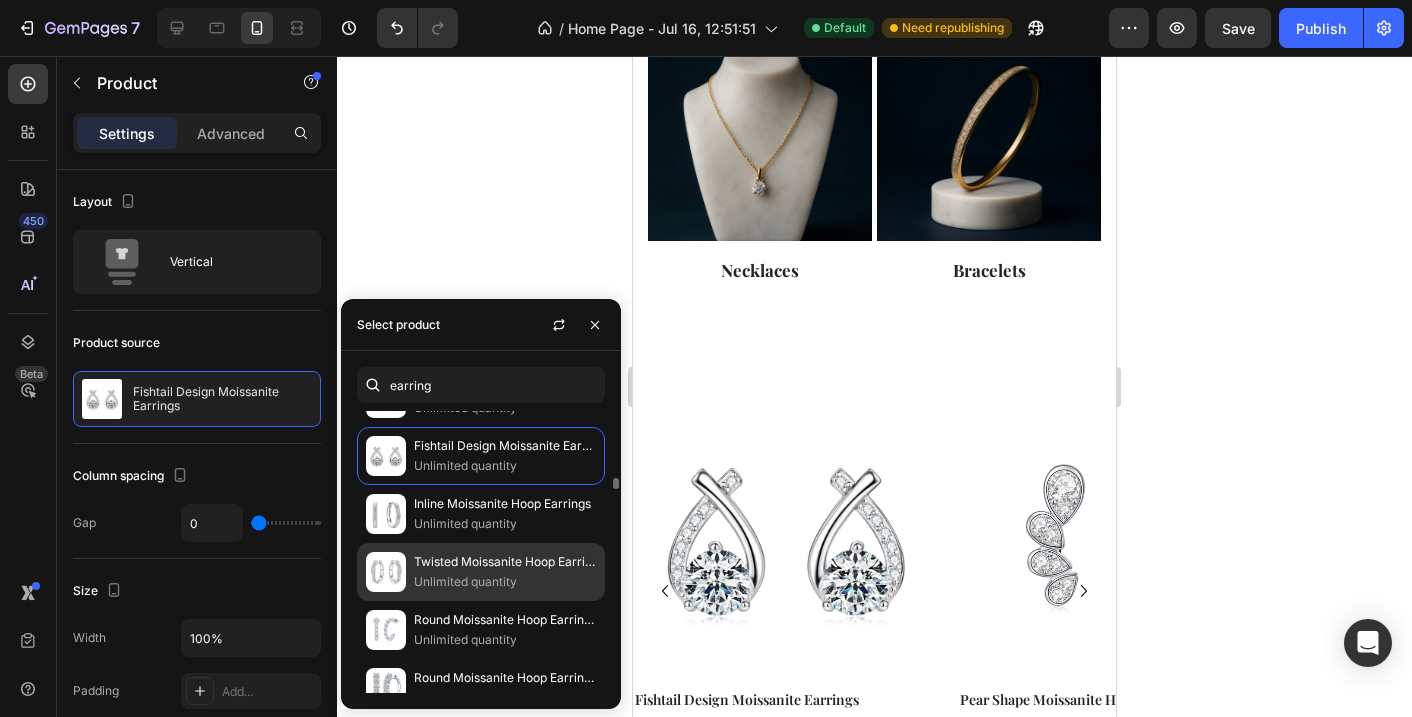 scroll, scrollTop: 1725, scrollLeft: 0, axis: vertical 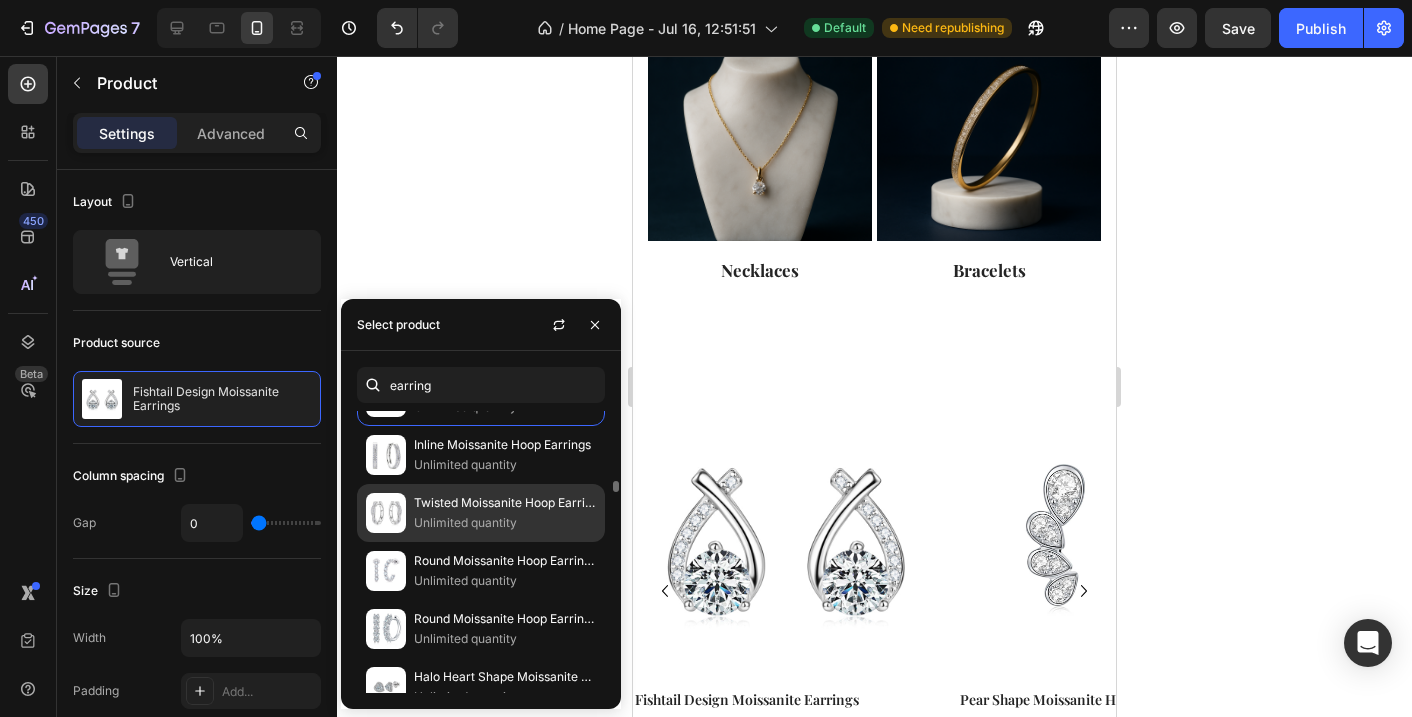 click on "Twisted Moissanite Hoop Earrings Unlimited quantity" 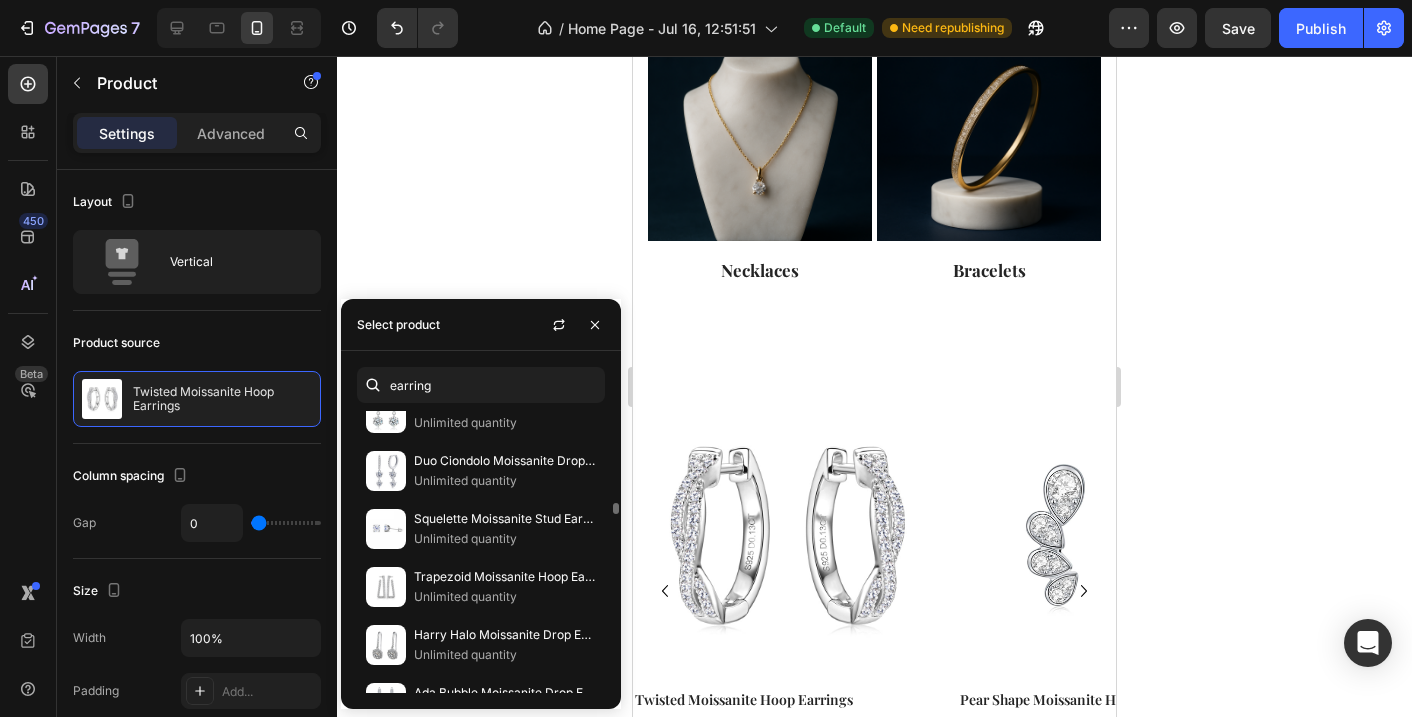 scroll, scrollTop: 2289, scrollLeft: 0, axis: vertical 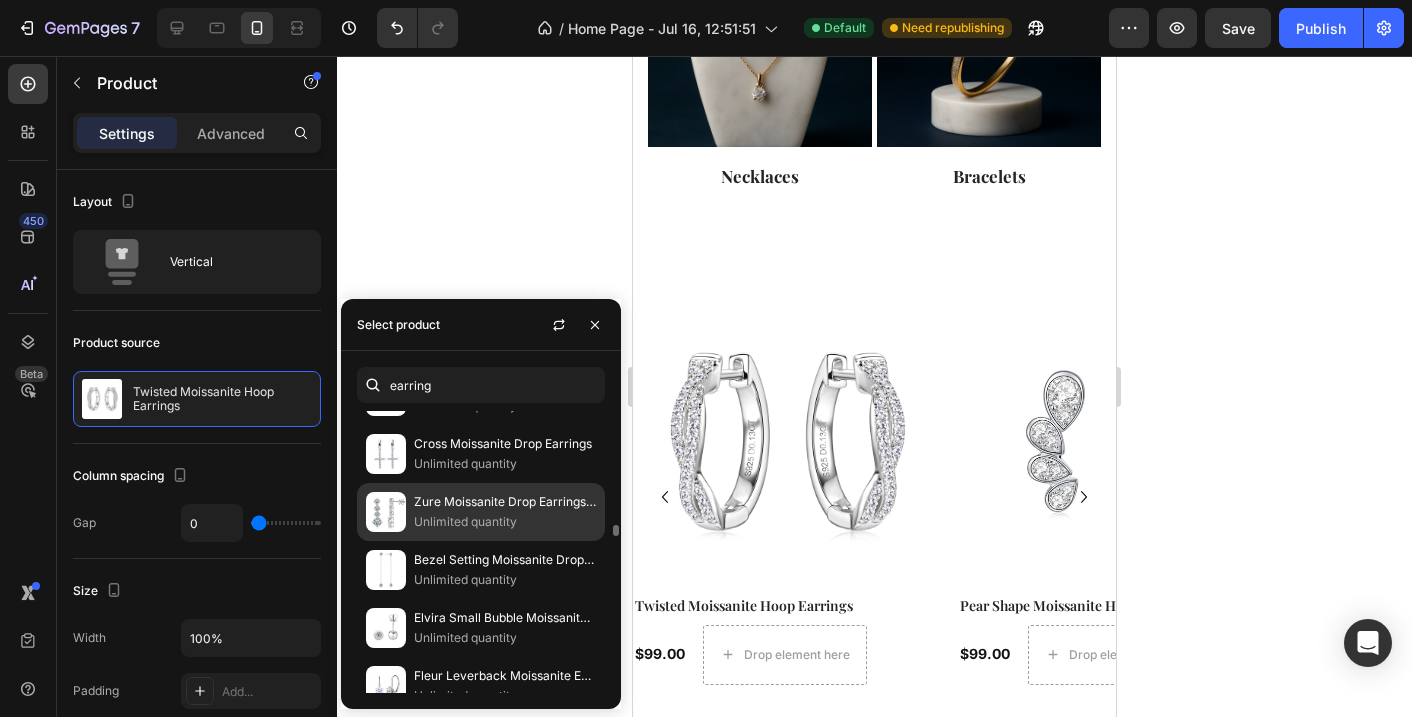 click on "Zure Moissanite Drop Earrings (2.6 ct. tw.)" at bounding box center [505, 502] 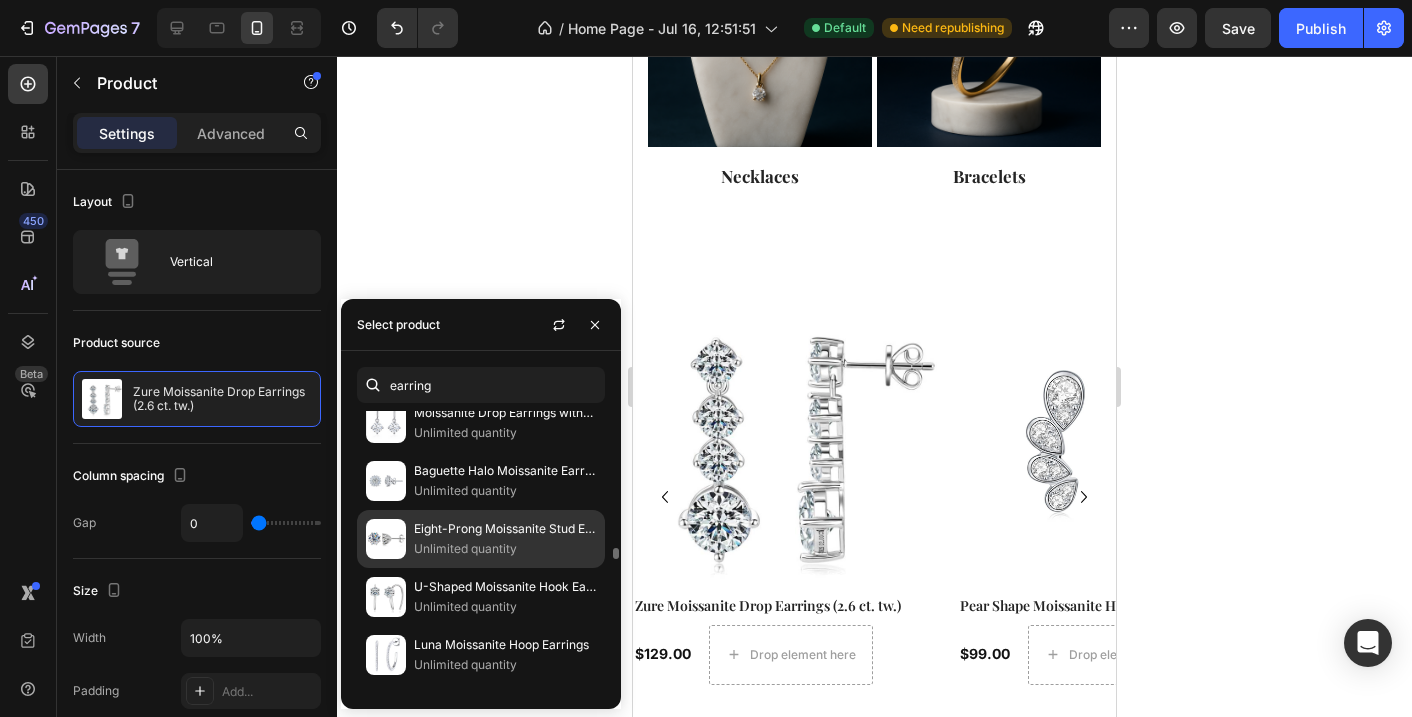 scroll, scrollTop: 3380, scrollLeft: 0, axis: vertical 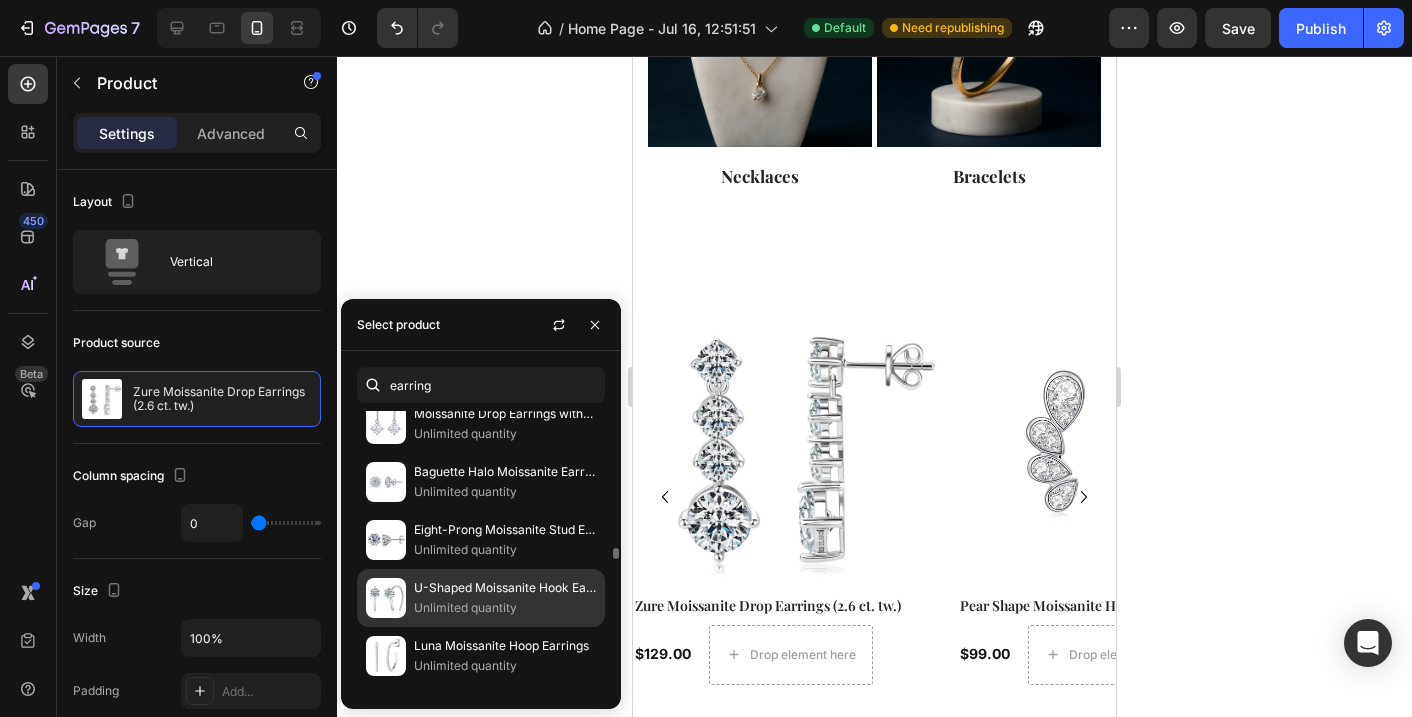 click on "U-Shaped Moissanite Hook Earrings Unlimited quantity" 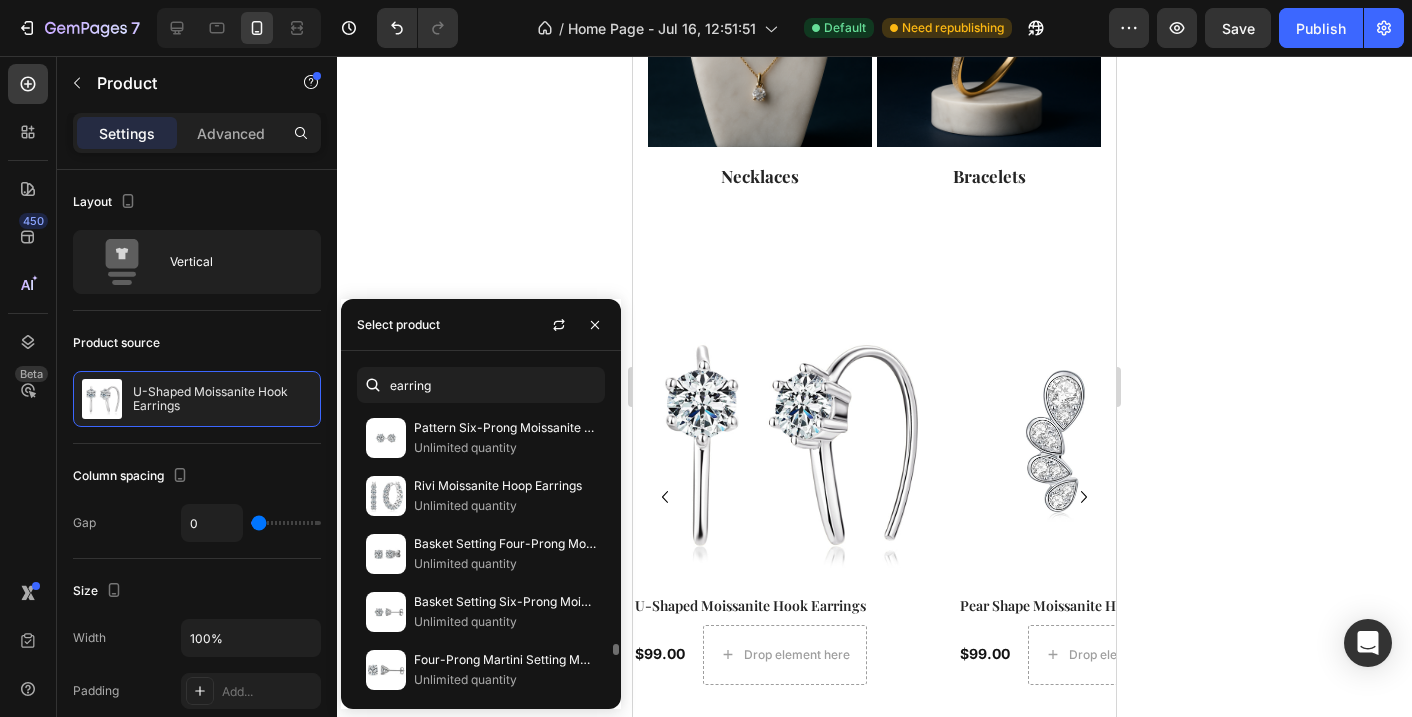 scroll, scrollTop: 5466, scrollLeft: 0, axis: vertical 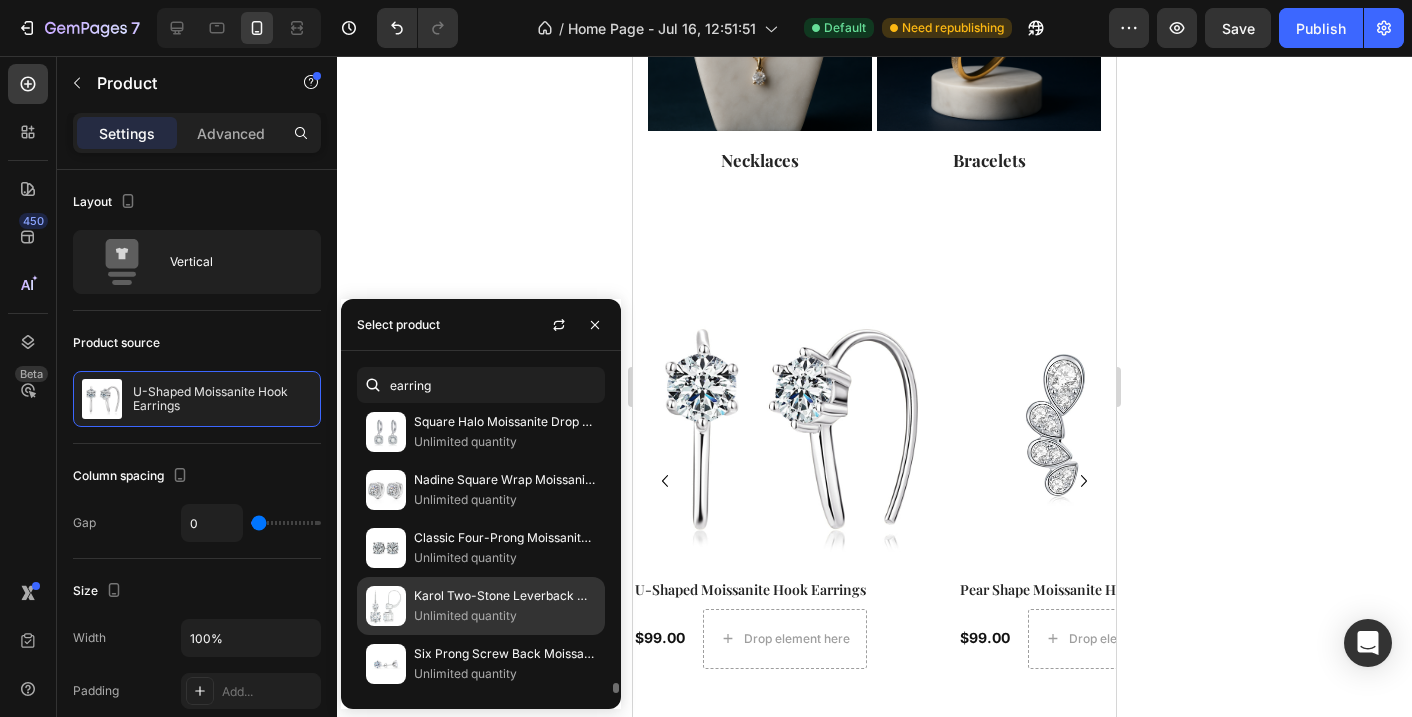 click on "Karol Two-Stone Leverback Moissanite Earrings" at bounding box center (505, 596) 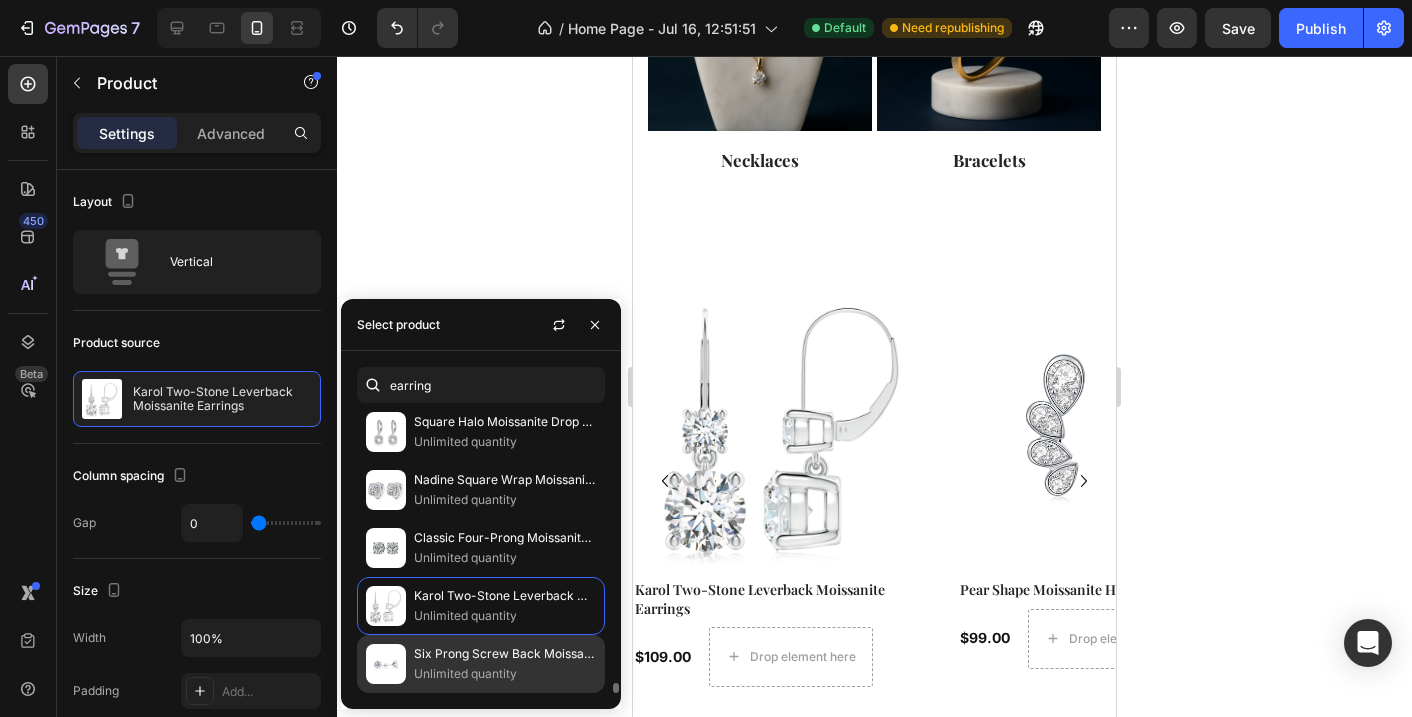 click on "Six Prong Screw Back Moissanite Earrings" at bounding box center (505, 654) 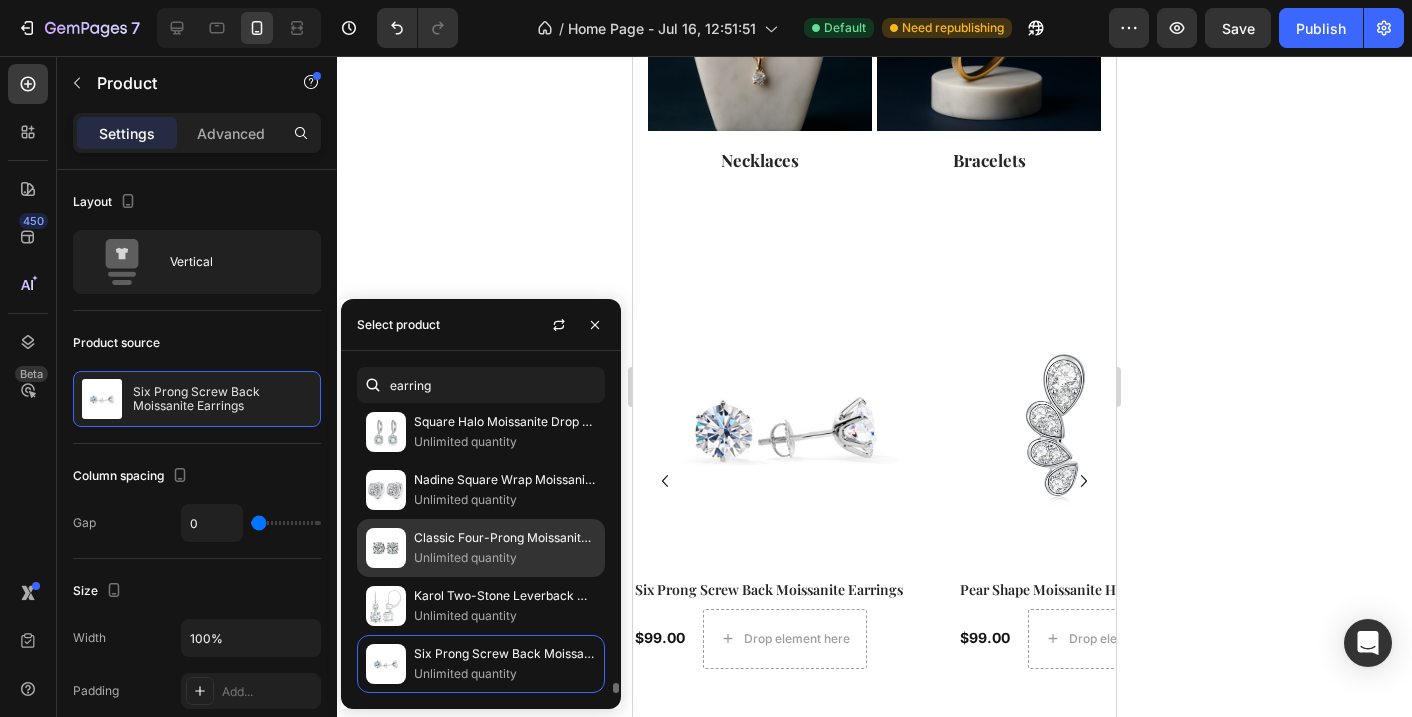 click on "Classic Four-Prong Moissanite Stud Earrings" at bounding box center [505, 538] 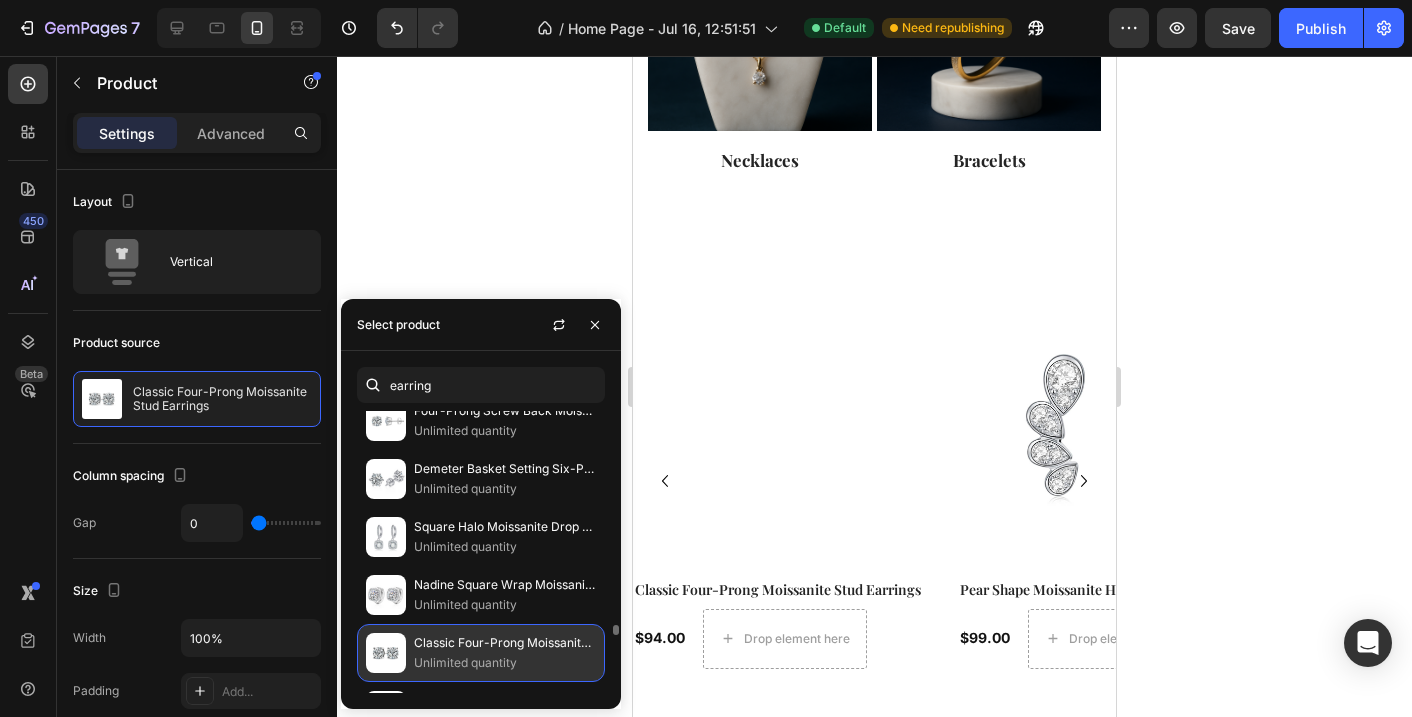 scroll, scrollTop: 7314, scrollLeft: 0, axis: vertical 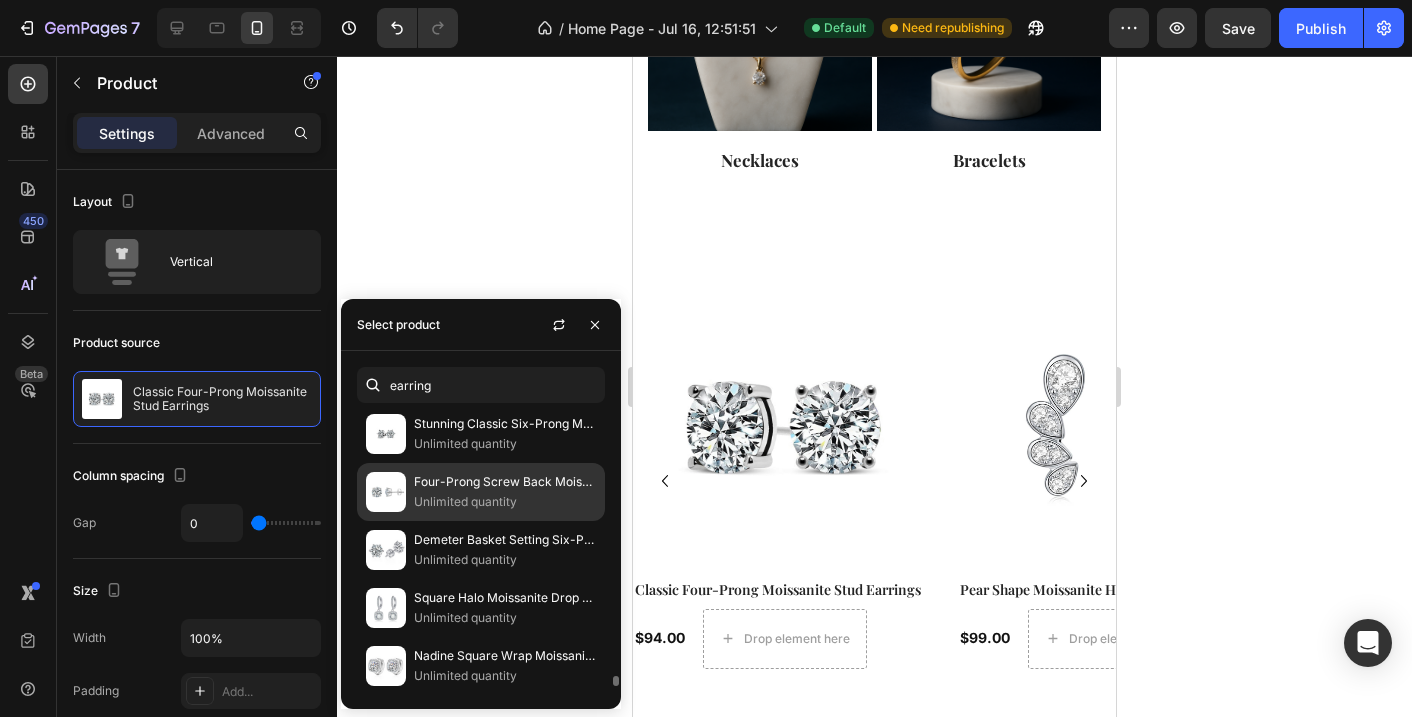 click on "Four-Prong Screw Back Moissanite Earrings" at bounding box center (505, 482) 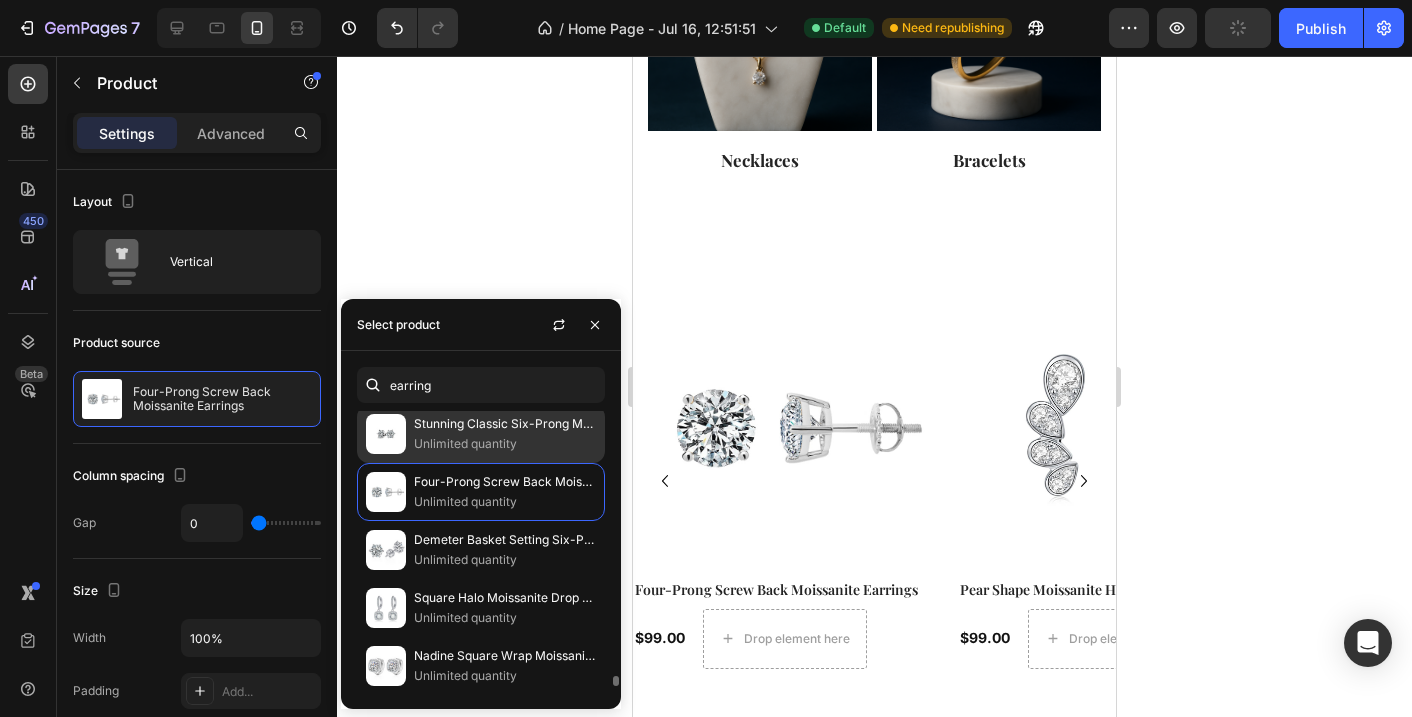 click on "Stunning Classic Six-Prong Moissanite Stud Earrings Unlimited quantity" 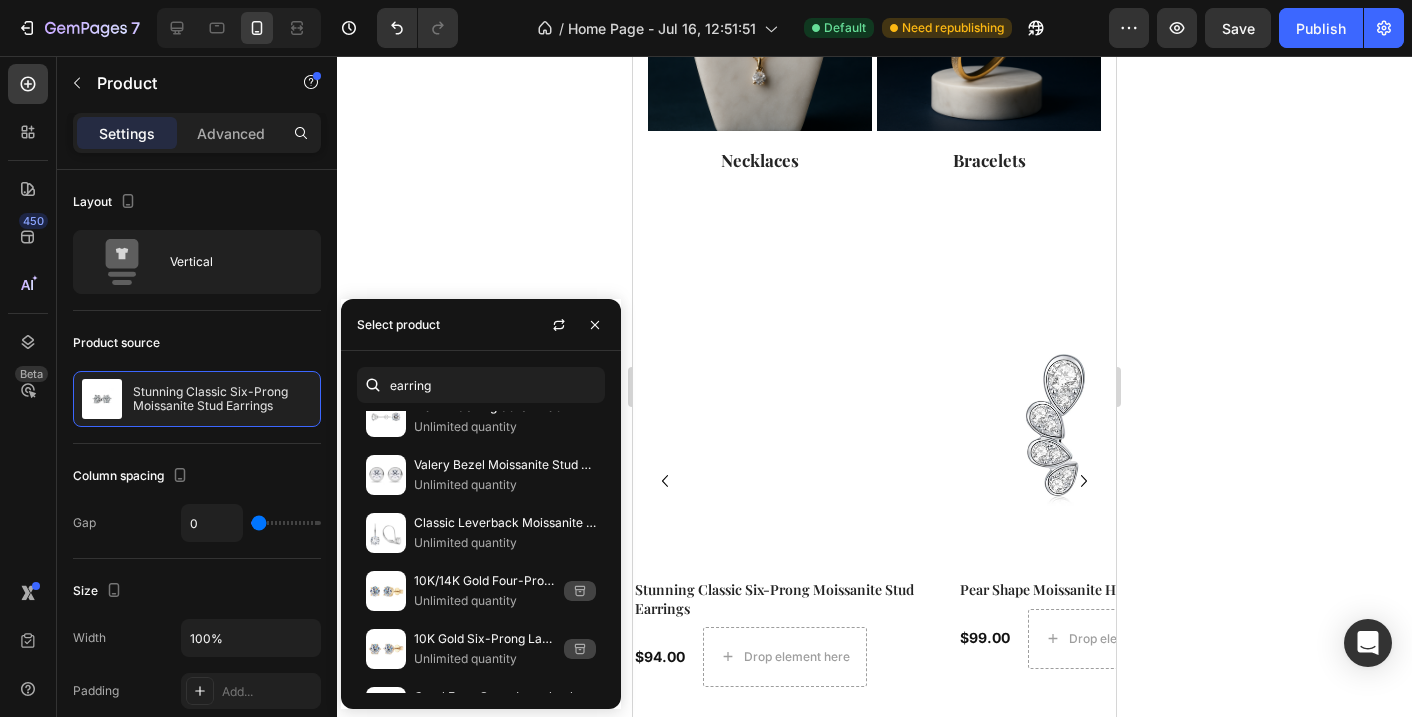 scroll, scrollTop: 6665, scrollLeft: 0, axis: vertical 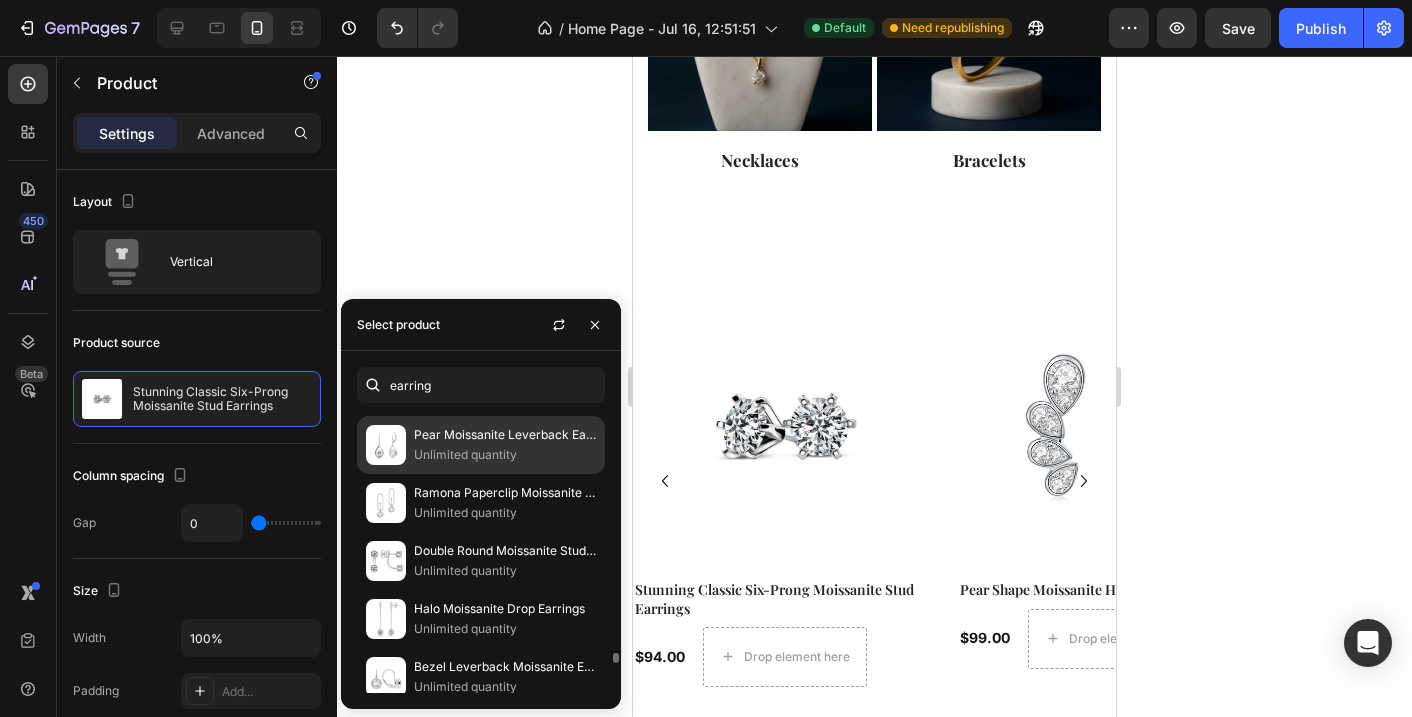 click on "Pear Moissanite Leverback Earrings" at bounding box center (505, 435) 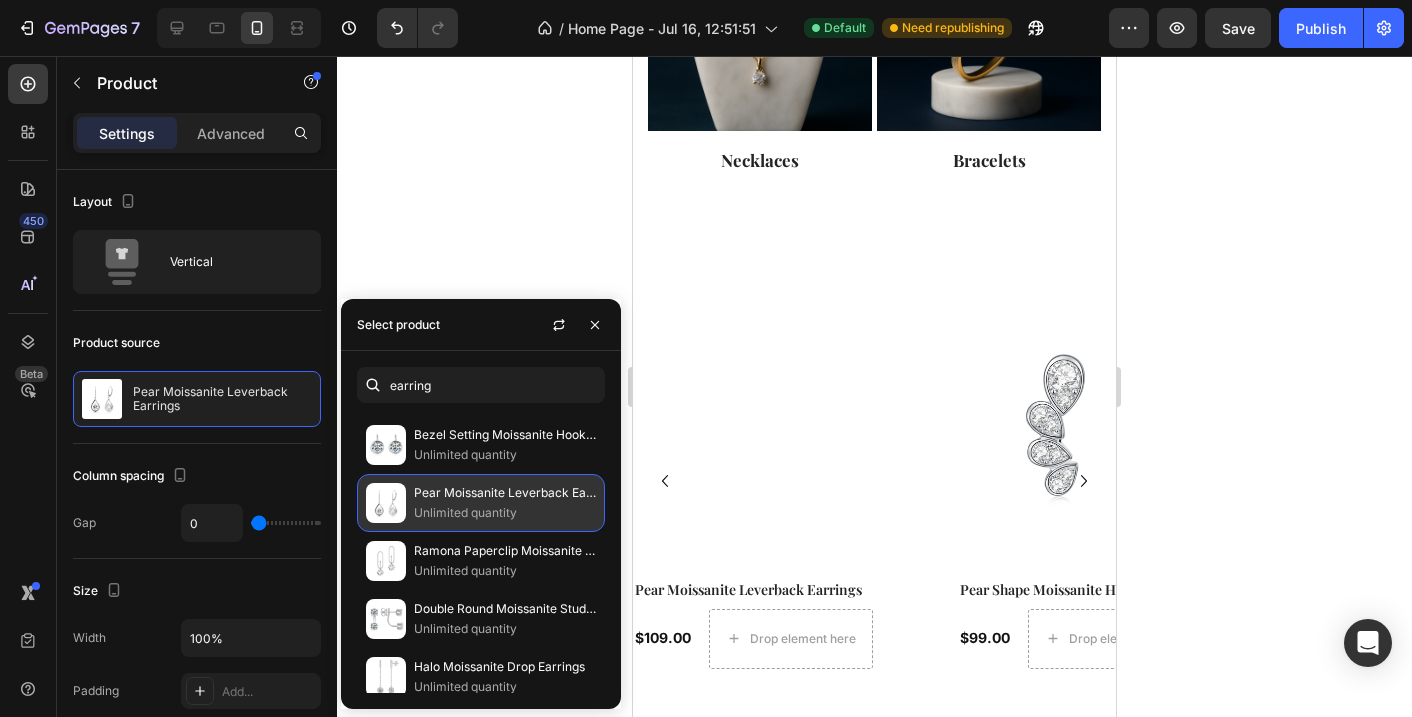 scroll, scrollTop: 6605, scrollLeft: 0, axis: vertical 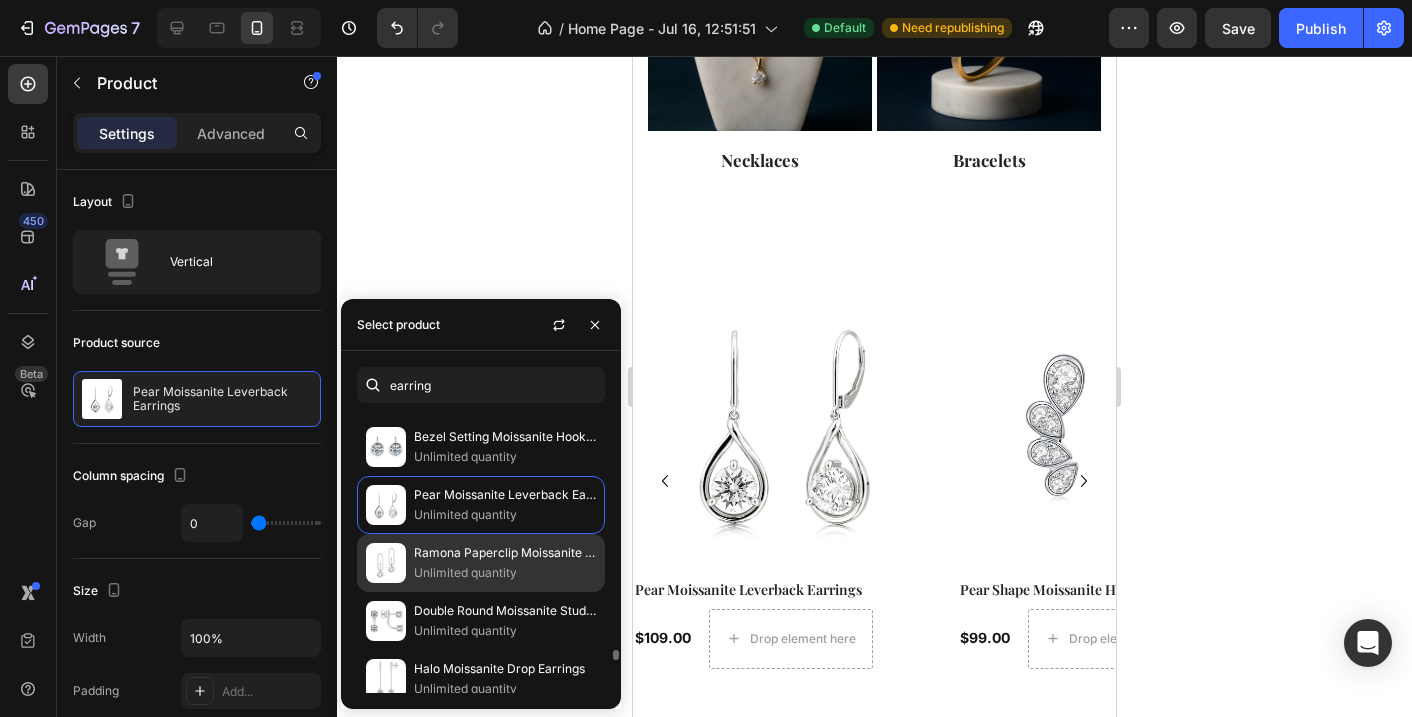 click on "Ramona Paperclip Moissanite Drop Earrings" at bounding box center (505, 553) 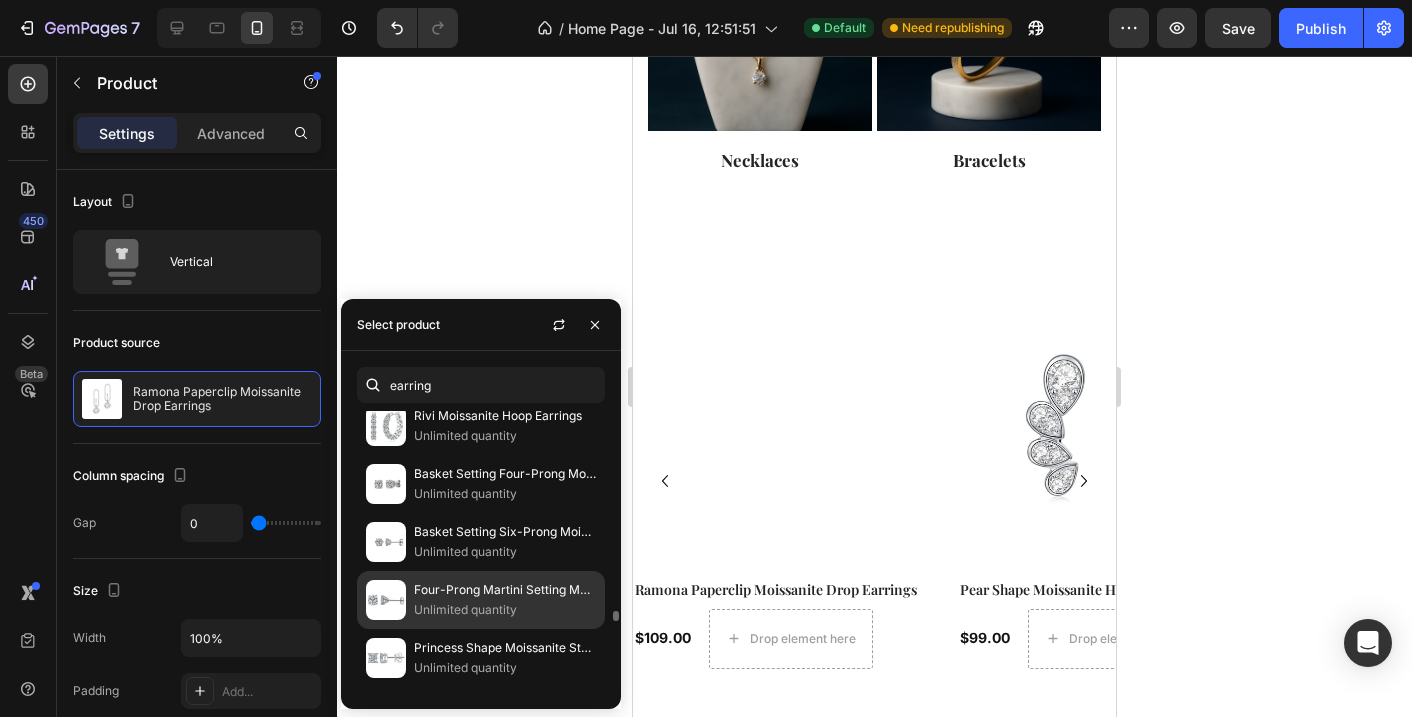 scroll, scrollTop: 5506, scrollLeft: 0, axis: vertical 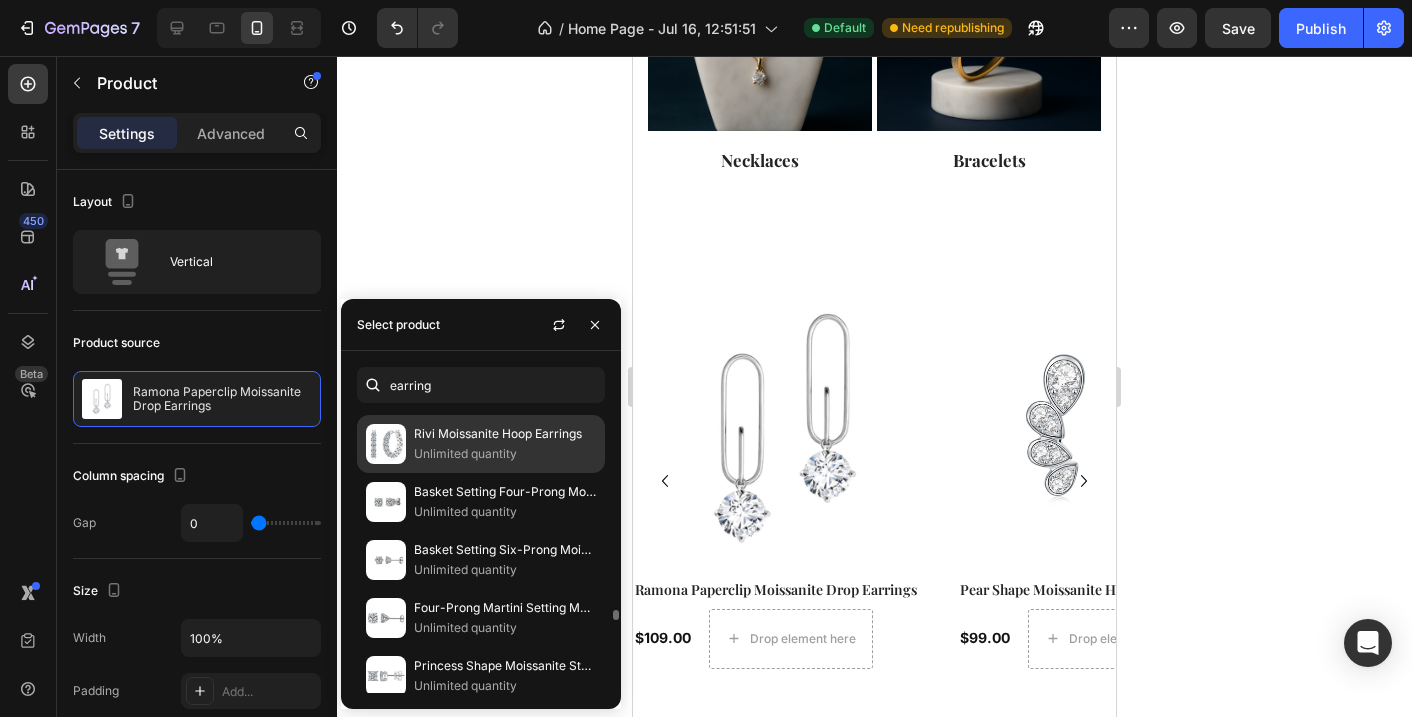 click on "Rivi Moissanite Hoop Earrings Unlimited quantity" 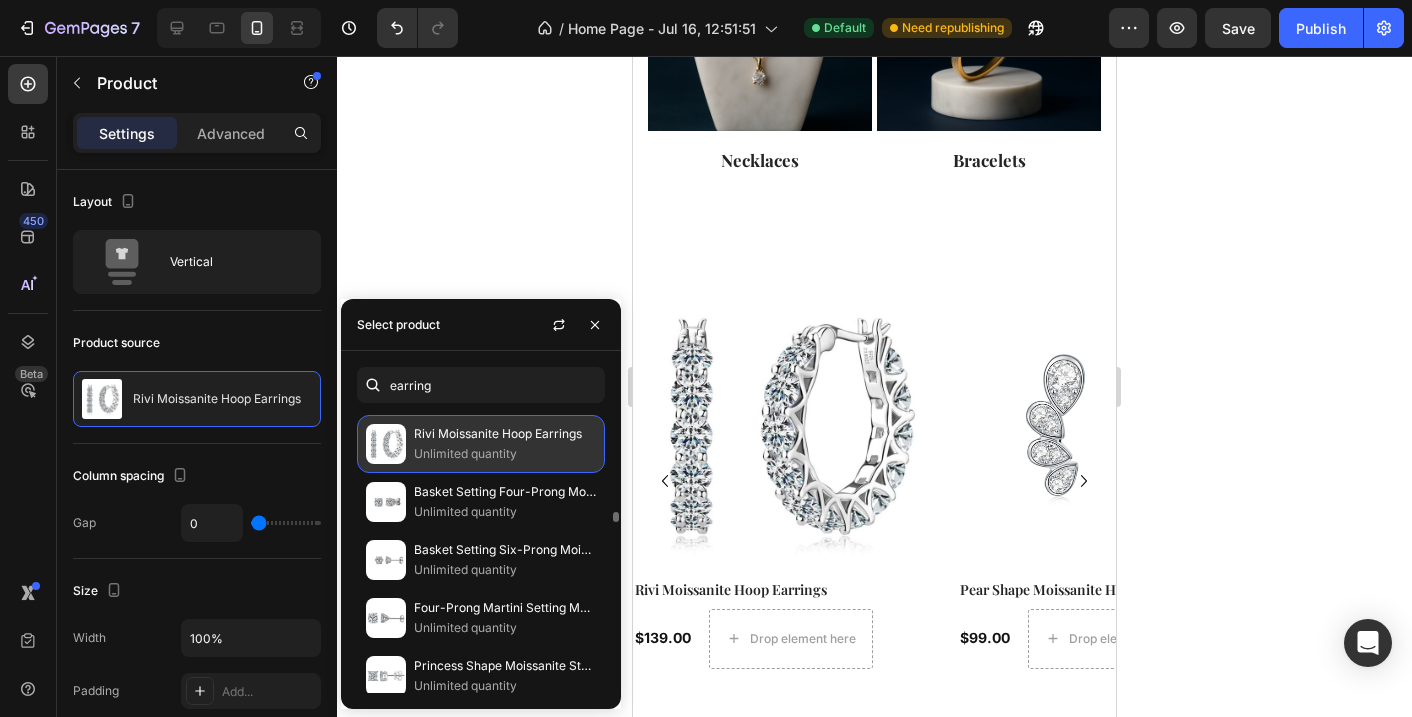 scroll, scrollTop: 5281, scrollLeft: 0, axis: vertical 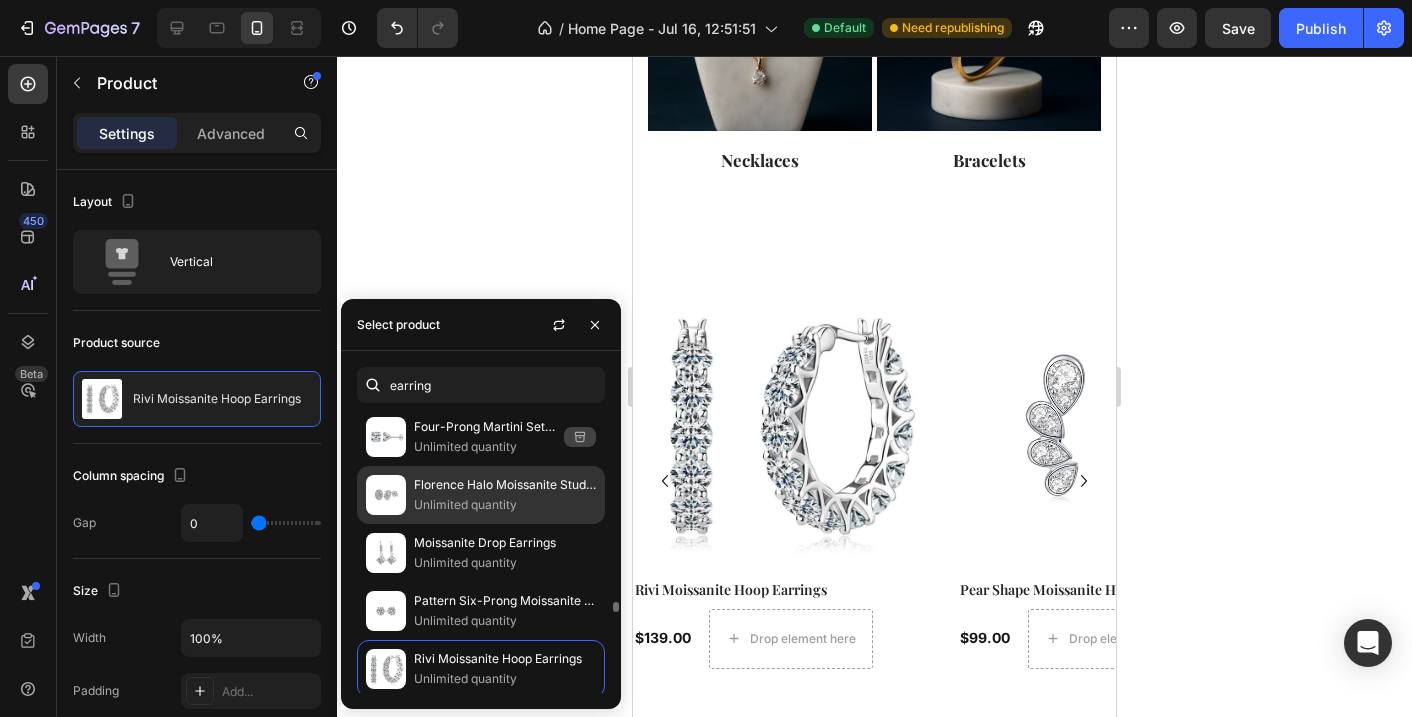 click on "Florence Halo Moissanite Stud Earrings (1.0 ct.tw.)" at bounding box center (505, 485) 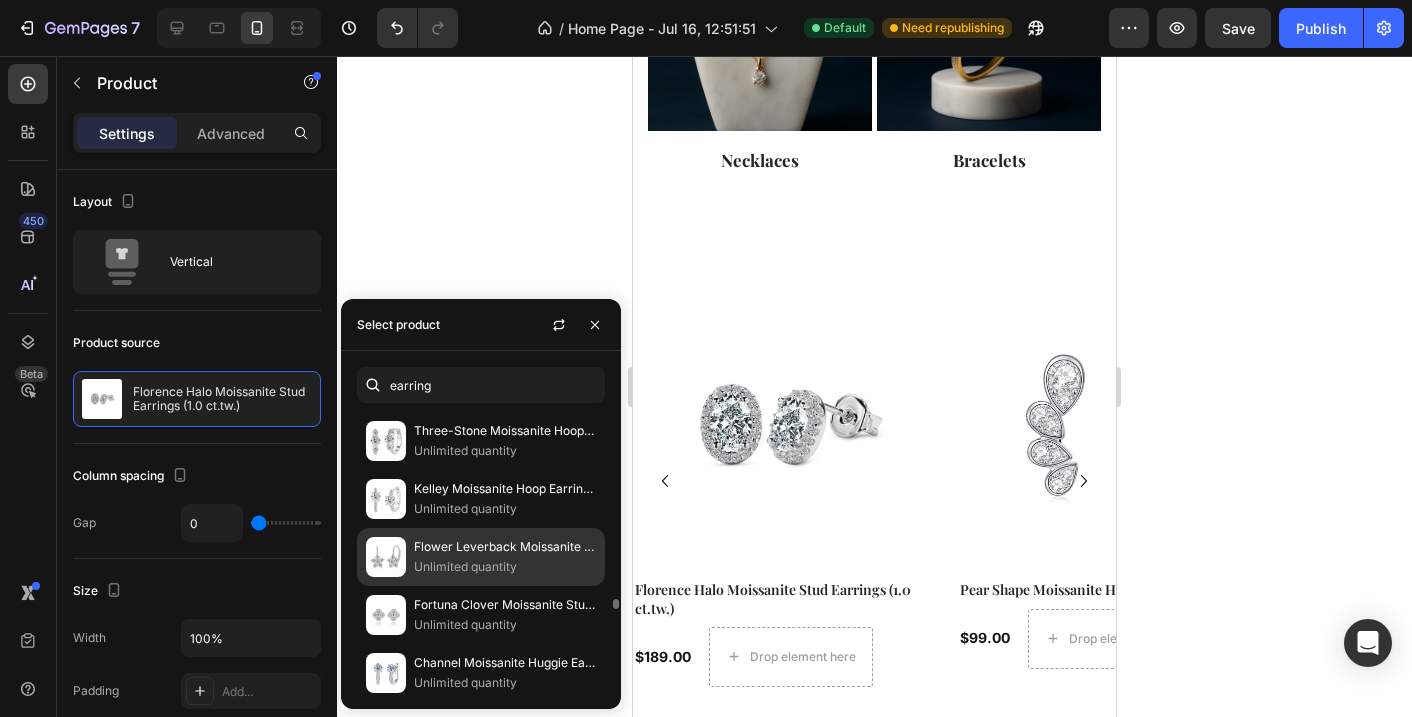 scroll, scrollTop: 4868, scrollLeft: 0, axis: vertical 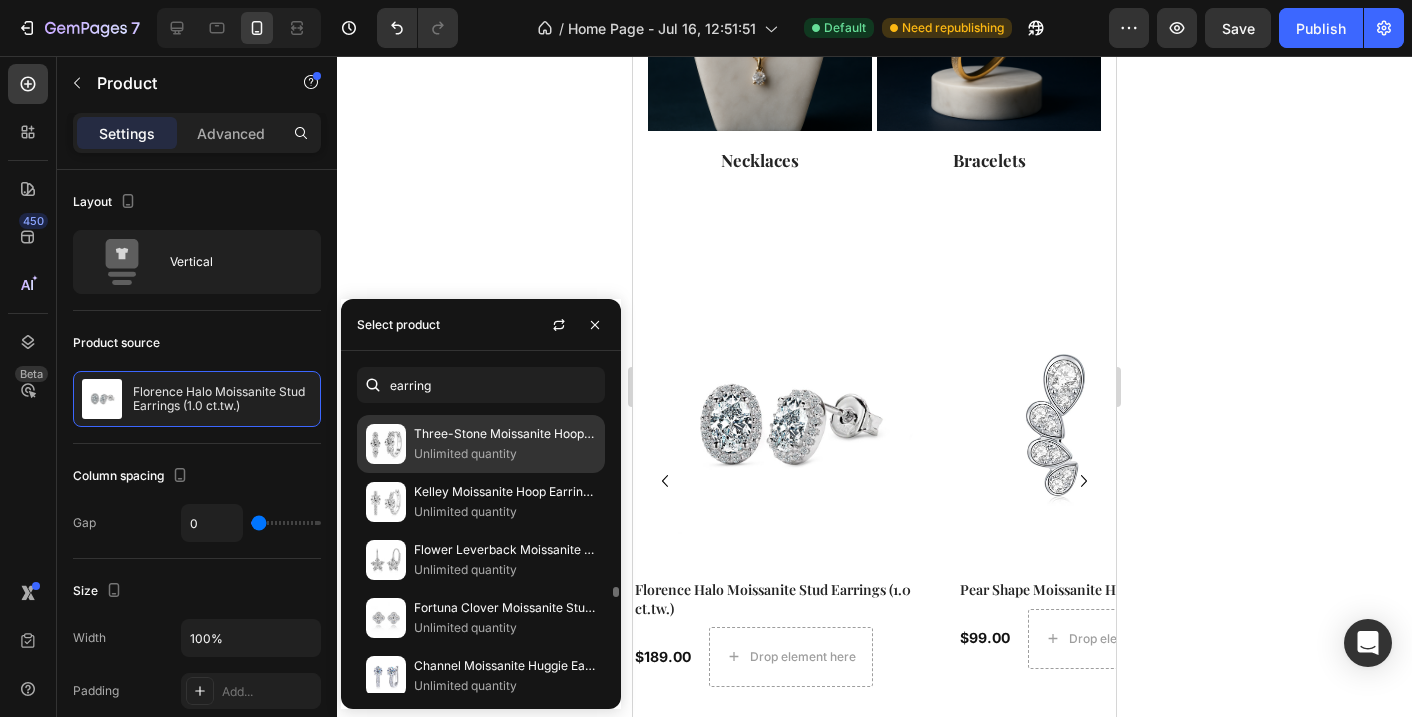 click on "Three-Stone Moissanite Hoop Earrings" at bounding box center (505, 434) 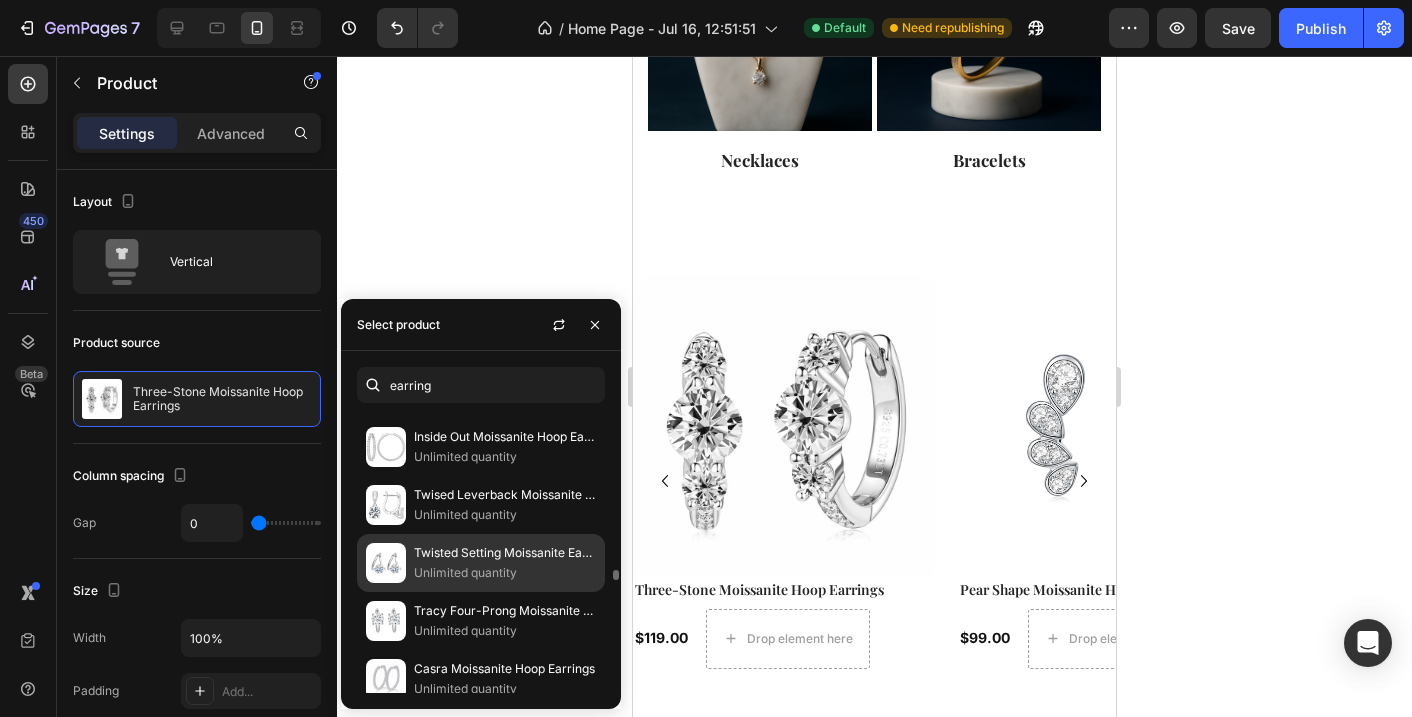 scroll, scrollTop: 4457, scrollLeft: 0, axis: vertical 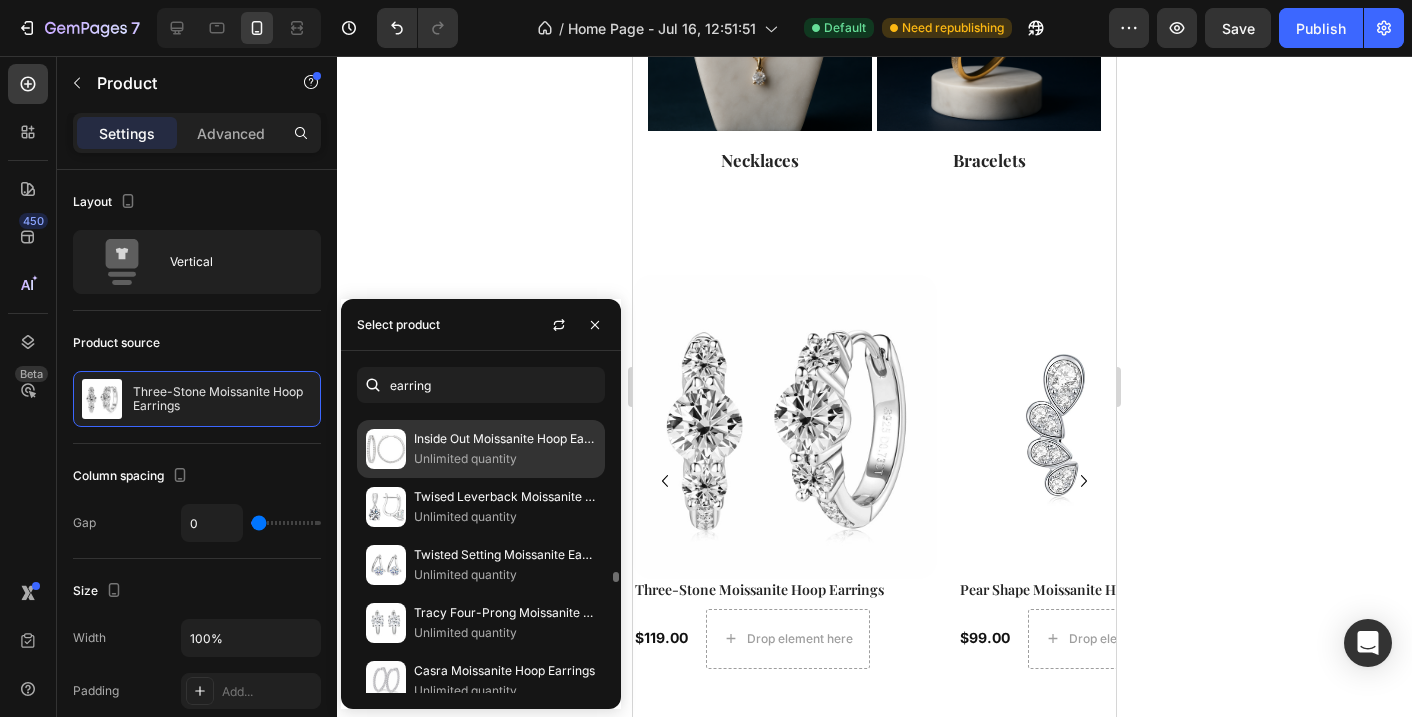 click on "Inside Out Moissanite Hoop Earrings (5.6 ct.tw.) Unlimited quantity" 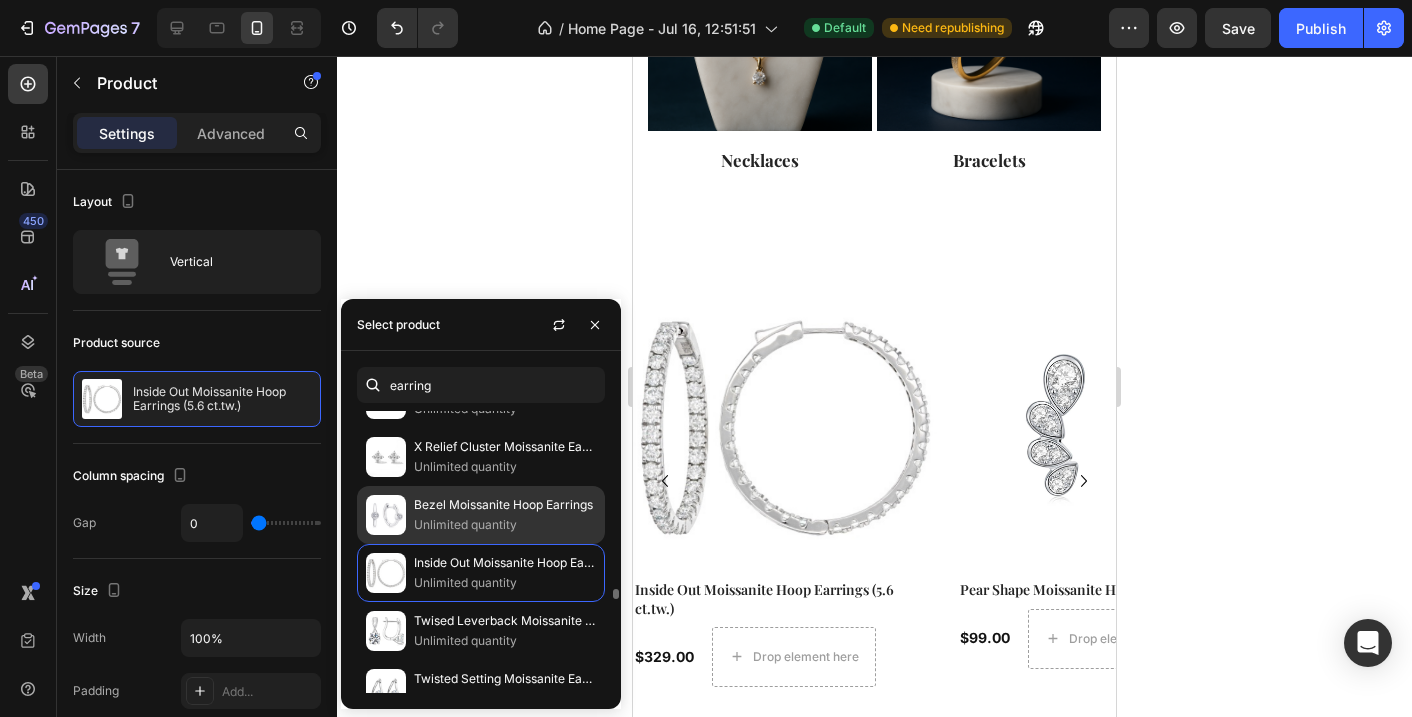 scroll, scrollTop: 4329, scrollLeft: 0, axis: vertical 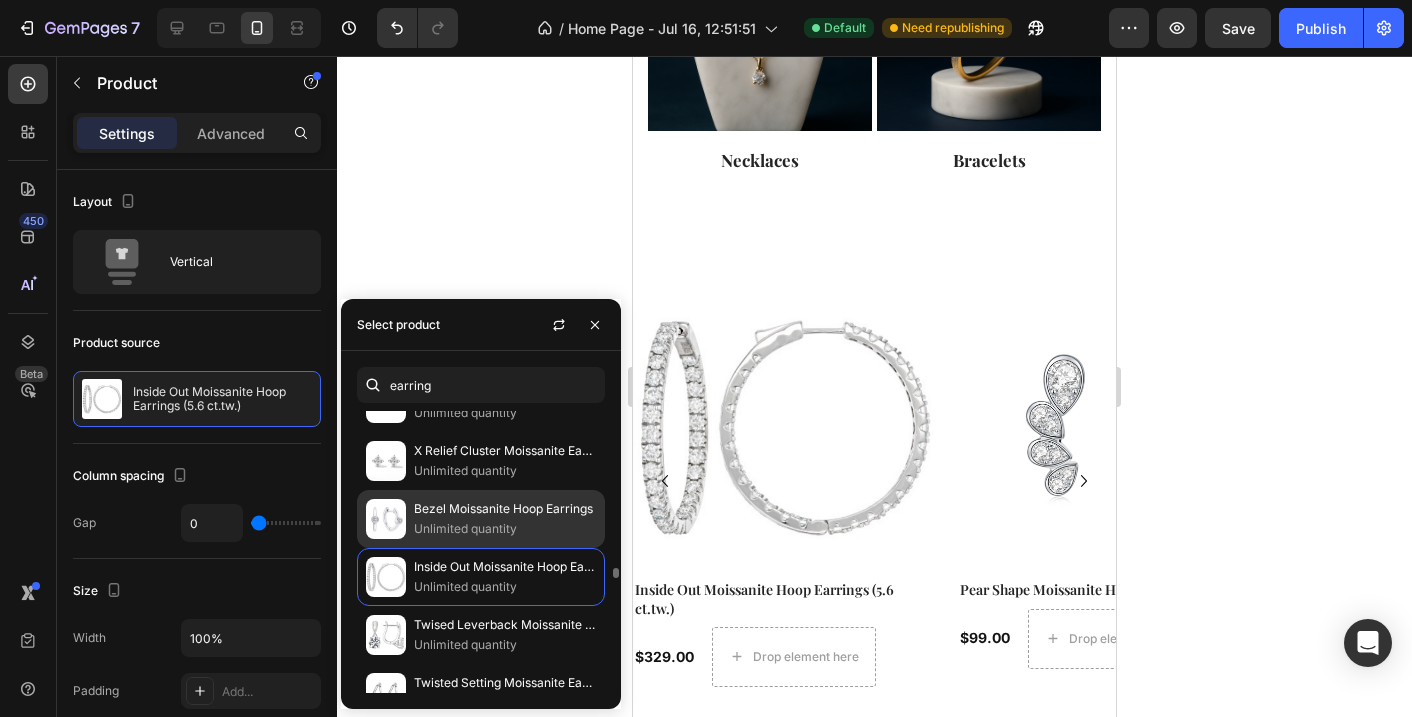 click on "Bezel Moissanite Hoop Earrings" at bounding box center (505, 509) 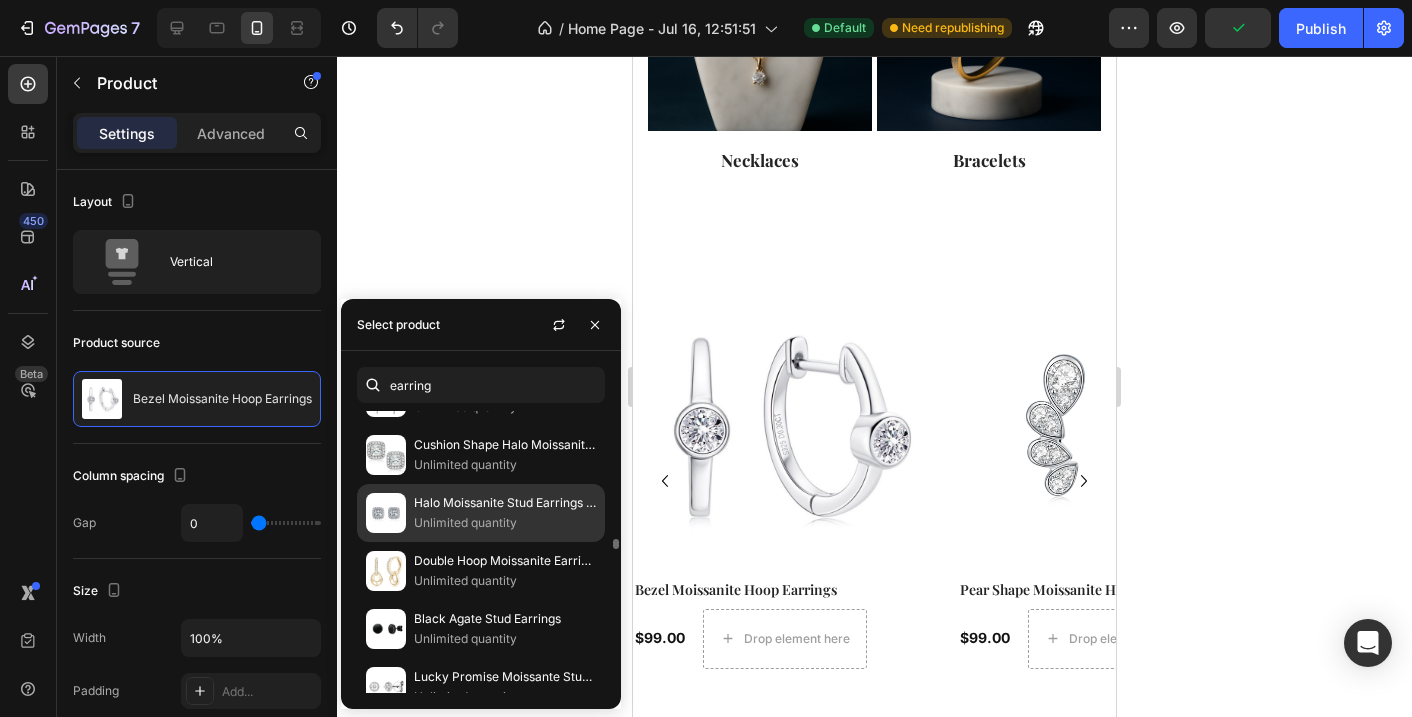 scroll, scrollTop: 3977, scrollLeft: 0, axis: vertical 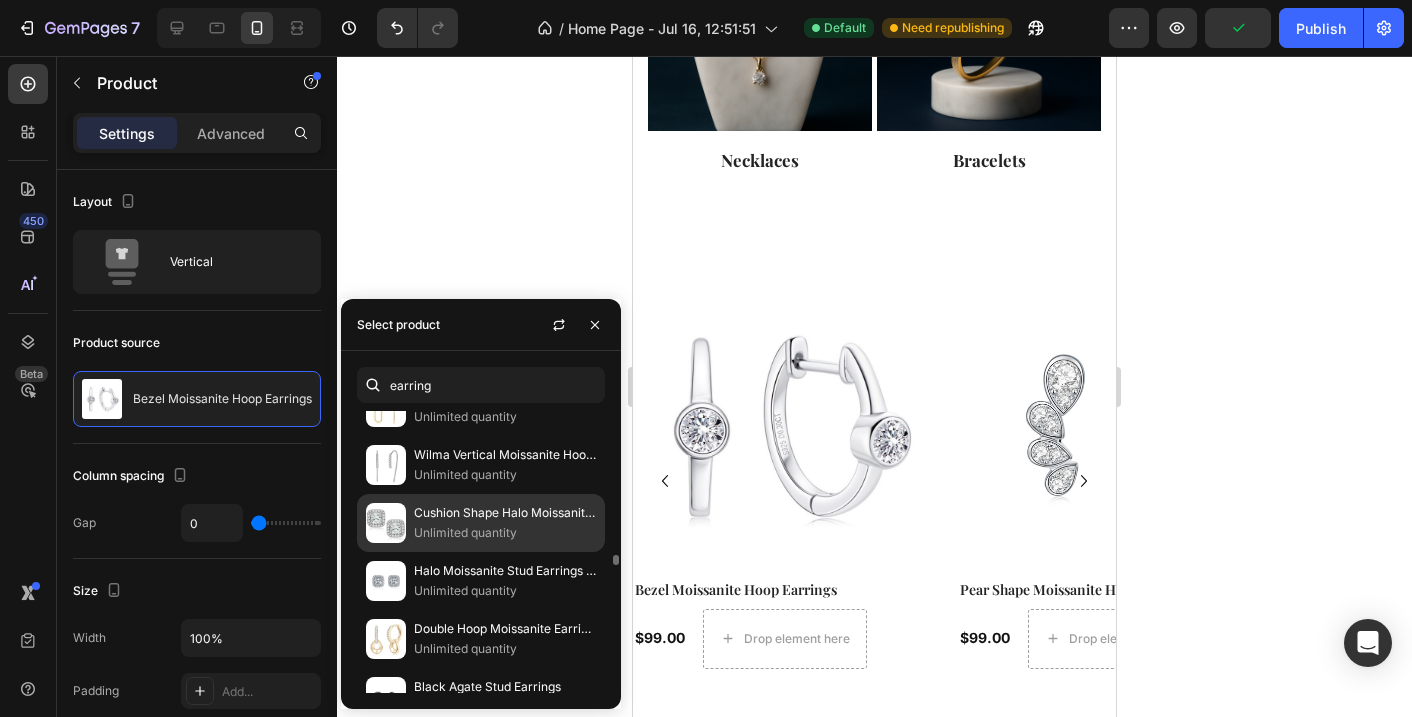 click on "Cushion Shape Halo Moissanite Stud Earrings (2.0 ct.tw.)" at bounding box center (505, 513) 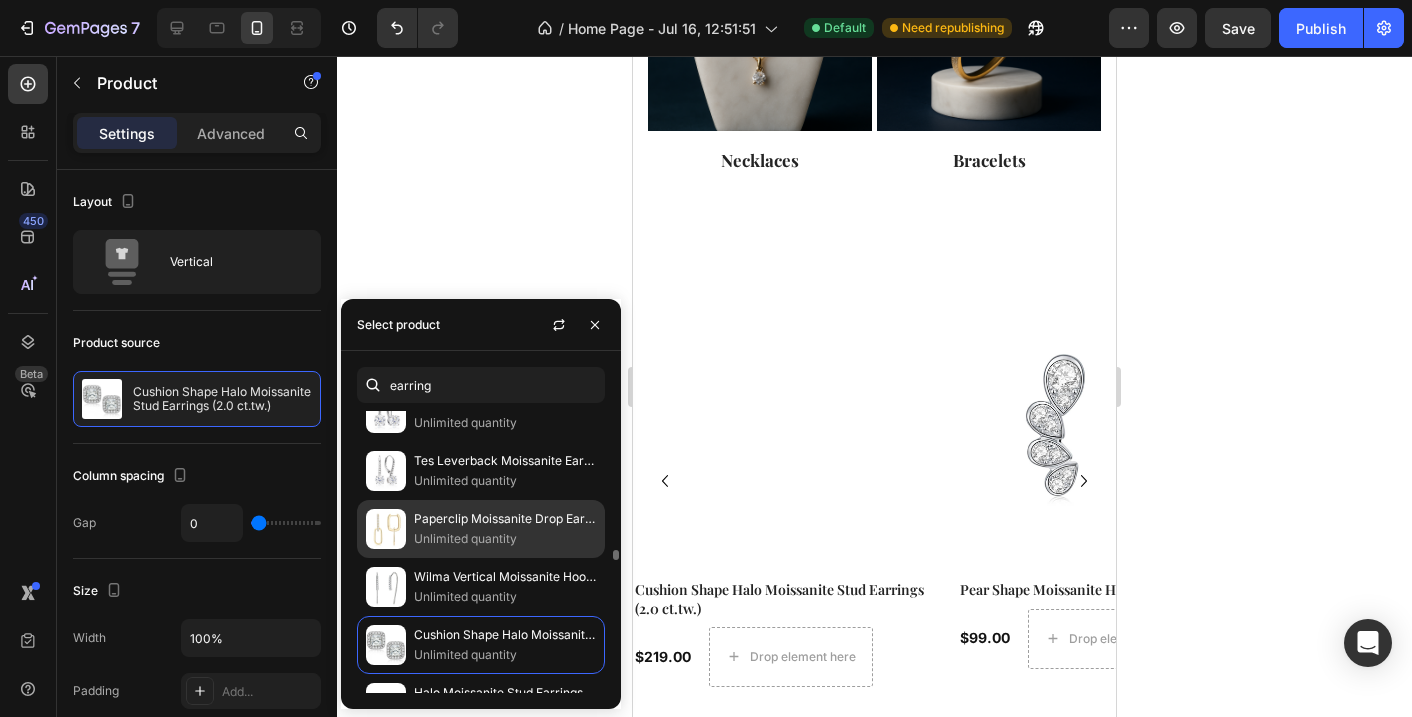 scroll, scrollTop: 3721, scrollLeft: 0, axis: vertical 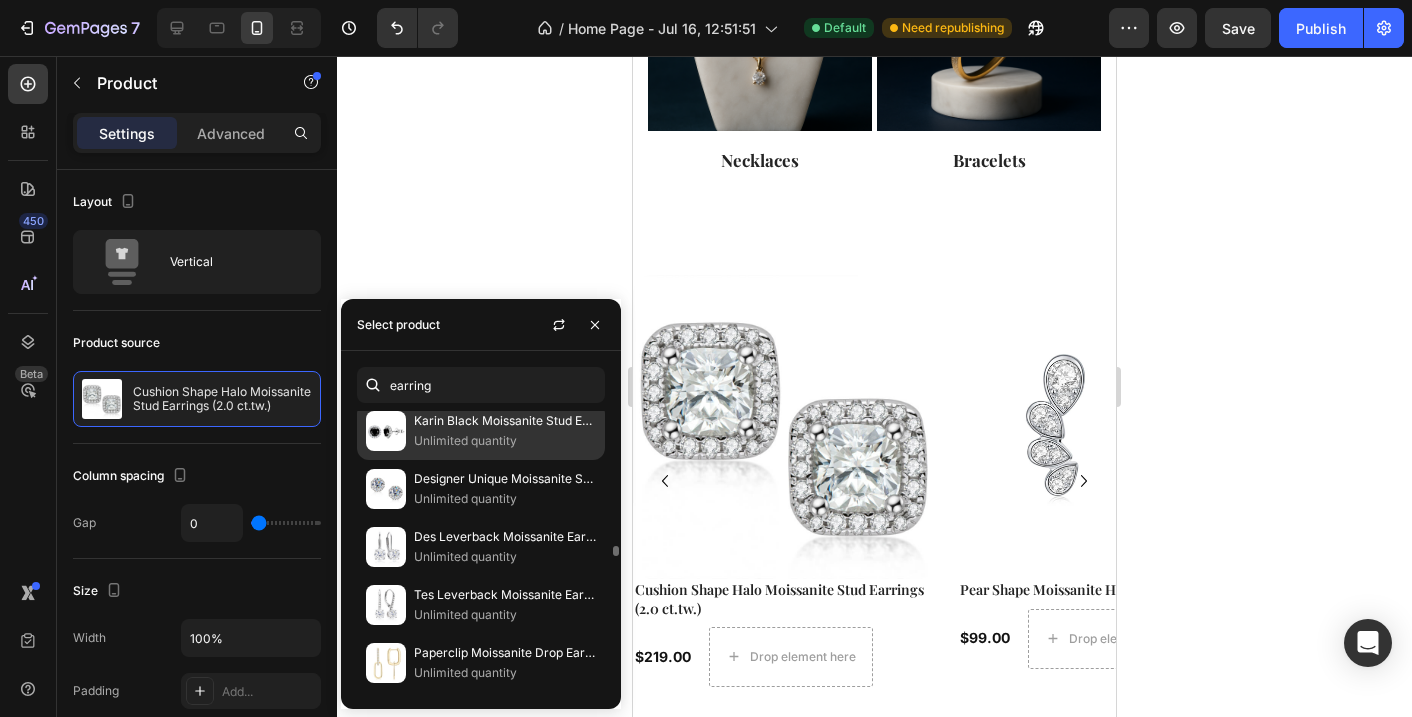 click on "Karin Black Moissanite Stud Earrings Unlimited quantity" 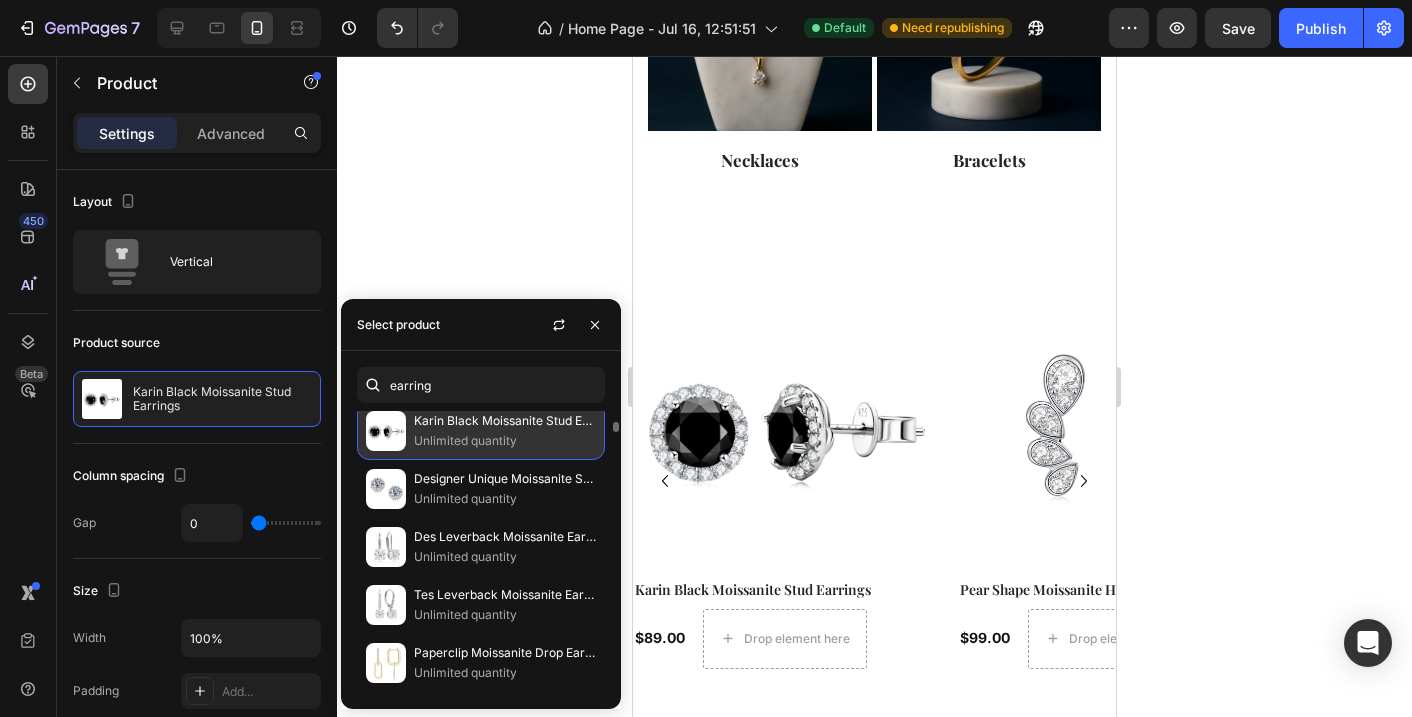 scroll, scrollTop: 3600, scrollLeft: 0, axis: vertical 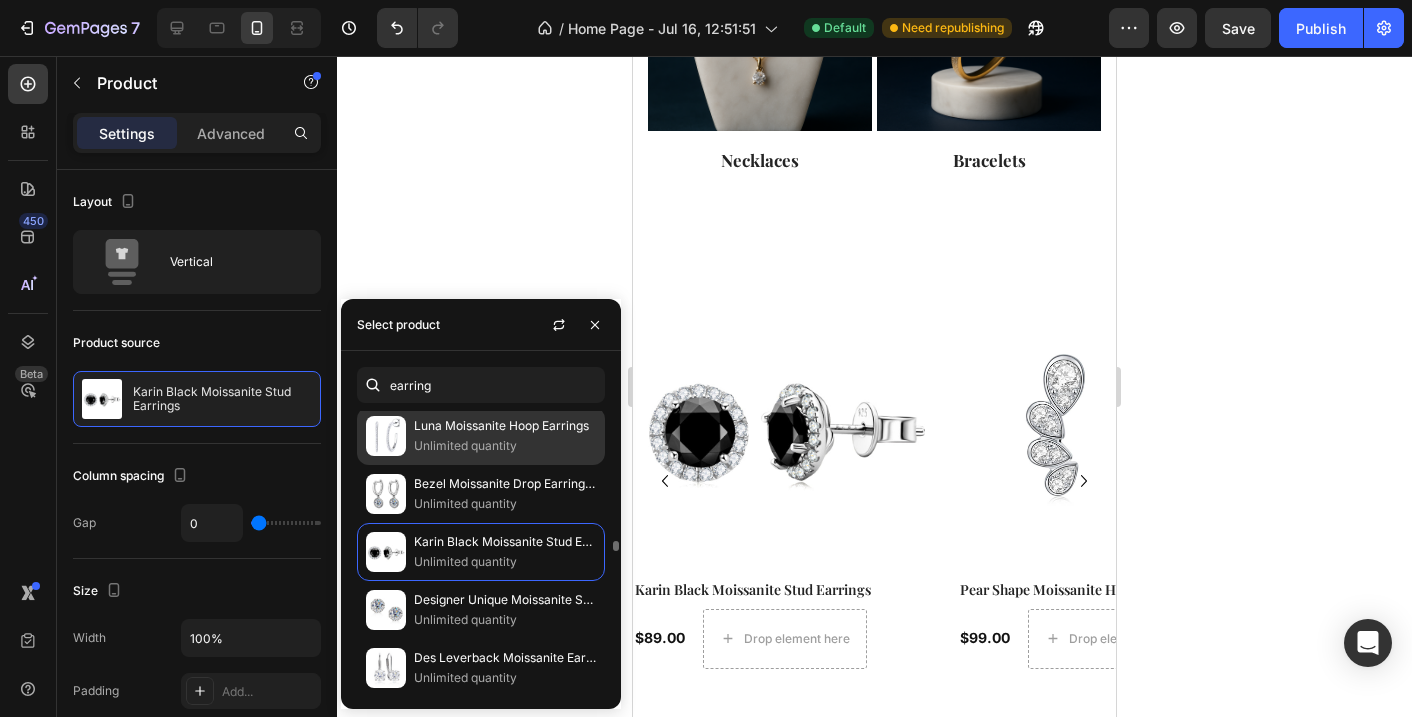 click on "Luna Moissanite Hoop Earrings Unlimited quantity" 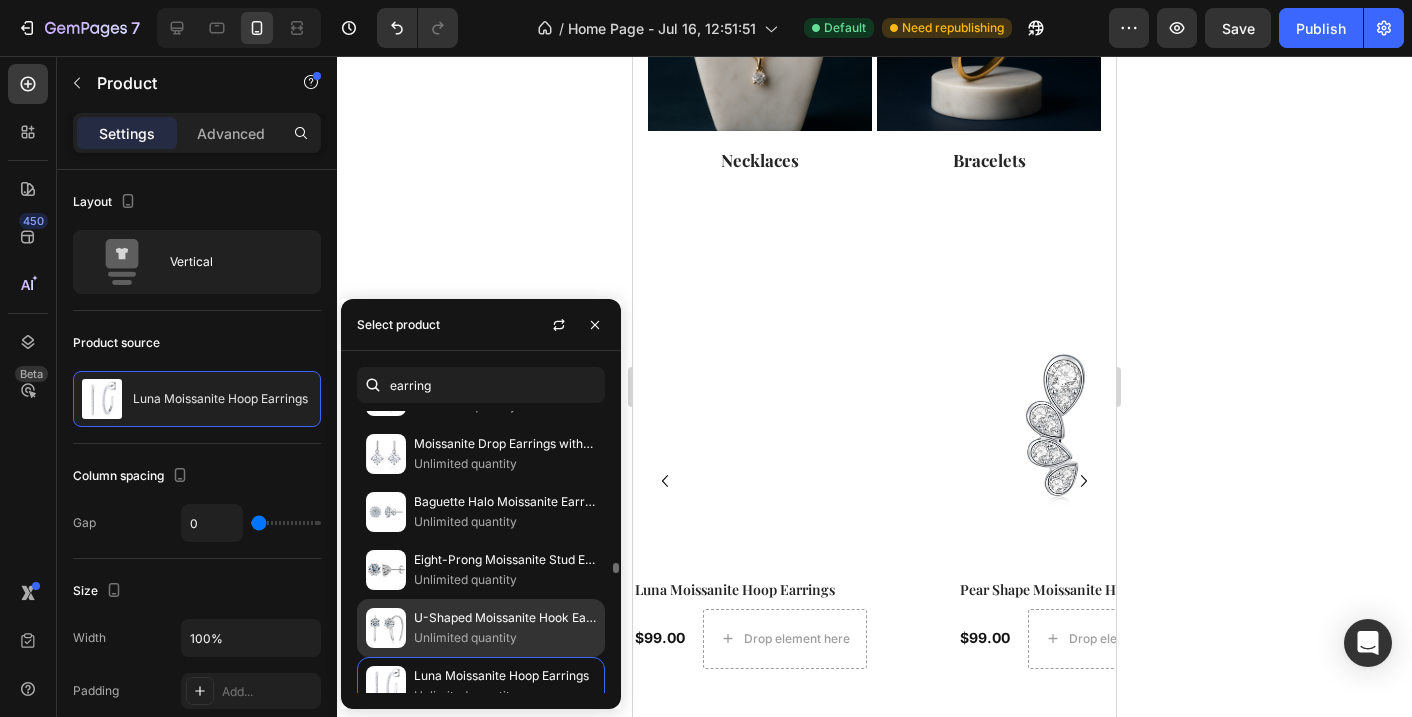 scroll, scrollTop: 3350, scrollLeft: 0, axis: vertical 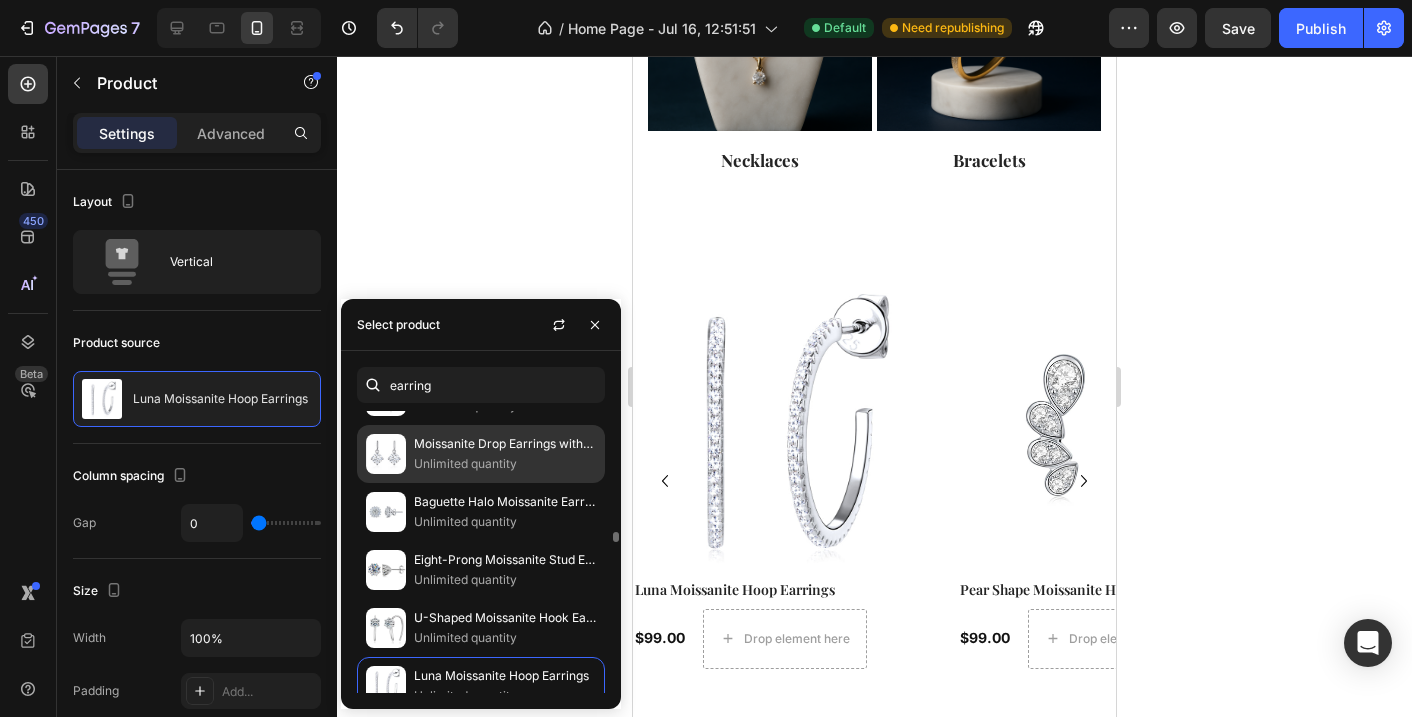 click on "Moissanite Drop Earrings without Little Stones(2.0 ct.tw.) Unlimited quantity" 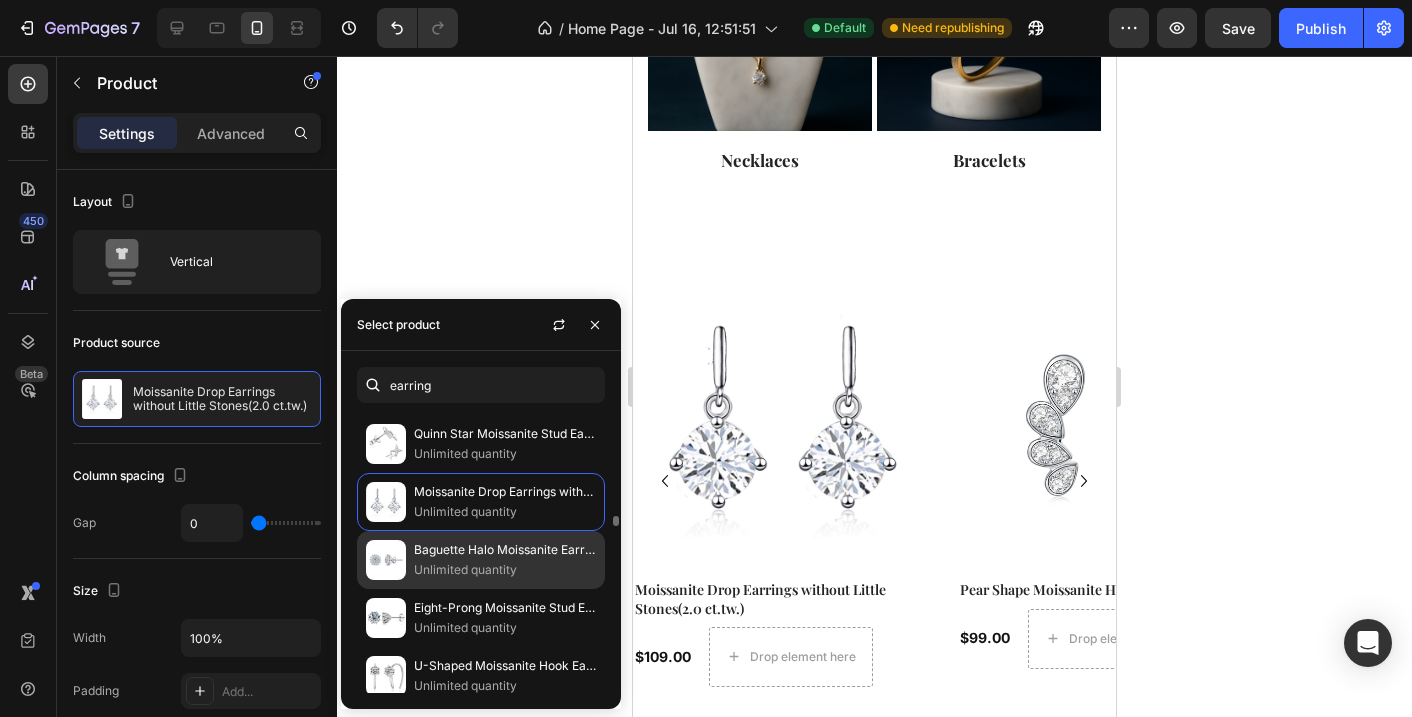 scroll, scrollTop: 3288, scrollLeft: 0, axis: vertical 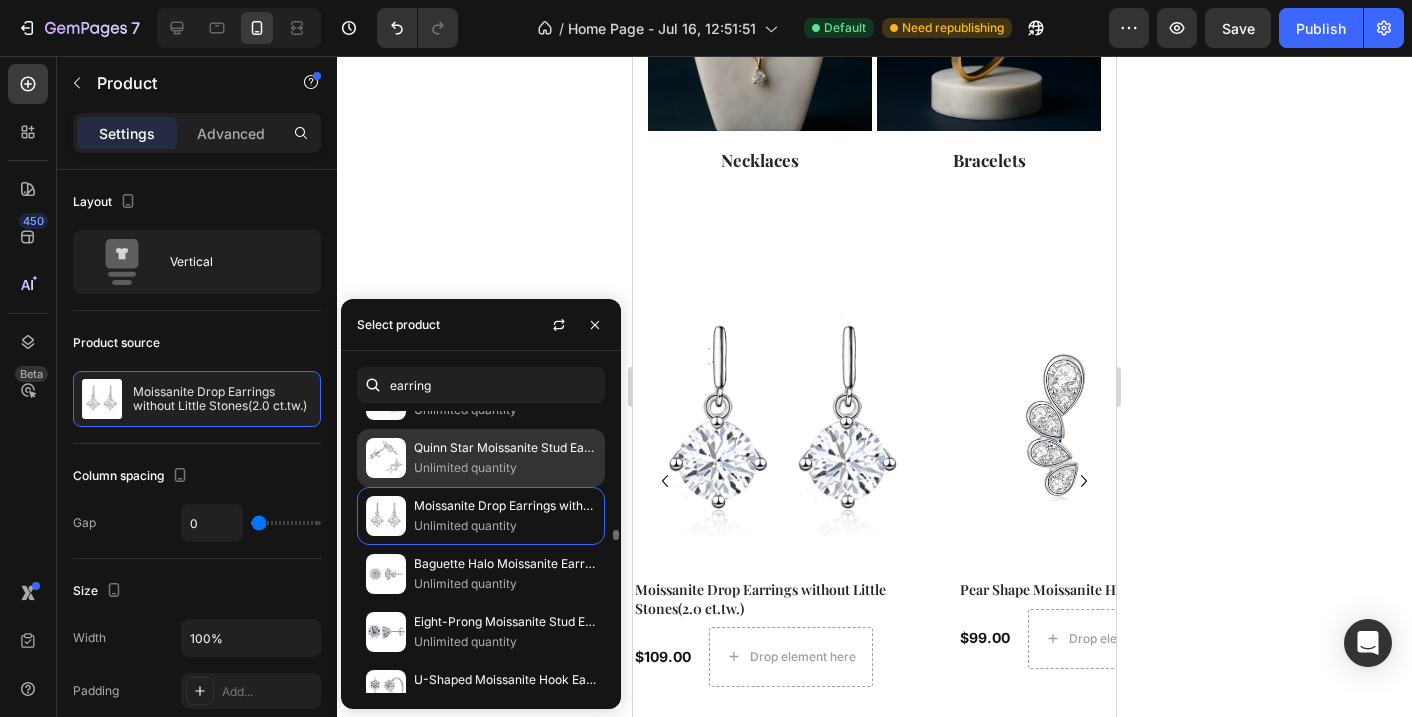 click on "Quinn Star Moissanite Stud Earrings Unlimited quantity" 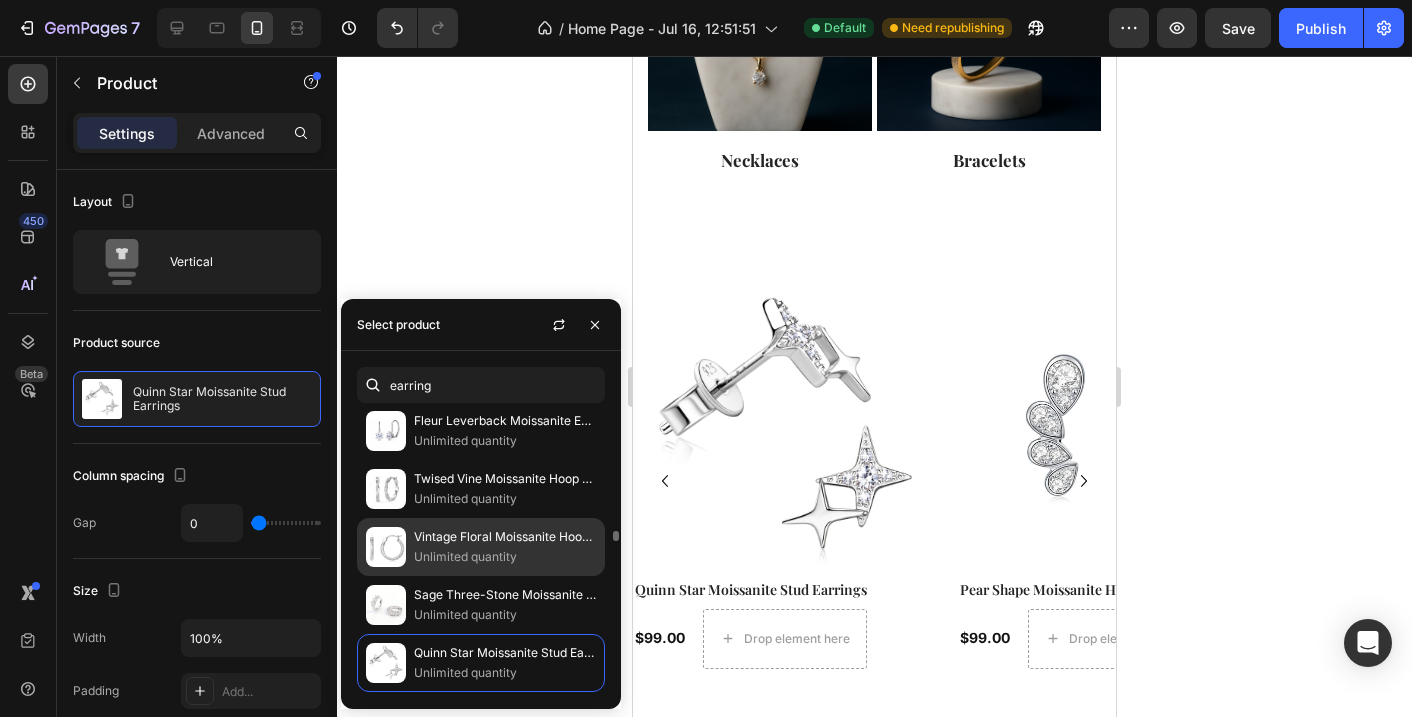 scroll, scrollTop: 3081, scrollLeft: 0, axis: vertical 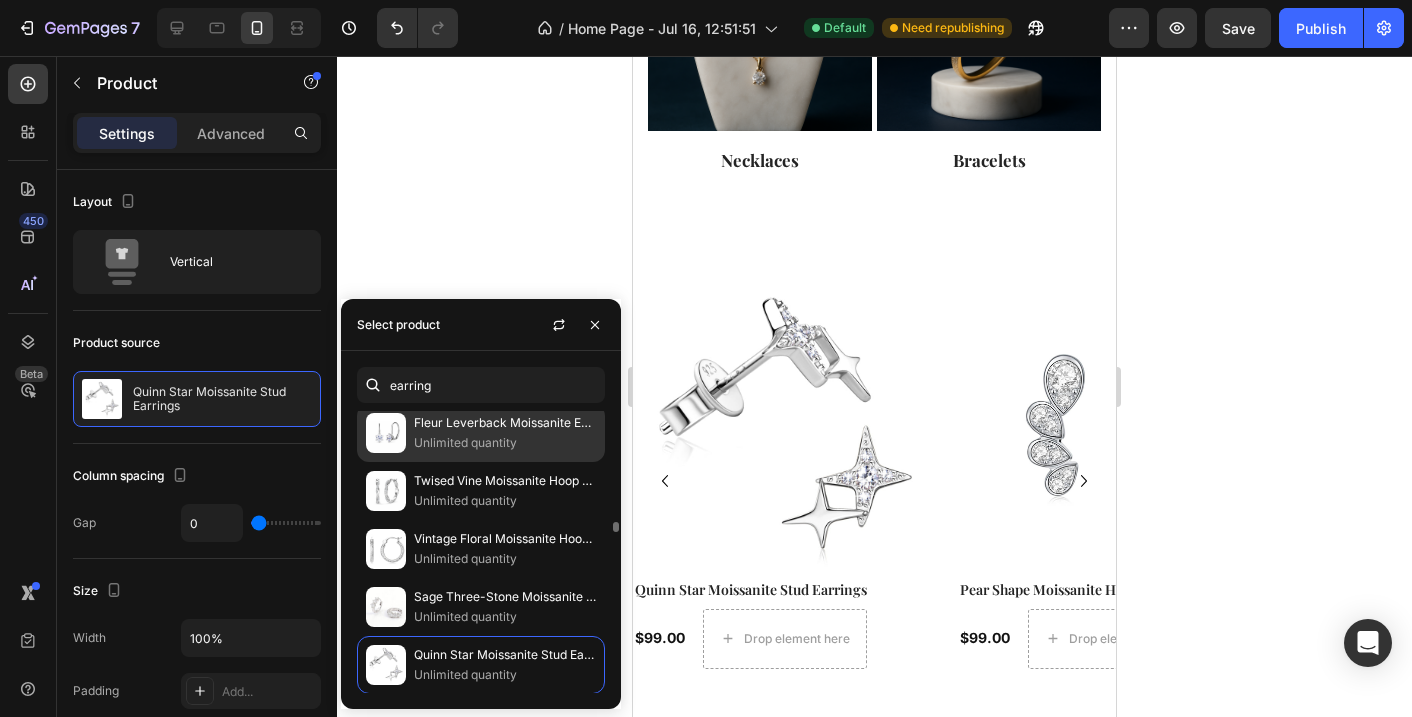 click on "Fleur Leverback Moissanite Earrings Unlimited quantity" 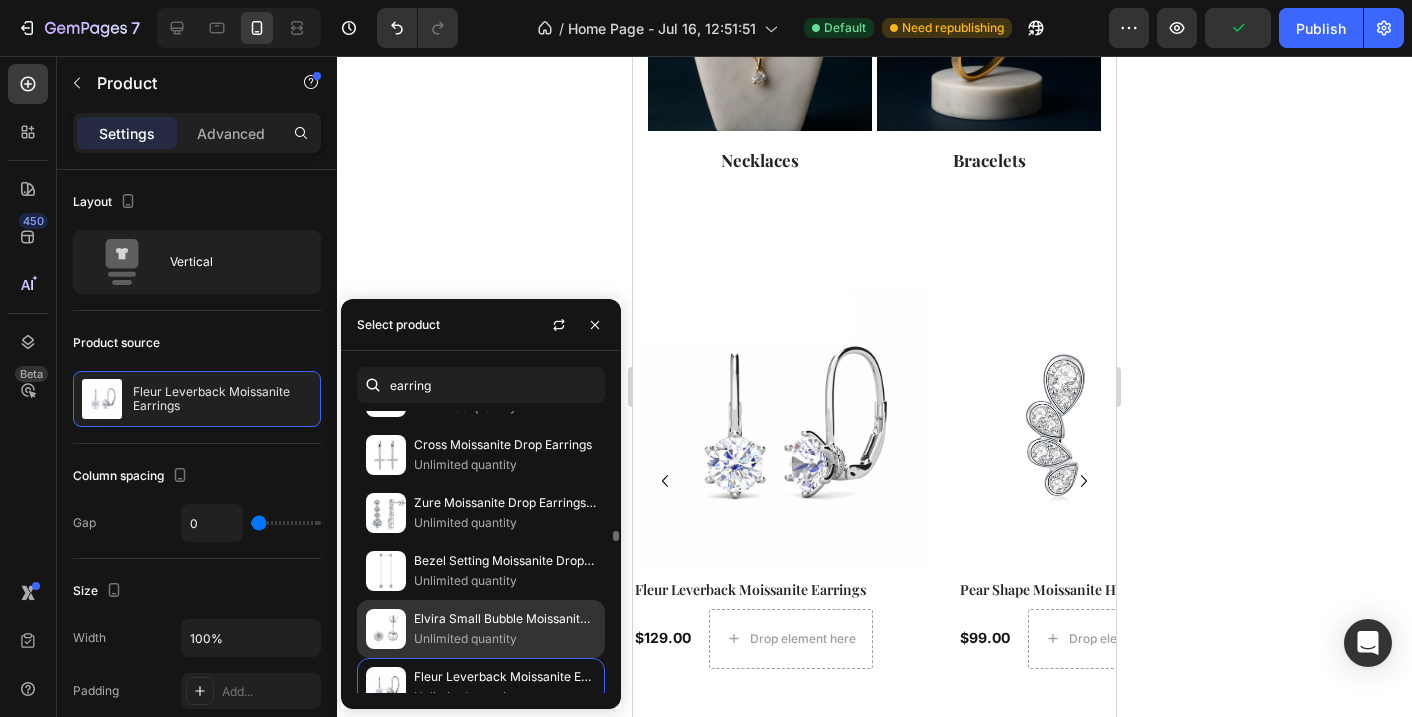 scroll, scrollTop: 2826, scrollLeft: 0, axis: vertical 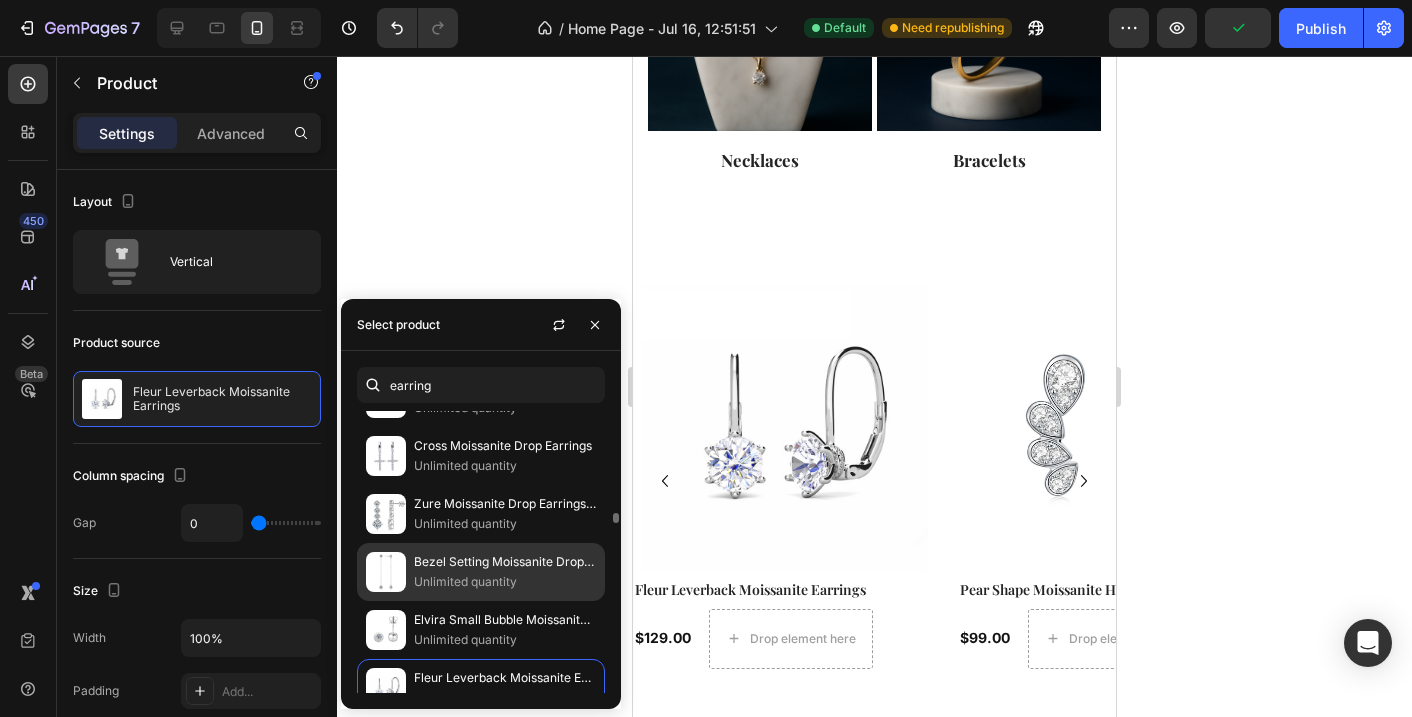 click on "Bezel Setting Moissanite Drop Earrings" at bounding box center (505, 562) 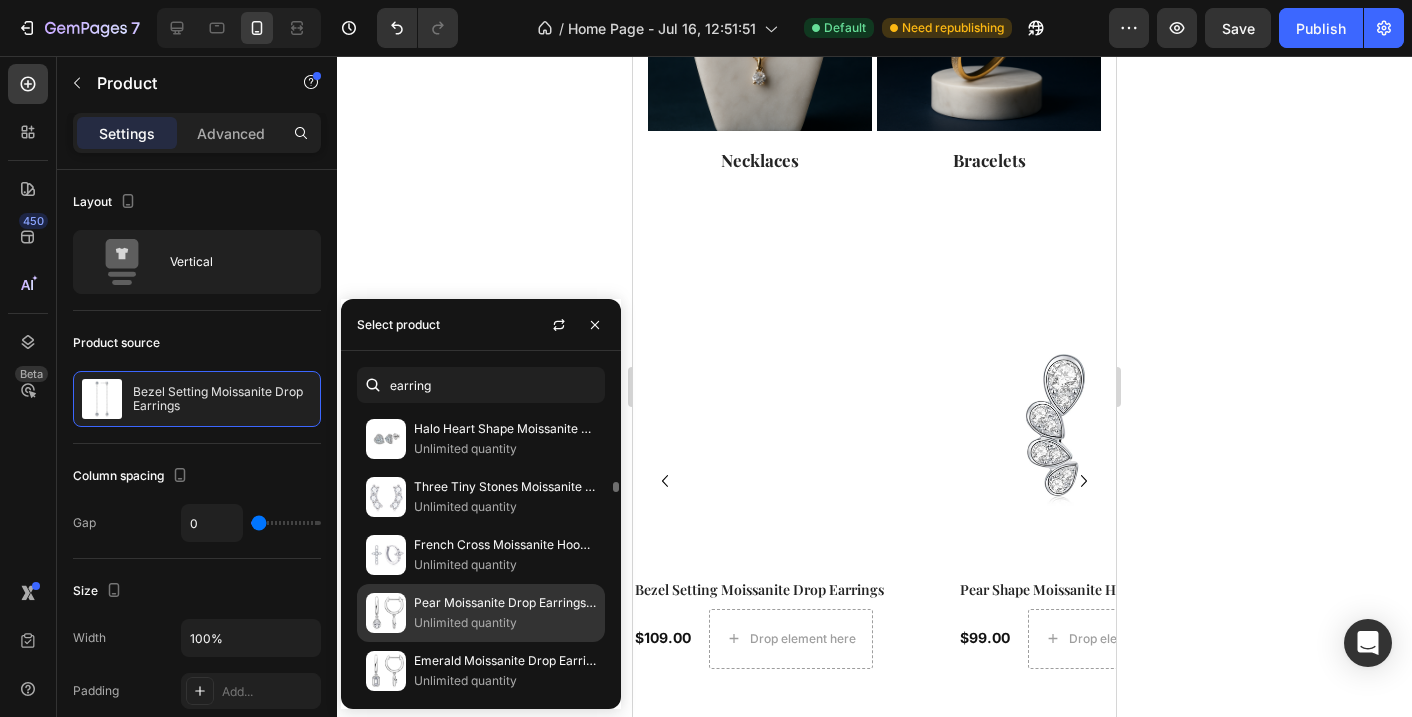 scroll, scrollTop: 1972, scrollLeft: 0, axis: vertical 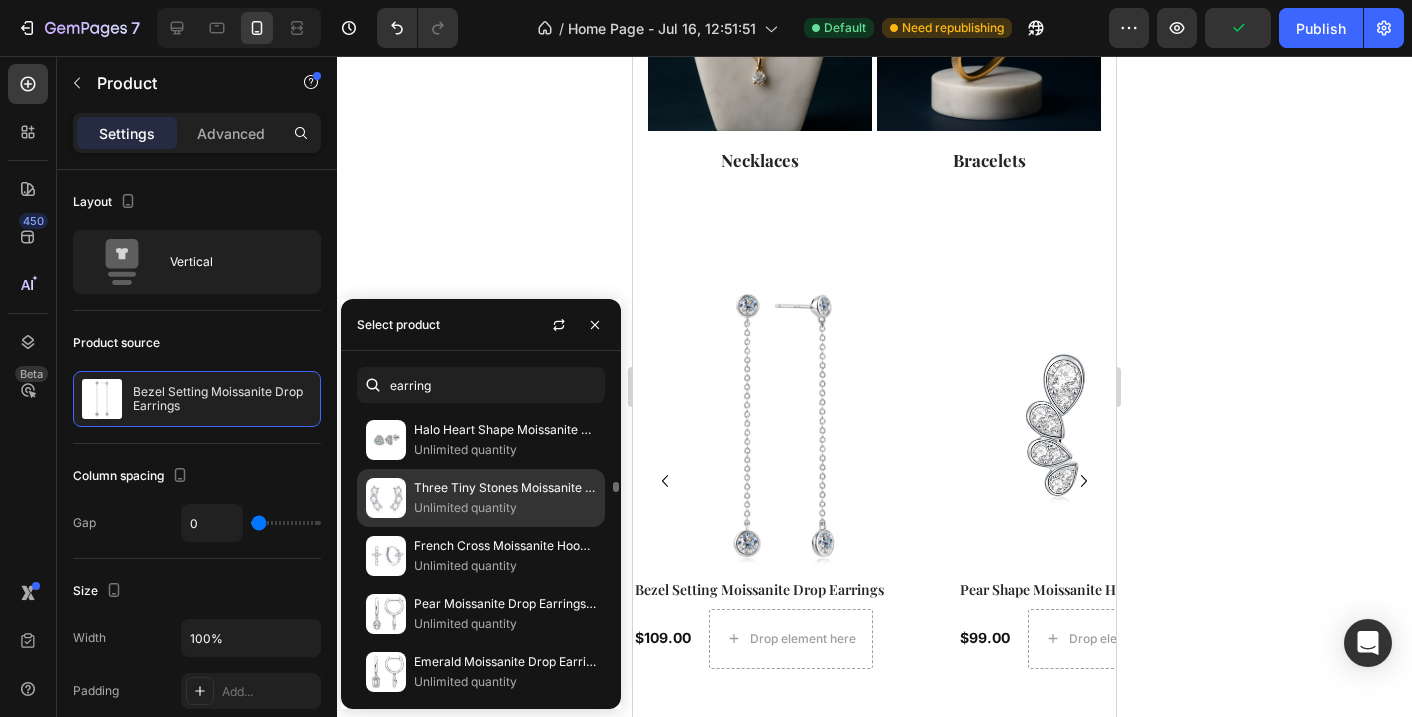 click on "Three Tiny Stones Moissanite Stud Earrings (0.6 ct.tw.) Unlimited quantity" 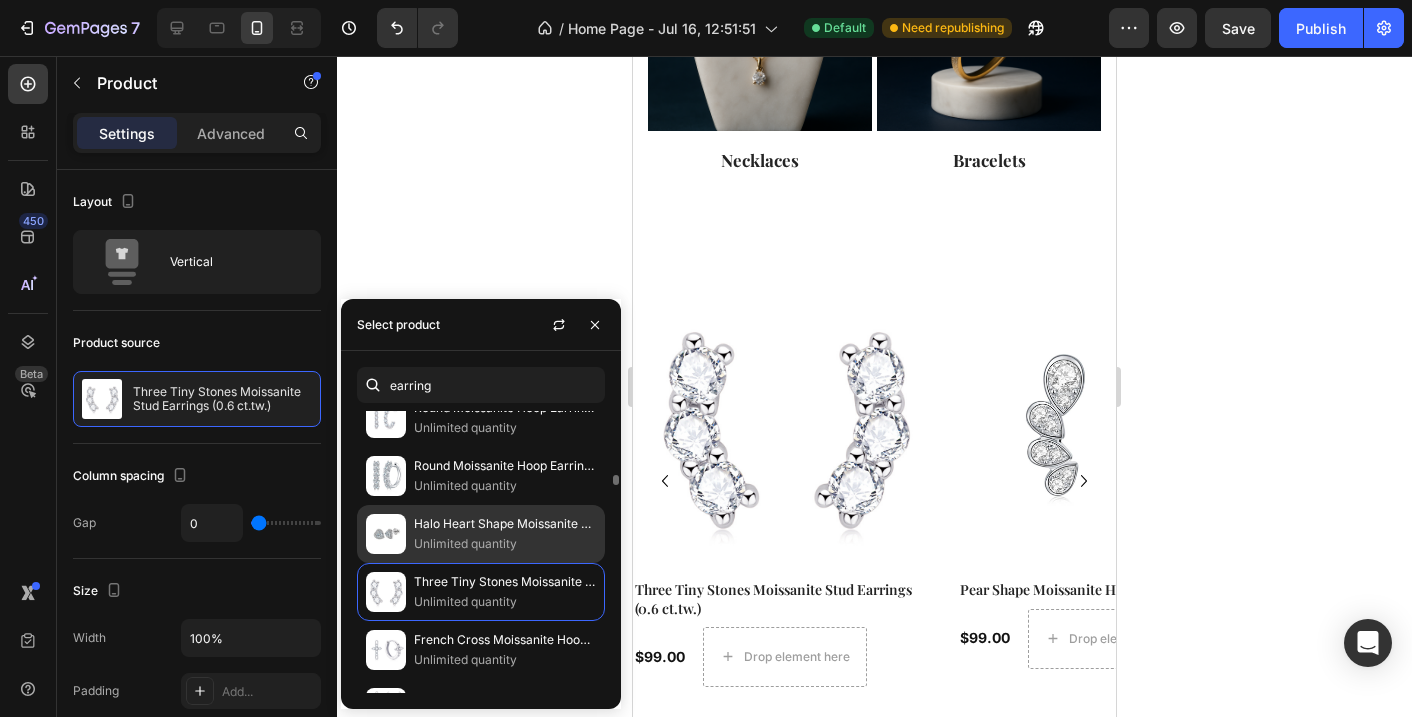 scroll, scrollTop: 1874, scrollLeft: 0, axis: vertical 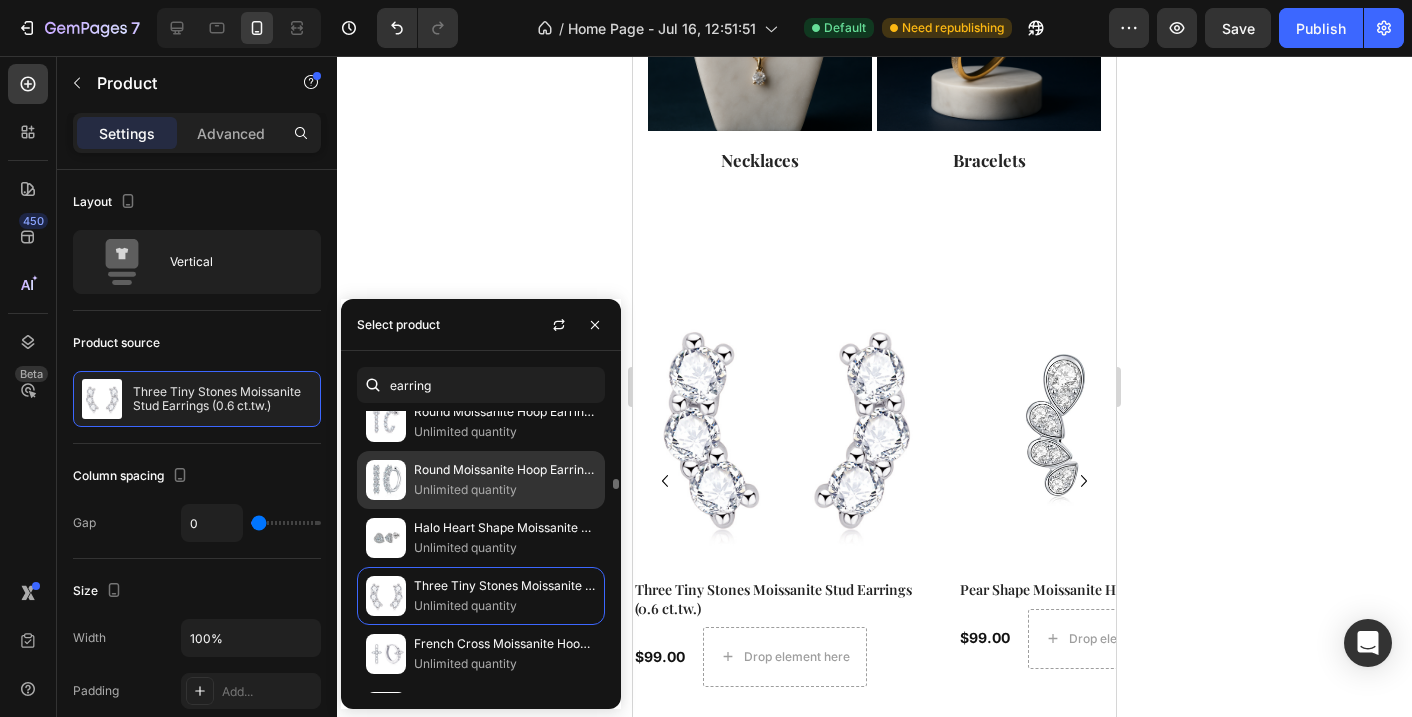click on "Round Moissanite Hoop Earrings (1.5 ct. tw.) Unlimited quantity" 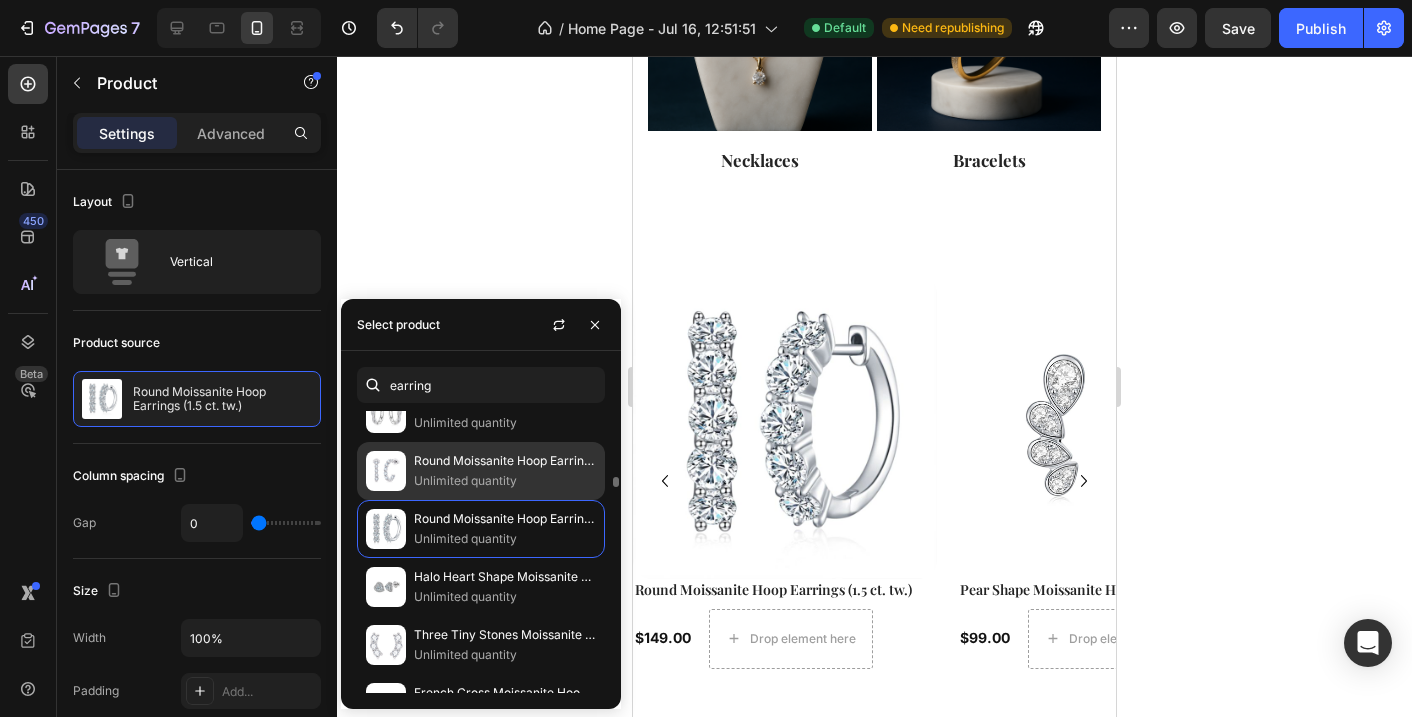 scroll, scrollTop: 1797, scrollLeft: 0, axis: vertical 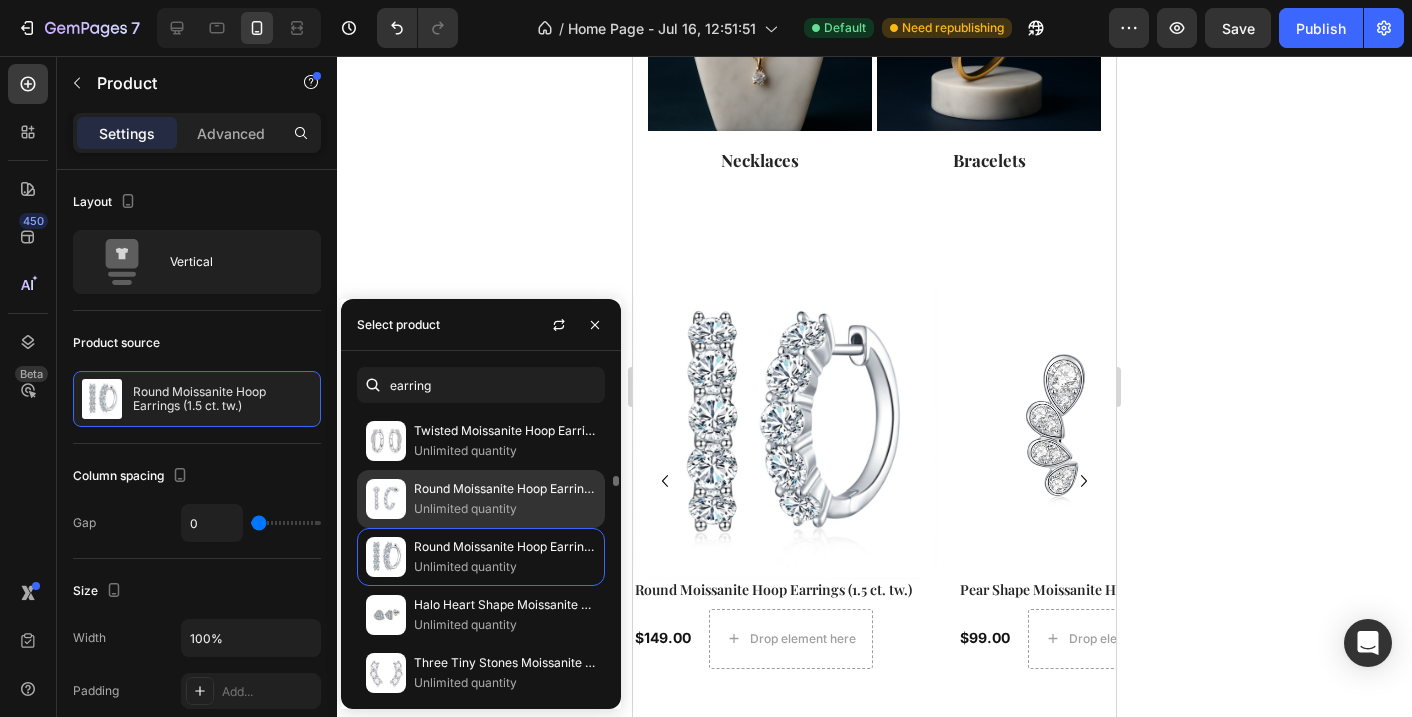 click on "Round Moissanite Hoop Earrings (1.8 ct. tw.)" at bounding box center [505, 489] 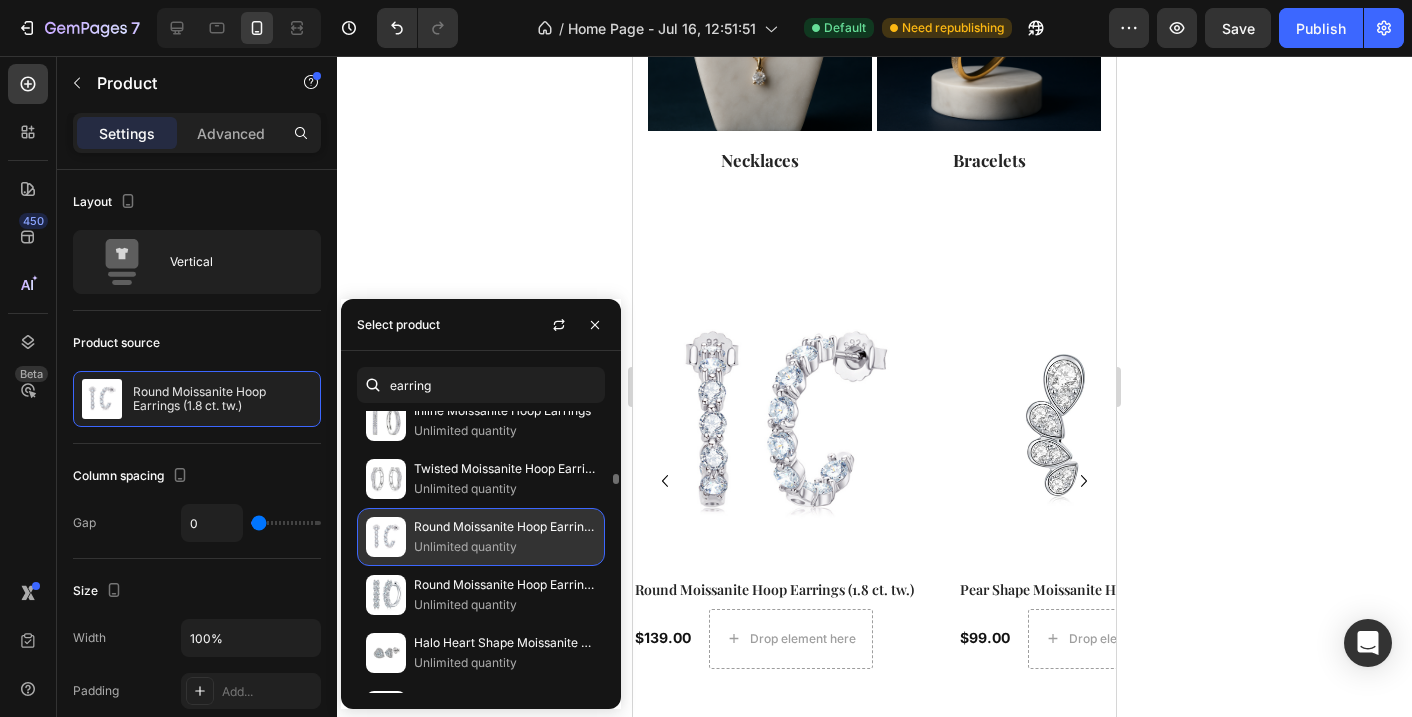 scroll, scrollTop: 1757, scrollLeft: 0, axis: vertical 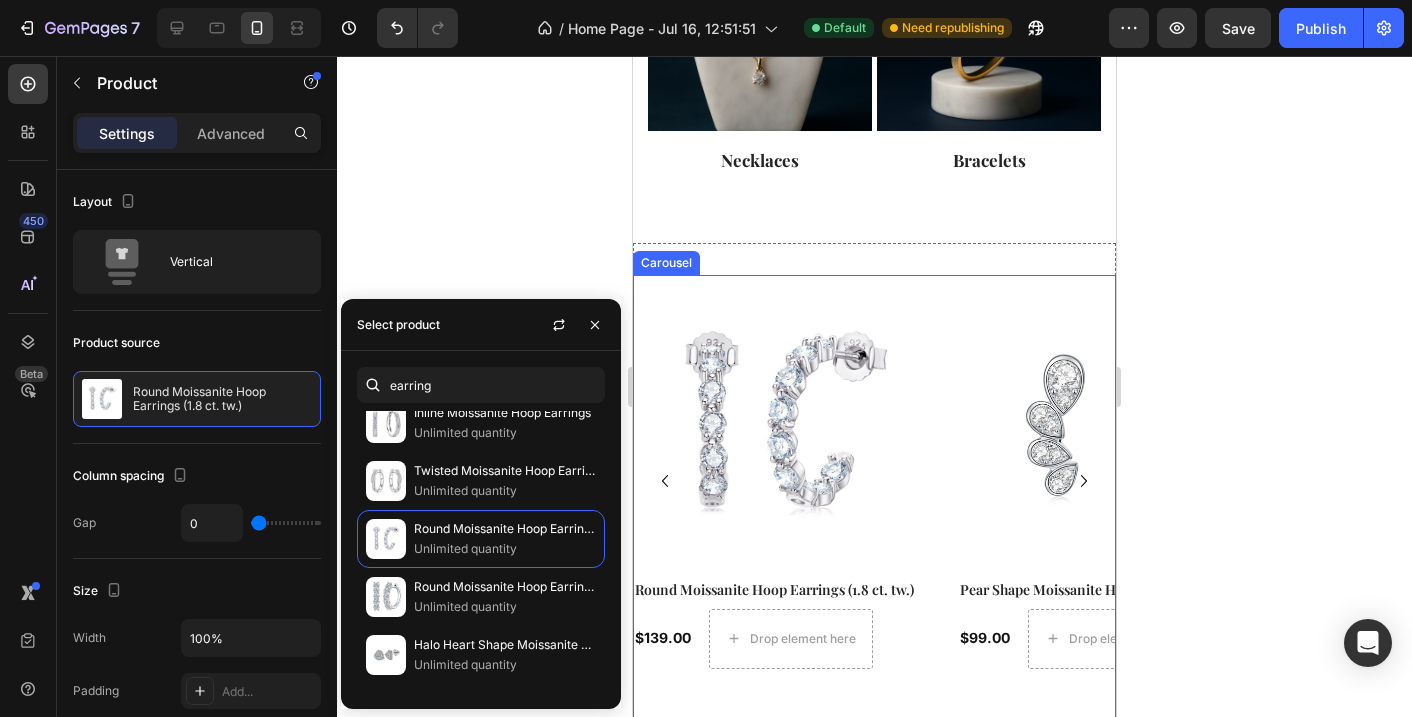click 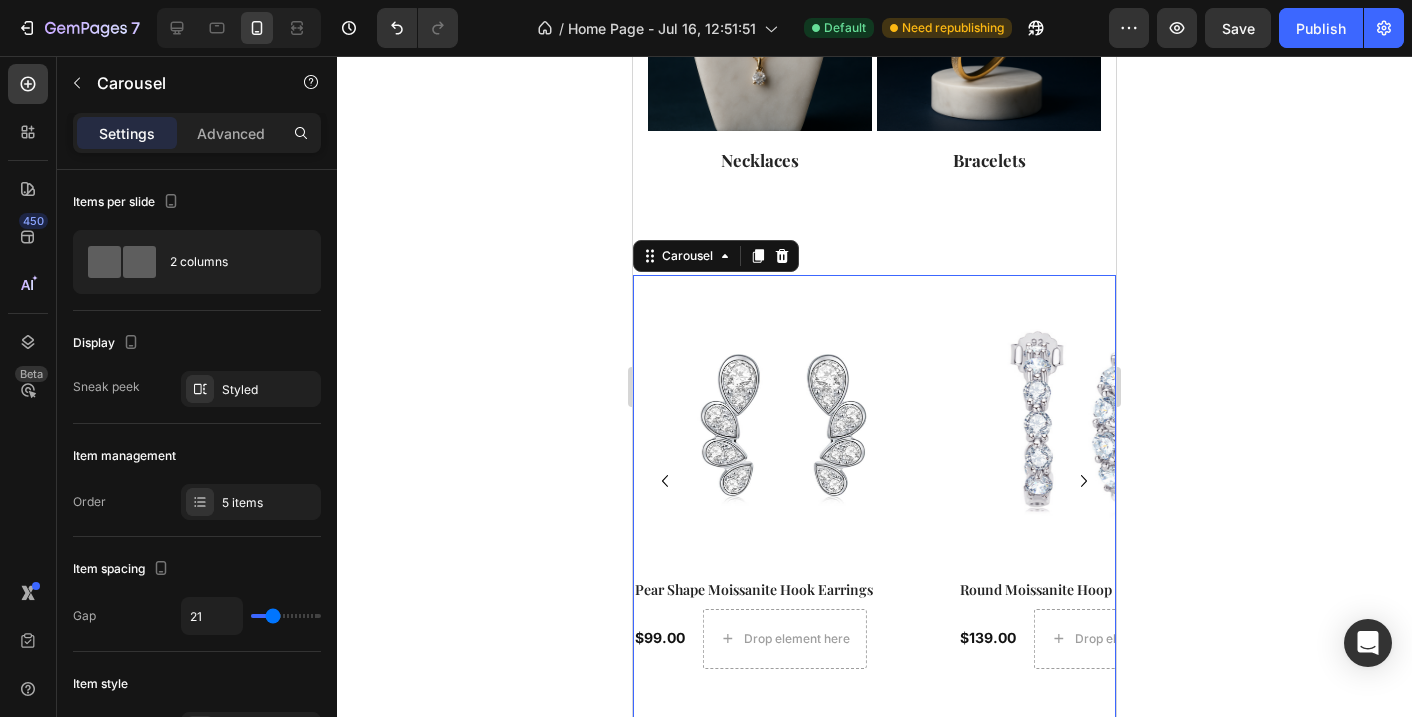 click 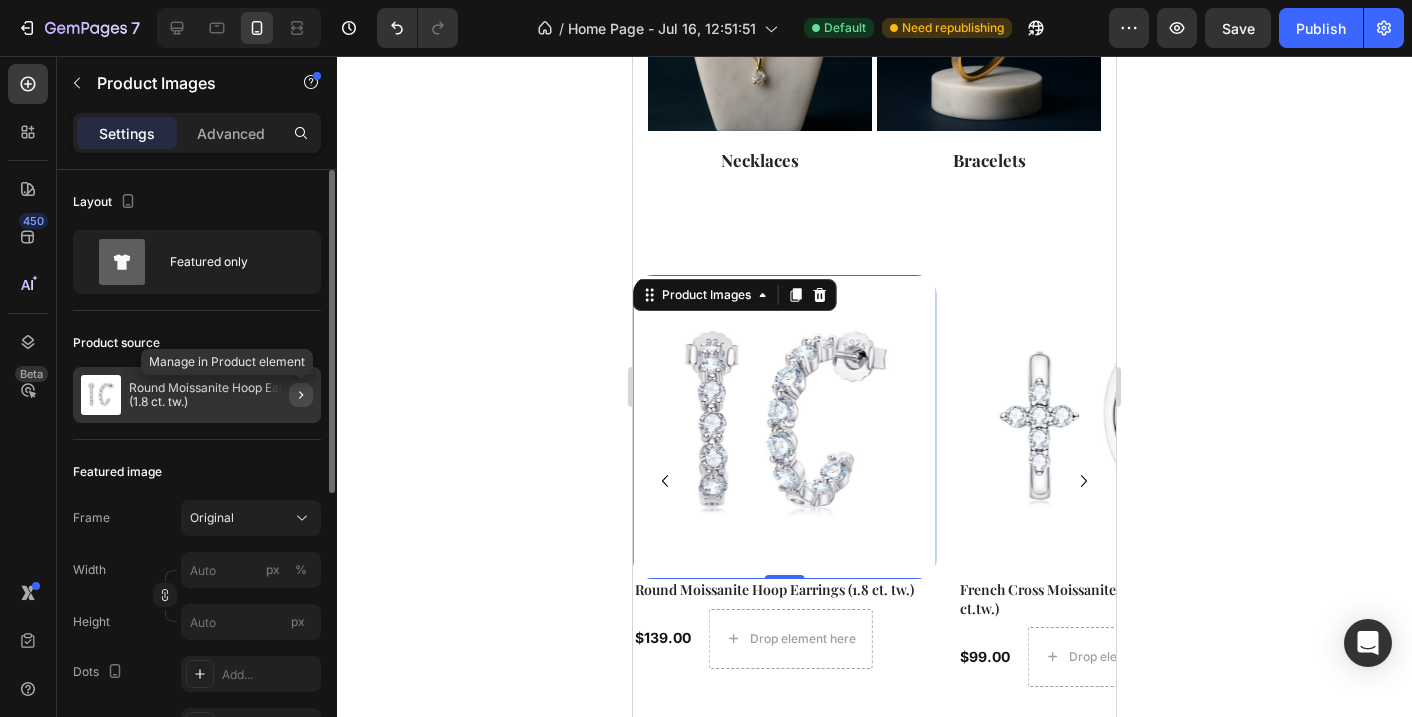 click 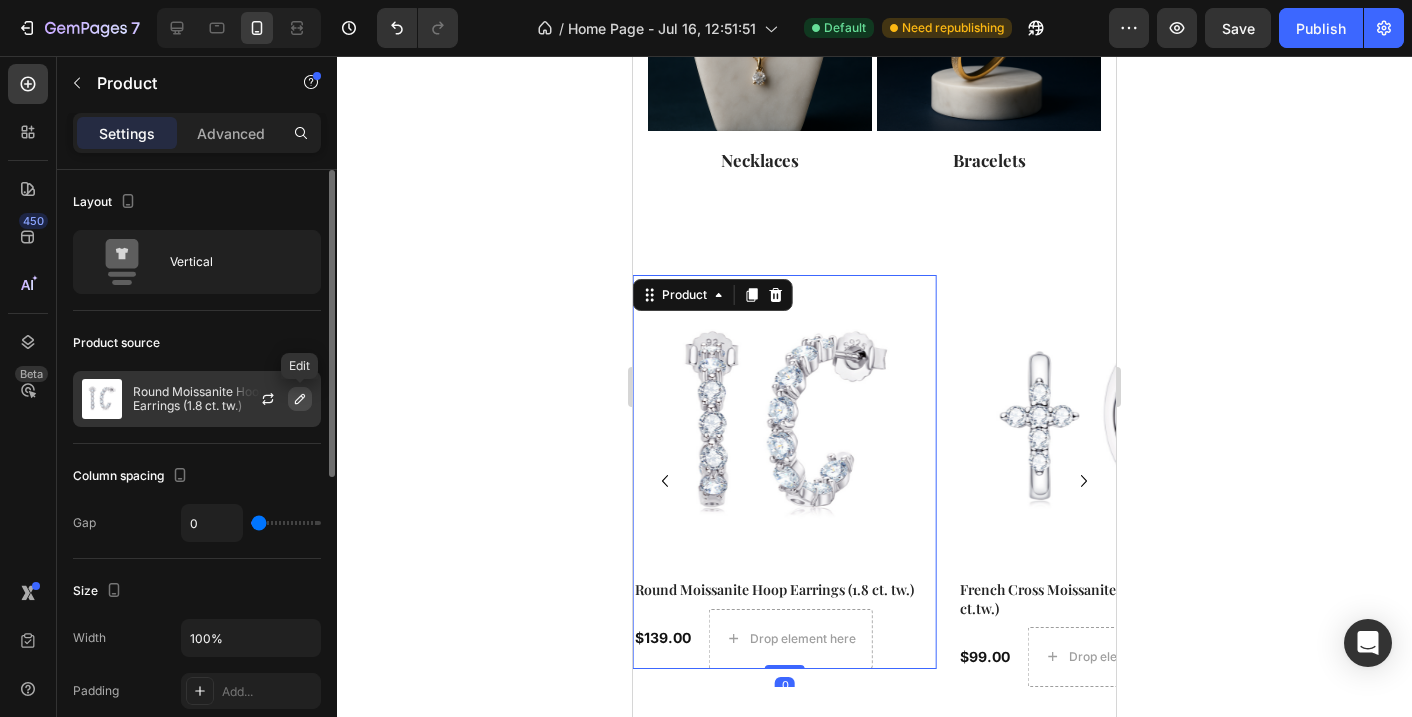 click 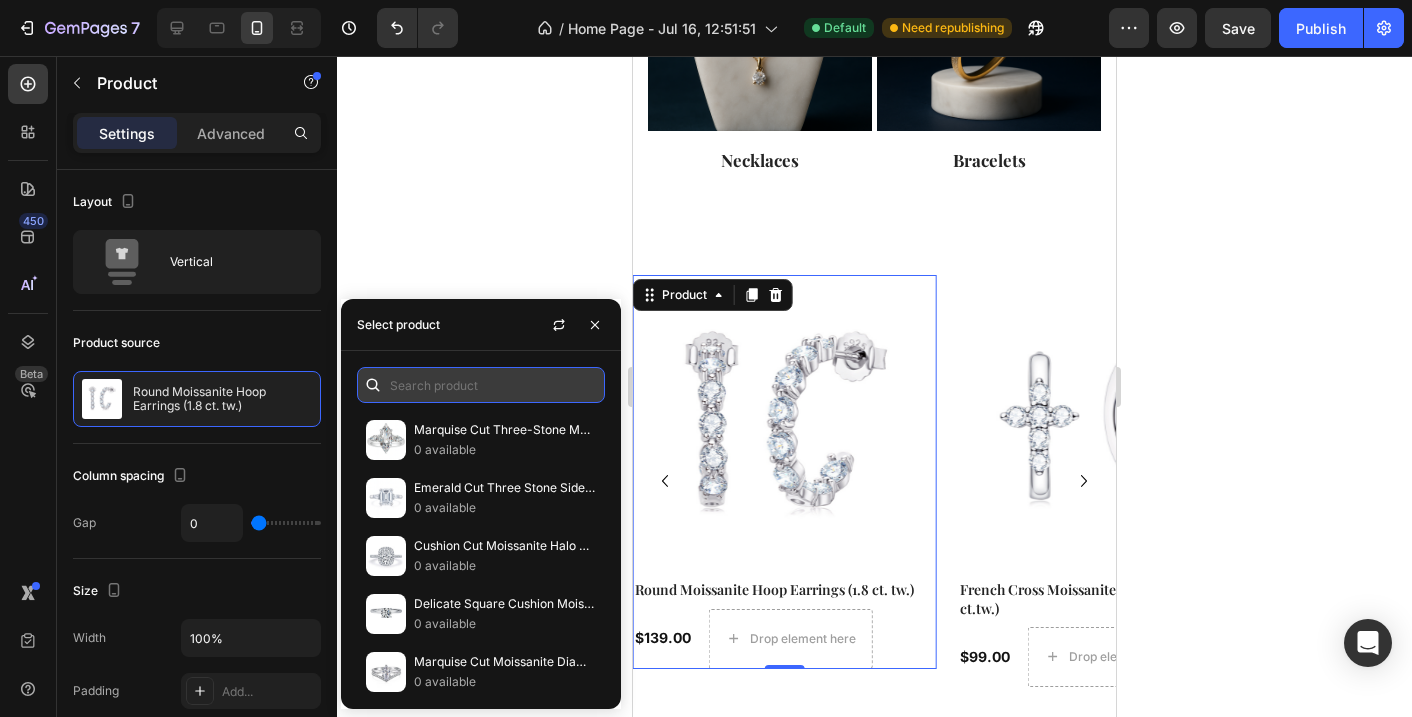 click at bounding box center [481, 385] 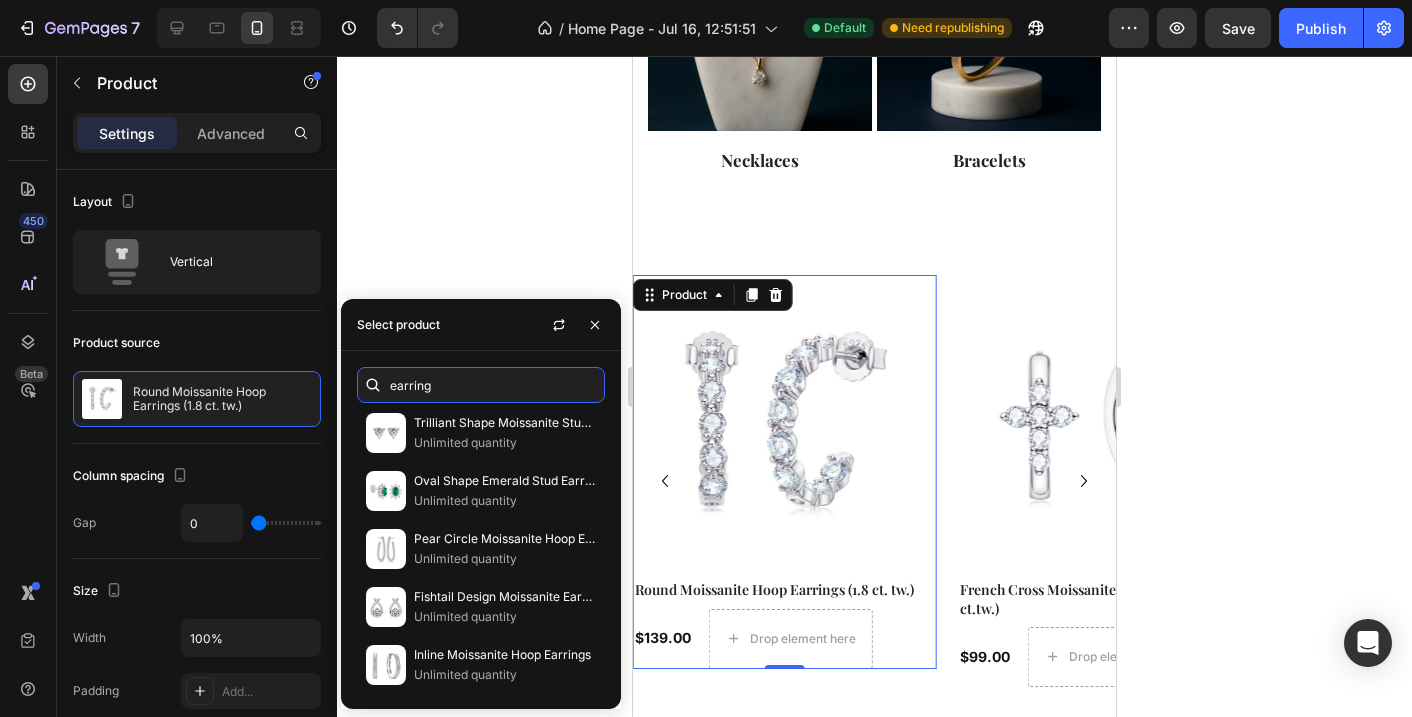 scroll, scrollTop: 1621, scrollLeft: 0, axis: vertical 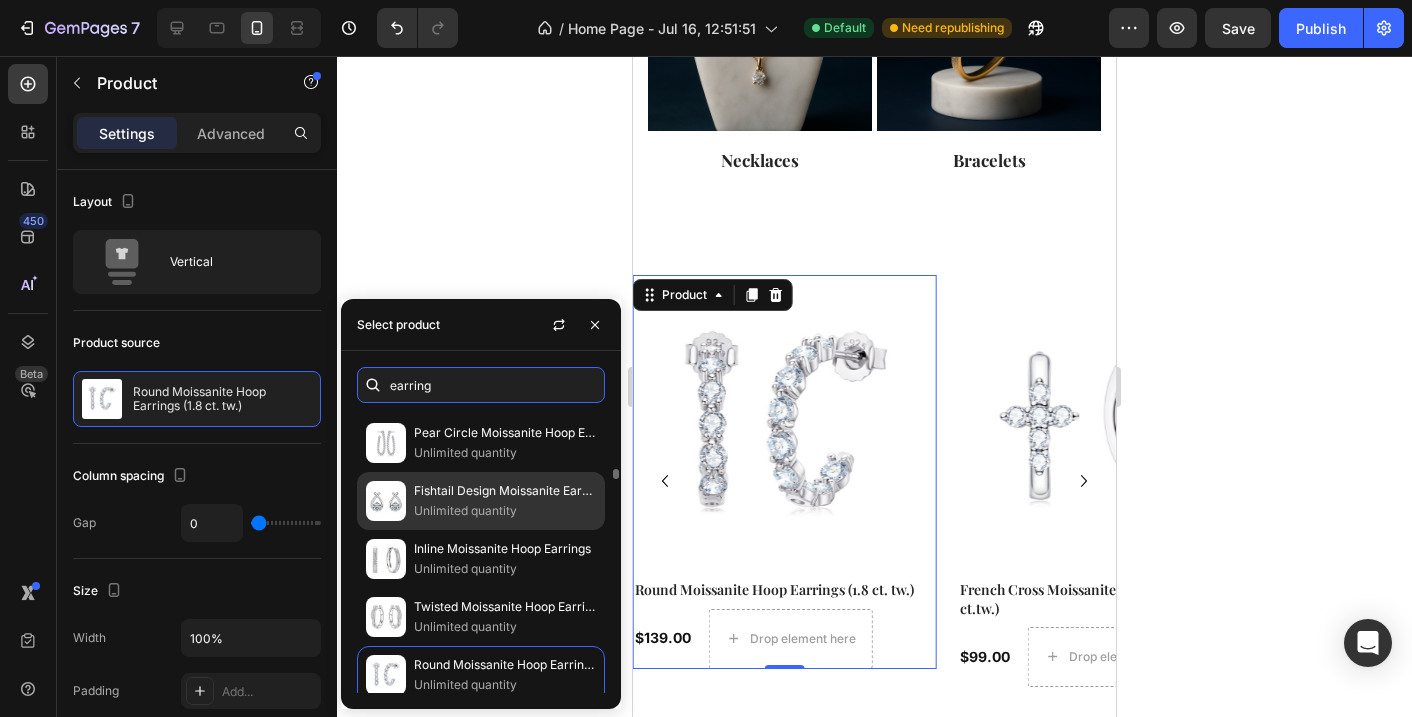 type on "earring" 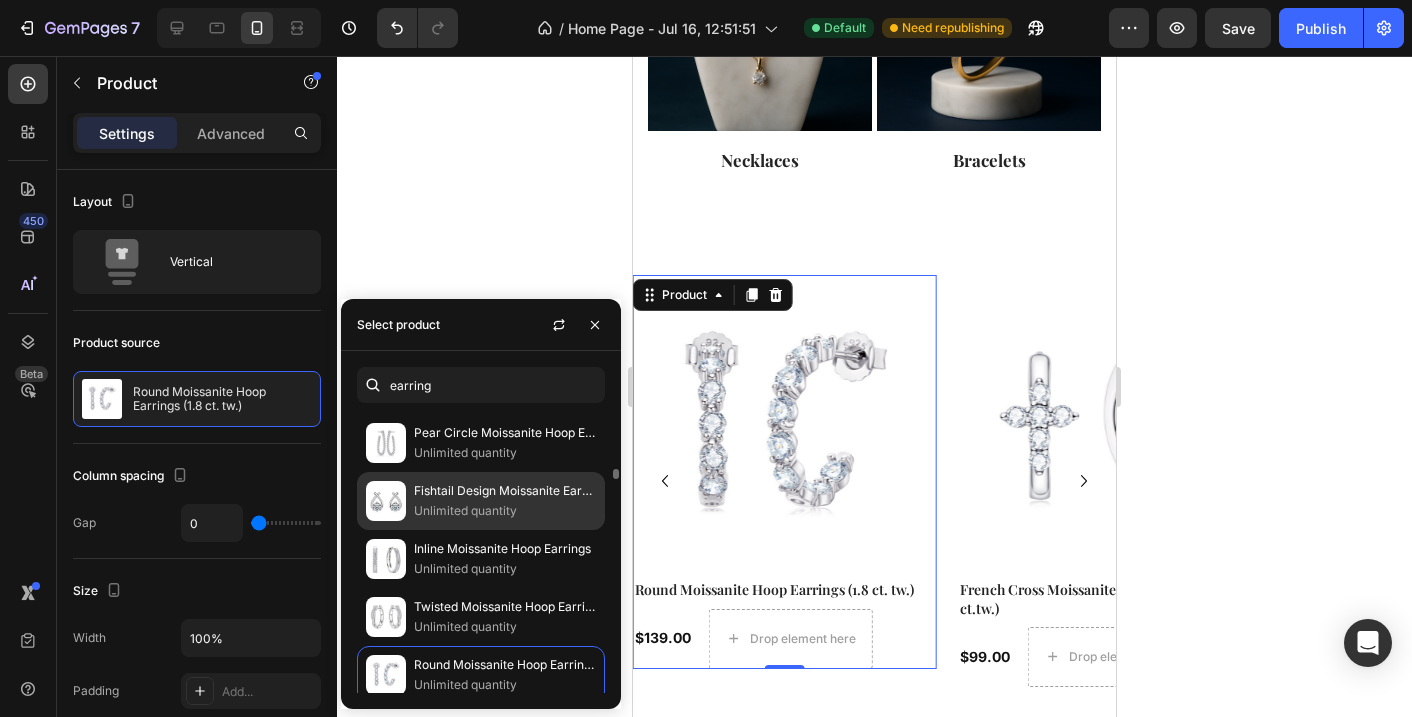 click on "Fishtail Design Moissanite Earrings" at bounding box center [505, 491] 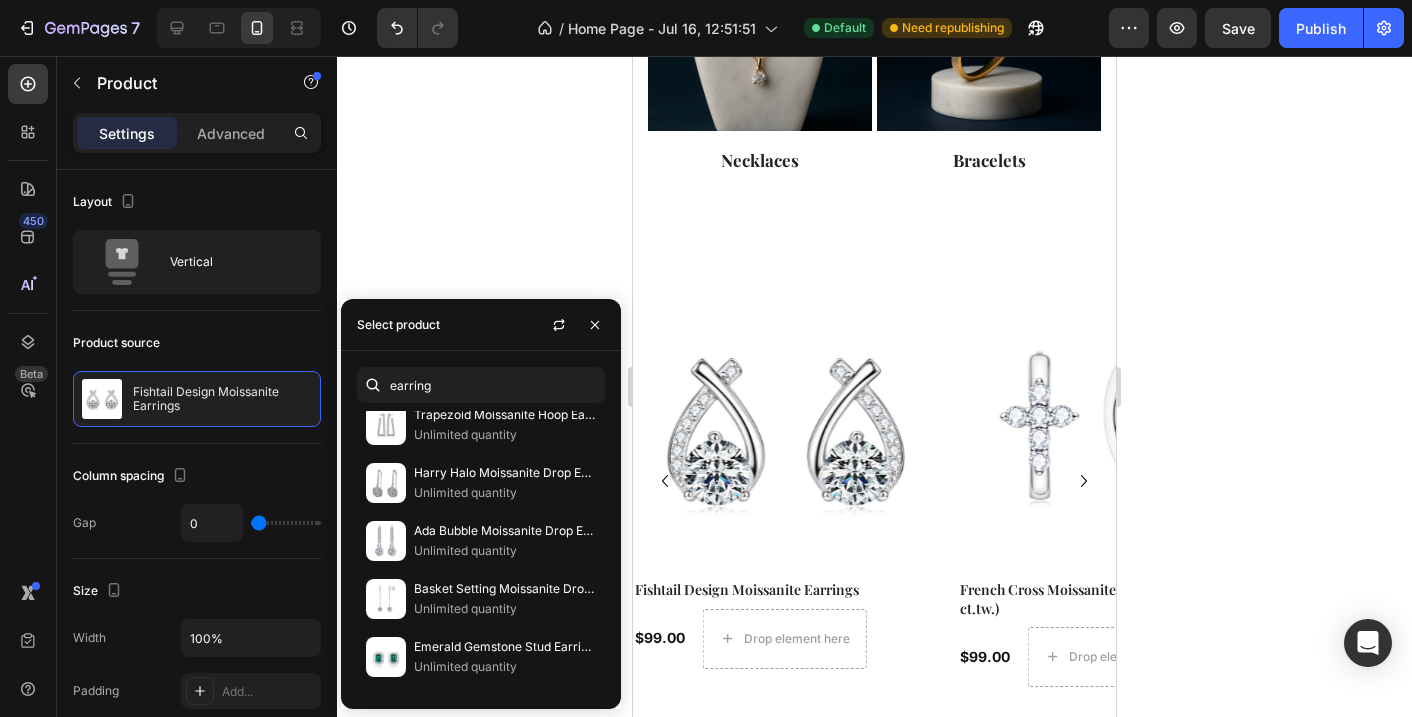 scroll, scrollTop: 2451, scrollLeft: 0, axis: vertical 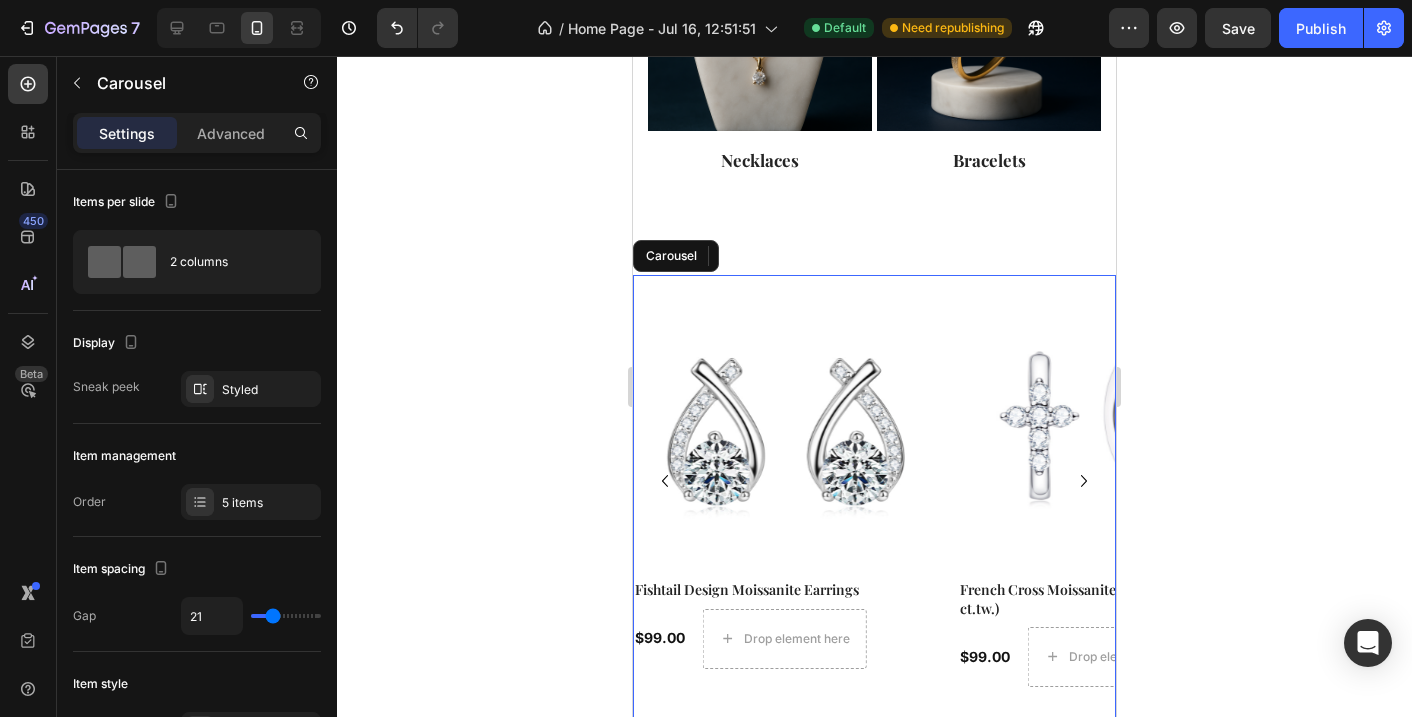 click 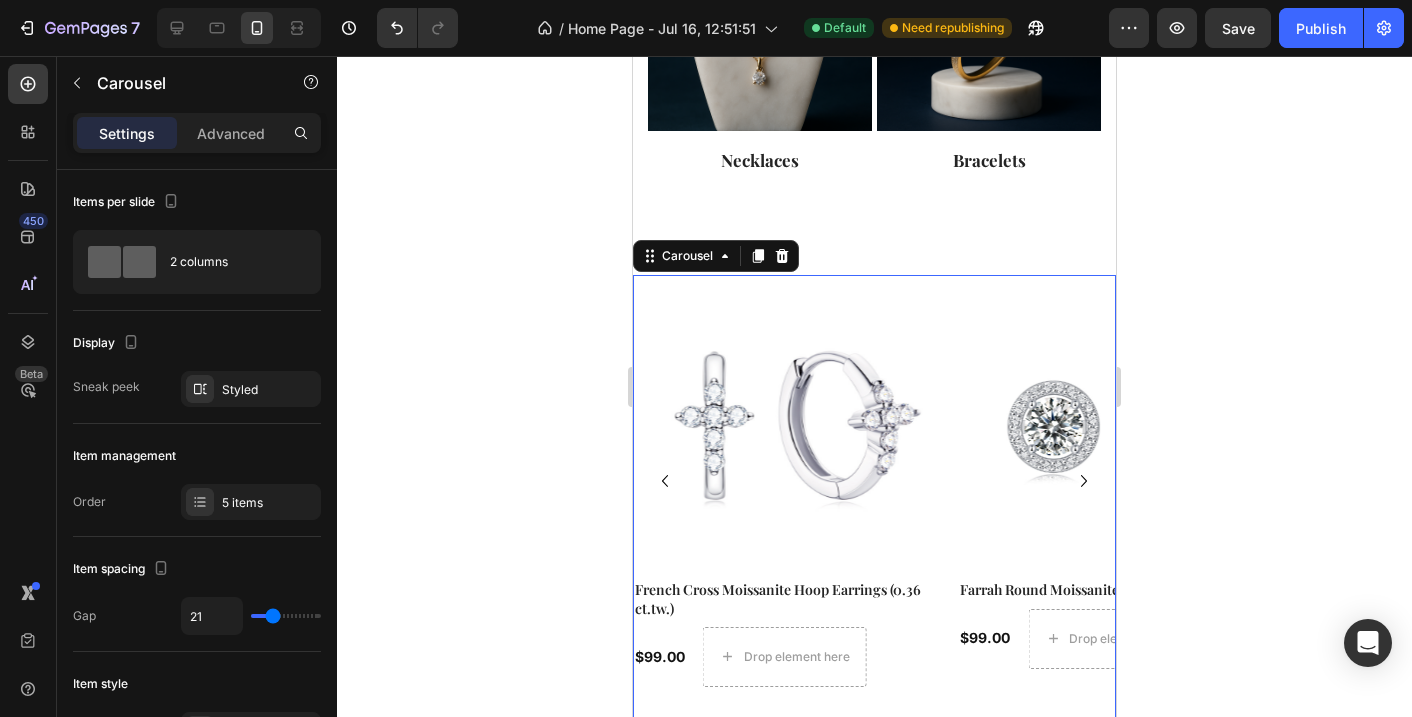 click 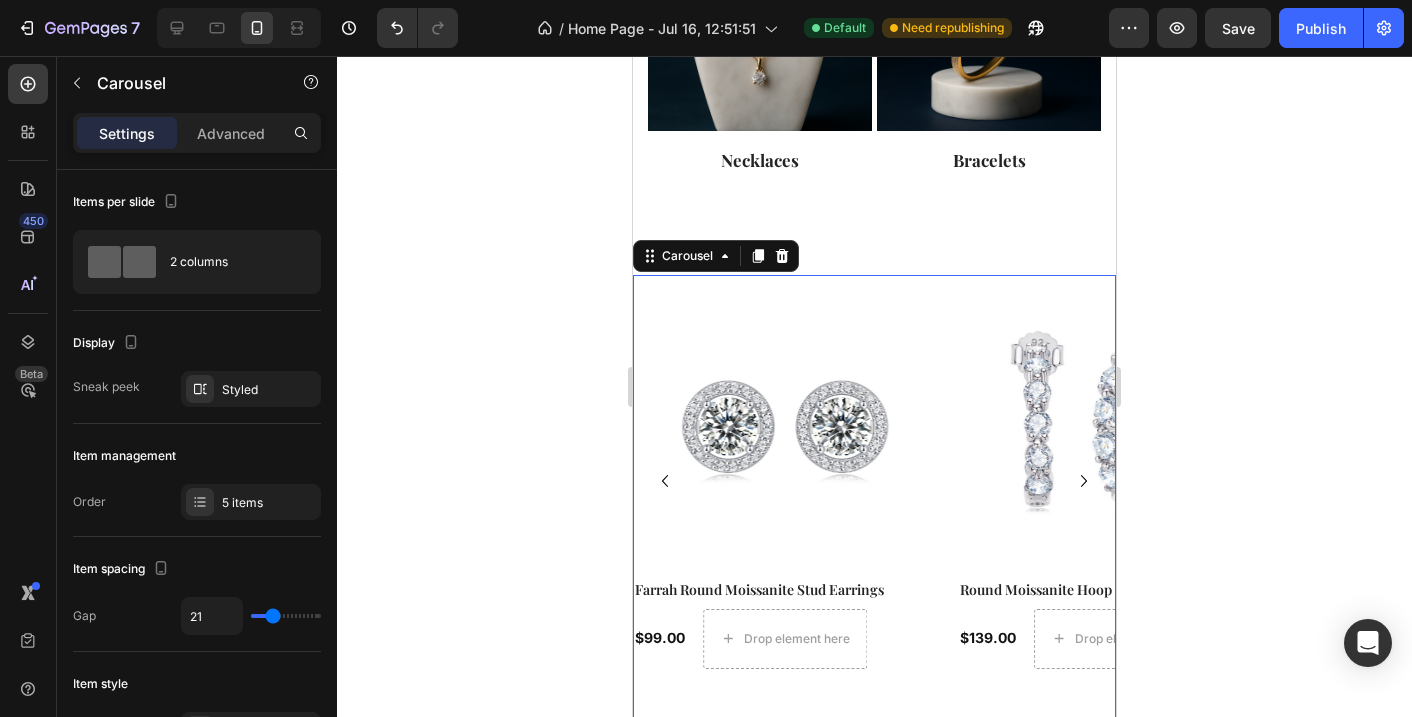 click 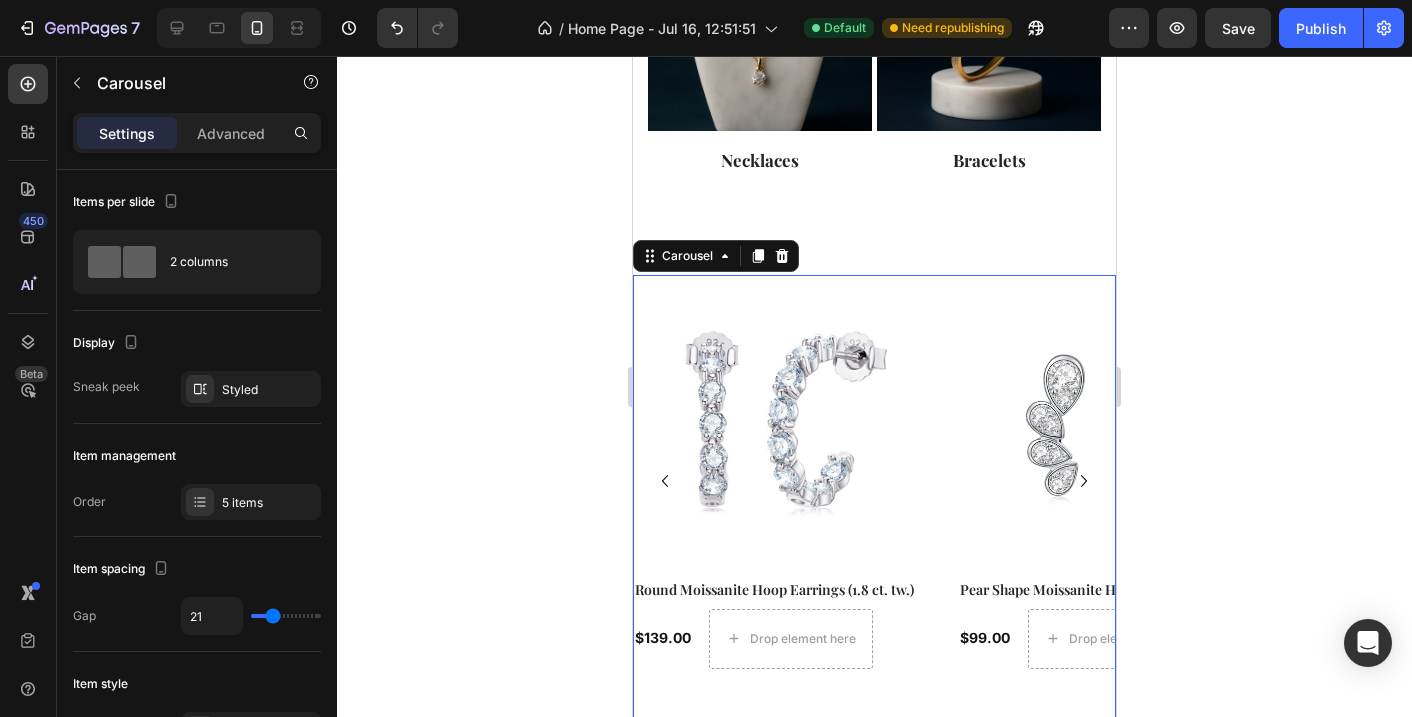 click 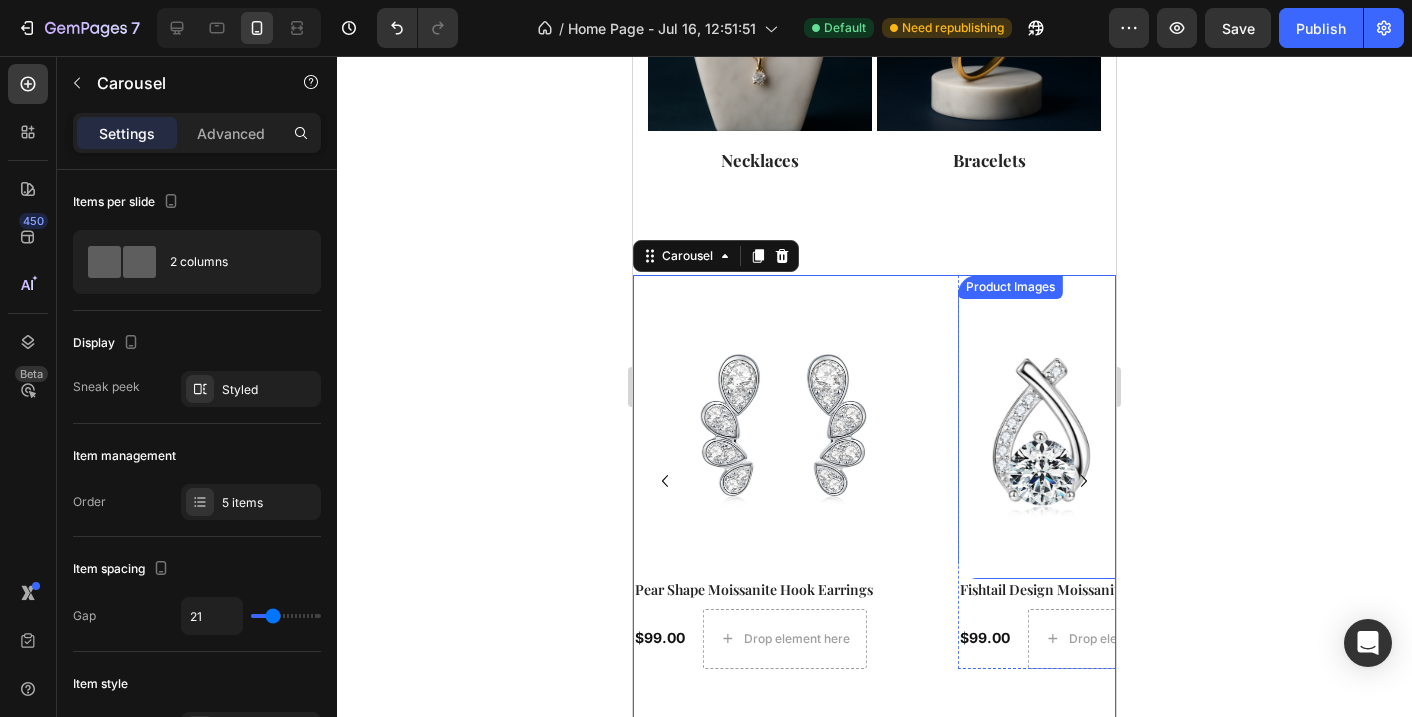 click 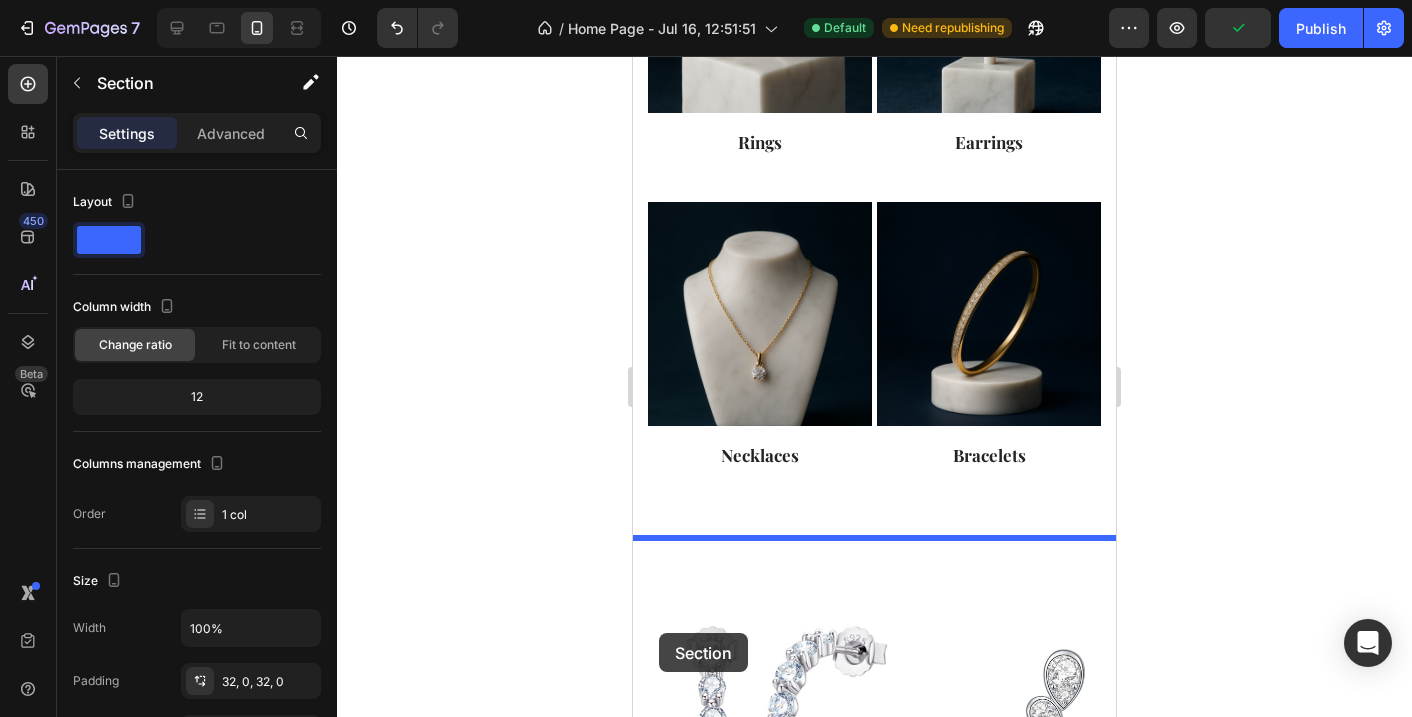 scroll, scrollTop: 810, scrollLeft: 0, axis: vertical 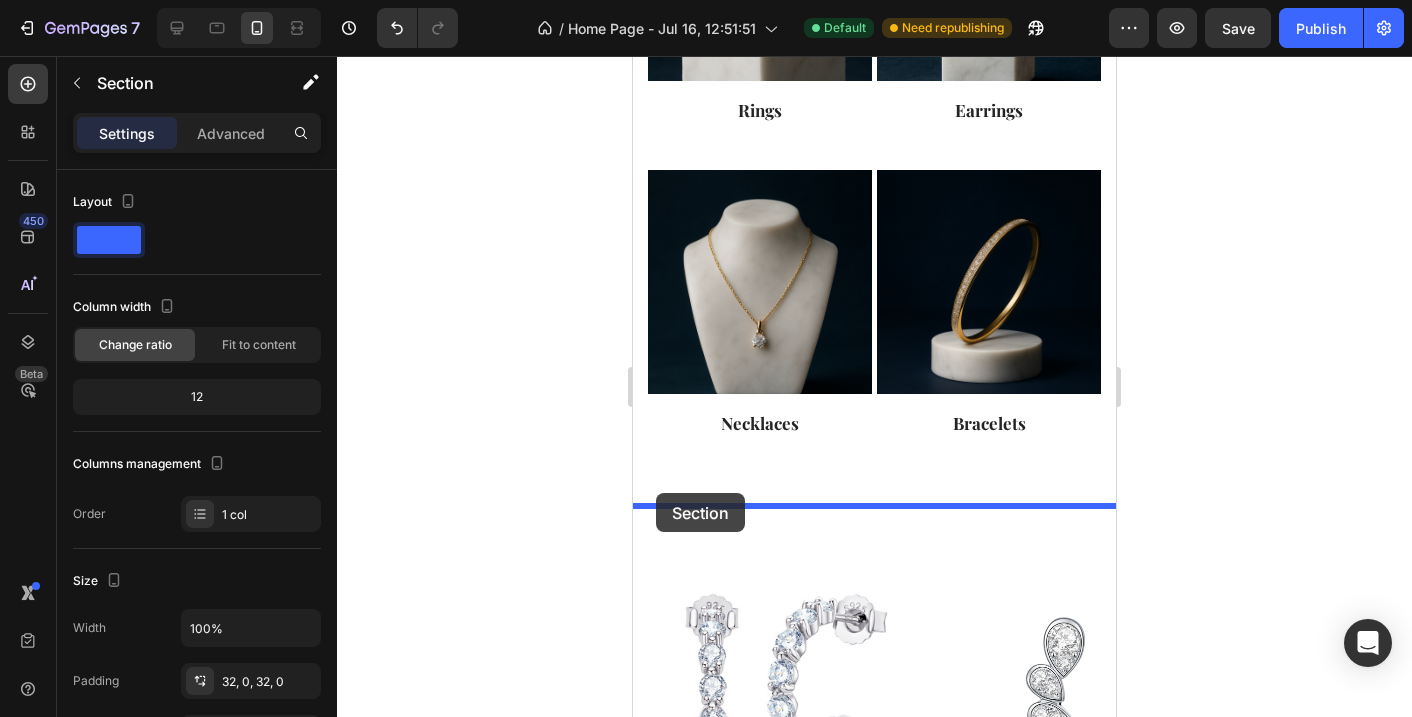 drag, startPoint x: 729, startPoint y: 257, endPoint x: 656, endPoint y: 493, distance: 247.03238 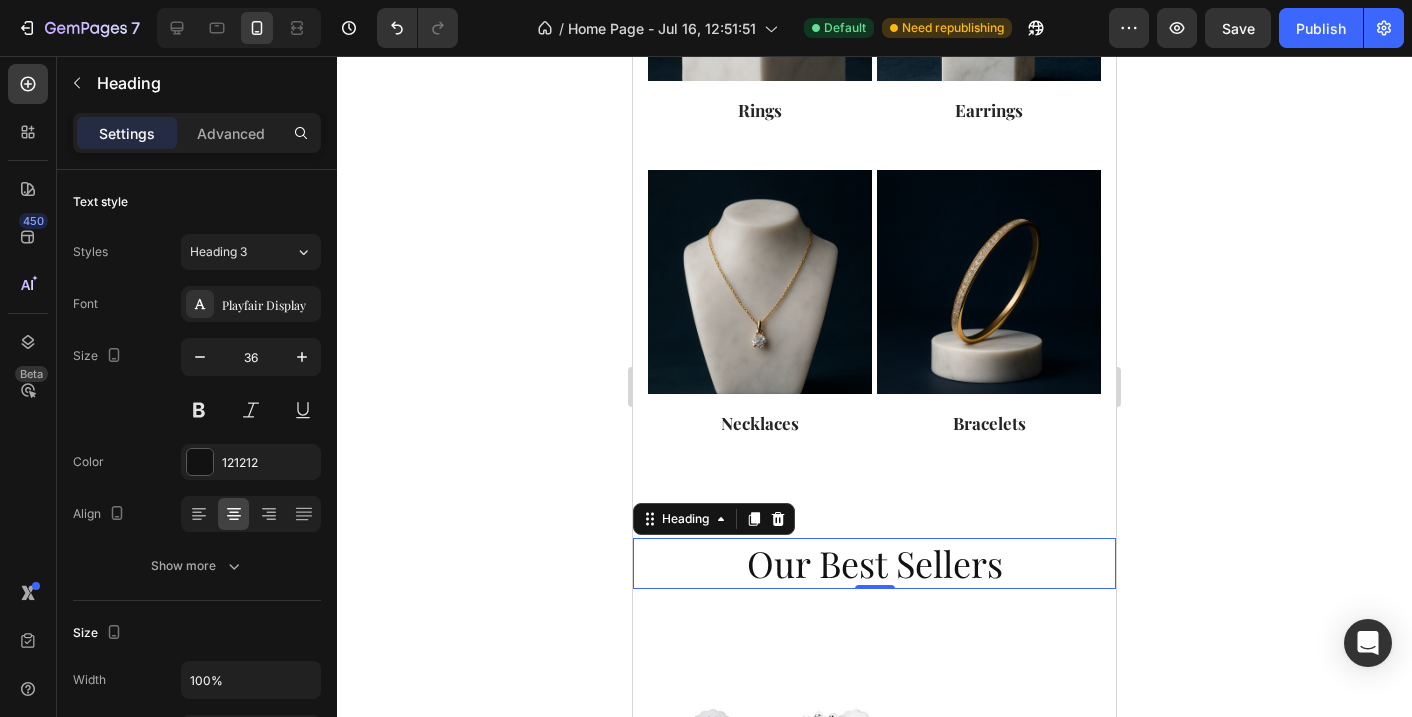 click on "Our Best Sellers" at bounding box center (874, 563) 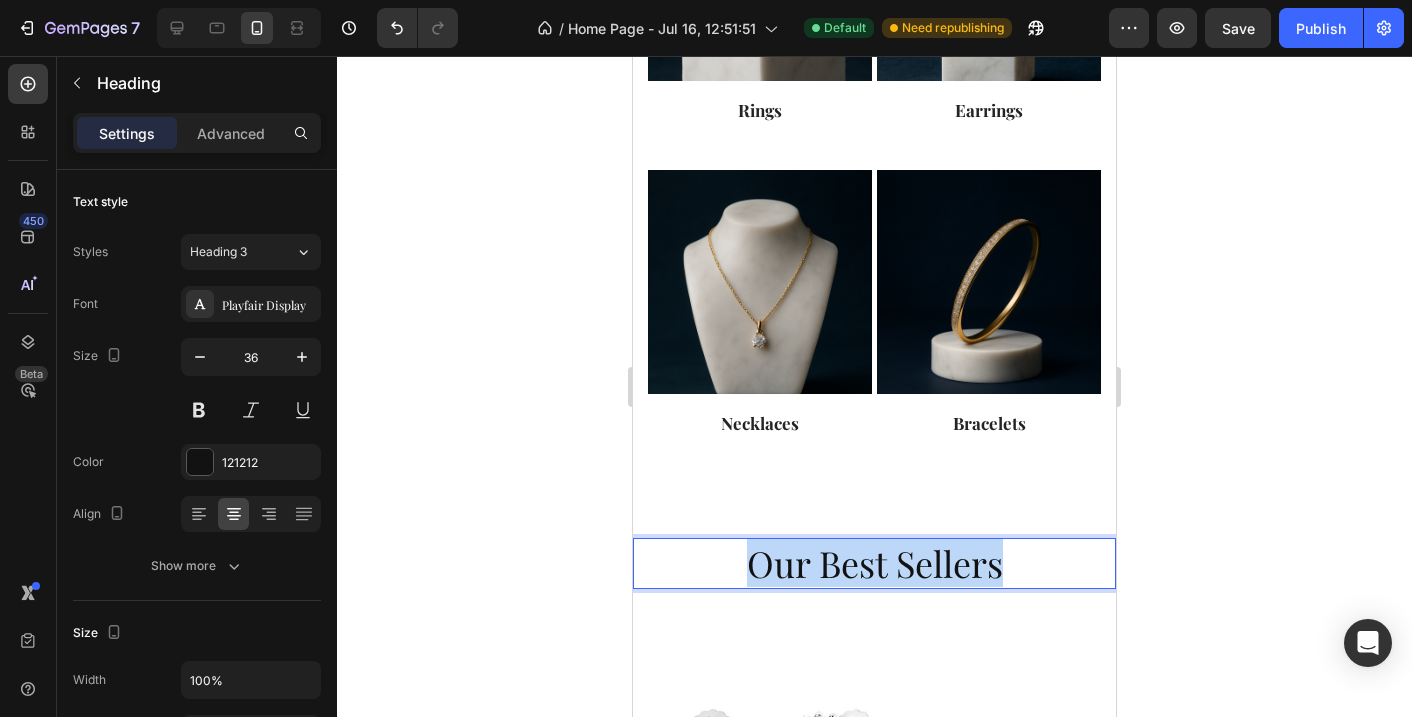 click on "Our Best Sellers" at bounding box center (874, 563) 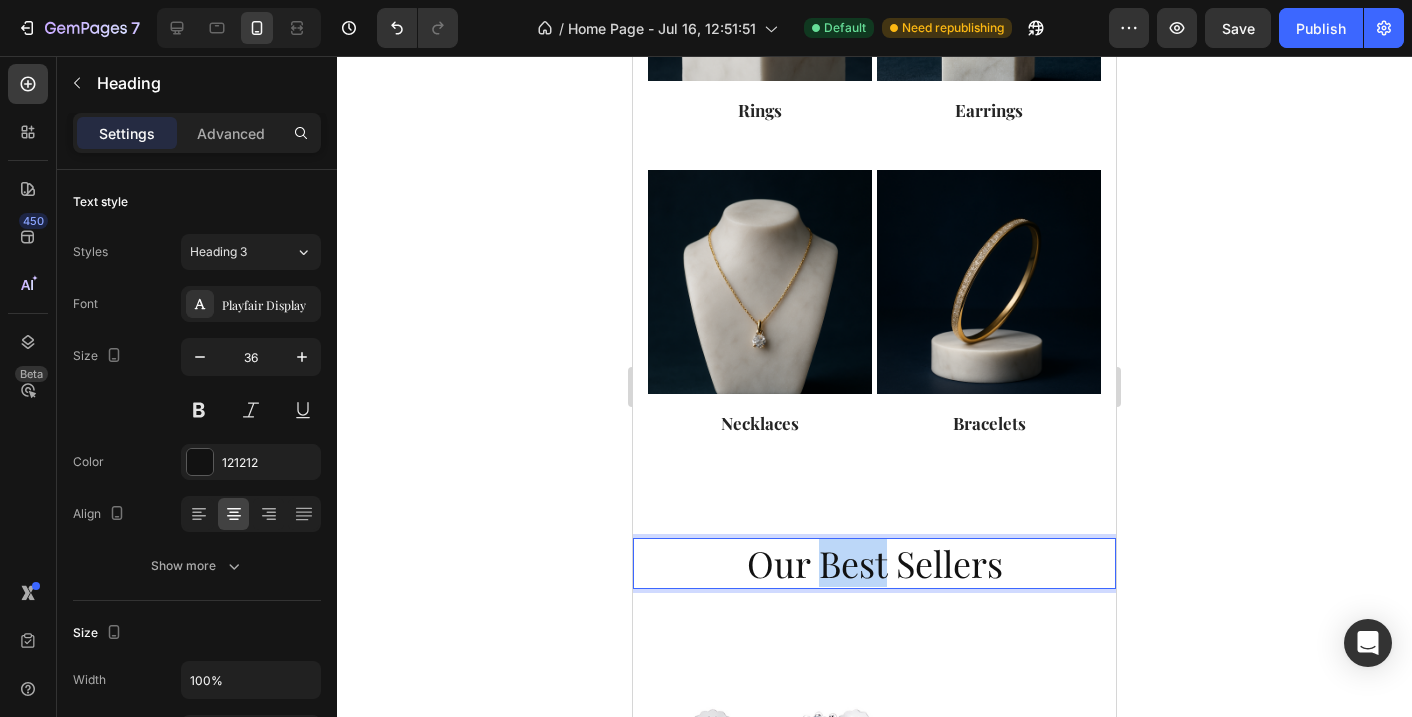 click on "Our Best Sellers" at bounding box center [874, 563] 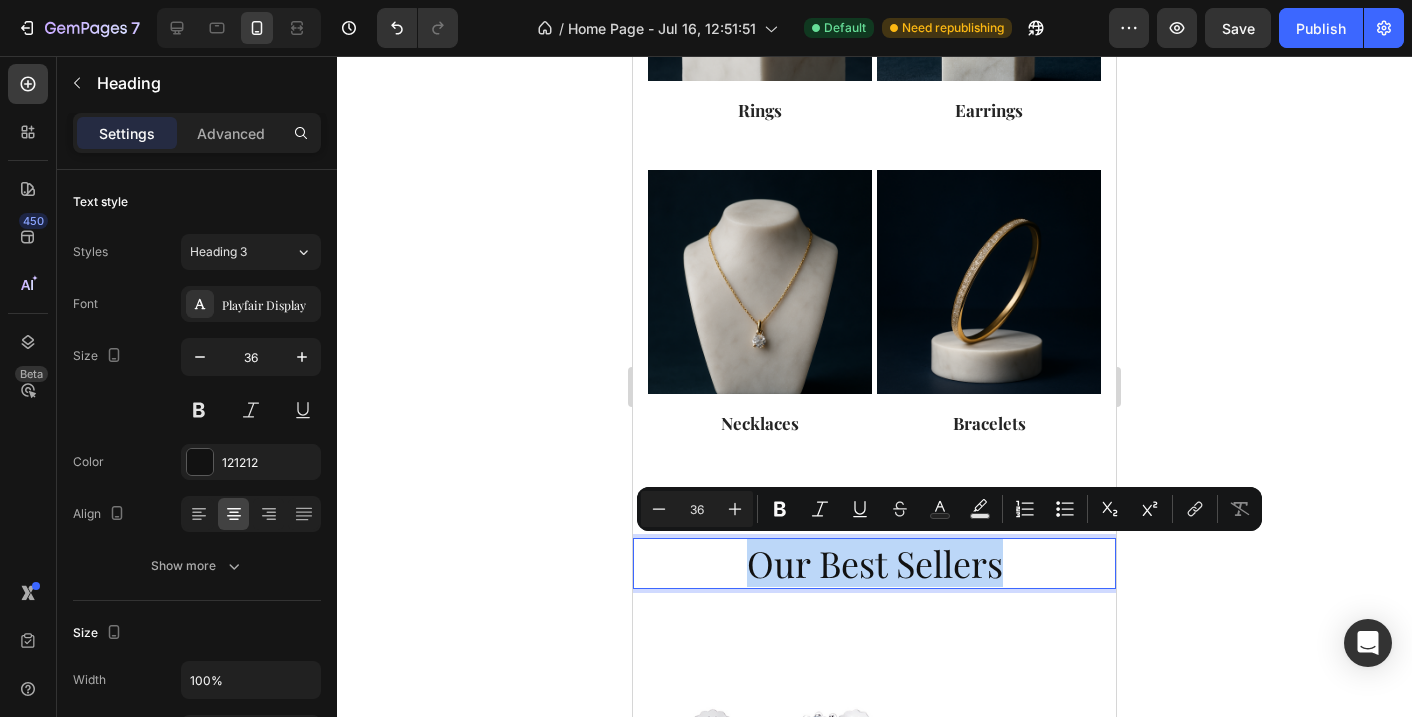 click on "Our Best Sellers" at bounding box center [874, 563] 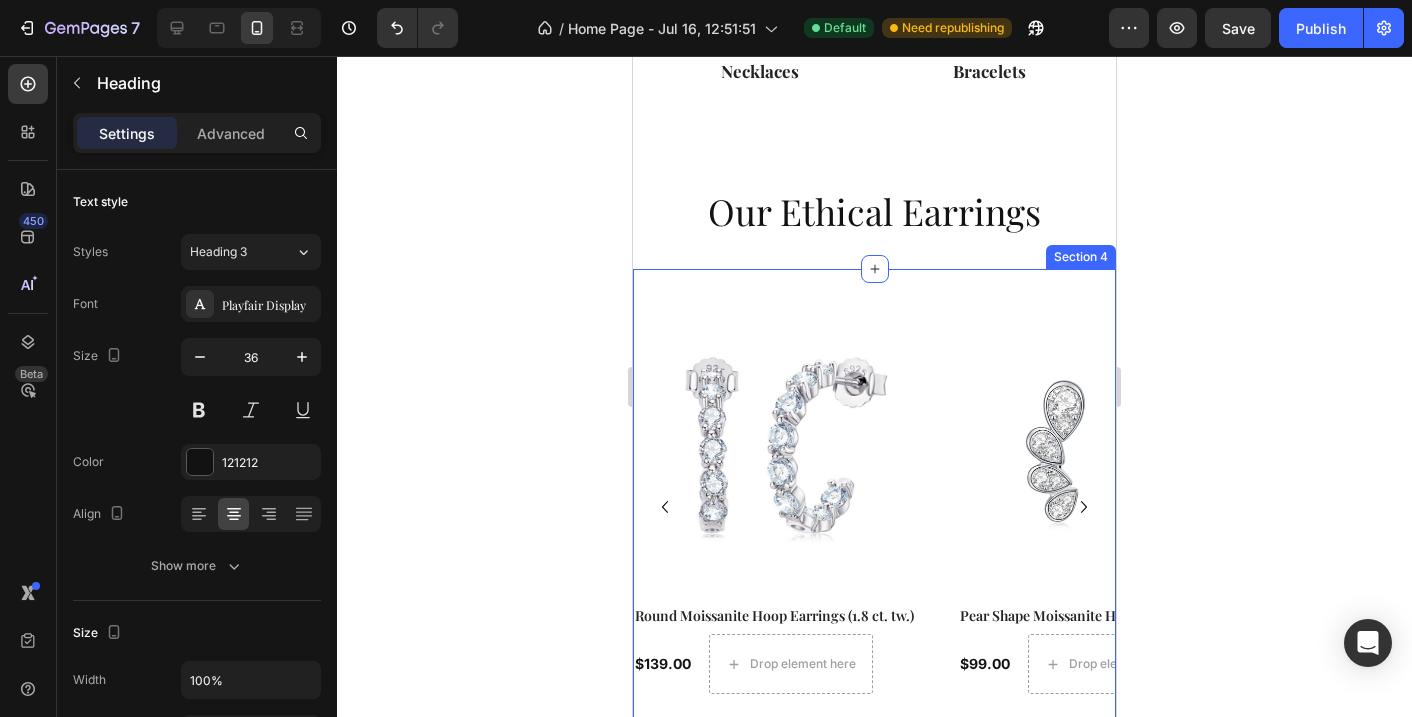 scroll, scrollTop: 1160, scrollLeft: 0, axis: vertical 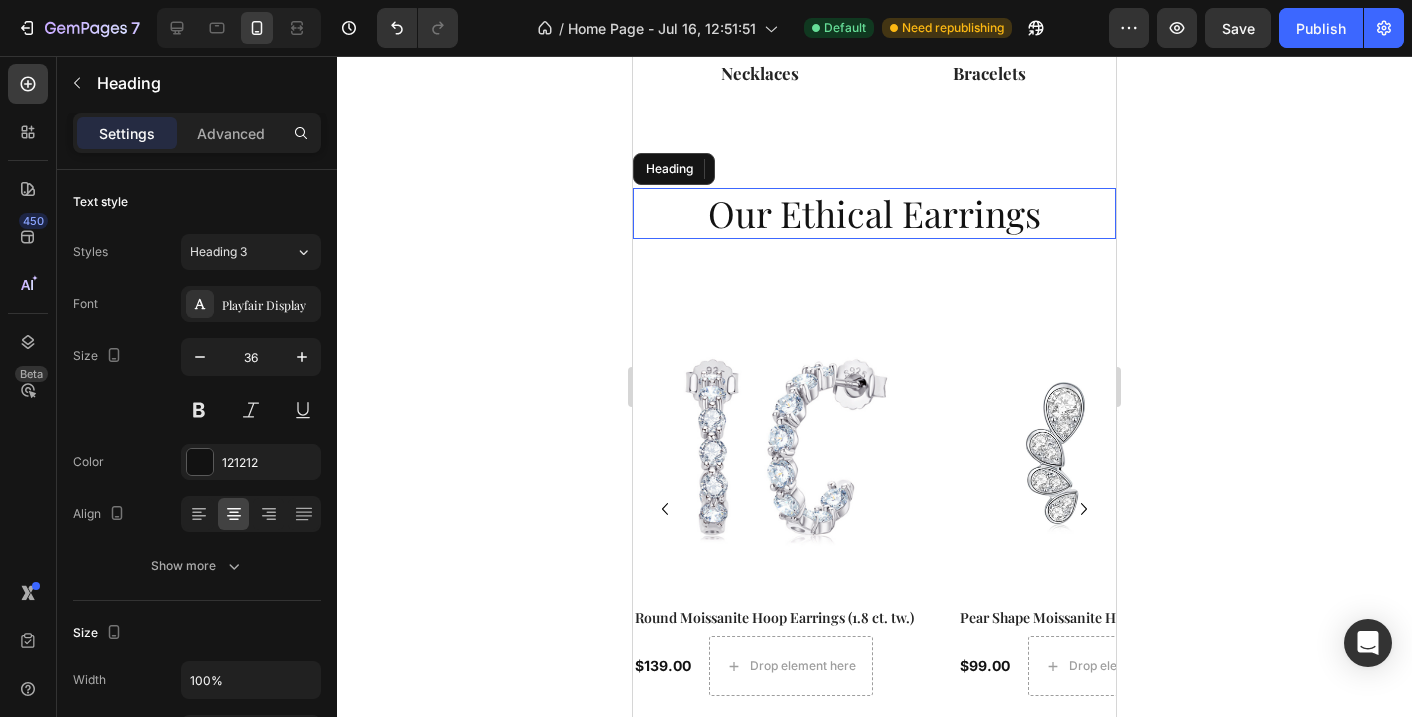 click on "Our Ethical Earrings" at bounding box center [874, 213] 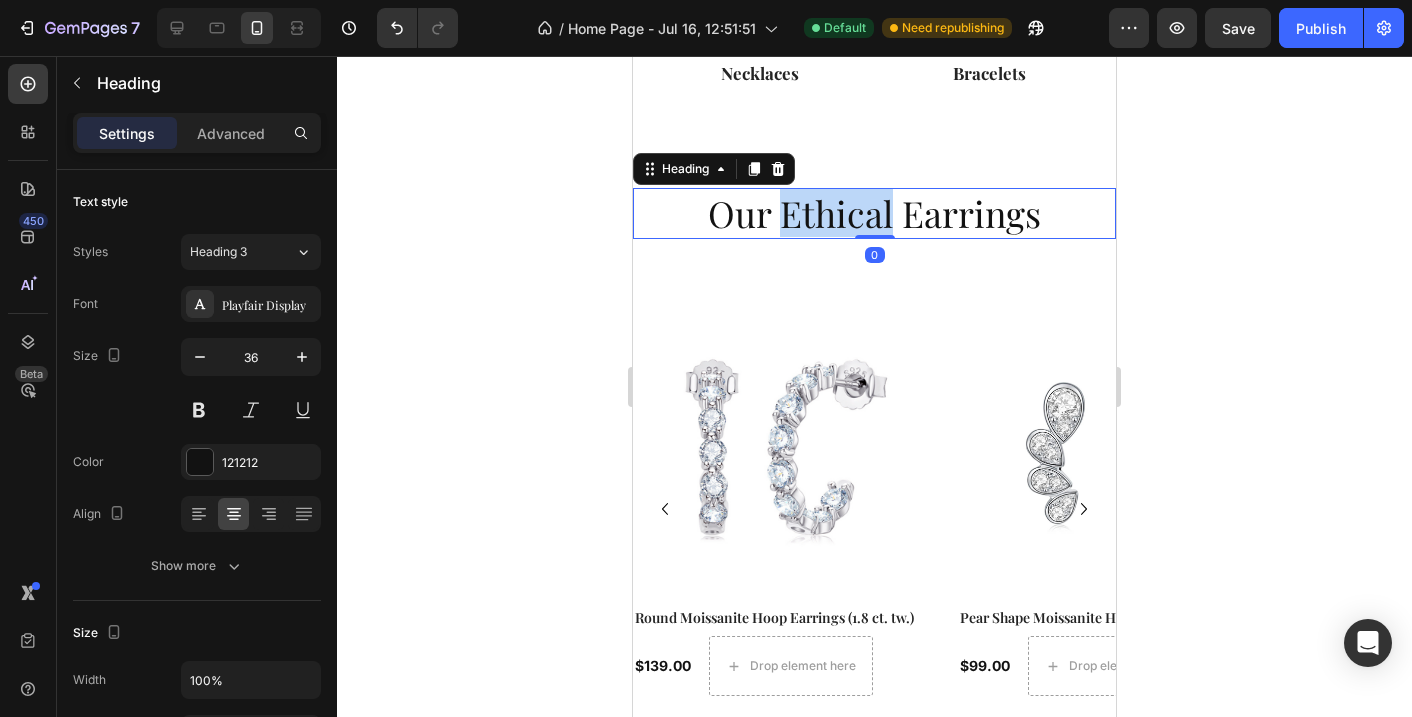 click on "Our Ethical Earrings" at bounding box center [874, 213] 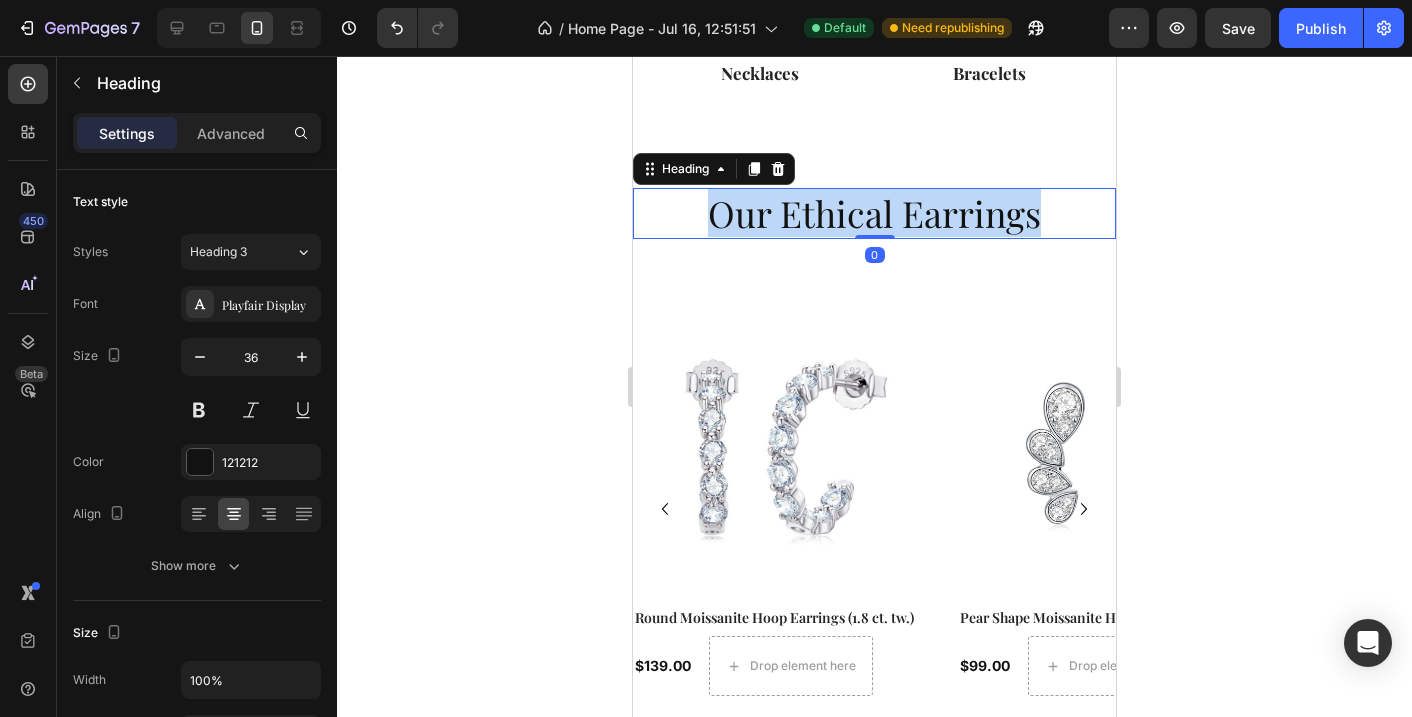 click on "Our Ethical Earrings" at bounding box center [874, 213] 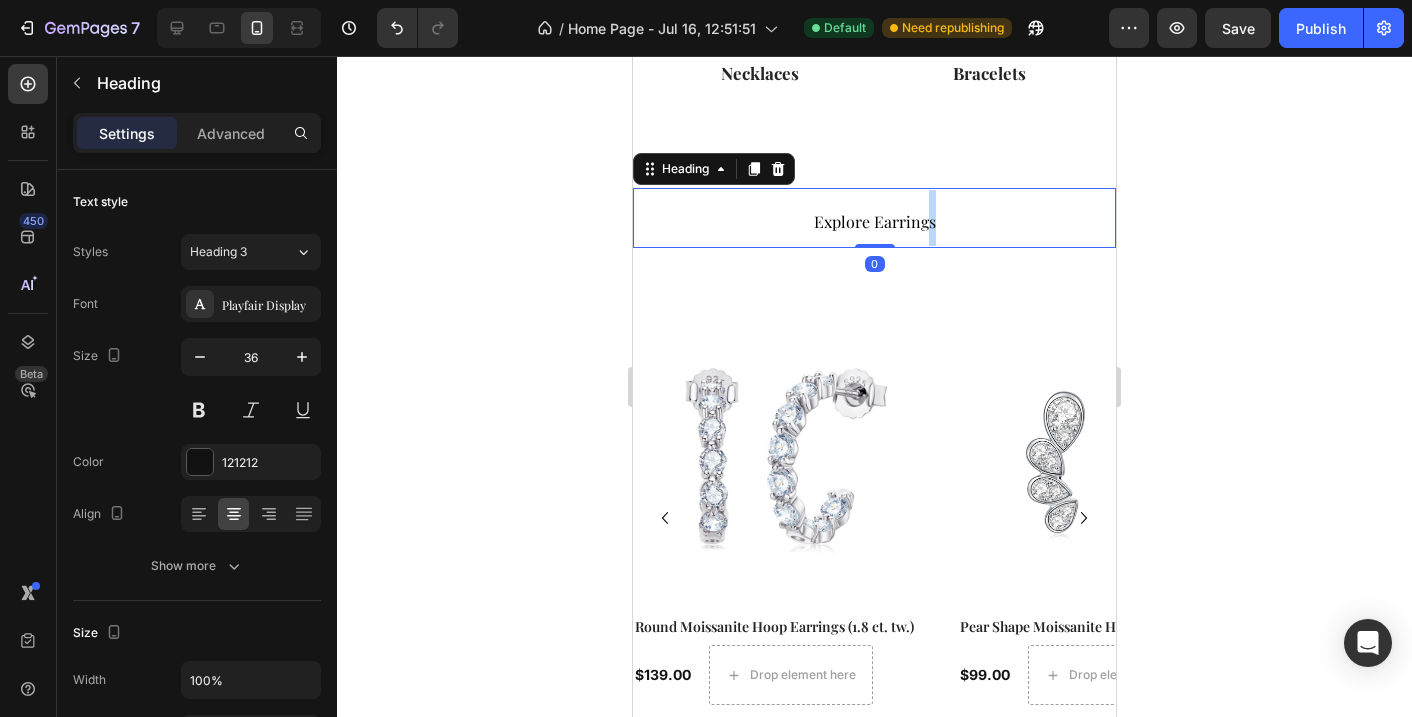 click on "Explore Earrings" at bounding box center (875, 221) 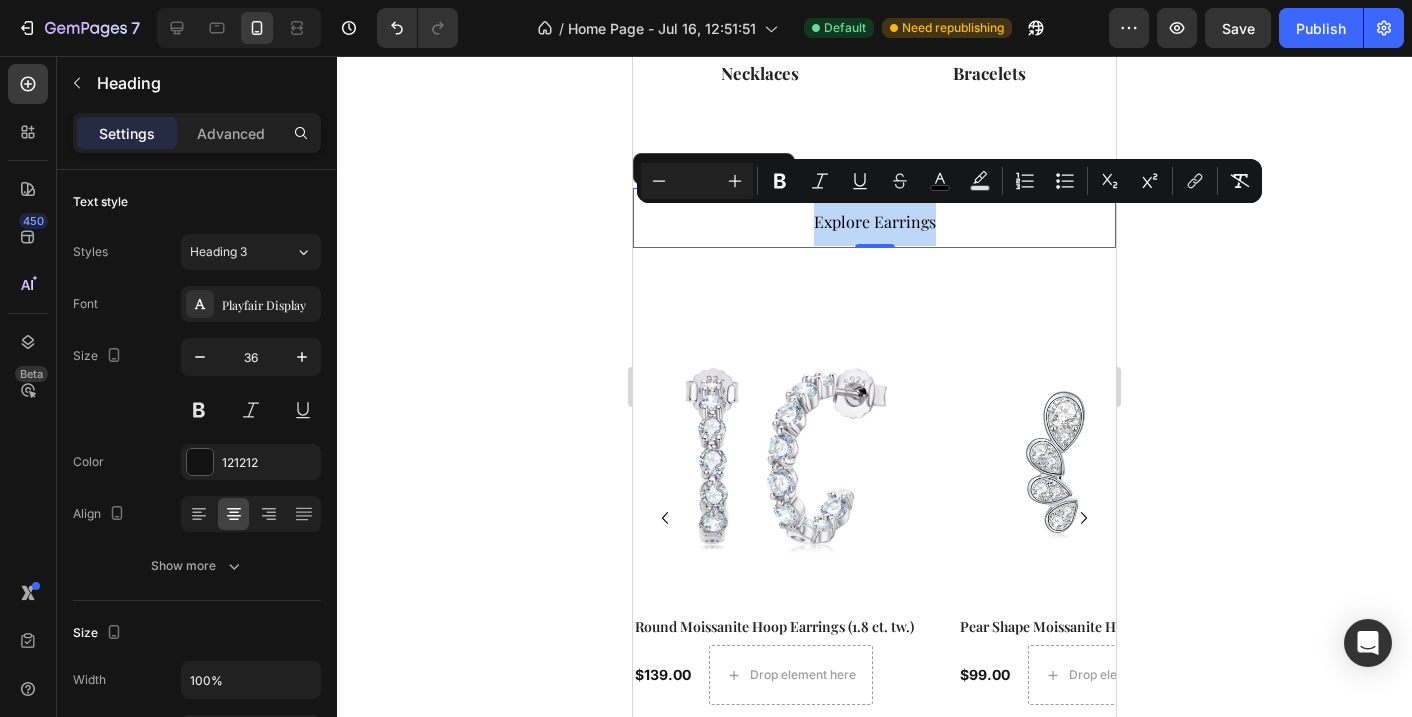 click on "Explore Earrings" at bounding box center [875, 221] 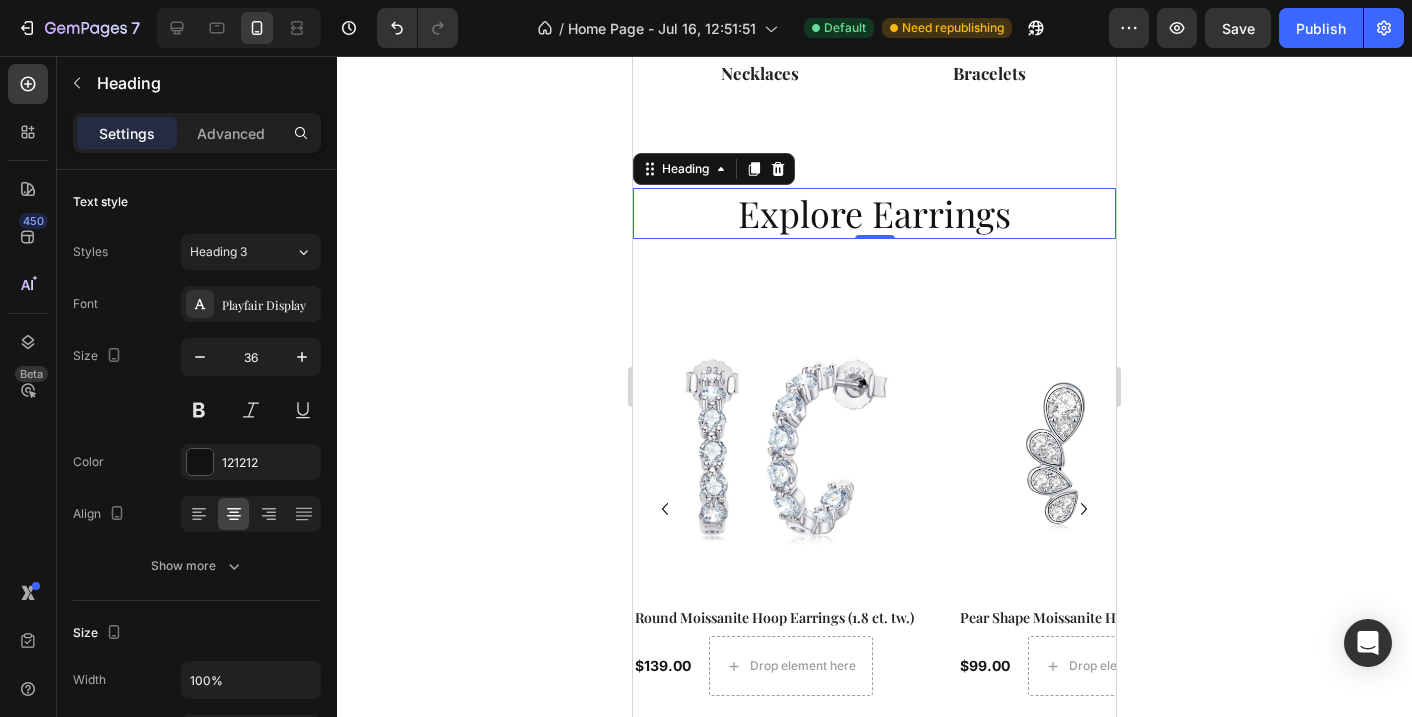 click 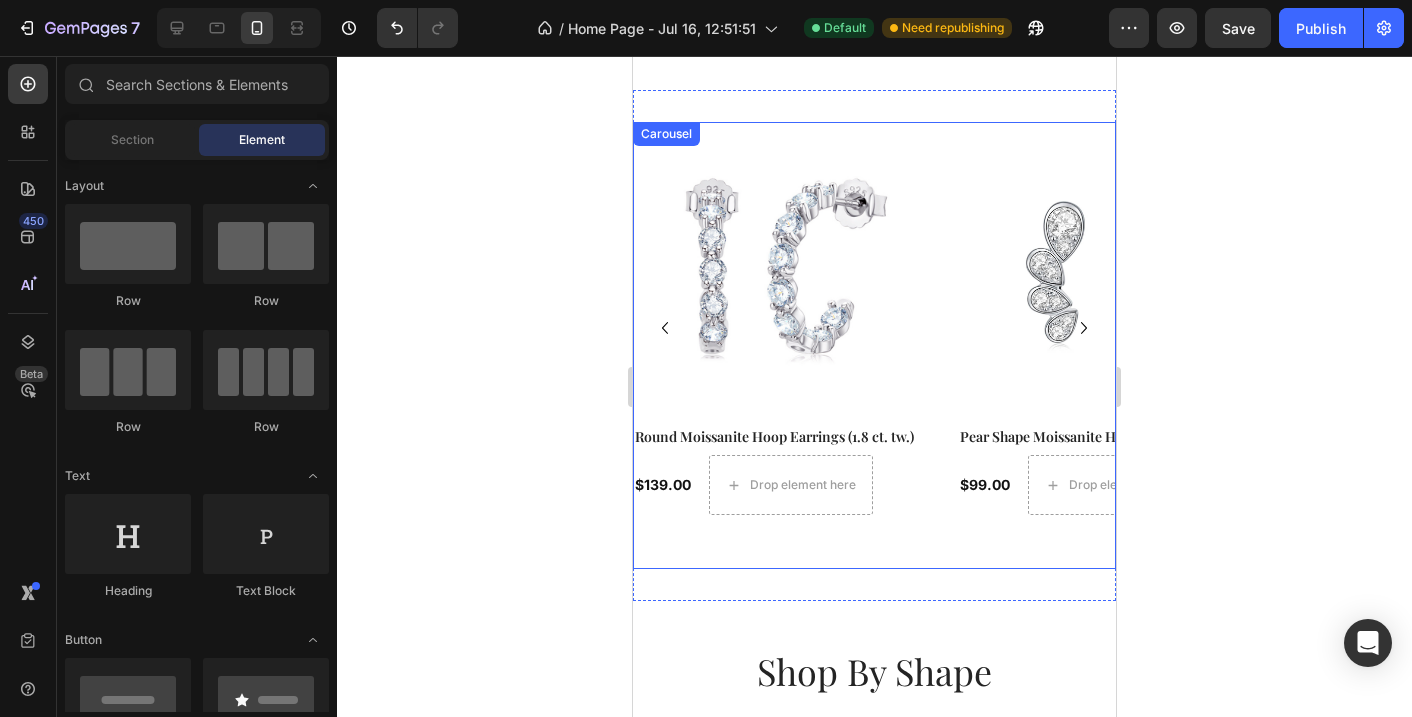 scroll, scrollTop: 840, scrollLeft: 0, axis: vertical 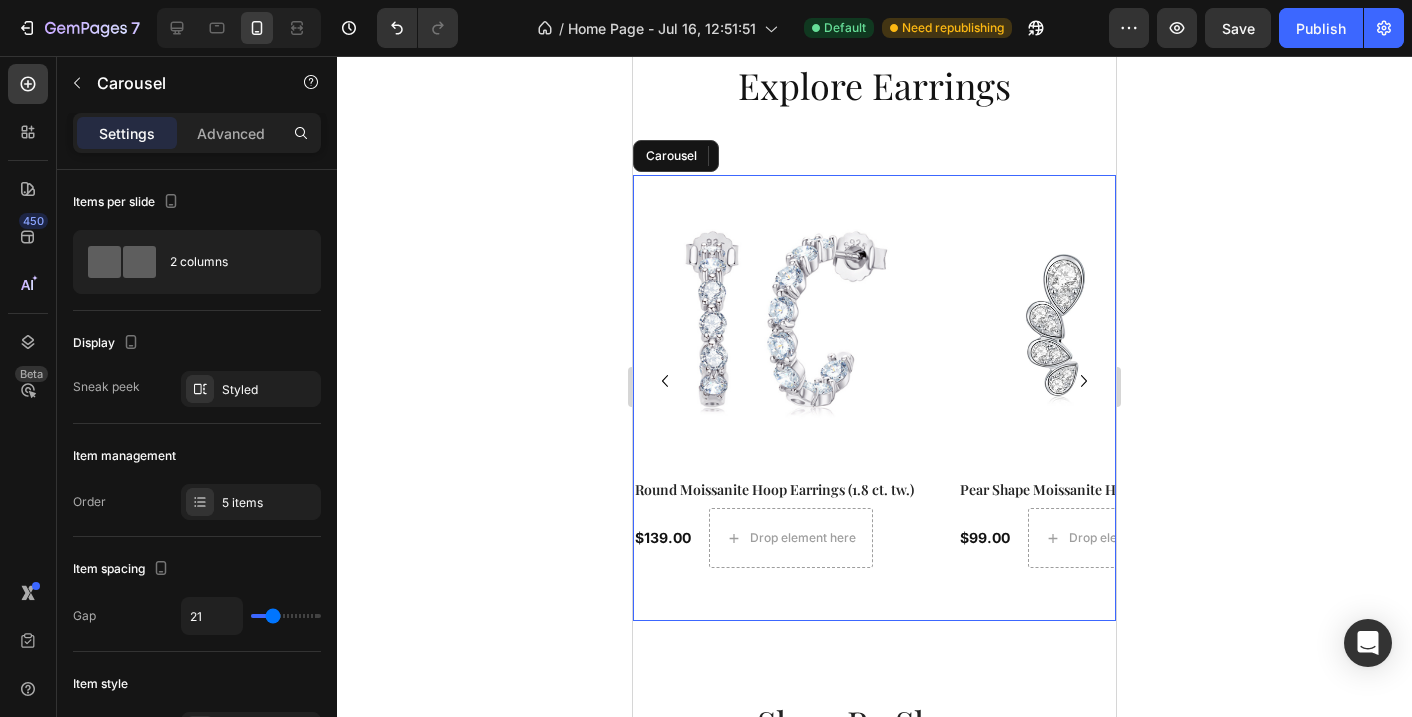 click on "Product Images Round Moissanite Hoop Earrings (1.8 ct. tw.) Product Title $139.00 Product Price Product Price
Drop element here Row Product Product Images Pear Shape Moissanite Hook Earrings Product Title $99.00 Product Price Product Price
Drop element here Row Product Product Images Fishtail Design Moissanite Earrings Product Title $99.00 Product Price Product Price
Drop element here Row Product Product Images French Cross Moissanite Hoop Earrings (0.36 ct.tw.) Product Title $99.00 Product Price Product Price
Drop element here Row Product Product Images Farrah Round Moissanite Stud Earrings Product Title $99.00 Product Price Product Price
Drop element here Row Product" at bounding box center [874, 381] 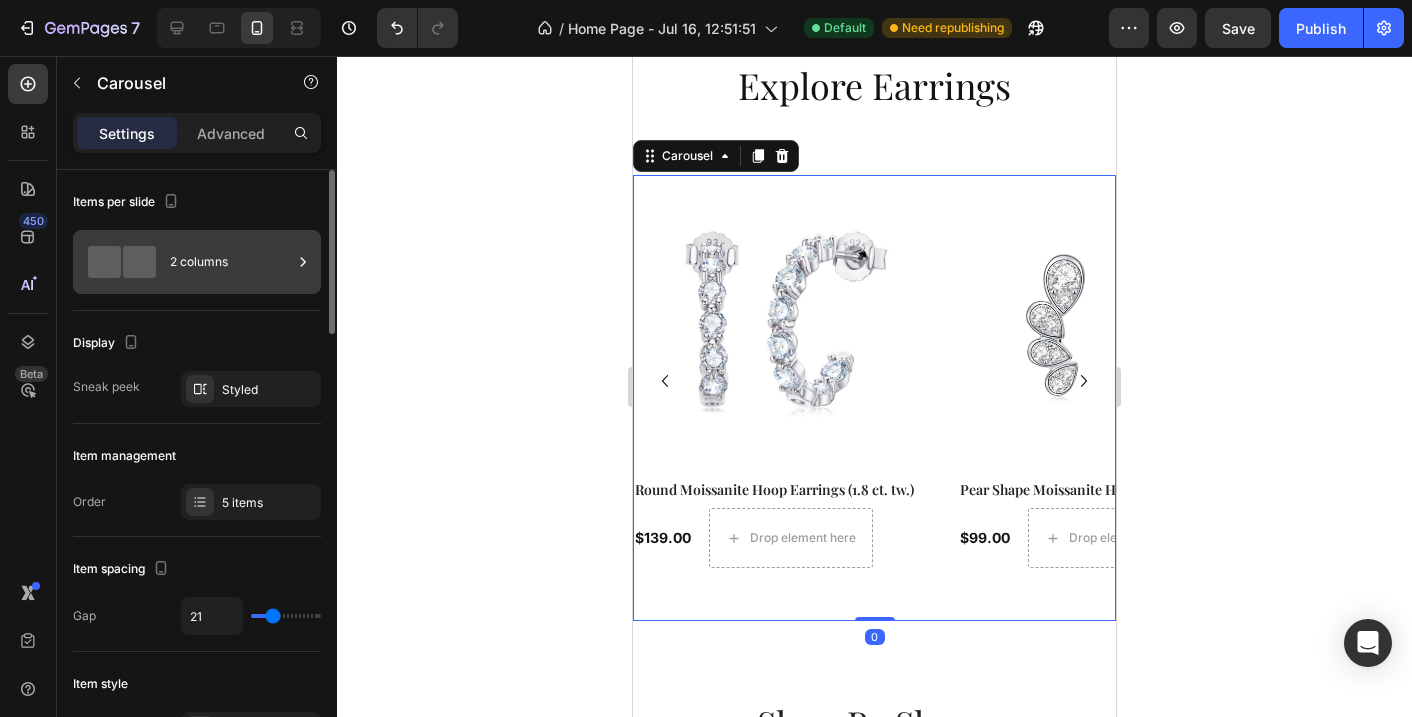 click on "2 columns" at bounding box center [197, 262] 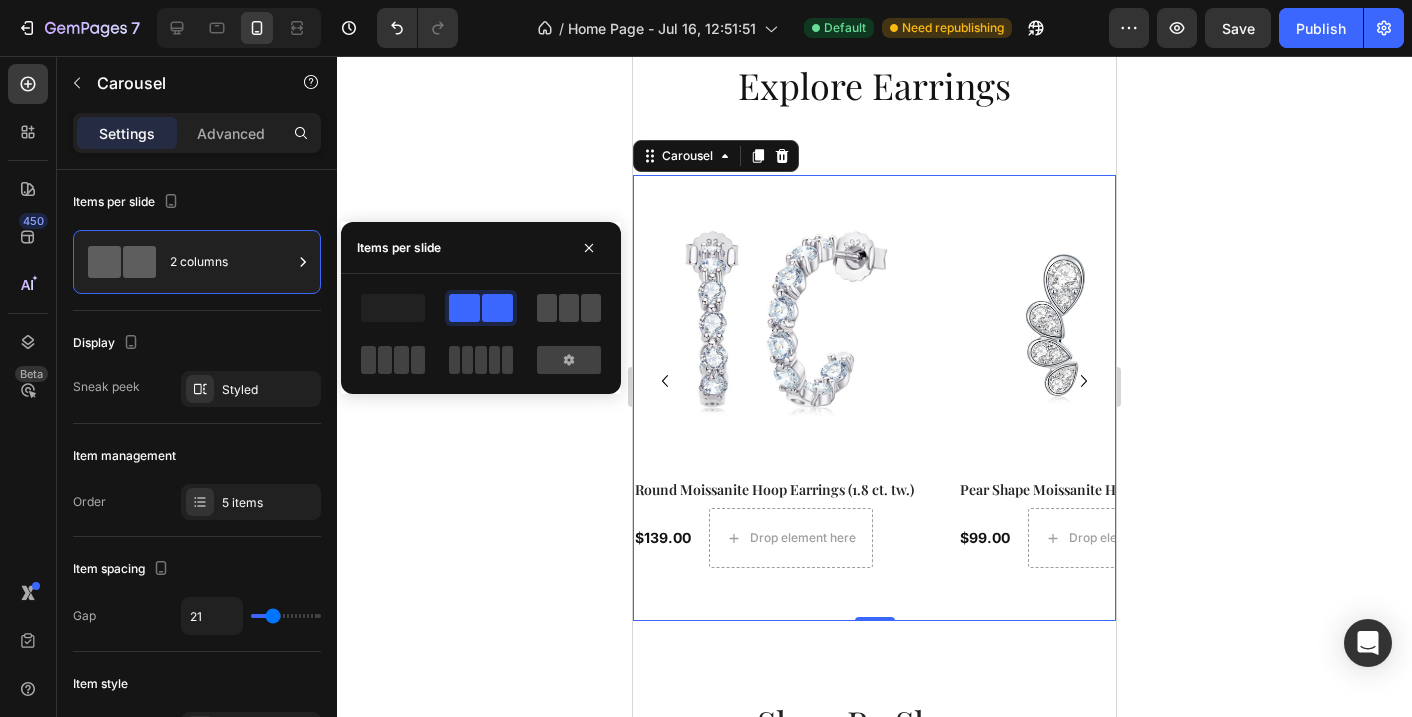 click at bounding box center [569, 308] 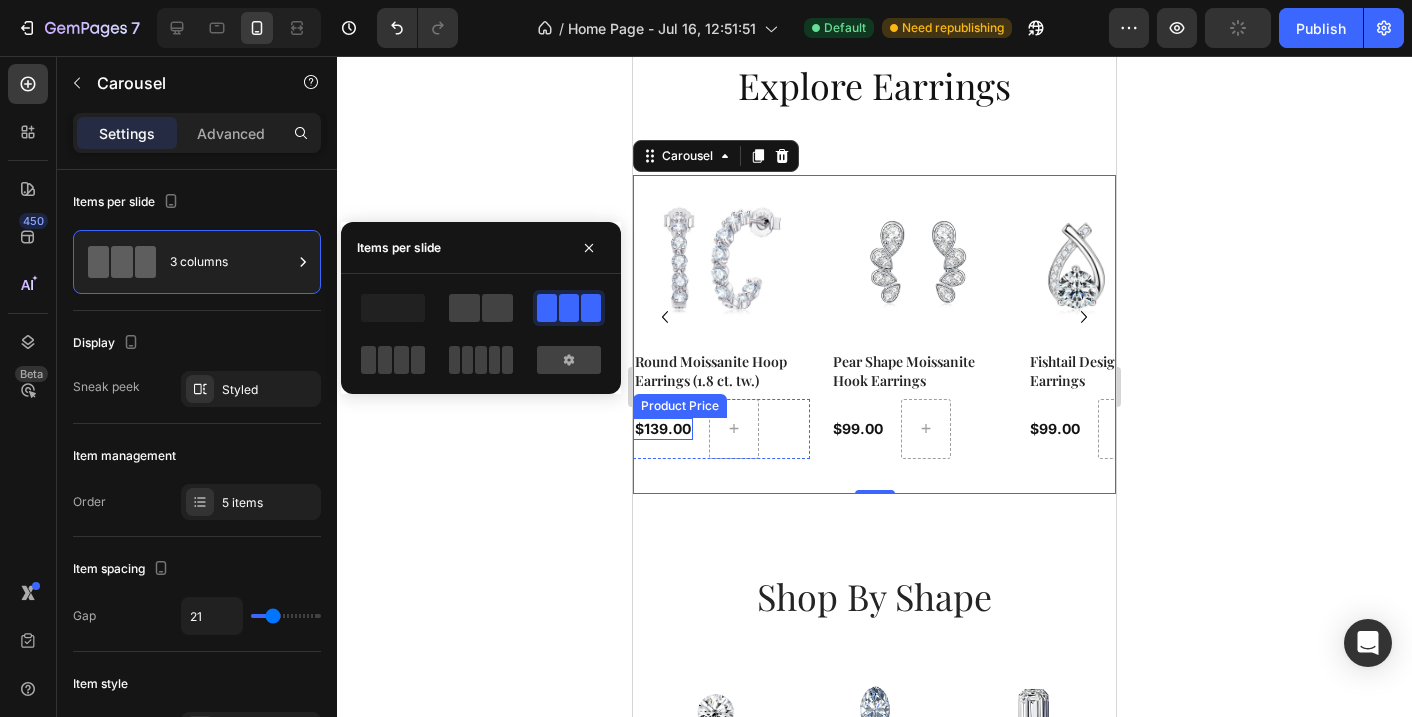 click 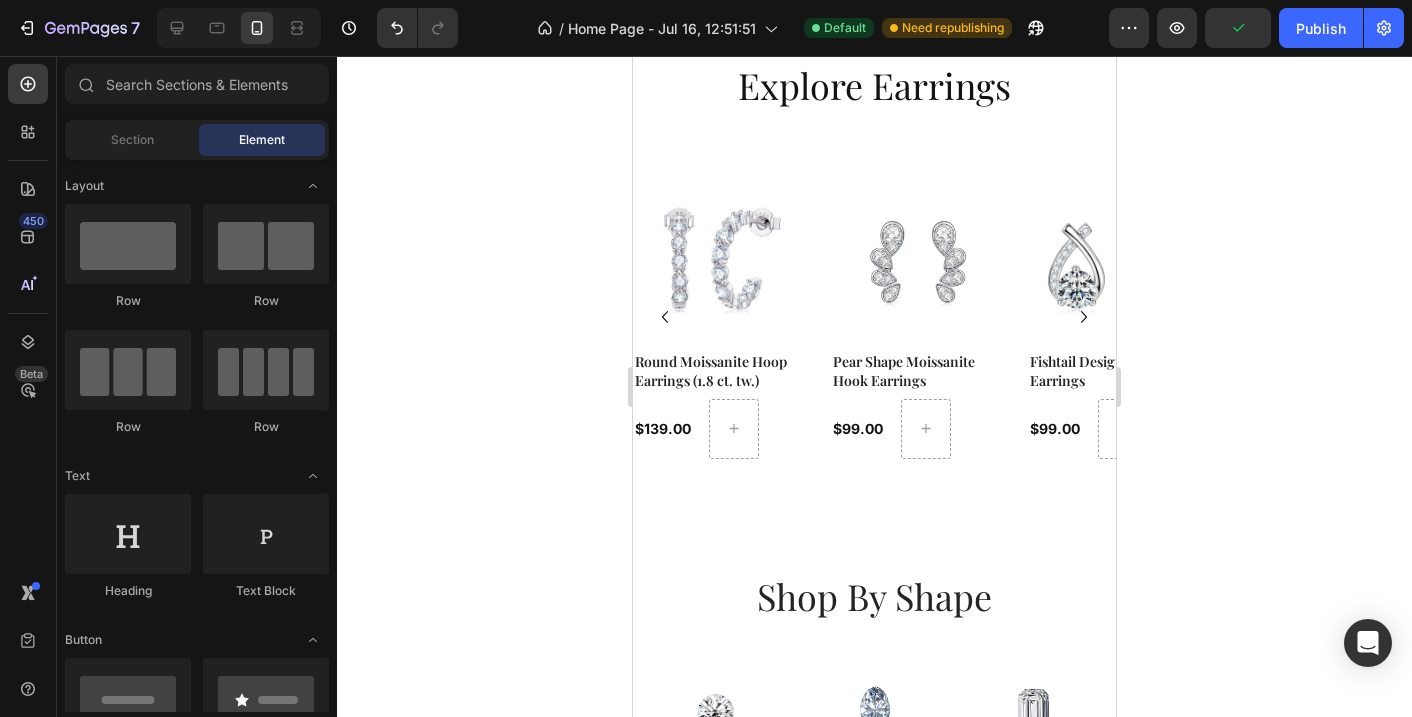 click 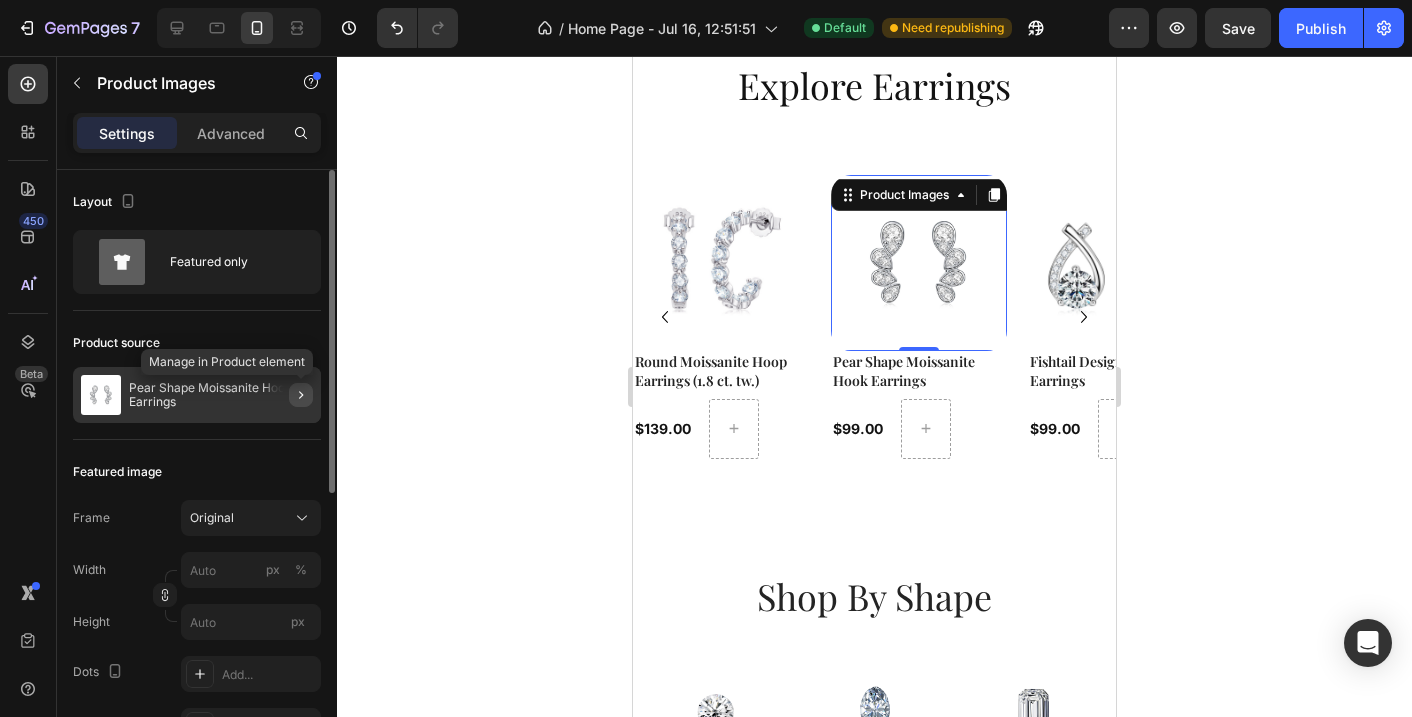 click 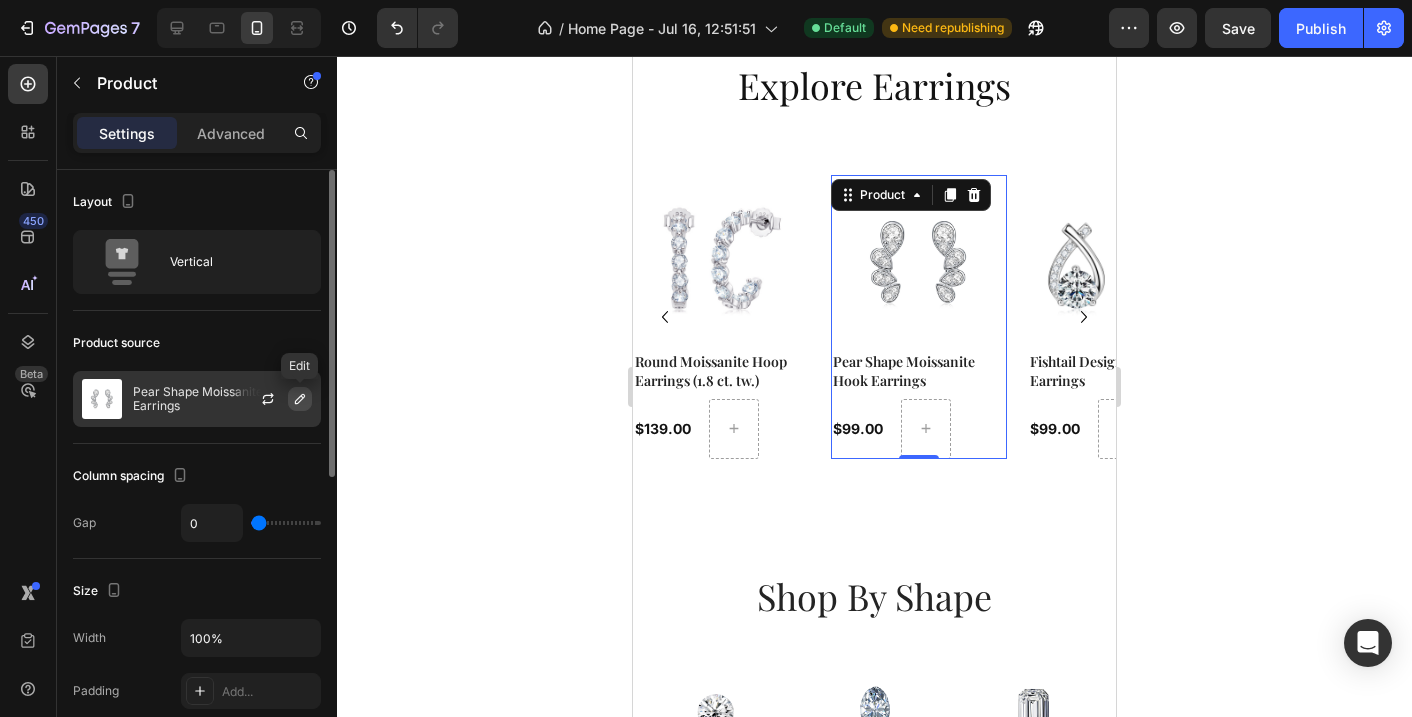 click 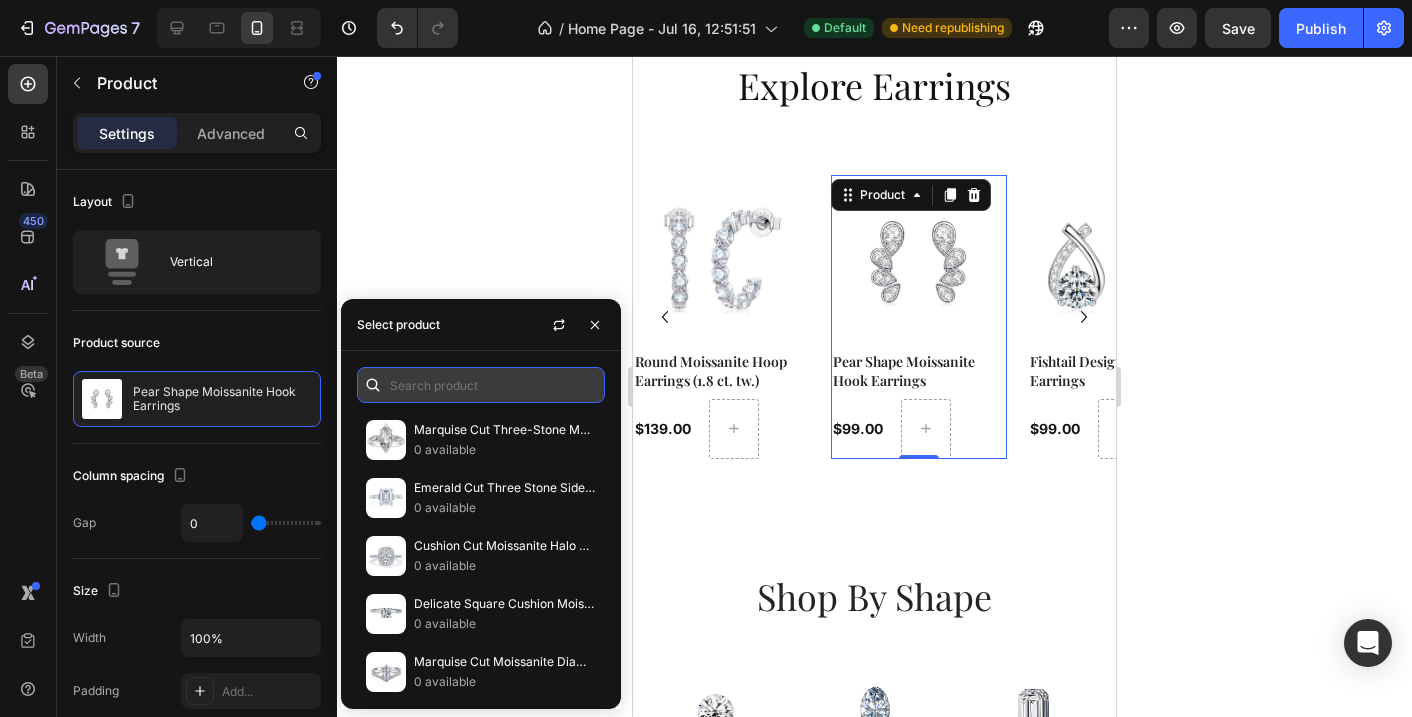 click at bounding box center [481, 385] 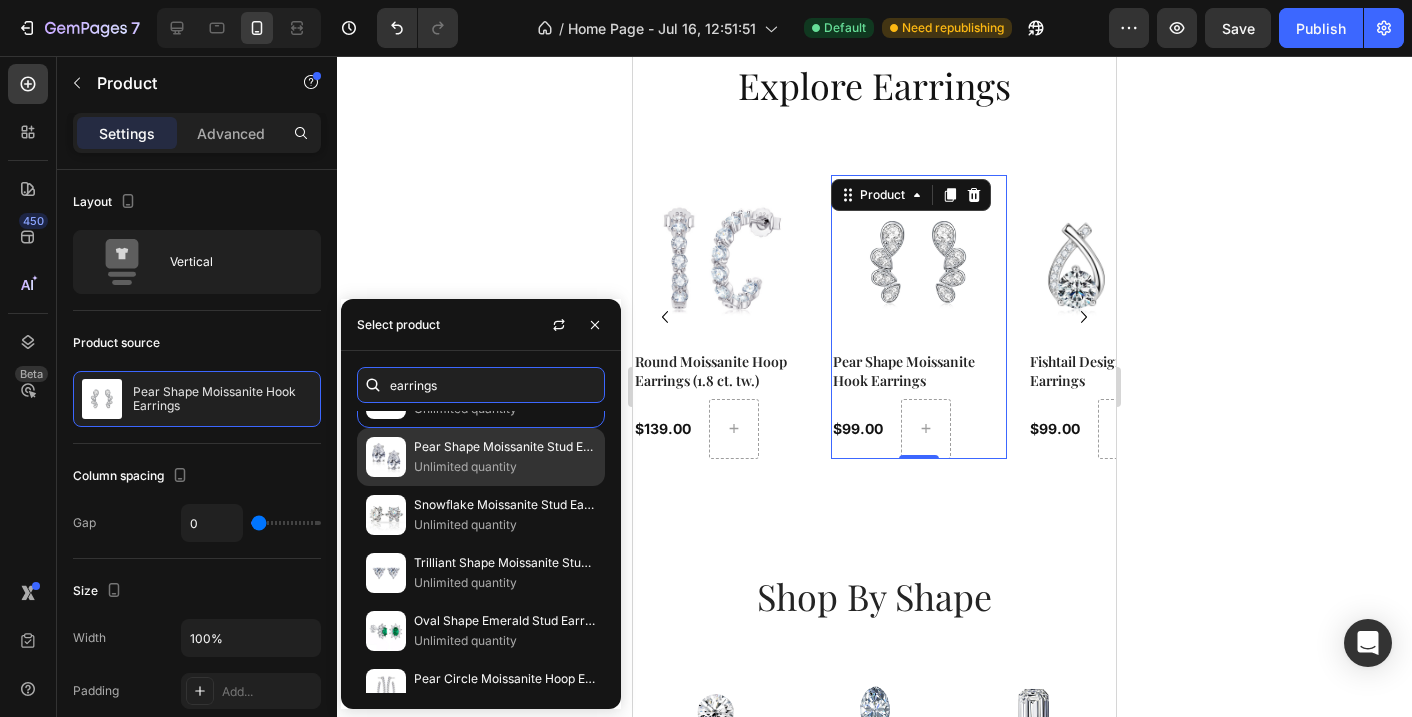 scroll, scrollTop: 1494, scrollLeft: 0, axis: vertical 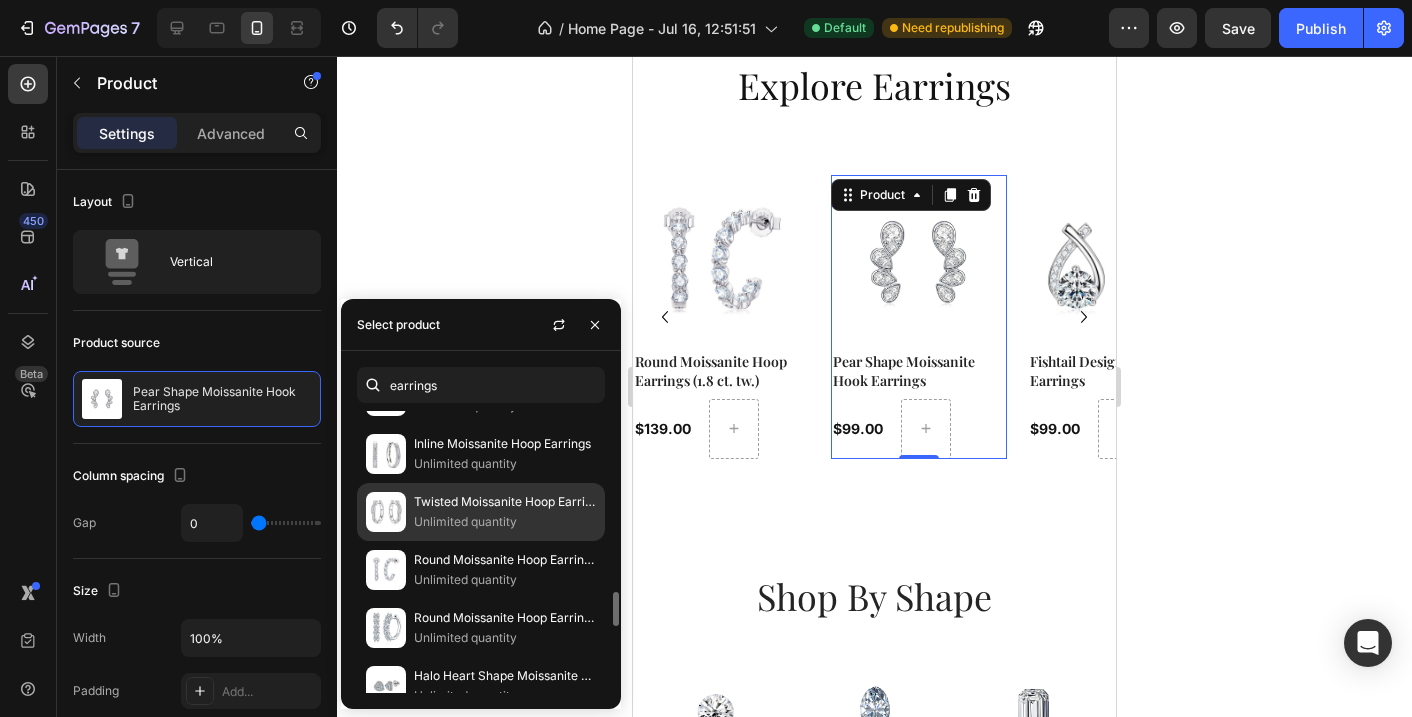 click on "Twisted Moissanite Hoop Earrings" at bounding box center (505, 502) 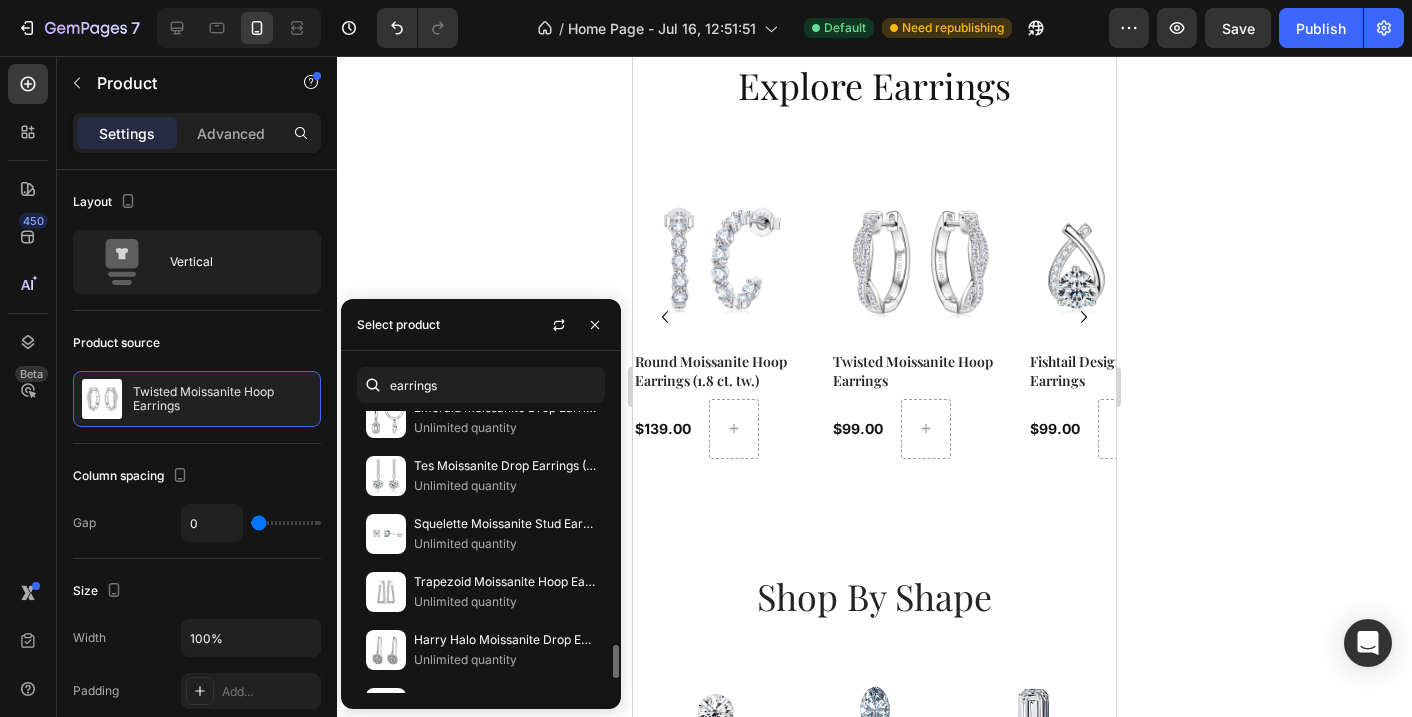 scroll, scrollTop: 1995, scrollLeft: 0, axis: vertical 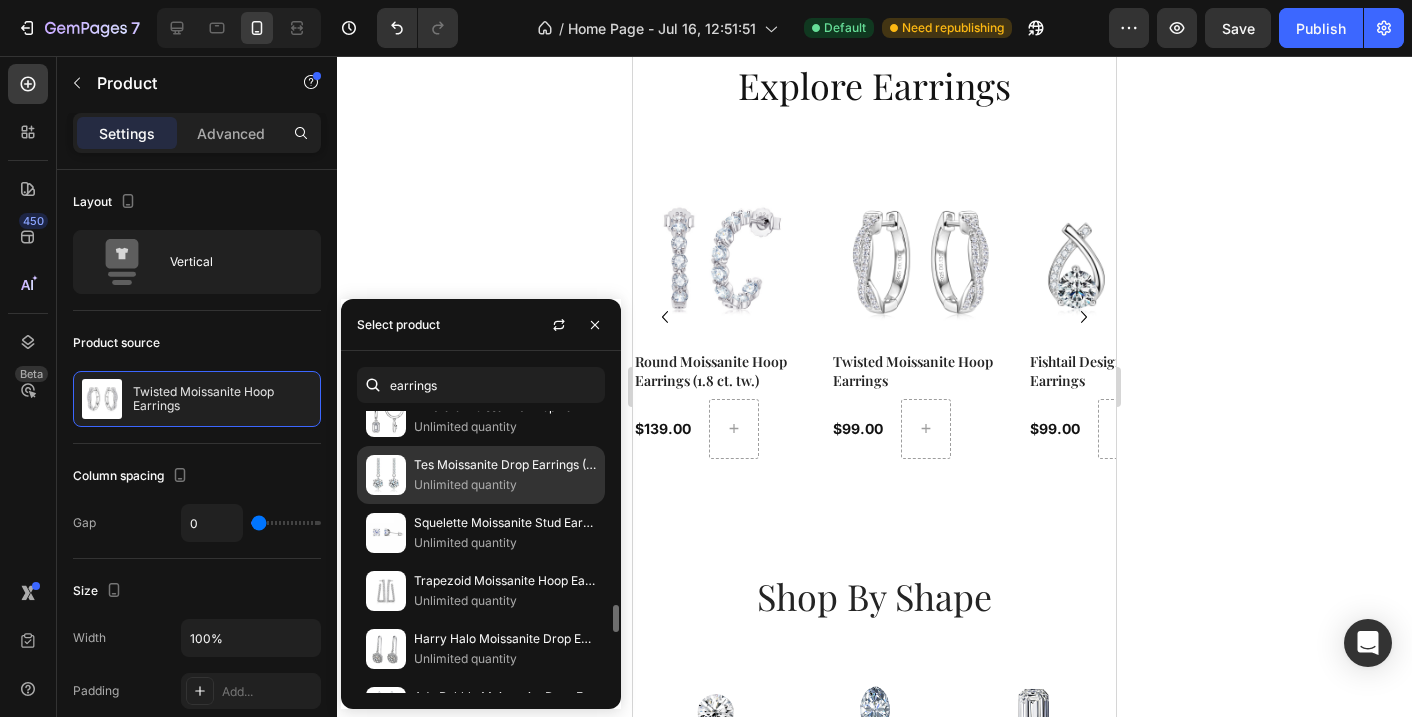 click on "Tes Moissanite Drop Earrings (2.0 ct.tw.)" at bounding box center [505, 465] 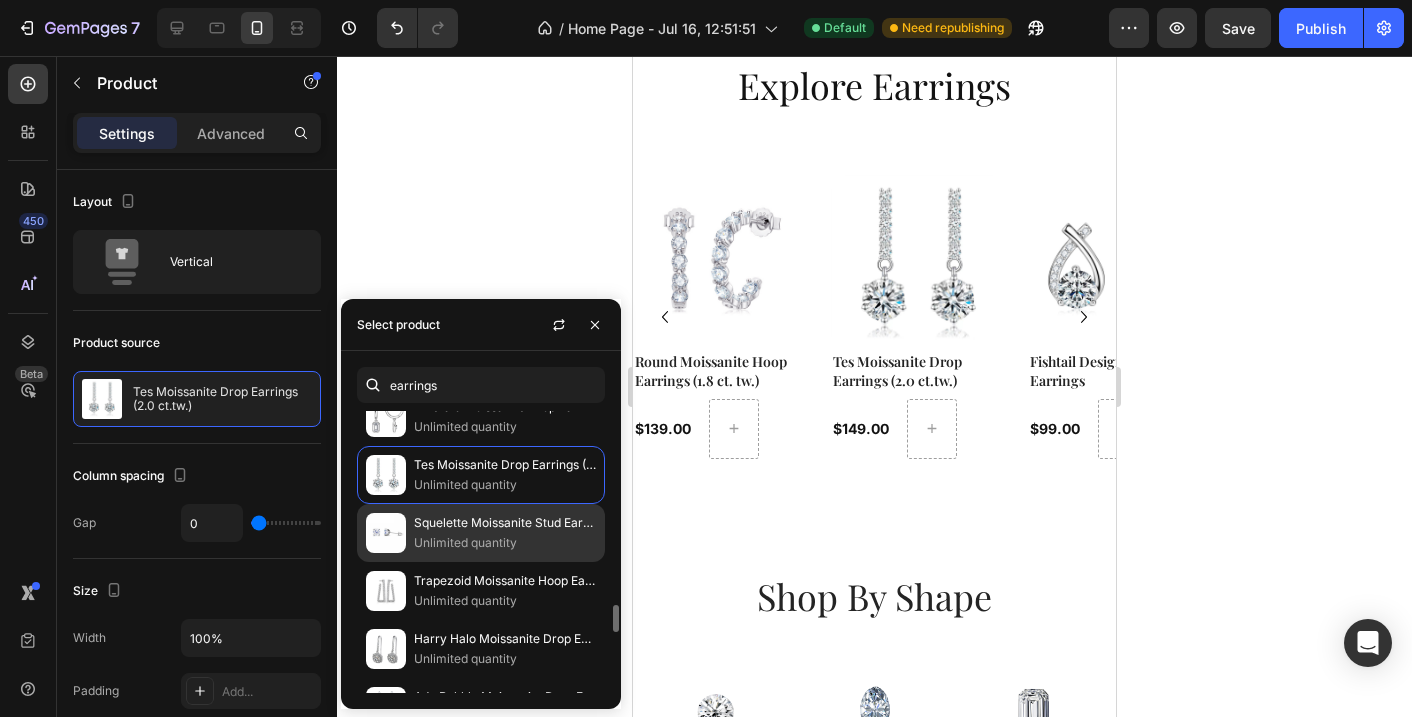 scroll, scrollTop: 2215, scrollLeft: 0, axis: vertical 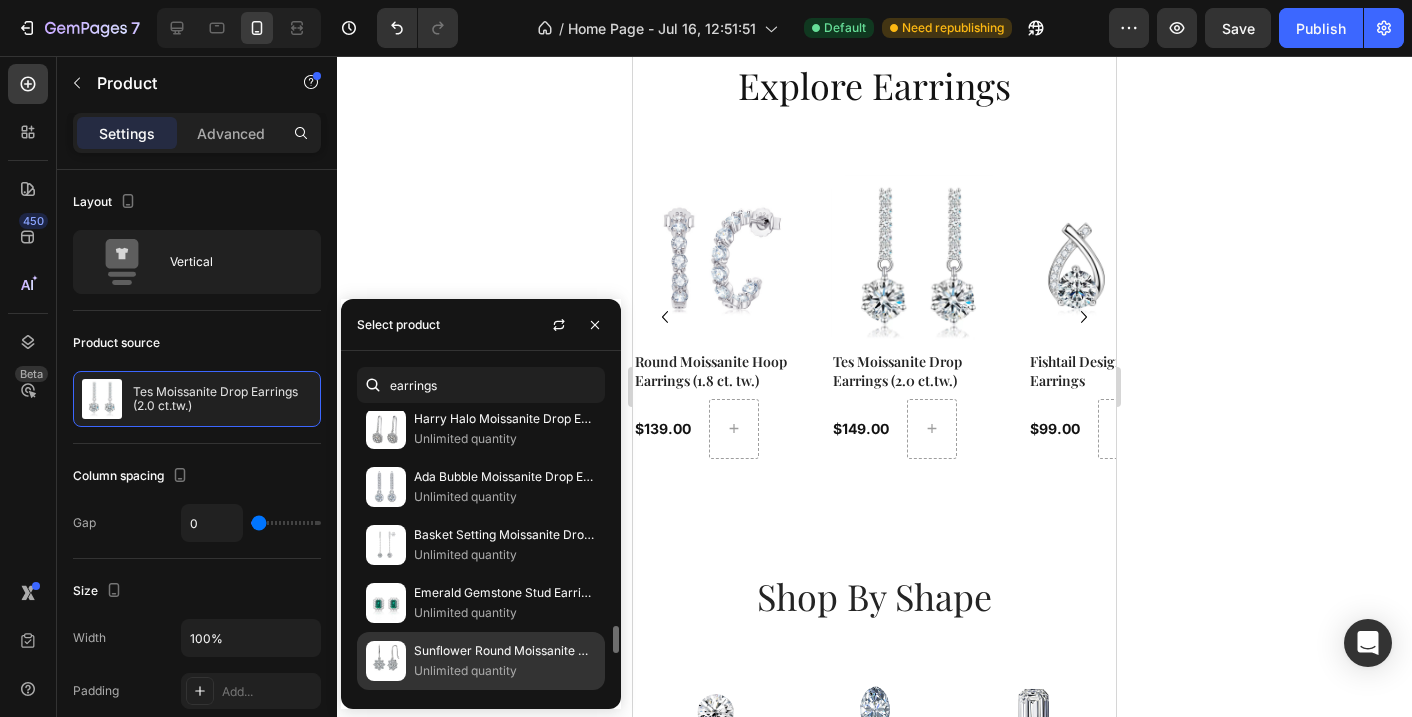 click on "Sunflower Round Moissanite Drop Earrings" at bounding box center [505, 651] 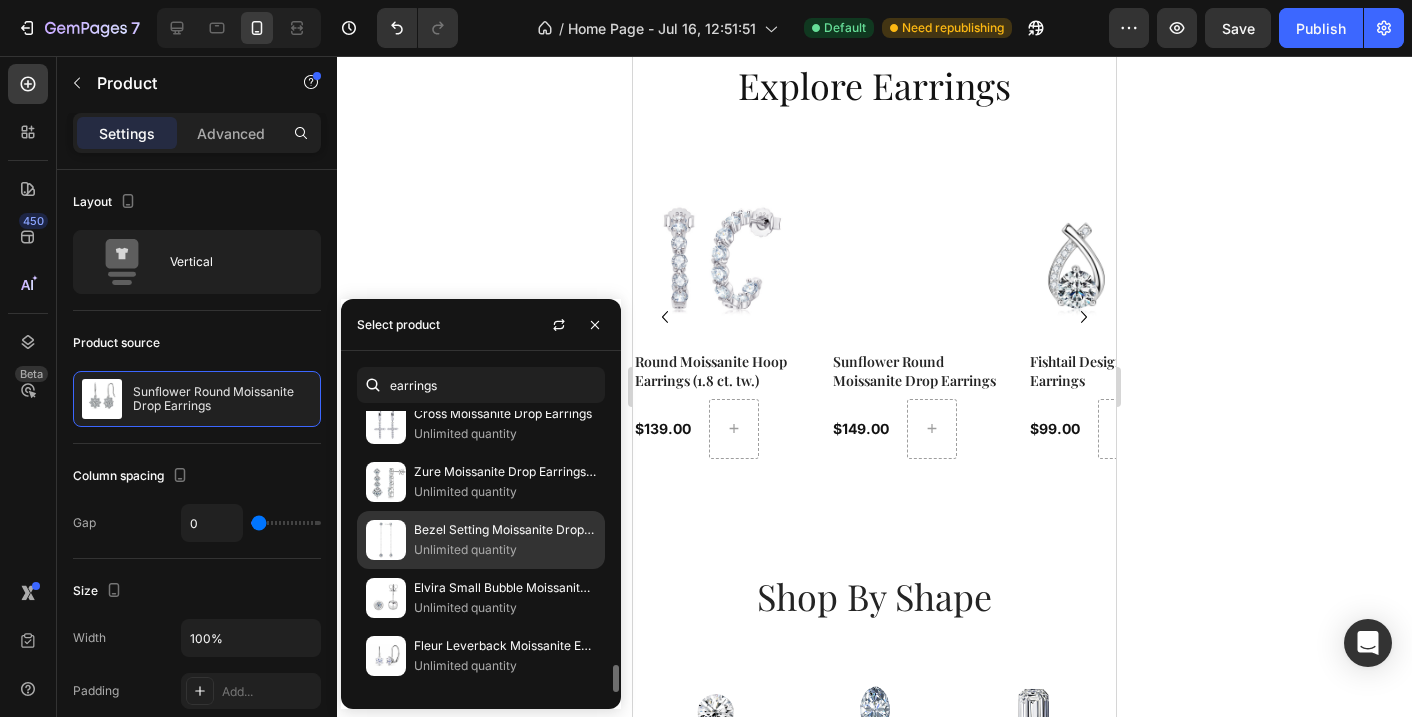 scroll, scrollTop: 2583, scrollLeft: 0, axis: vertical 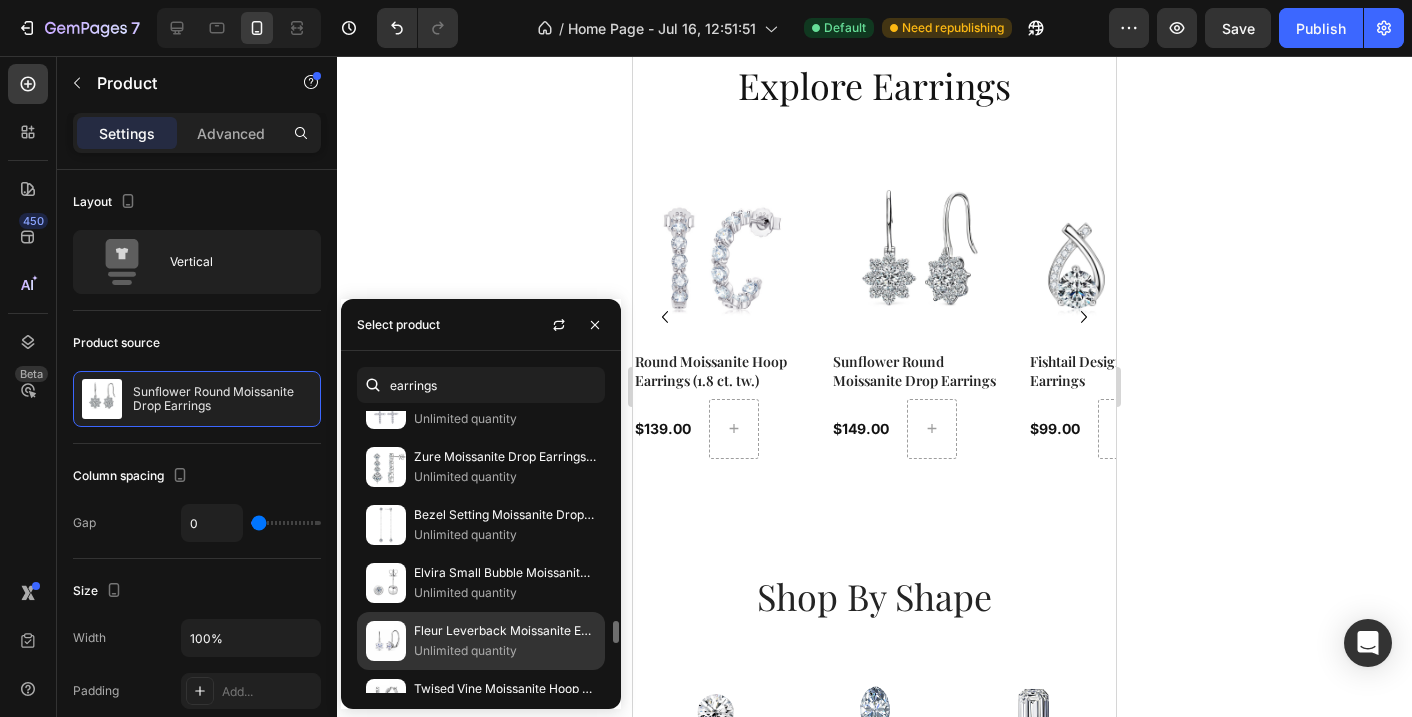 click on "Fleur Leverback Moissanite Earrings Unlimited quantity" 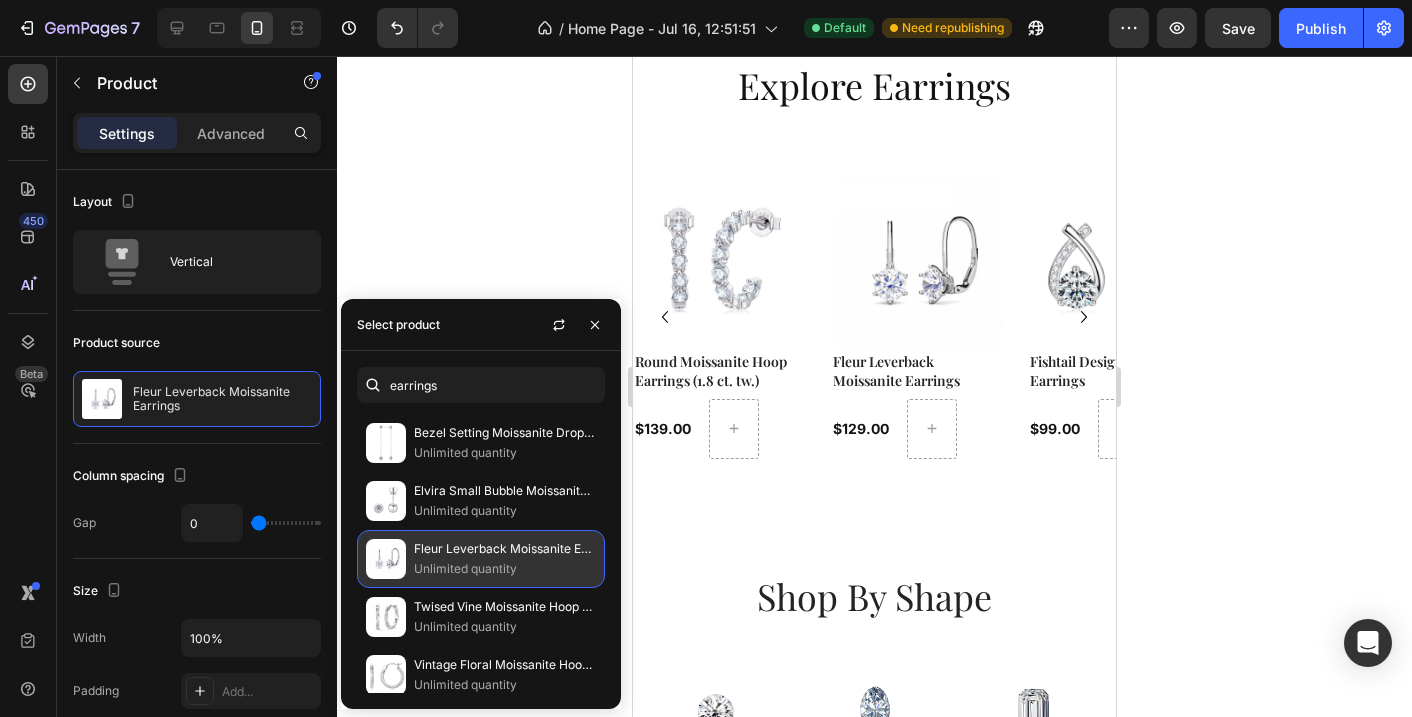scroll, scrollTop: 2786, scrollLeft: 0, axis: vertical 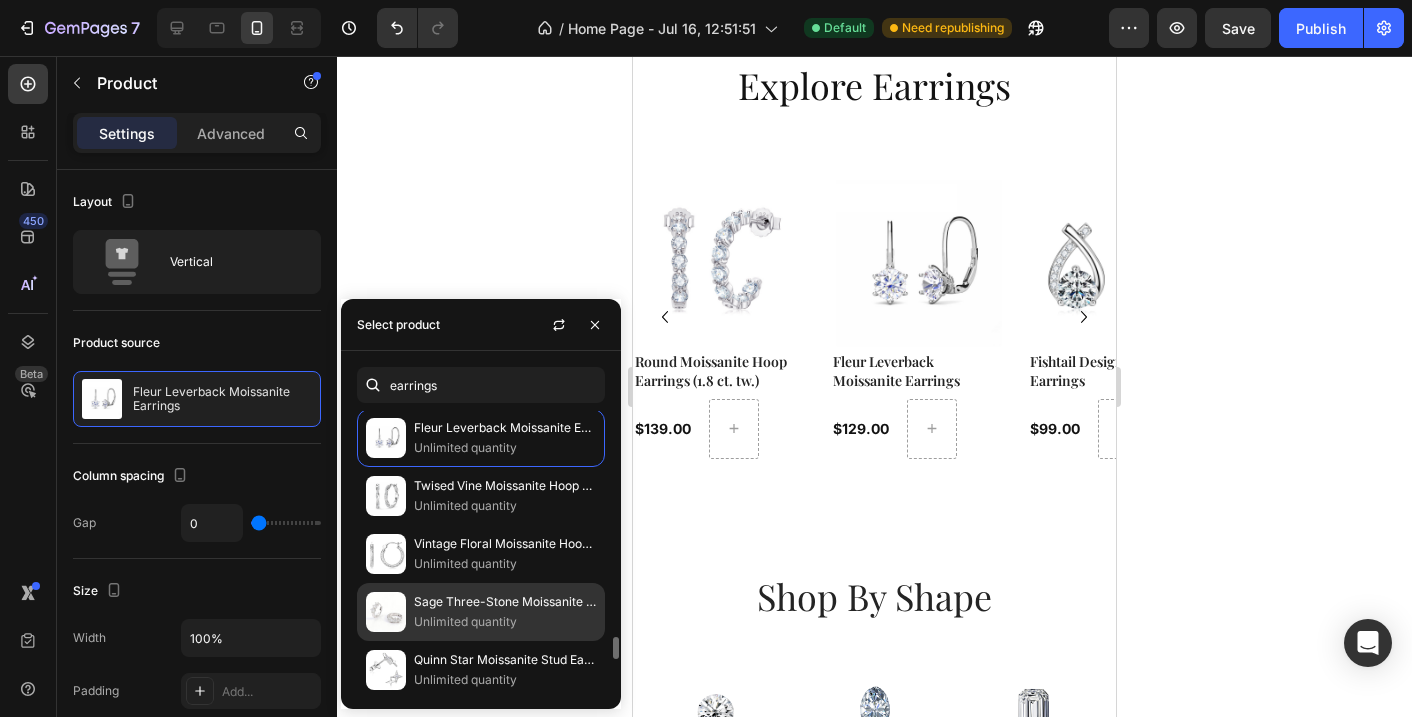 click on "Sage Three-Stone Moissanite Hoop Earrings" at bounding box center [505, 602] 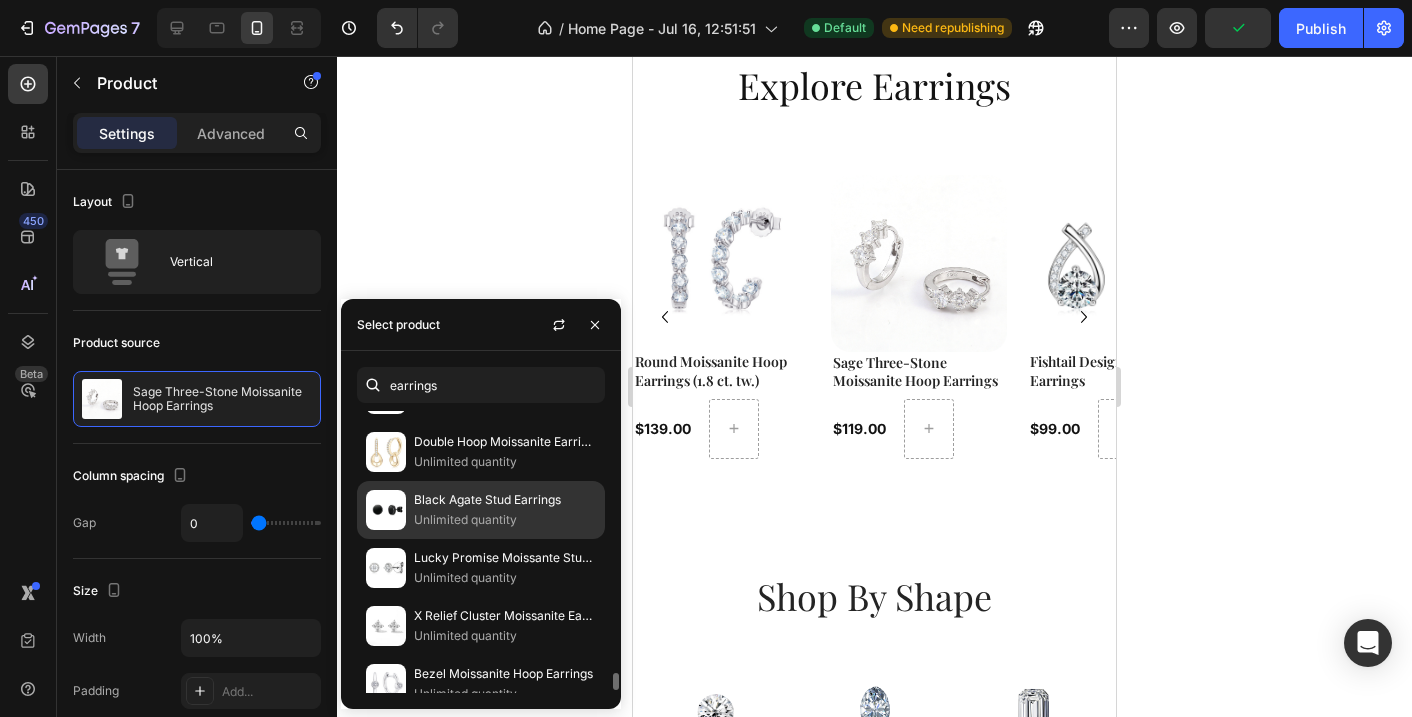 scroll, scrollTop: 3901, scrollLeft: 0, axis: vertical 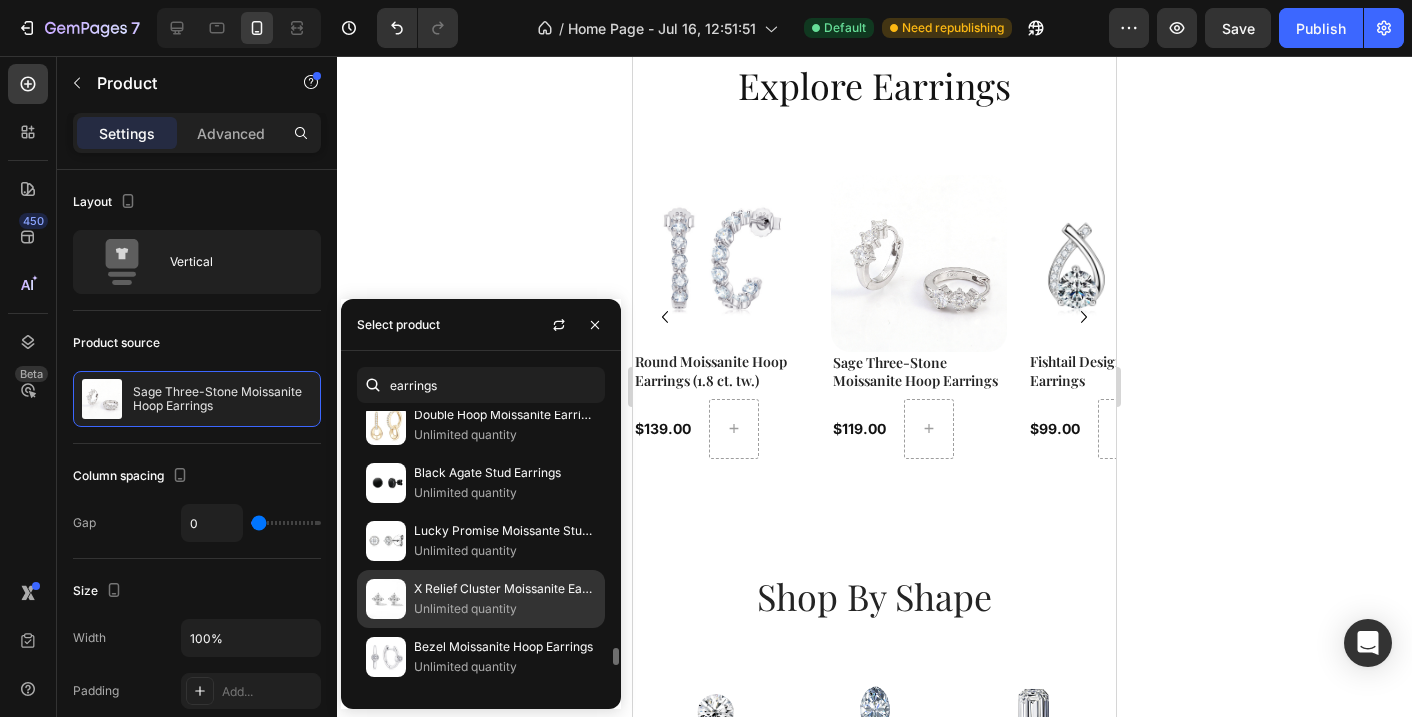 click on "X Relief Cluster Moissanite Earrings" at bounding box center [505, 589] 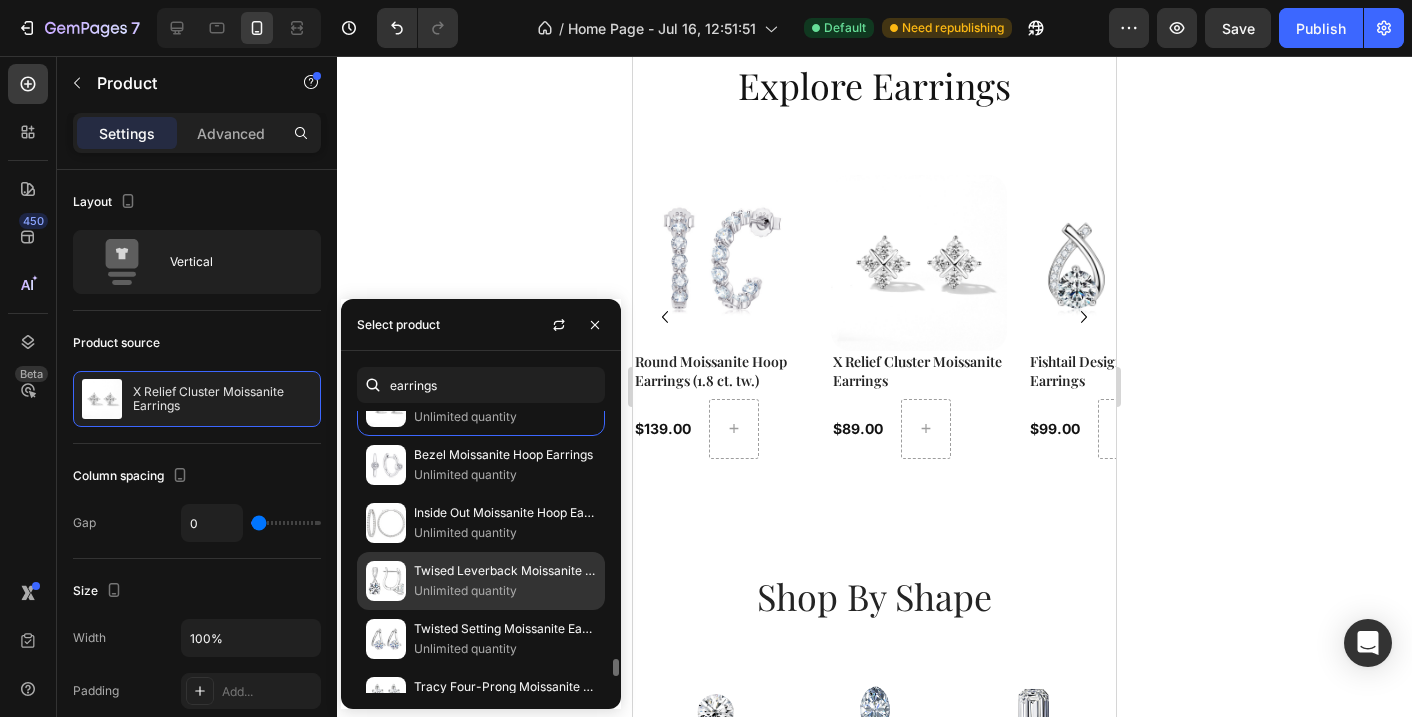 scroll, scrollTop: 4108, scrollLeft: 0, axis: vertical 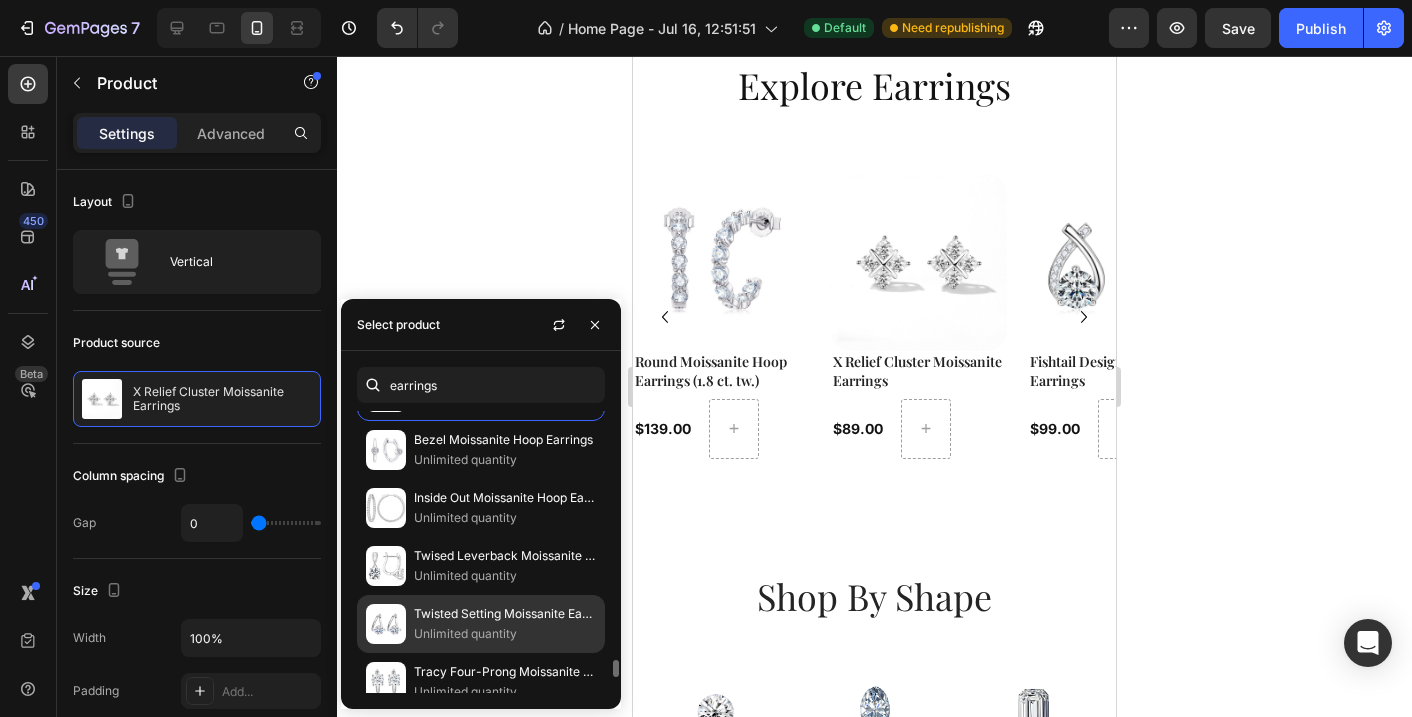 click on "Twisted Setting Moissanite Earrings Unlimited quantity" 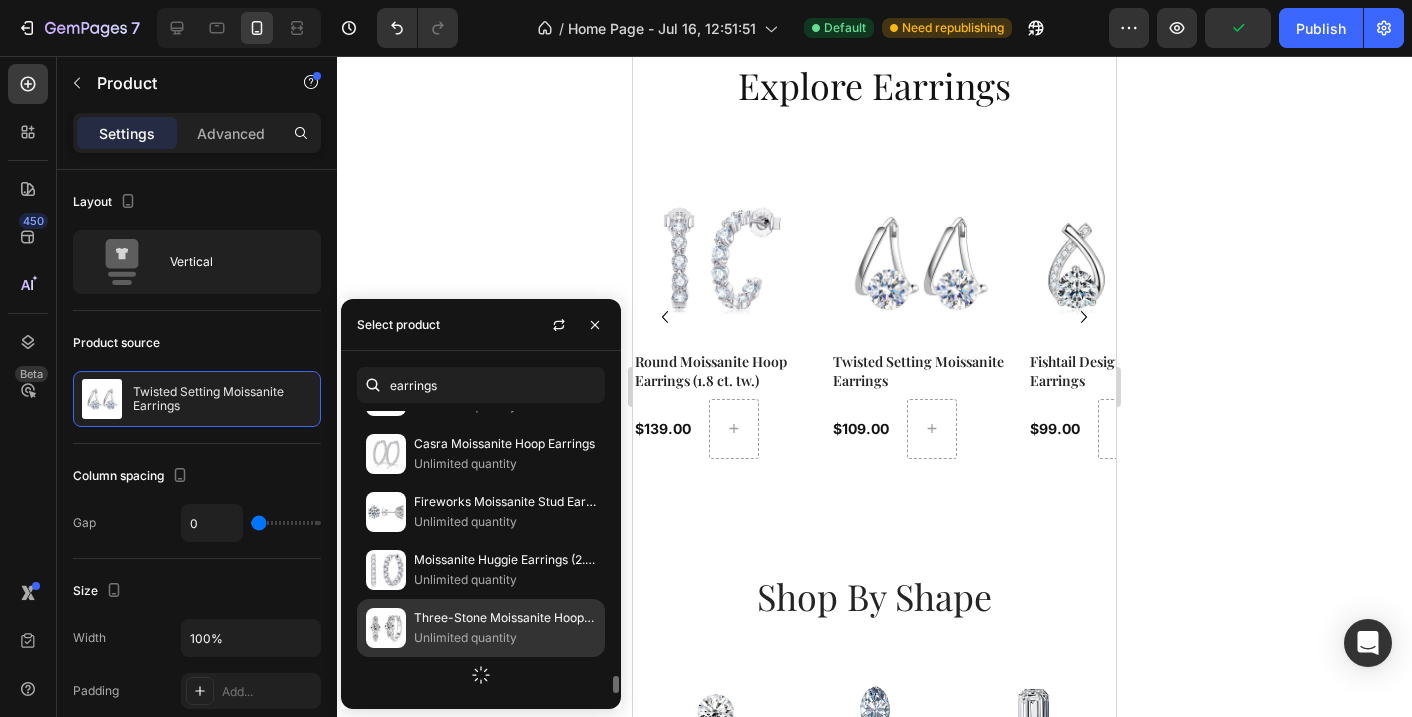 scroll, scrollTop: 4397, scrollLeft: 0, axis: vertical 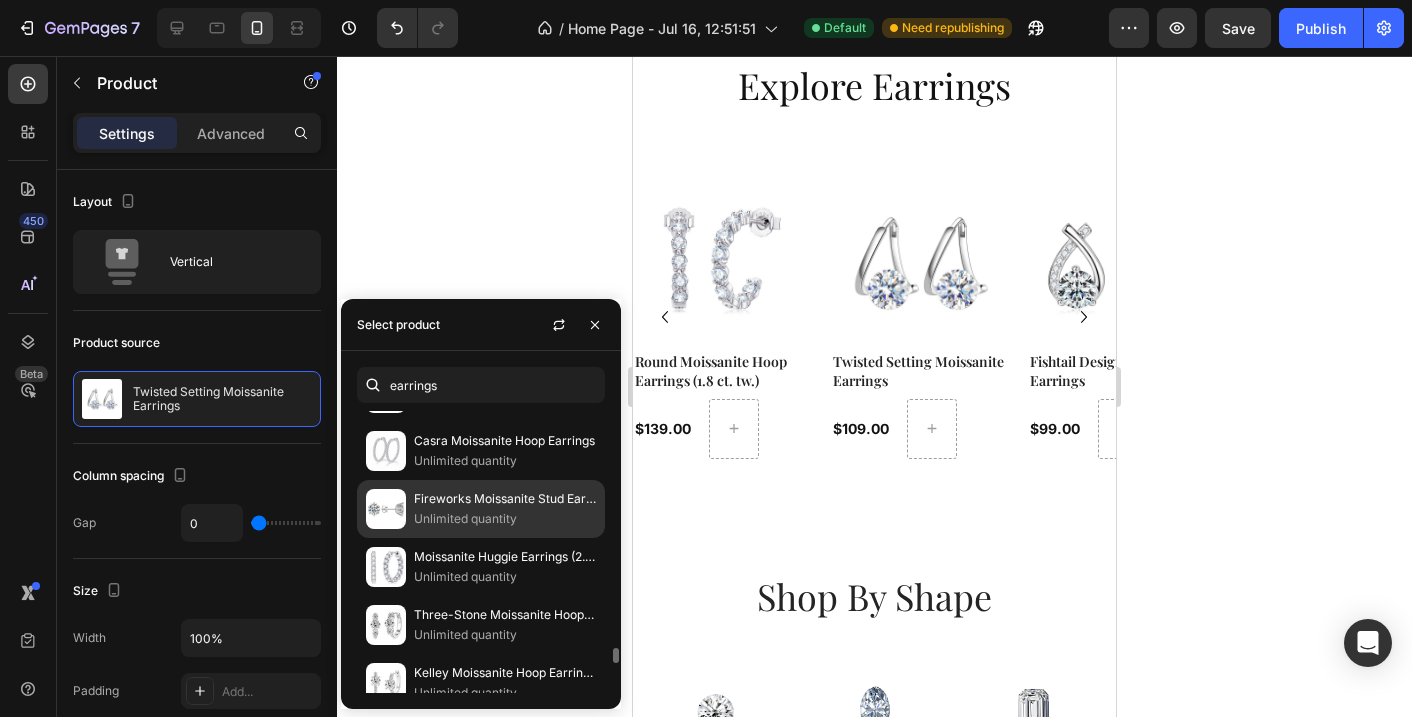click on "Fireworks Moissanite Stud Earrings (4.0 ct.tw.)" at bounding box center [505, 499] 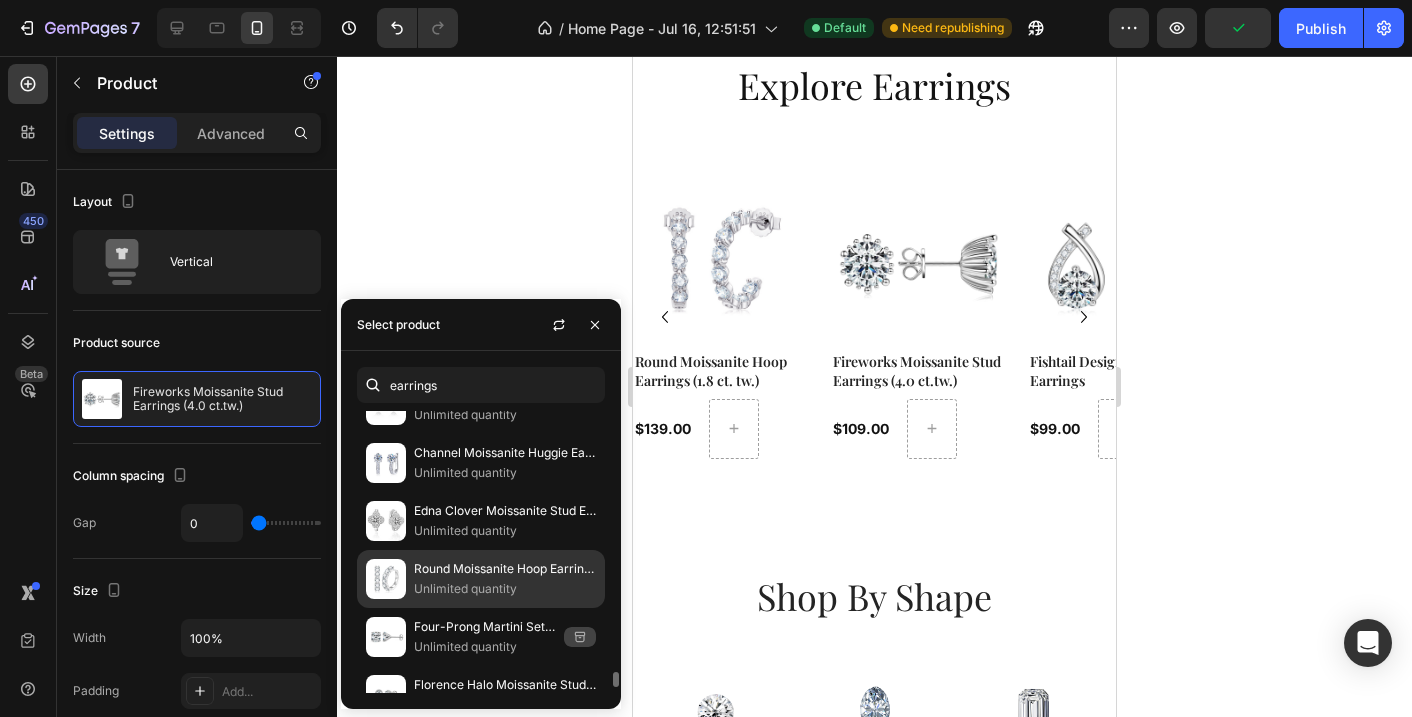 scroll, scrollTop: 4793, scrollLeft: 0, axis: vertical 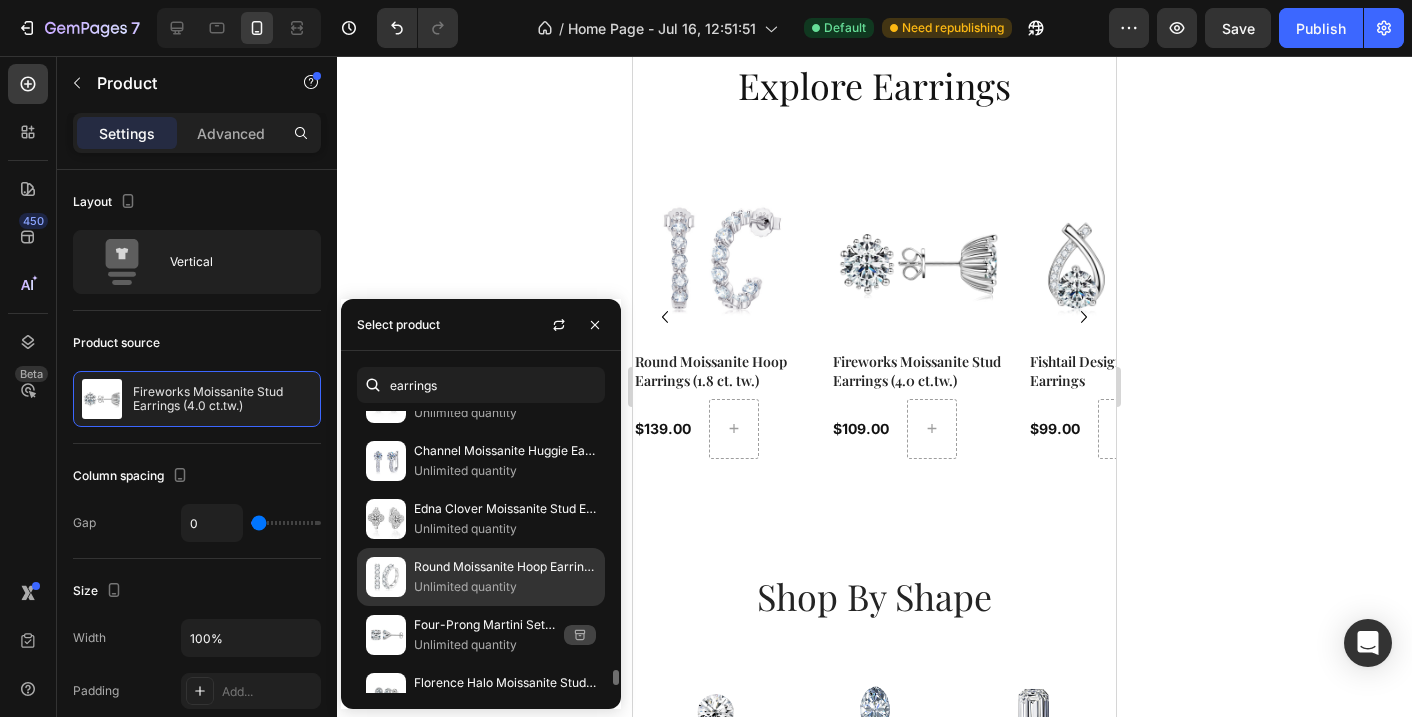 click on "Round Moissanite Hoop Earrings (1.2 ct. tw.)" at bounding box center (505, 567) 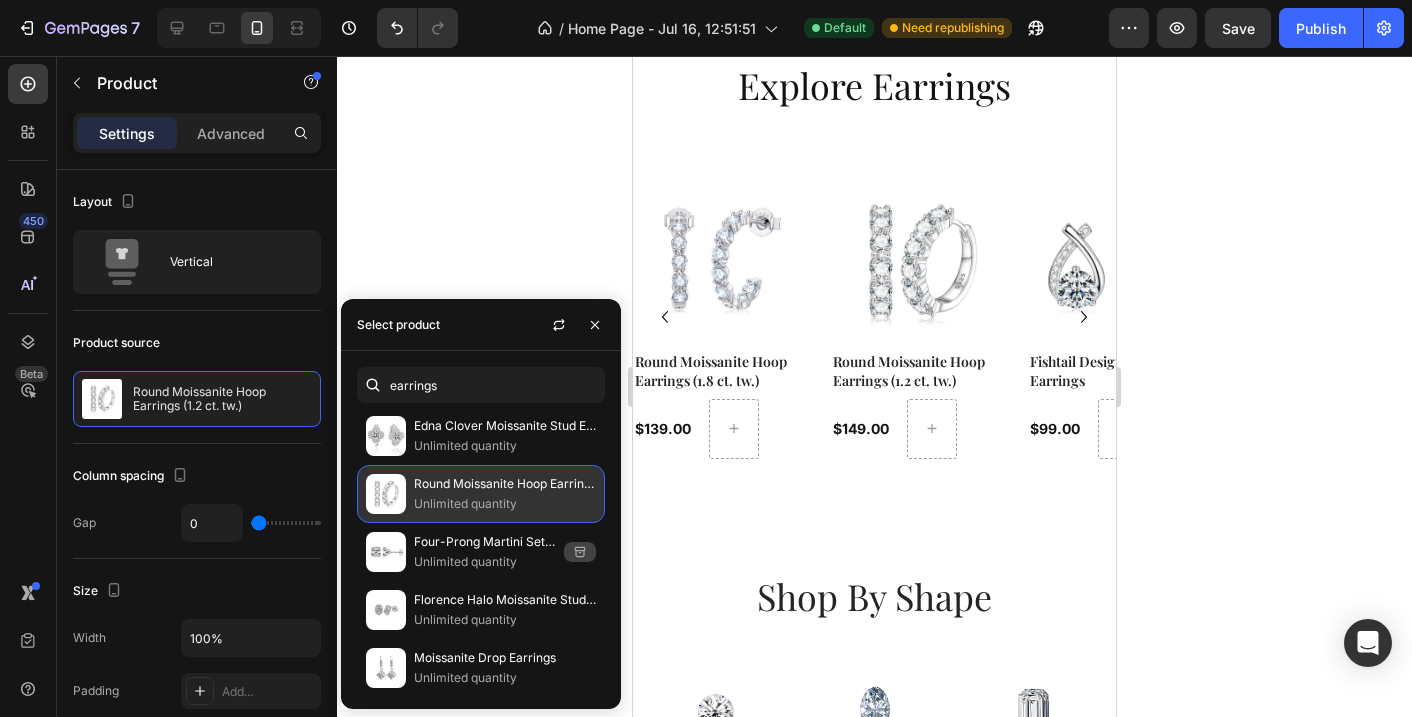 scroll, scrollTop: 4974, scrollLeft: 0, axis: vertical 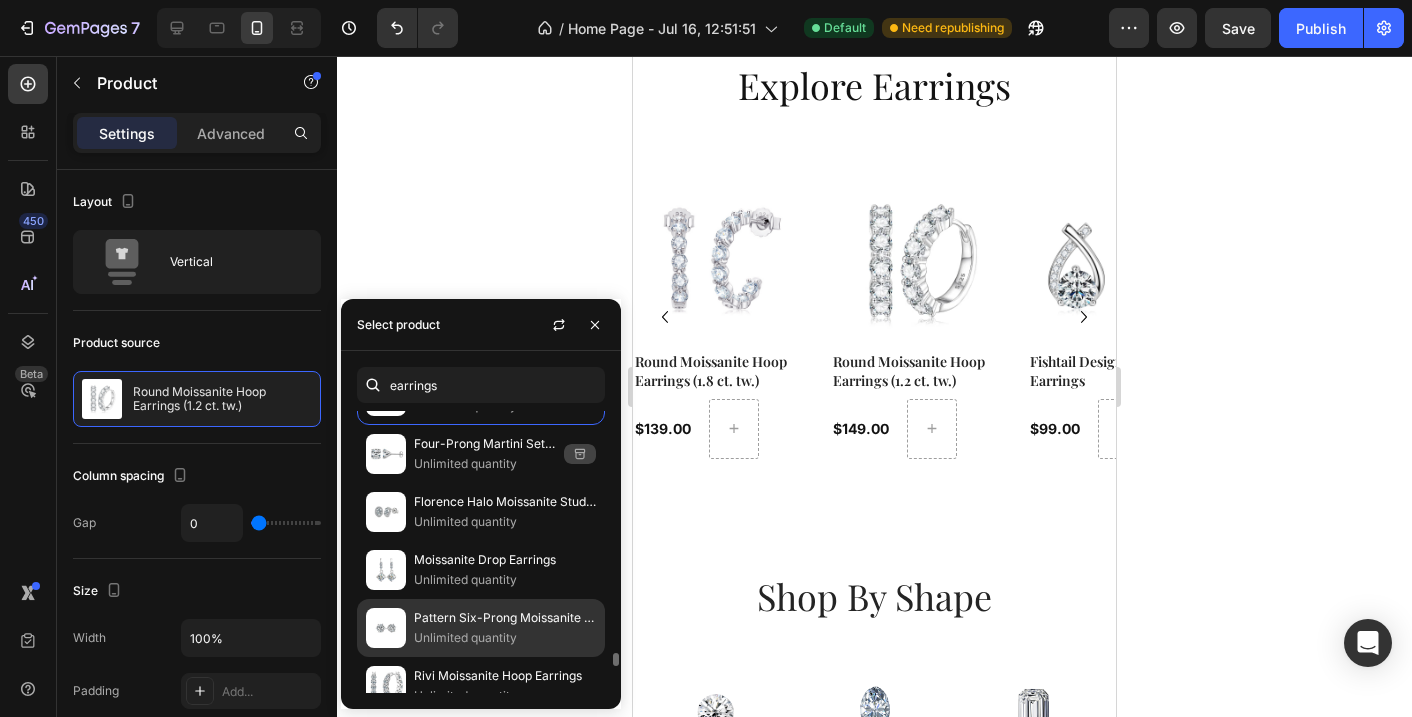 click on "Pattern Six-Prong Moissanite Stud Earrings Unlimited quantity" 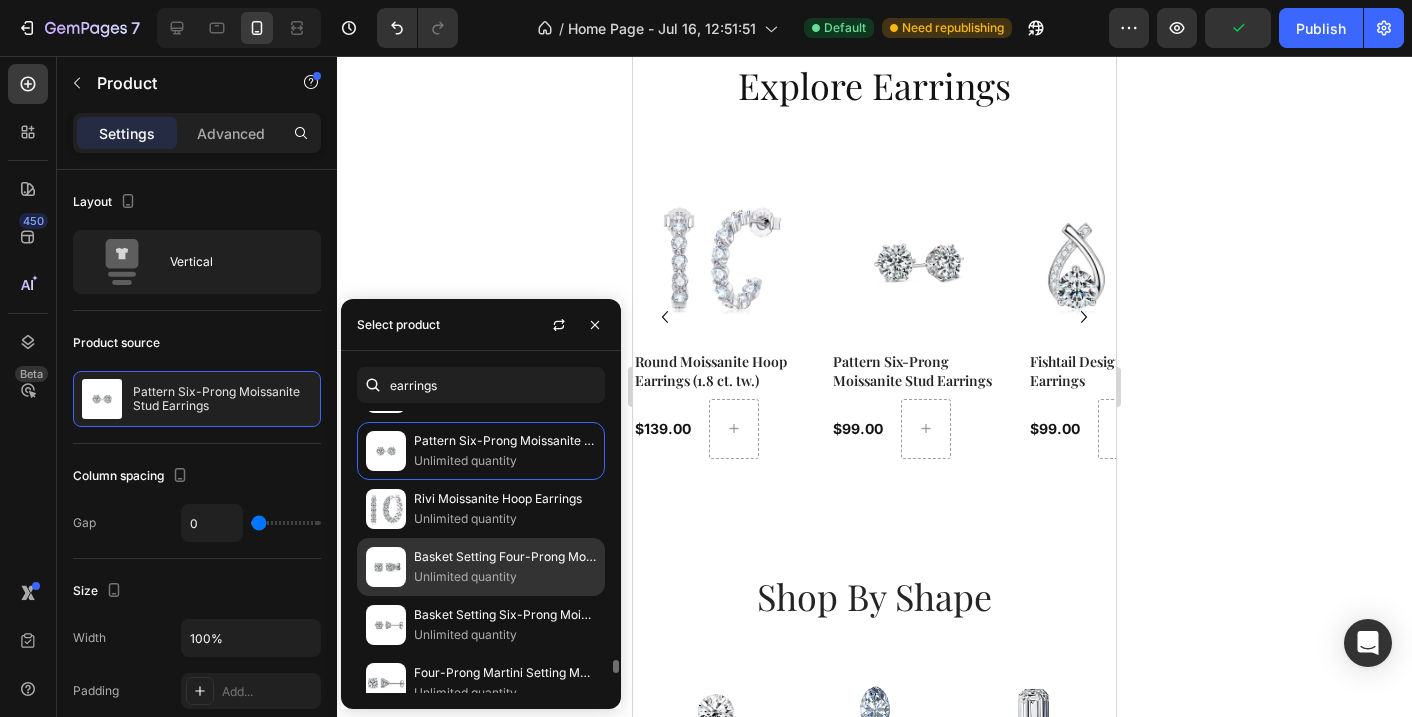 scroll, scrollTop: 5152, scrollLeft: 0, axis: vertical 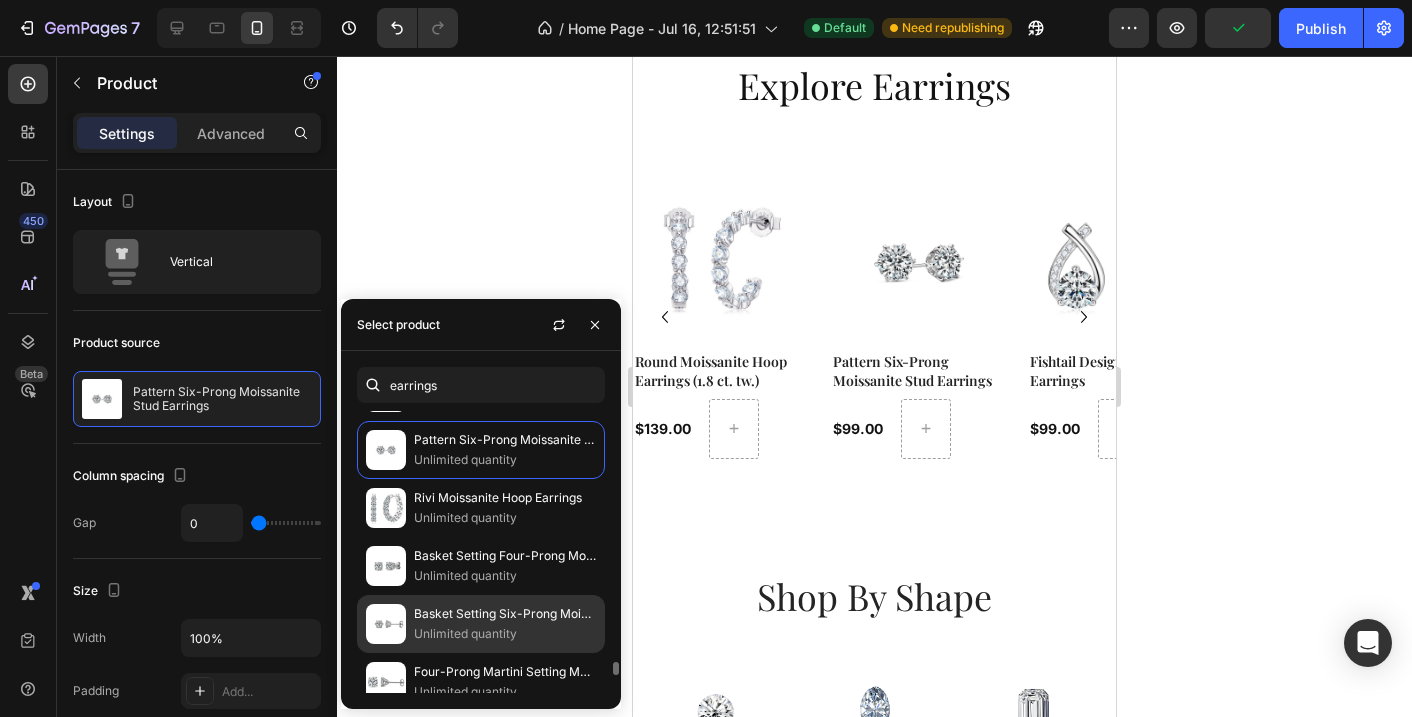 click on "Basket Setting Six-Prong Moissanite Stud Earrings Unlimited quantity" 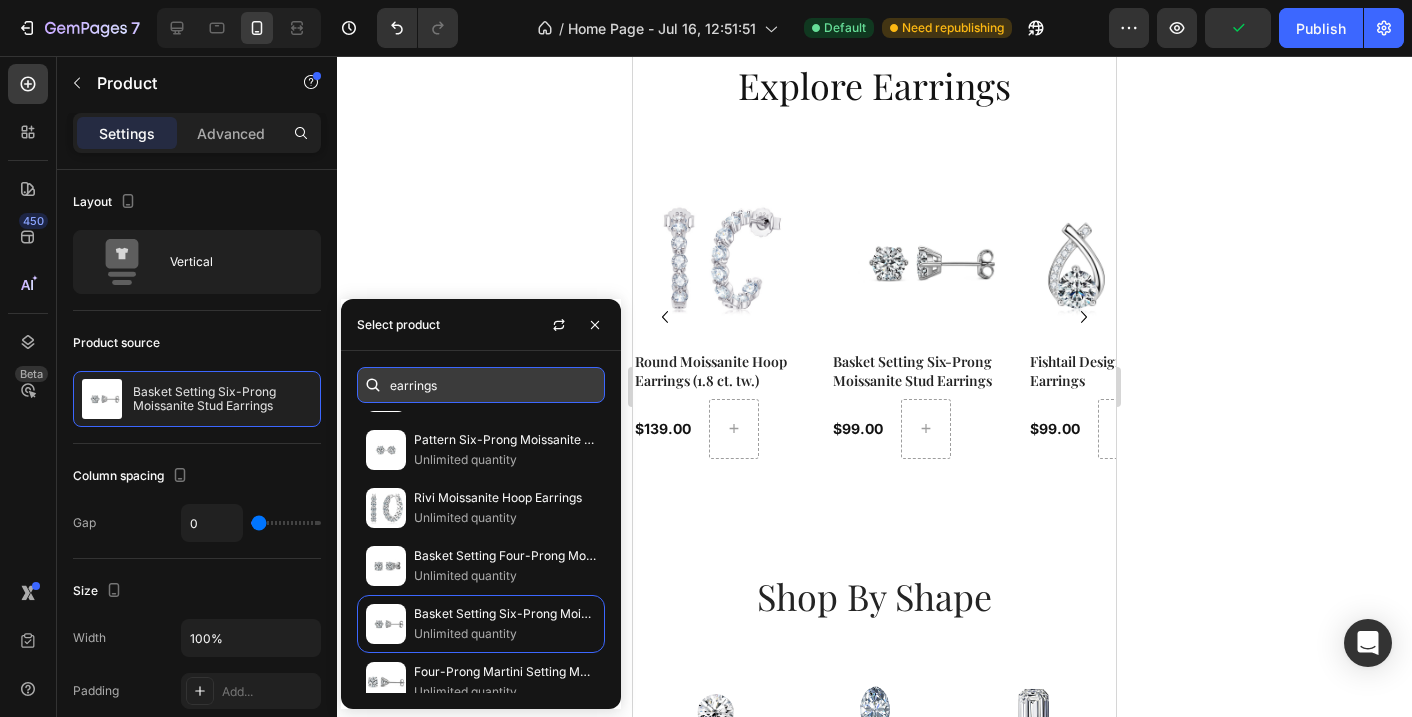 click on "earrings" at bounding box center (481, 385) 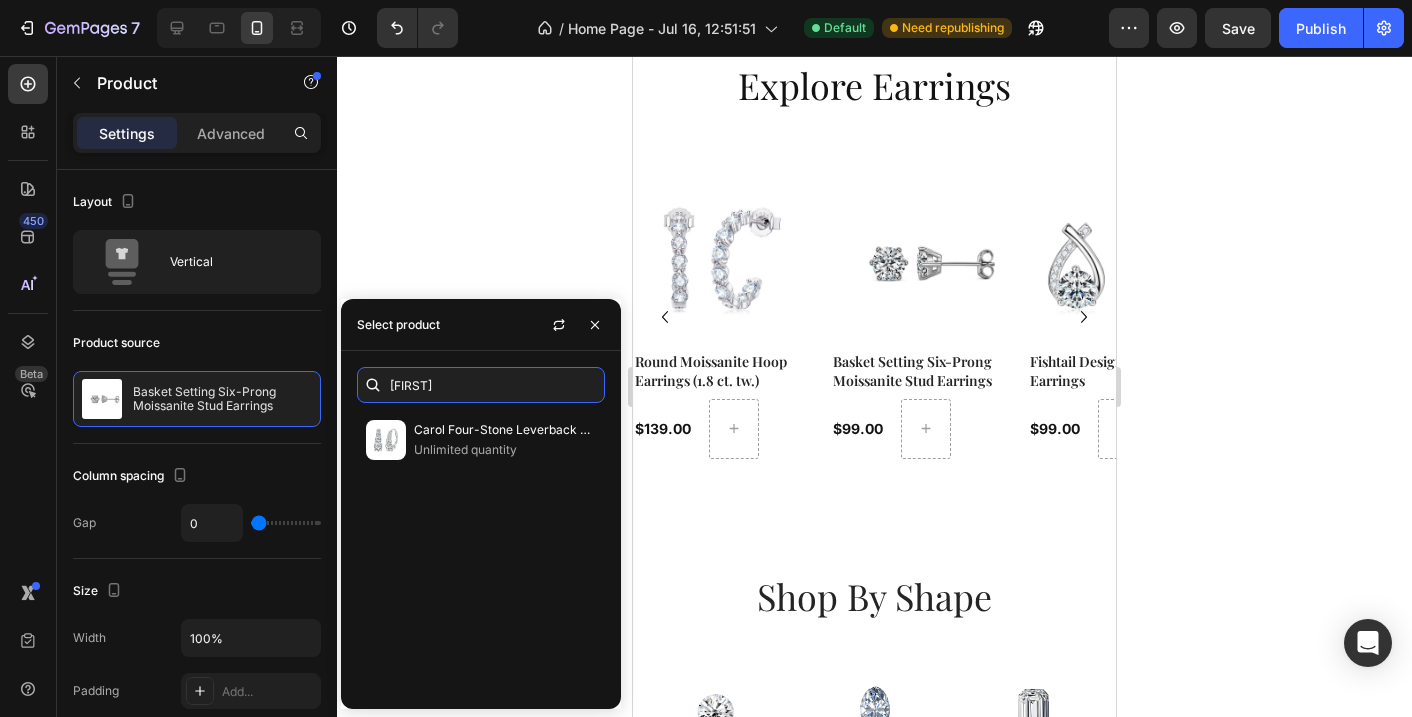 scroll, scrollTop: 0, scrollLeft: 0, axis: both 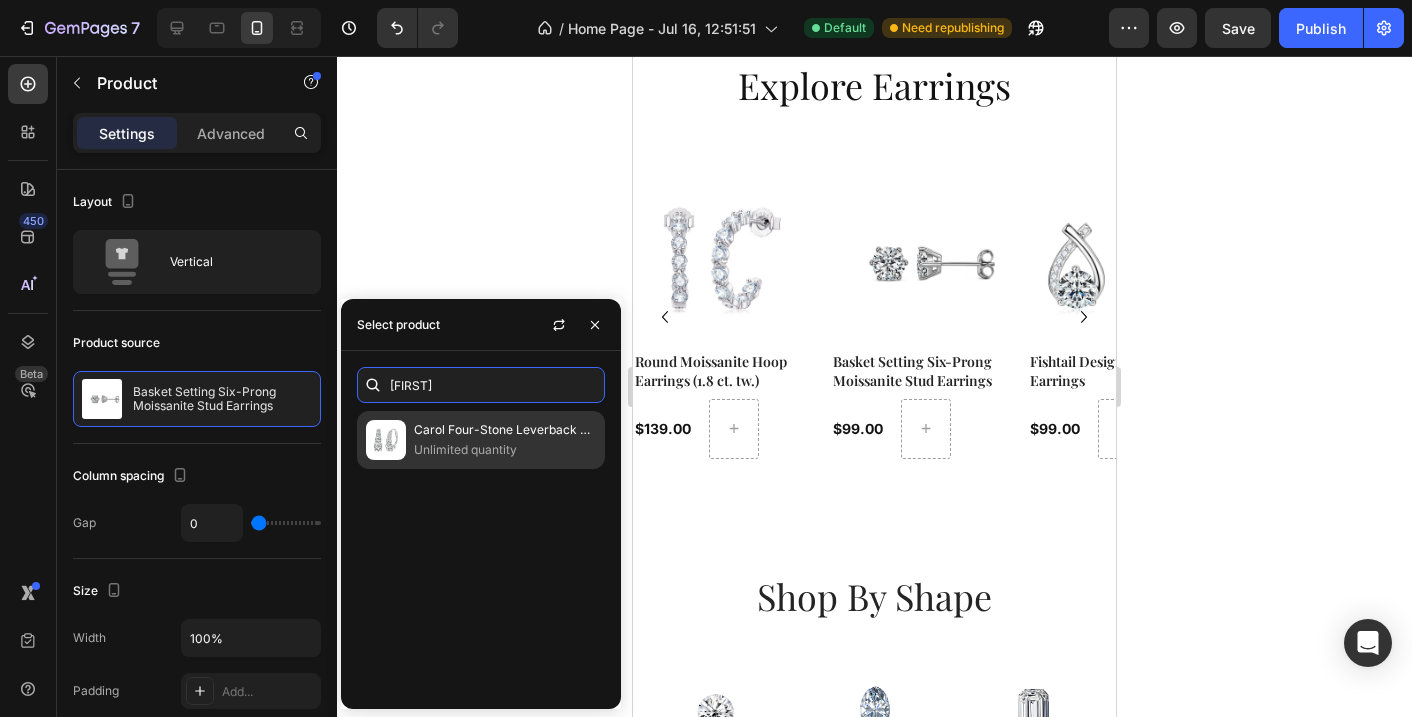type on "[FIRST]" 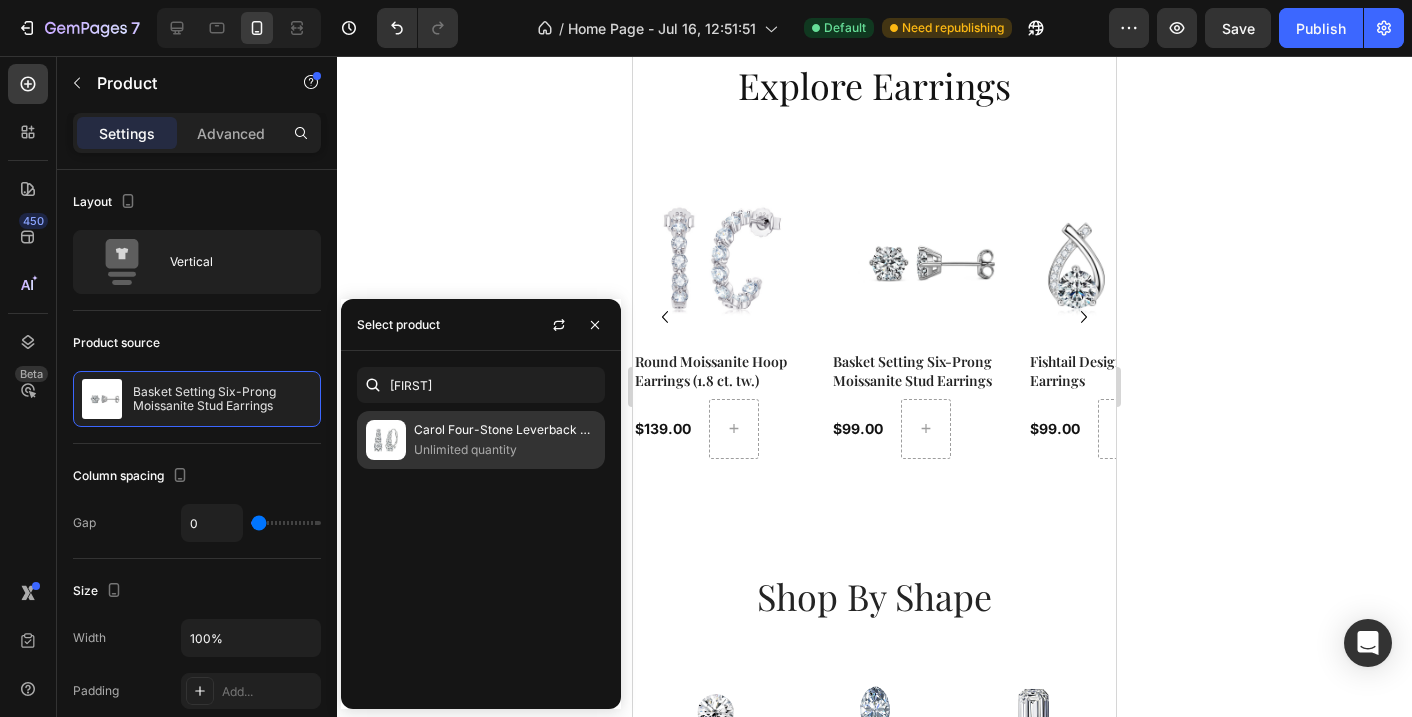 click on "Carol Four-Stone Leverback Moissanite Earrings Unlimited quantity" 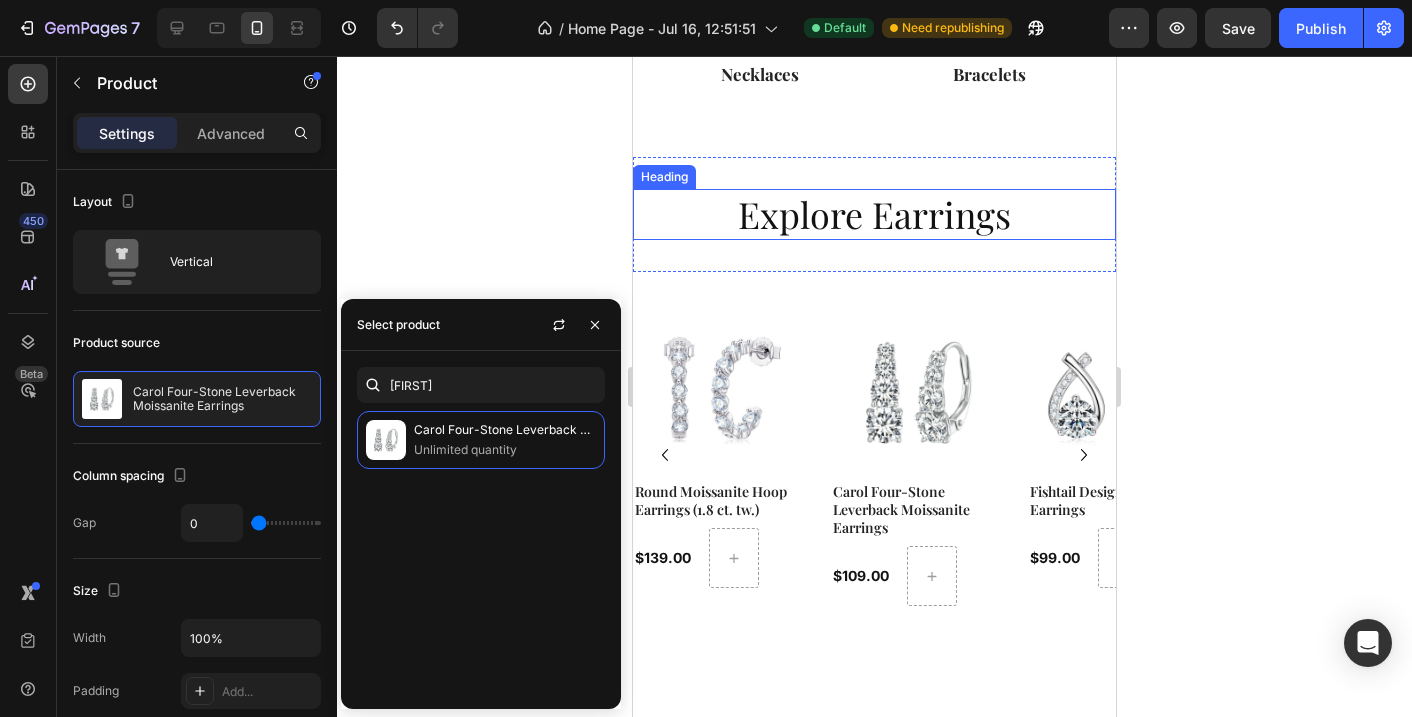 scroll, scrollTop: 1167, scrollLeft: 0, axis: vertical 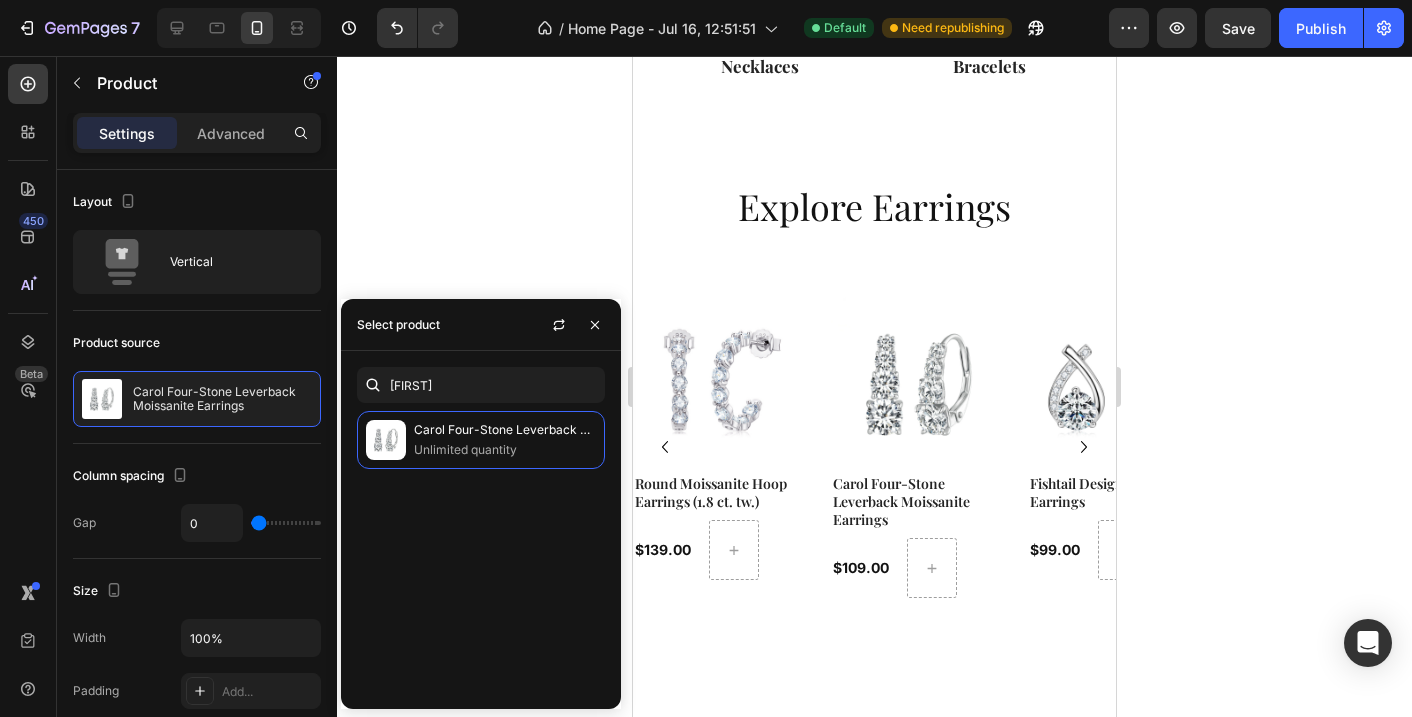 click 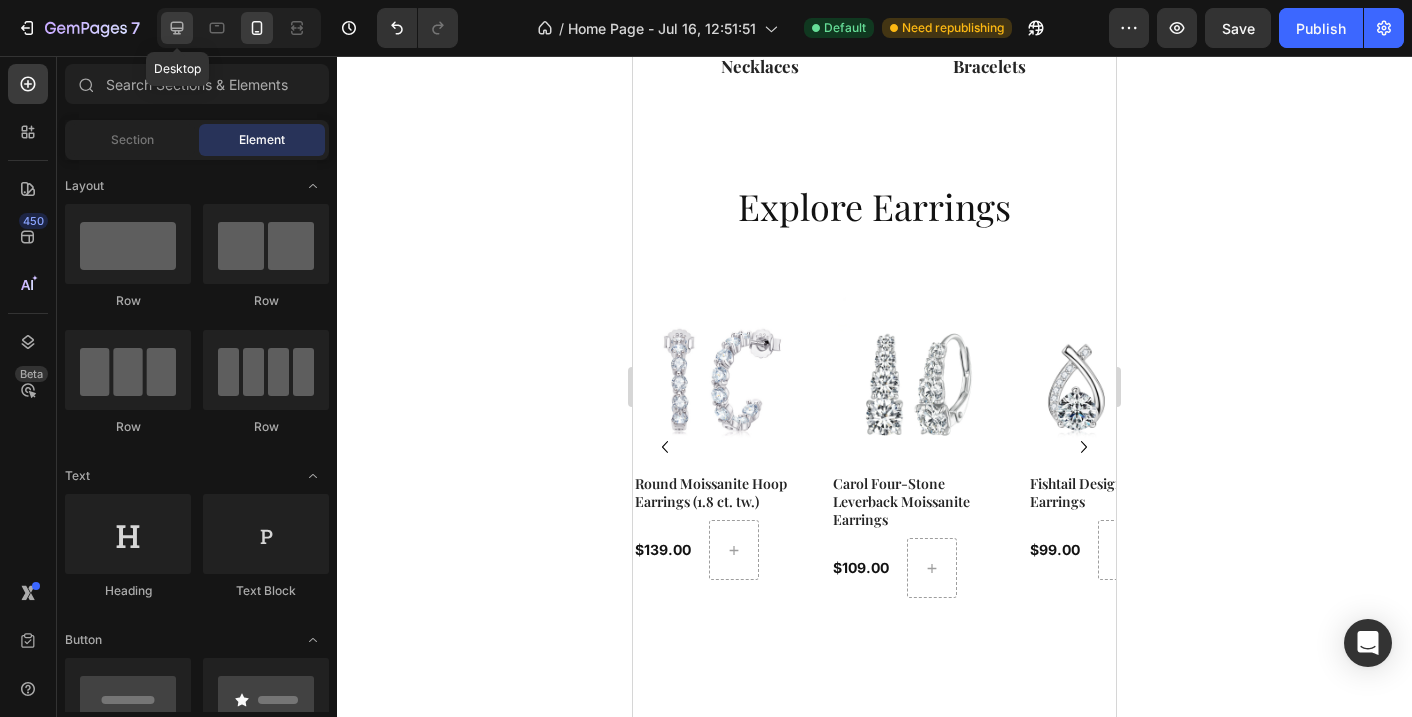 click 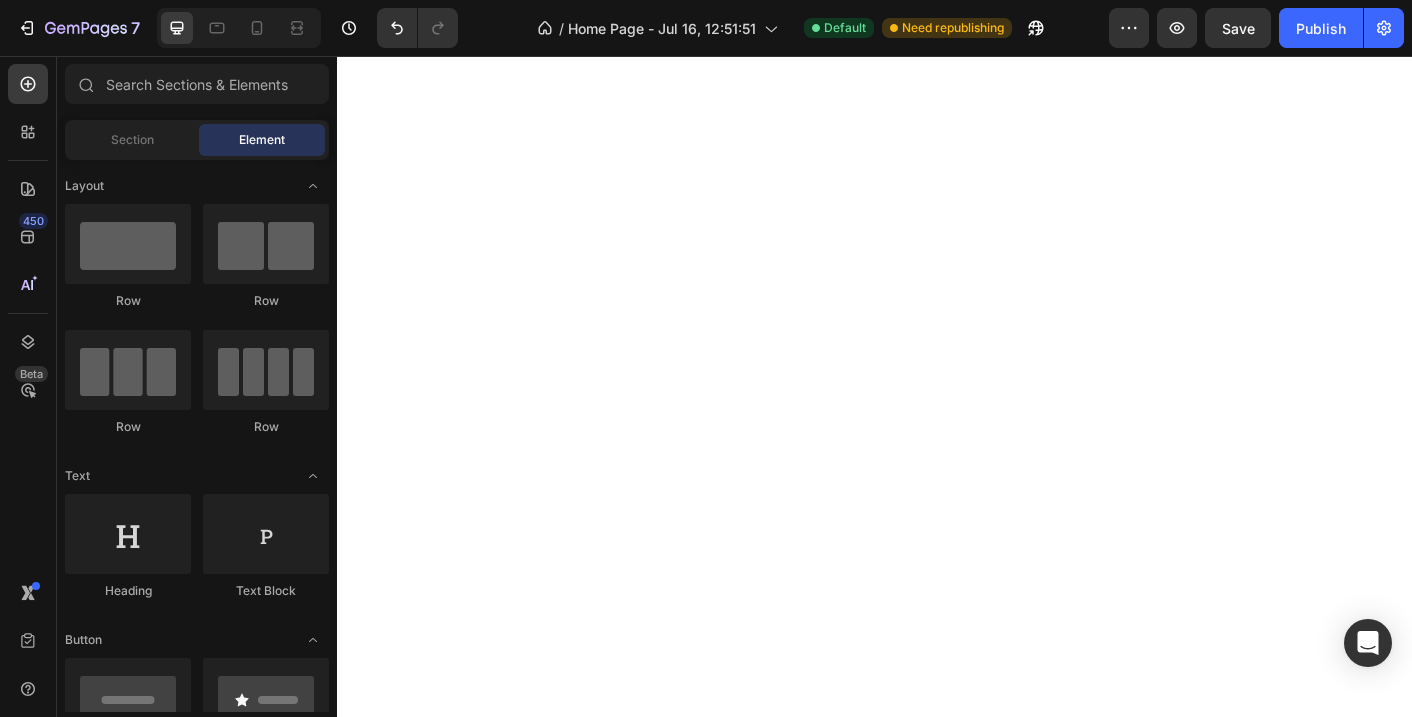 scroll, scrollTop: 713, scrollLeft: 0, axis: vertical 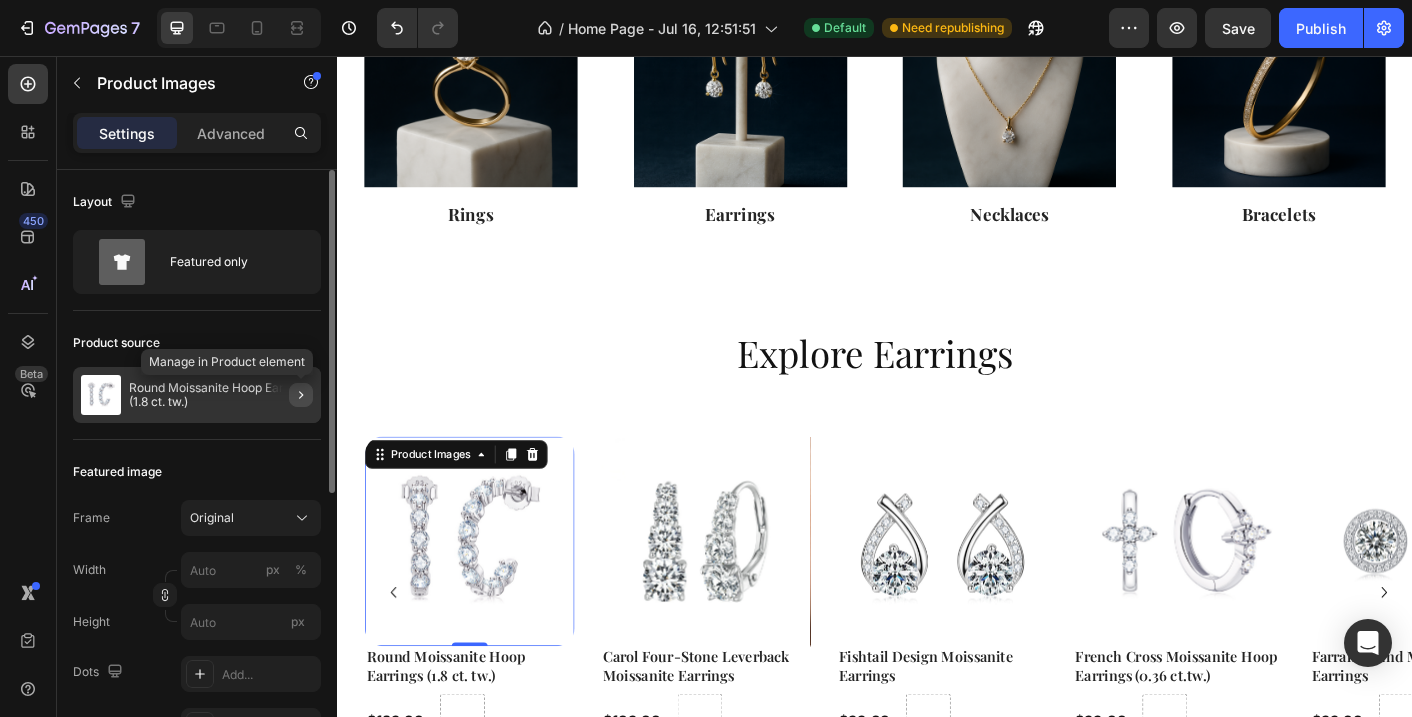 click 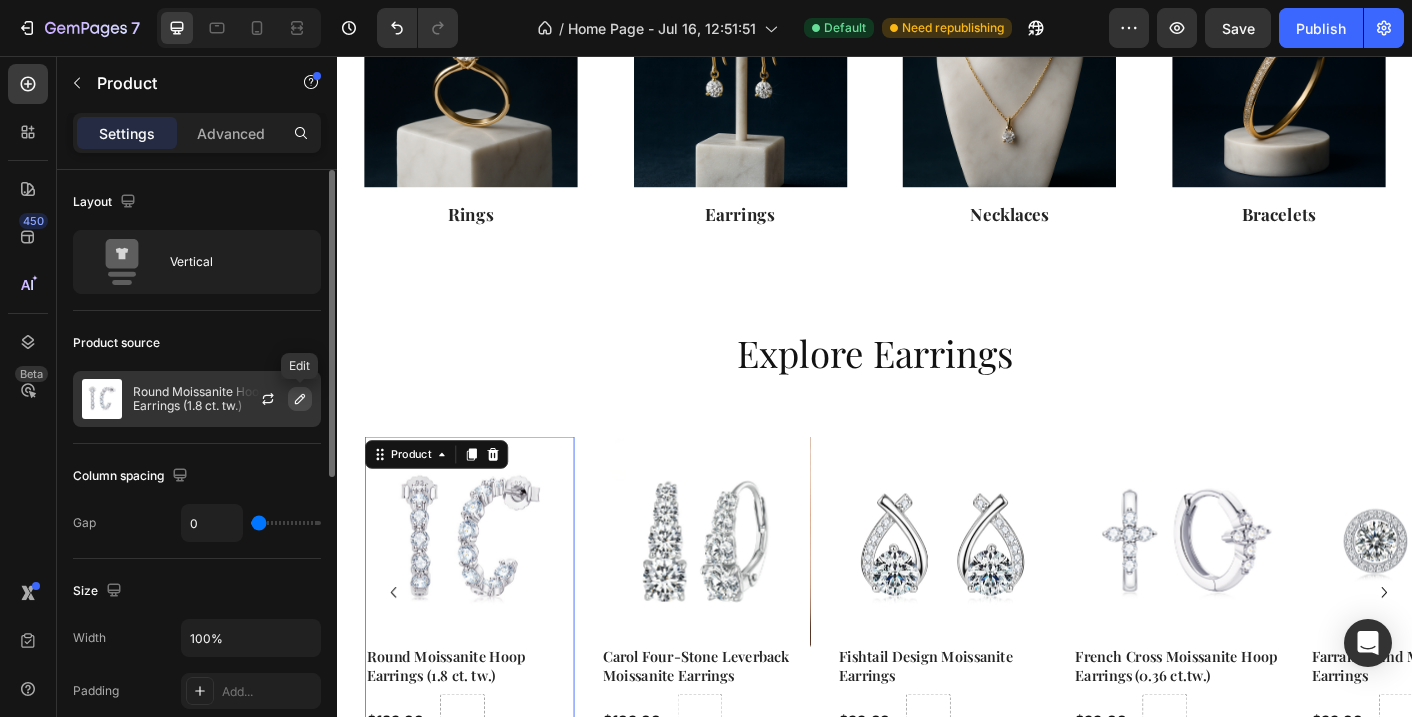click 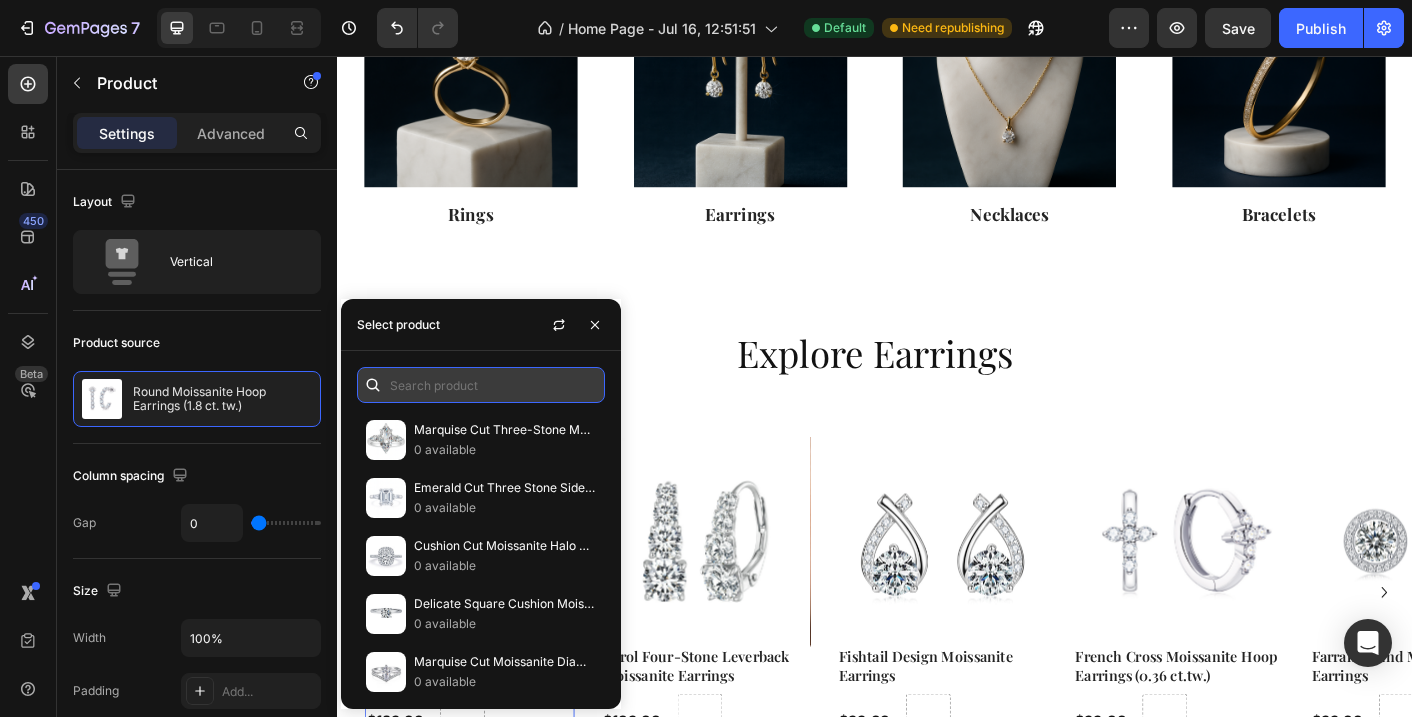 click at bounding box center (481, 385) 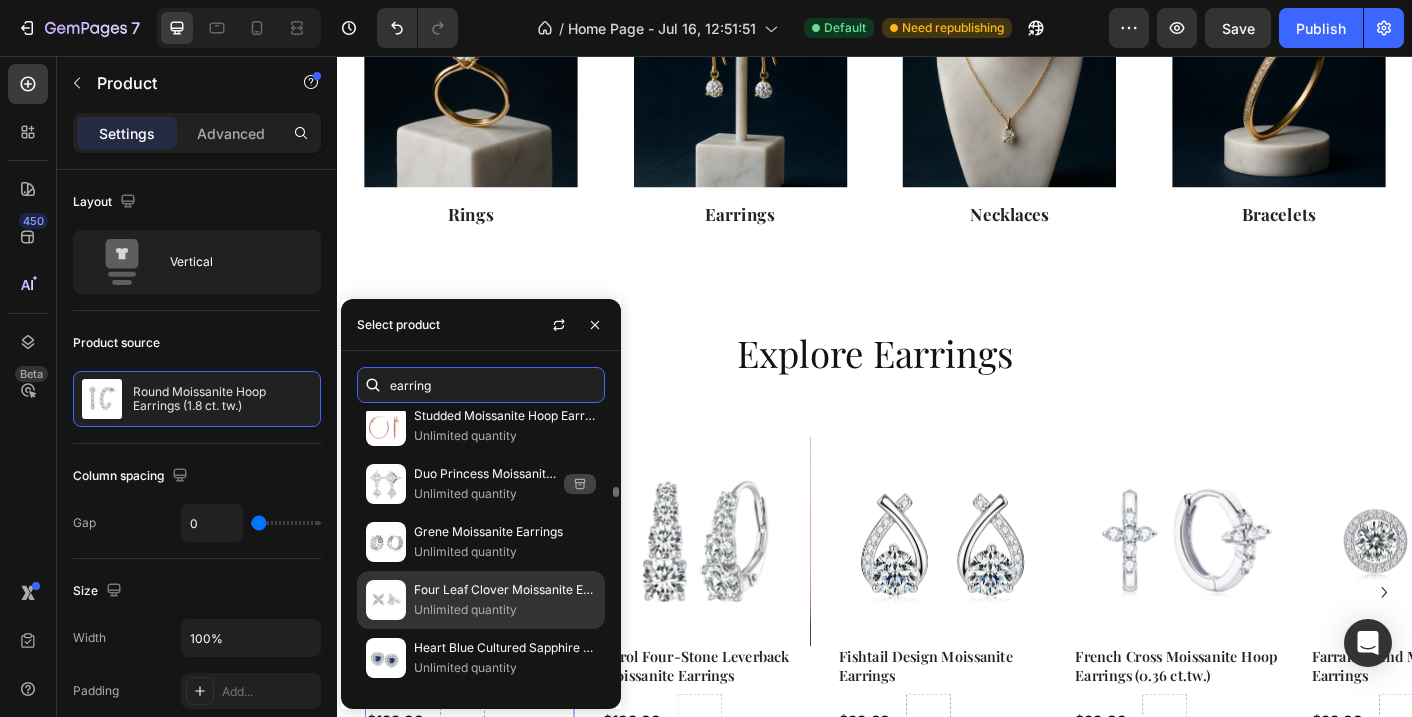 scroll, scrollTop: 789, scrollLeft: 0, axis: vertical 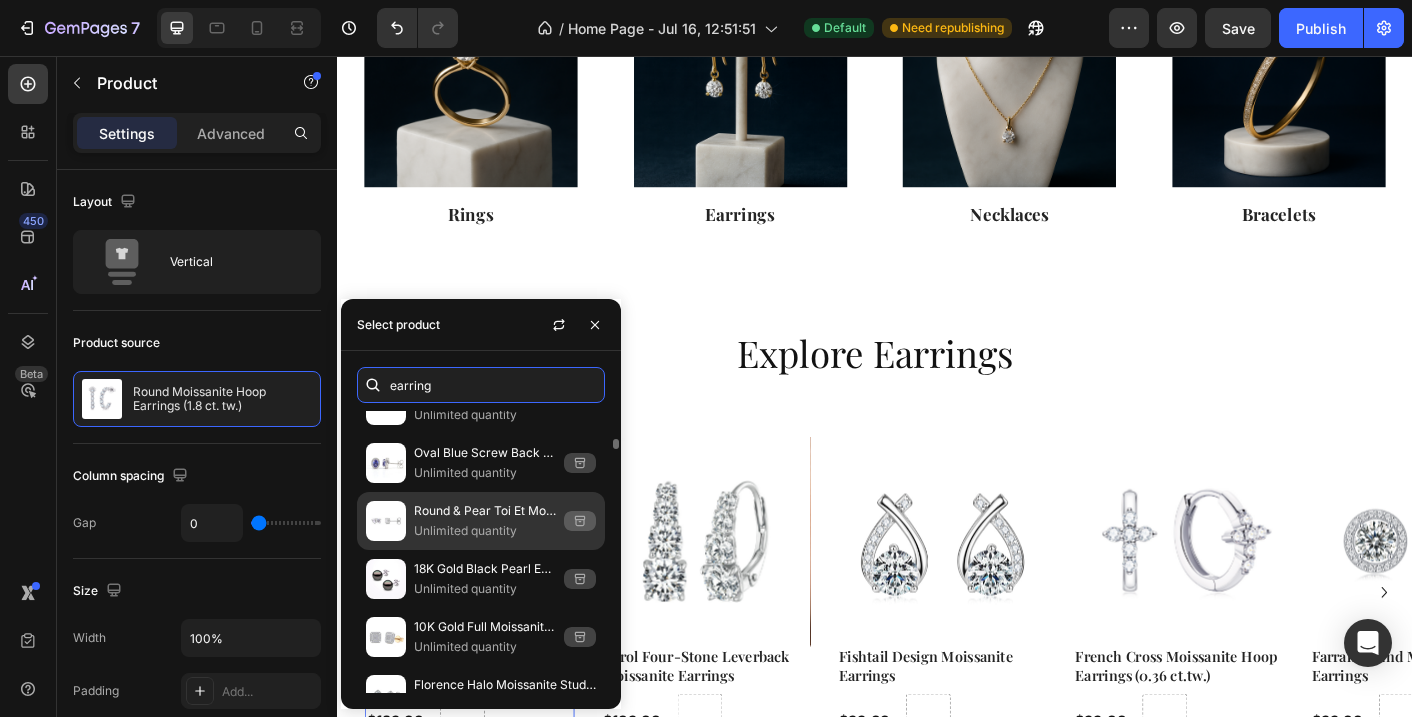type on "earring" 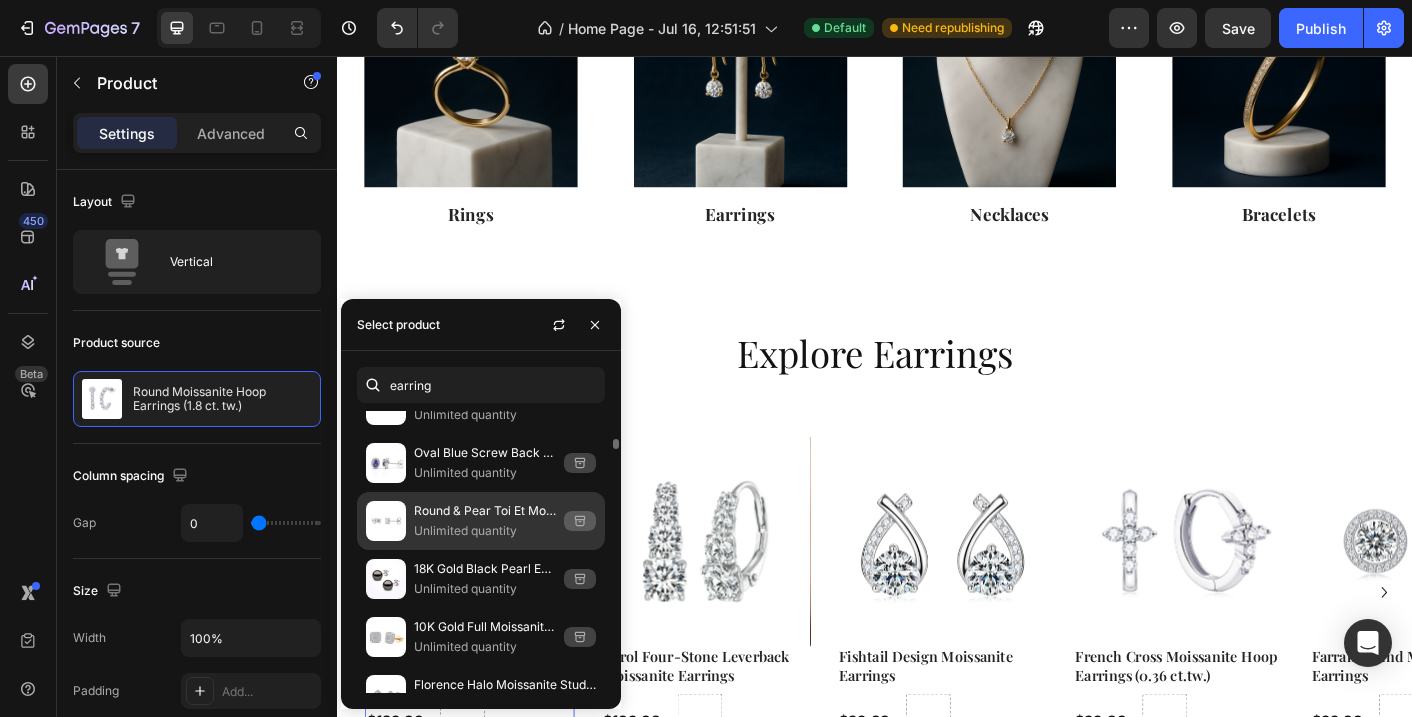 click on "Round & Pear Toi Et Moi Stud Earrings Unlimited quantity" 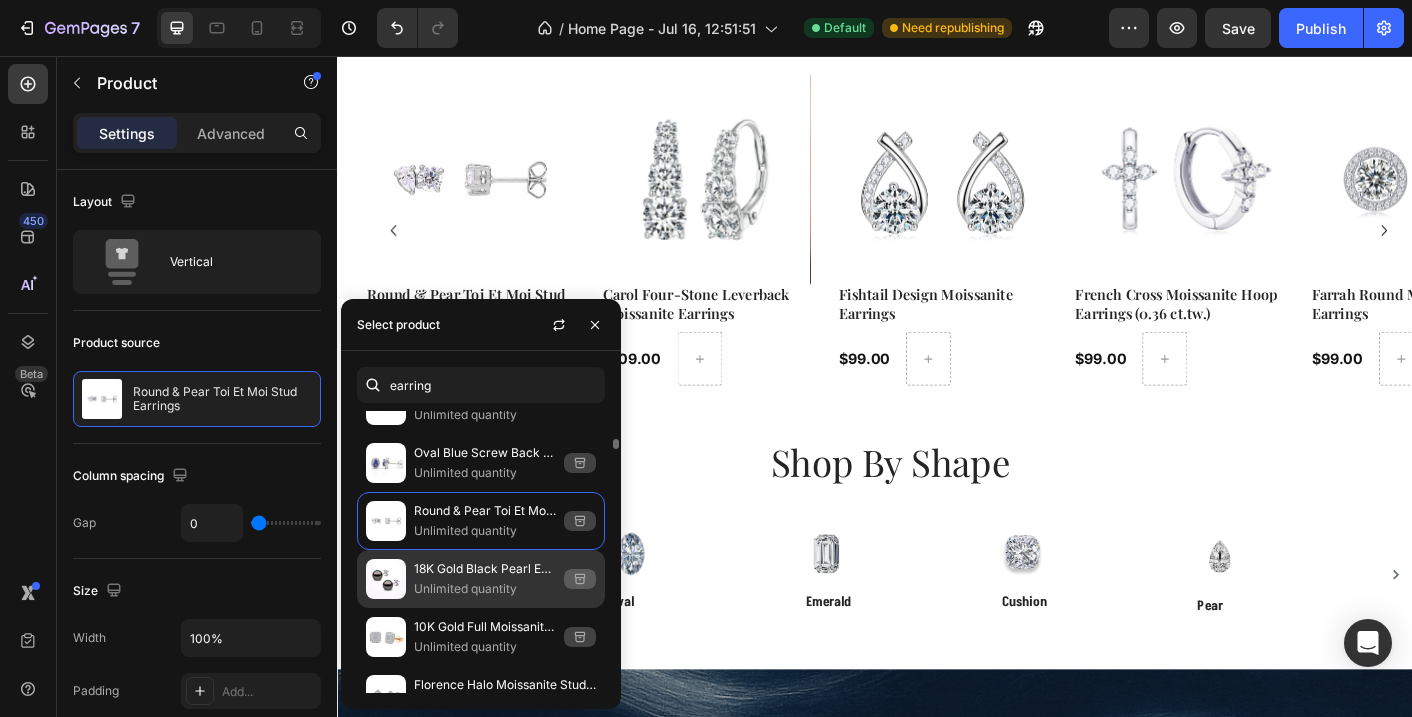scroll, scrollTop: 1109, scrollLeft: 0, axis: vertical 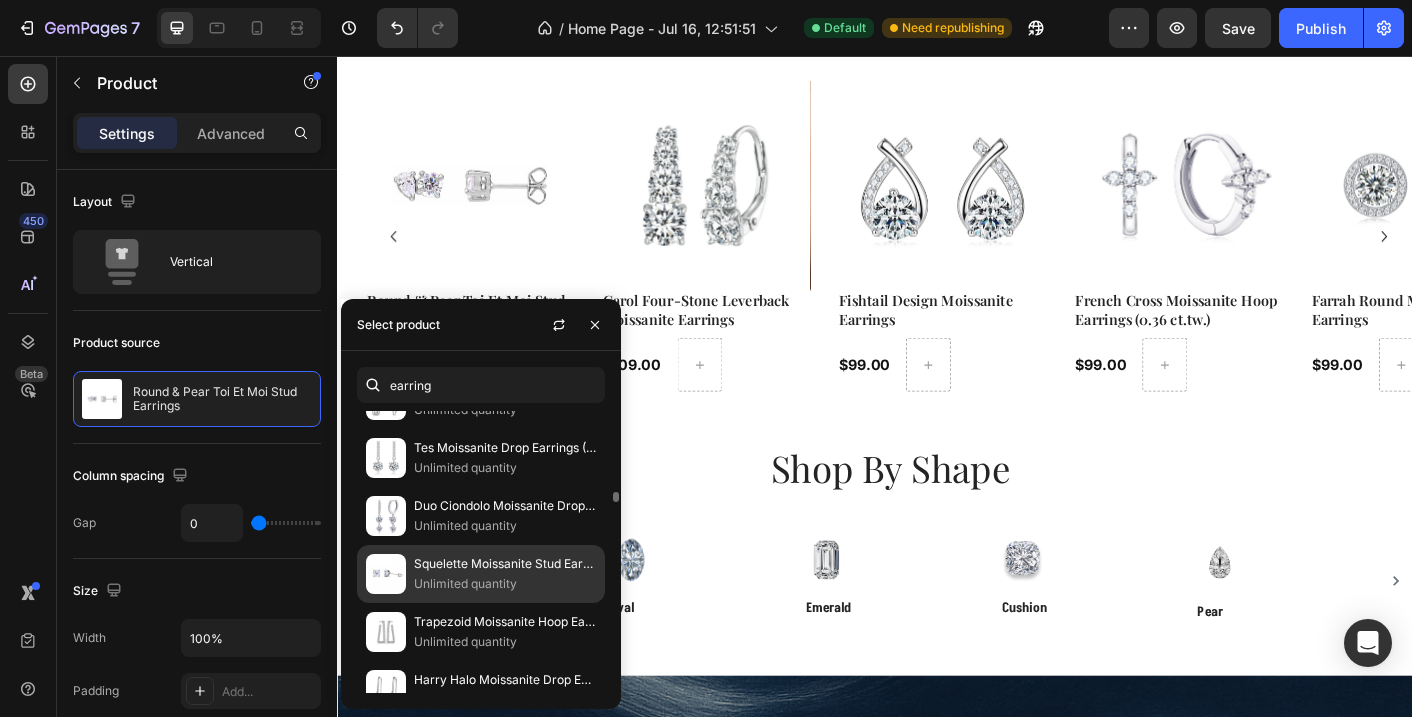 click on "Squelette Moissanite Stud Earrings" at bounding box center [505, 564] 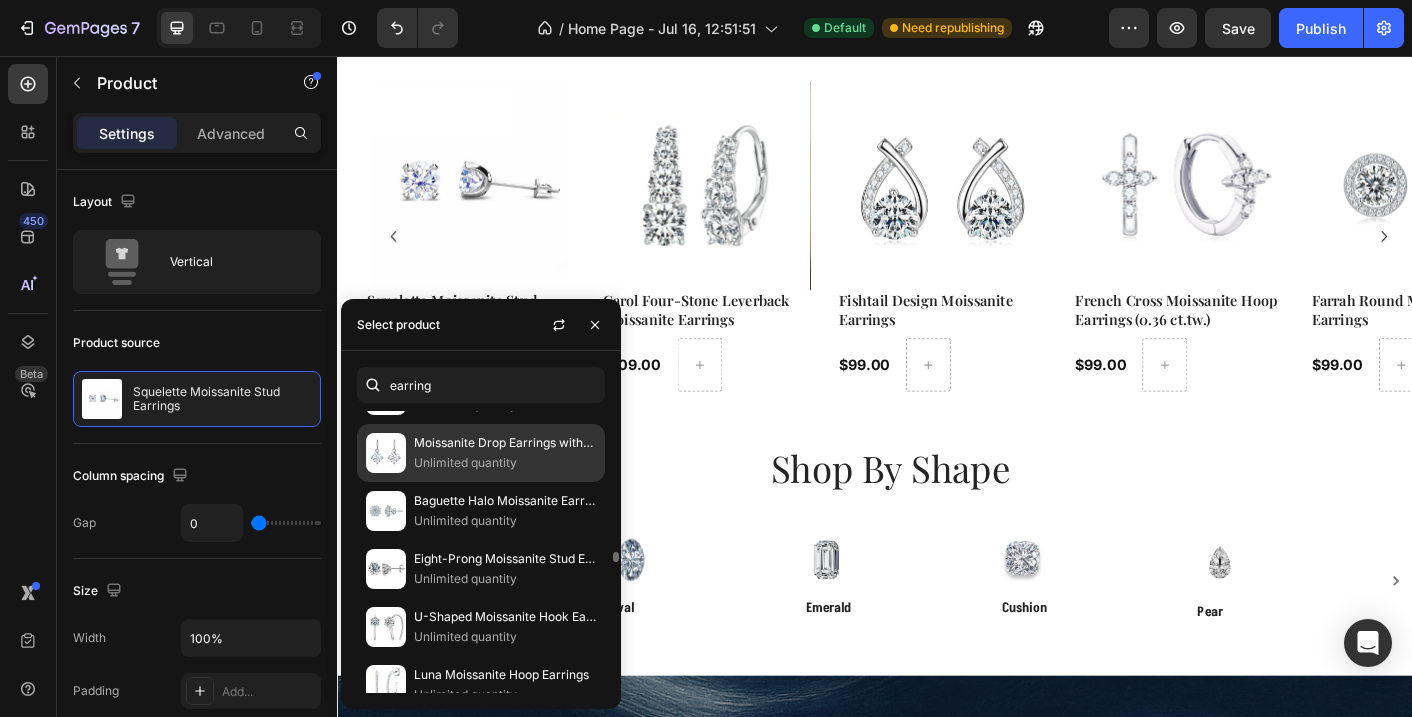 scroll, scrollTop: 3374, scrollLeft: 0, axis: vertical 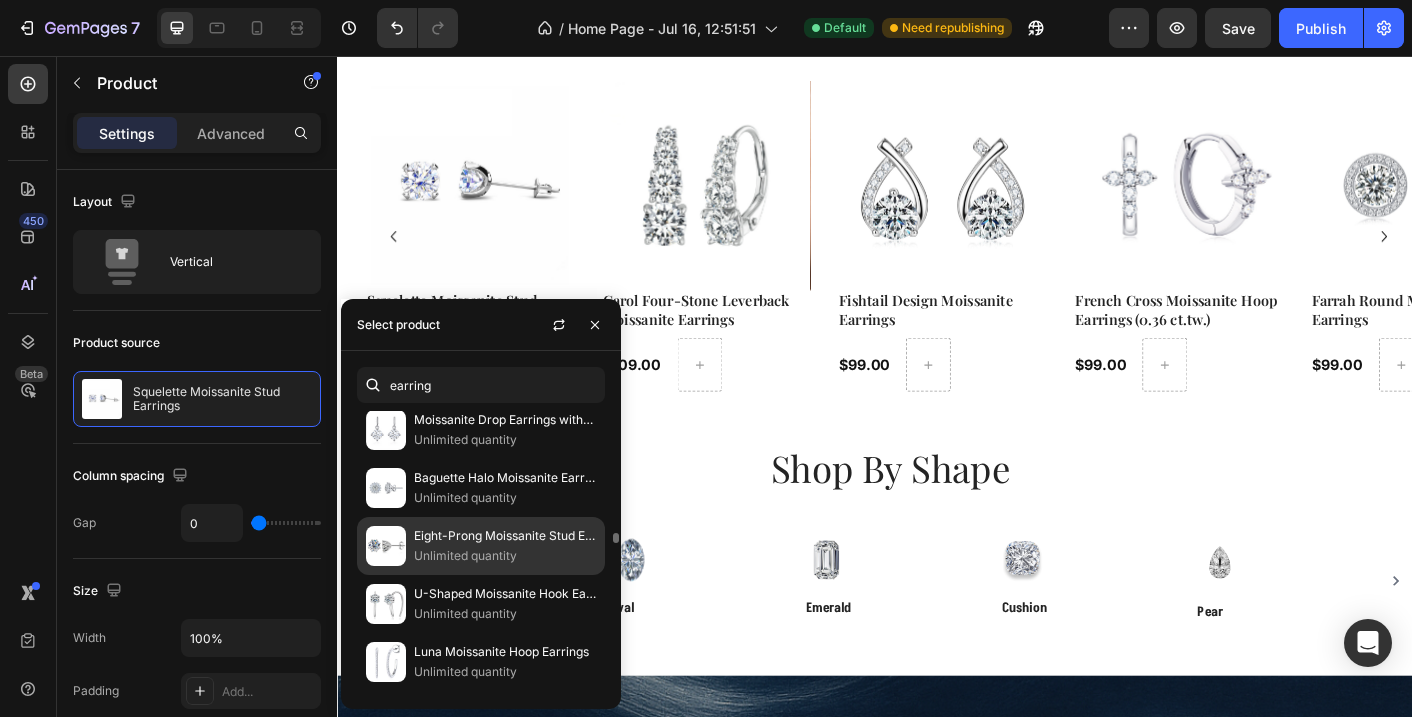 click on "Eight-Prong Moissanite Stud Earrings" at bounding box center [505, 536] 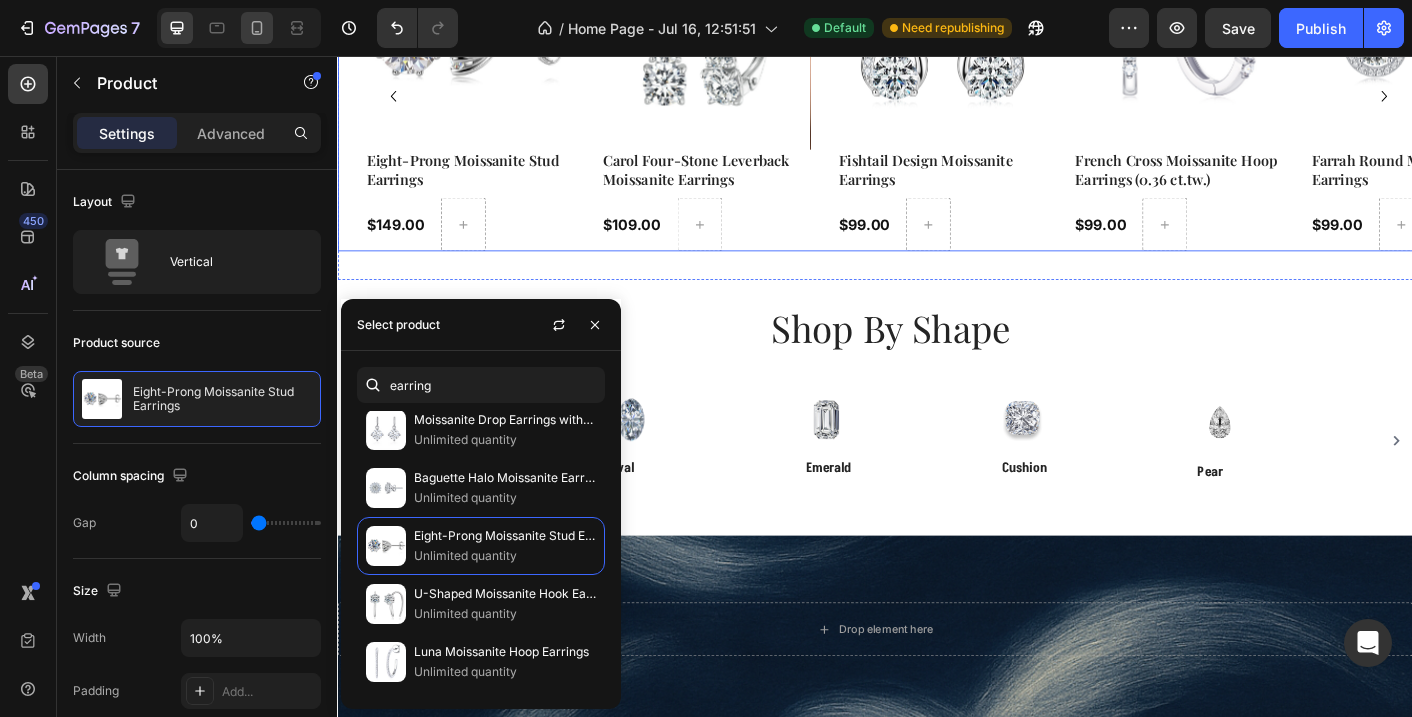 scroll, scrollTop: 883, scrollLeft: 0, axis: vertical 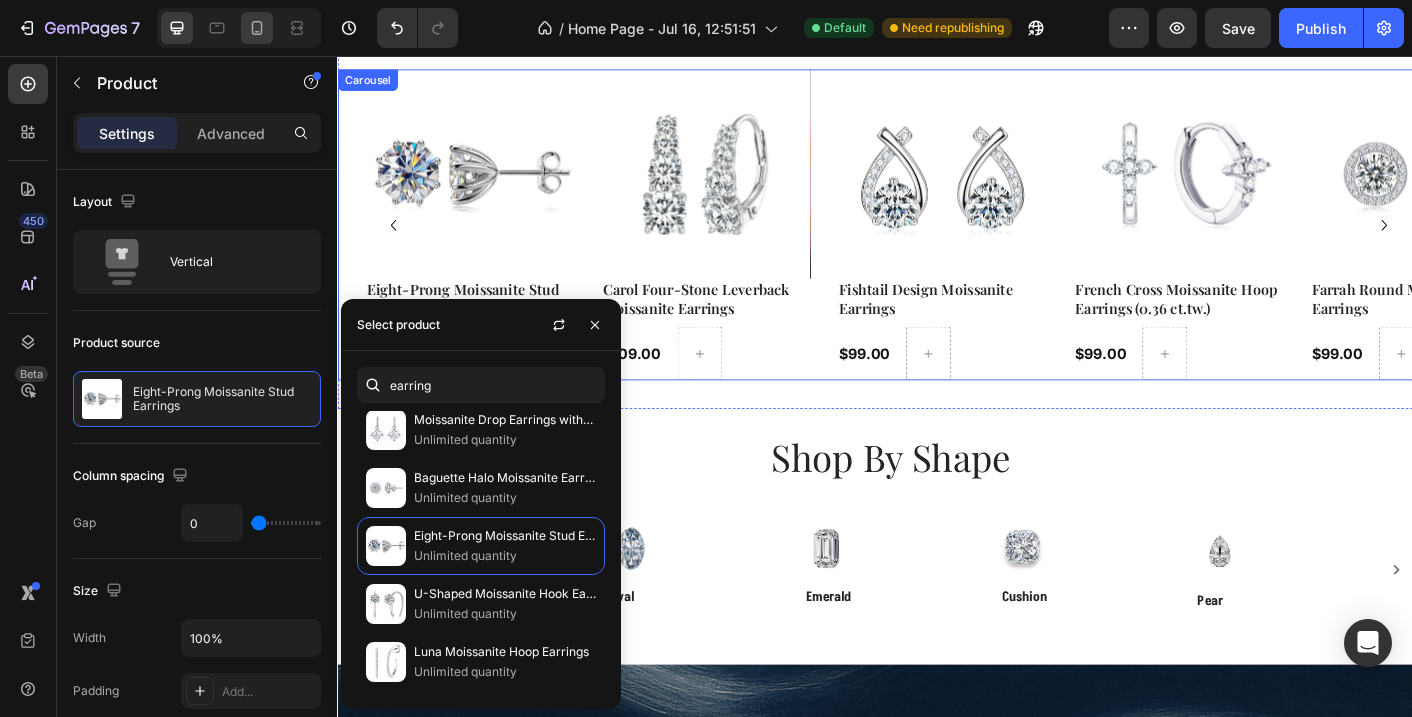 click 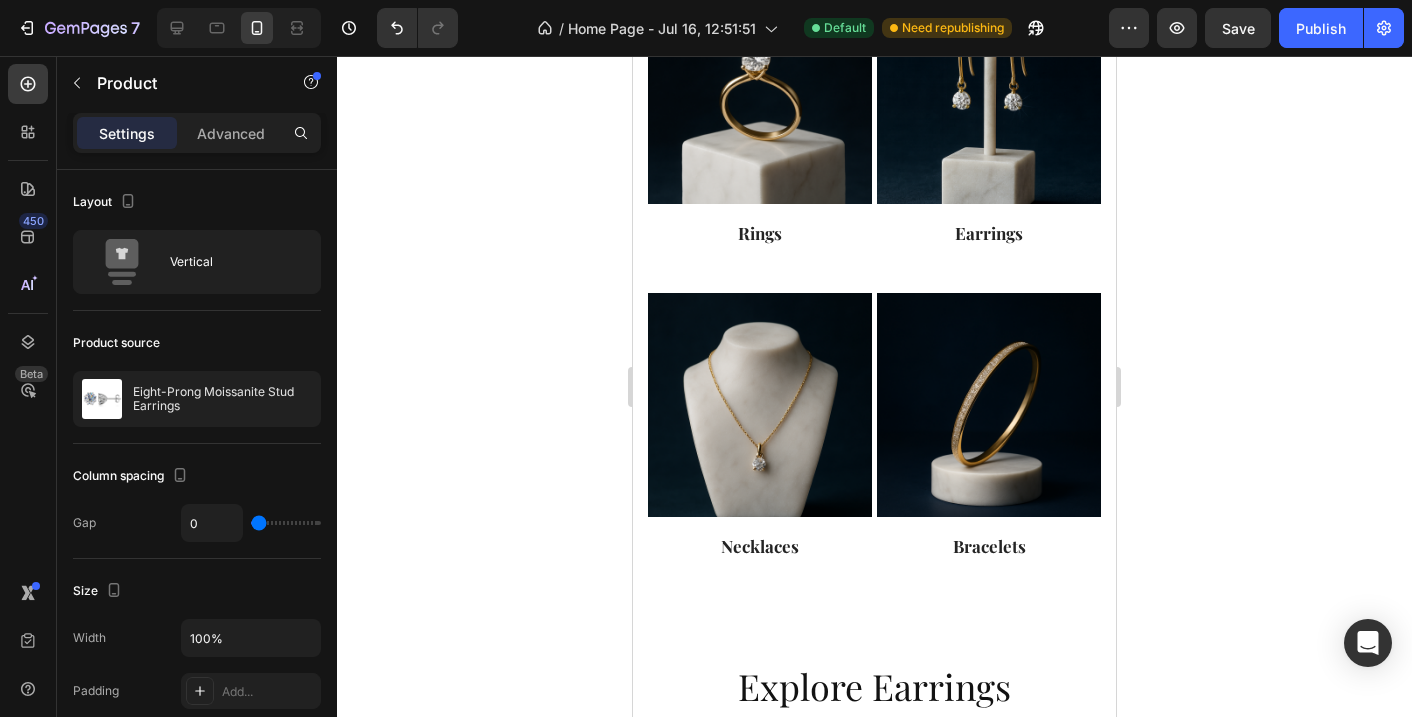 scroll, scrollTop: 191, scrollLeft: 0, axis: vertical 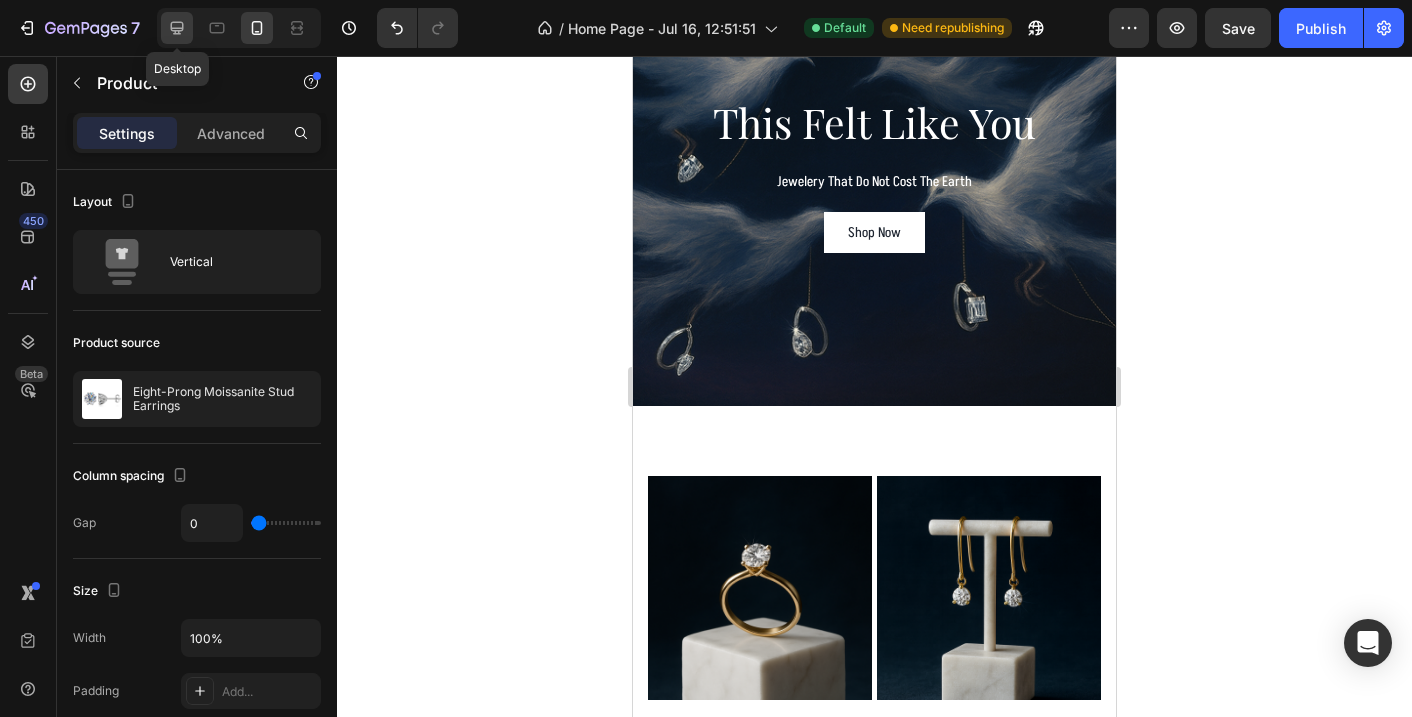 click 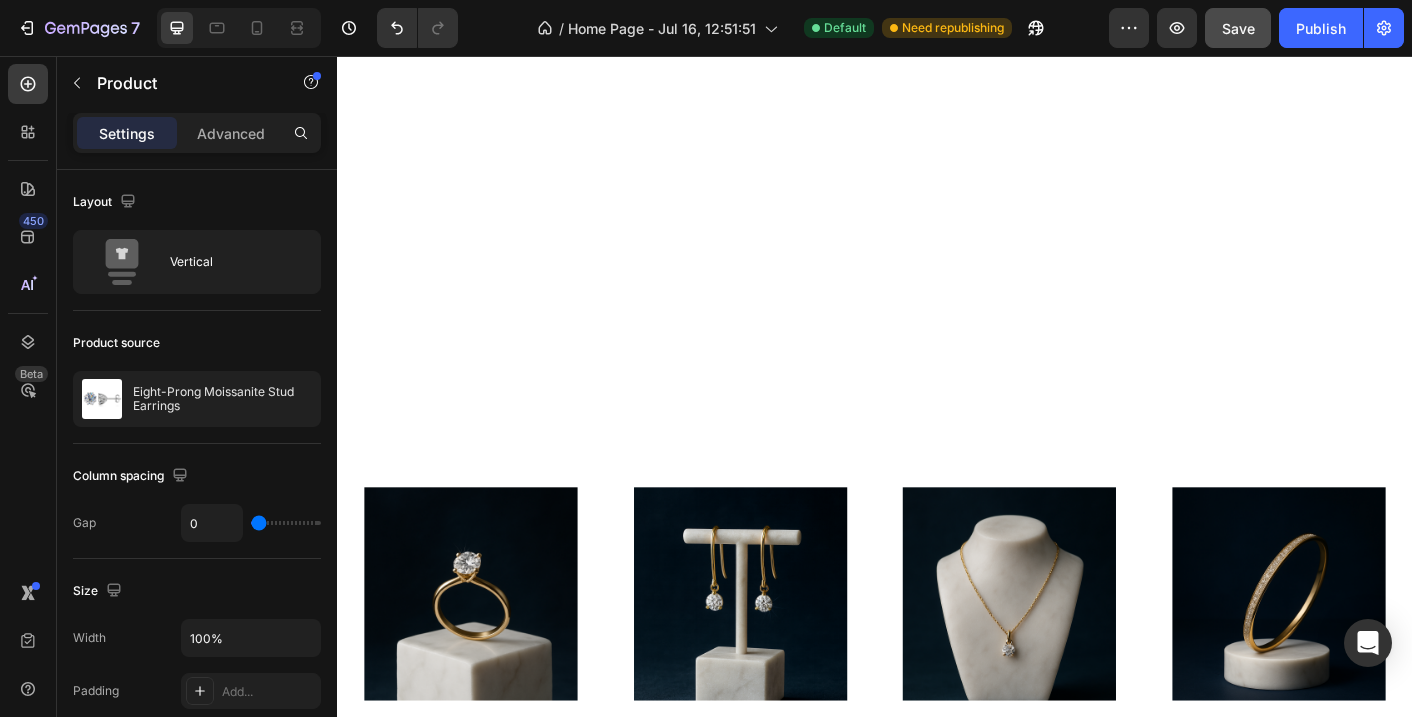 scroll, scrollTop: 986, scrollLeft: 0, axis: vertical 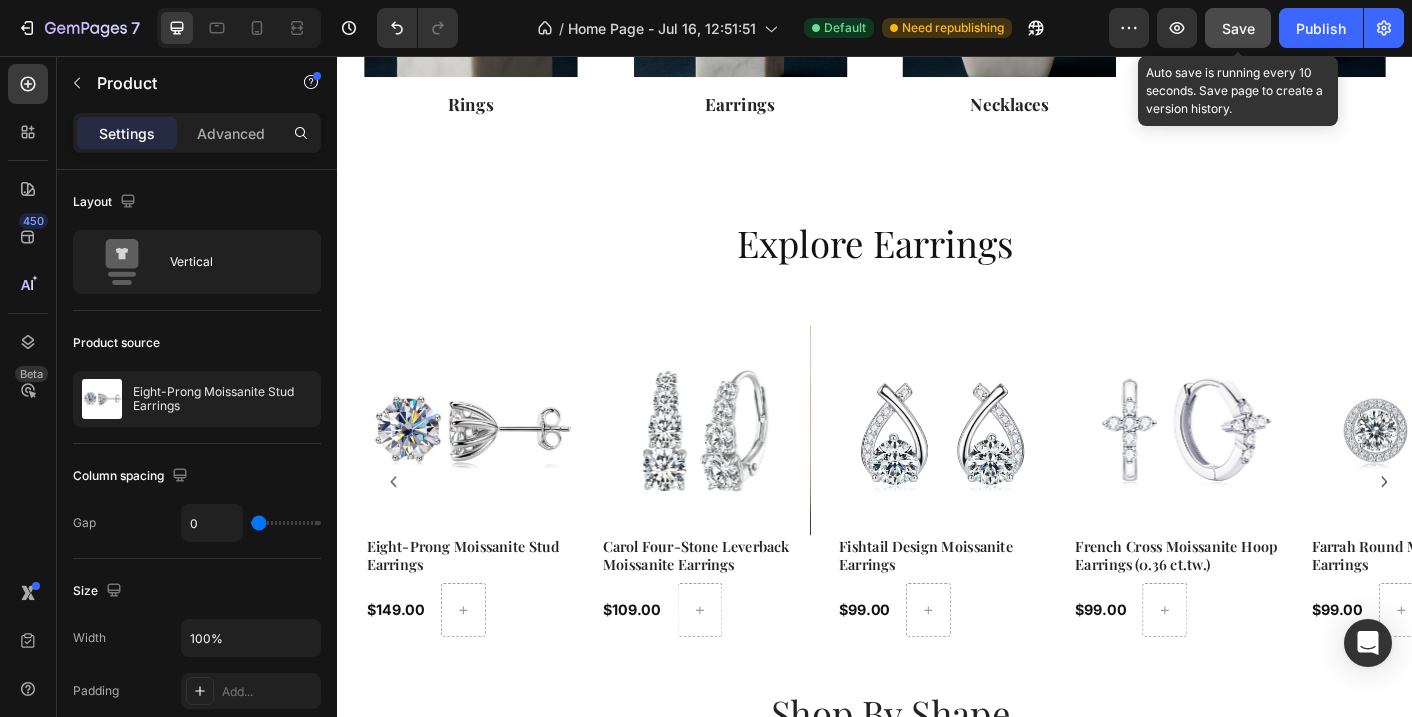 click on "Save" 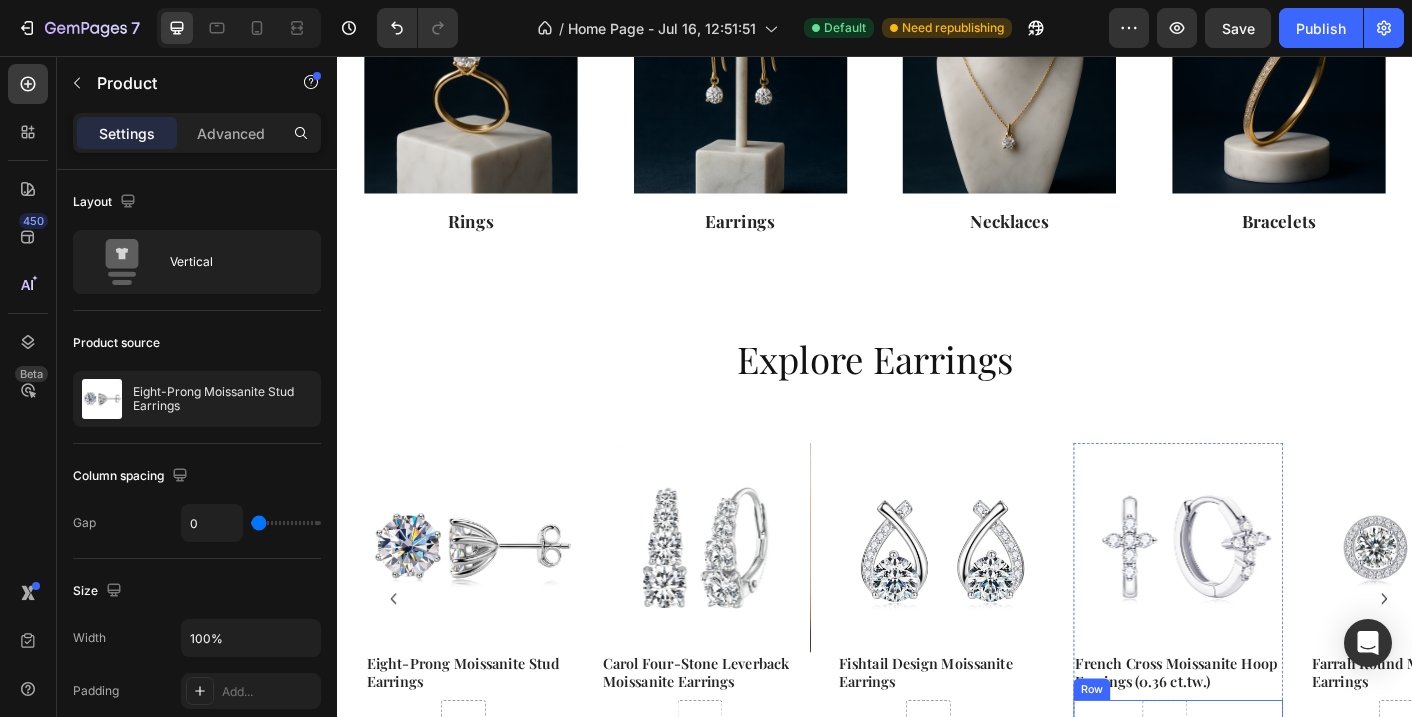 scroll, scrollTop: 636, scrollLeft: 0, axis: vertical 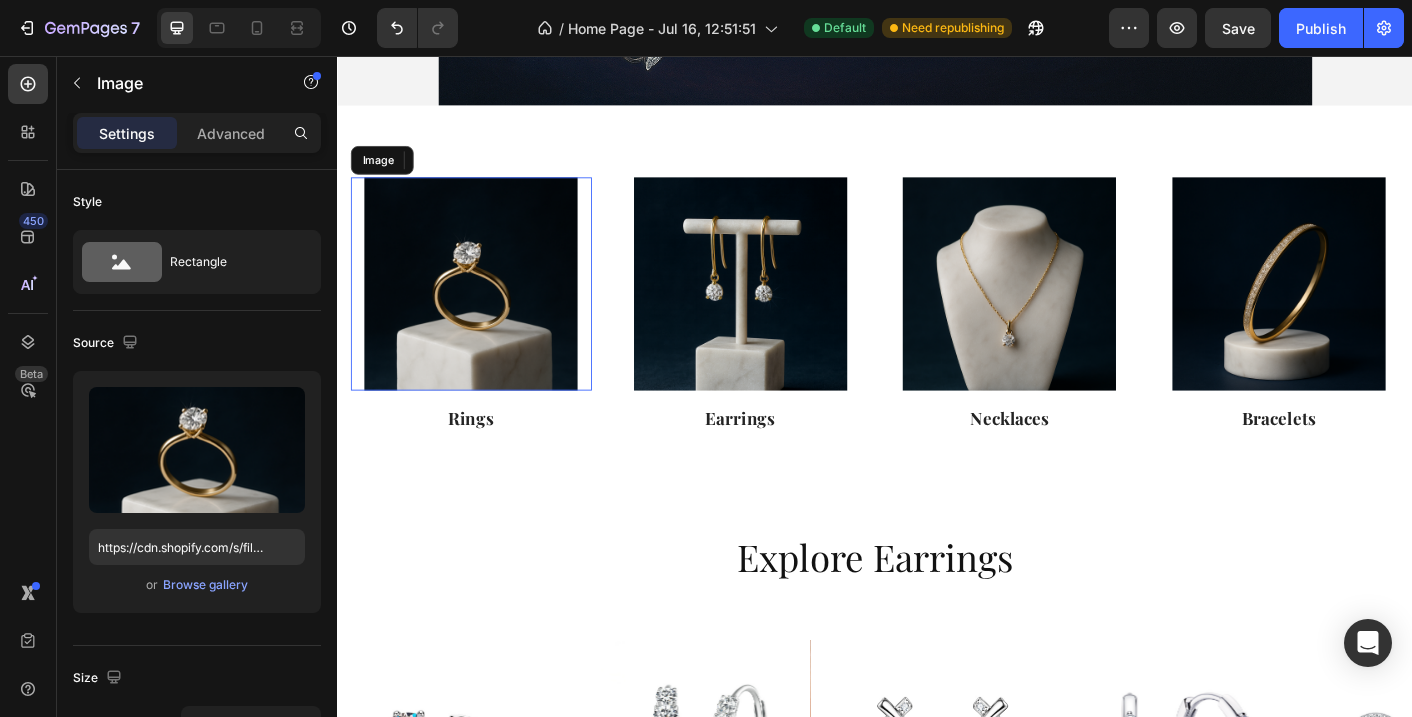 click at bounding box center [486, 310] 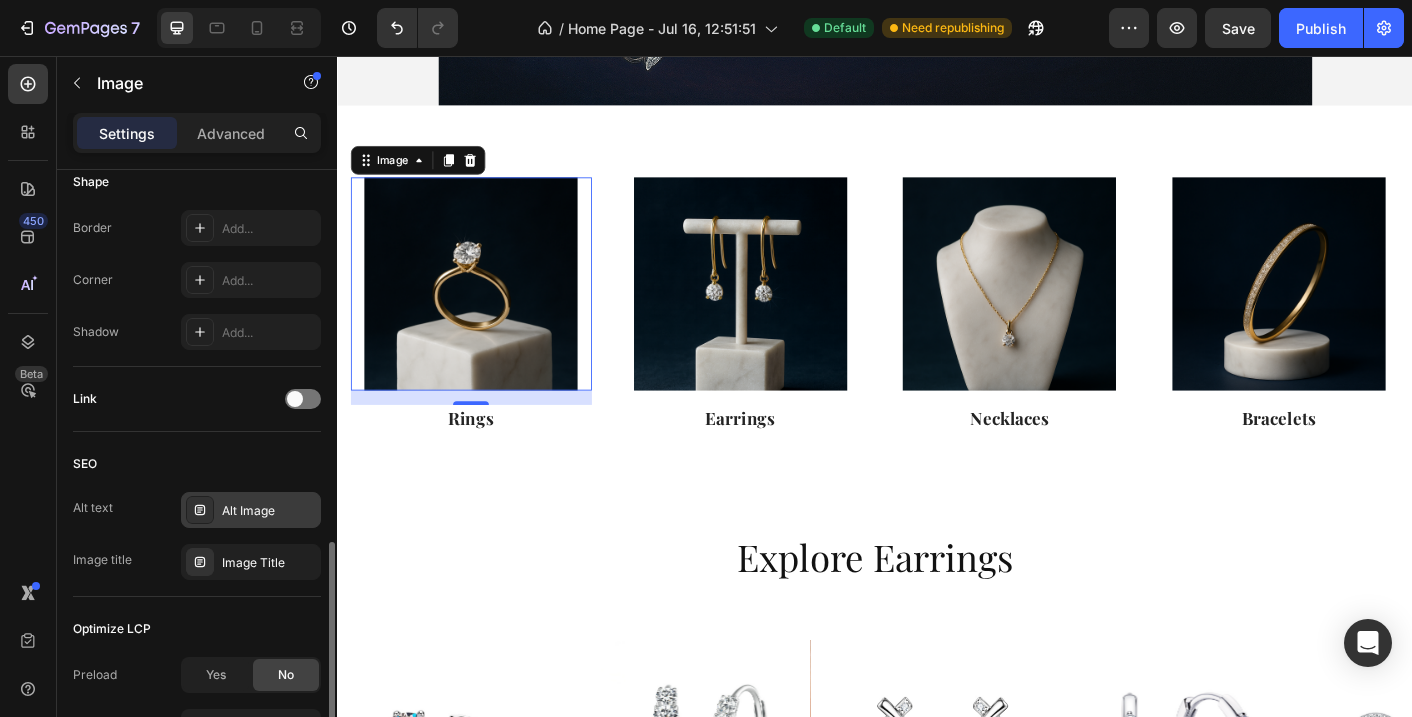 scroll, scrollTop: 804, scrollLeft: 0, axis: vertical 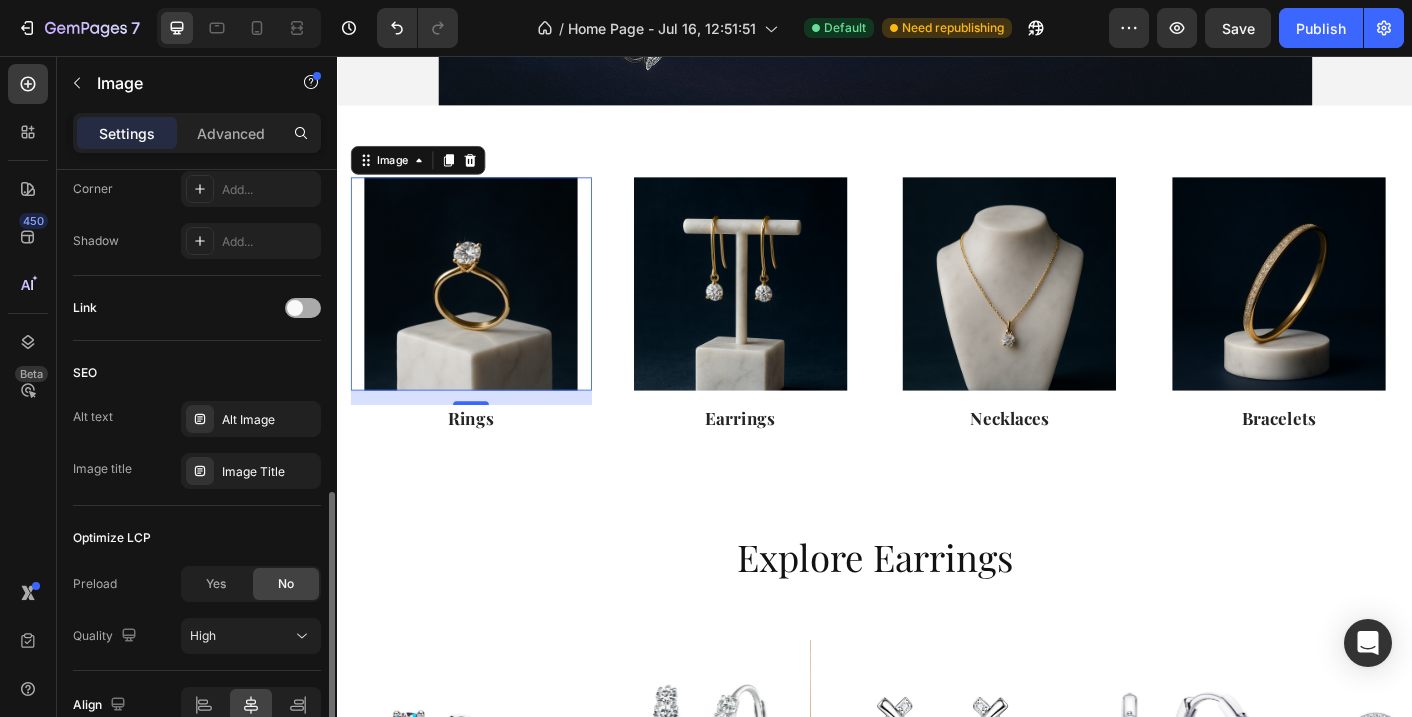 click at bounding box center (303, 308) 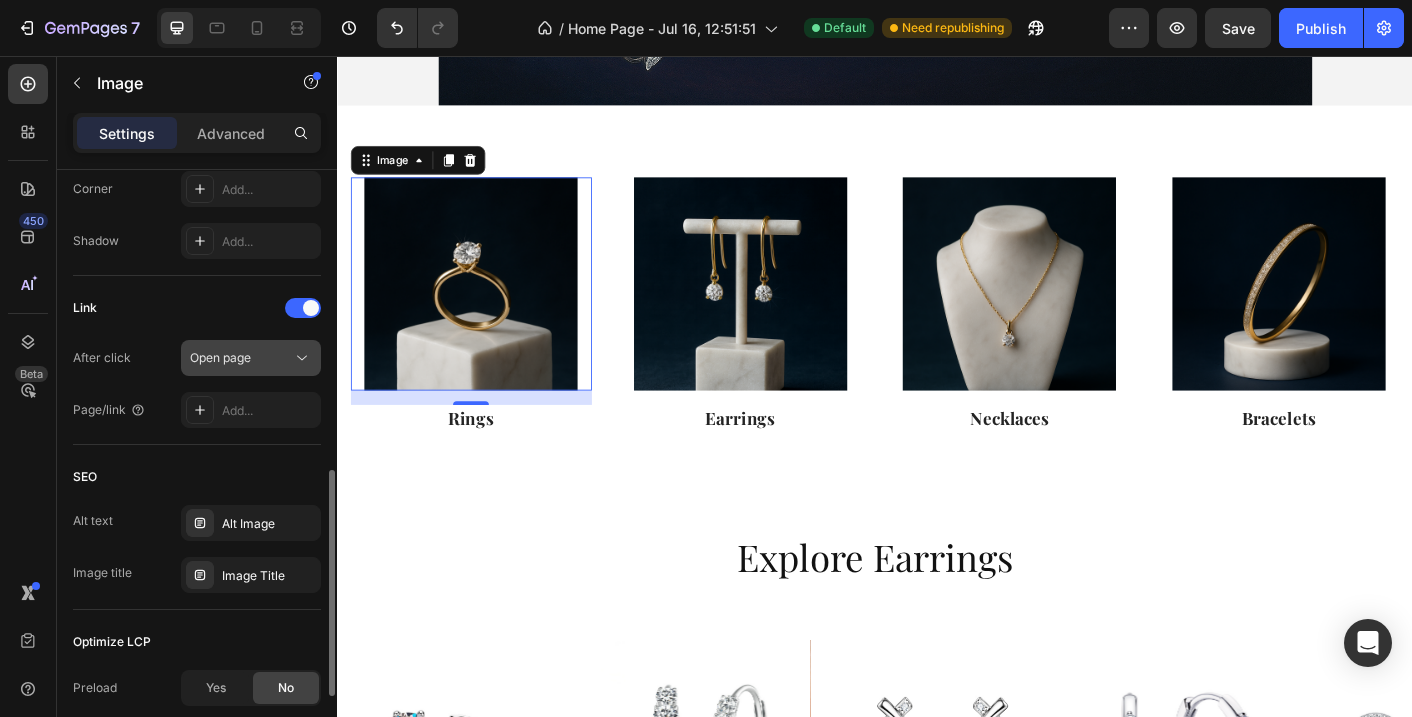 click on "Open page" at bounding box center [241, 358] 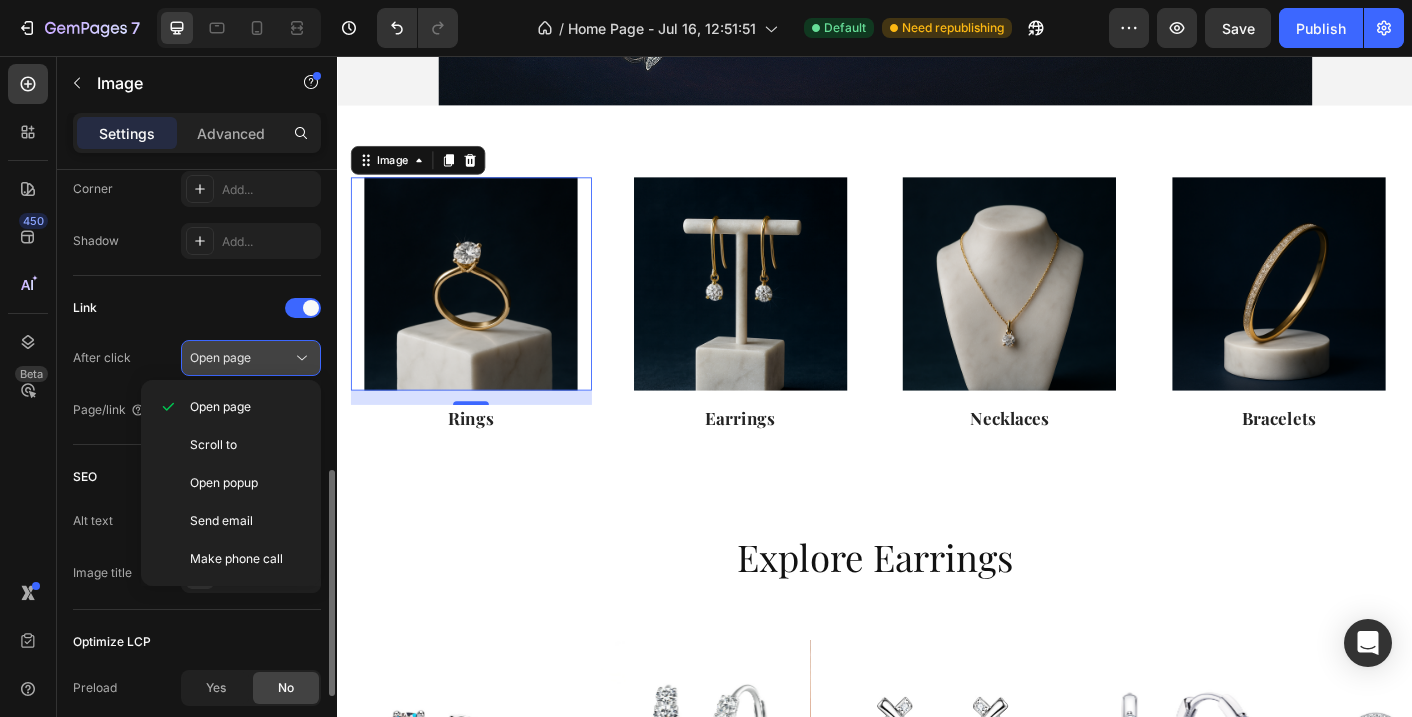 click on "Open page" at bounding box center [241, 358] 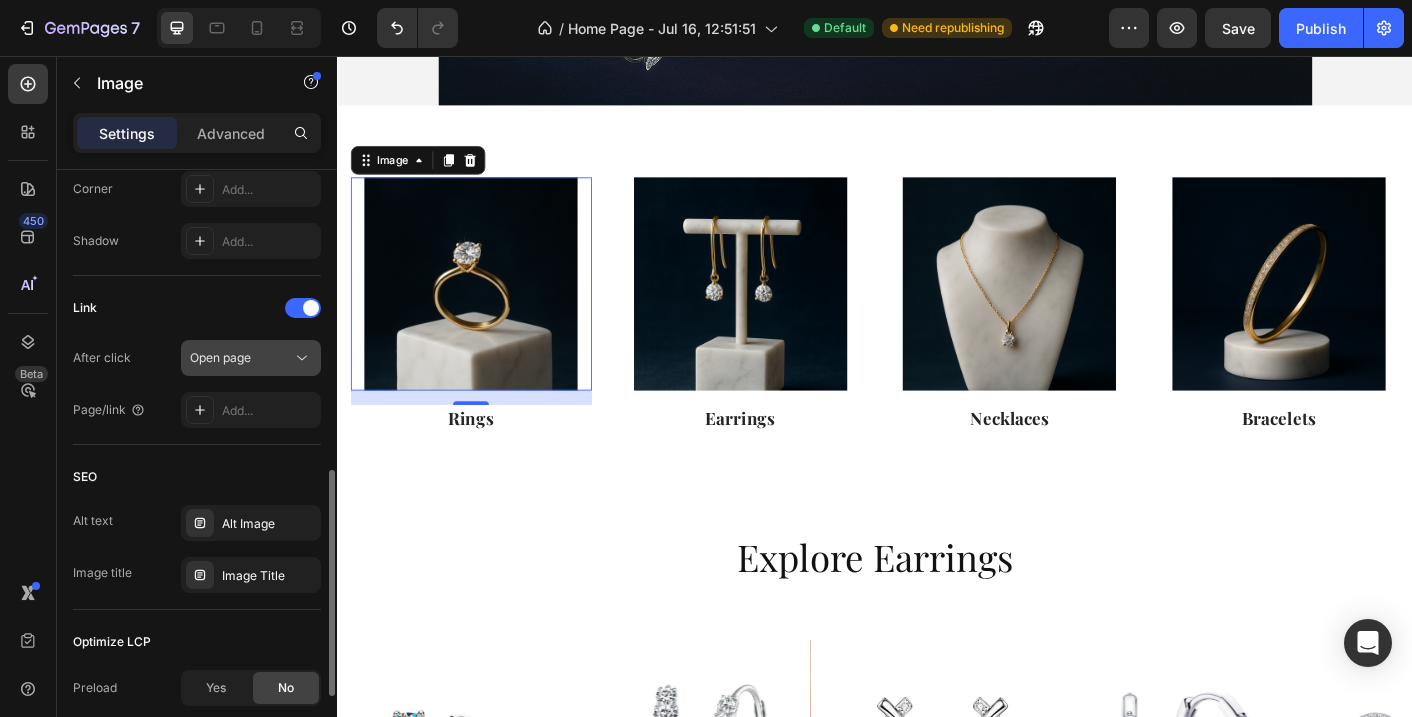 click on "Open page" at bounding box center (241, 358) 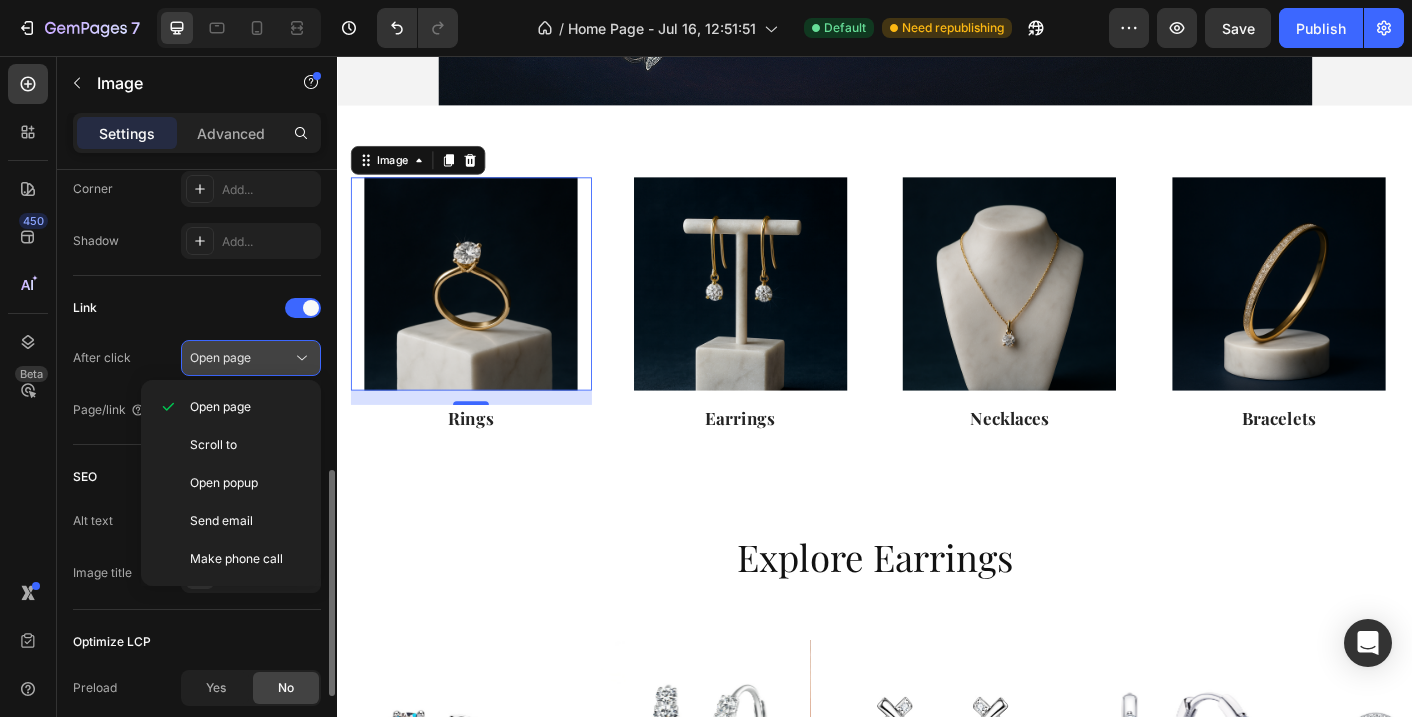 click on "Open page" at bounding box center [241, 358] 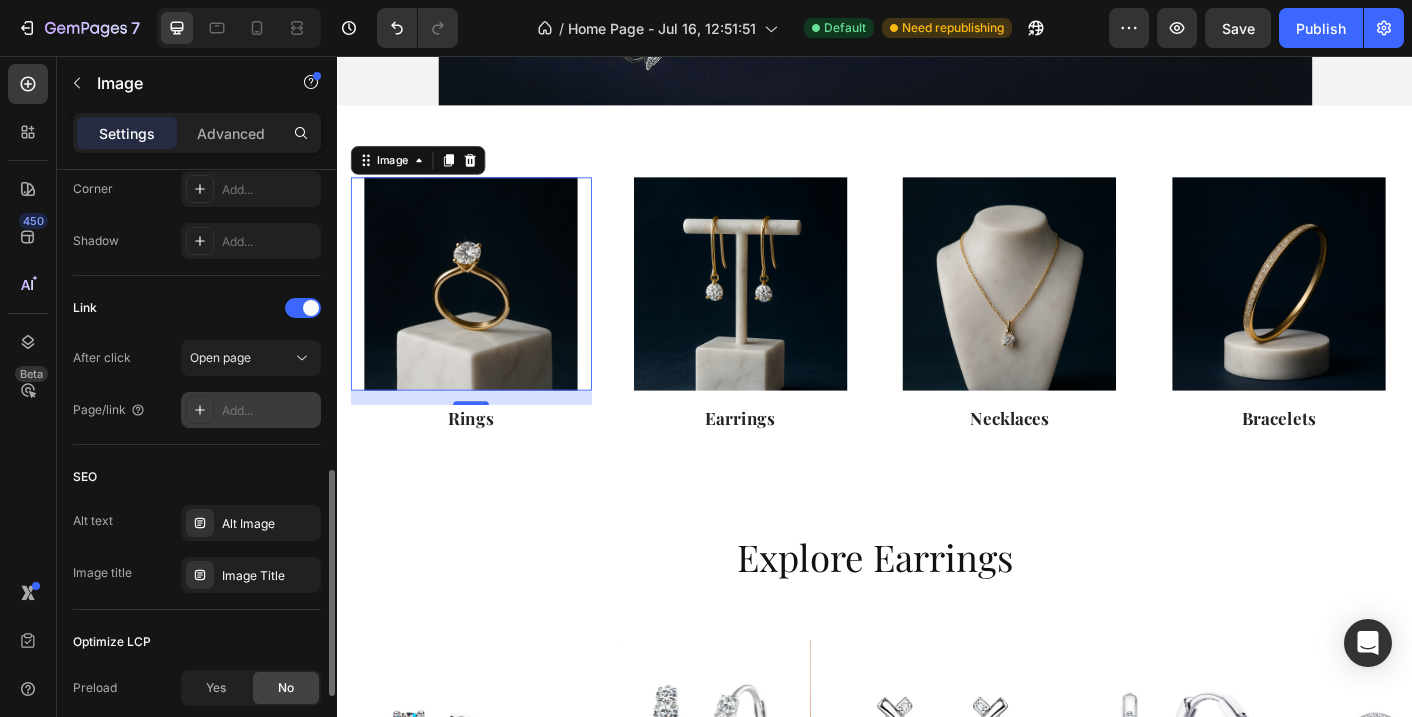 click on "Add..." at bounding box center [269, 411] 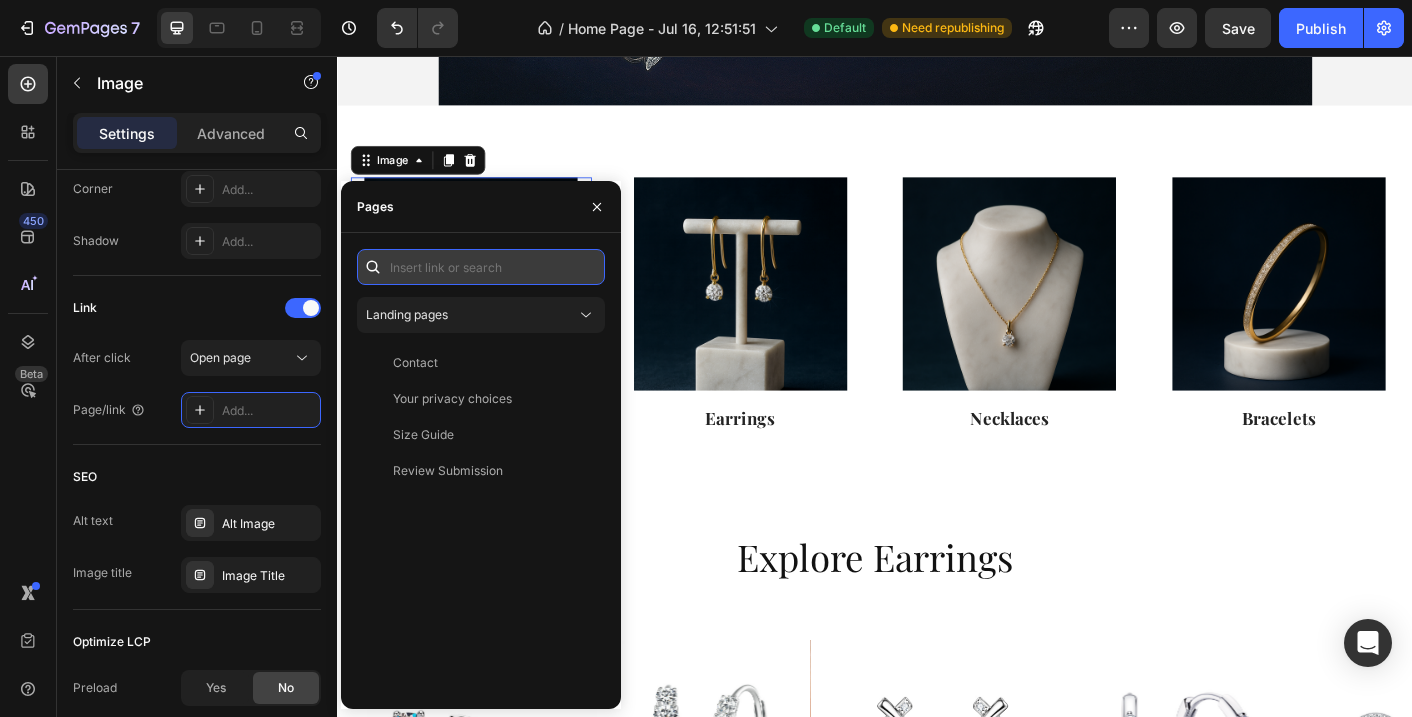 click at bounding box center (481, 267) 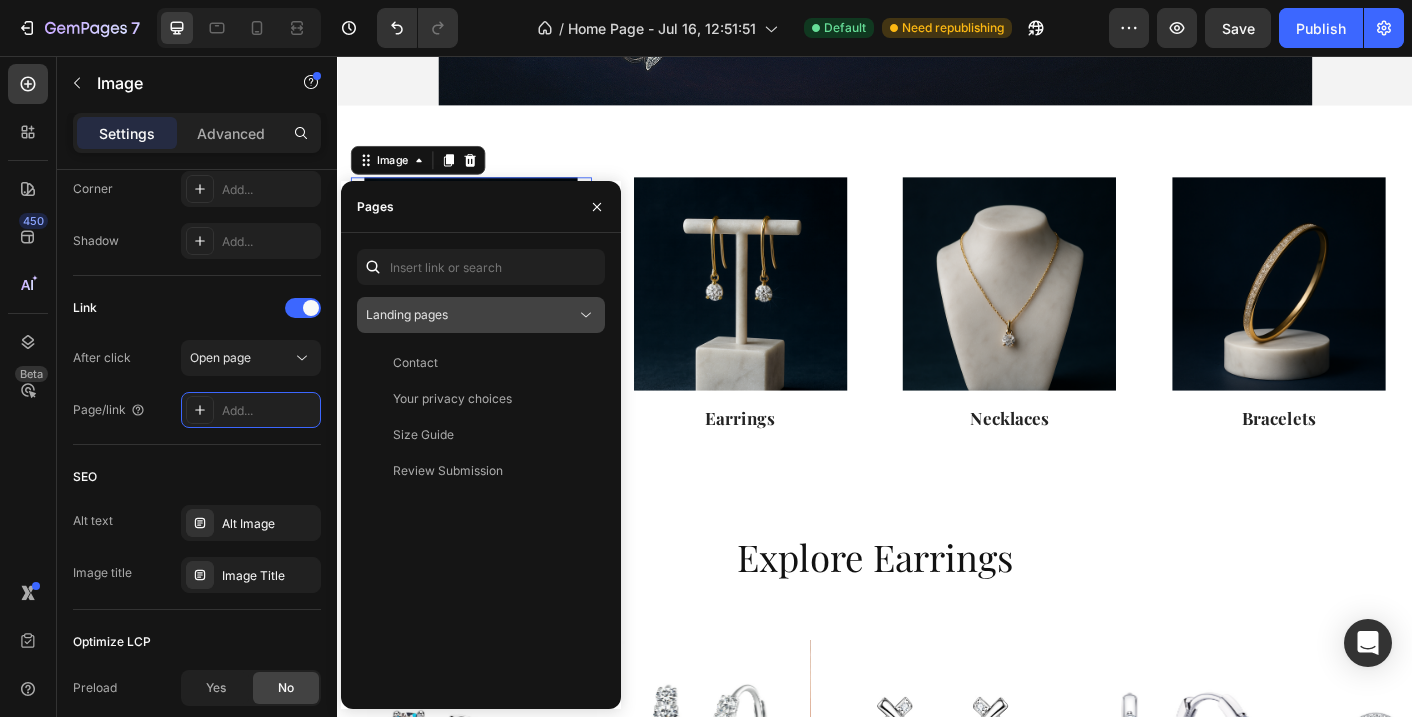 click on "Landing pages" at bounding box center (471, 315) 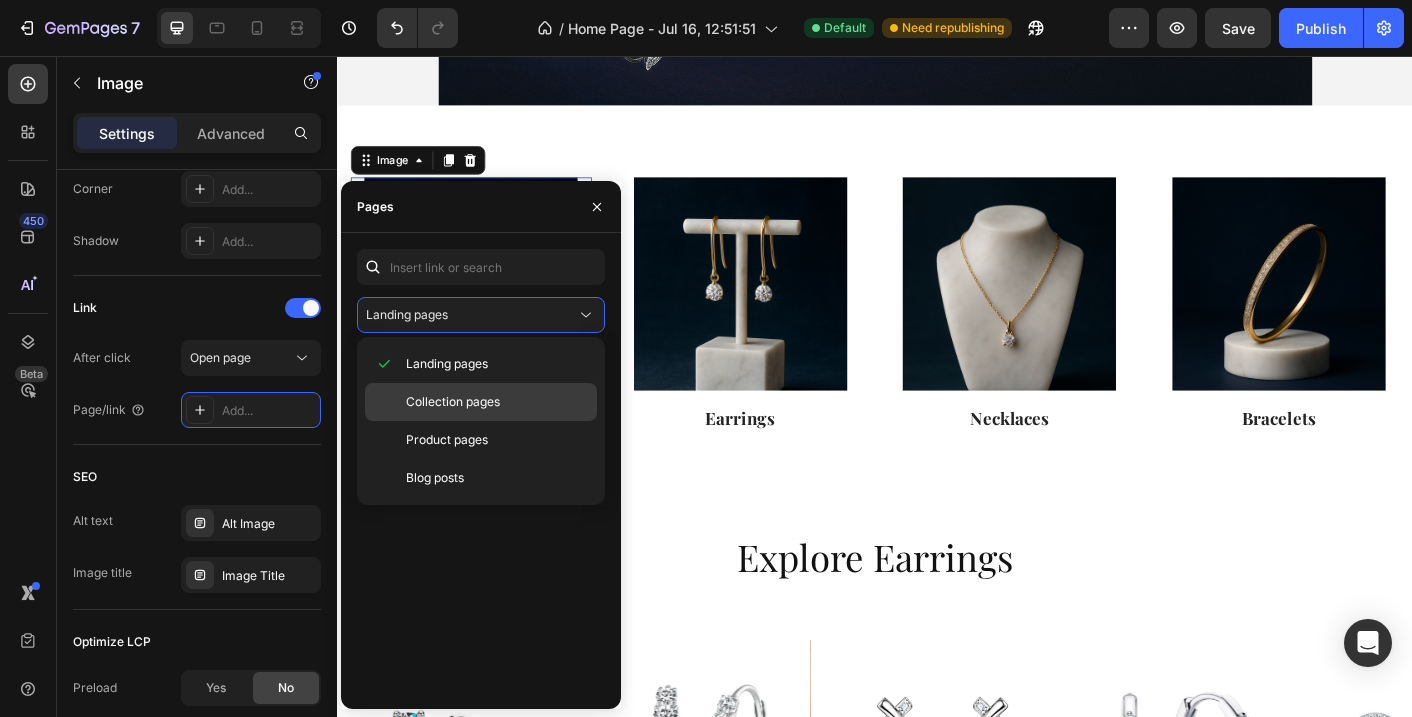 click on "Collection pages" 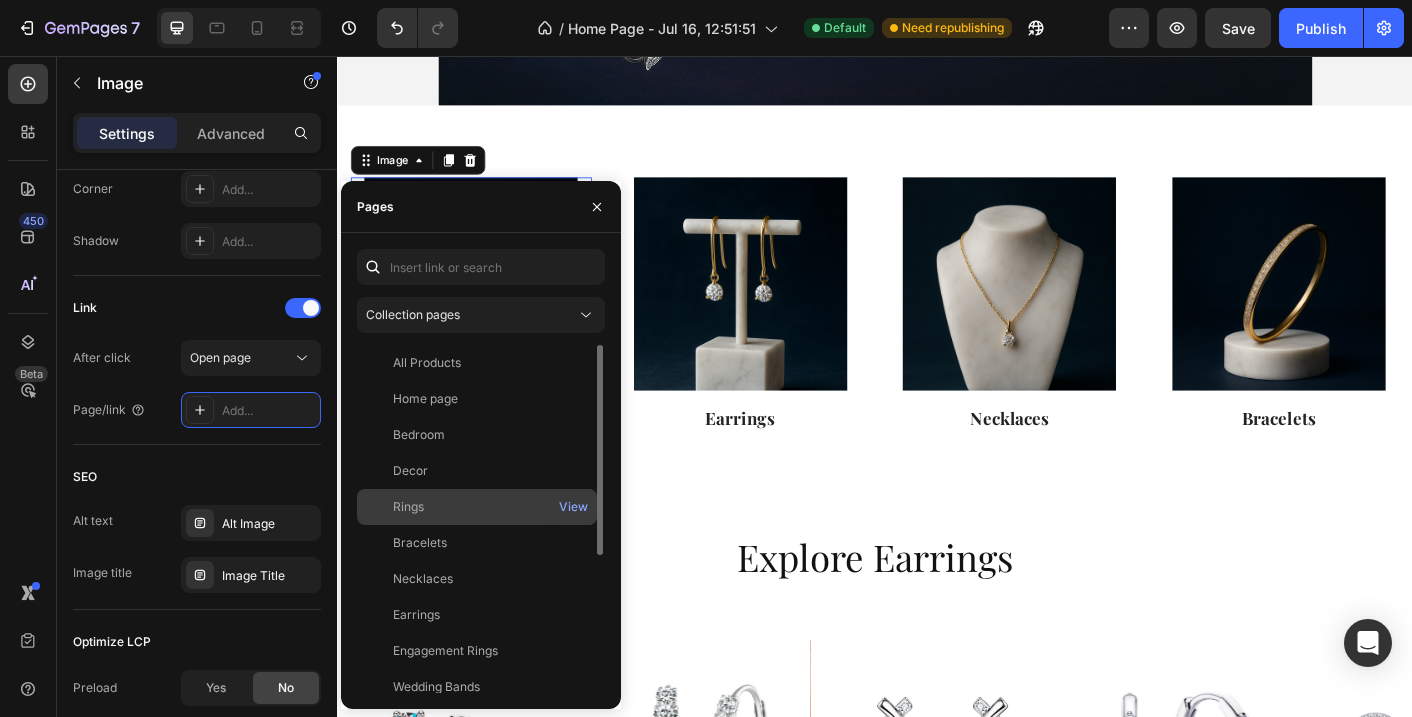 click on "Rings" at bounding box center (477, 507) 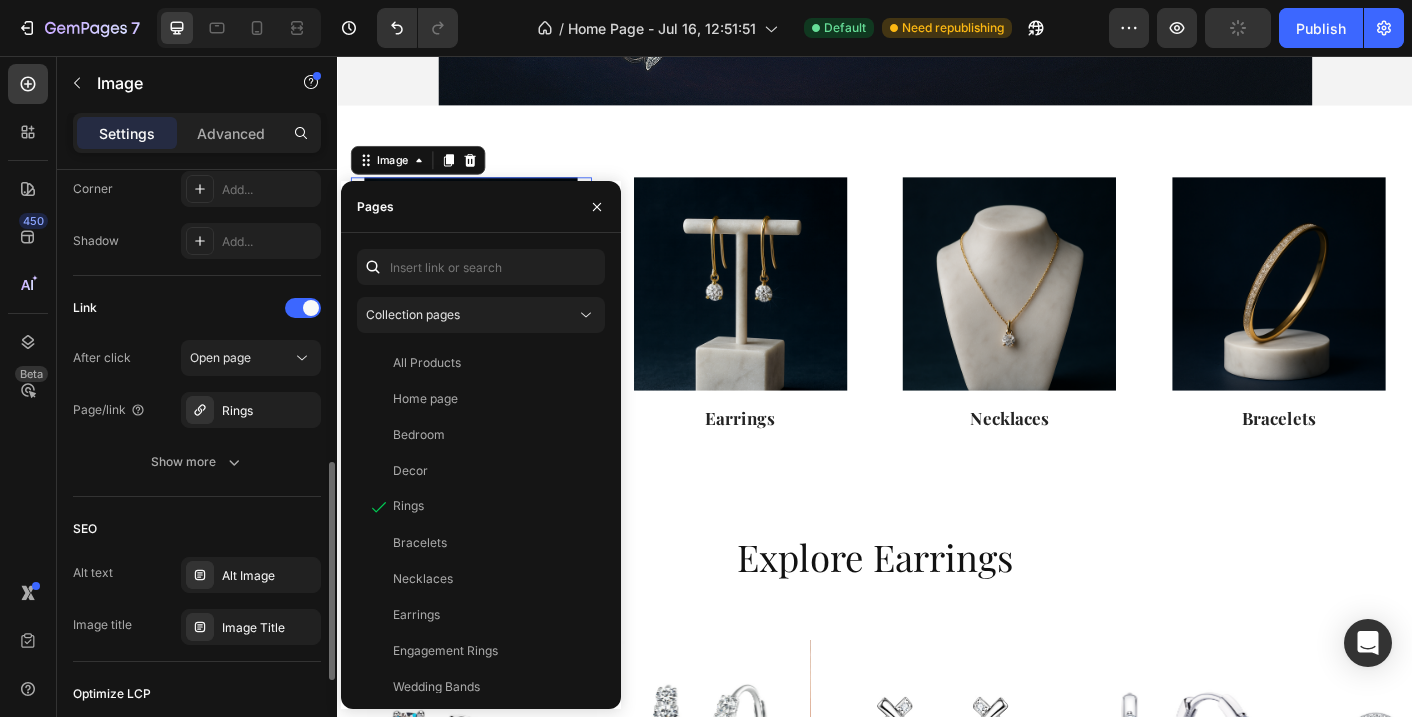 click on "Link" at bounding box center [197, 308] 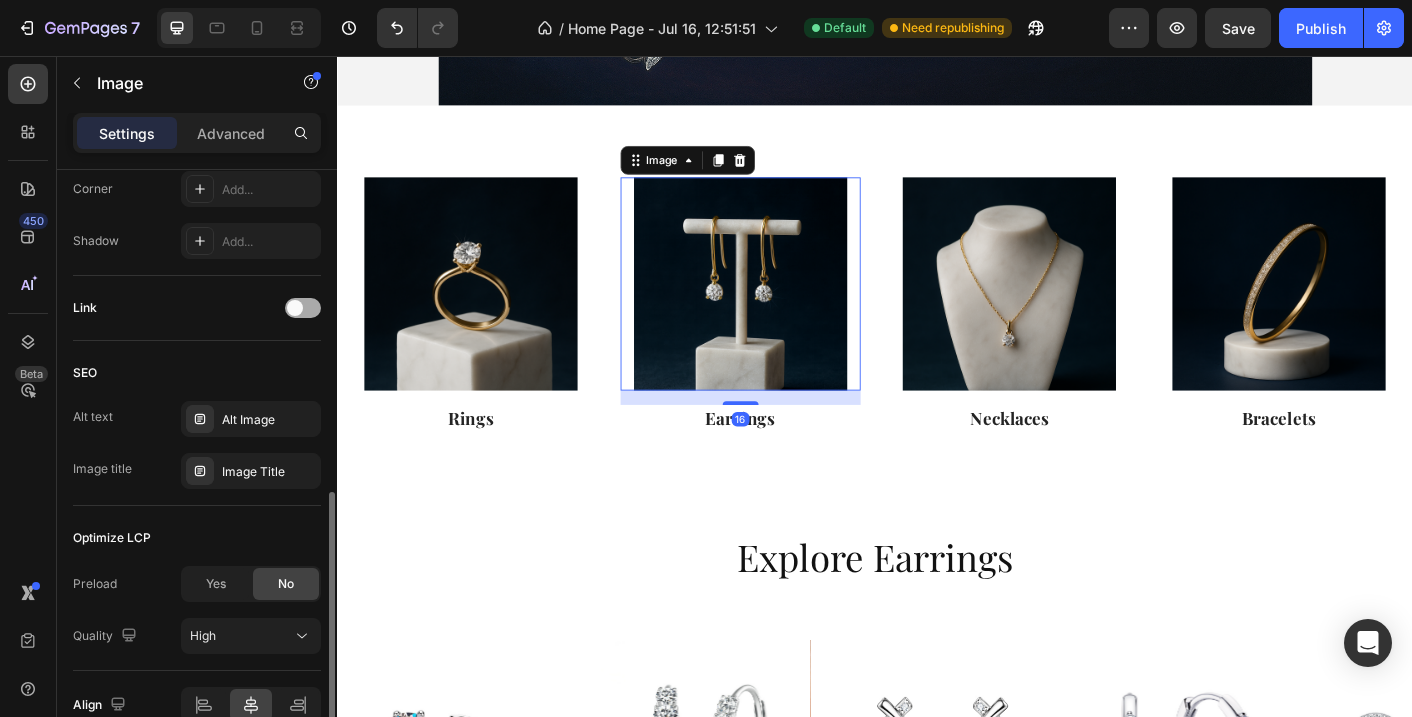 click at bounding box center (295, 308) 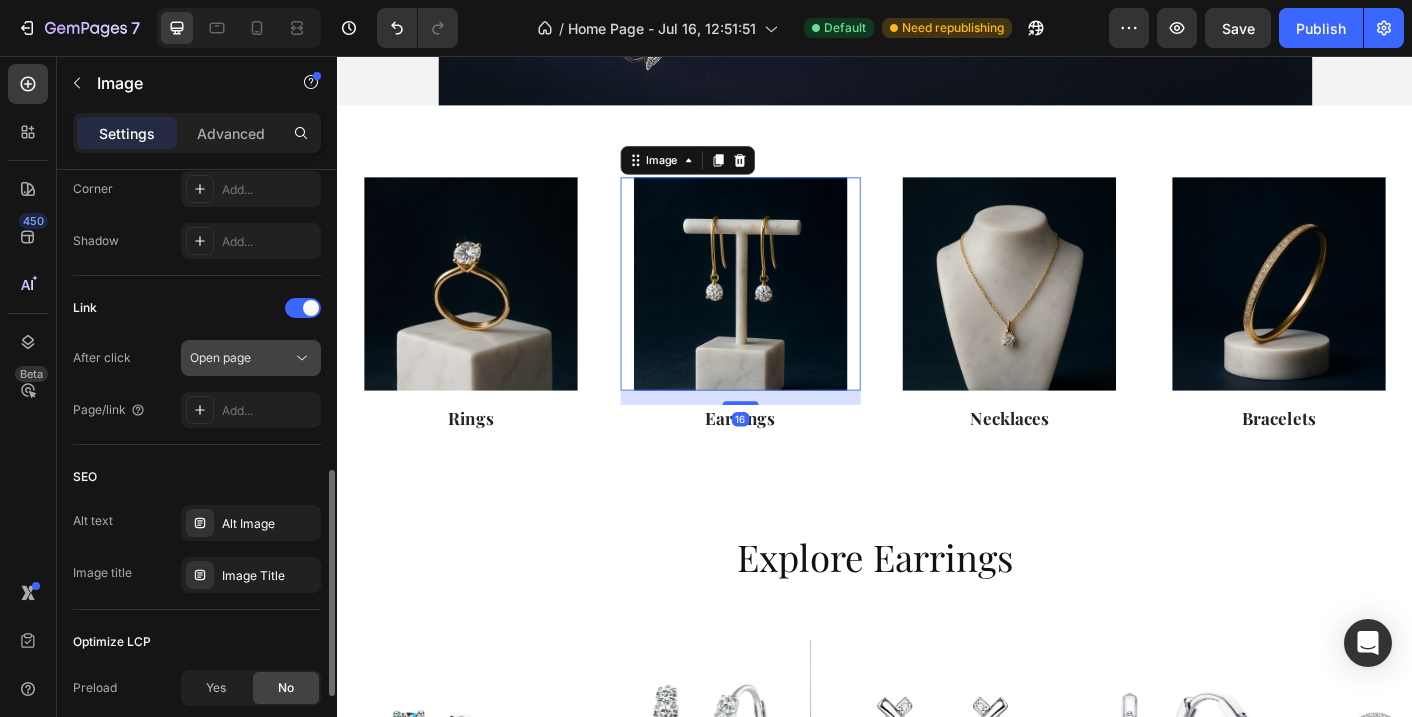 click on "Open page" at bounding box center (220, 357) 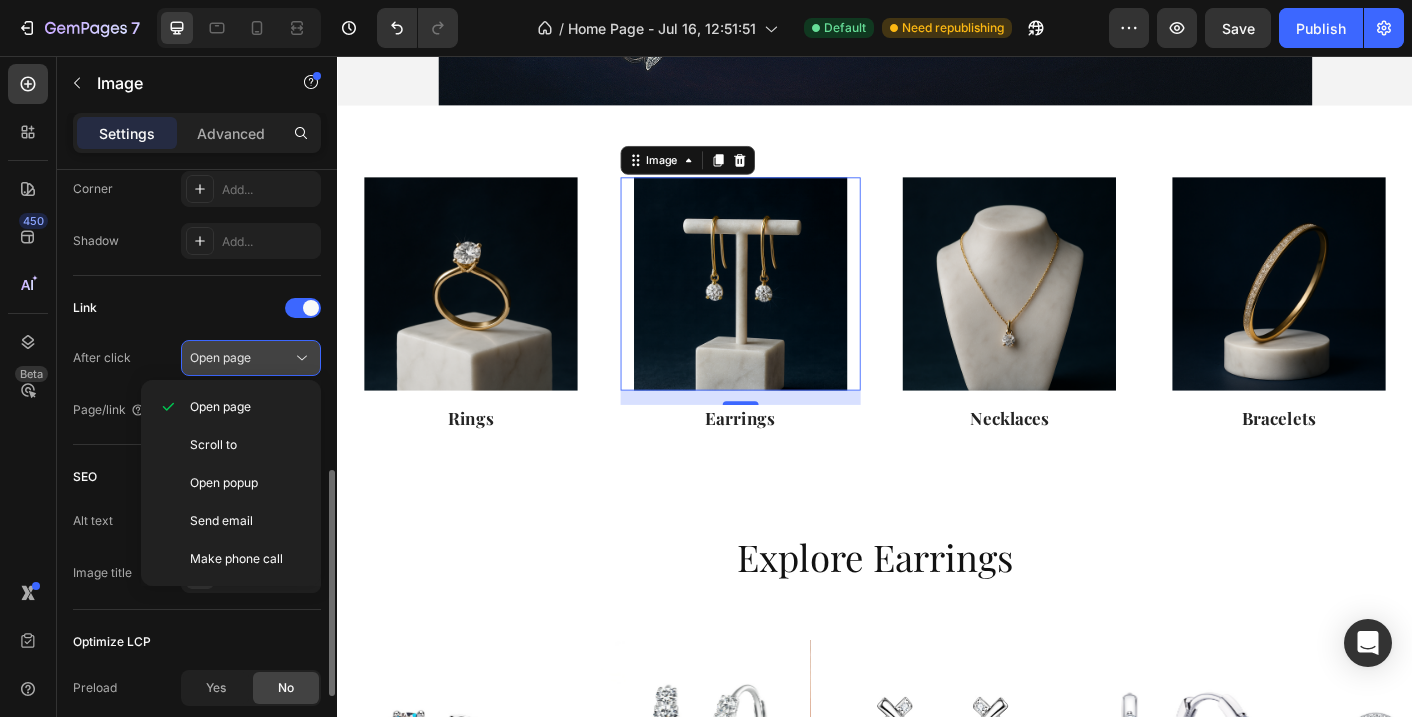 click on "Open page" at bounding box center (220, 357) 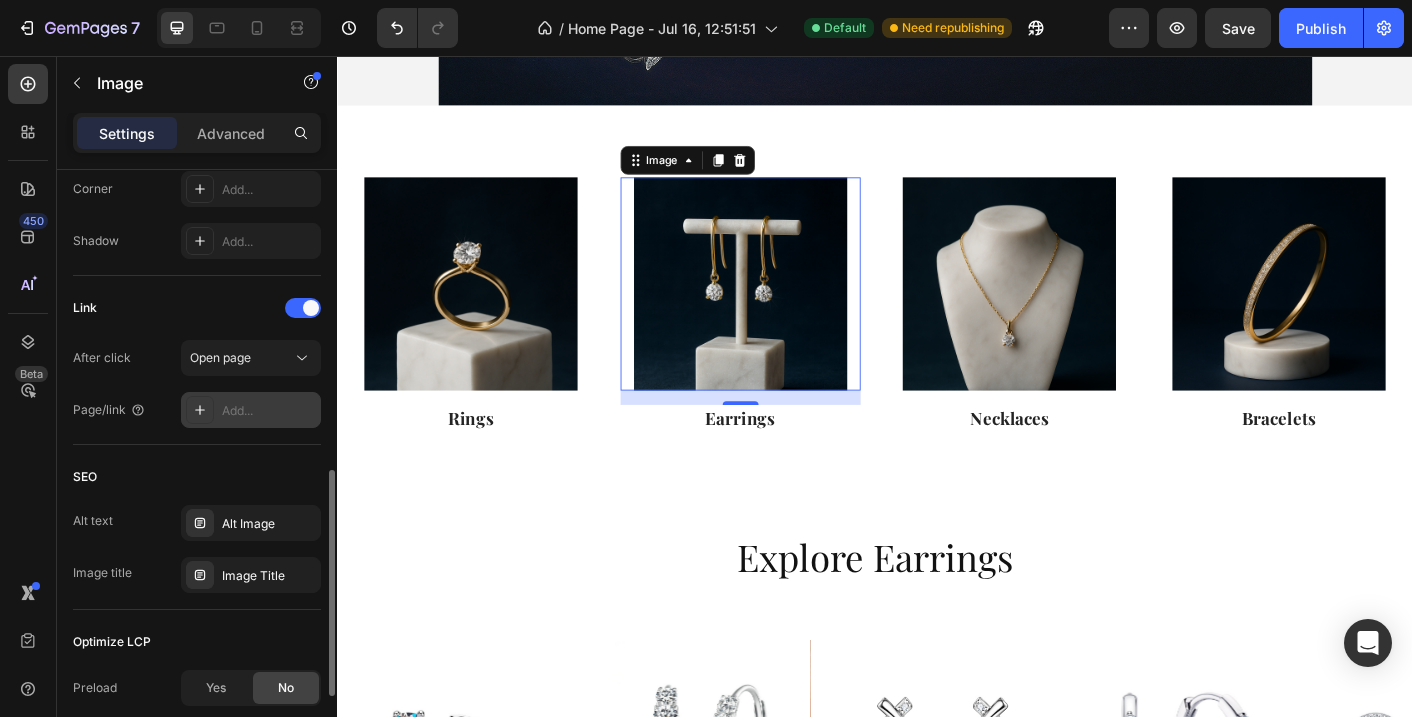 click on "Add..." at bounding box center (269, 411) 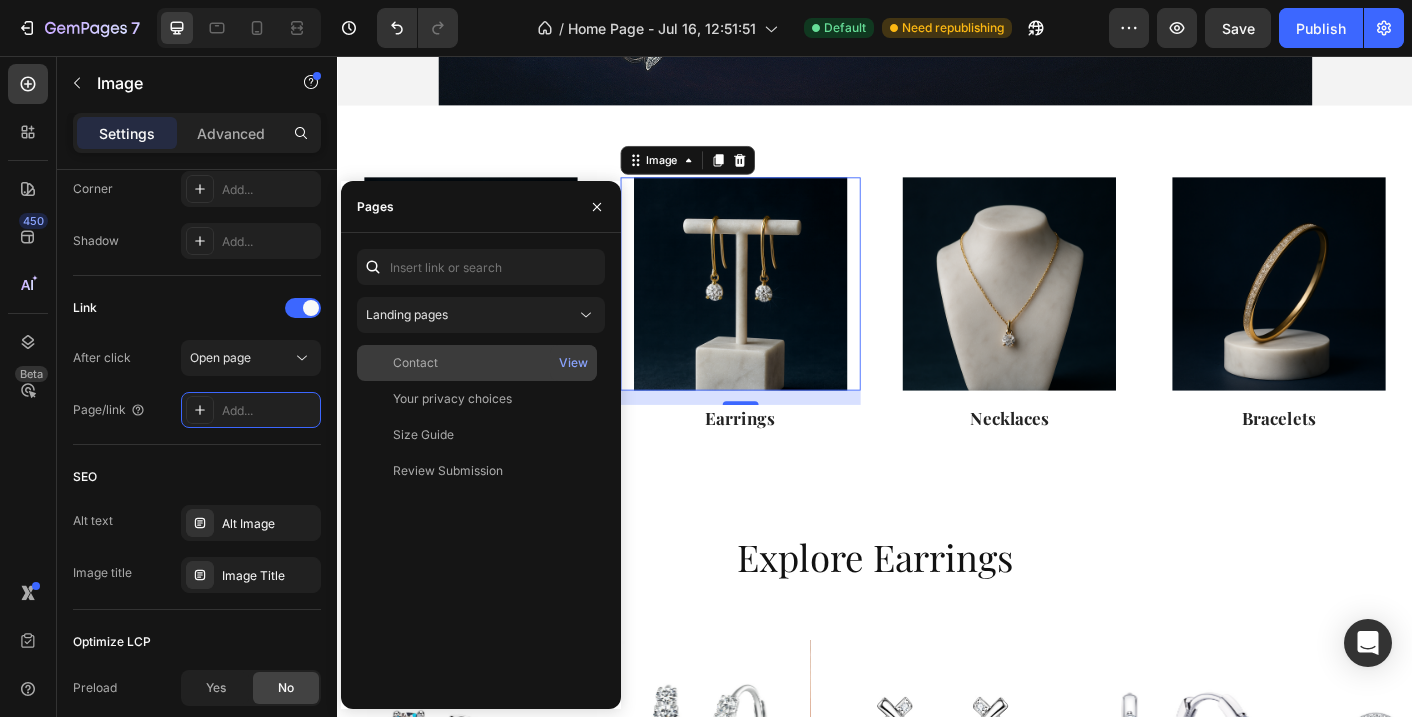 click on "Contact   View" 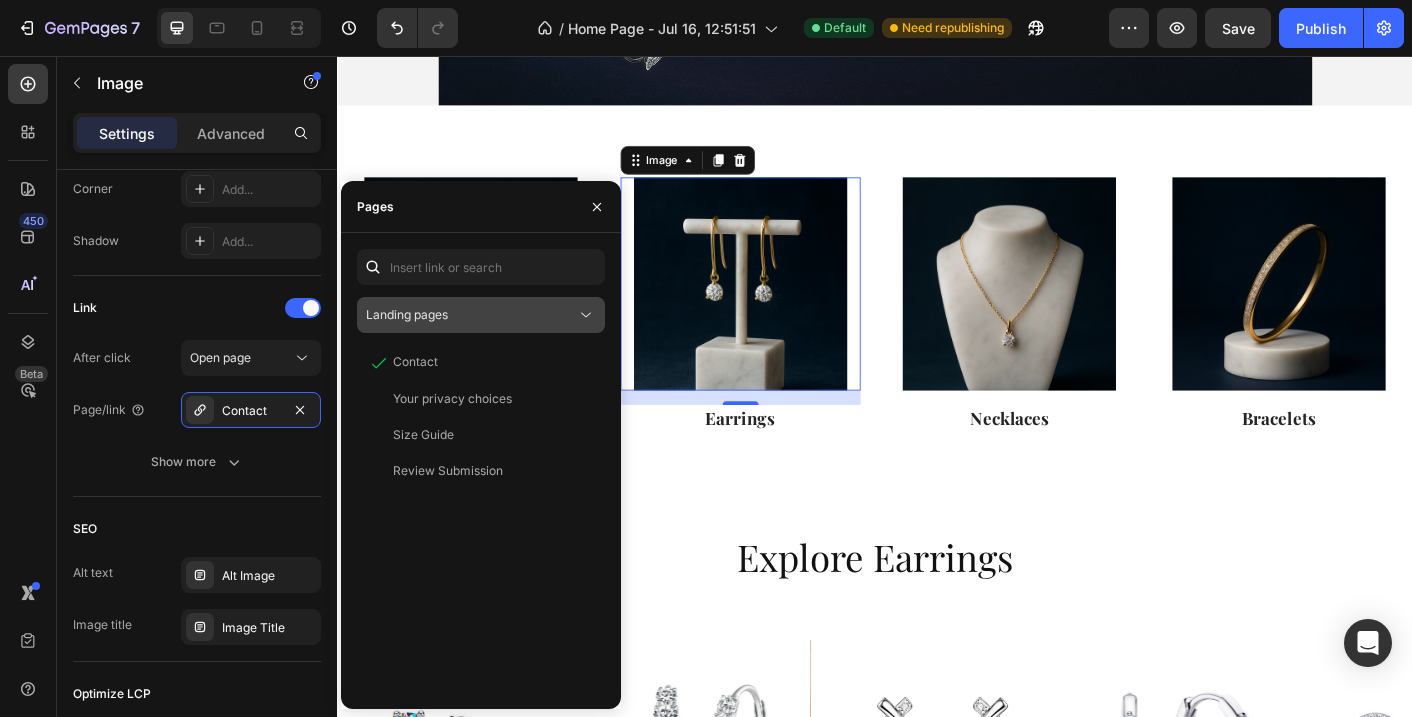 click on "Landing pages" at bounding box center (481, 315) 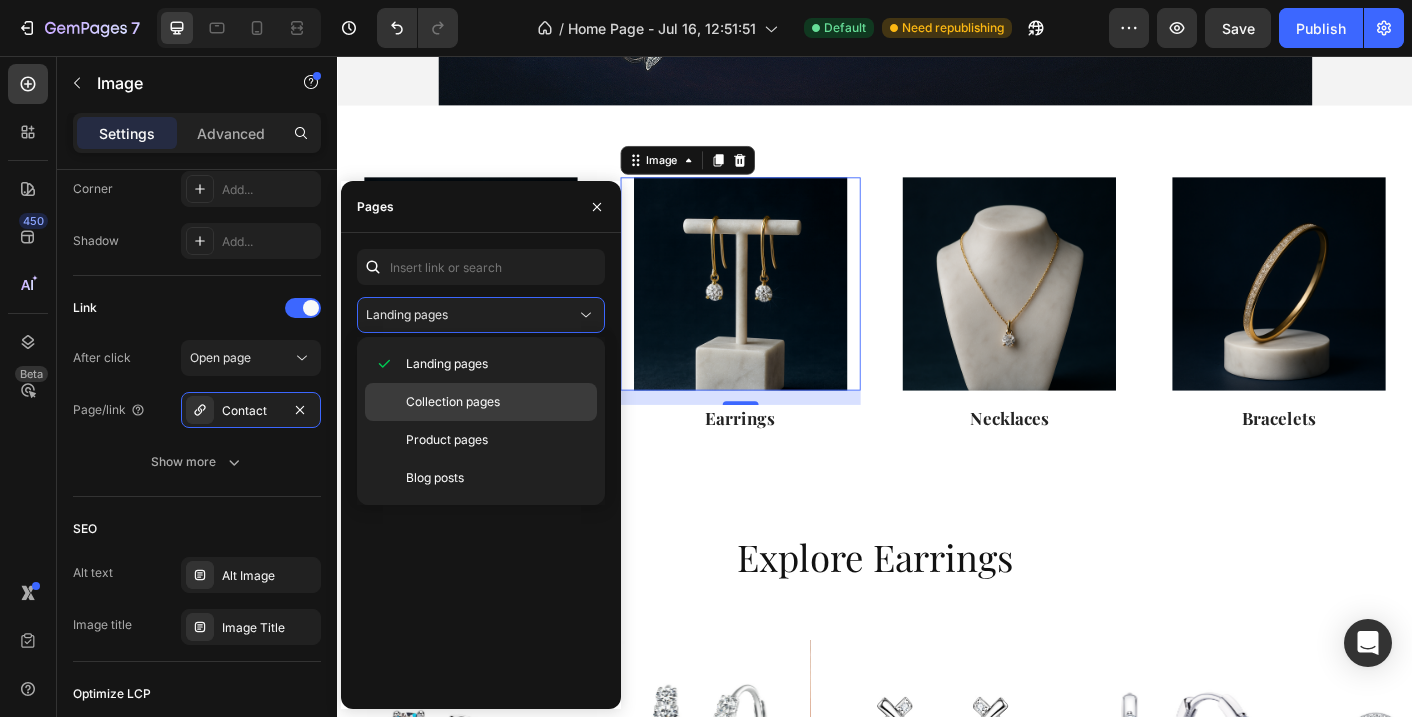 click on "Collection pages" at bounding box center (453, 402) 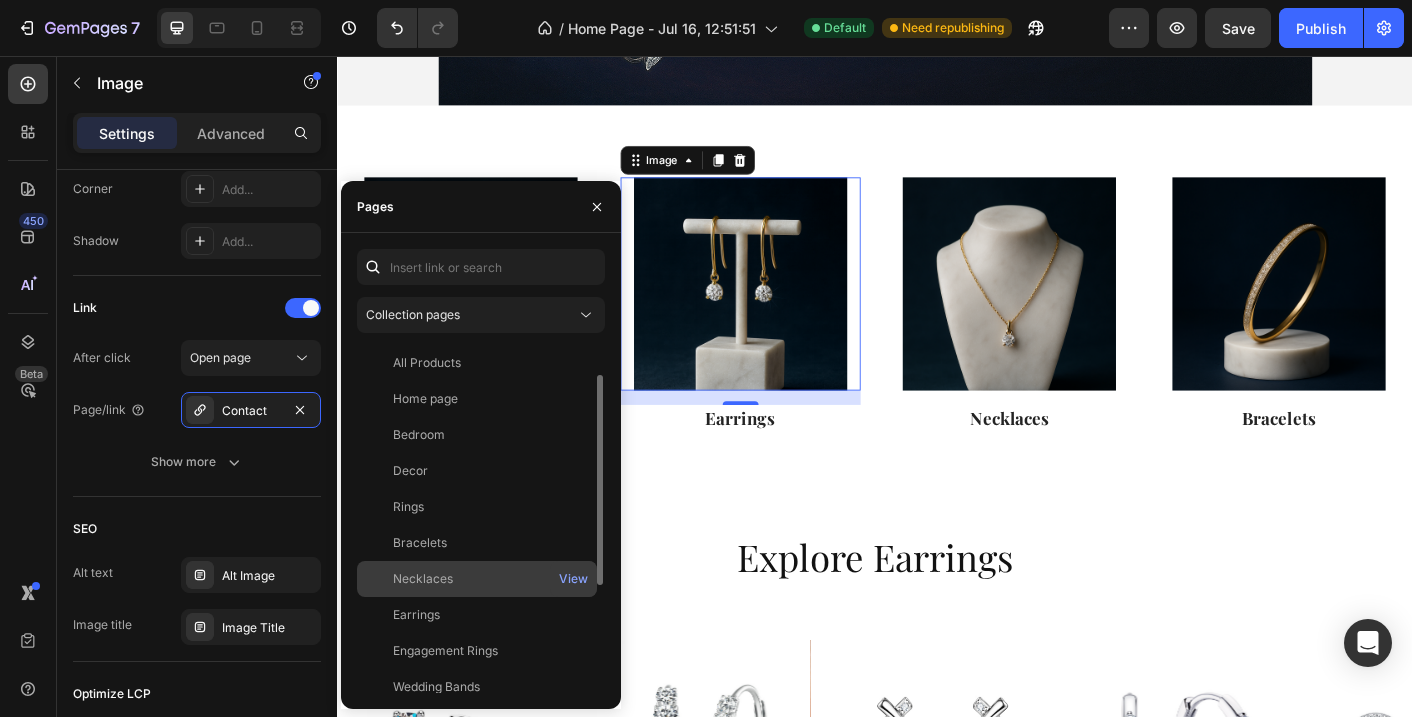 scroll, scrollTop: 21, scrollLeft: 0, axis: vertical 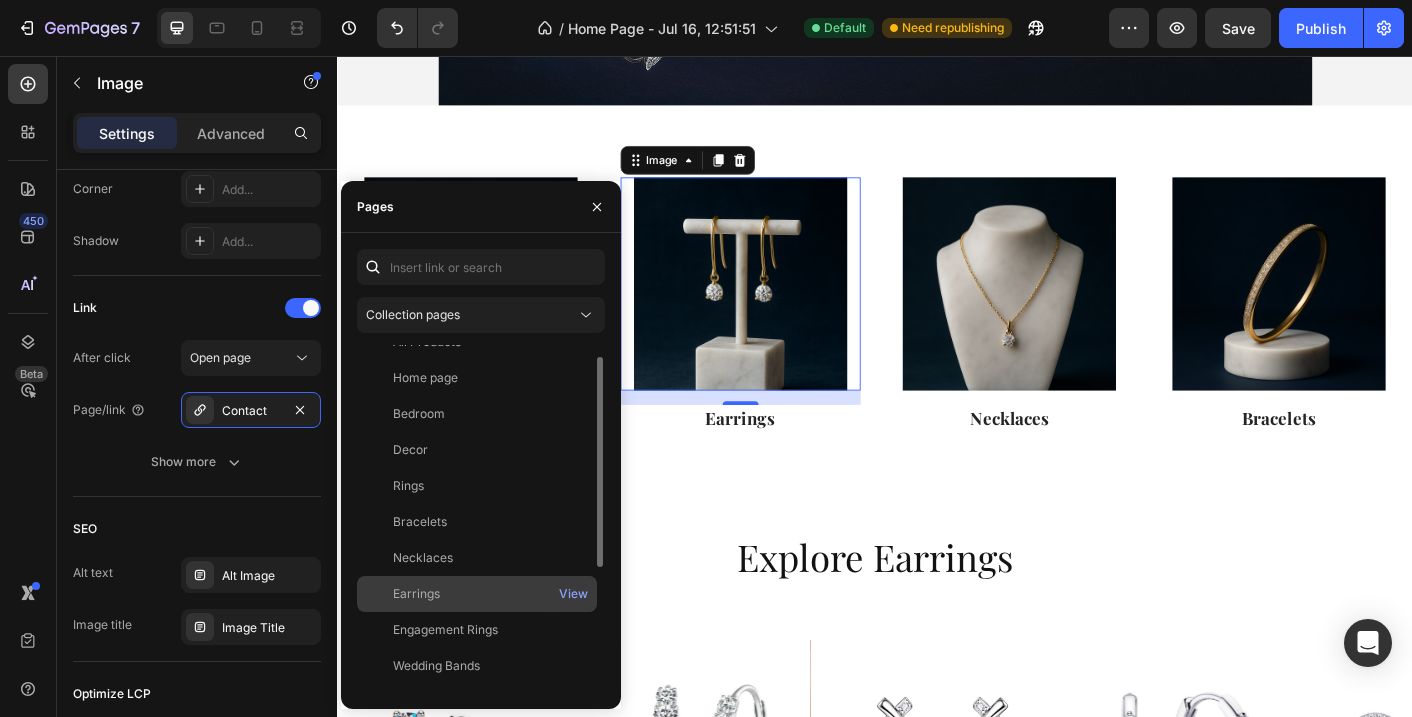 click on "Earrings" 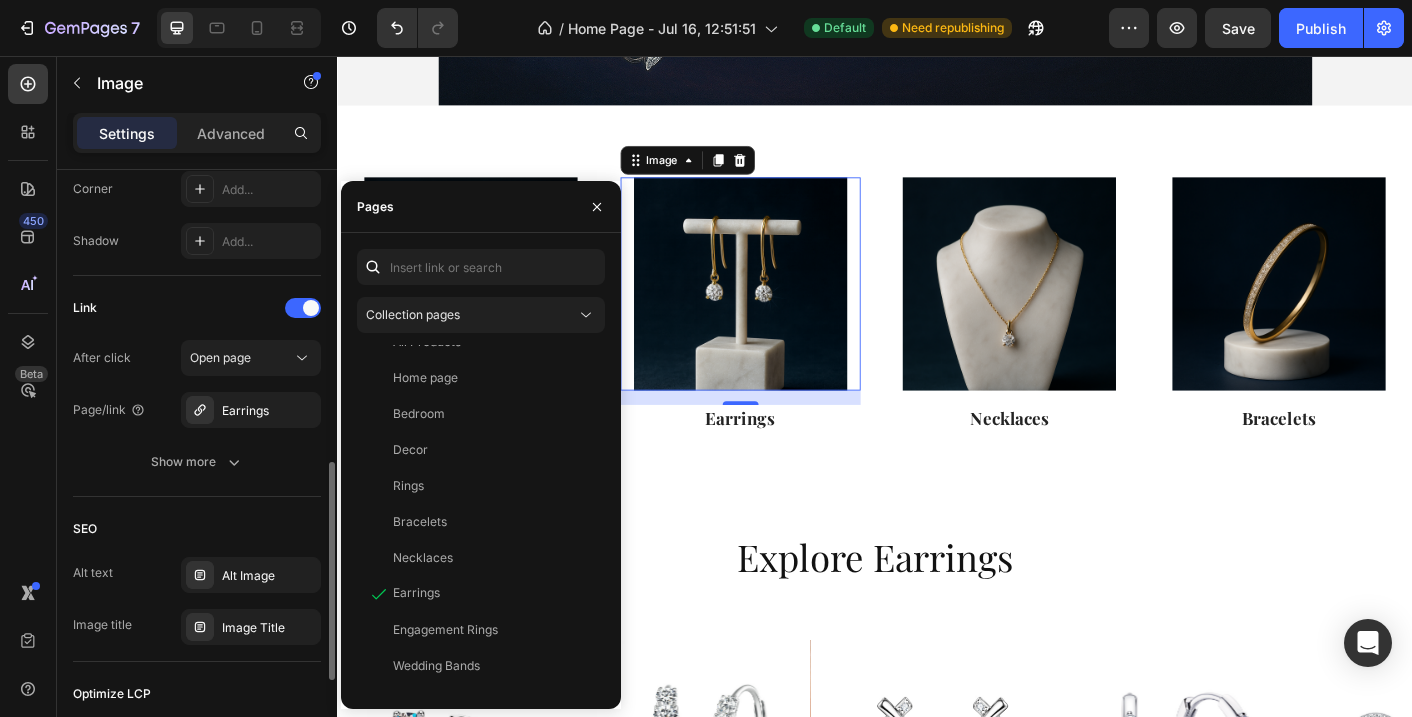 click on "Link" at bounding box center [197, 308] 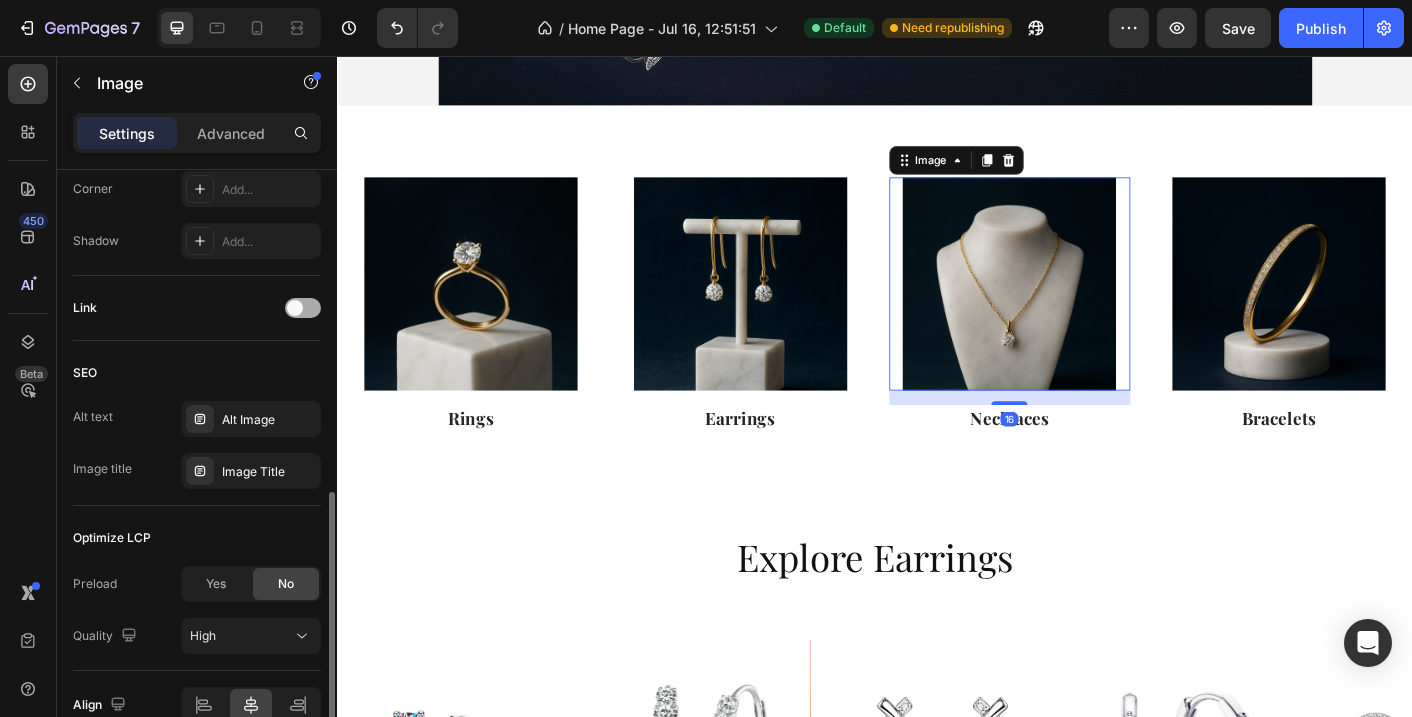 click at bounding box center [295, 308] 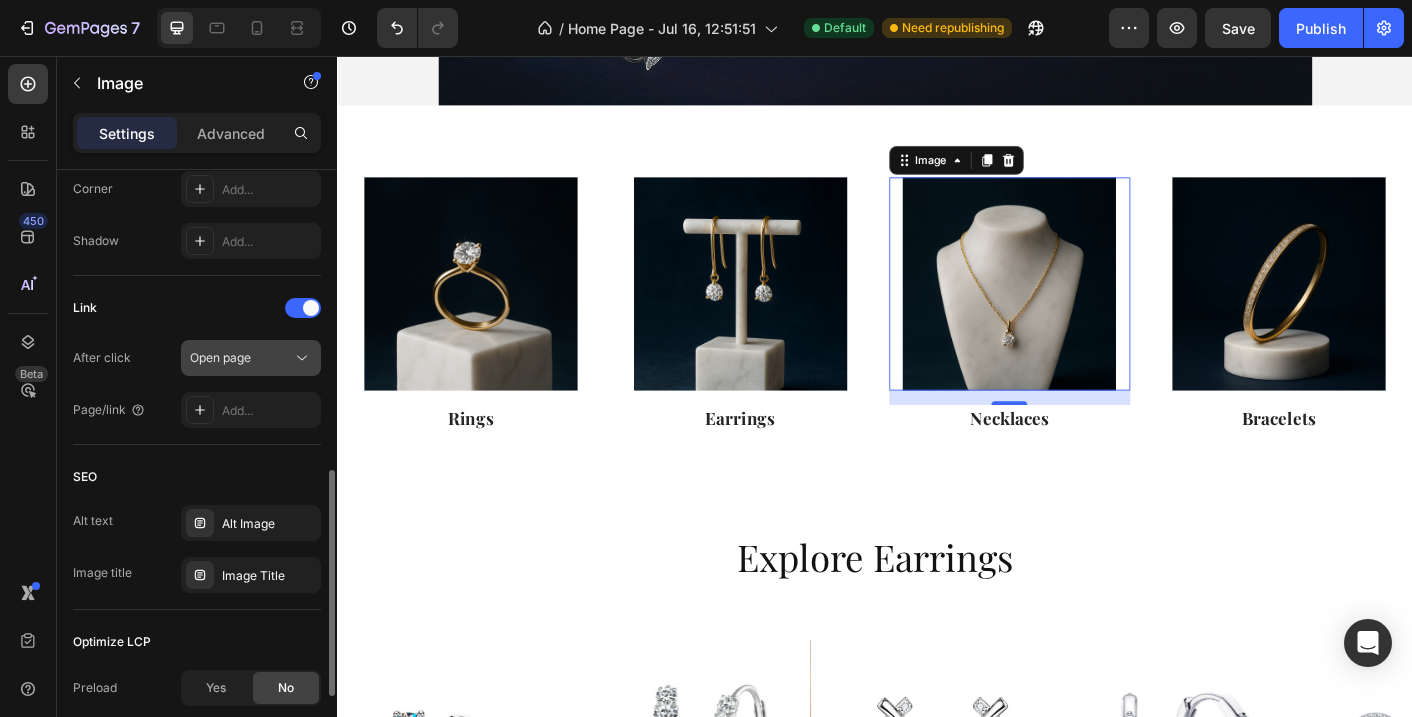 click on "Open page" at bounding box center [241, 358] 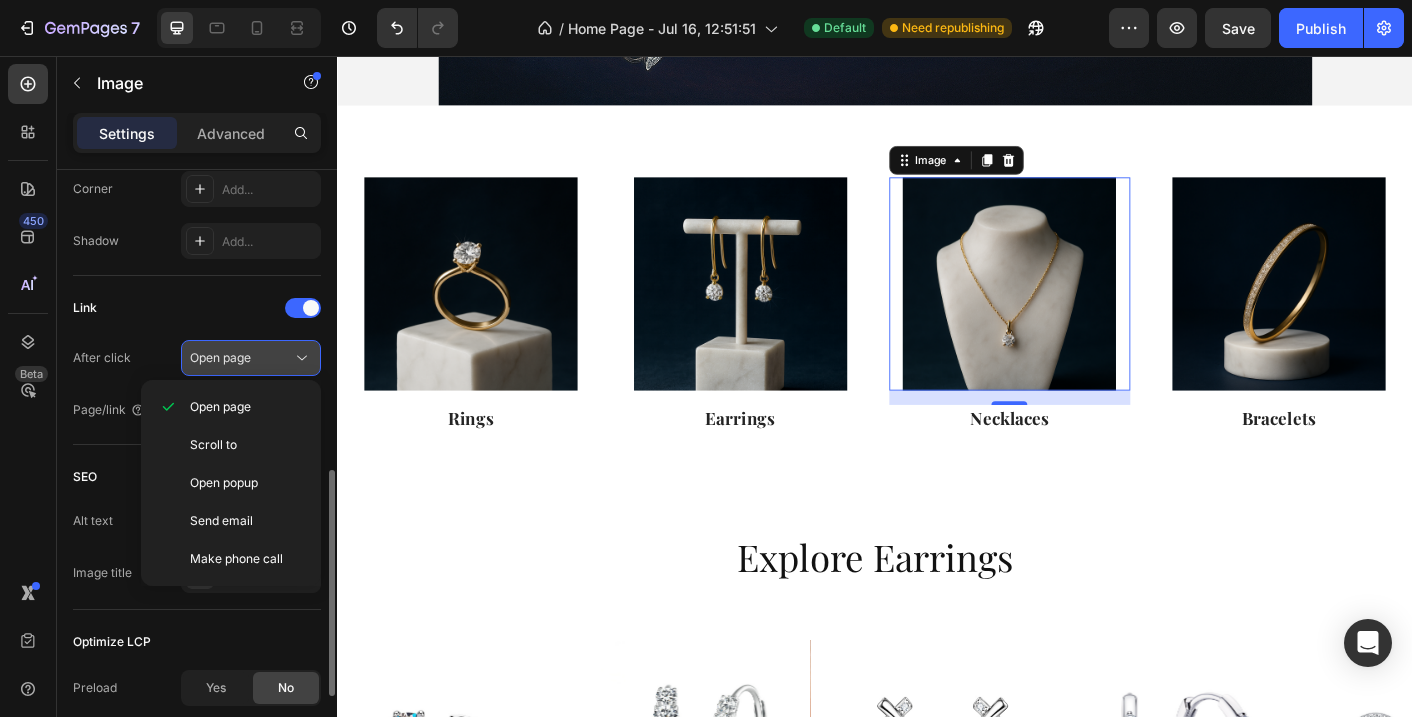 click on "Open page" 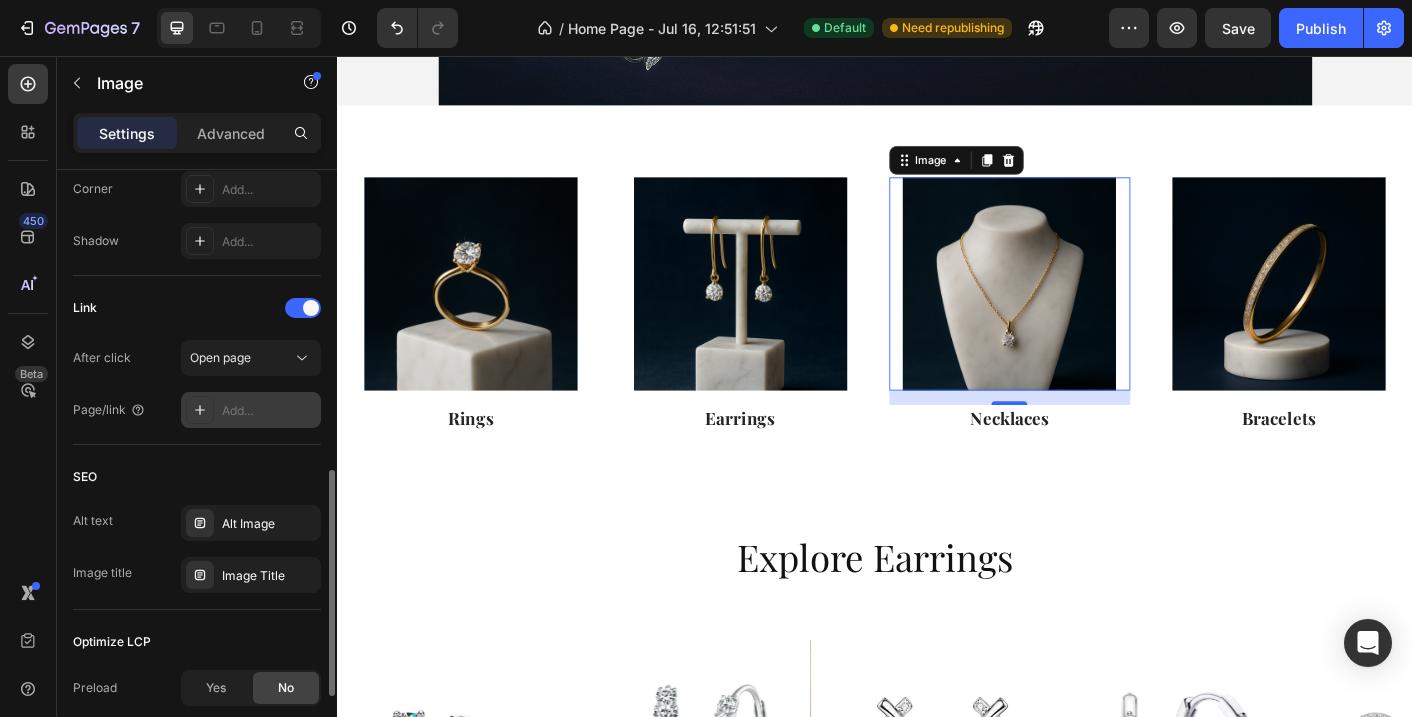 click on "Add..." at bounding box center (269, 411) 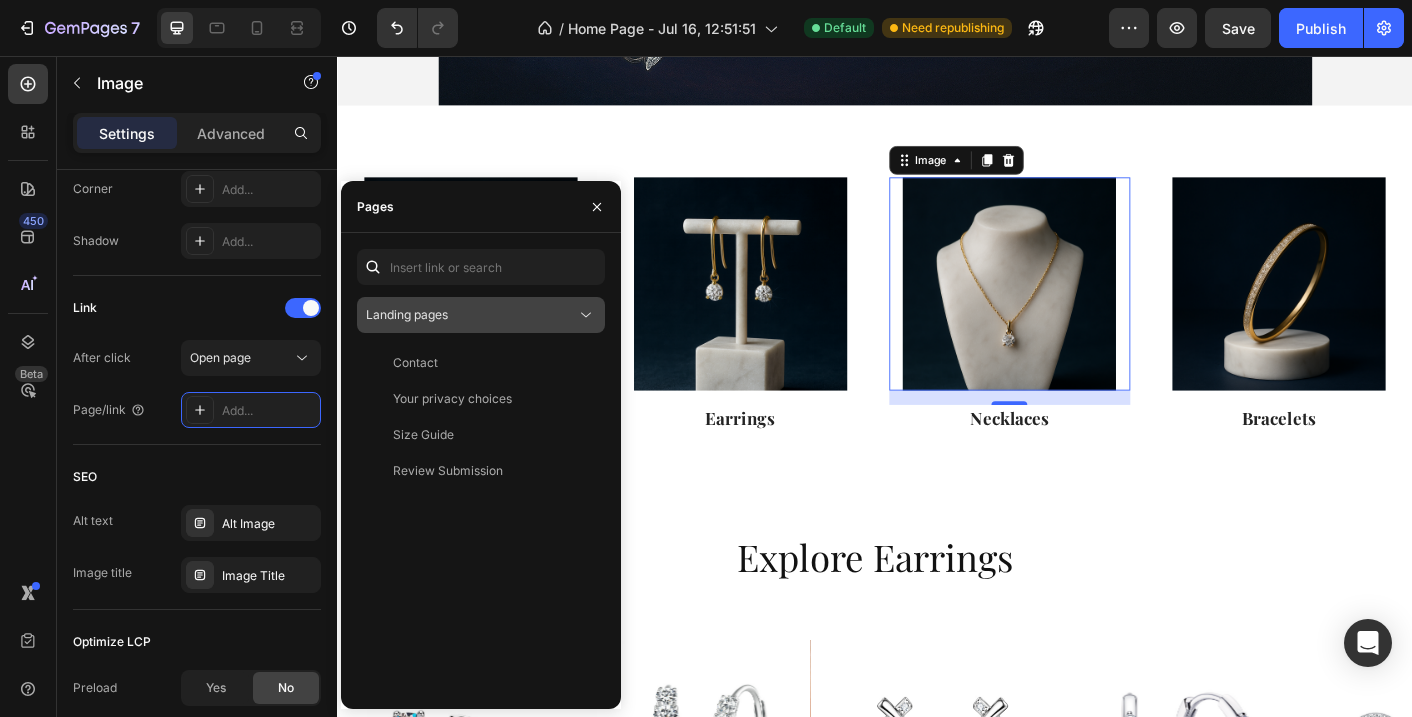 click on "Landing pages" at bounding box center [471, 315] 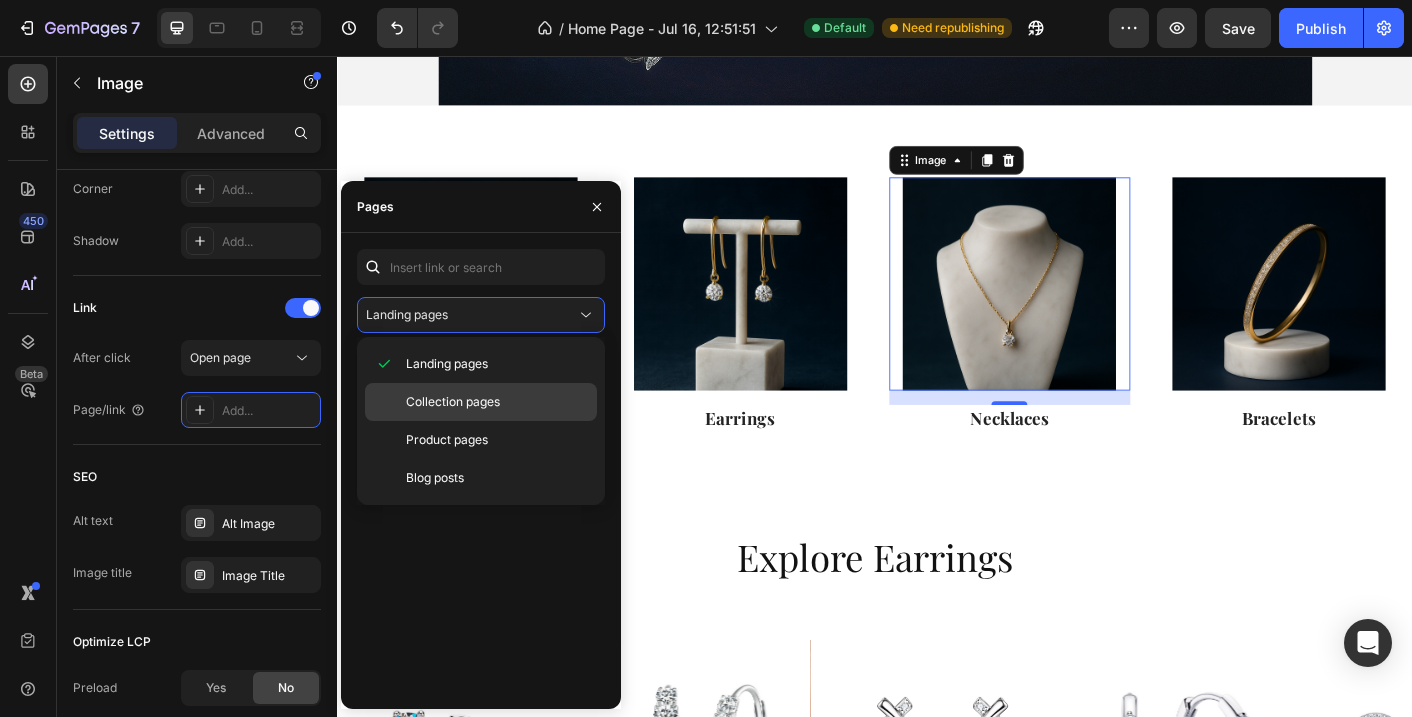 click on "Collection pages" at bounding box center [453, 402] 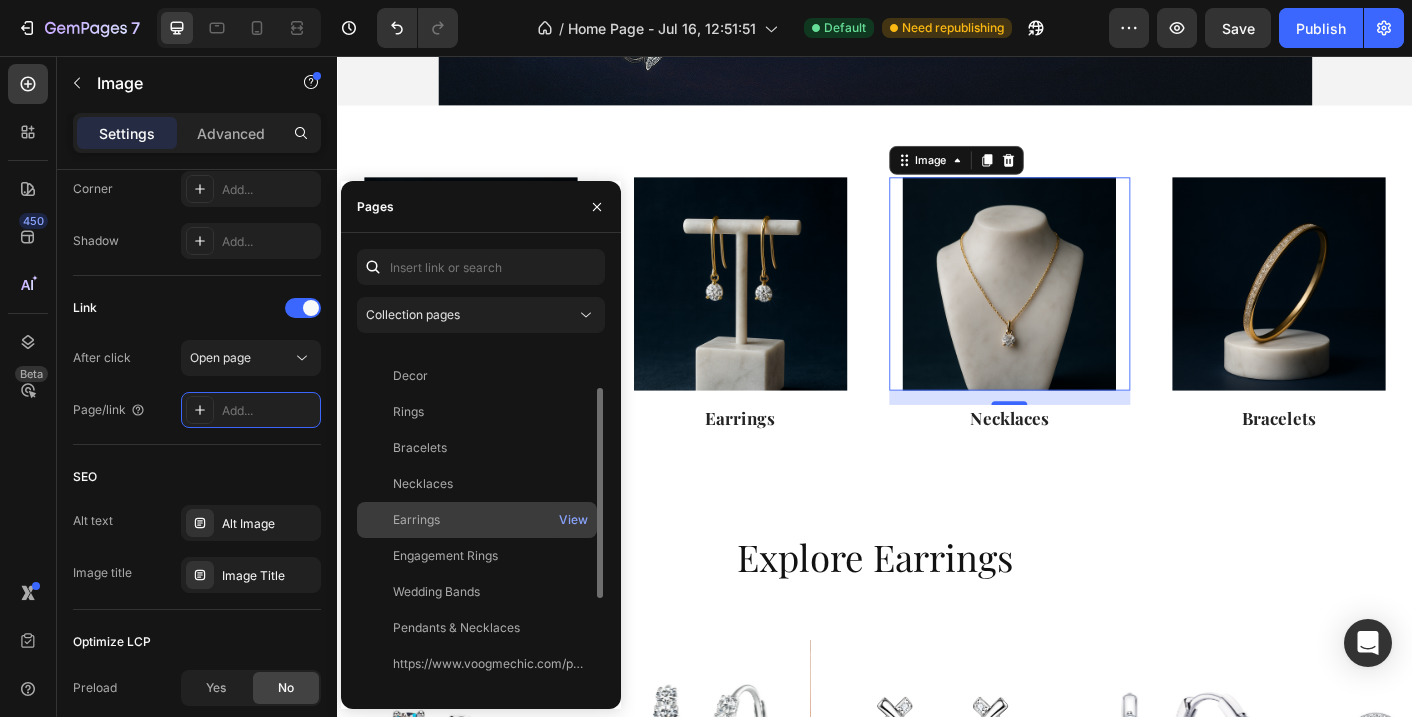 scroll, scrollTop: 99, scrollLeft: 0, axis: vertical 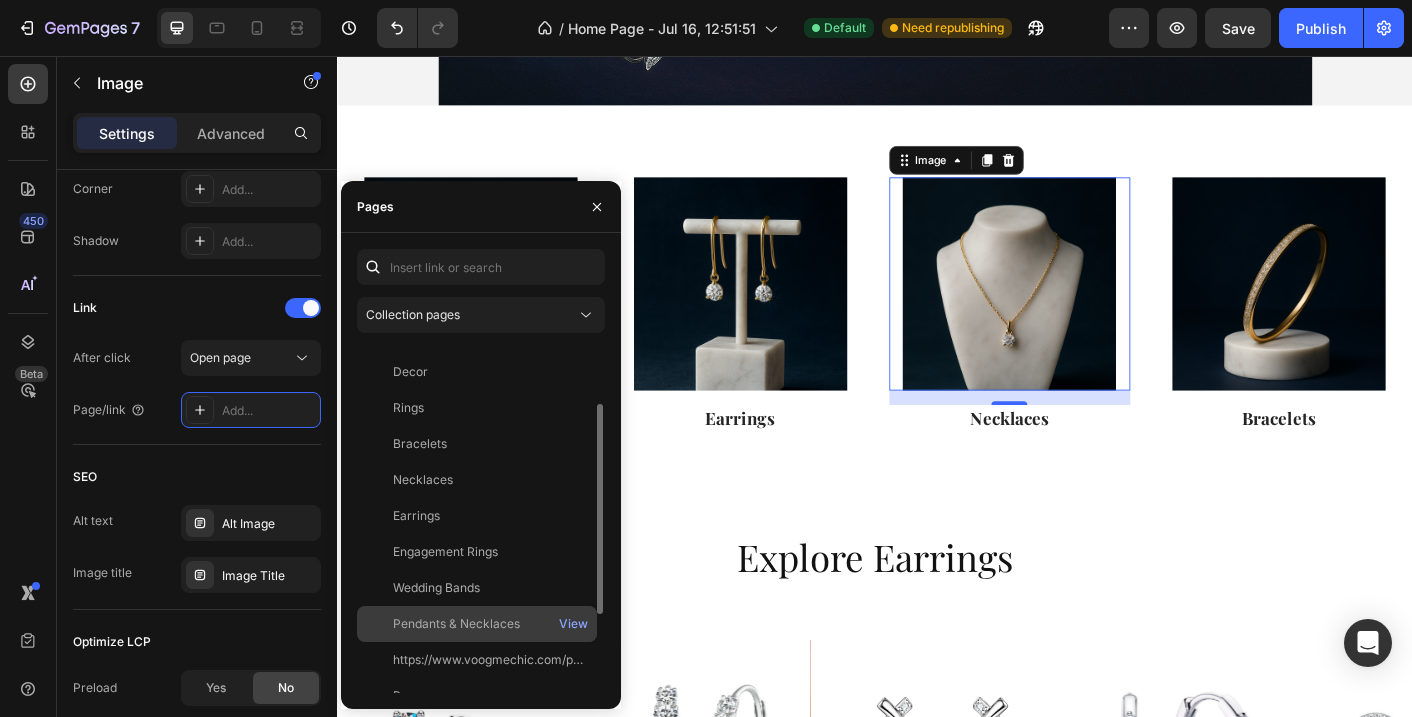 click on "Pendants & Necklaces" 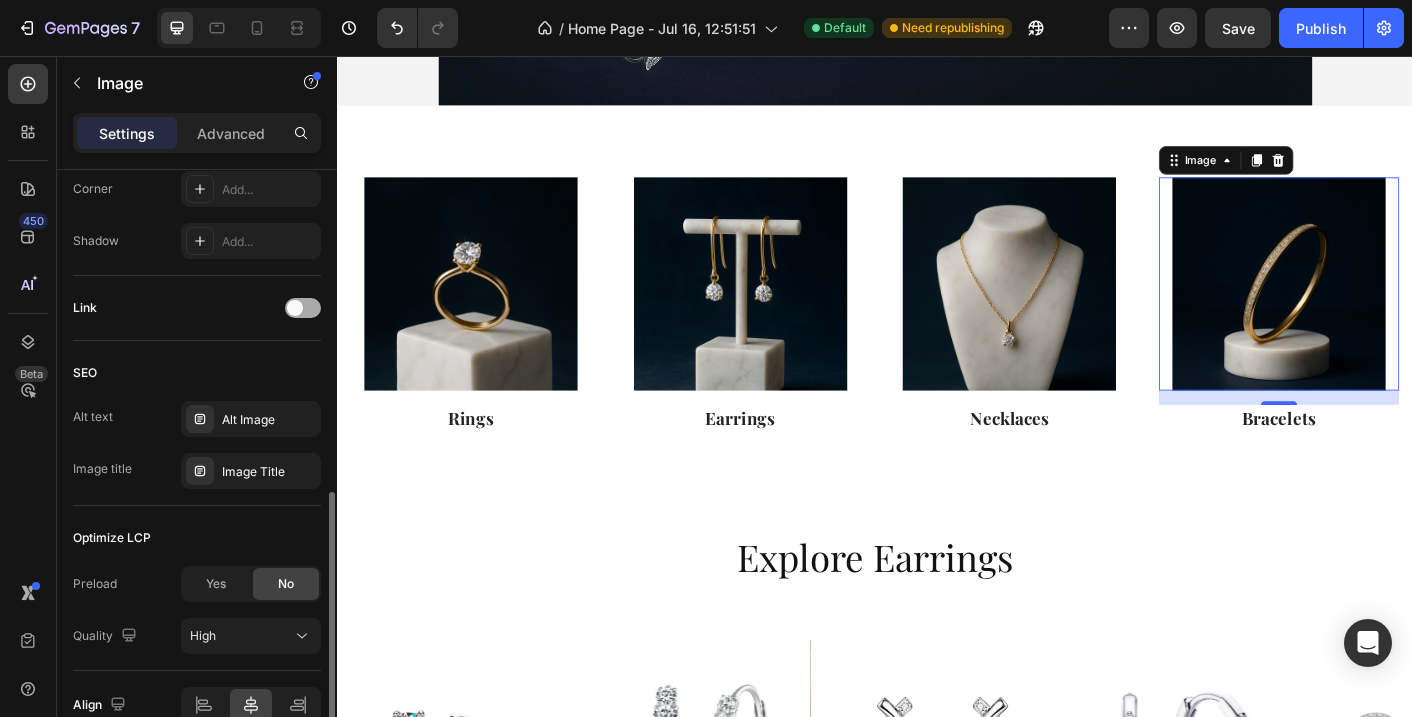 click at bounding box center [295, 308] 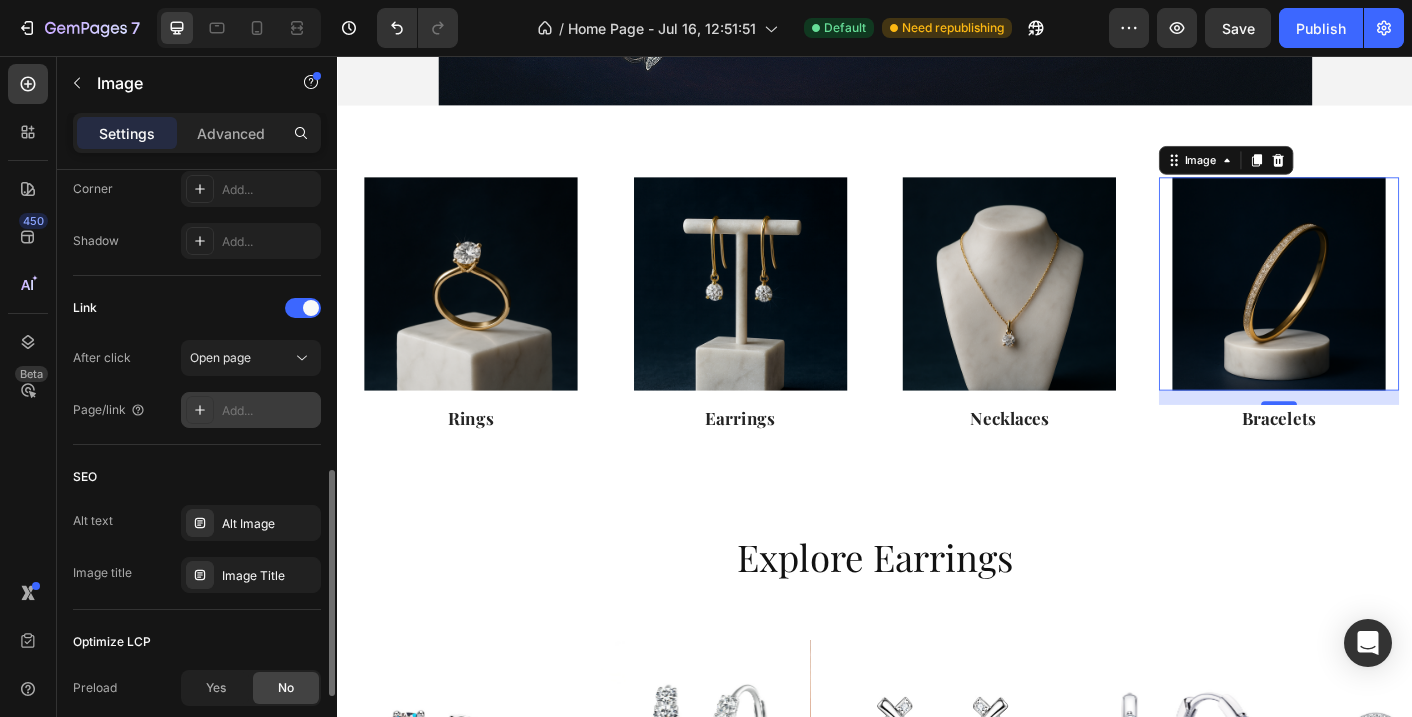 click on "Add..." at bounding box center (269, 411) 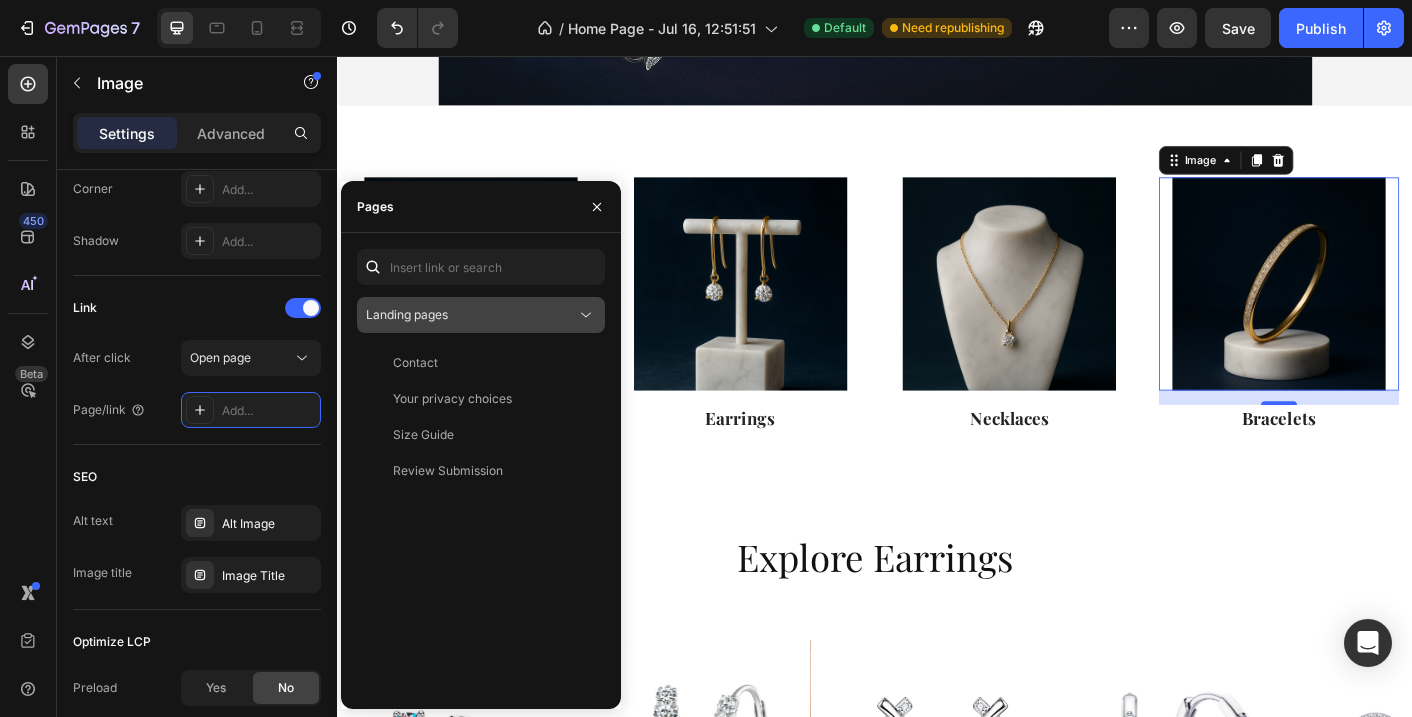 click on "Landing pages" 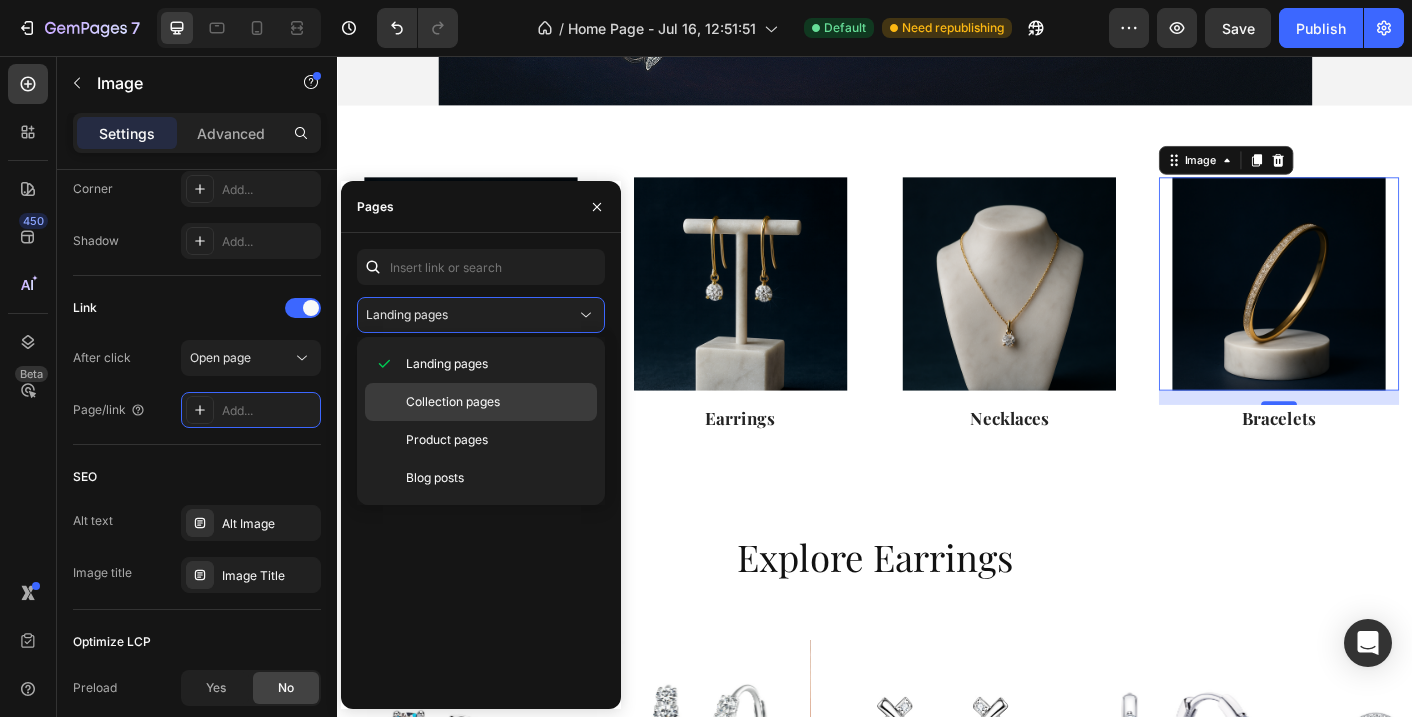 click on "Collection pages" at bounding box center [453, 402] 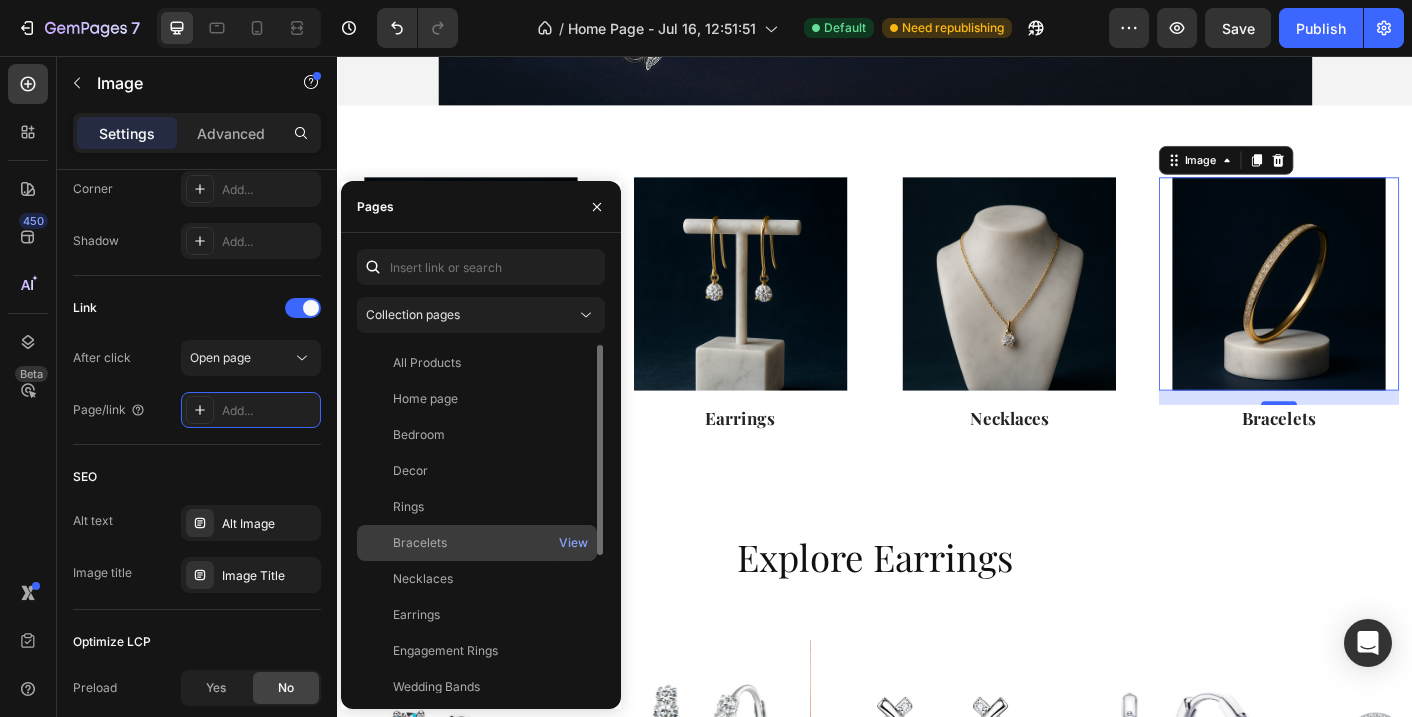 click on "Bracelets" at bounding box center (477, 543) 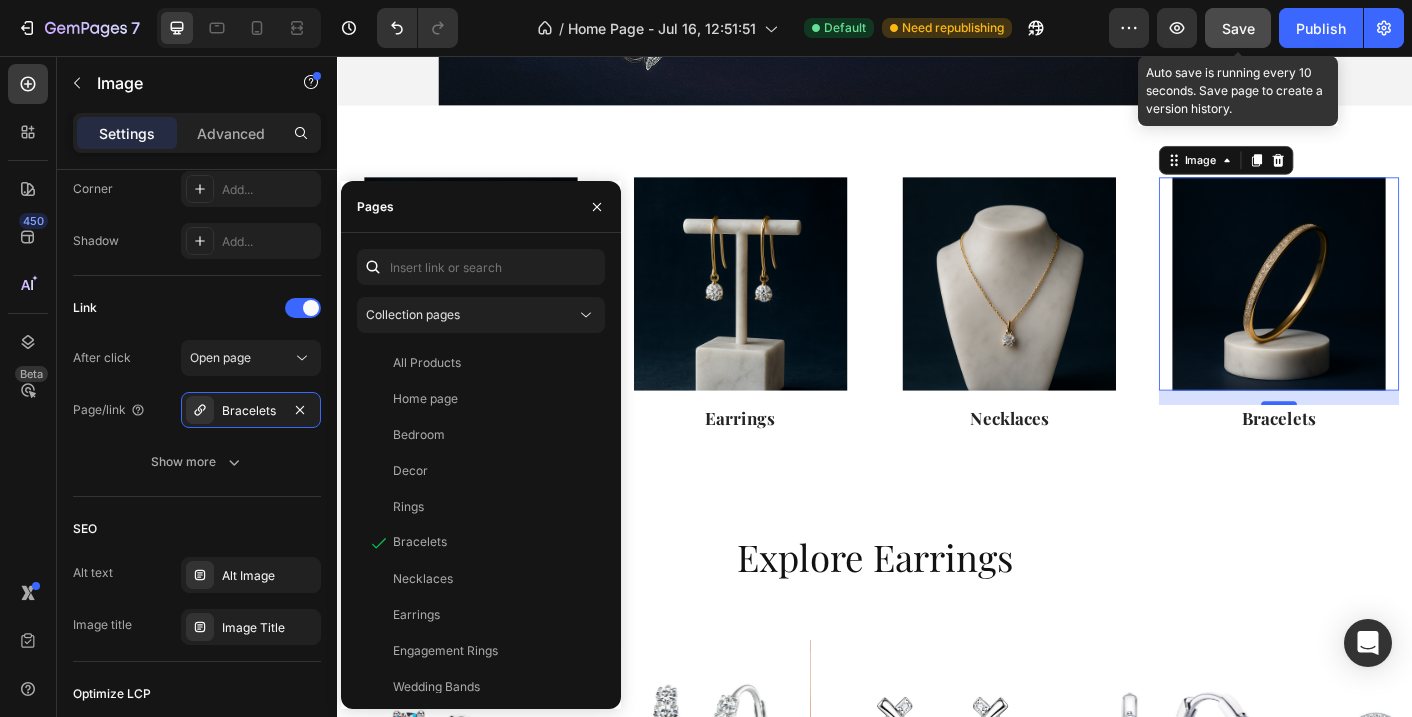 click on "Save" 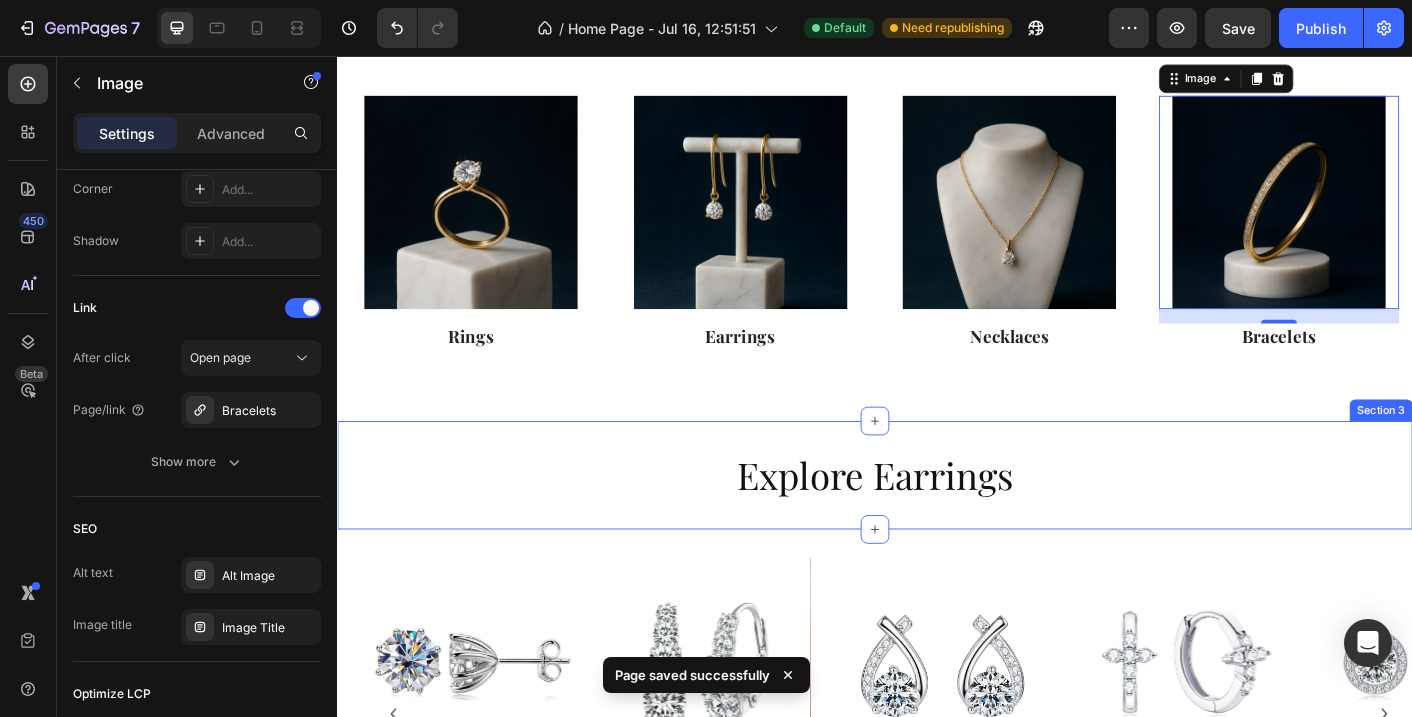 scroll, scrollTop: 526, scrollLeft: 0, axis: vertical 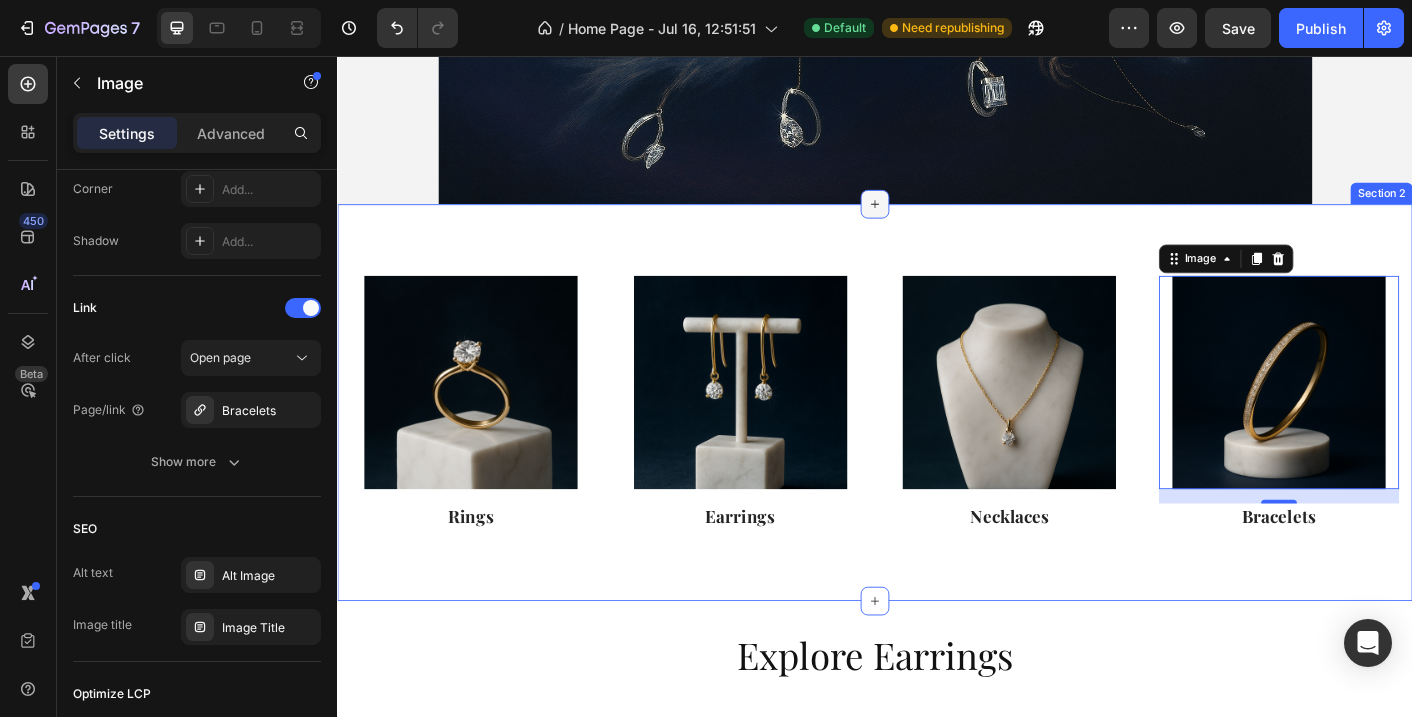 click at bounding box center (937, 221) 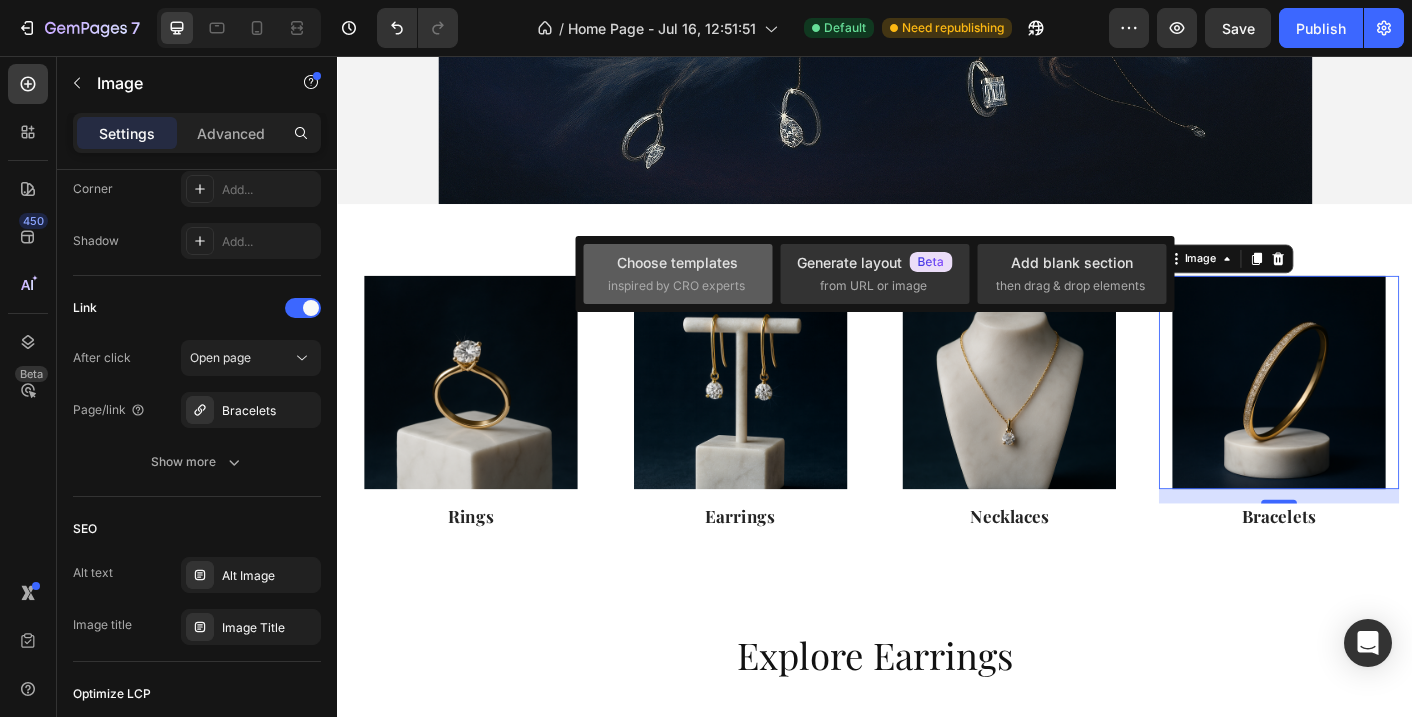 click on "Choose templates  inspired by CRO experts" at bounding box center [678, 273] 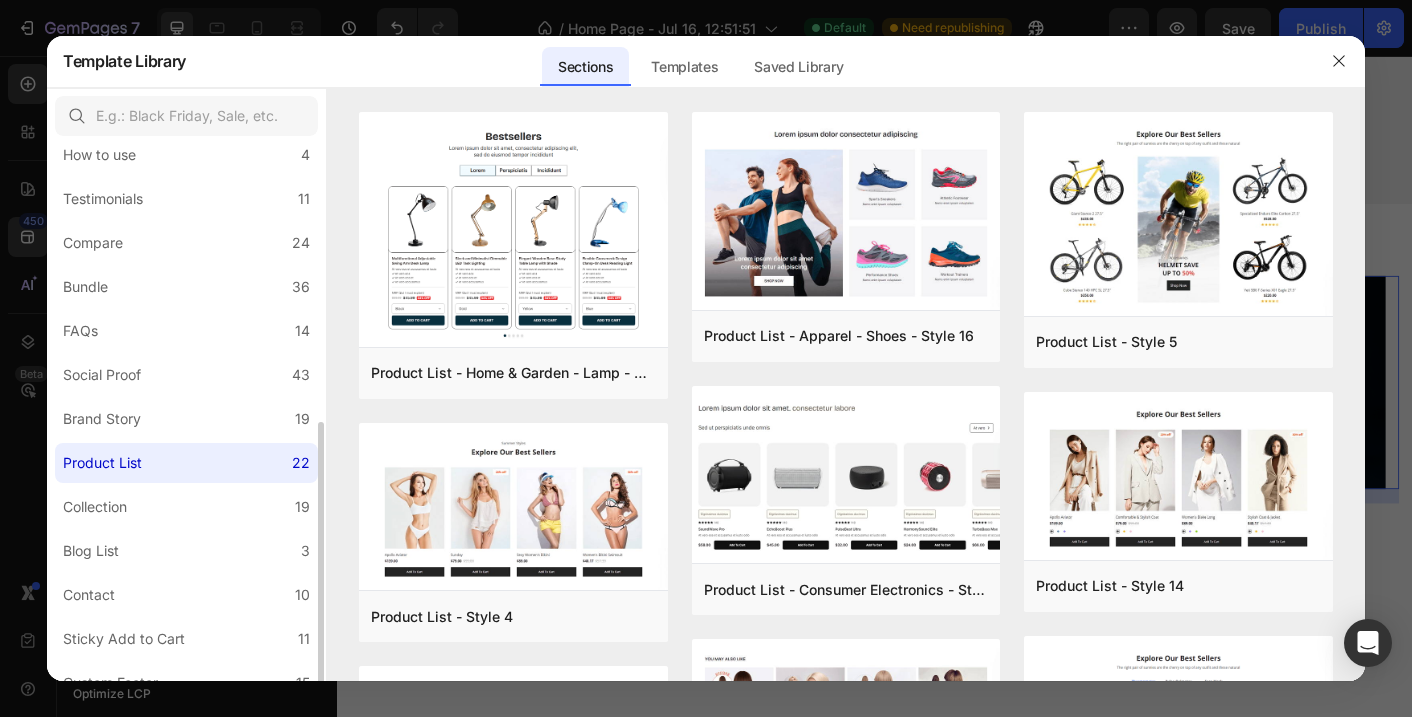 scroll, scrollTop: 443, scrollLeft: 0, axis: vertical 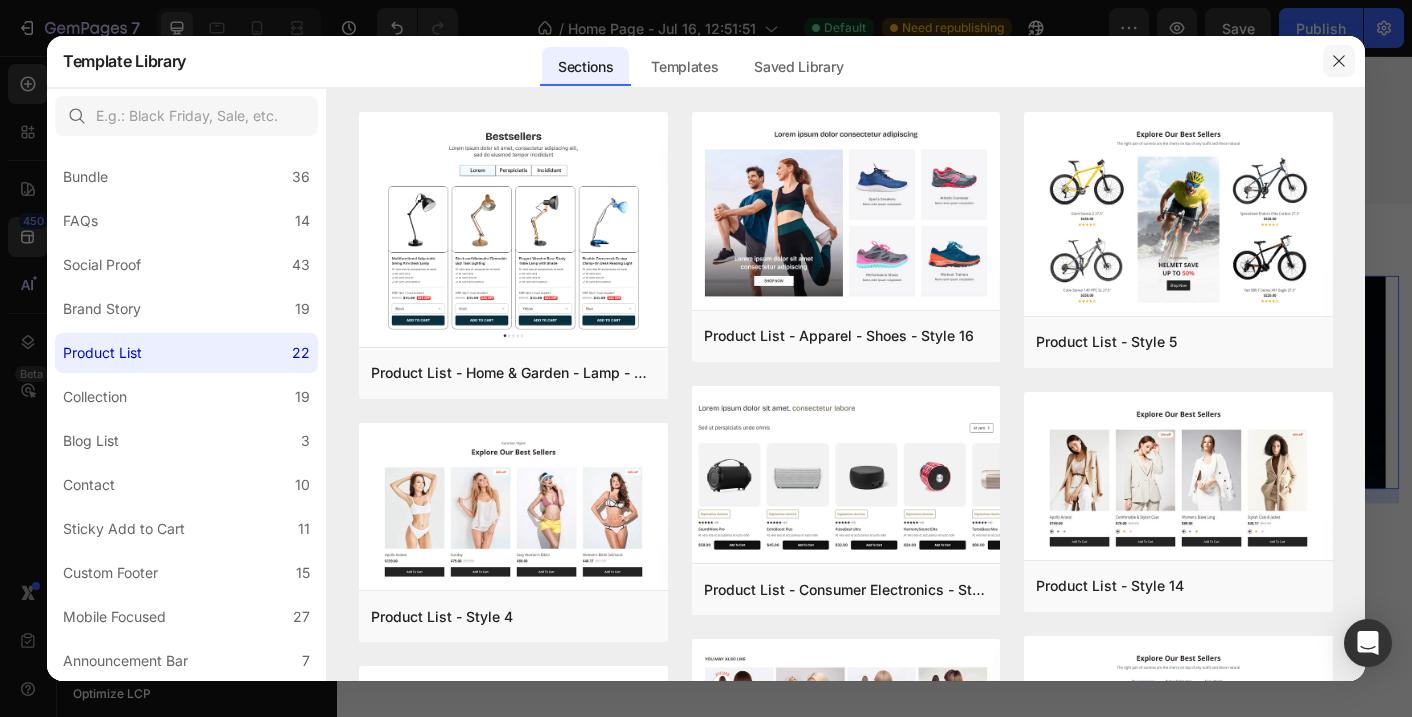 click 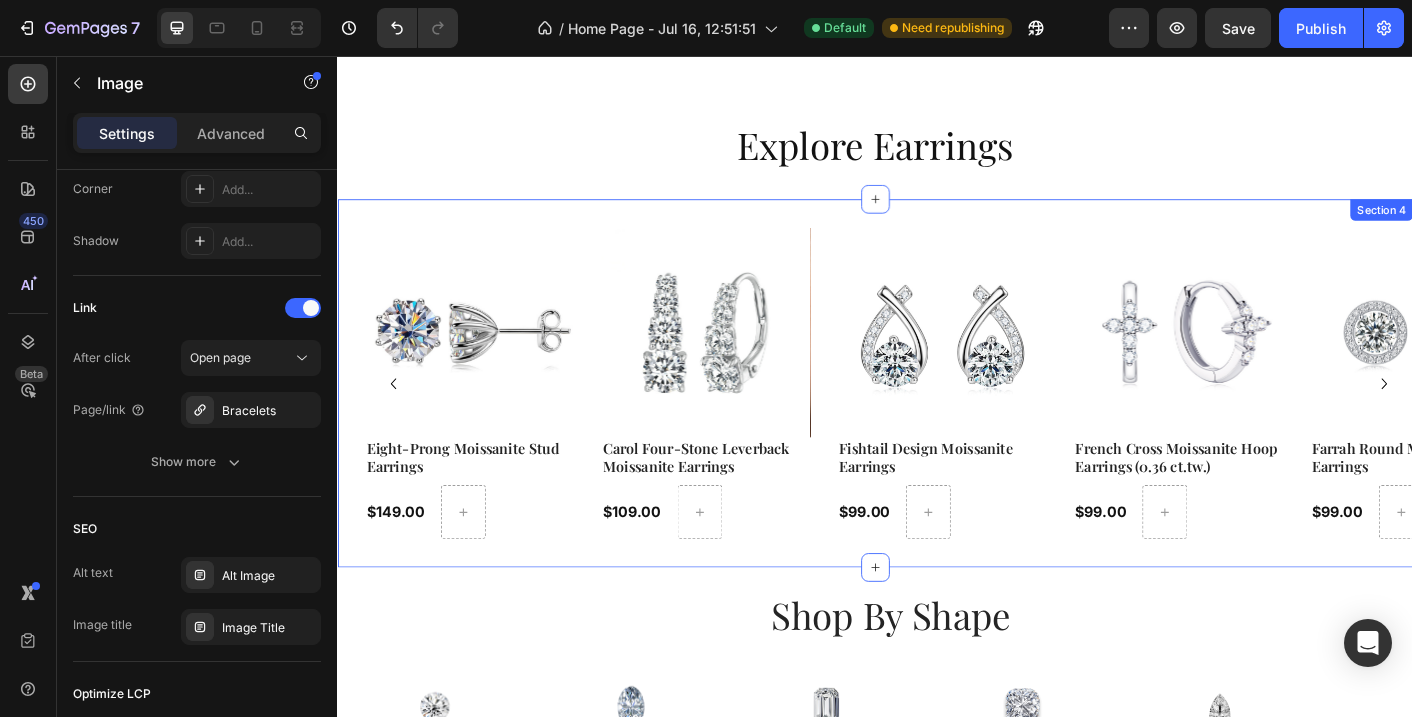 scroll, scrollTop: 1090, scrollLeft: 0, axis: vertical 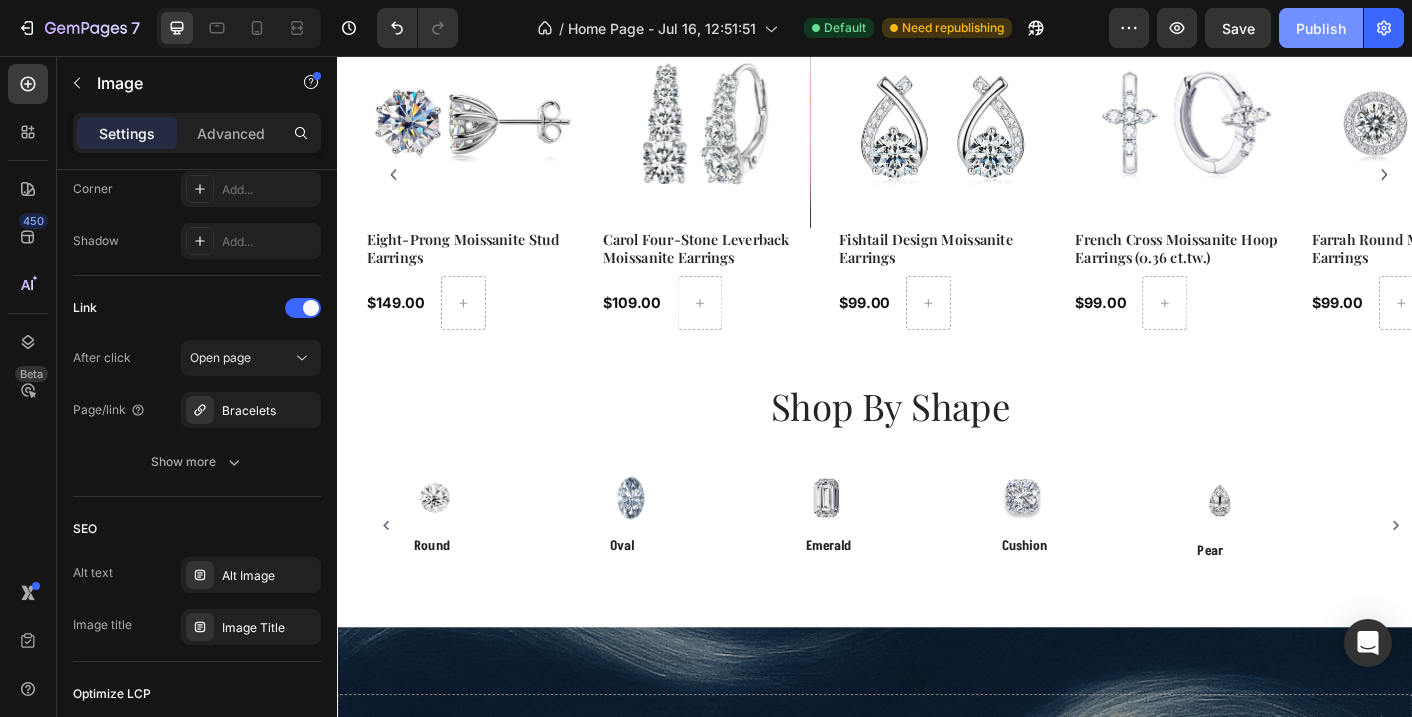 click on "Publish" at bounding box center [1321, 28] 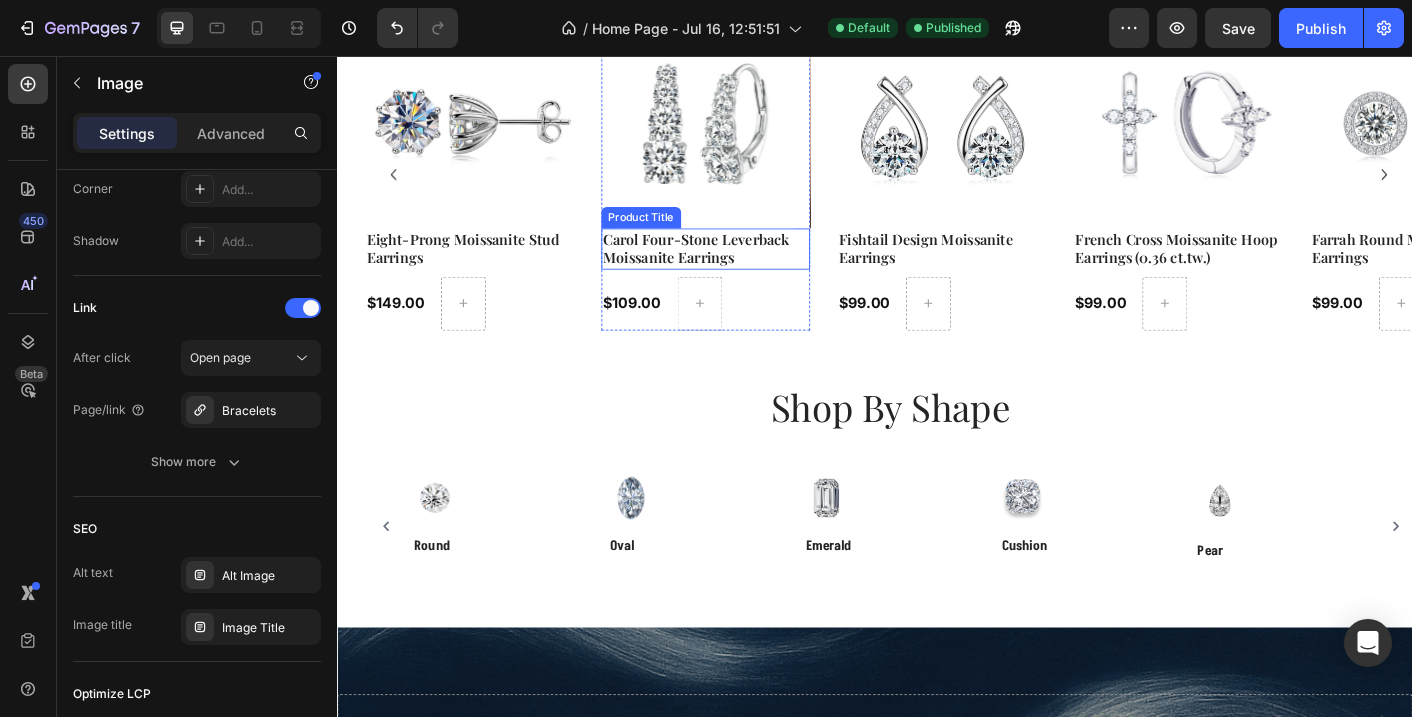 scroll, scrollTop: 884, scrollLeft: 0, axis: vertical 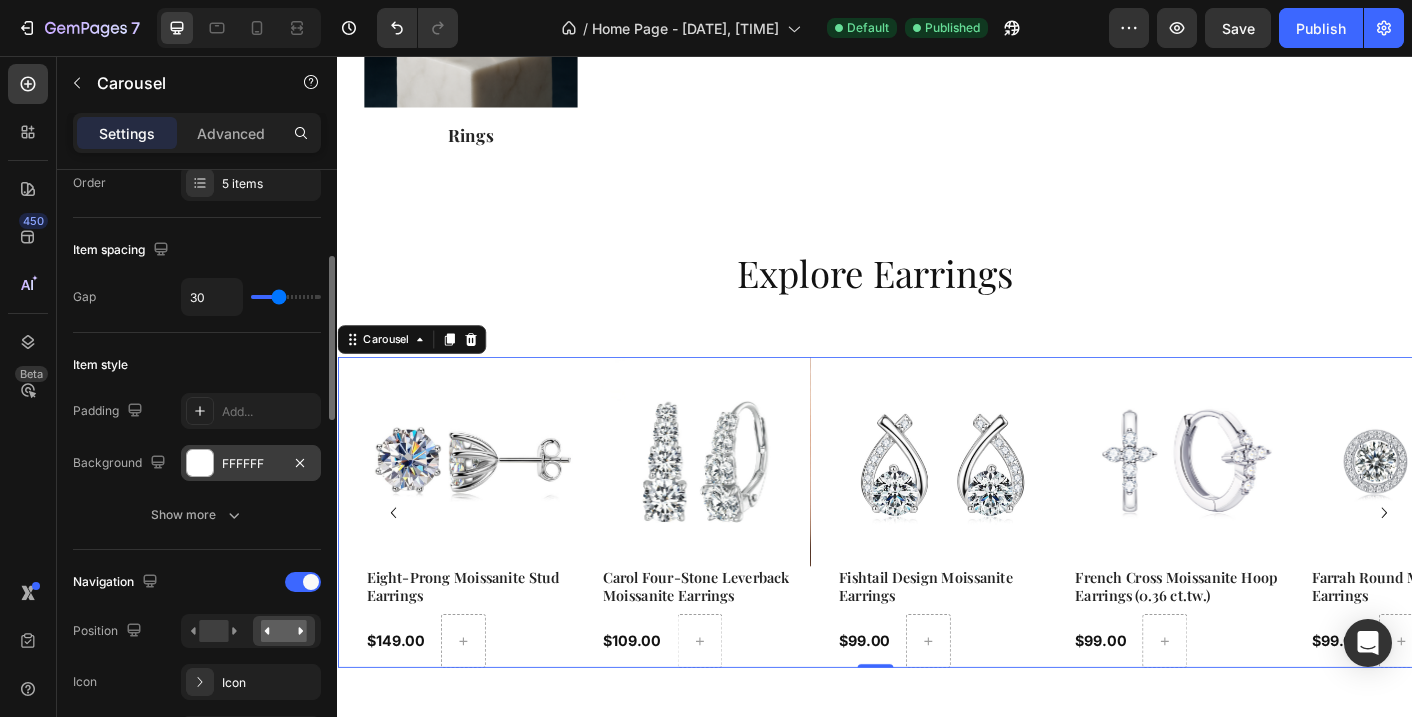 click on "FFFFFF" at bounding box center [251, 463] 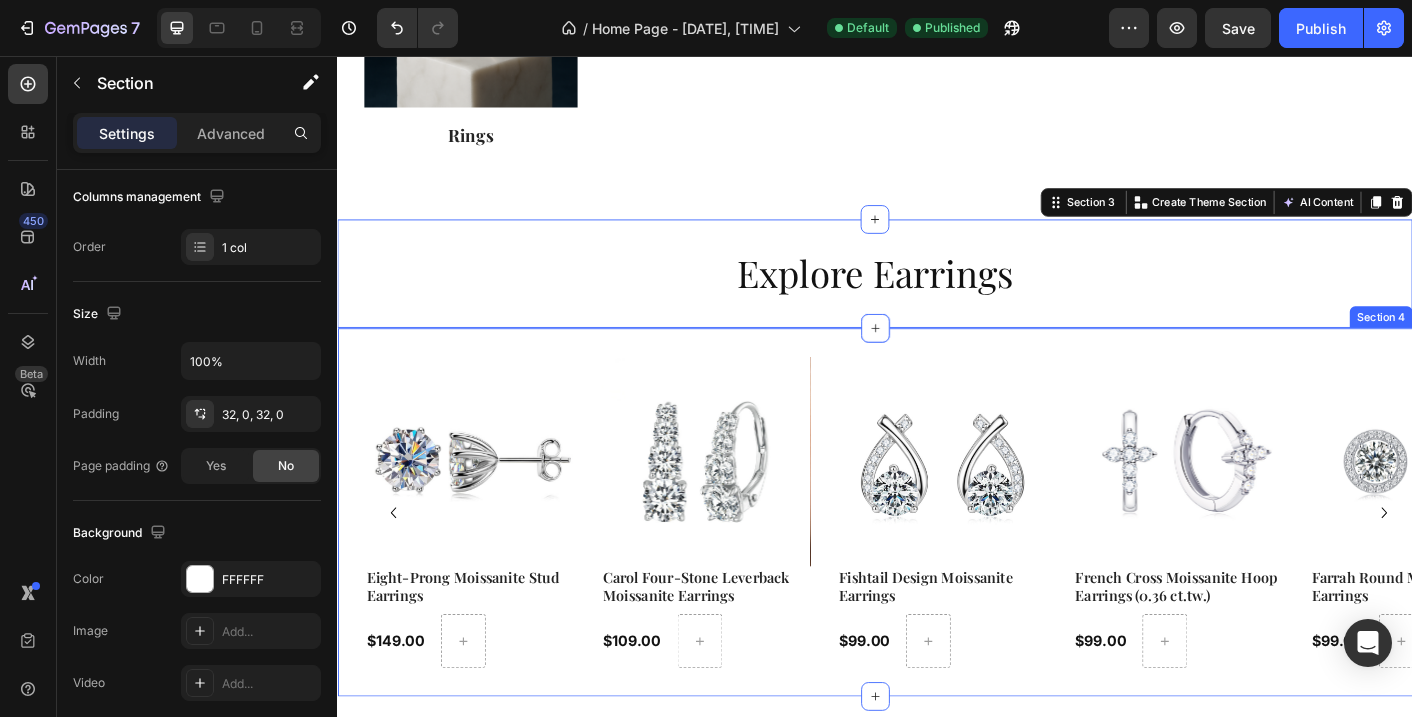 scroll, scrollTop: 0, scrollLeft: 0, axis: both 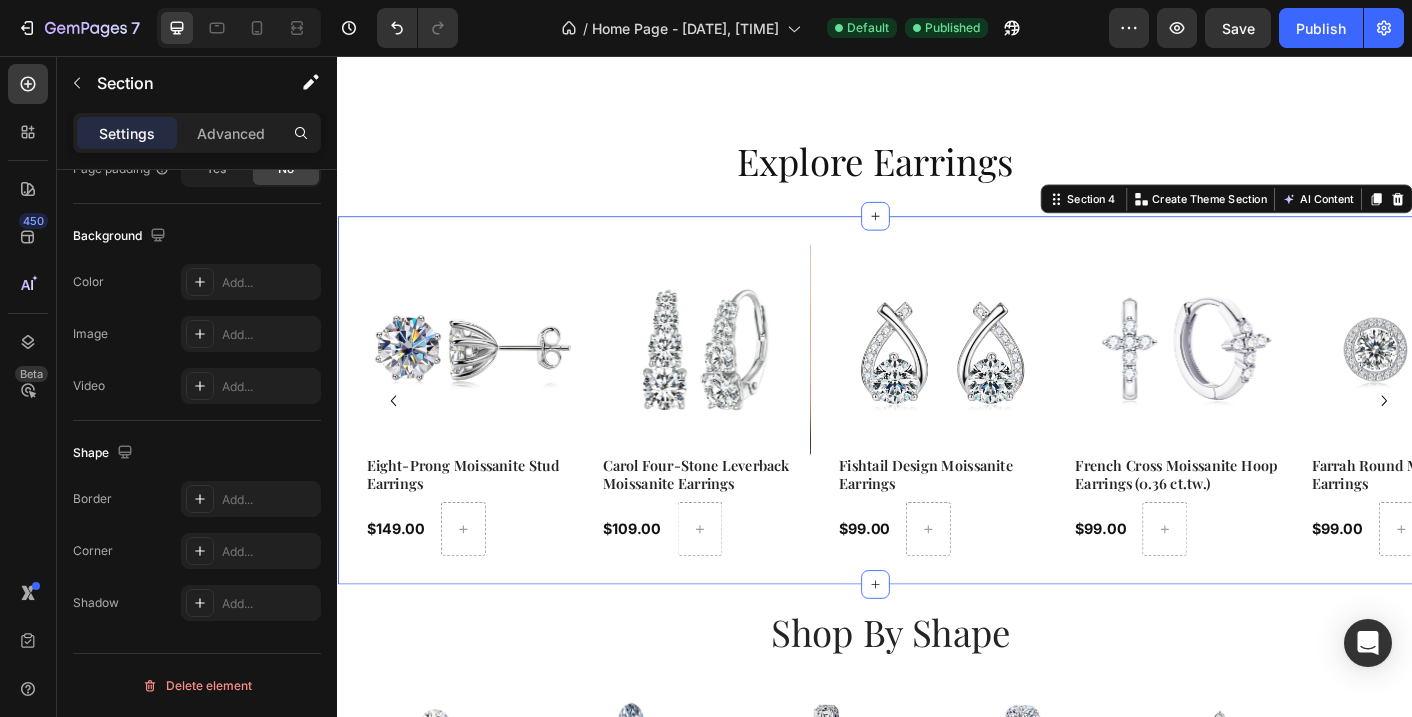 click on "Product Images Eight-Prong Moissanite Stud Earrings Product Title $149.00 Product Price Product Price
Row Product Product Images Carol Four-Stone Leverback Moissanite Earrings Product Title $109.00 Product Price Product Price
Row Product Product Images Fishtail Design Moissanite Earrings Product Title $99.00 Product Price Product Price
Row Product Product Images French Cross Moissanite Hoop Earrings (0.36 ct.tw.) Product Title $99.00 Product Price Product Price
Row Product Product Images Farrah Round Moissanite Stud Earrings Product Title $99.00 Product Price Product Price
Row Product
Carousel Section 4   You can create reusable sections Create Theme Section AI Content Write with GemAI What would you like to describe here? Tone and Voice Persuasive Product Marquise Cut Three-Stone Moissanite Ring Show more Generate" at bounding box center [937, 439] 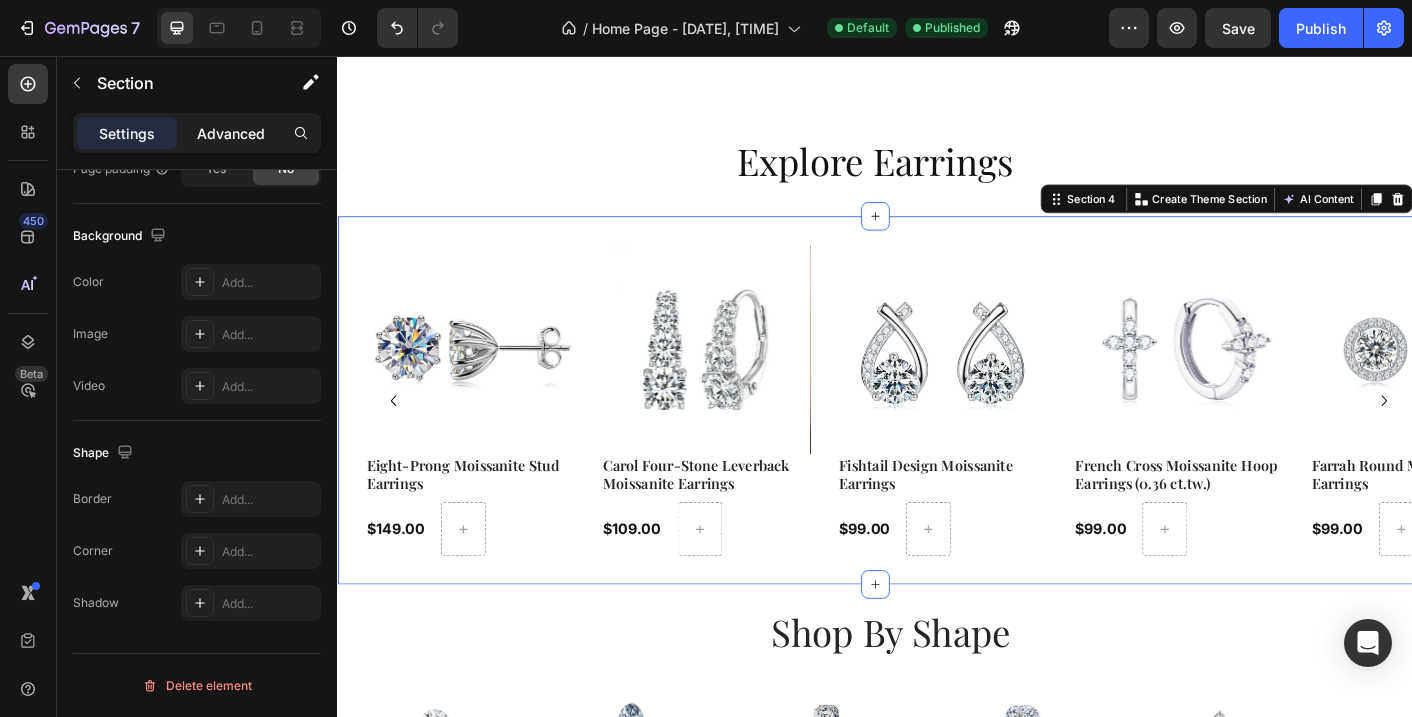 click on "Advanced" at bounding box center (231, 133) 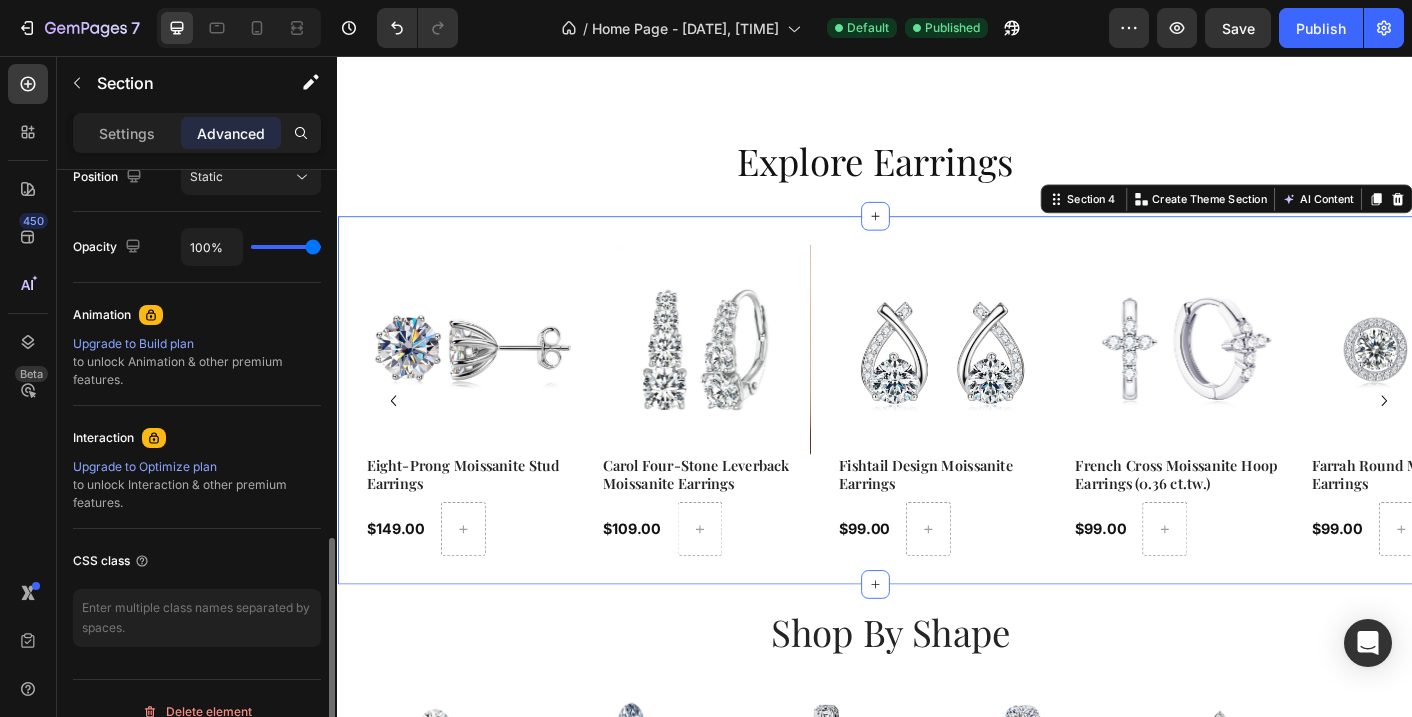 scroll, scrollTop: 784, scrollLeft: 0, axis: vertical 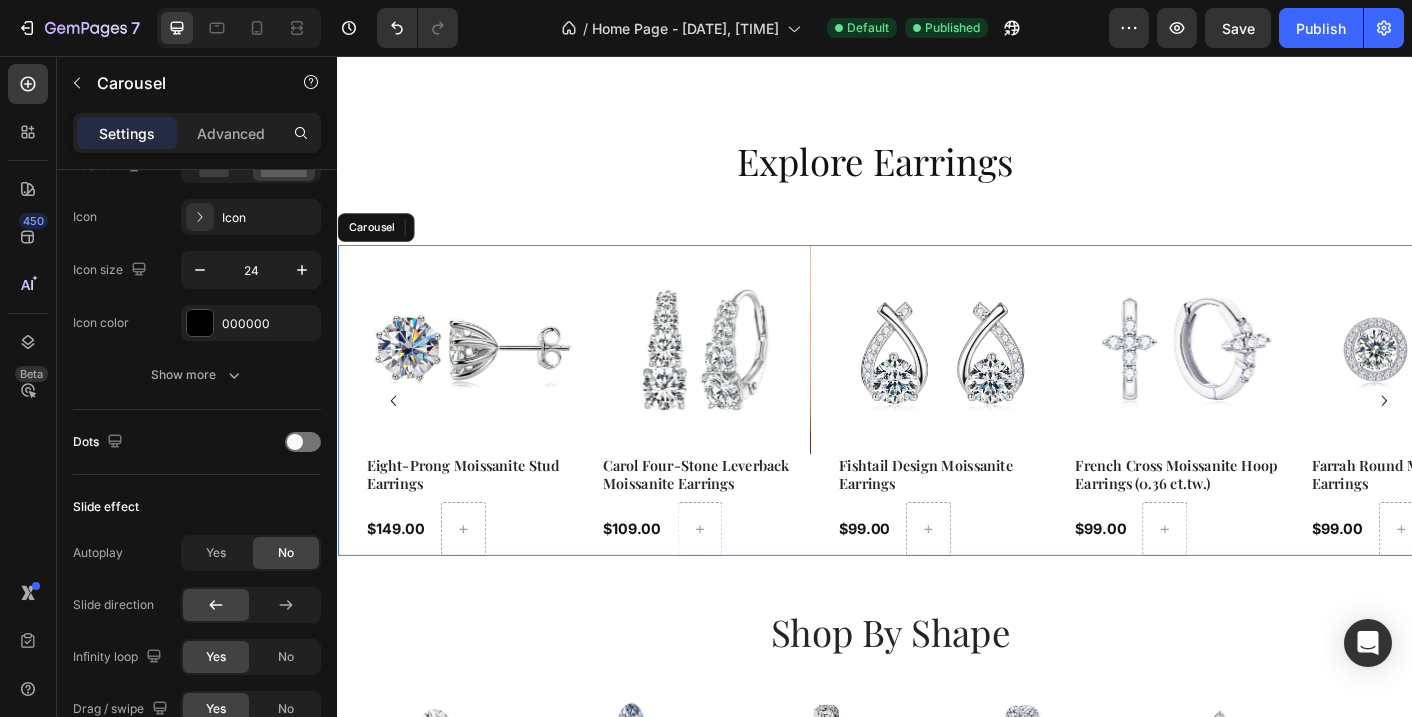 click on "Product Images Eight-Prong Moissanite Stud Earrings Product Title $149.00 Product Price Product Price
Row Product Product Images Carol Four-Stone Leverback Moissanite Earrings Product Title $109.00 Product Price Product Price
Row Product Product Images Fishtail Design Moissanite Earrings Product Title $99.00 Product Price Product Price
Row Product Product Images French Cross Moissanite Hoop Earrings (0.36 ct.tw.) Product Title $99.00 Product Price Product Price
Row Product Product Images Farrah Round Moissanite Stud Earrings Product Title $99.00 Product Price Product Price
Row Product" at bounding box center (952, 439) 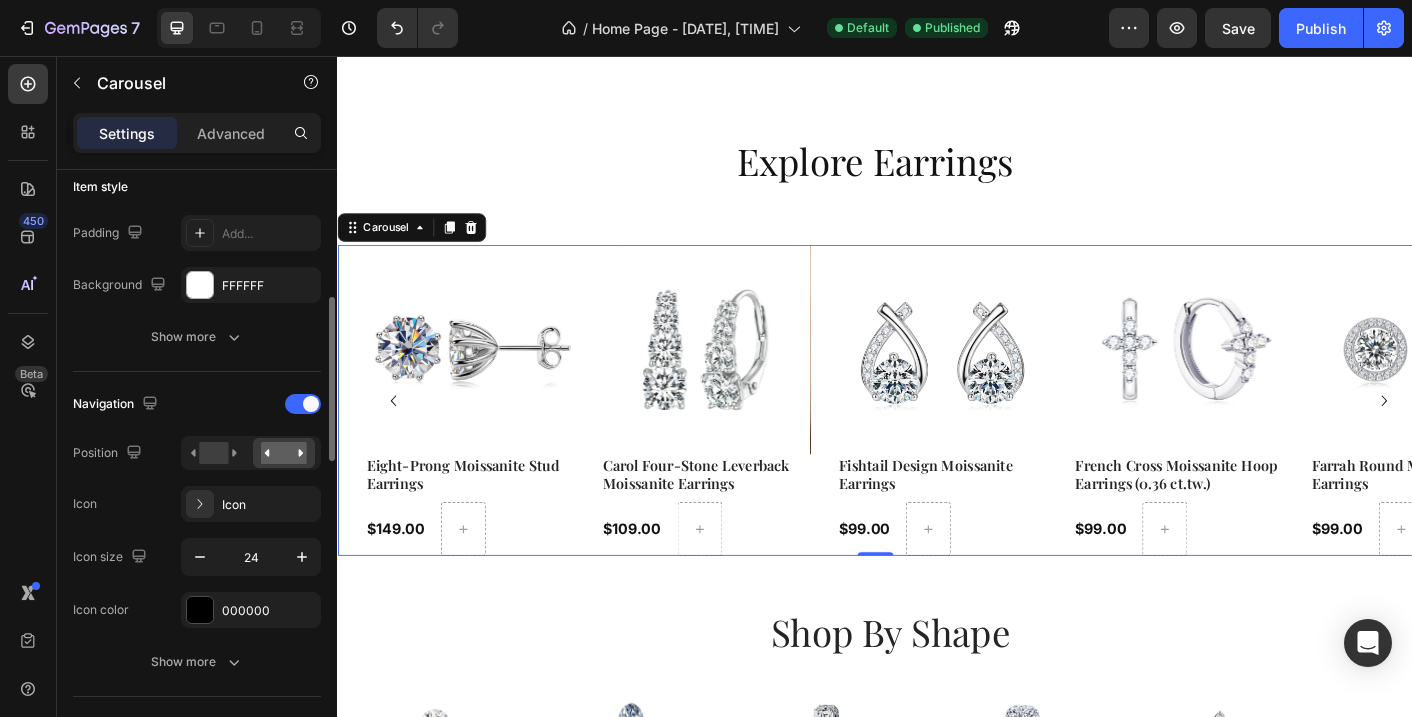 scroll, scrollTop: 491, scrollLeft: 0, axis: vertical 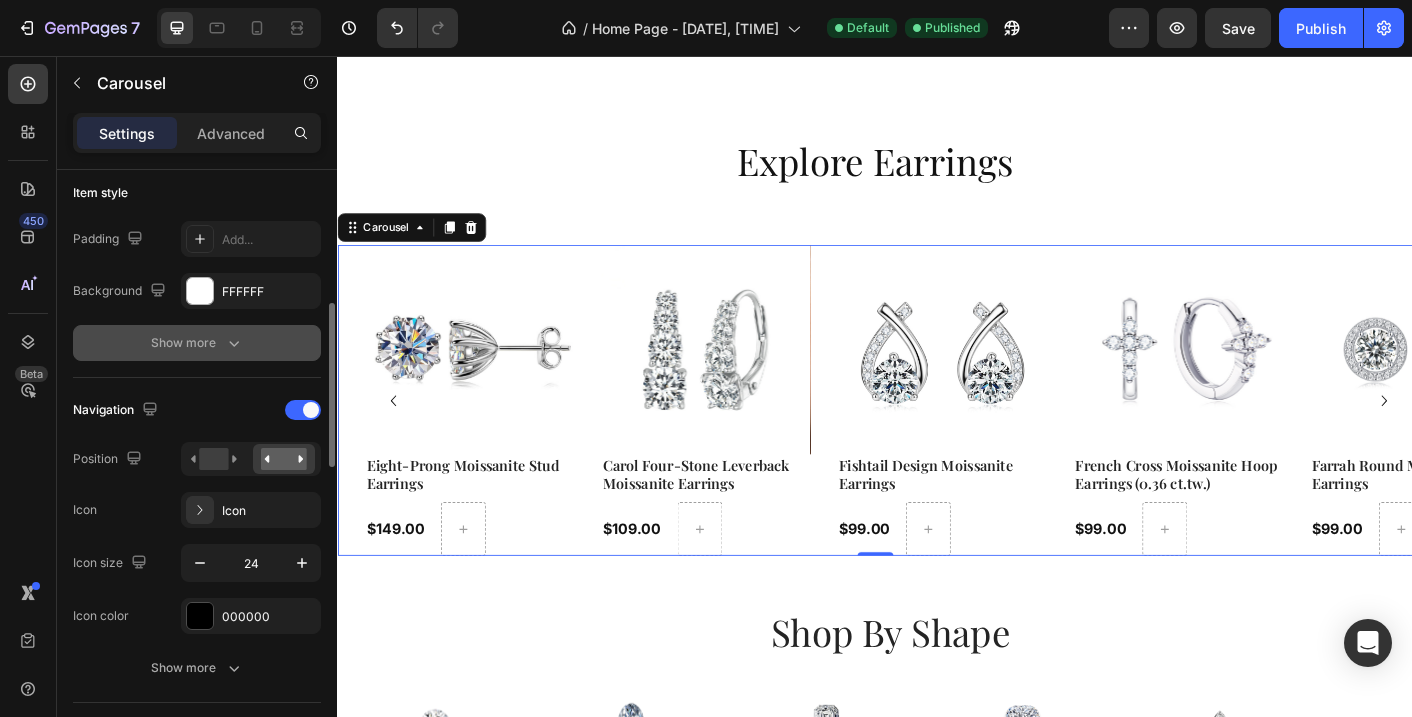 click 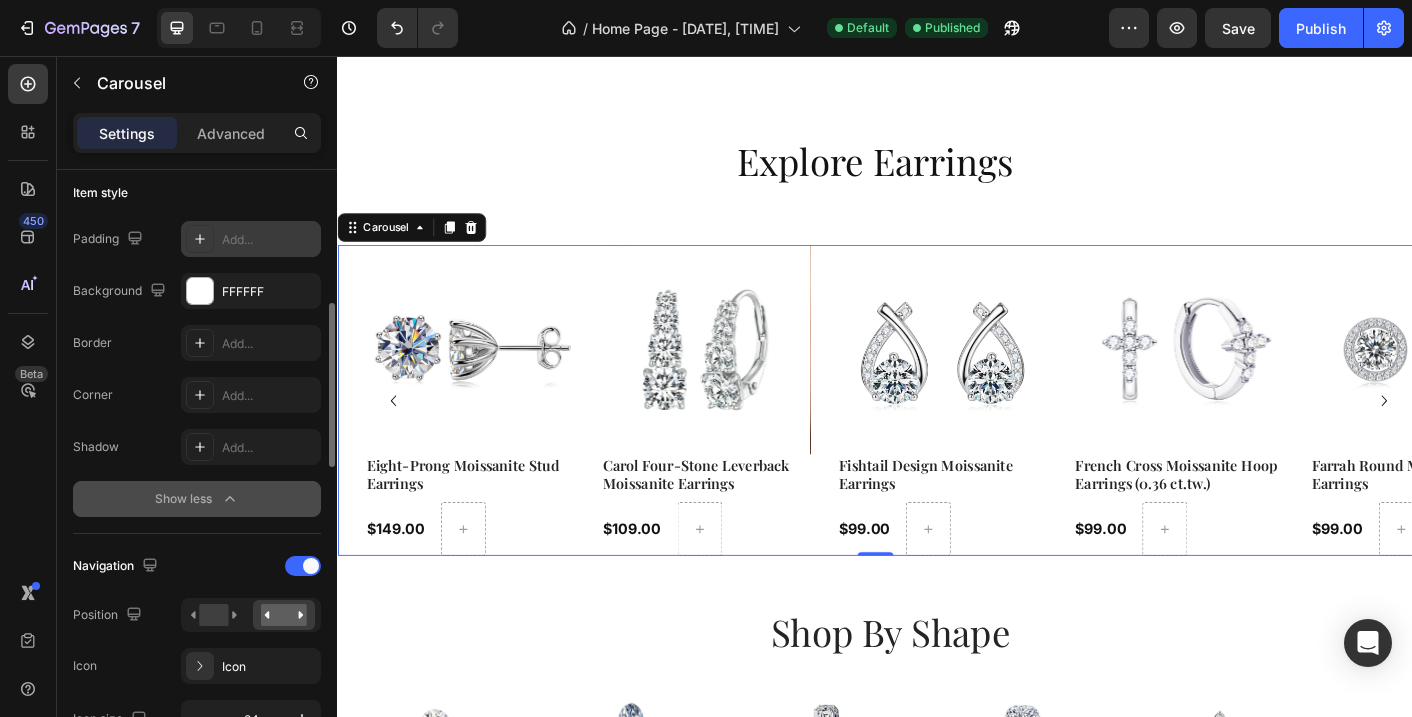 click on "Add..." at bounding box center (269, 240) 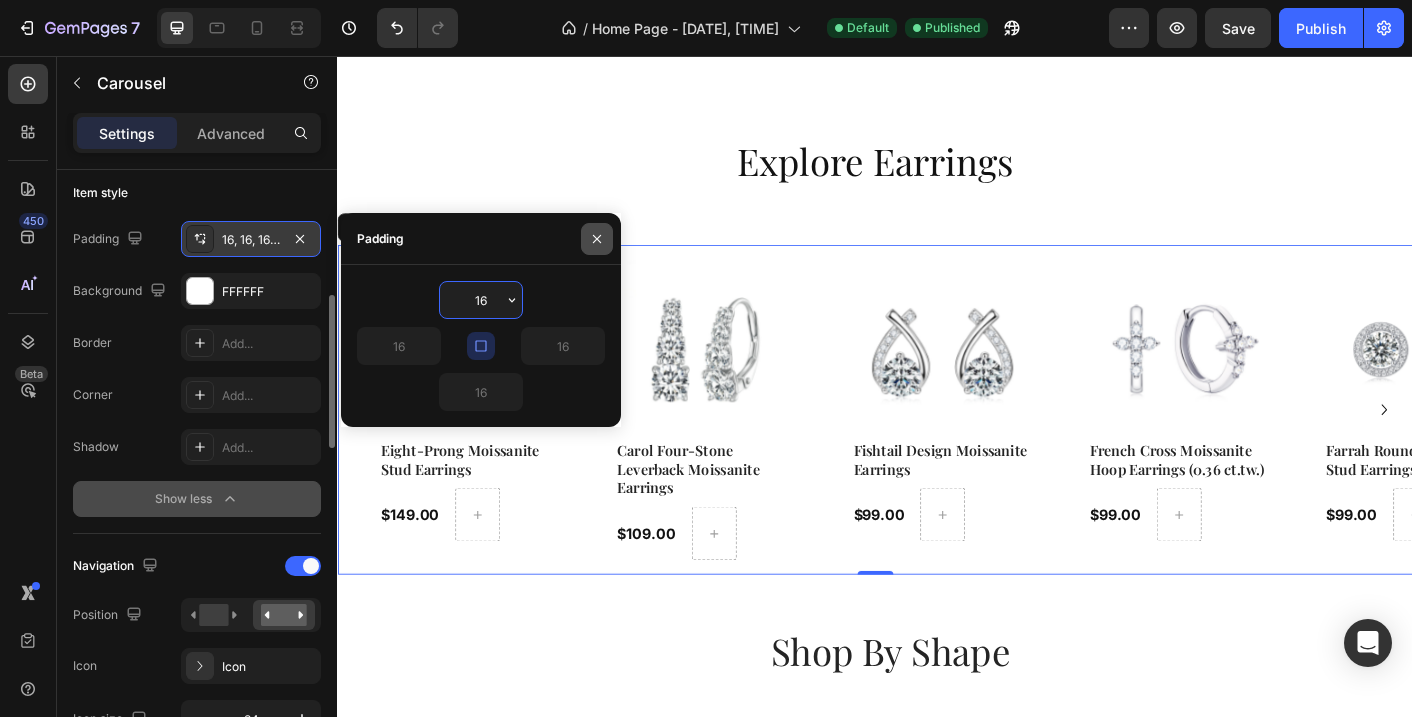 click 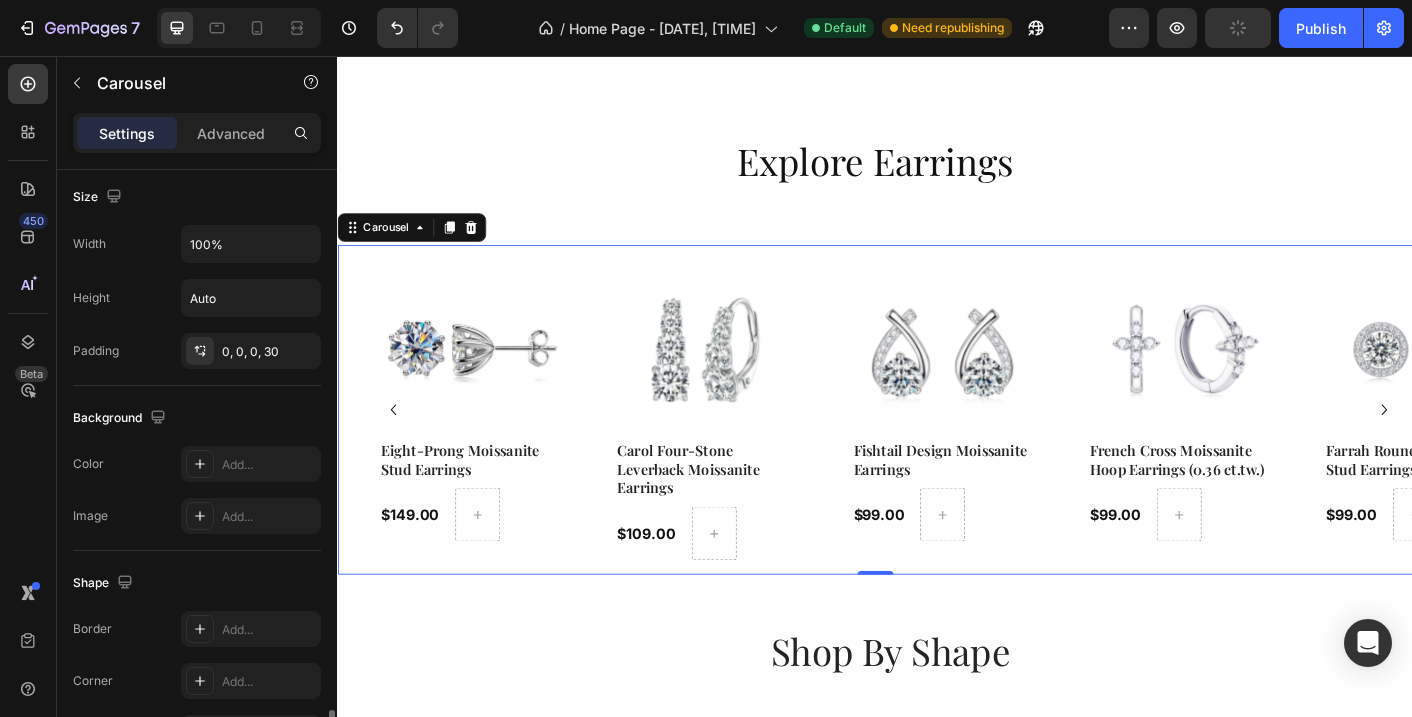 scroll, scrollTop: 1770, scrollLeft: 0, axis: vertical 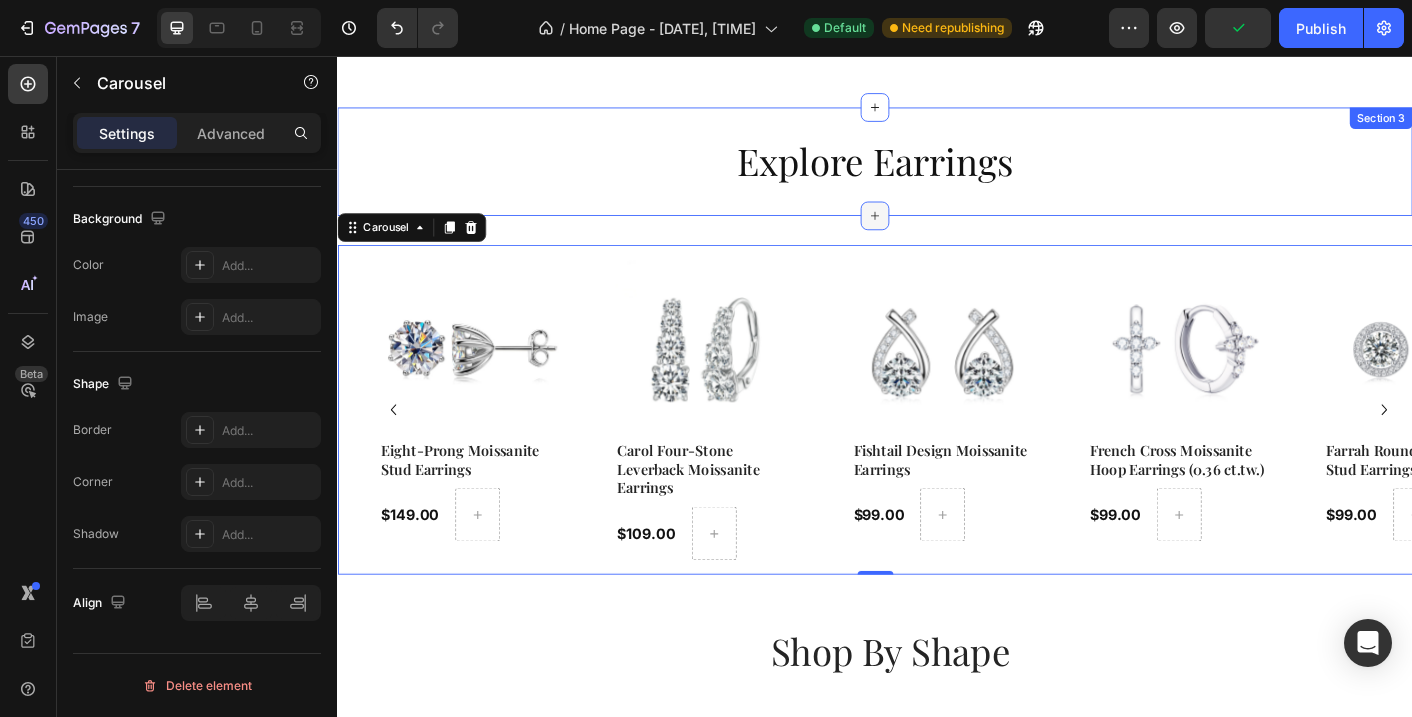 click at bounding box center (937, 234) 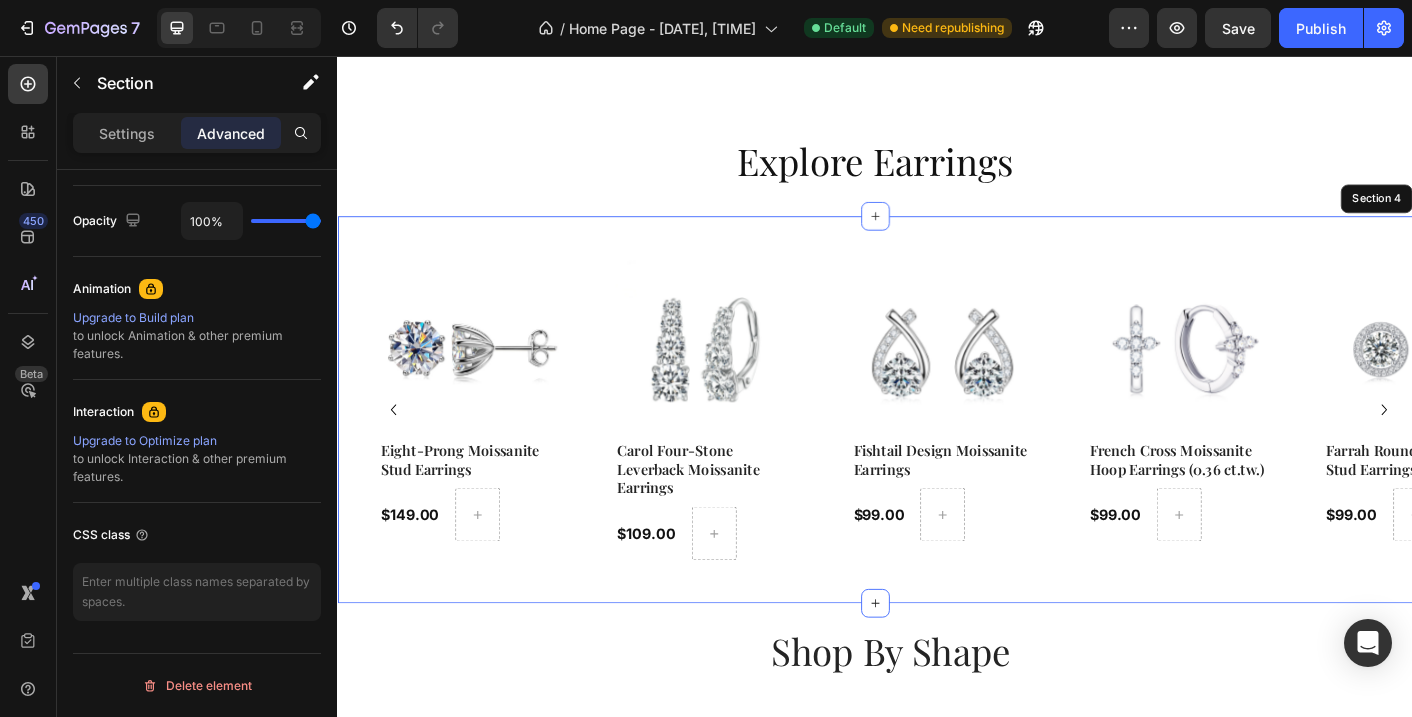 click on "Product Images Eight-Prong Moissanite Stud Earrings Product Title $149.00 Product Price Product Price
Row Product Product Images Carol Four-Stone Leverback Moissanite Earrings Product Title $109.00 Product Price Product Price
Row Product Product Images Fishtail Design Moissanite Earrings Product Title $99.00 Product Price Product Price
Row Product Product Images French Cross Moissanite Hoop Earrings (0.36 ct.tw.) Product Title $99.00 Product Price Product Price
Row Product Product Images Farrah Round Moissanite Stud Earrings Product Title $99.00 Product Price Product Price
Row Product
Carousel   0 Section 4" at bounding box center [937, 450] 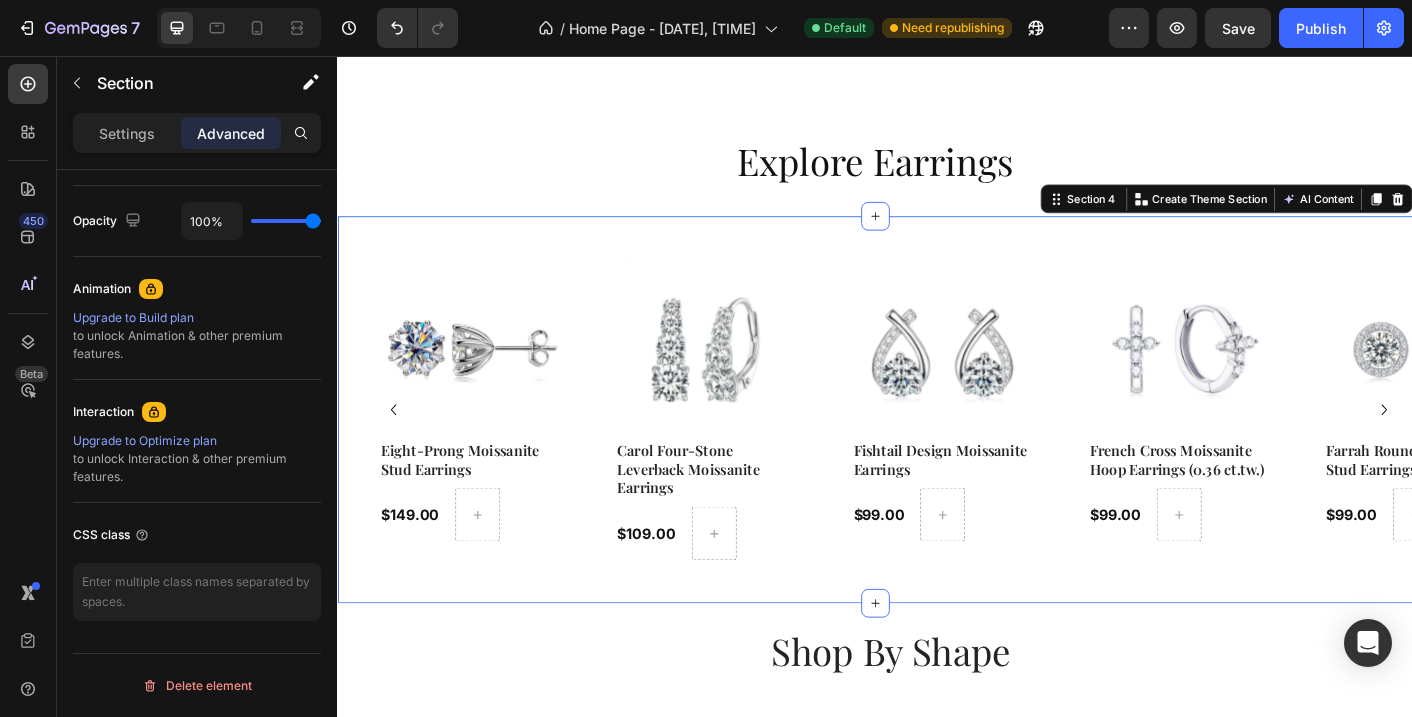 scroll, scrollTop: 0, scrollLeft: 0, axis: both 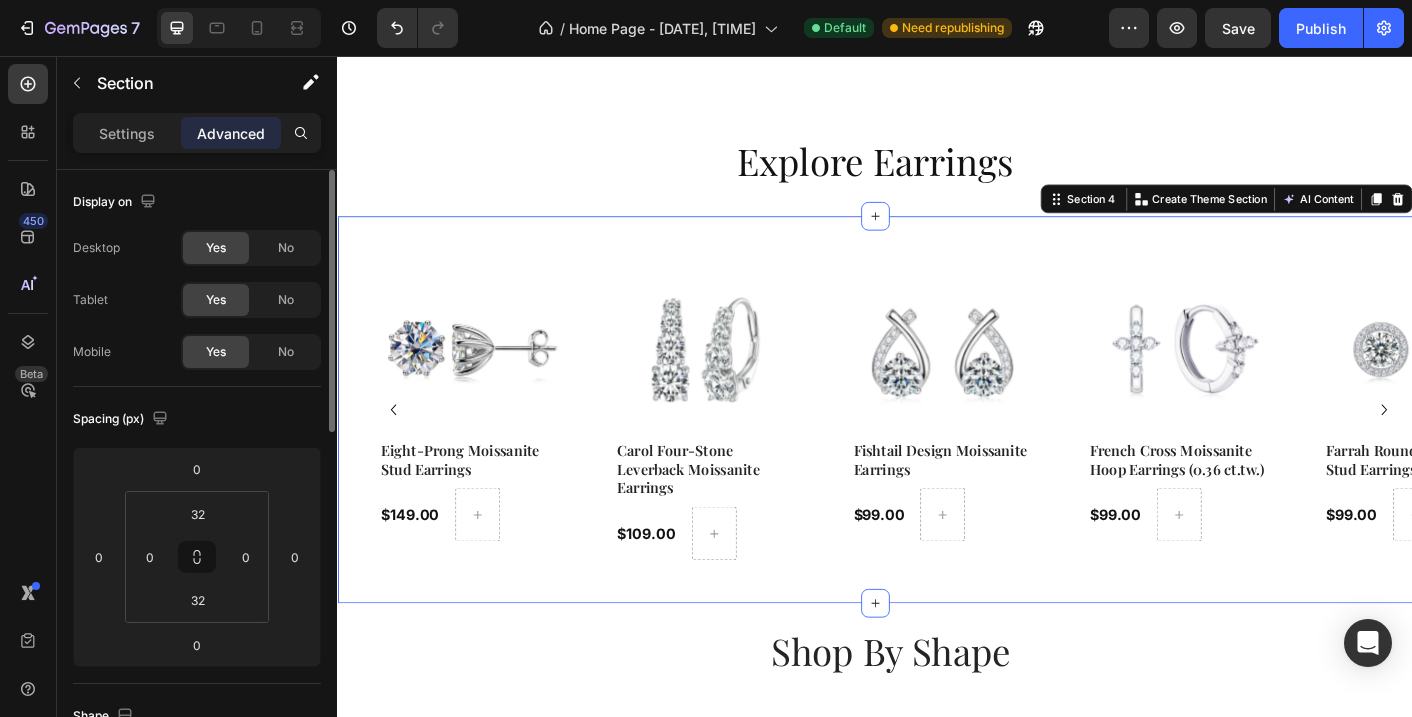 click on "Product Images Eight-Prong Moissanite Stud Earrings Product Title $149.00 Product Price Product Price
Row Product Product Images Carol Four-Stone Leverback Moissanite Earrings Product Title $109.00 Product Price Product Price
Row Product Product Images Fishtail Design Moissanite Earrings Product Title $99.00 Product Price Product Price
Row Product Product Images French Cross Moissanite Hoop Earrings (0.36 ct.tw.) Product Title $99.00 Product Price Product Price
Row Product Product Images Farrah Round Moissanite Stud Earrings Product Title $99.00 Product Price Product Price
Row Product
Carousel Section 4   You can create reusable sections Create Theme Section AI Content Write with GemAI What would you like to describe here? Tone and Voice Persuasive Product Marquise Cut Three-Stone Moissanite Ring Show more Generate" at bounding box center (937, 450) 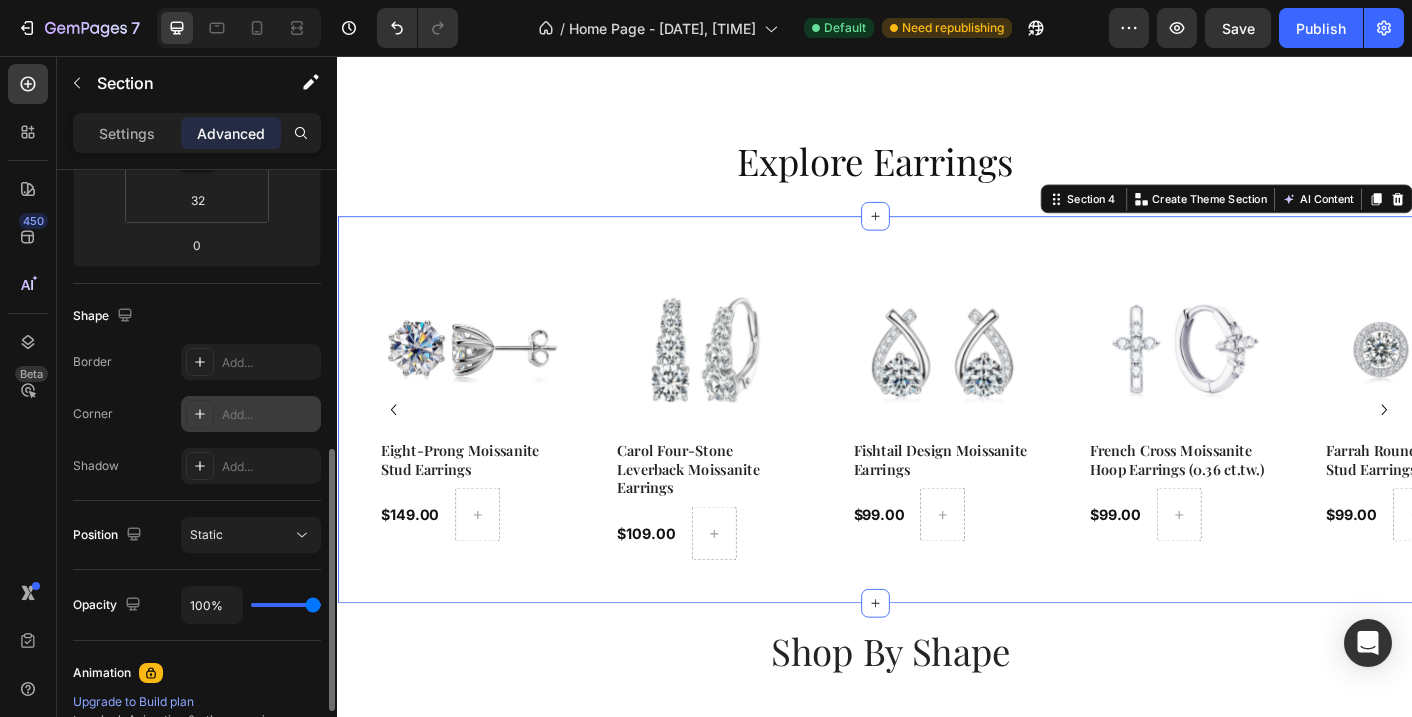 scroll, scrollTop: 589, scrollLeft: 0, axis: vertical 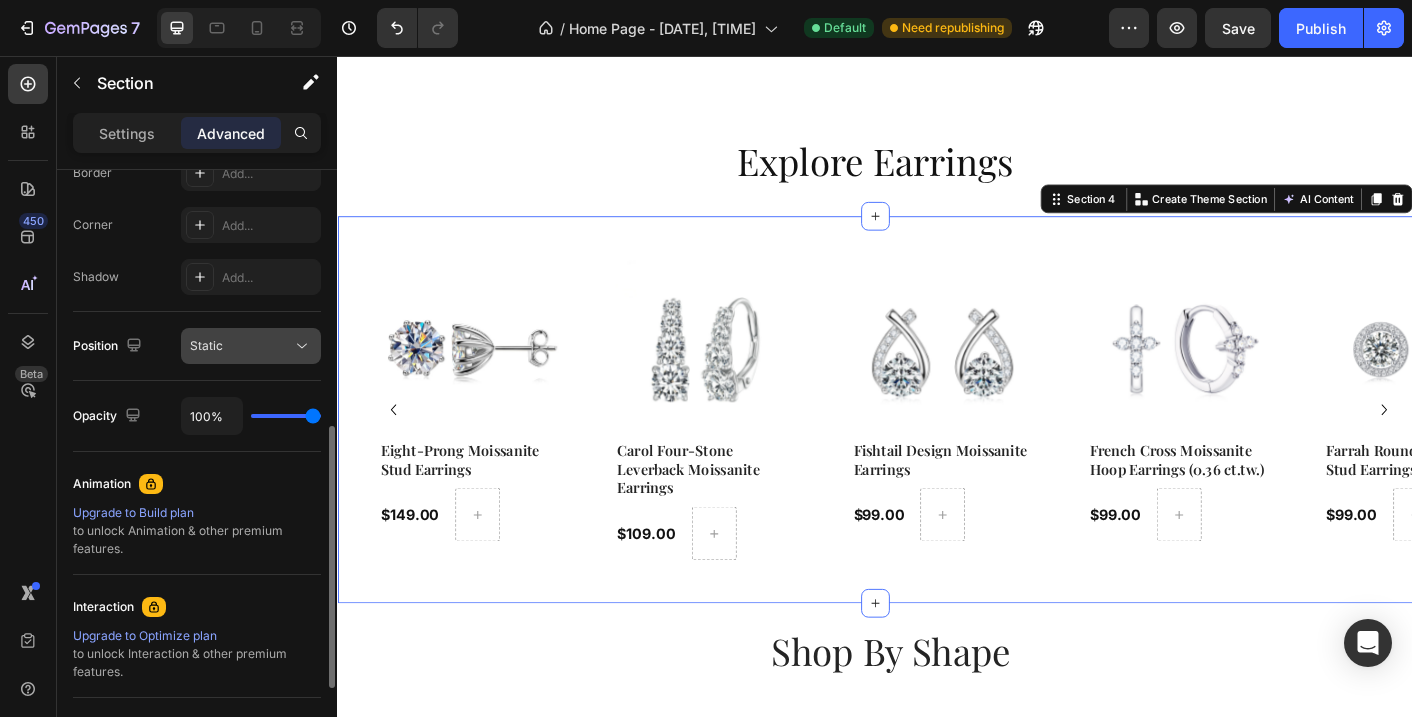 click on "Static" at bounding box center [241, 346] 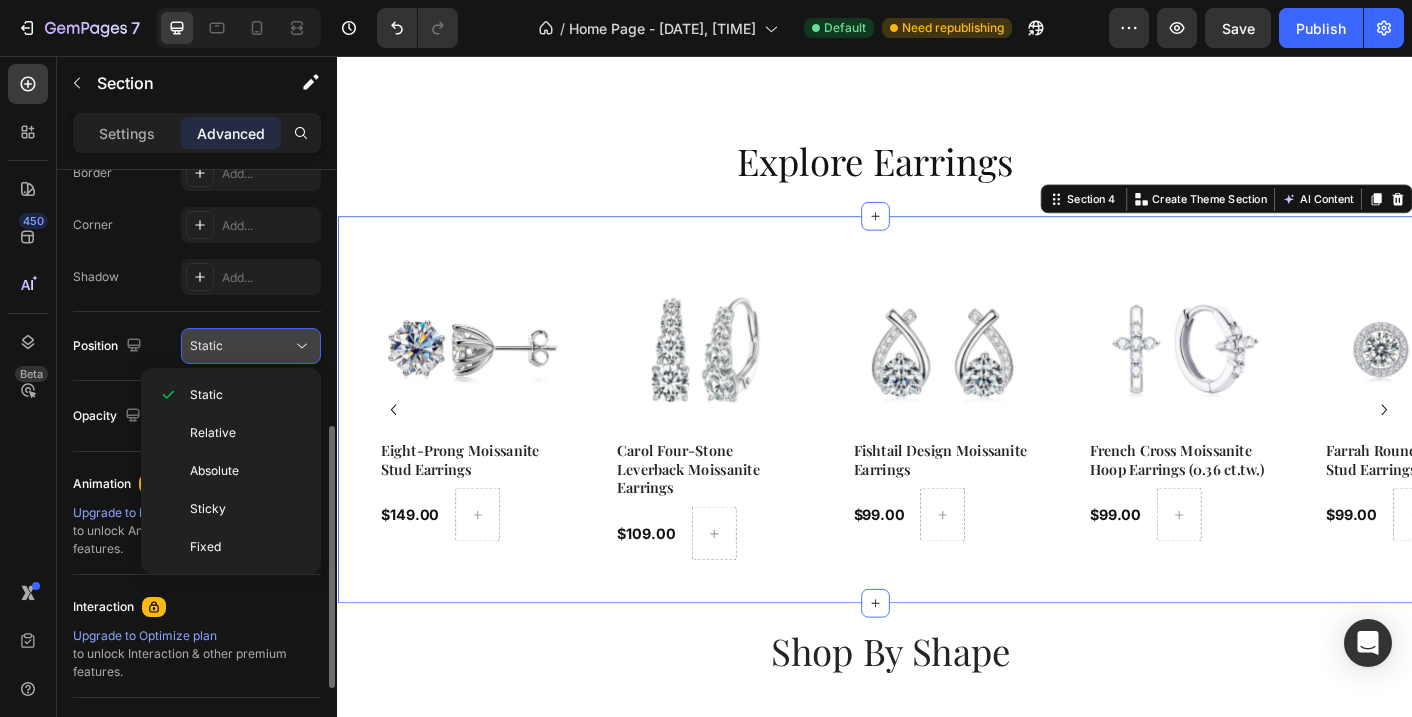 click on "Static" at bounding box center (241, 346) 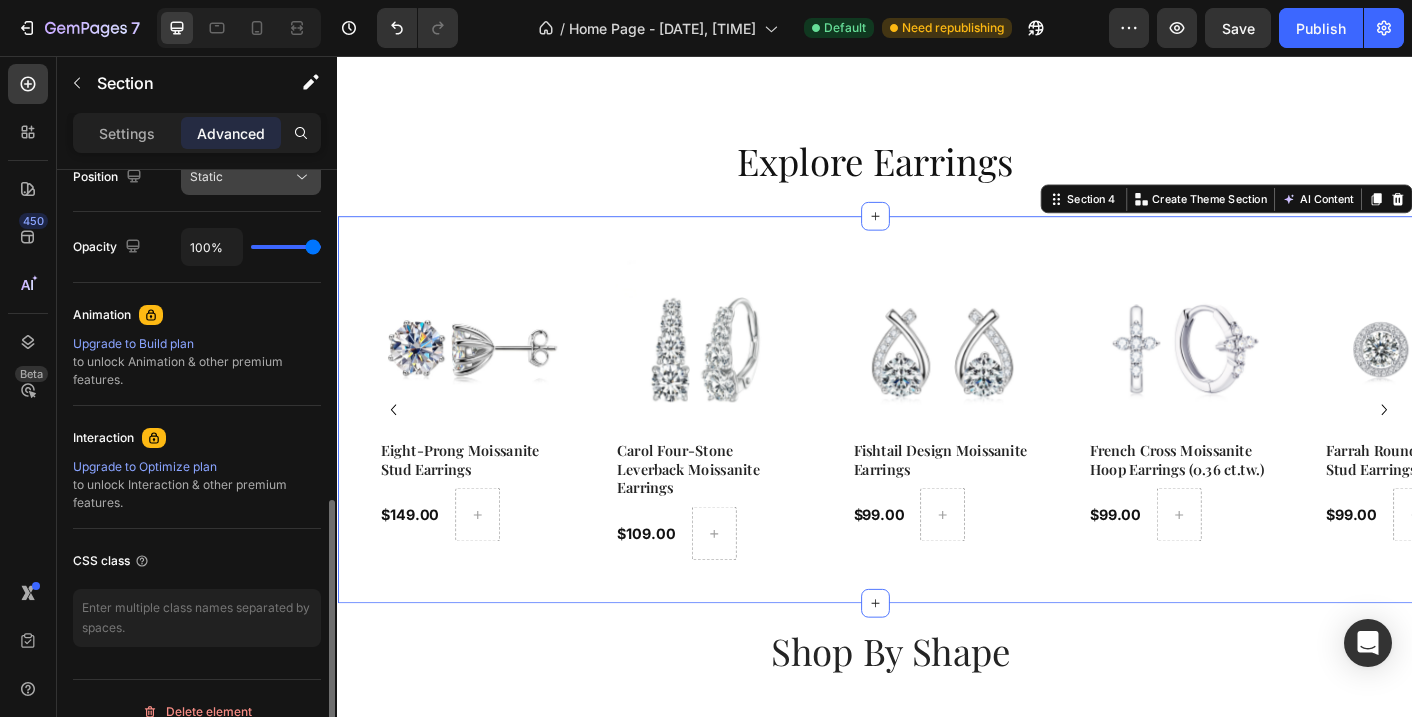 scroll, scrollTop: 784, scrollLeft: 0, axis: vertical 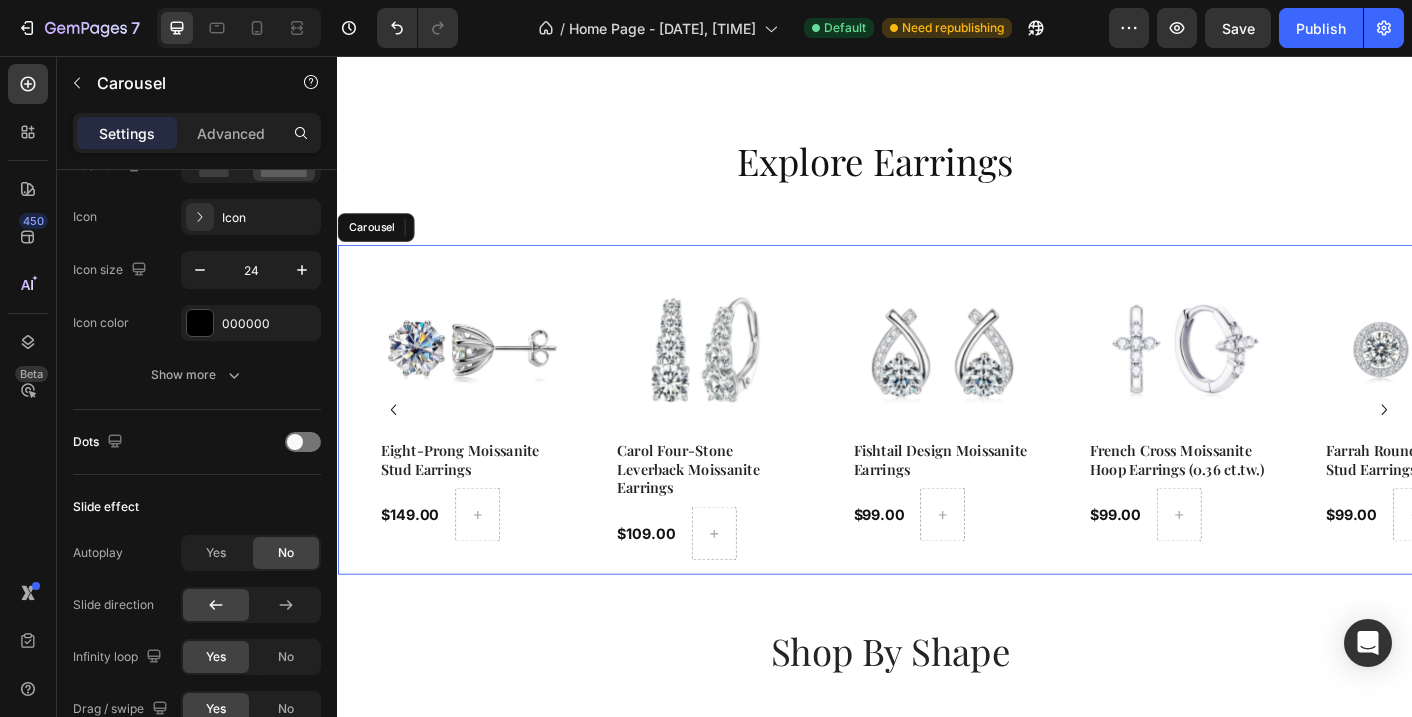 click on "Product Images Carol Four-Stone Leverback Moissanite Earrings Product Title $109.00 Product Price Product Price
Row Product" at bounding box center [748, 450] 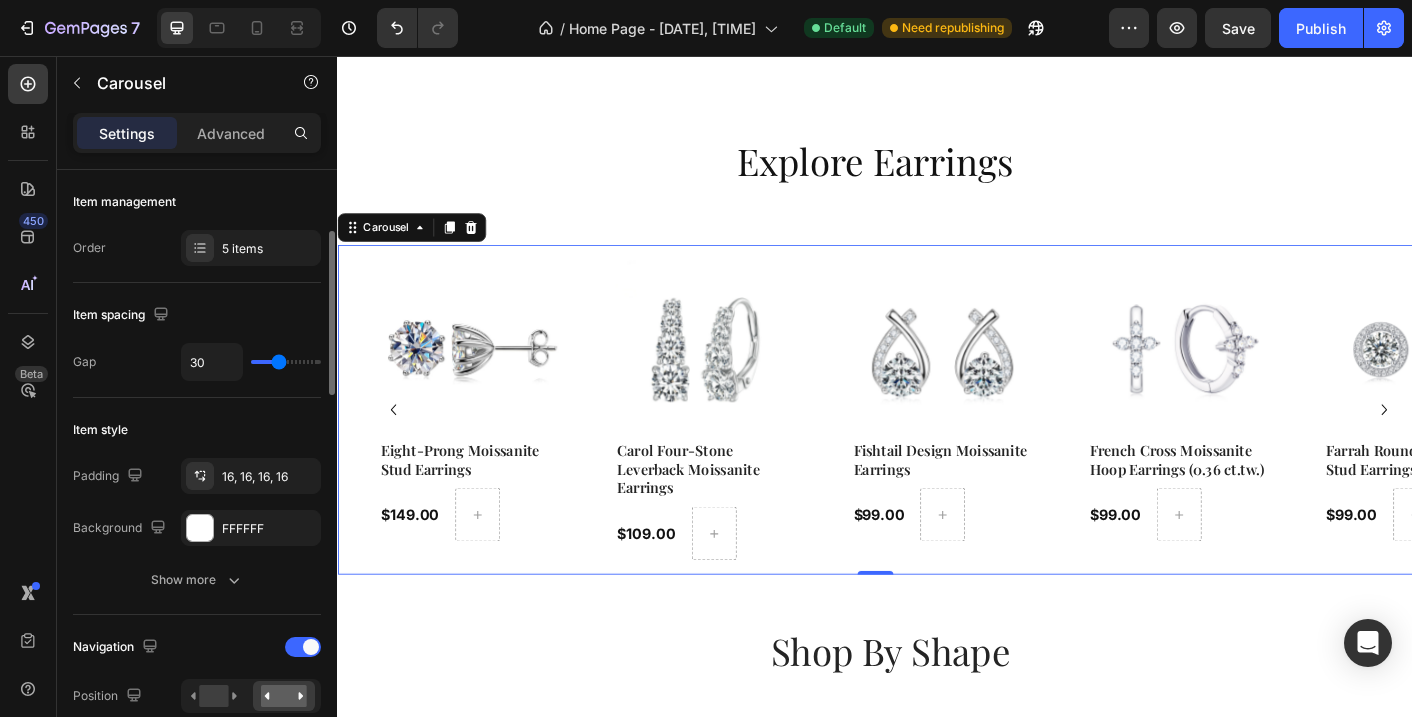 scroll, scrollTop: 310, scrollLeft: 0, axis: vertical 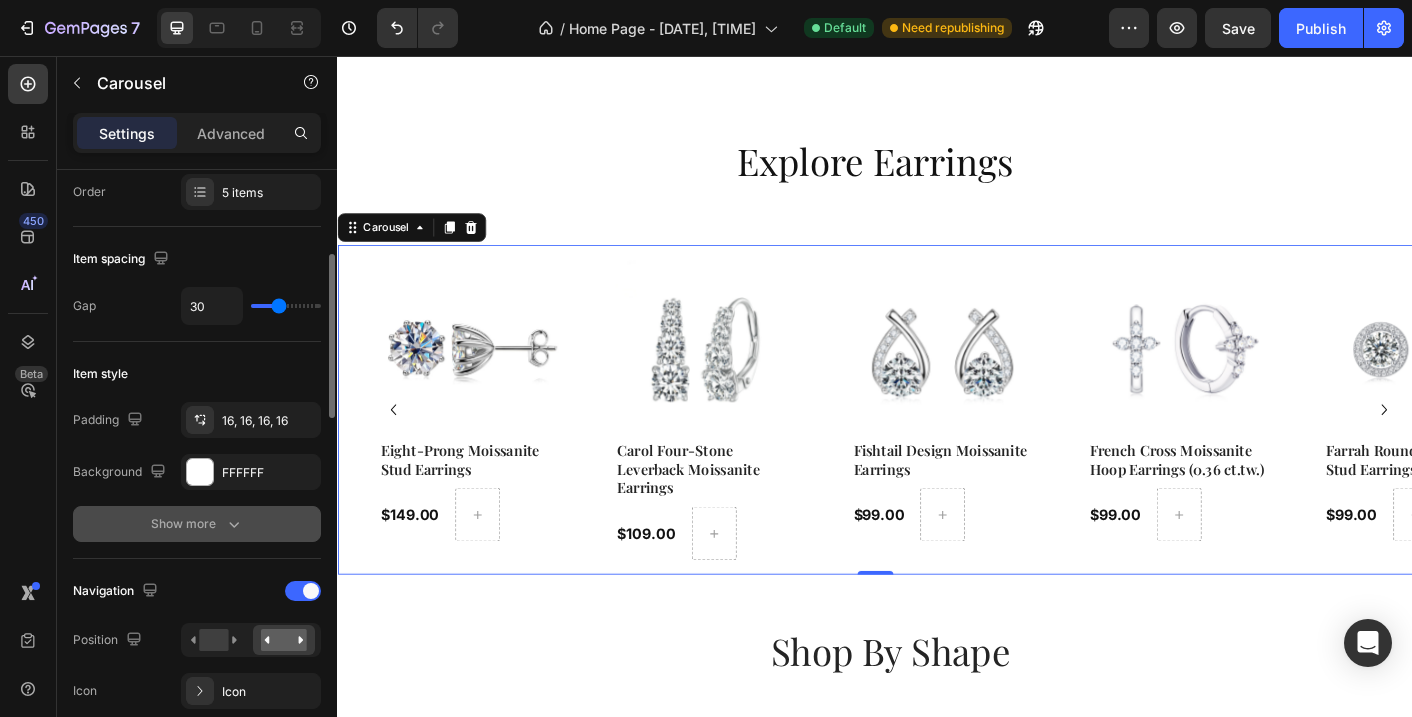 click 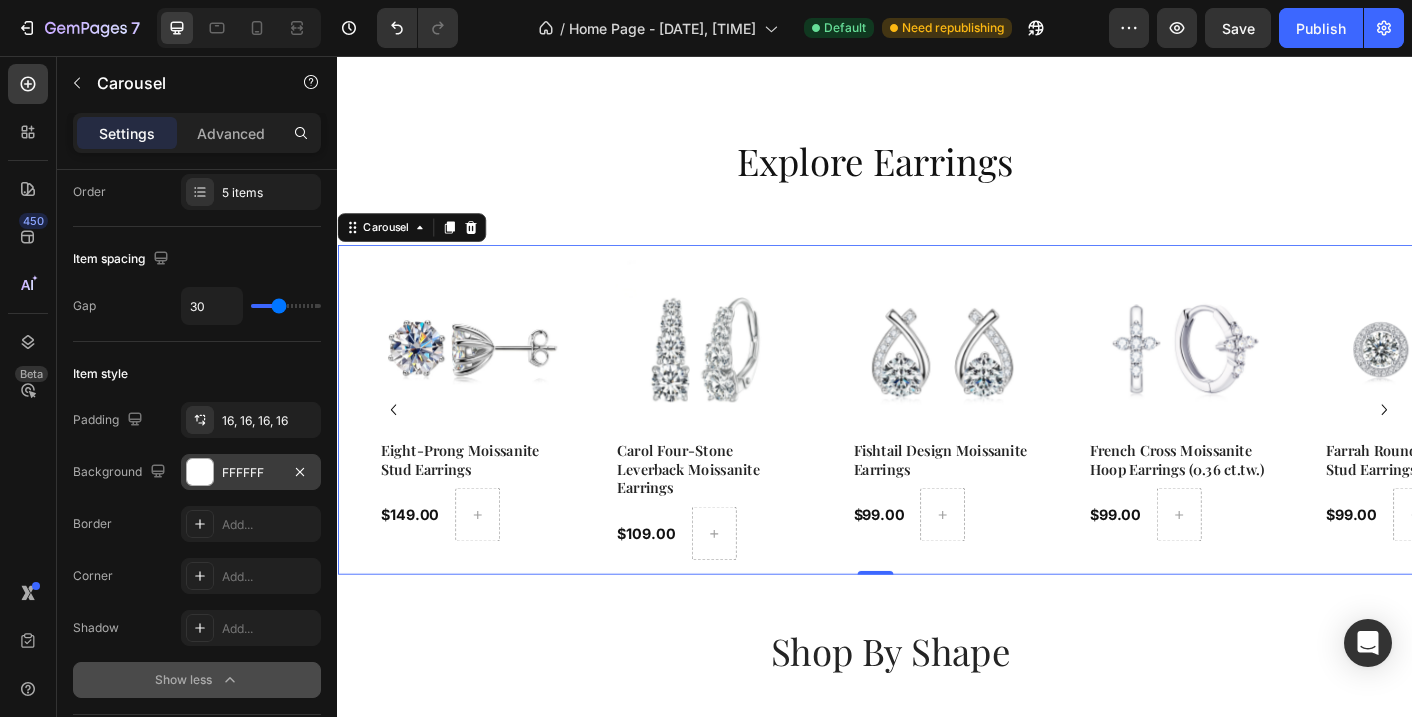 click on "FFFFFF" at bounding box center [251, 473] 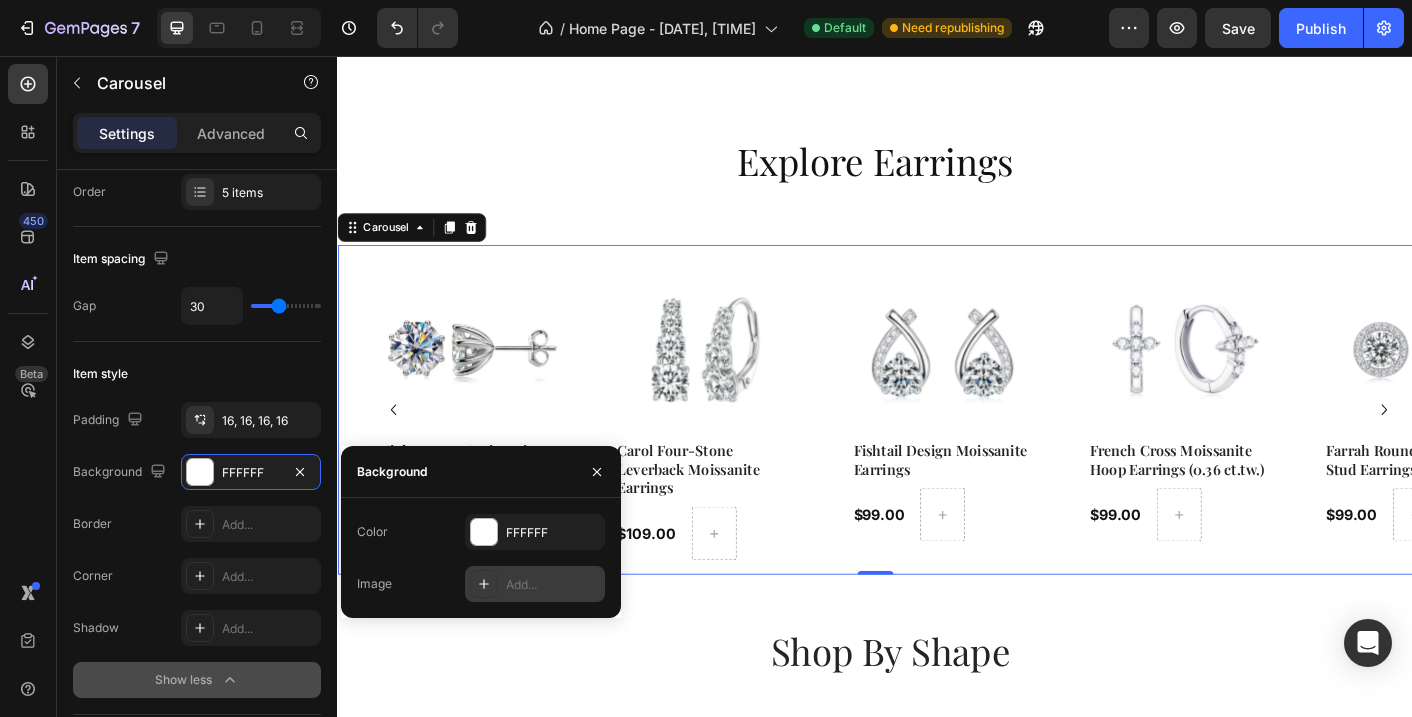 click at bounding box center [484, 584] 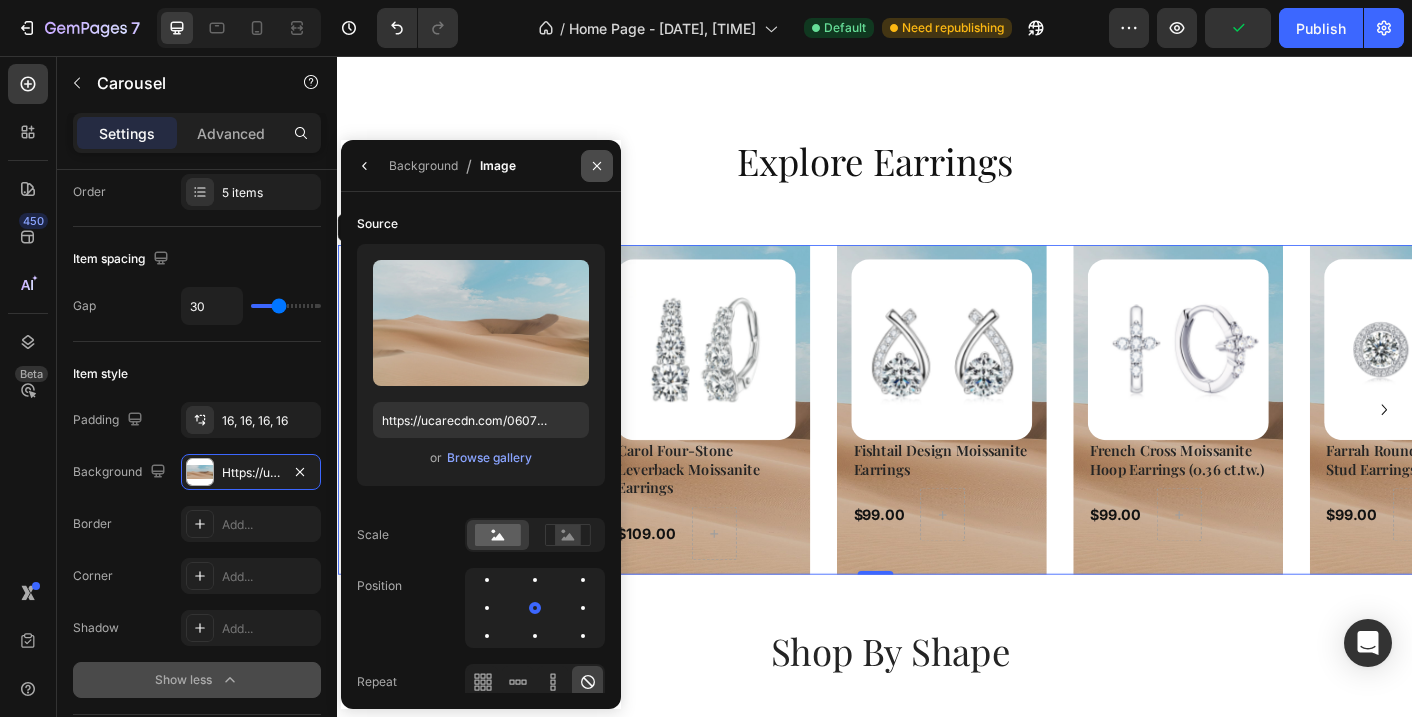 click 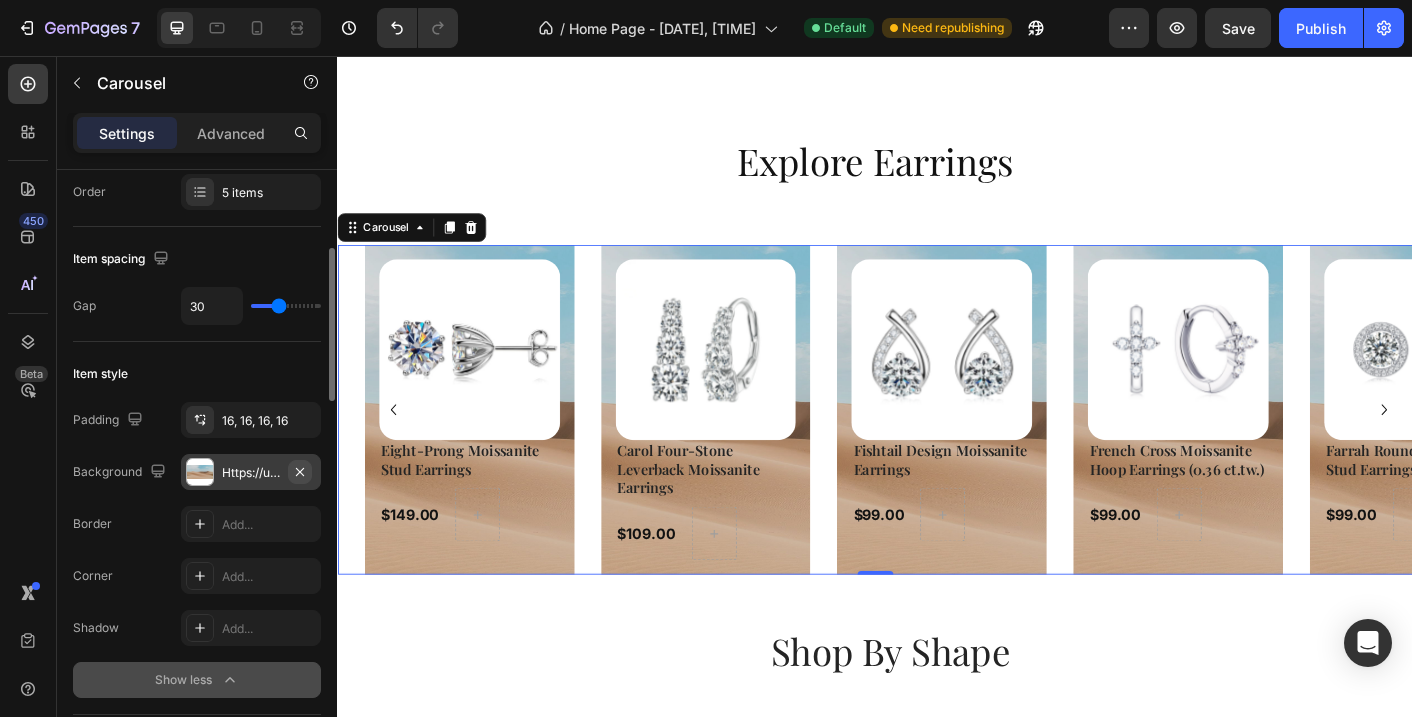 click 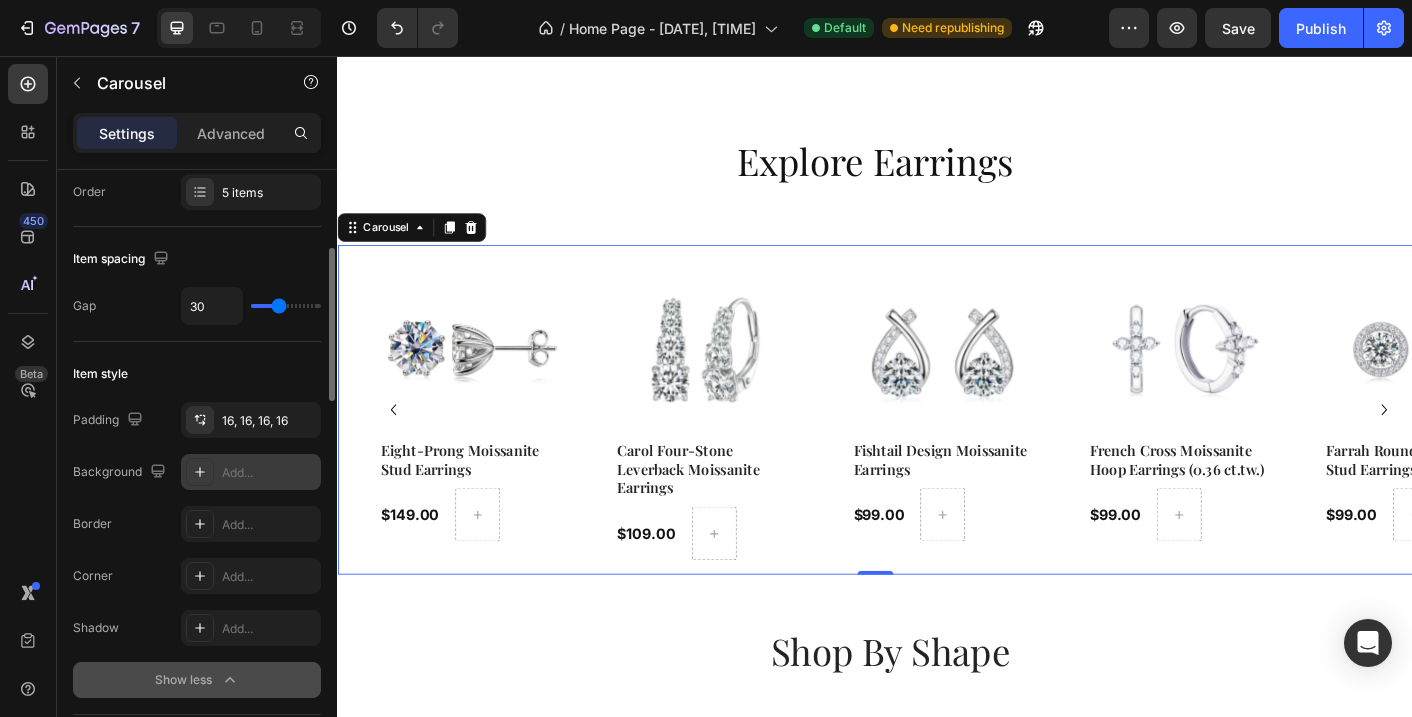 click on "Add..." at bounding box center (269, 473) 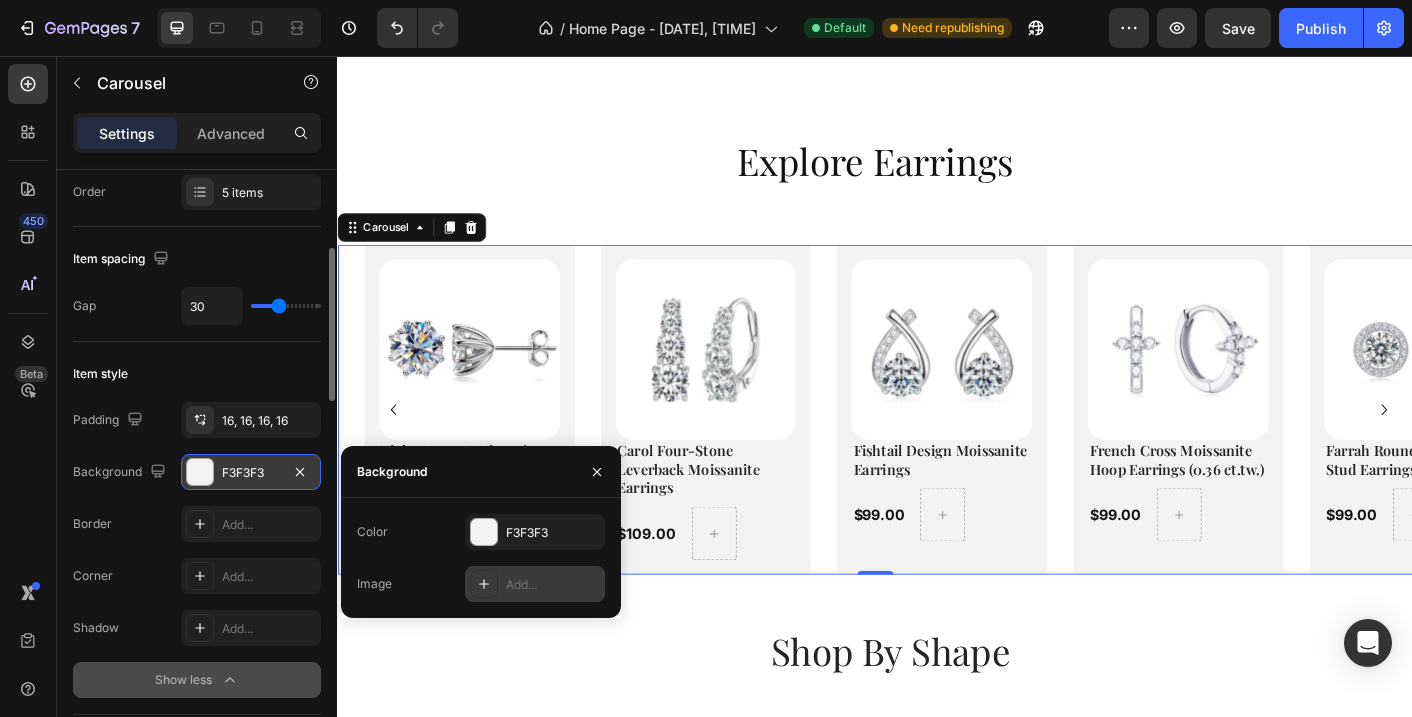 click 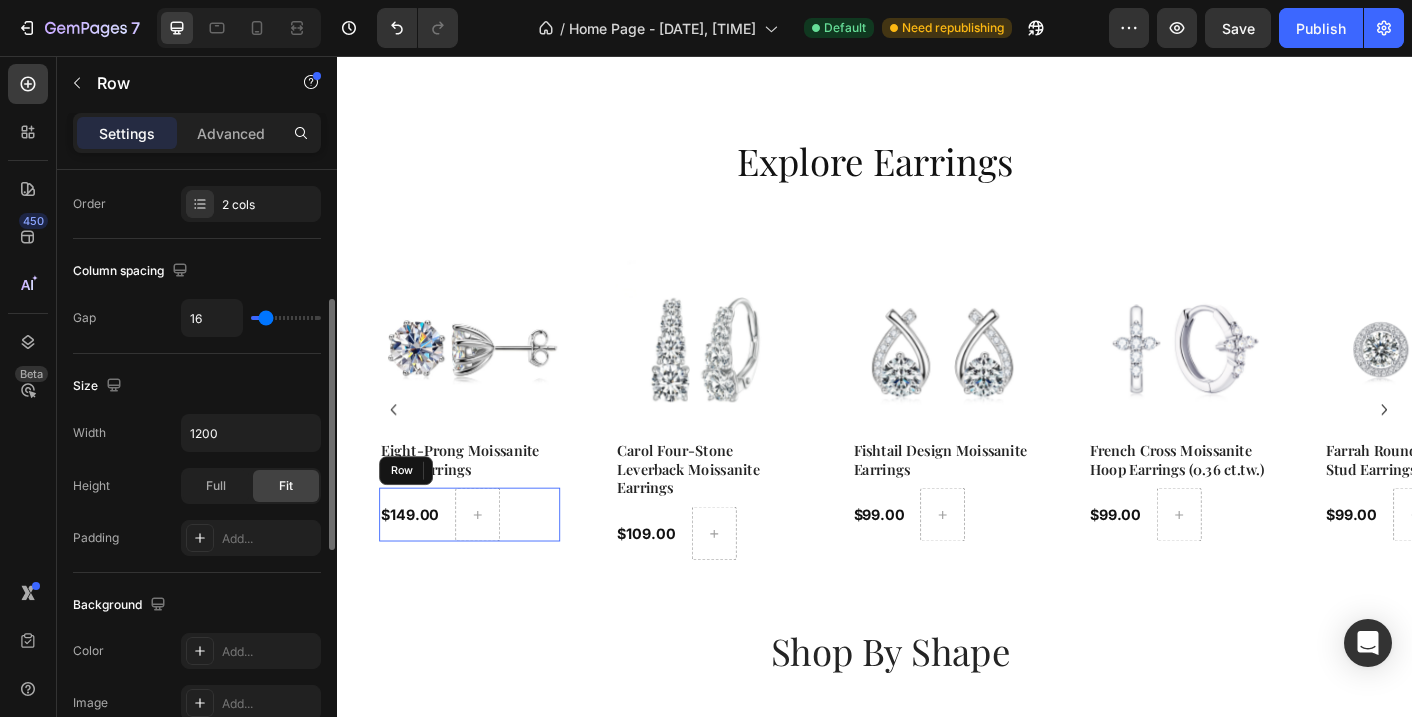 click on "$149.00 Product Price Product Price
Row" at bounding box center (484, 567) 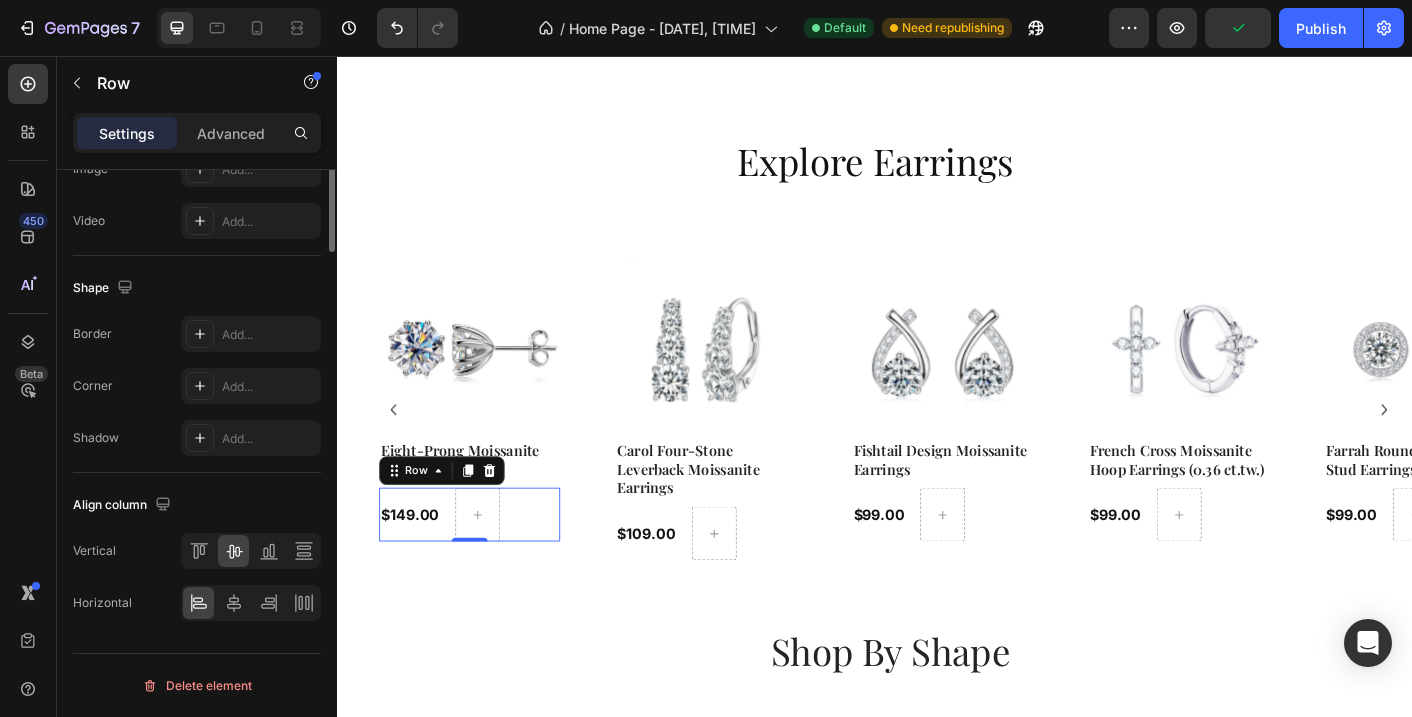 scroll, scrollTop: 0, scrollLeft: 0, axis: both 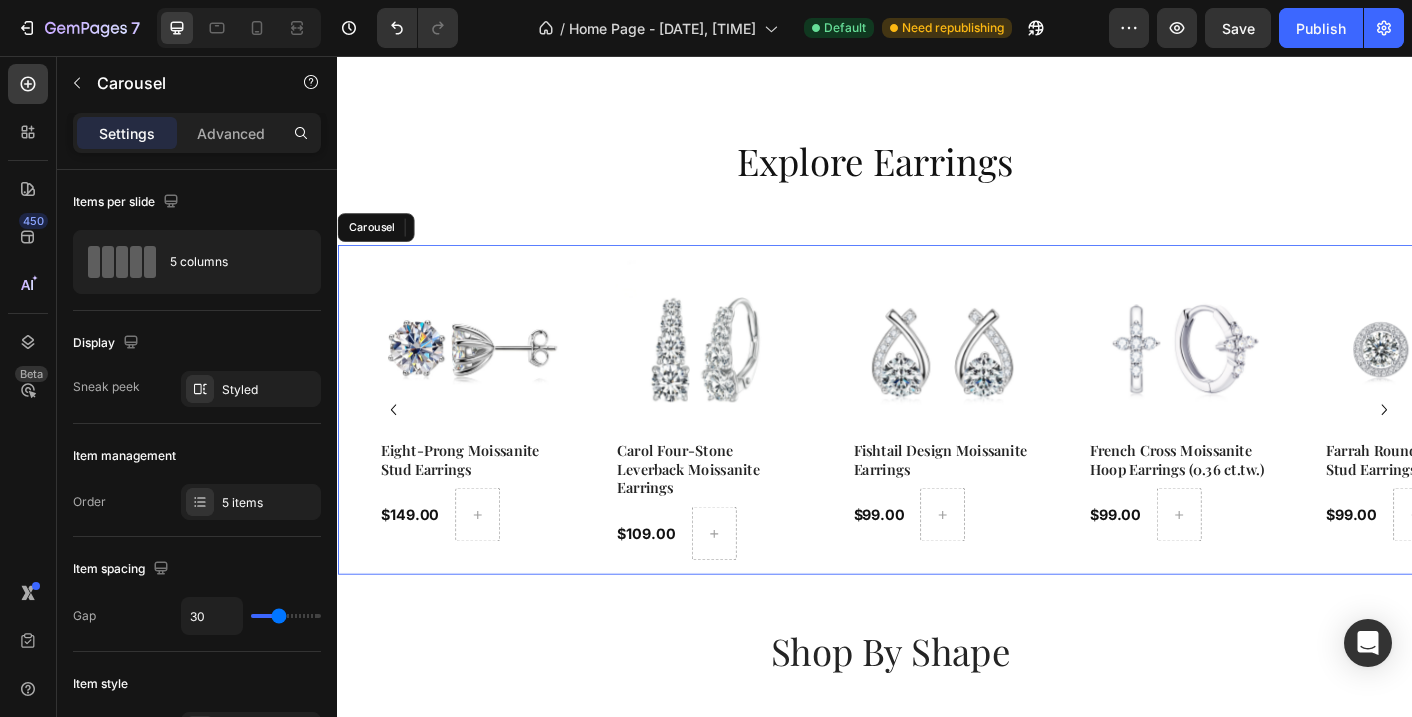 click on "Product Images Eight-Prong Moissanite Stud Earrings Product Title $149.00 Product Price Product Price
Row   0 Product Product Images Carol Four-Stone Leverback Moissanite Earrings Product Title $109.00 Product Price Product Price
Row Product Product Images Fishtail Design Moissanite Earrings Product Title $99.00 Product Price Product Price
Row Product Product Images French Cross Moissanite Hoop Earrings (0.36 ct.tw.) Product Title $99.00 Product Price Product Price
Row Product Product Images Farrah Round Moissanite Stud Earrings Product Title $99.00 Product Price Product Price
Row Product" at bounding box center [952, 450] 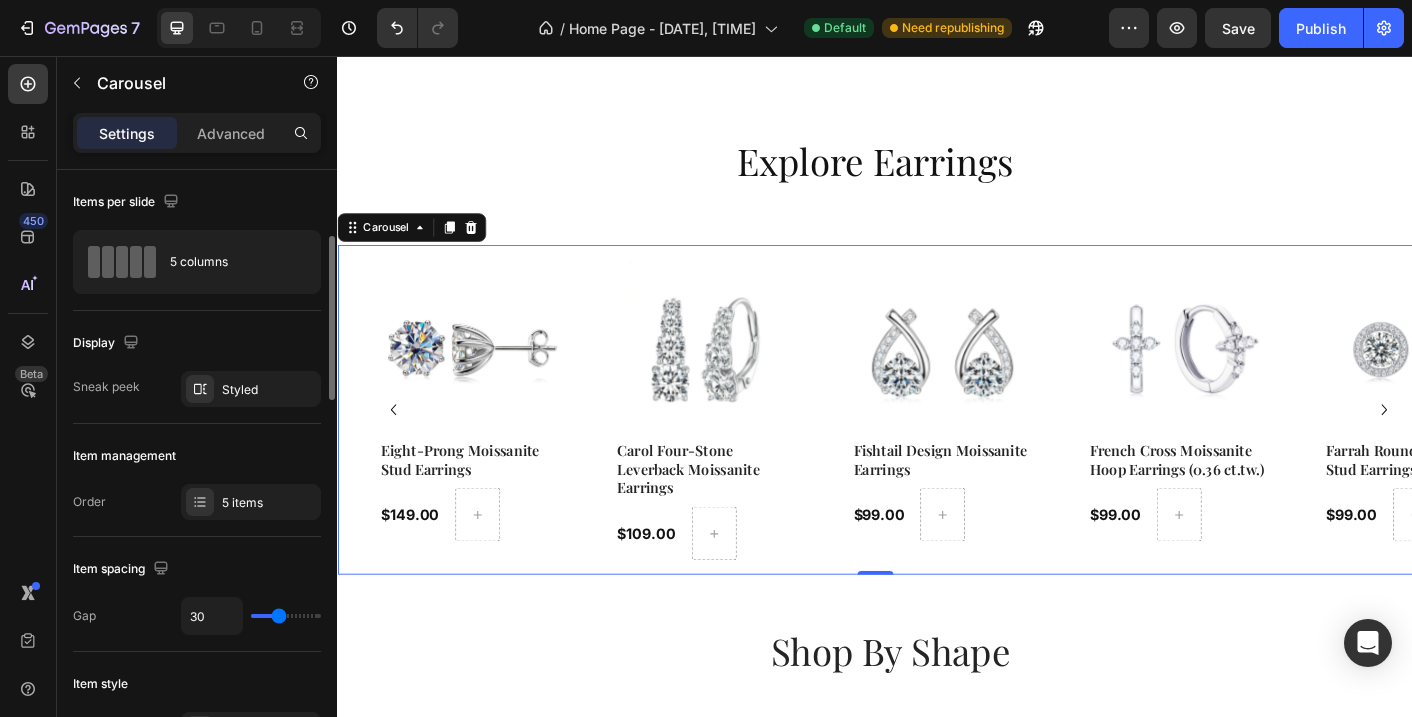 scroll, scrollTop: 262, scrollLeft: 0, axis: vertical 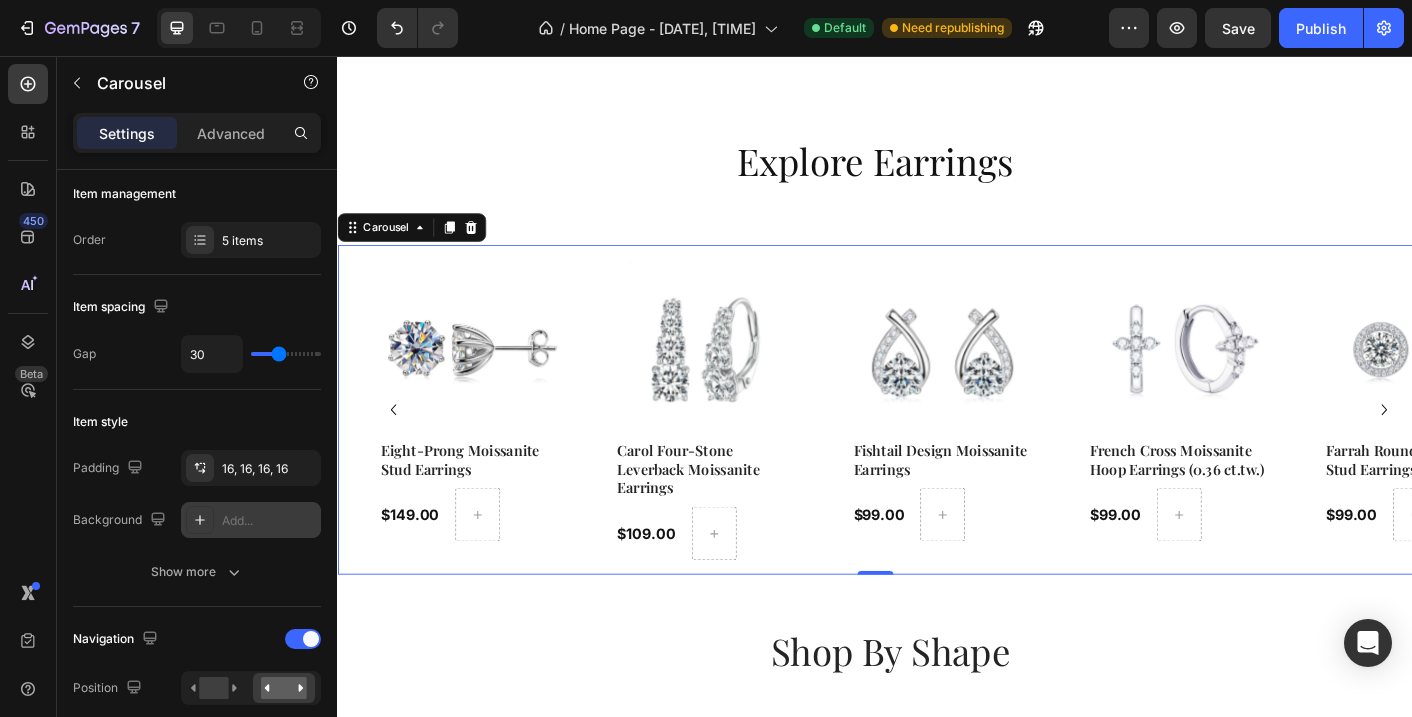 click 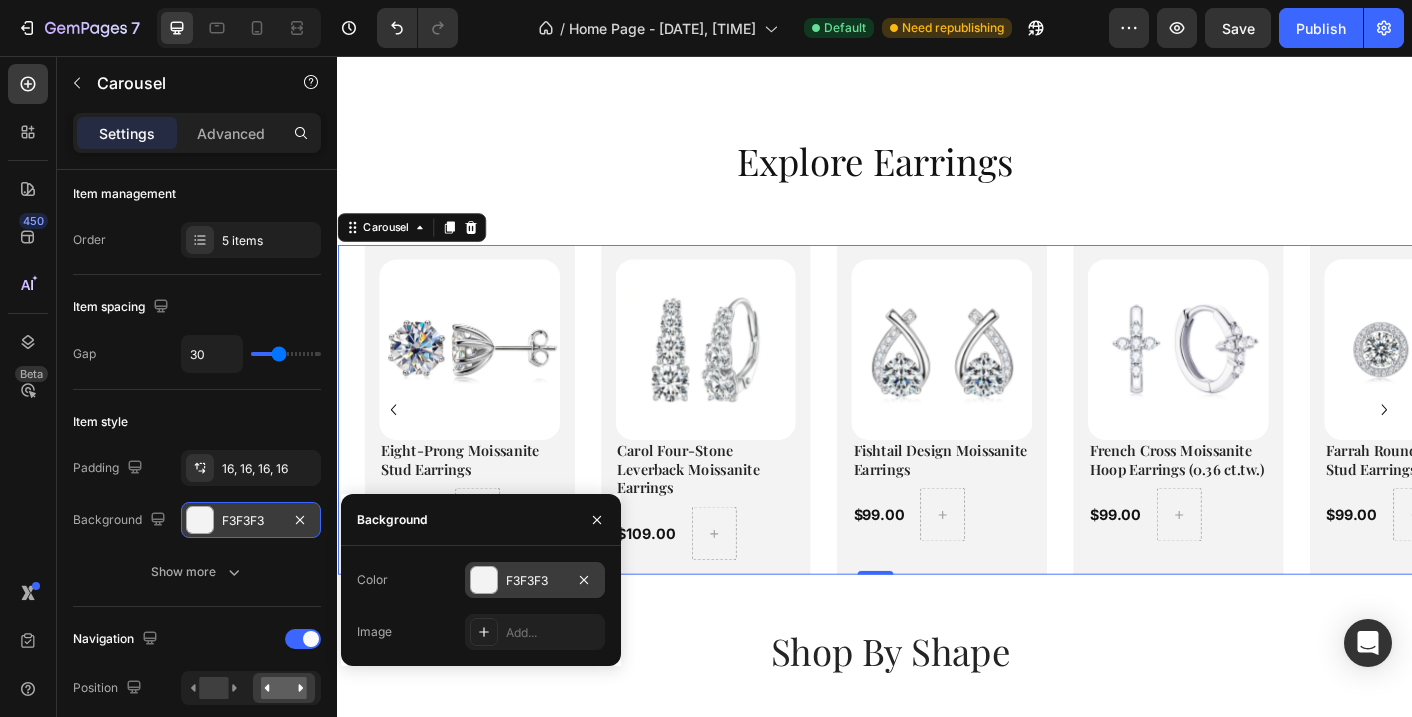 click at bounding box center [484, 580] 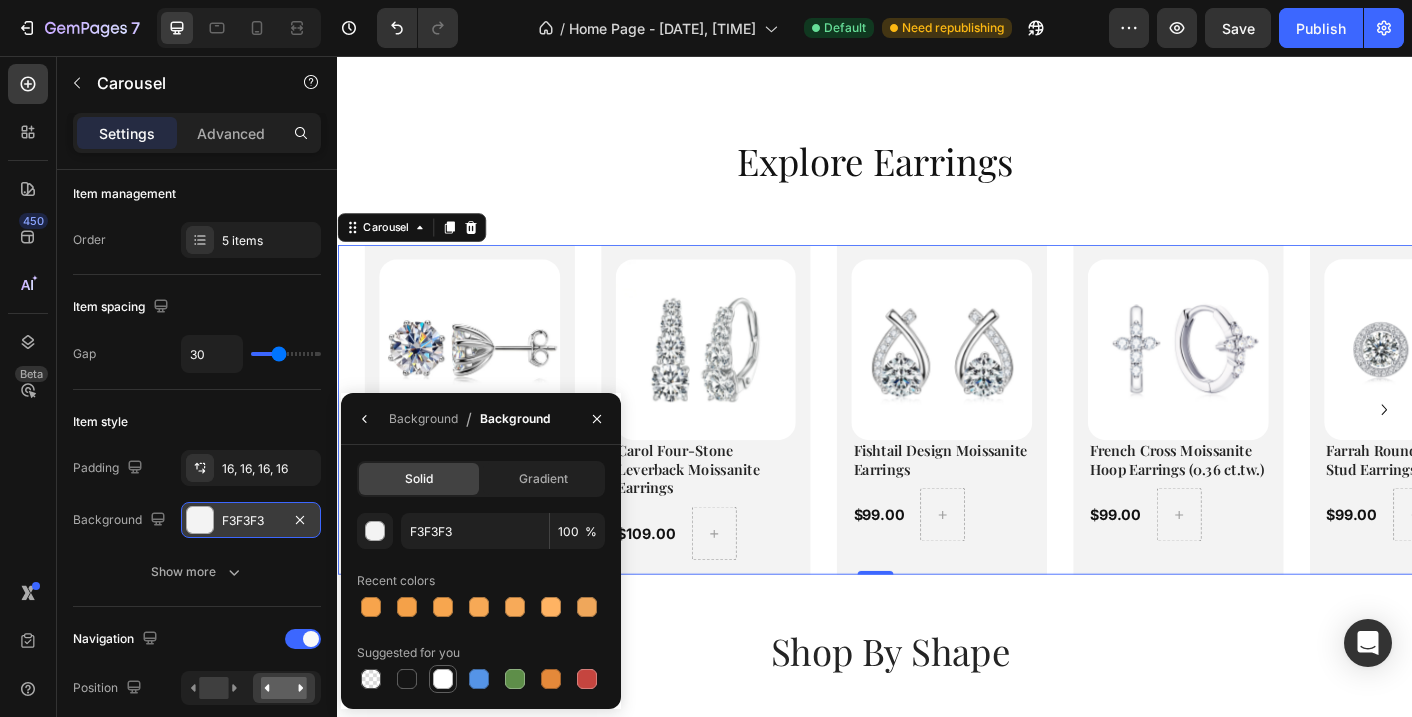 click at bounding box center (443, 679) 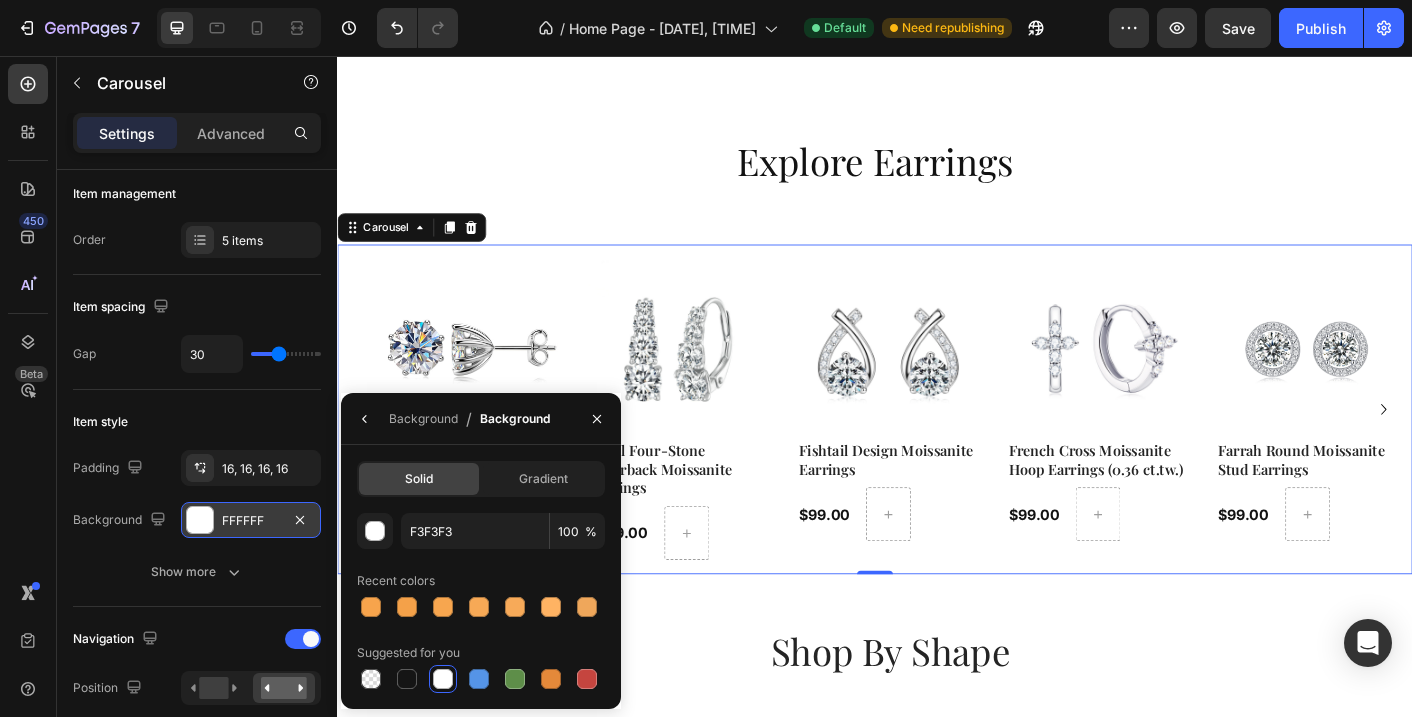 type on "FFFFFF" 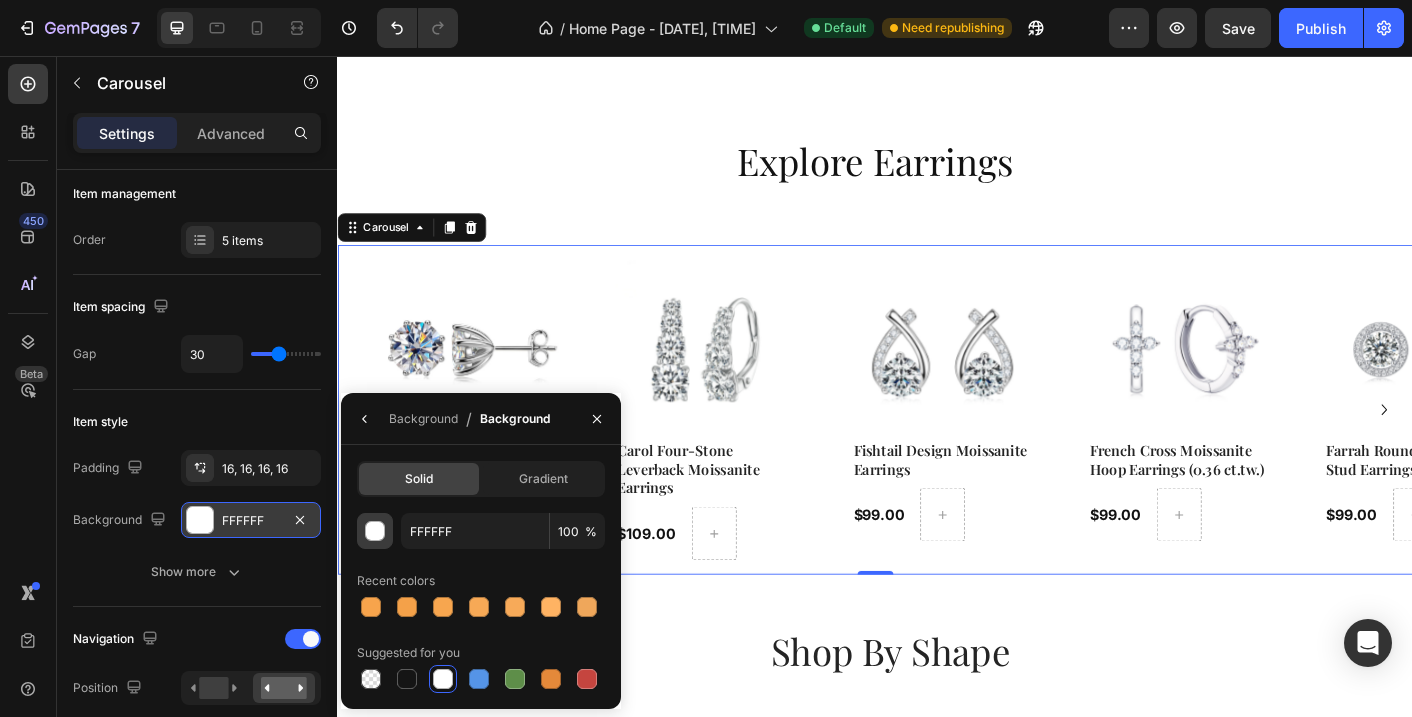 click at bounding box center (376, 532) 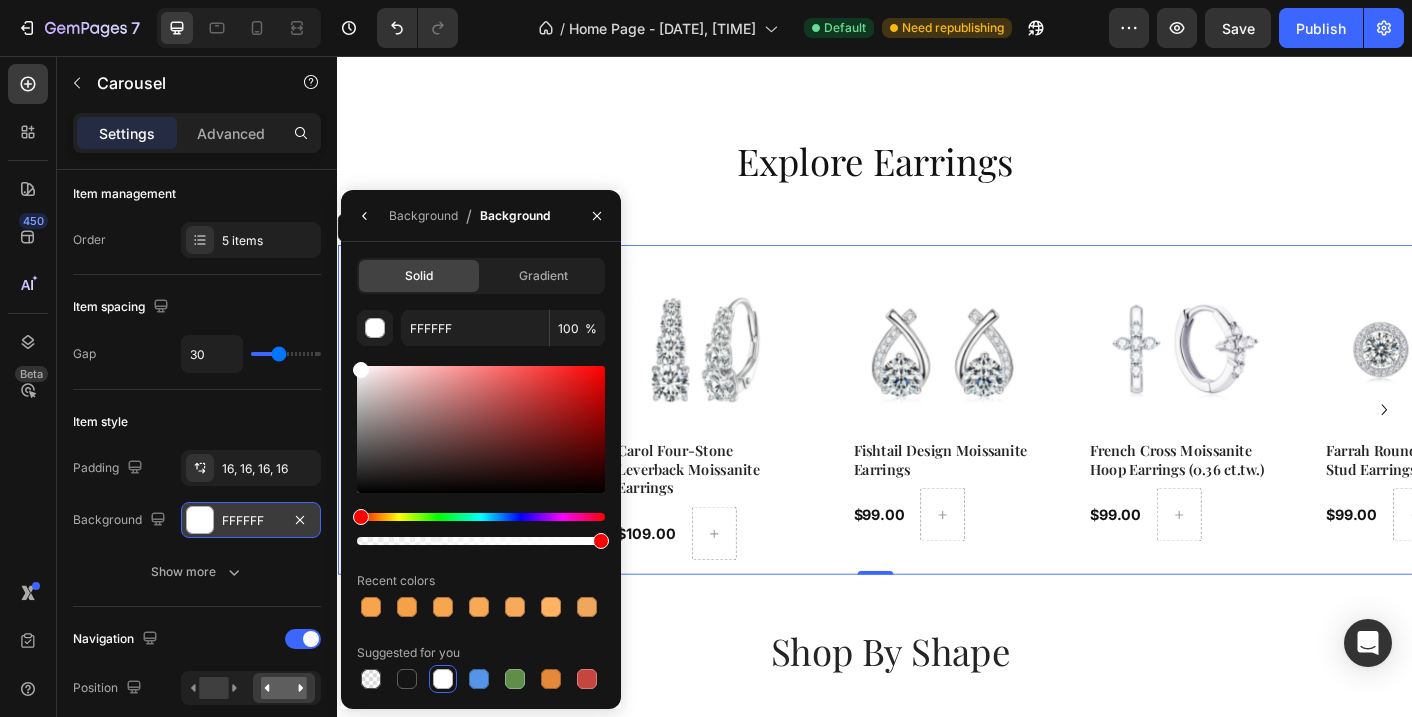 click on "Item style Padding 16, 16, 16, 16 Background FFFFFF Show more" 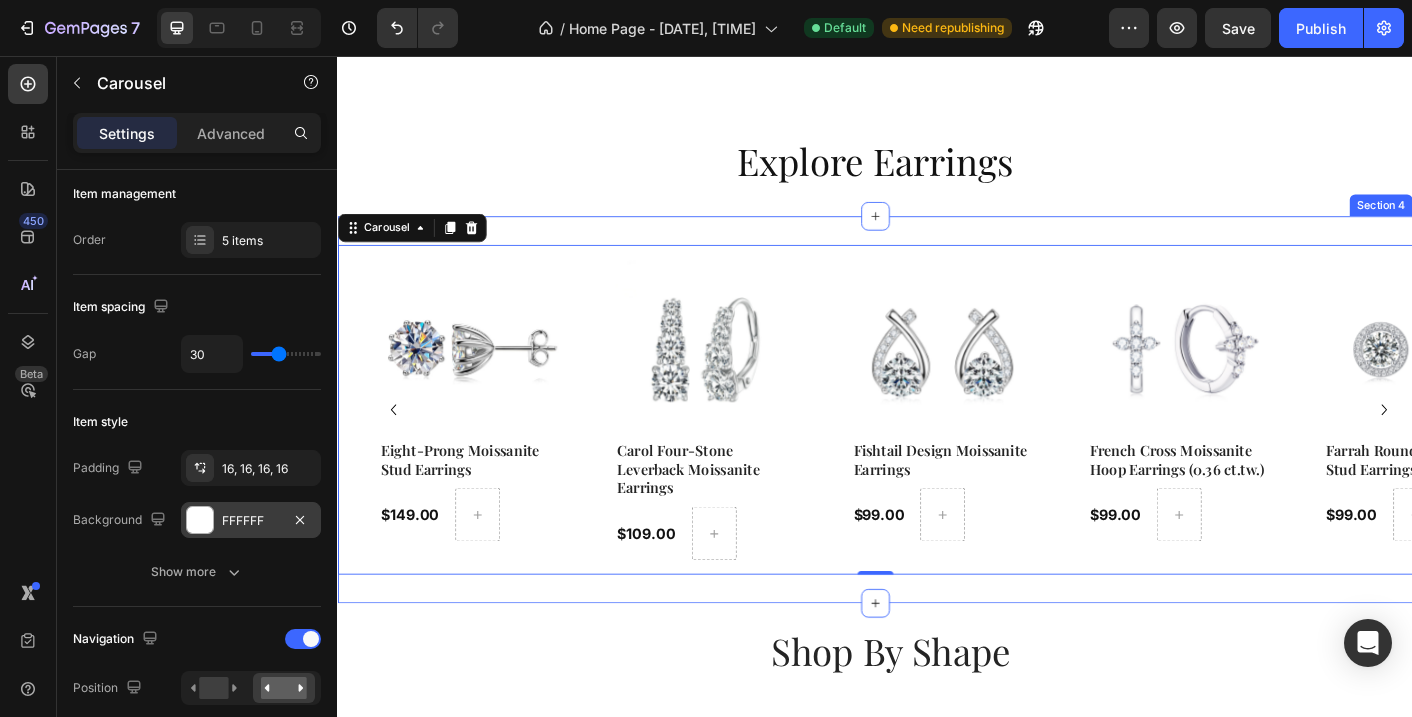 click on "Product Images Eight-Prong Moissanite Stud Earrings Product Title $149.00 Product Price Product Price
Row Product Product Images Carol Four-Stone Leverback Moissanite Earrings Product Title $109.00 Product Price Product Price
Row Product Product Images Fishtail Design Moissanite Earrings Product Title $99.00 Product Price Product Price
Row Product Product Images French Cross Moissanite Hoop Earrings (0.36 ct.tw.) Product Title $99.00 Product Price Product Price
Row Product Product Images Farrah Round Moissanite Stud Earrings Product Title $99.00 Product Price Product Price
Row Product
Carousel   0 Section 4" at bounding box center (937, 450) 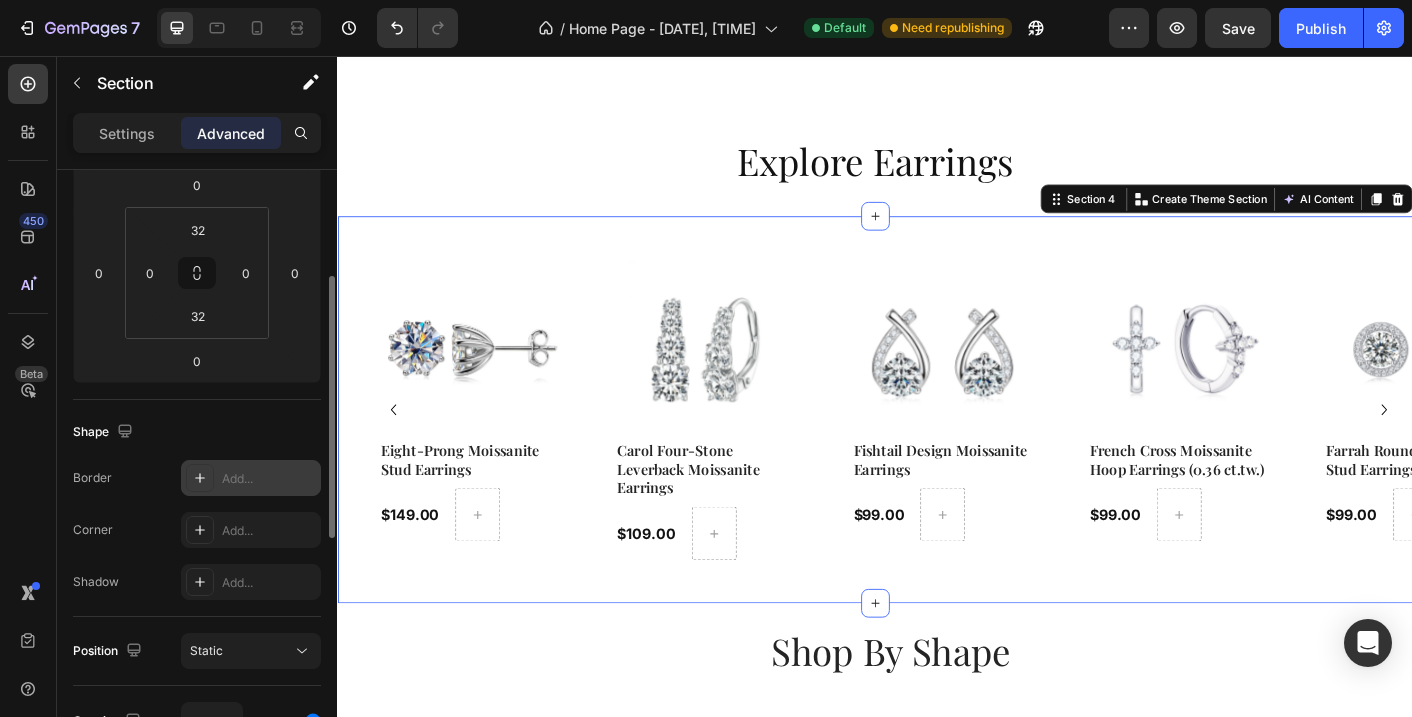 scroll, scrollTop: 298, scrollLeft: 0, axis: vertical 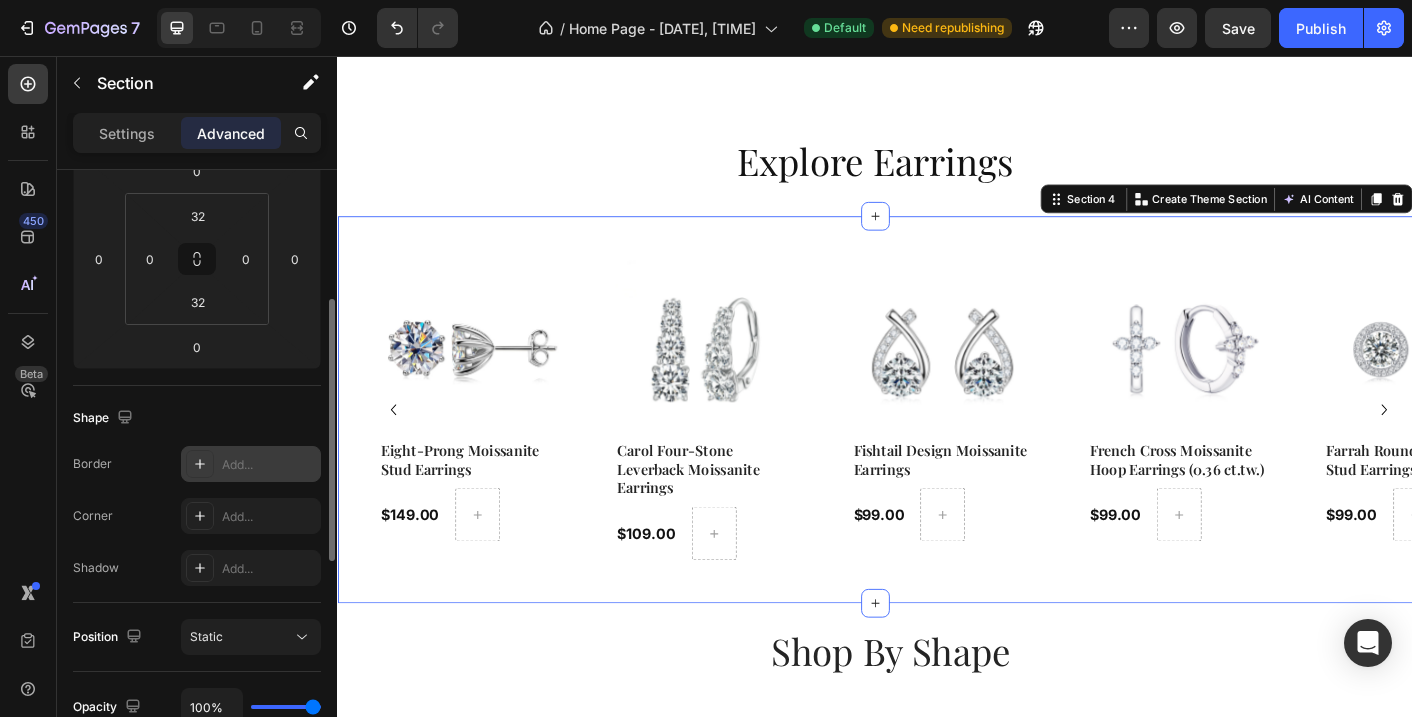 click on "Add..." at bounding box center (269, 465) 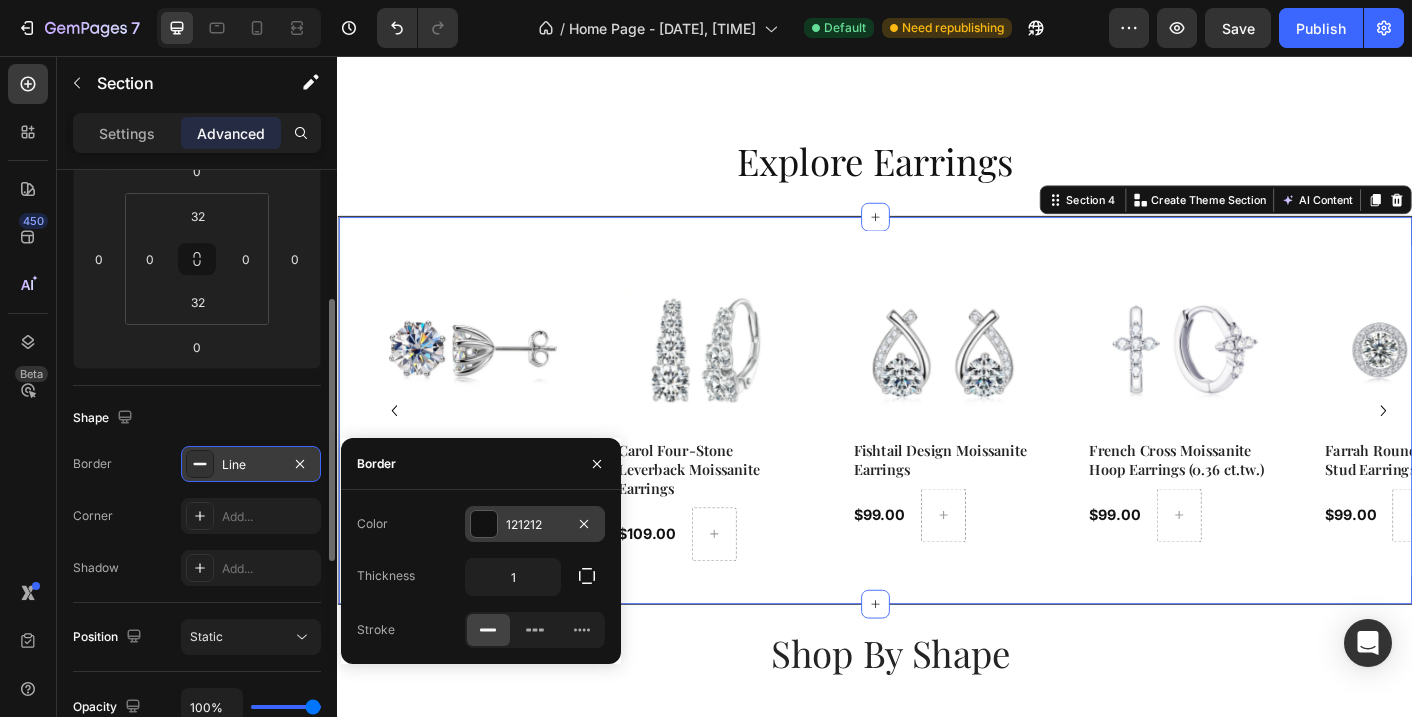 click at bounding box center [484, 524] 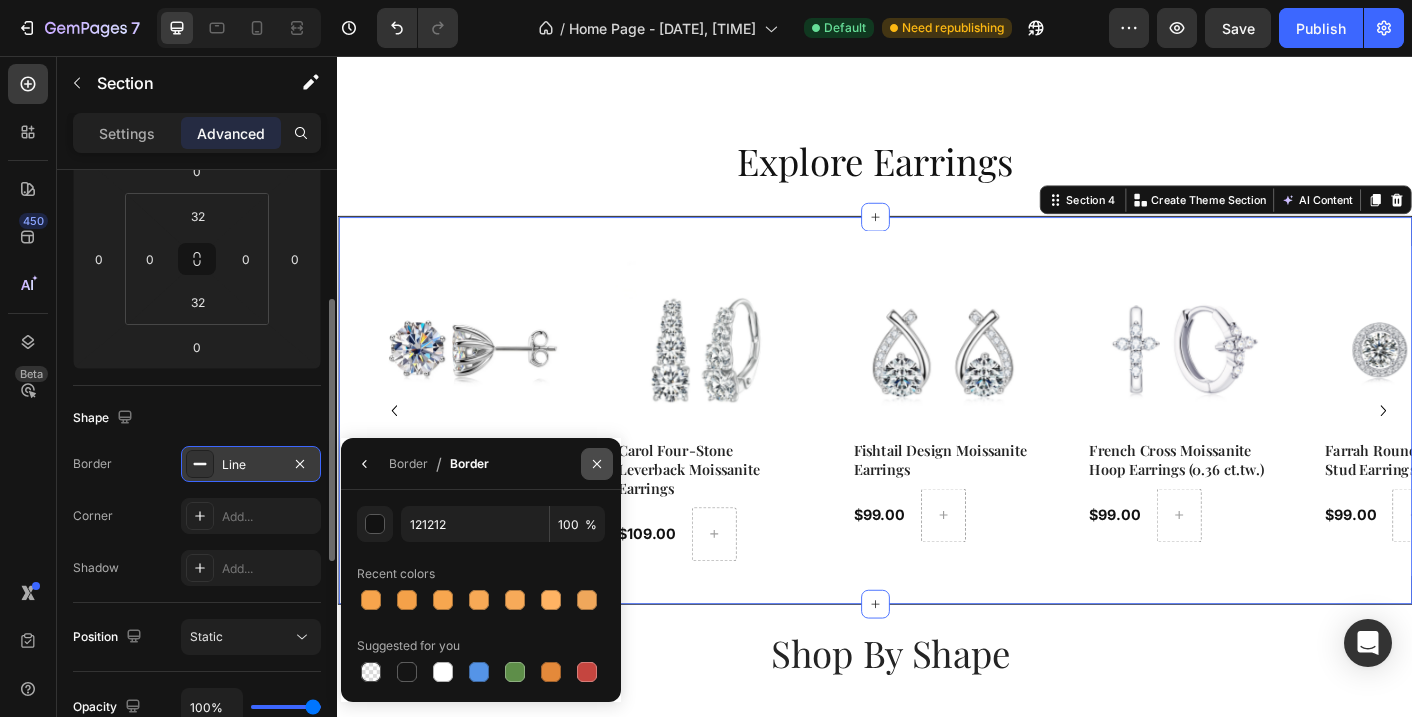 click 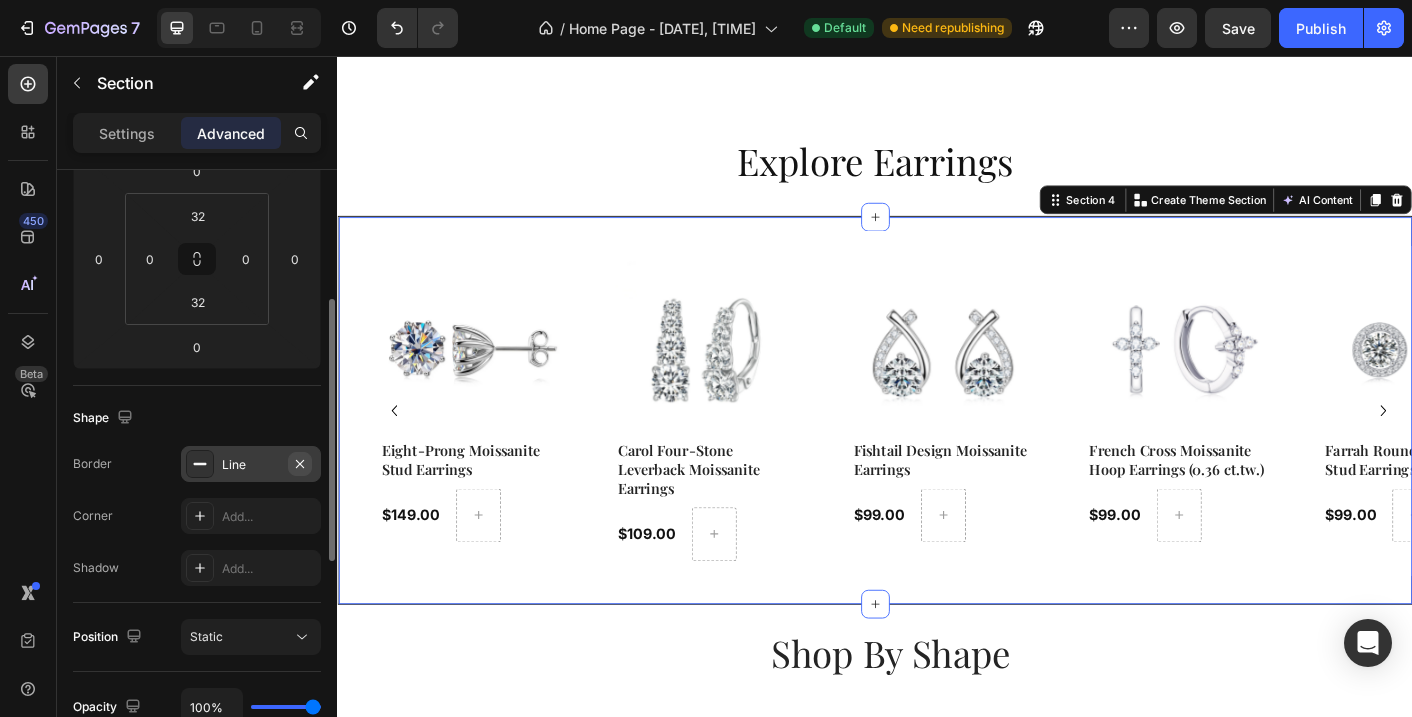 click 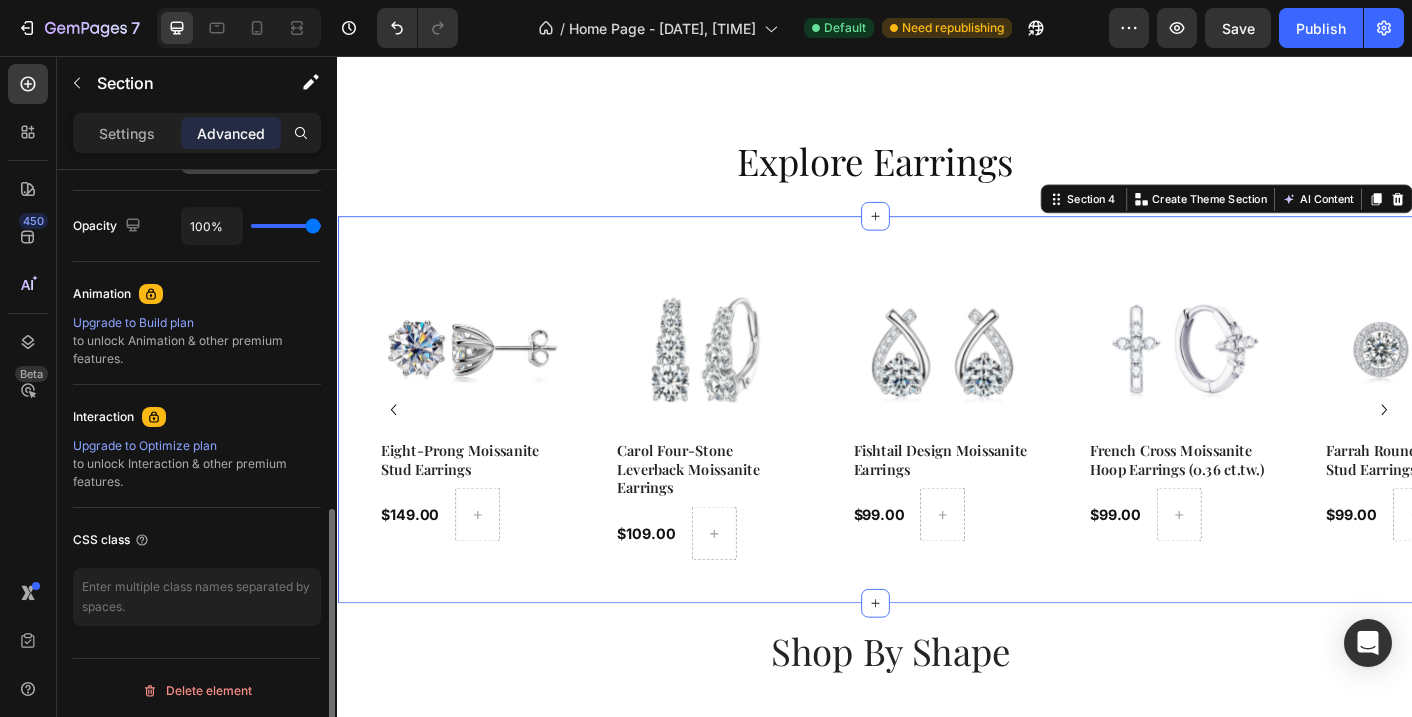 scroll, scrollTop: 784, scrollLeft: 0, axis: vertical 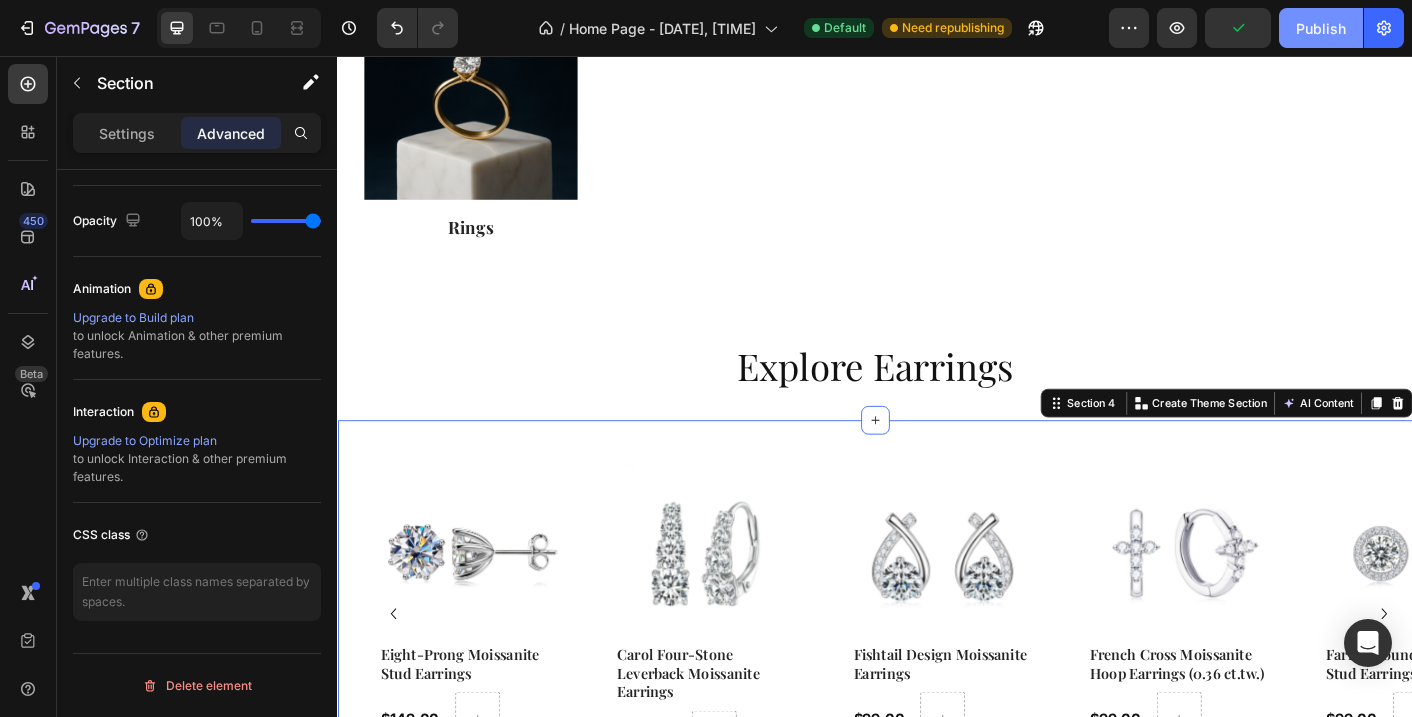 click on "Publish" 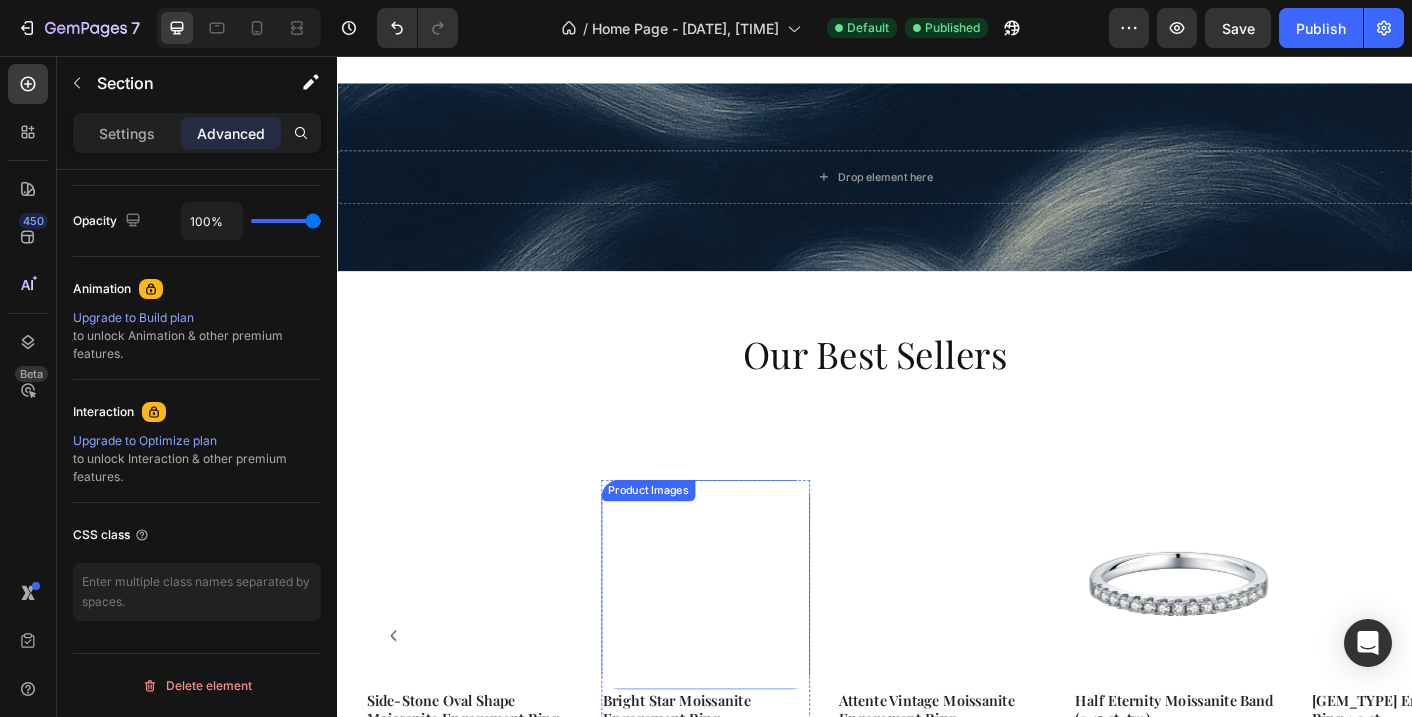 scroll, scrollTop: 2168, scrollLeft: 0, axis: vertical 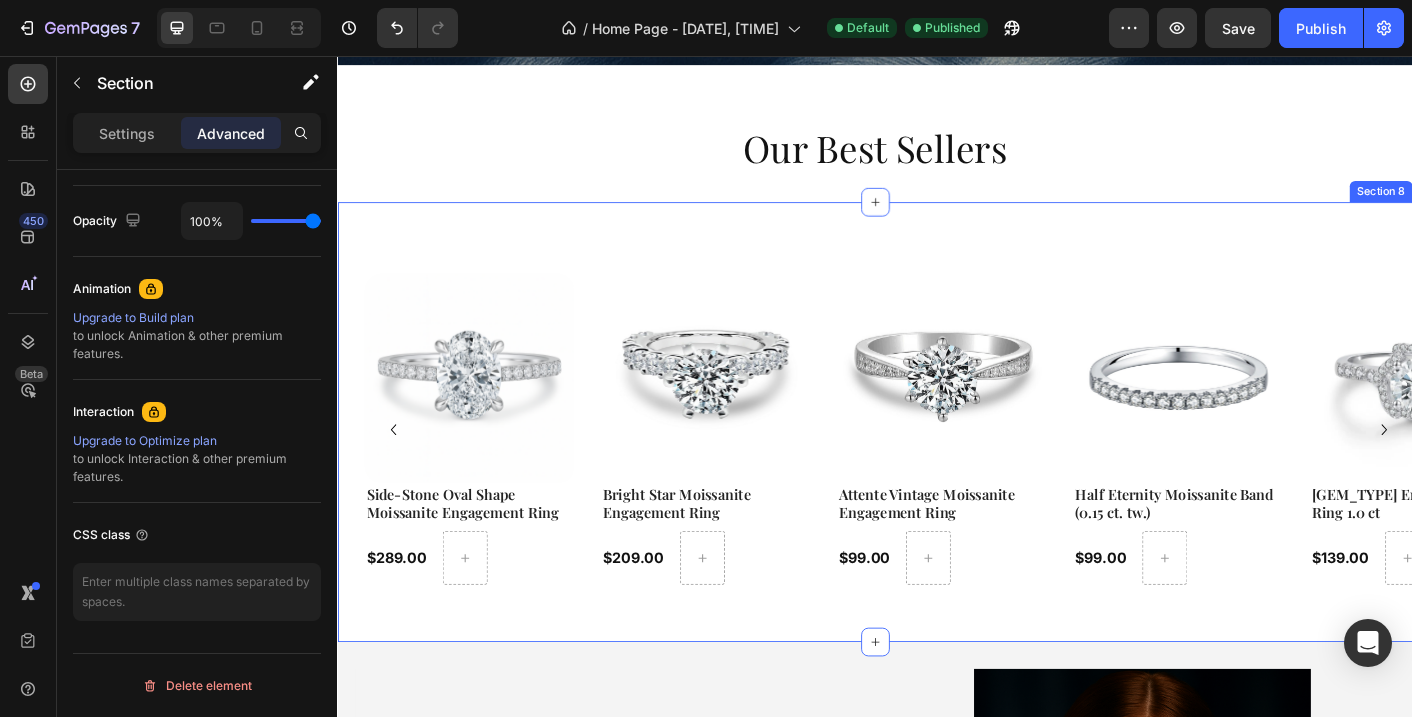 click on "Product Images Side-Stone Oval Shape Moissanite Engagement Ring Product Title $289.00 Product Price Product Price
Row Product Product Images Bright Star Moissanite Engagement Ring Product Title $209.00 Product Price Product Price
Row Product Product Images Attente Vintage Moissanite Engagement Ring Product Title $99.00 Product Price Product Price
Row Product Product Images Half Eternity Moissanite  Band (0.15 ct. tw.) Product Title $99.00 Product Price Product Price
Row Product Product Images Rose Flower Moissanite Engagement Ring 1.0 ct Product Title $139.00 Product Price Product Price
Row Product
Carousel Section 8" at bounding box center [937, 464] 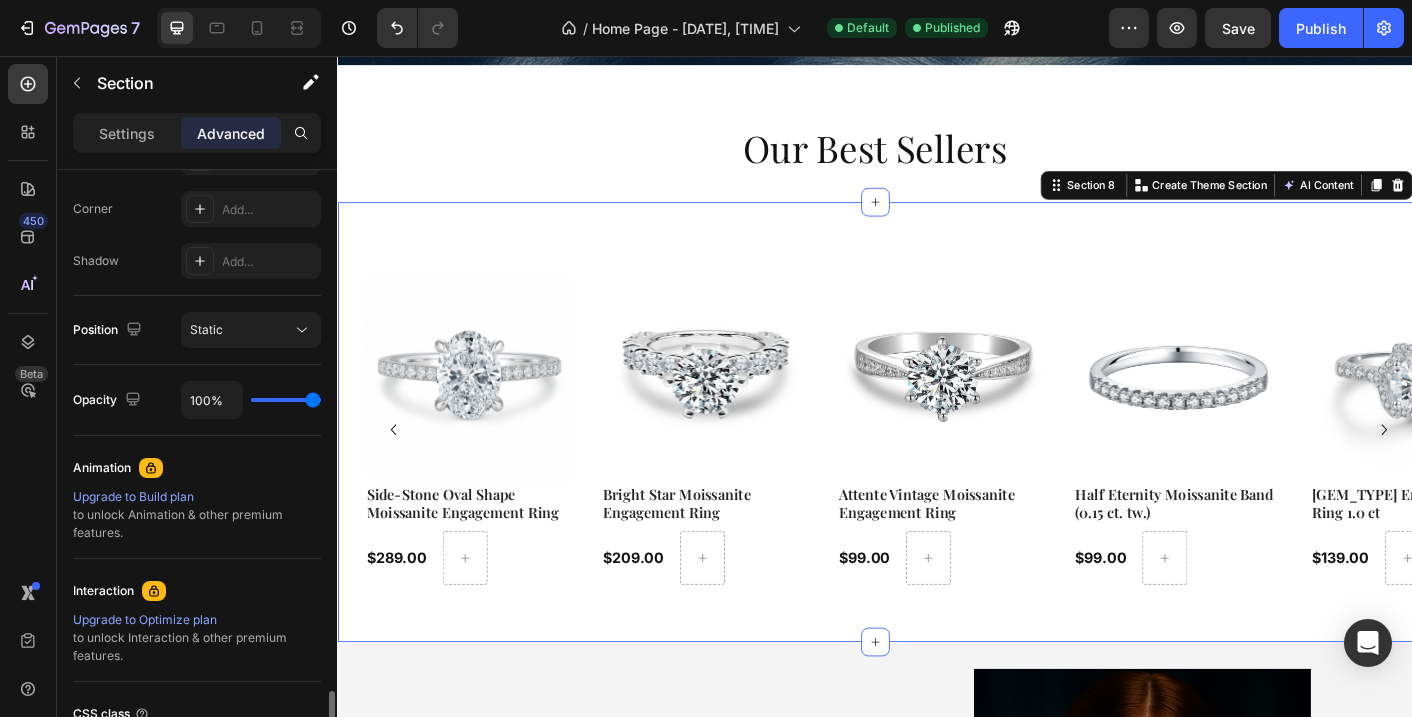 scroll, scrollTop: 784, scrollLeft: 0, axis: vertical 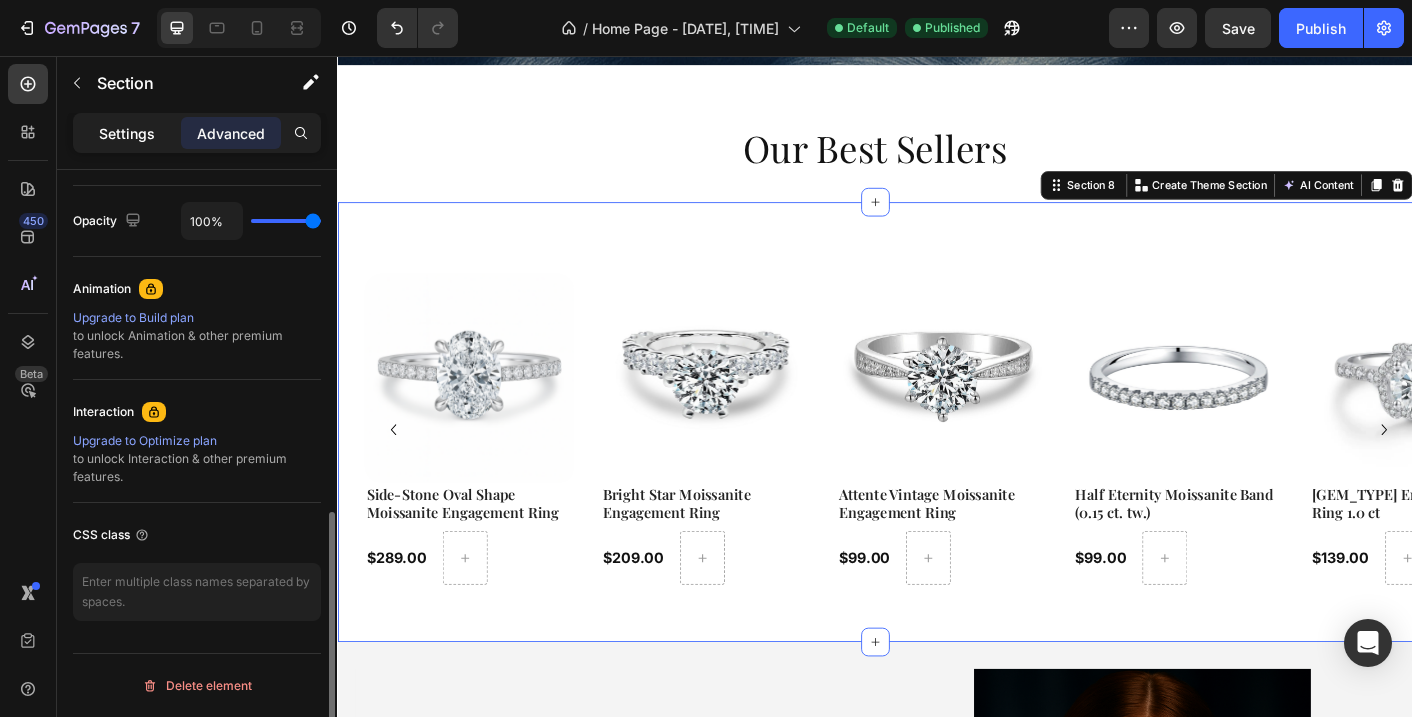 click on "Settings" at bounding box center (127, 133) 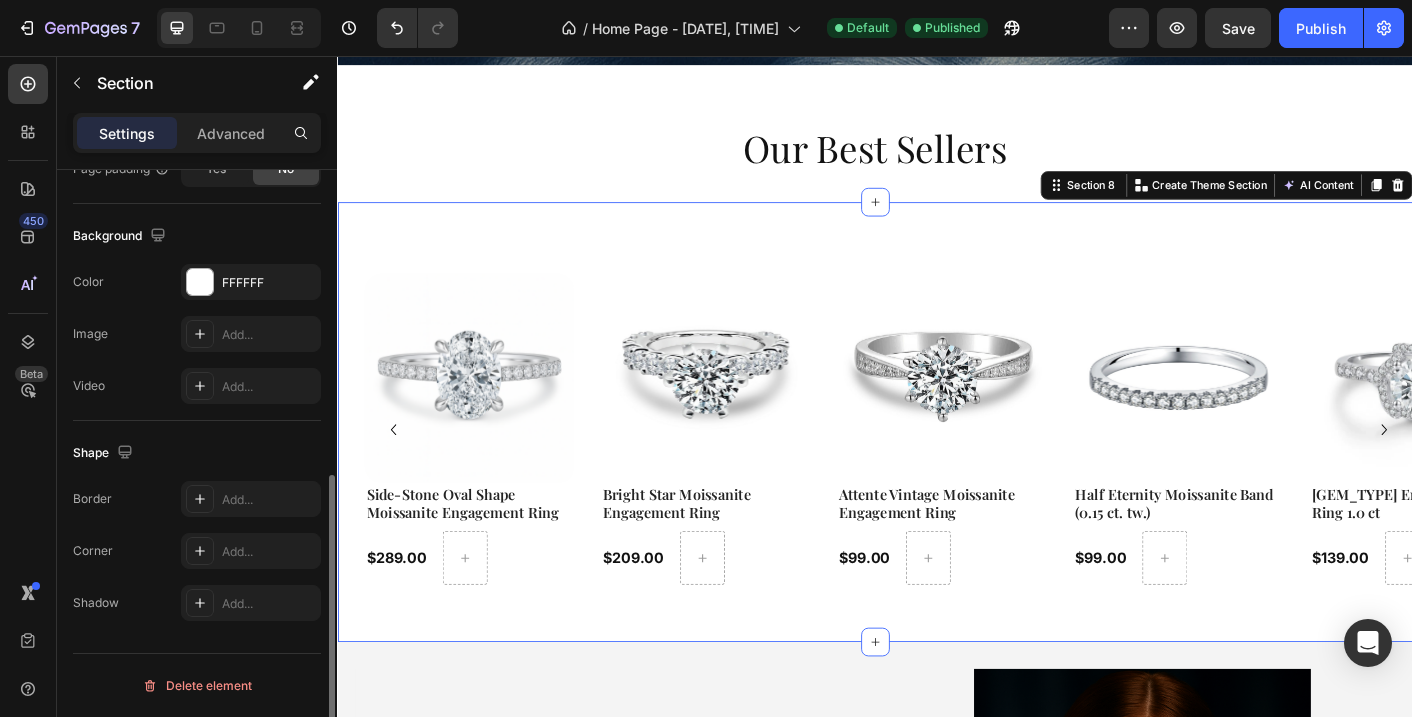scroll, scrollTop: 616, scrollLeft: 0, axis: vertical 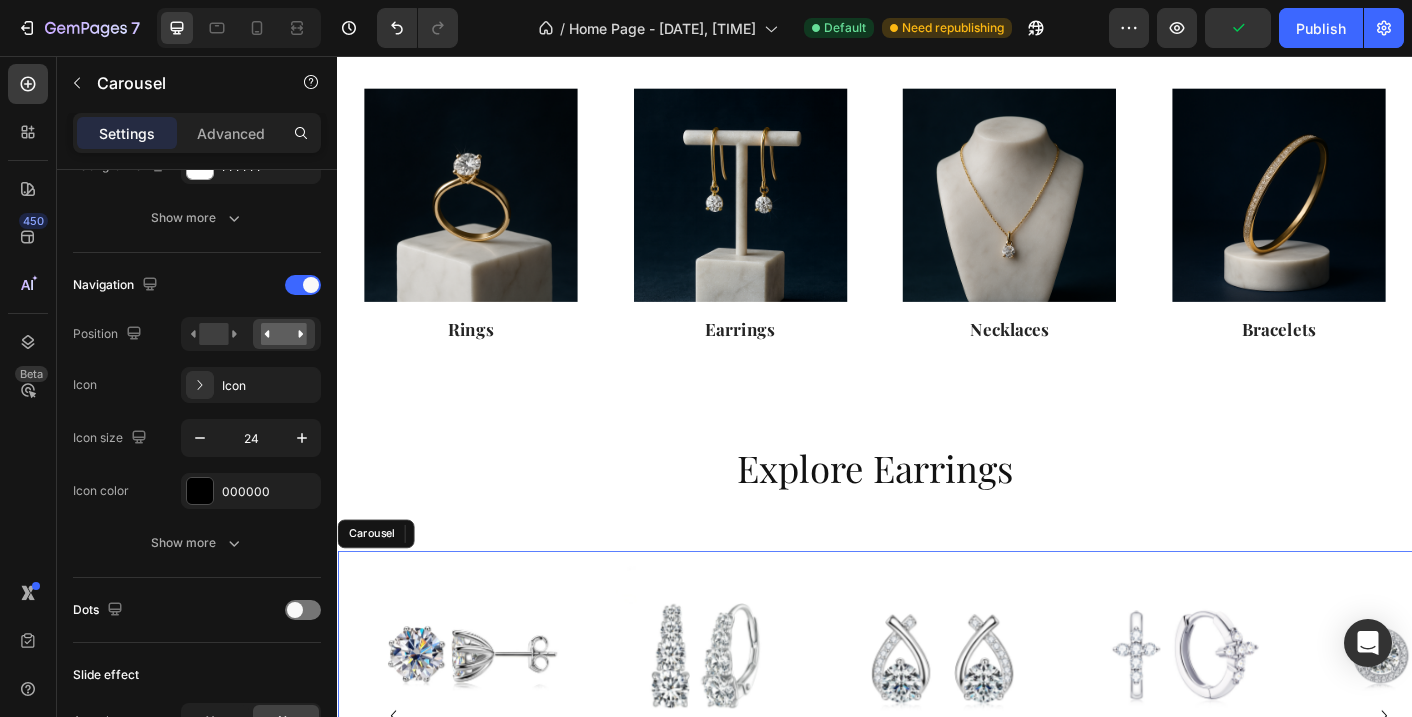 click on "Product Images Carol Four-Stone Leverback Moissanite Earrings Product Title $109.00 Product Price Product Price
Row Product" at bounding box center [748, 792] 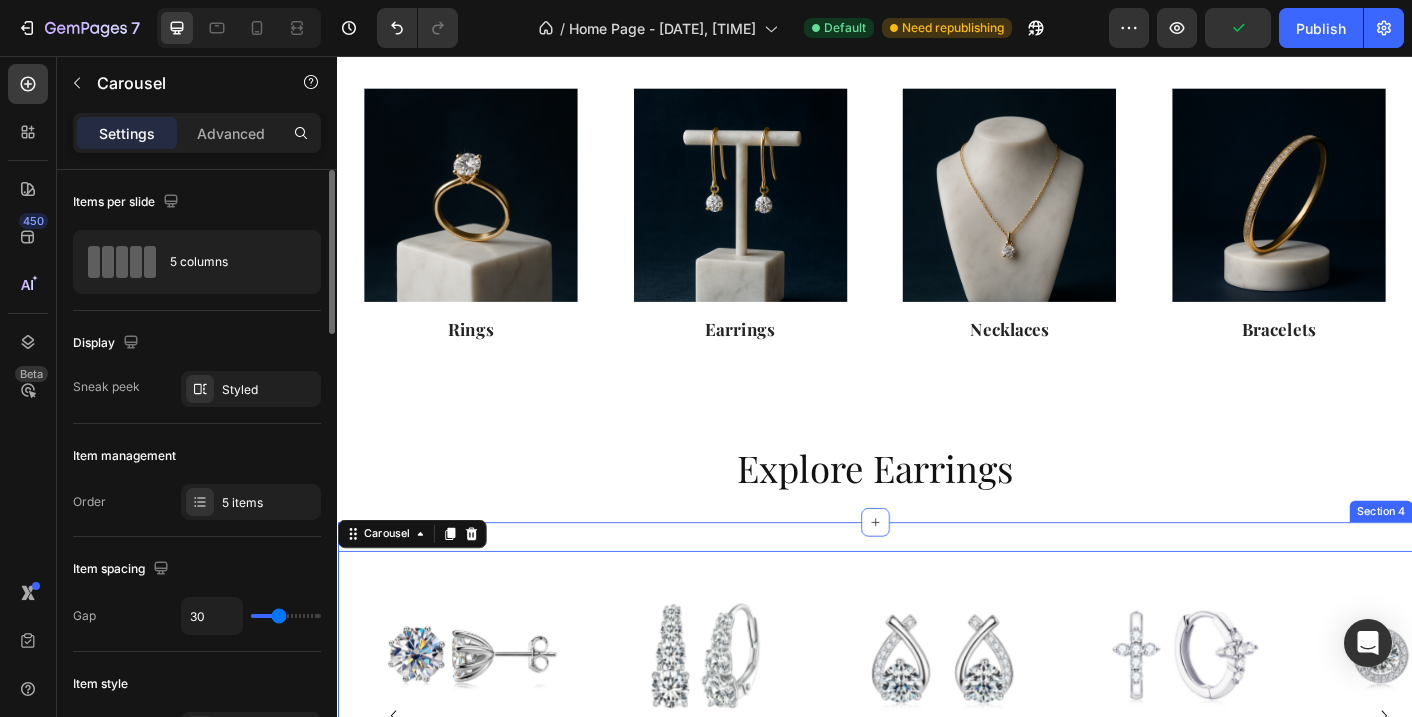 click on "Product Images Eight-Prong Moissanite Stud Earrings Product Title $149.00 Product Price Product Price
Row Product Product Images Carol Four-Stone Leverback Moissanite Earrings Product Title $109.00 Product Price Product Price
Row Product Product Images Fishtail Design Moissanite Earrings Product Title $99.00 Product Price Product Price
Row Product Product Images French Cross Moissanite Hoop Earrings (0.36 ct.tw.) Product Title $99.00 Product Price Product Price
Row Product Product Images Farrah Round Moissanite Stud Earrings Product Title $99.00 Product Price Product Price
Row Product
Carousel   0 Section 4" at bounding box center [937, 792] 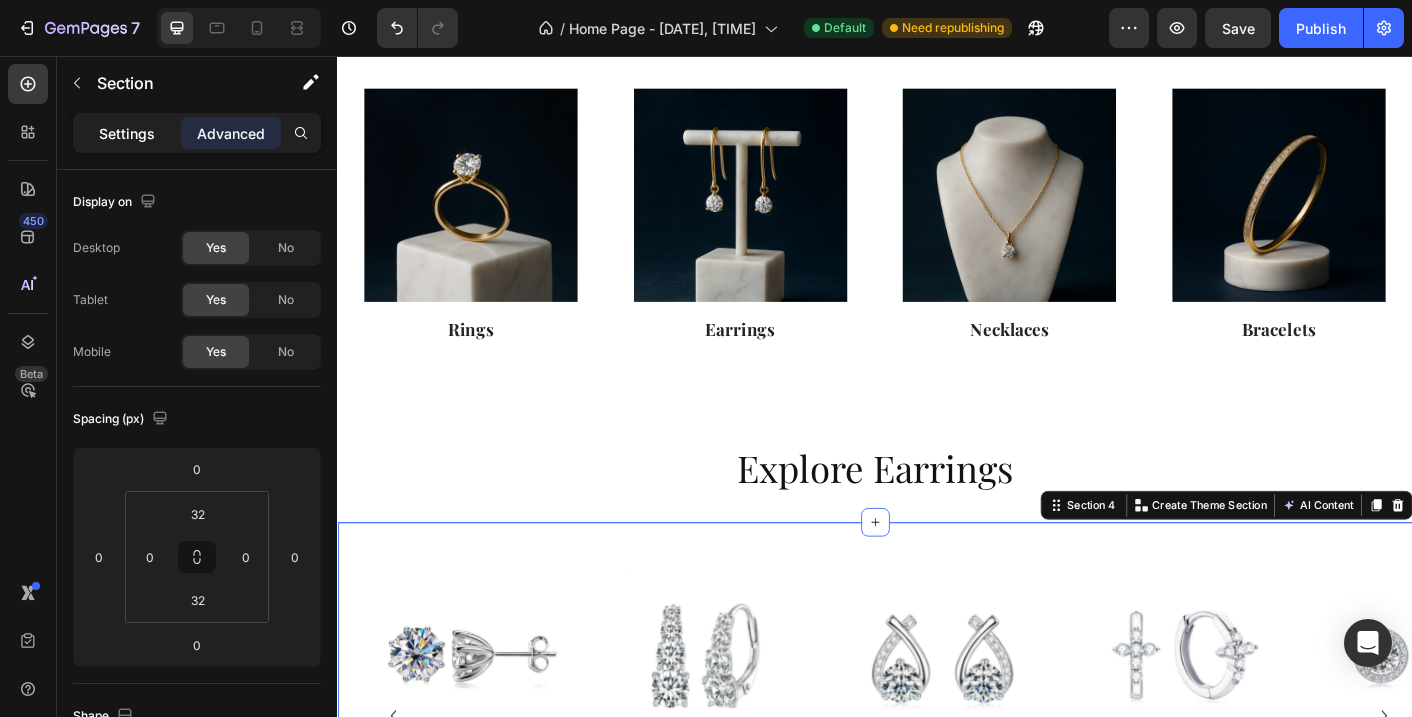 click on "Settings" at bounding box center (127, 133) 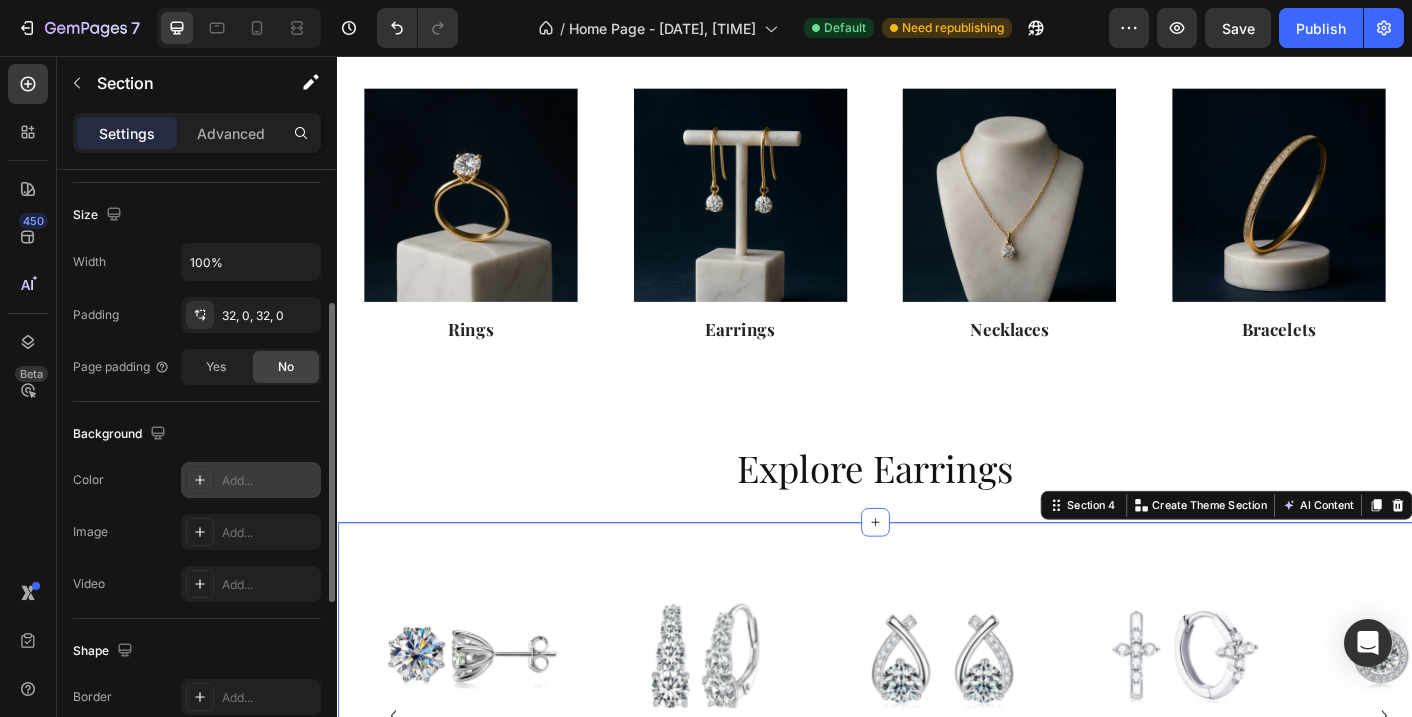 scroll, scrollTop: 419, scrollLeft: 0, axis: vertical 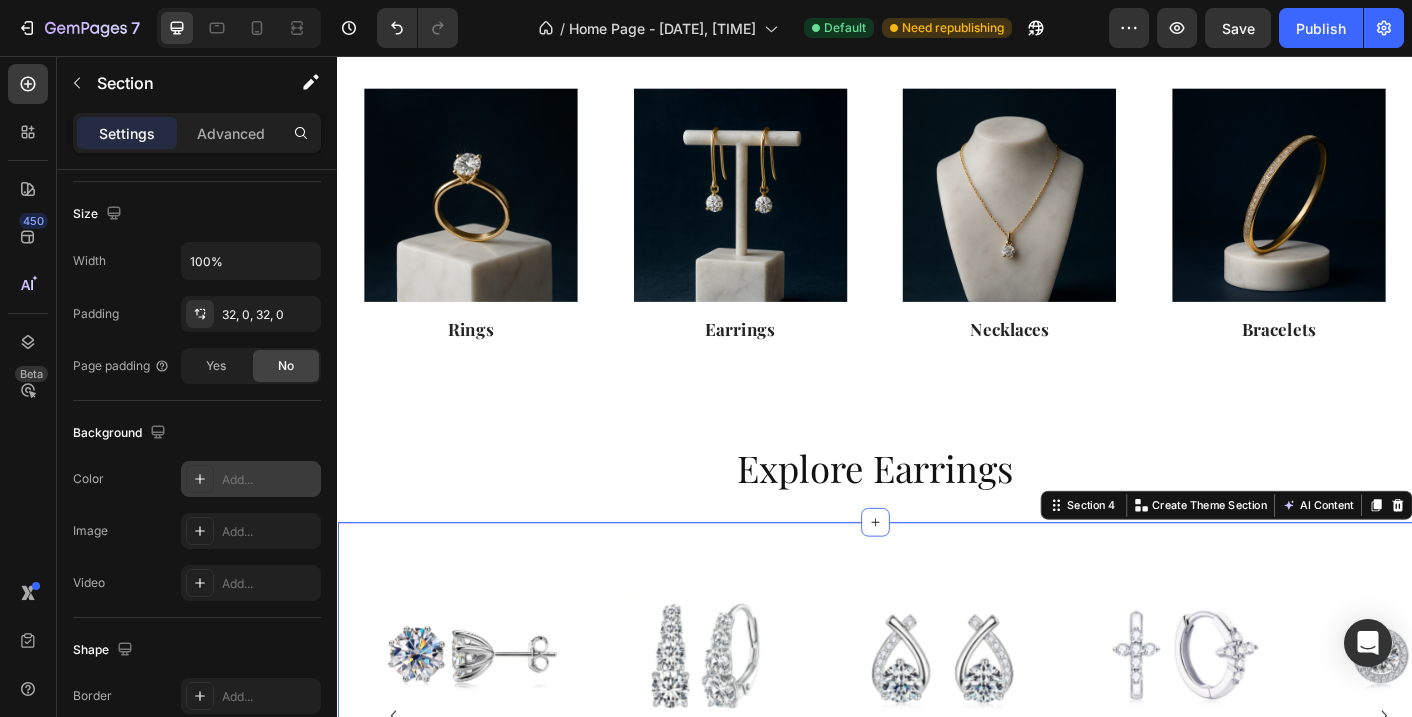 click 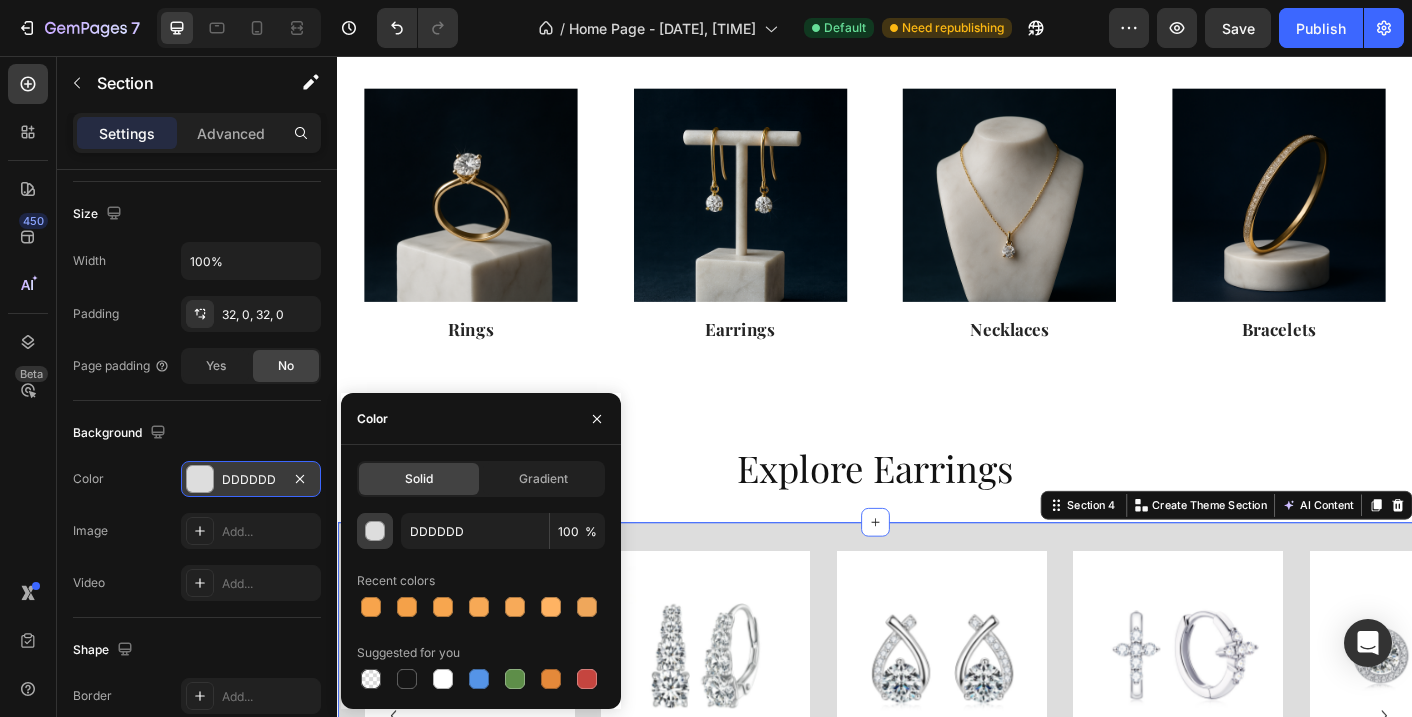 click at bounding box center [376, 532] 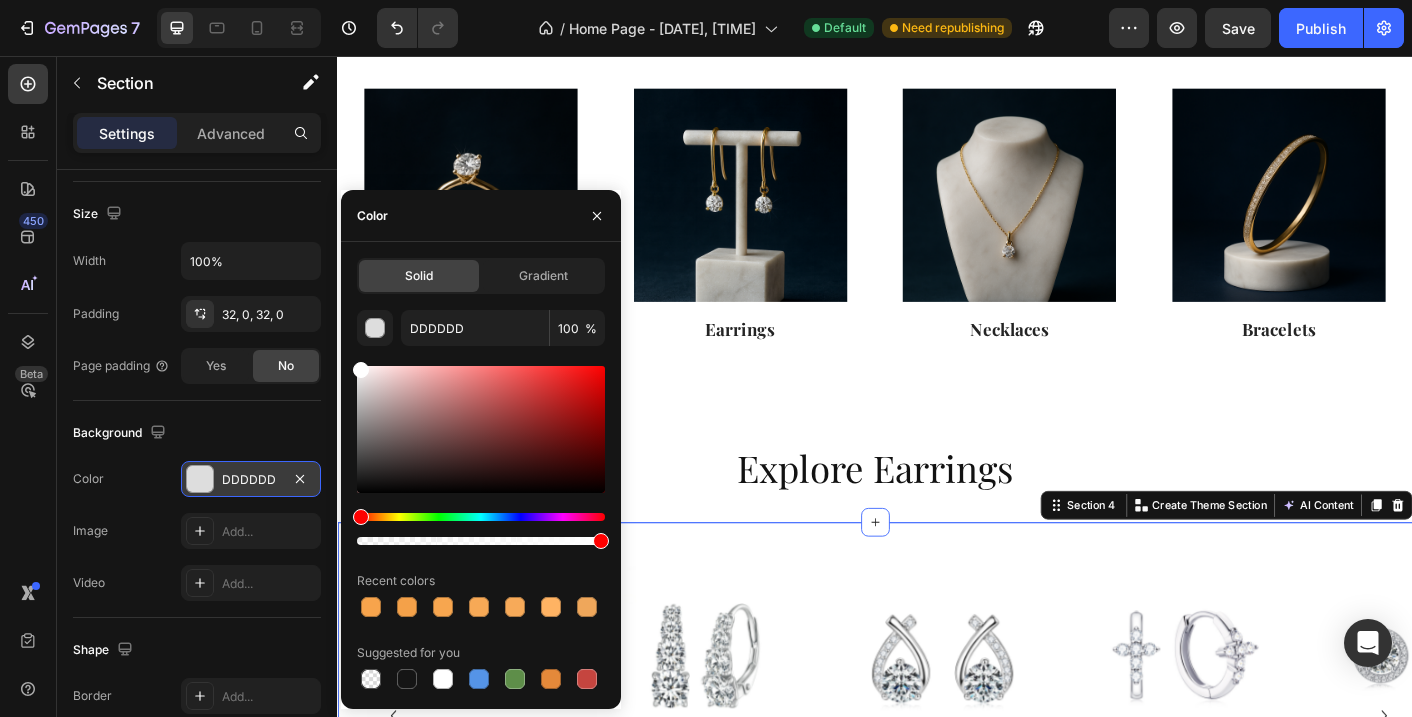 drag, startPoint x: 367, startPoint y: 428, endPoint x: 345, endPoint y: 337, distance: 93.62158 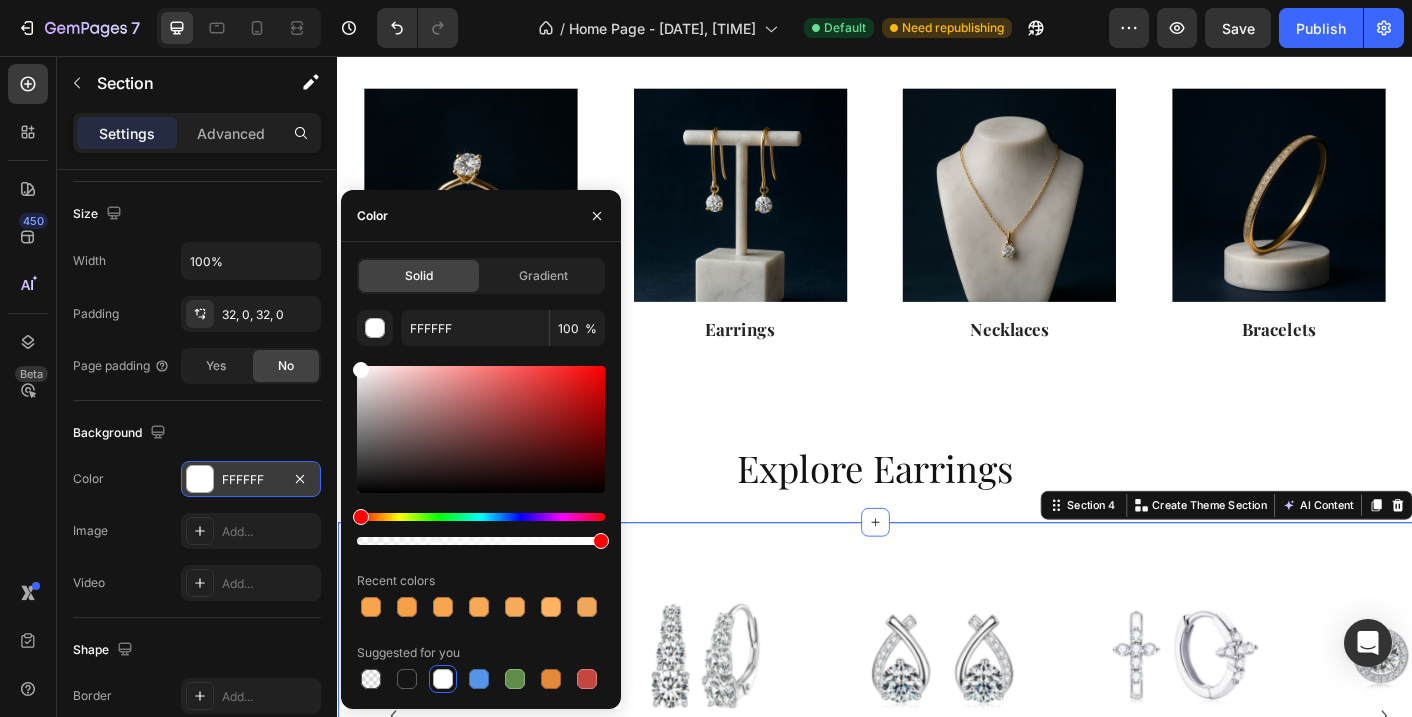 click on "Background The changes might be hidden by  the video. Color FFFFFF Image Add... Video Add..." 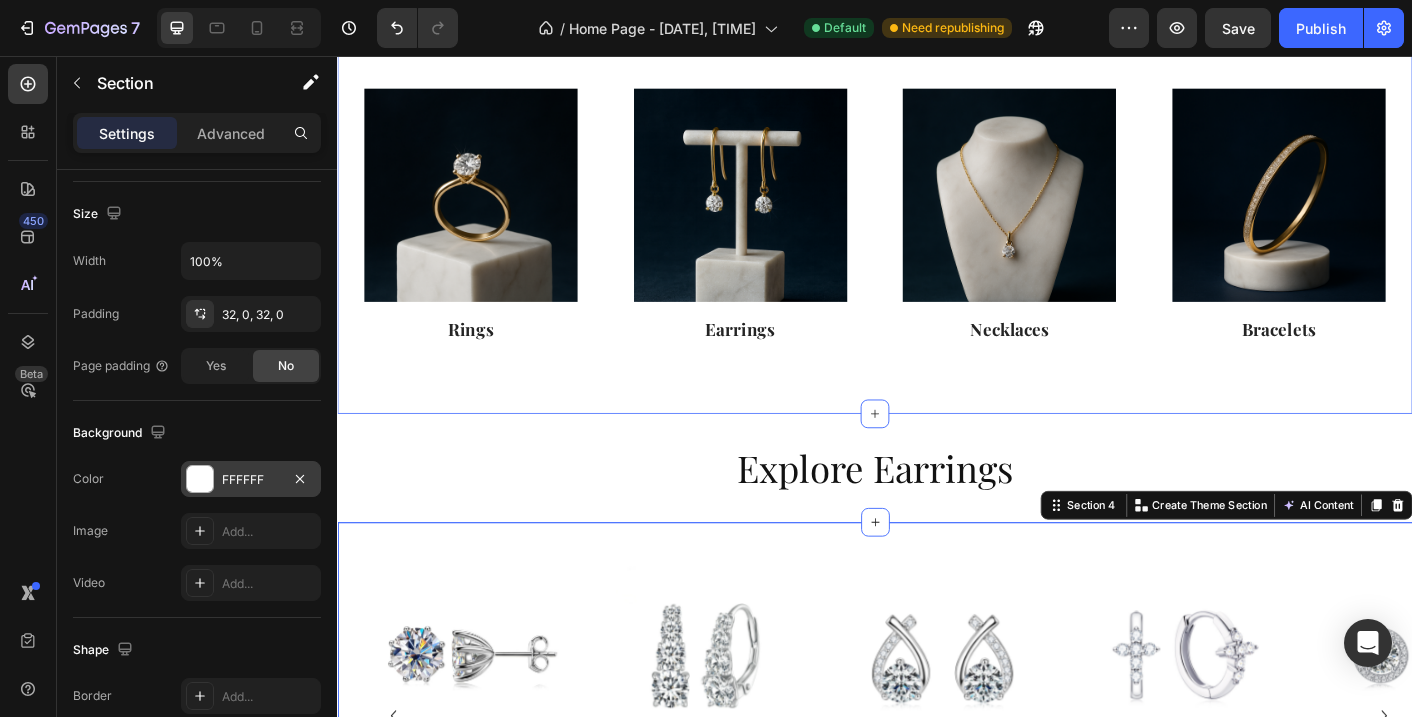 scroll, scrollTop: 806, scrollLeft: 0, axis: vertical 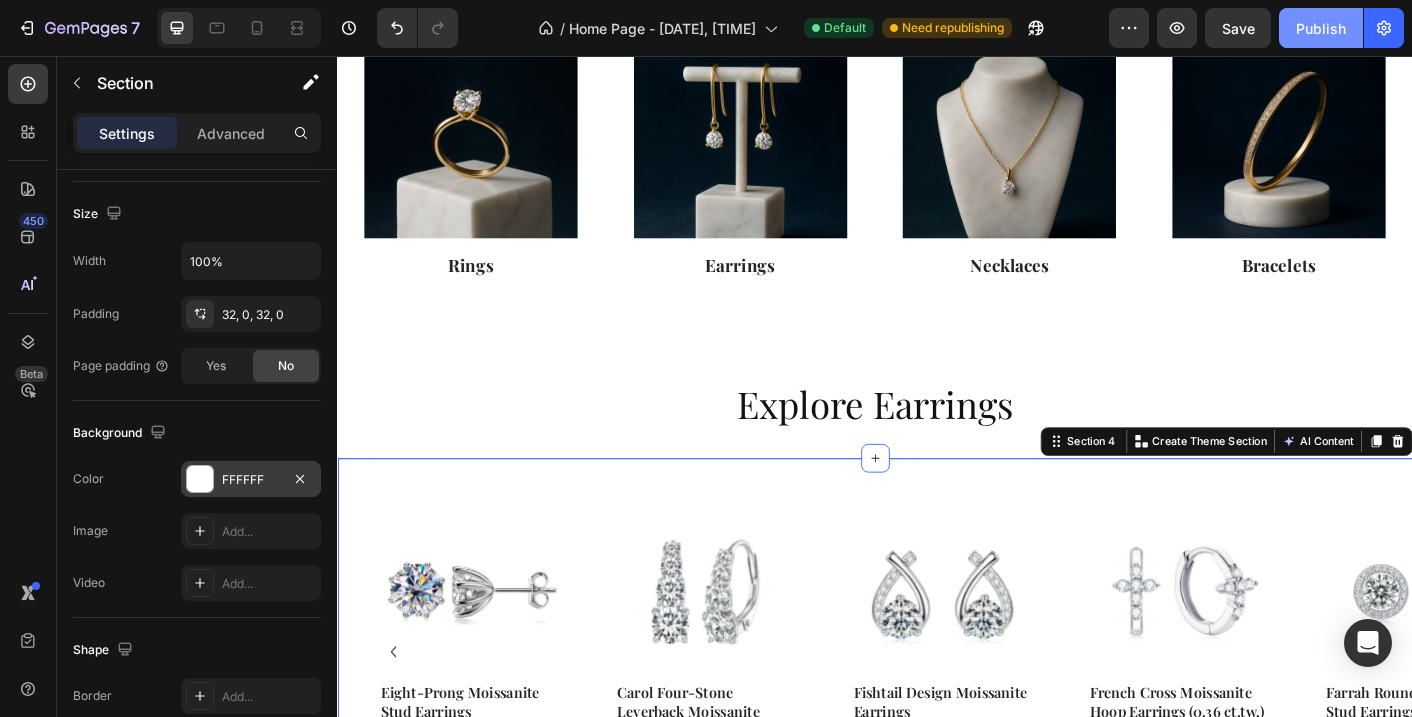 click on "Publish" at bounding box center [1321, 28] 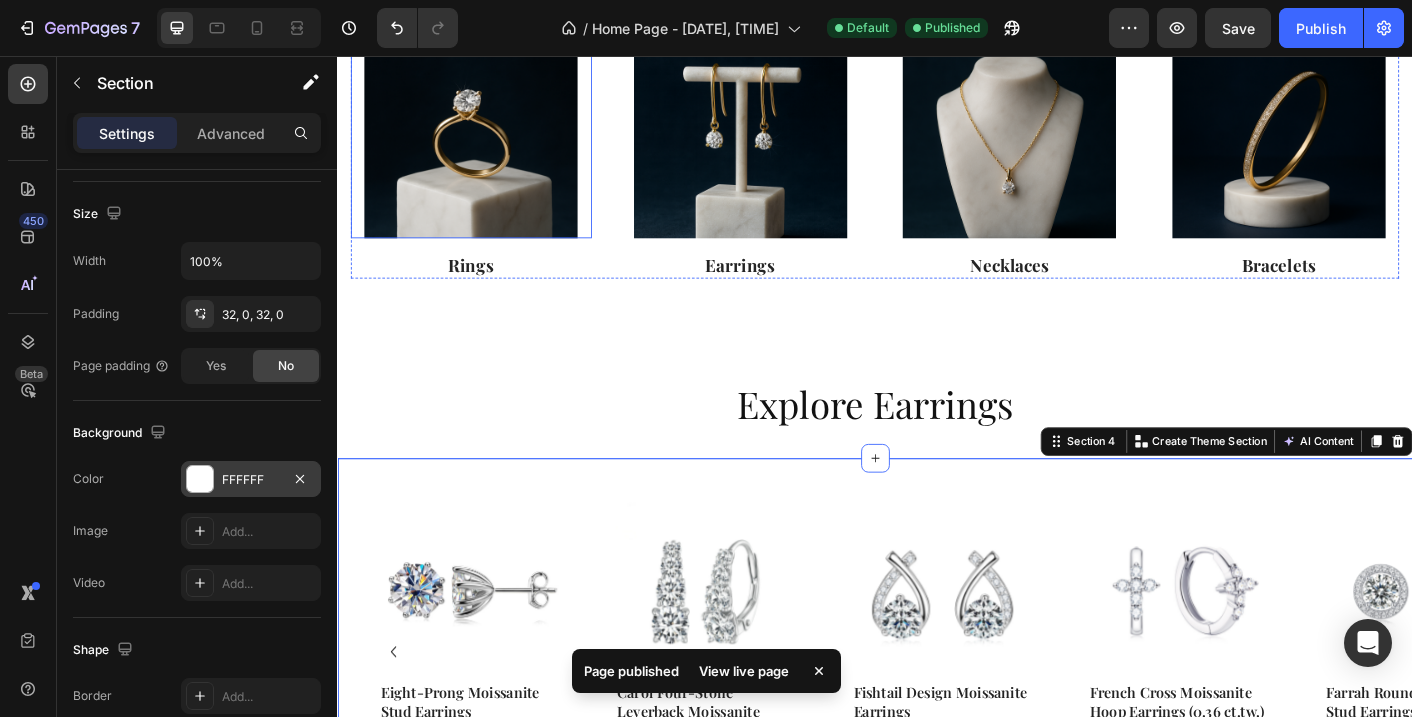 click at bounding box center [486, 140] 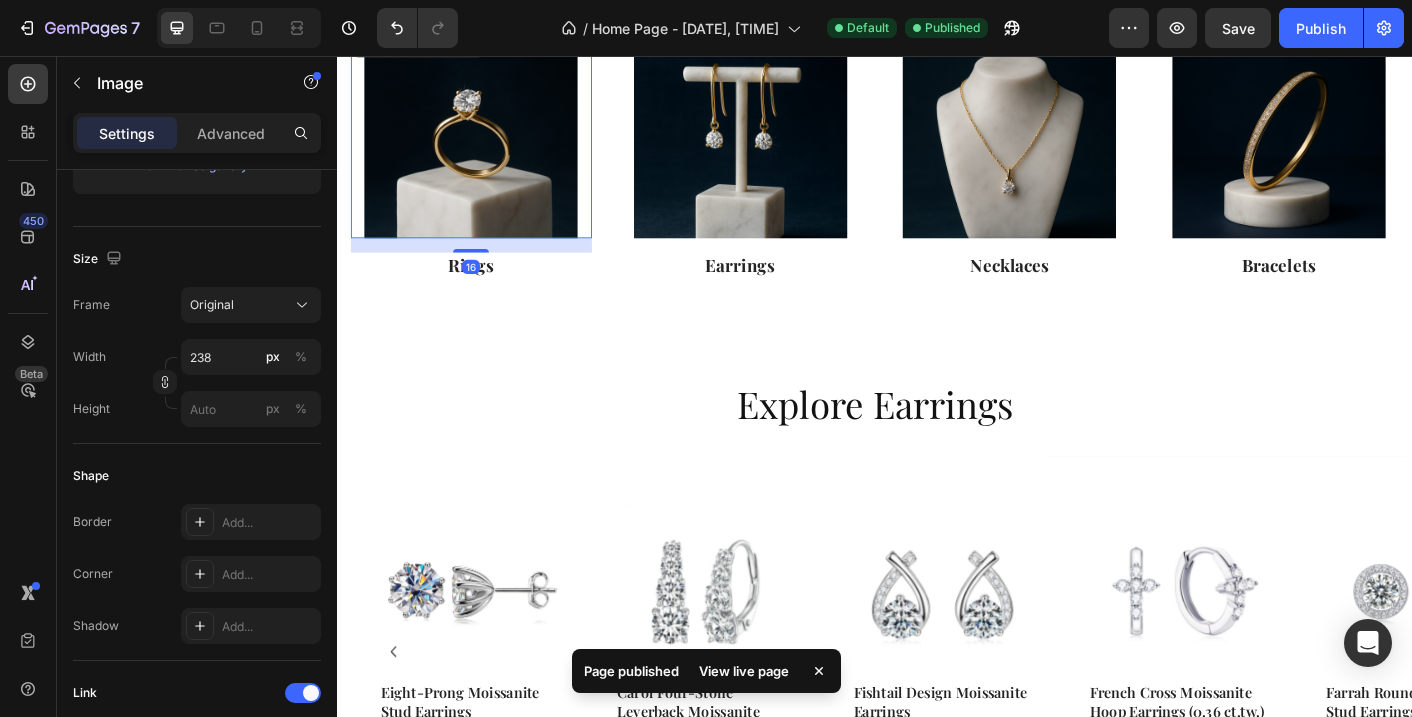 scroll, scrollTop: 0, scrollLeft: 0, axis: both 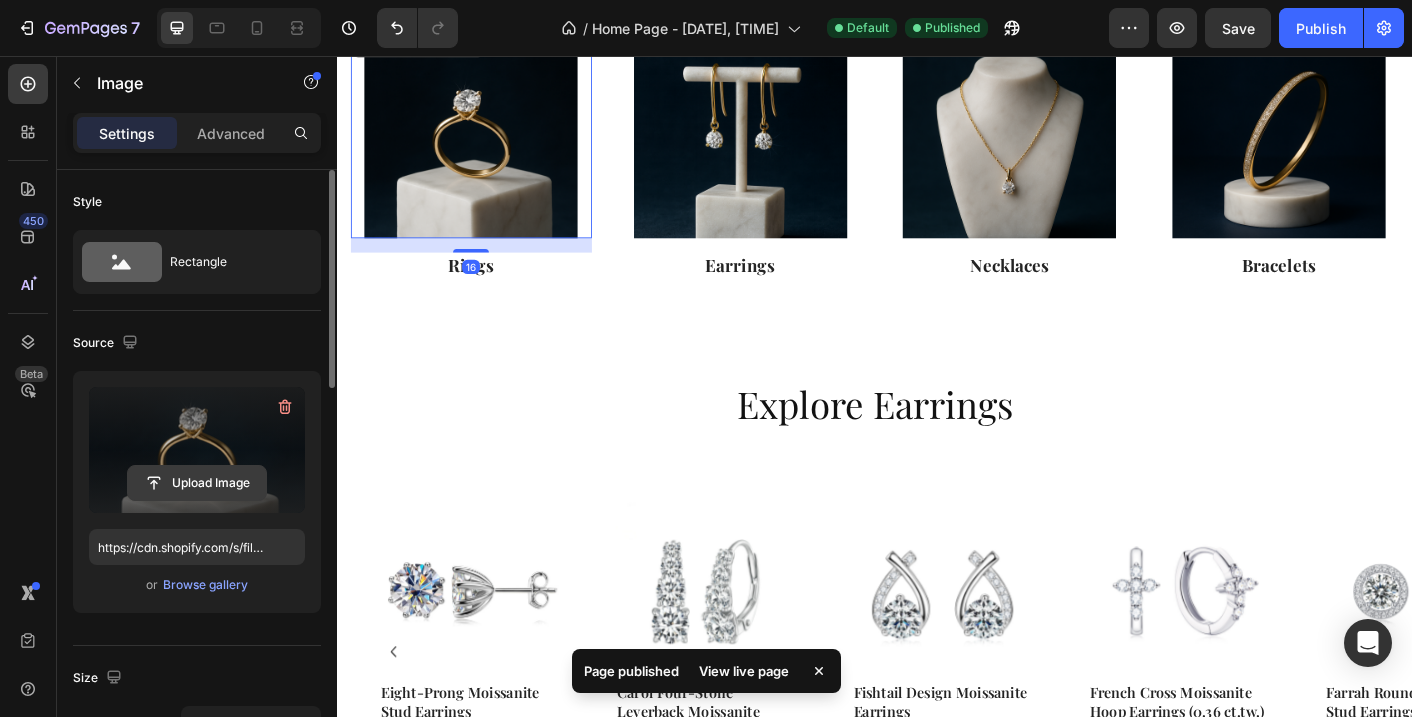 click 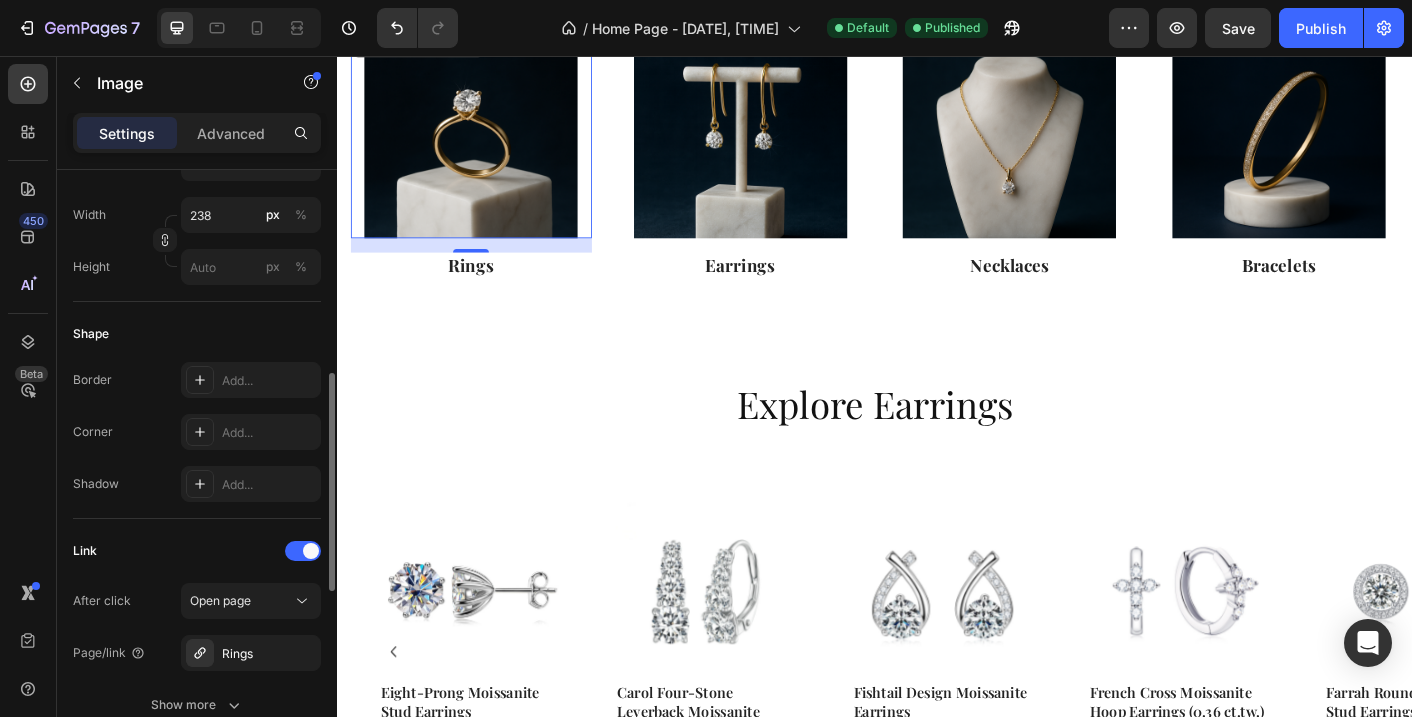scroll, scrollTop: 613, scrollLeft: 0, axis: vertical 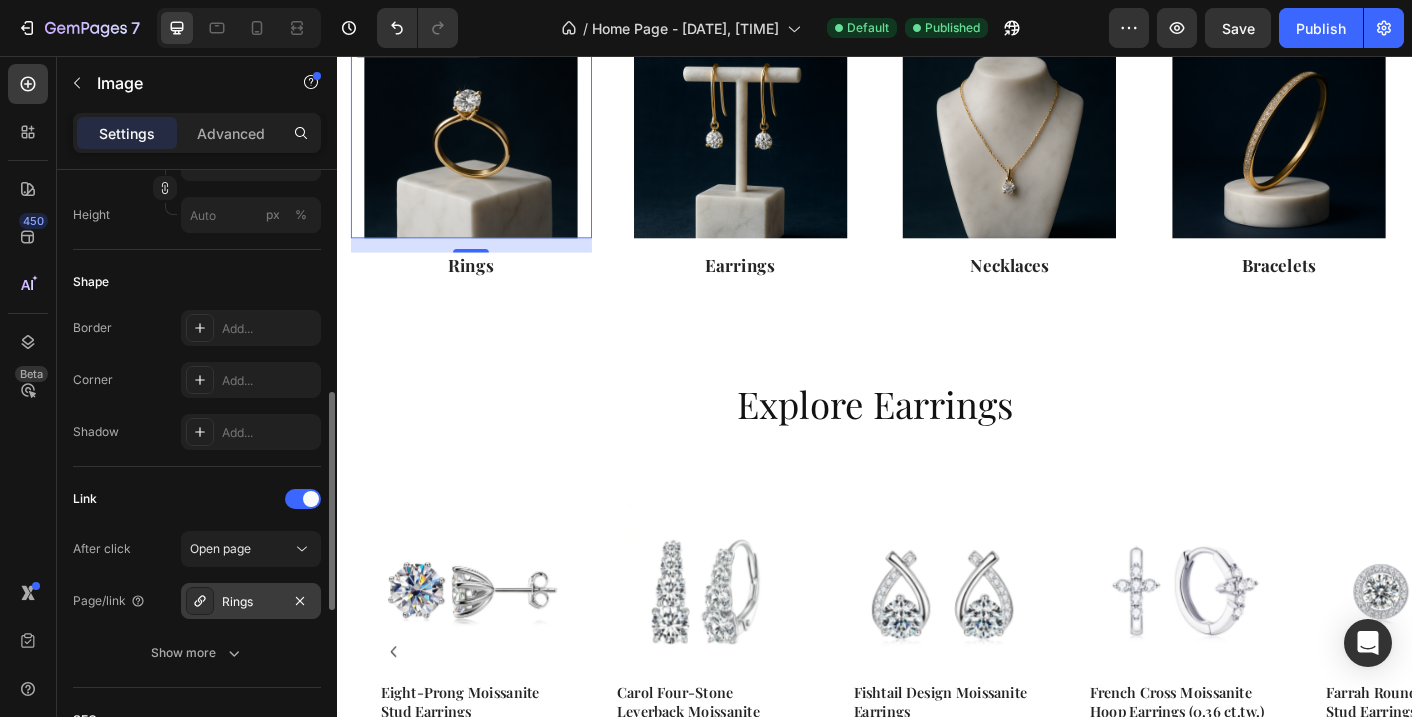 click on "Rings" at bounding box center (251, 602) 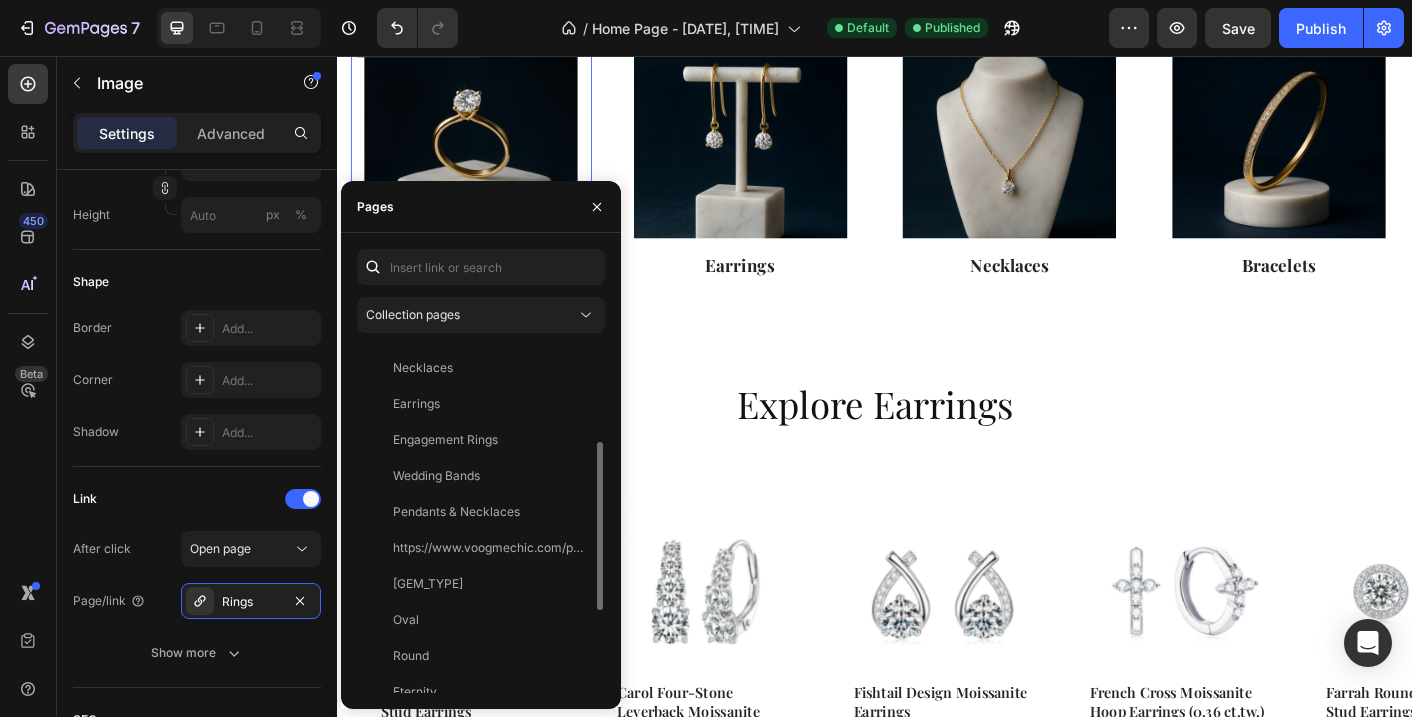 scroll, scrollTop: 208, scrollLeft: 0, axis: vertical 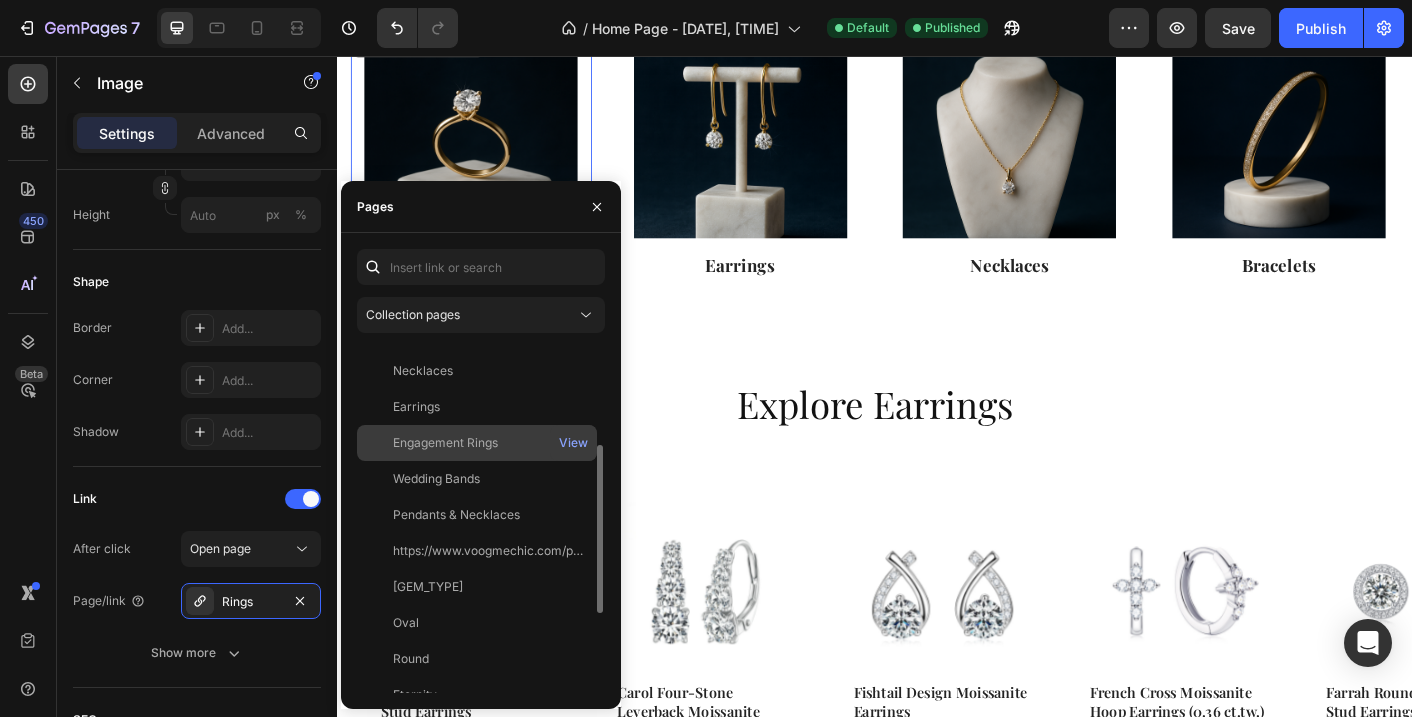 click on "Engagement Rings" 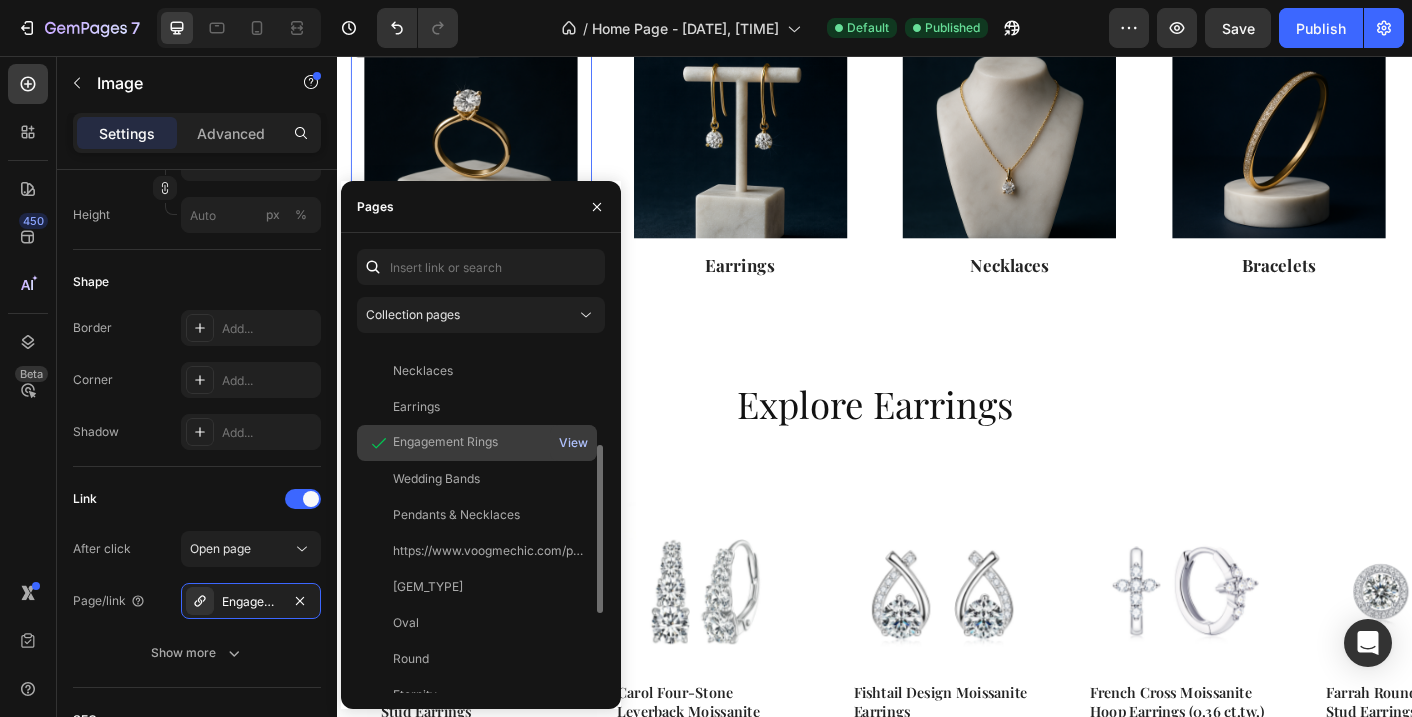 click on "View" at bounding box center [573, 443] 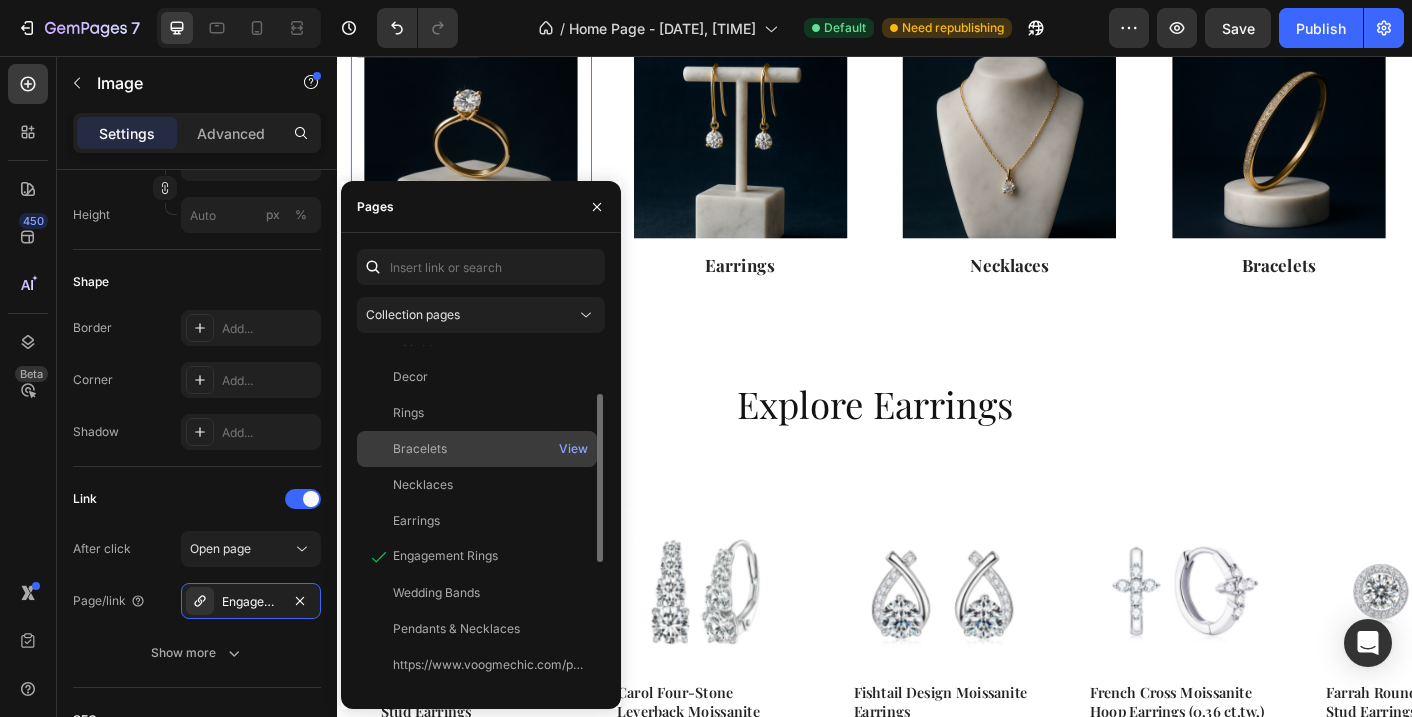 scroll, scrollTop: 97, scrollLeft: 0, axis: vertical 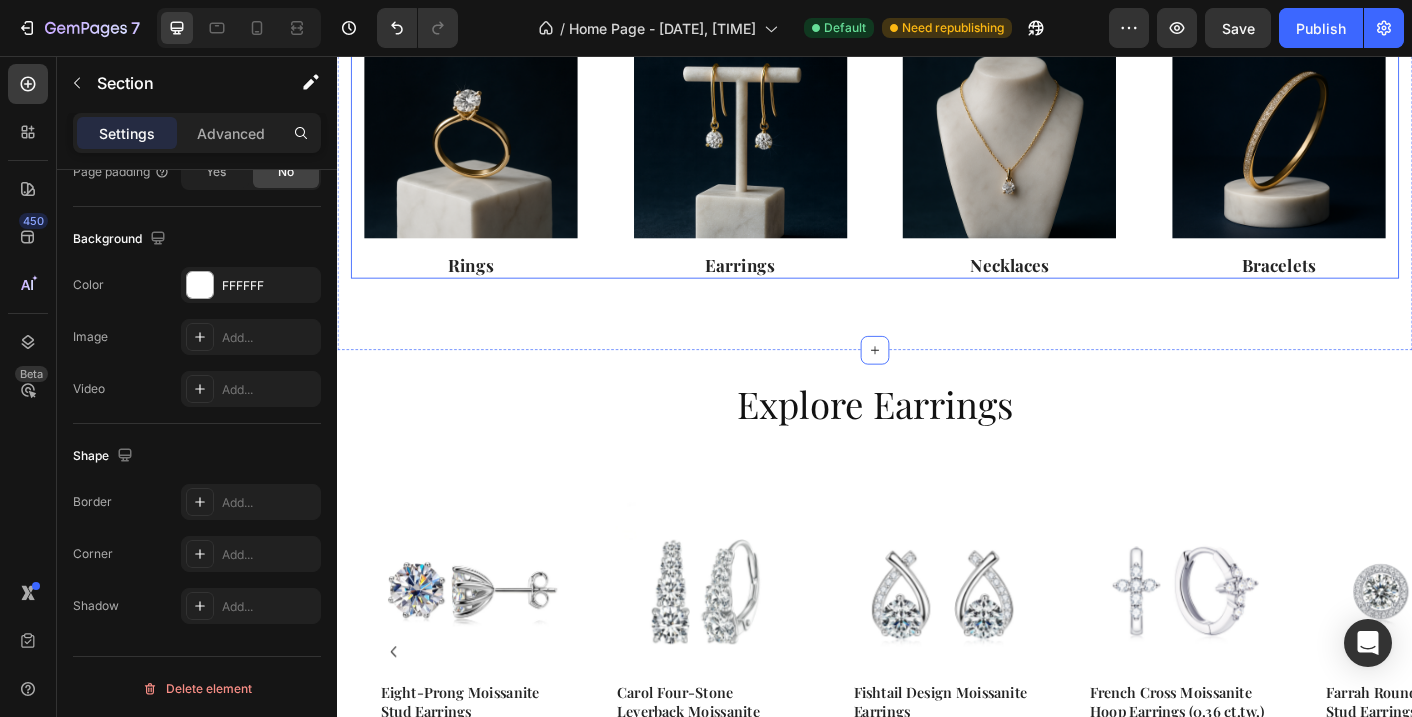 click on "Image Rings Heading Image Earrings Heading Image Necklaces Heading Image Bracelets Heading Row" at bounding box center [937, 162] 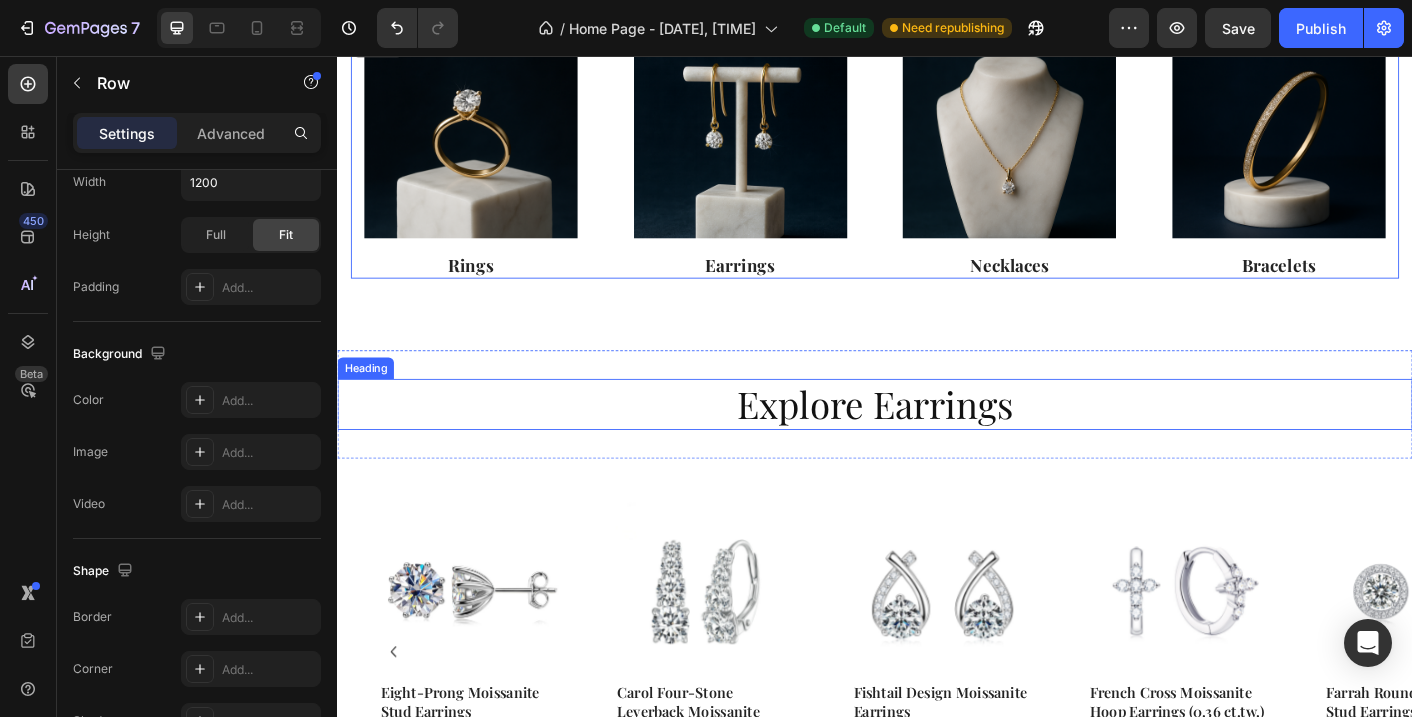 scroll, scrollTop: 0, scrollLeft: 0, axis: both 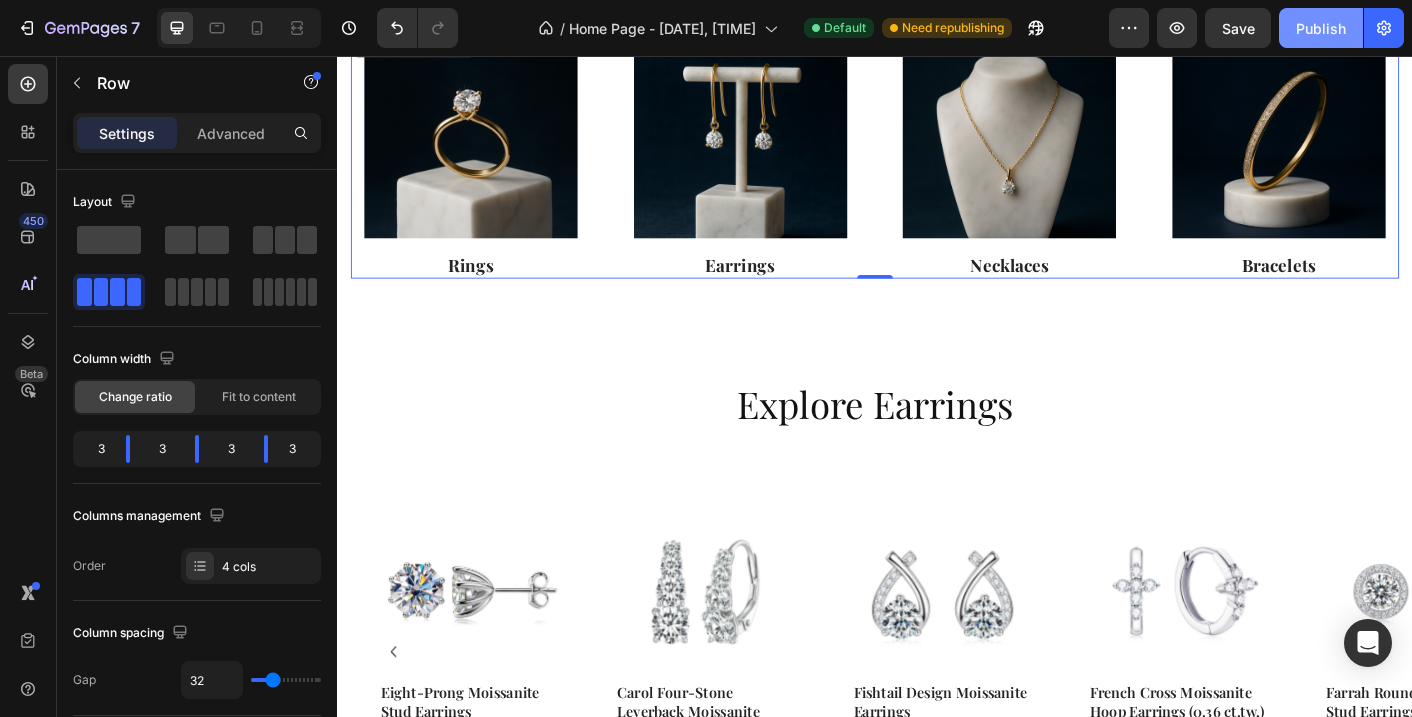 click on "Publish" at bounding box center [1321, 28] 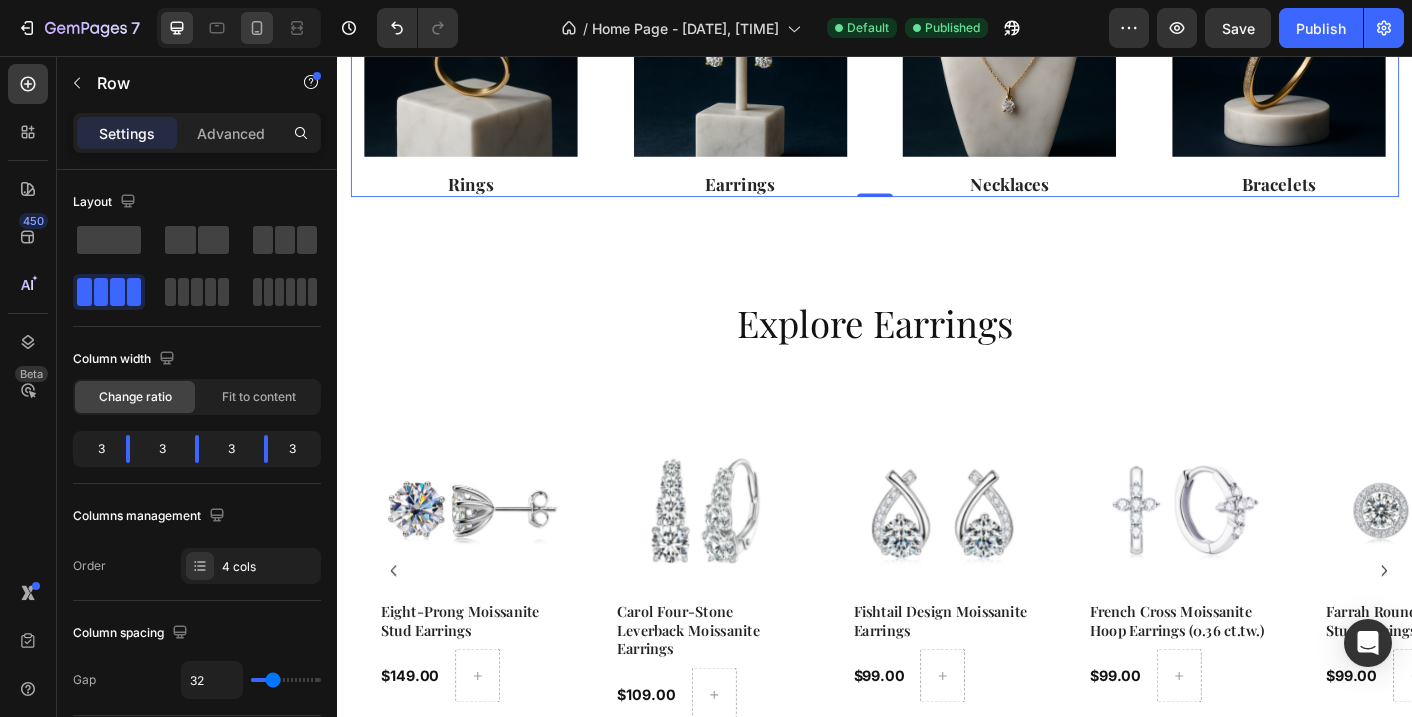 scroll, scrollTop: 977, scrollLeft: 0, axis: vertical 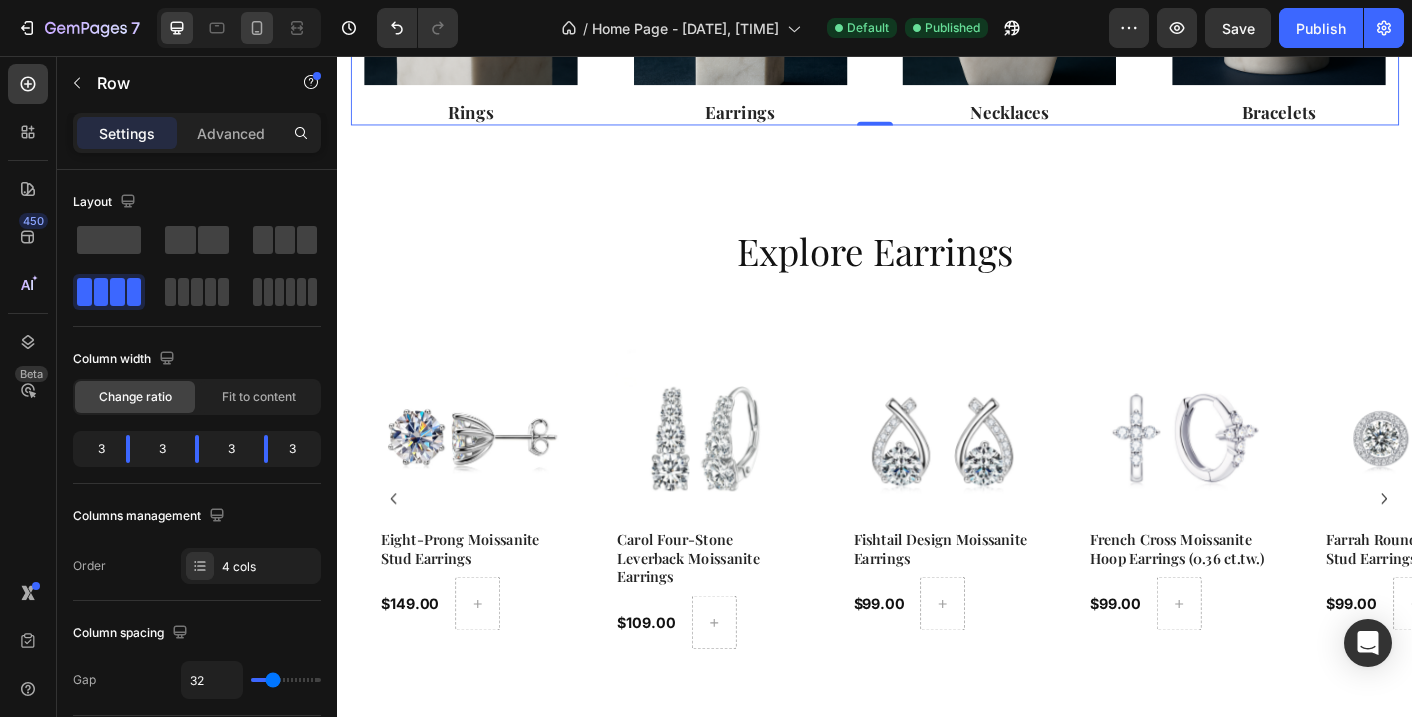 click 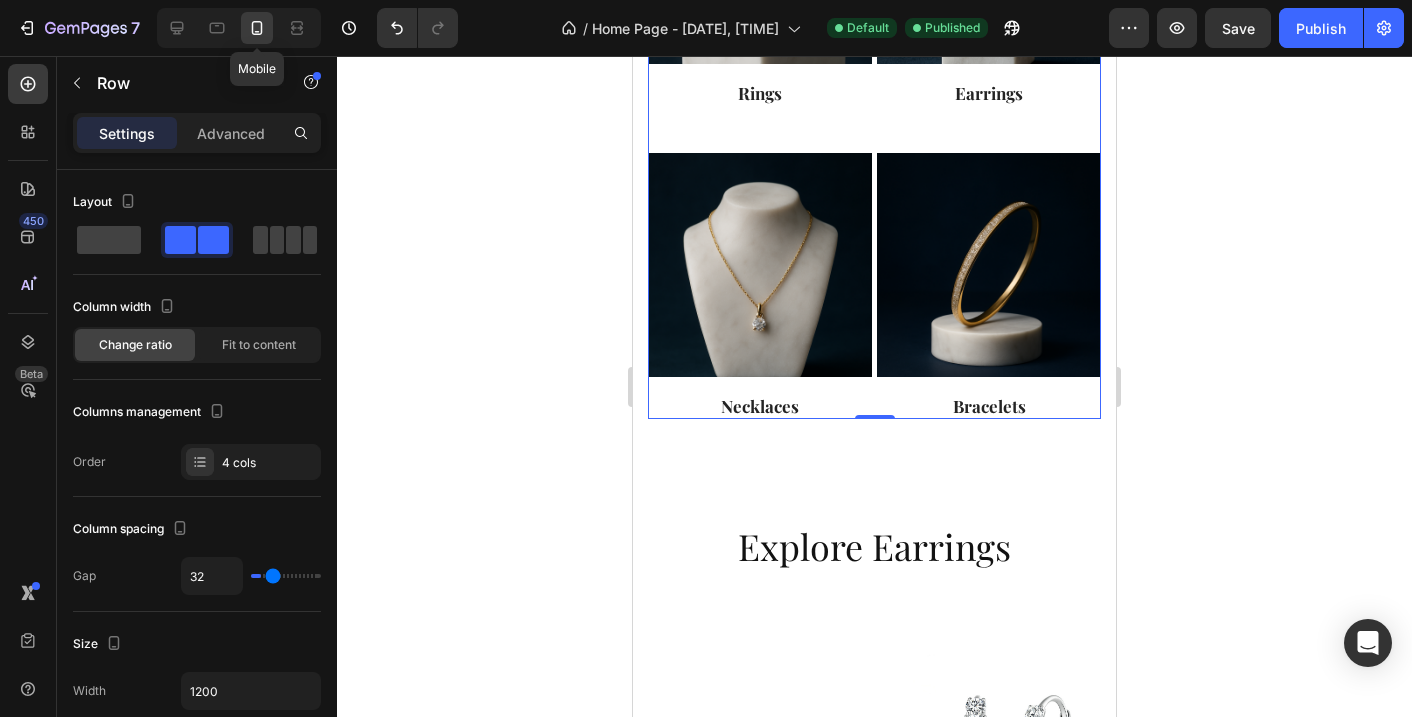 type on "100%" 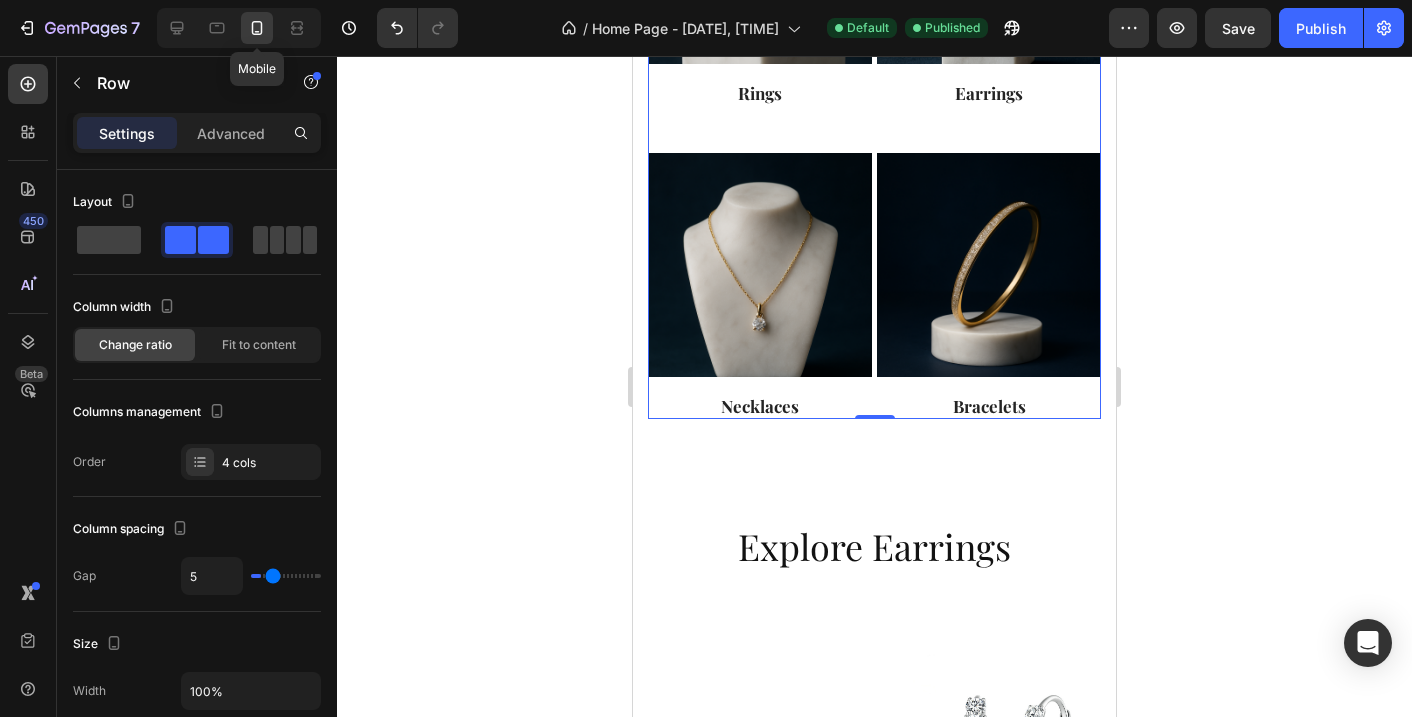 type on "5" 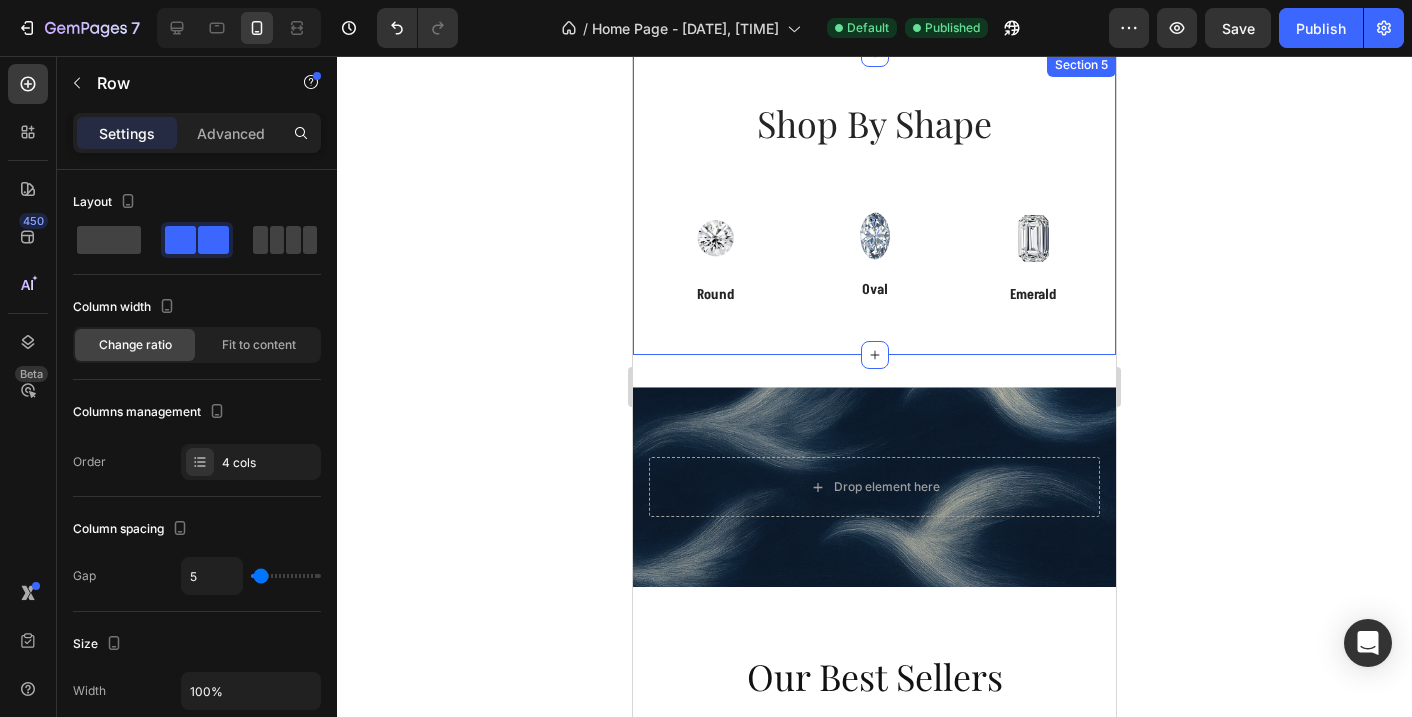 scroll, scrollTop: 1797, scrollLeft: 0, axis: vertical 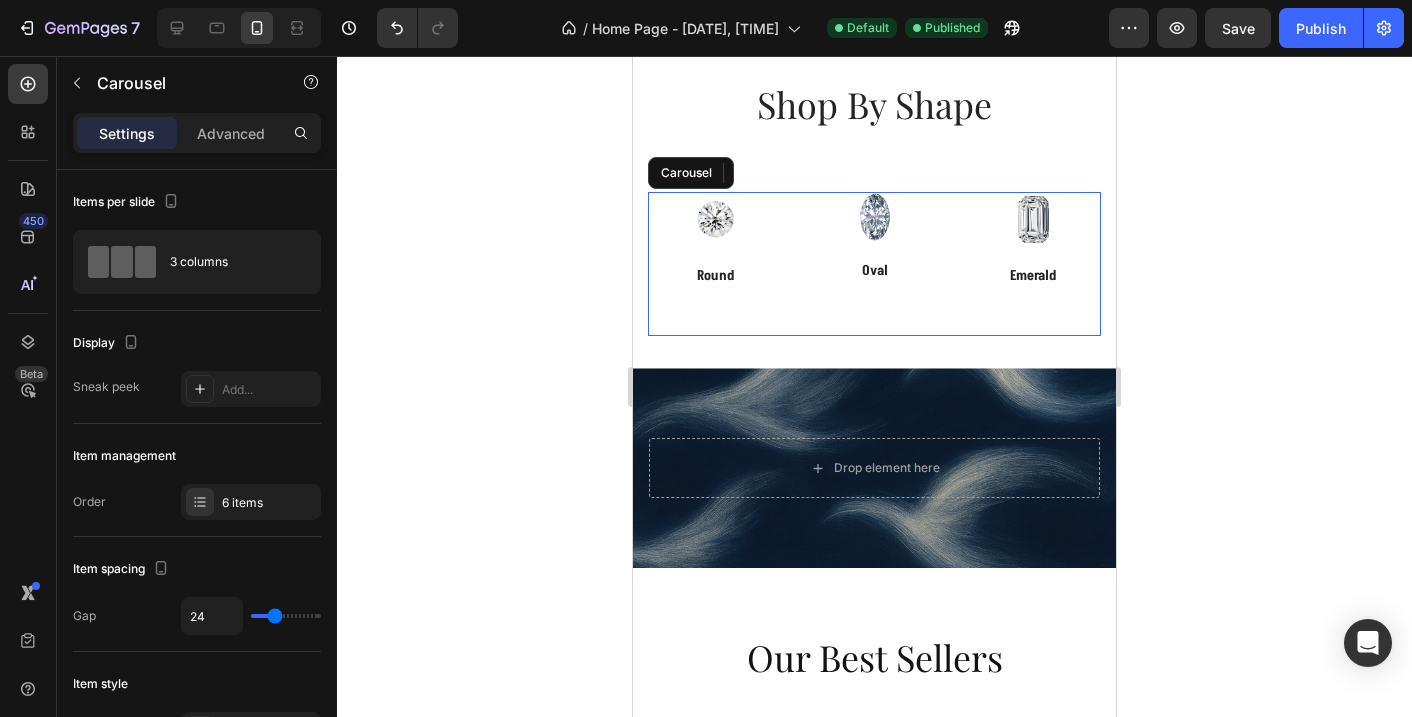 click on "Image Round Text block Row Image Oval Text block Row Image Emerald Text block Row Image Cushion Text block Row Image Pear Text block Row Image Marquise Text block Row" at bounding box center [874, 264] 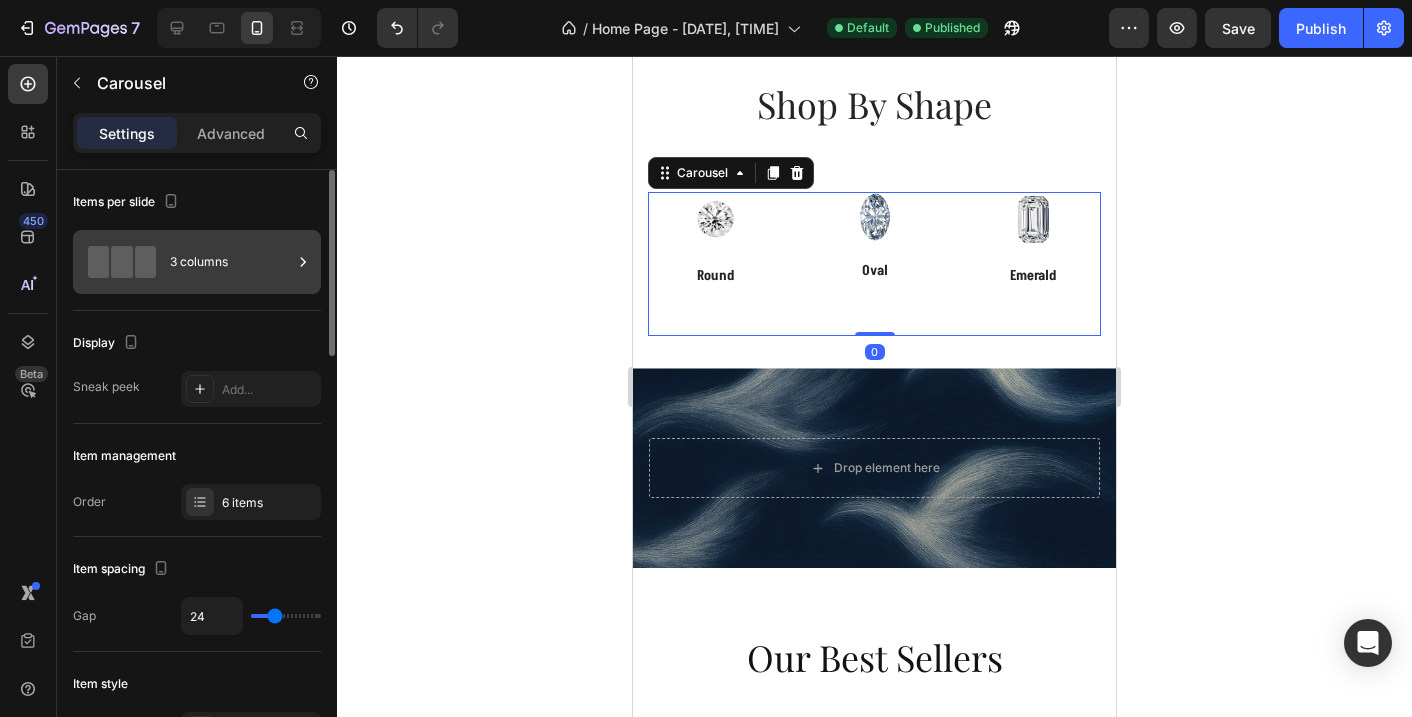 click on "3 columns" at bounding box center (231, 262) 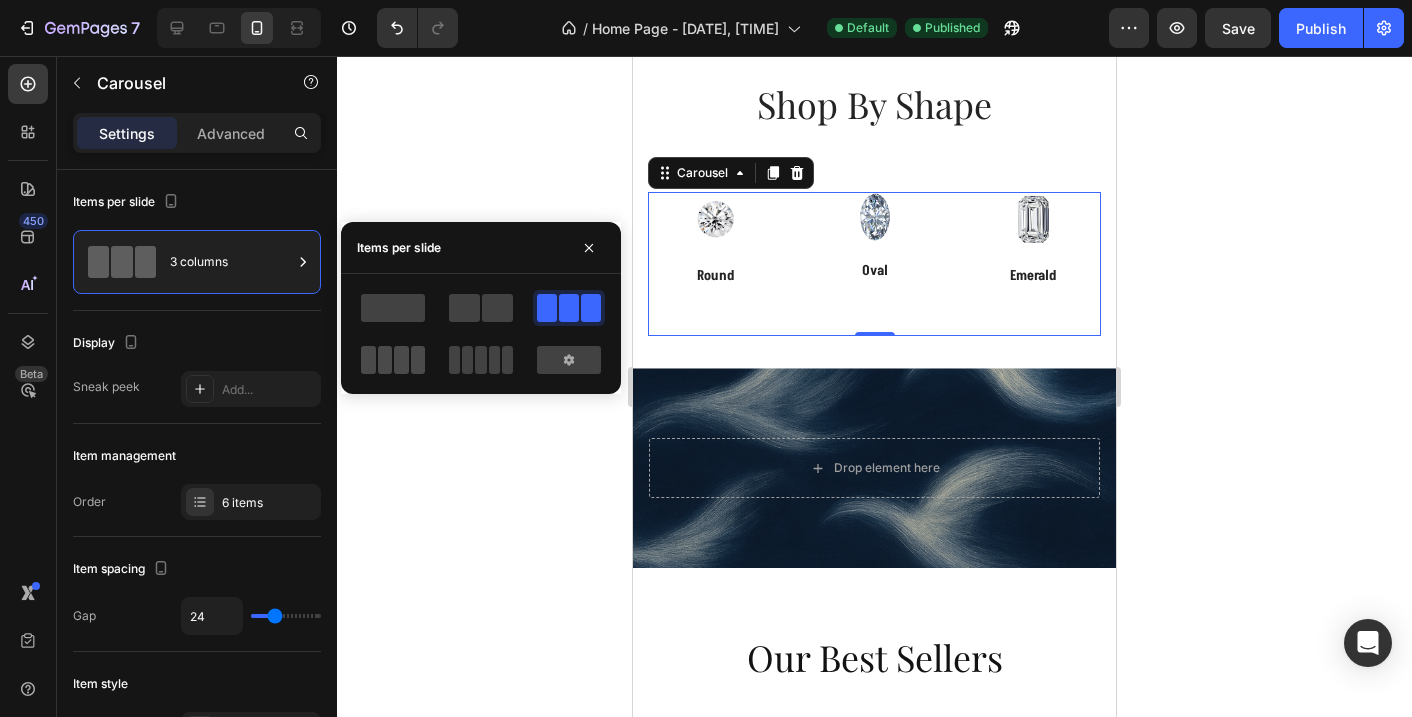 click 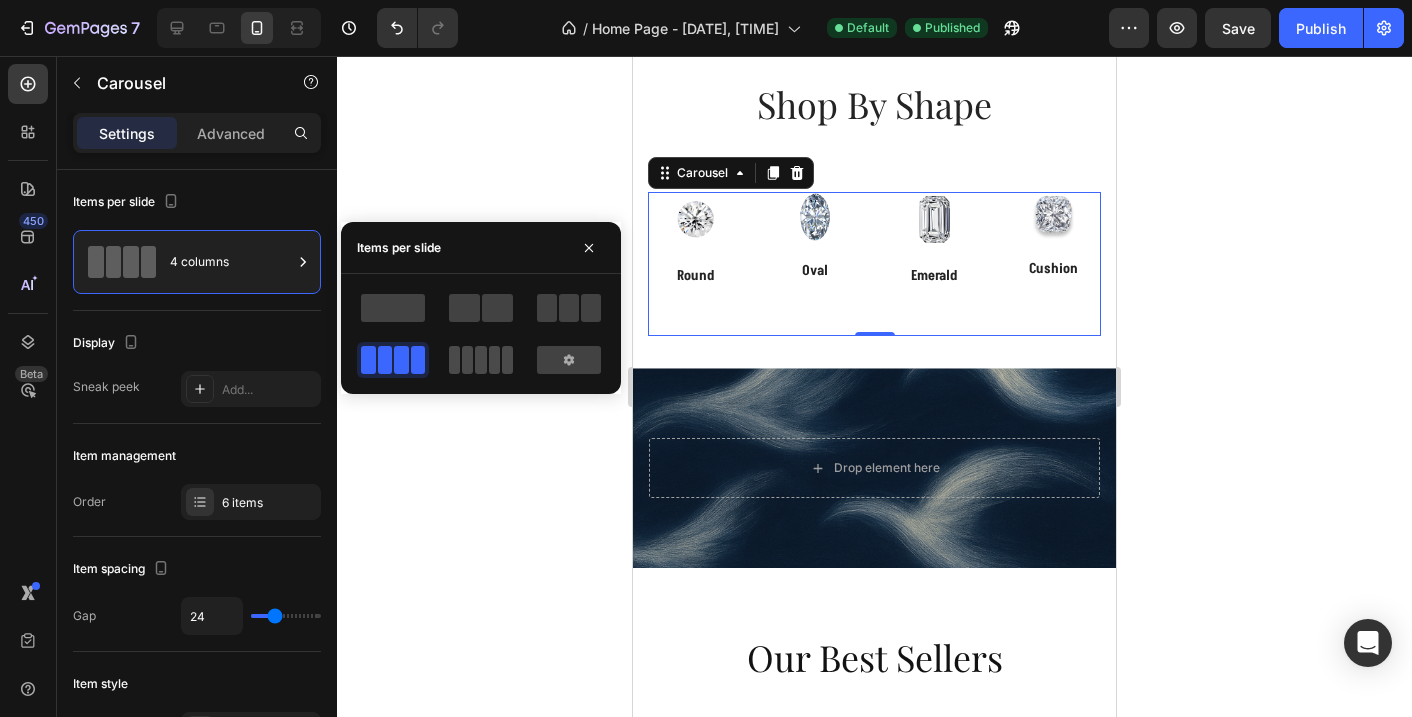 click 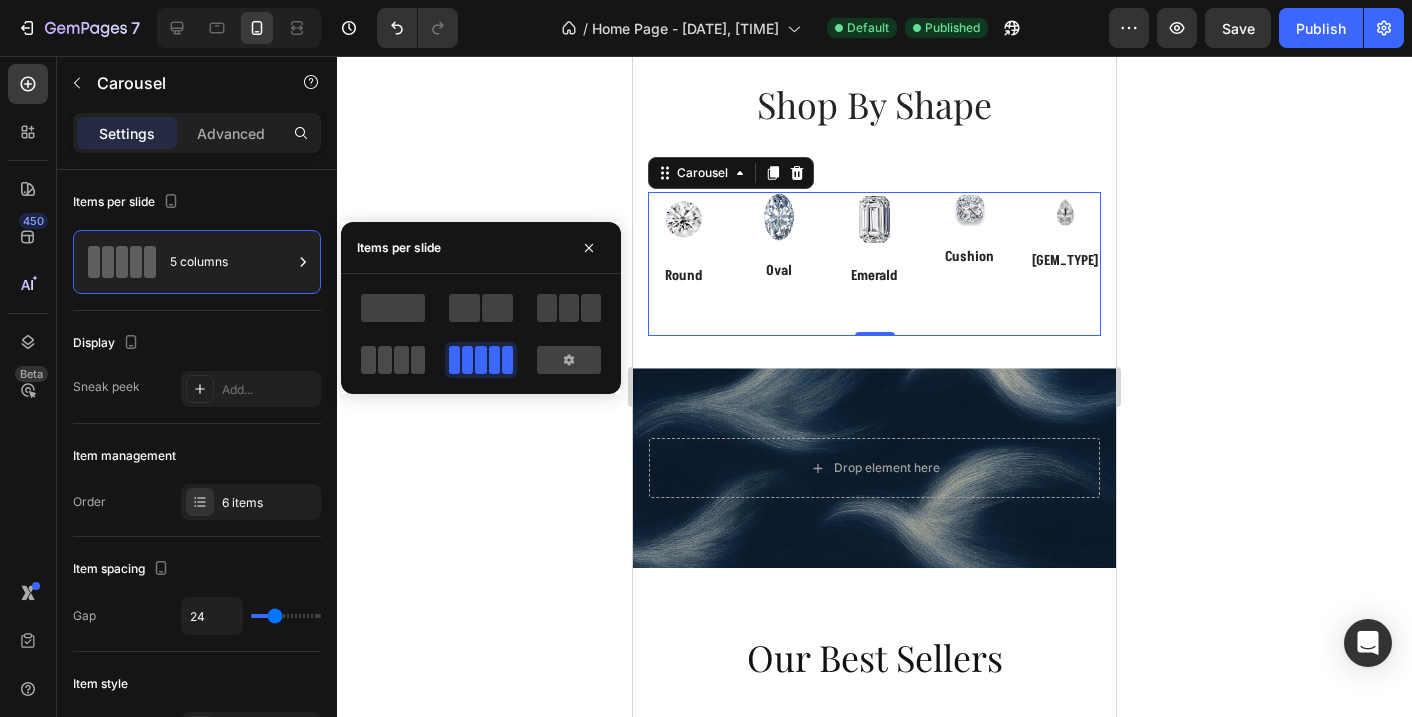 click 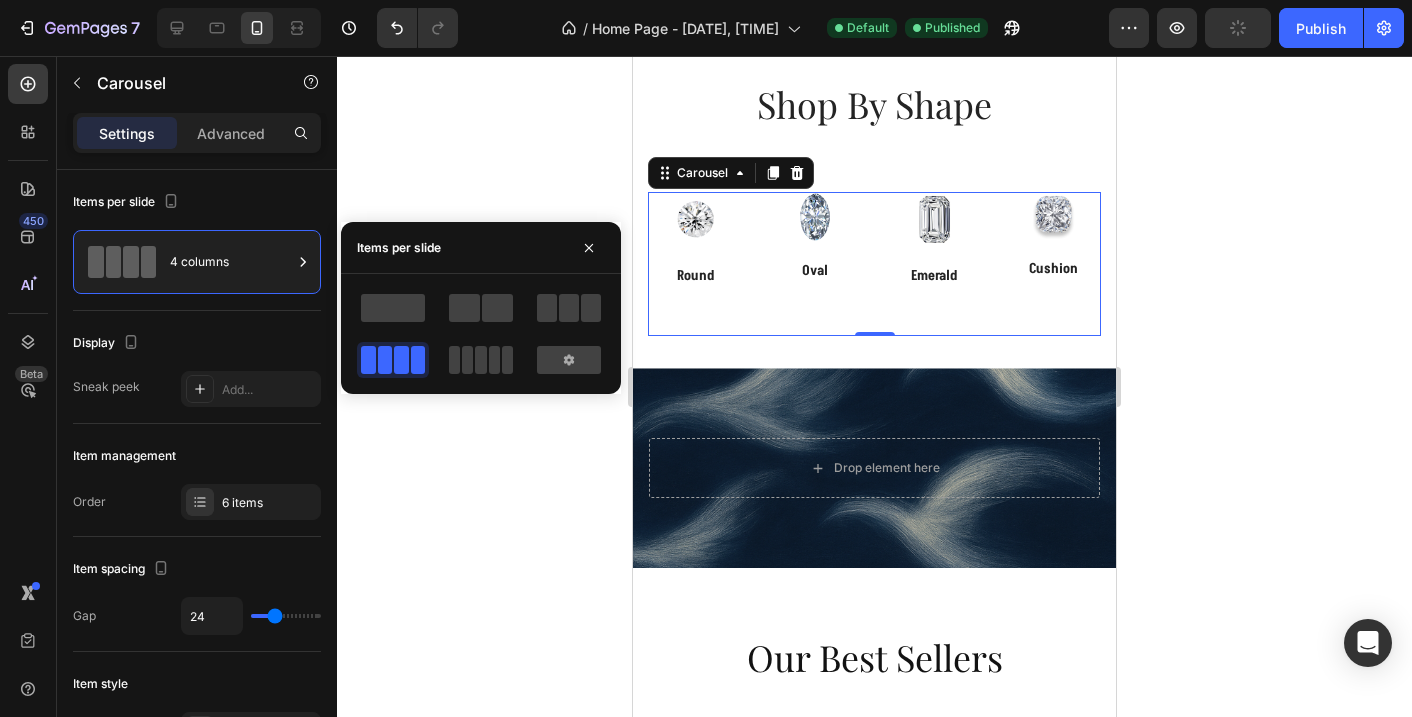 click 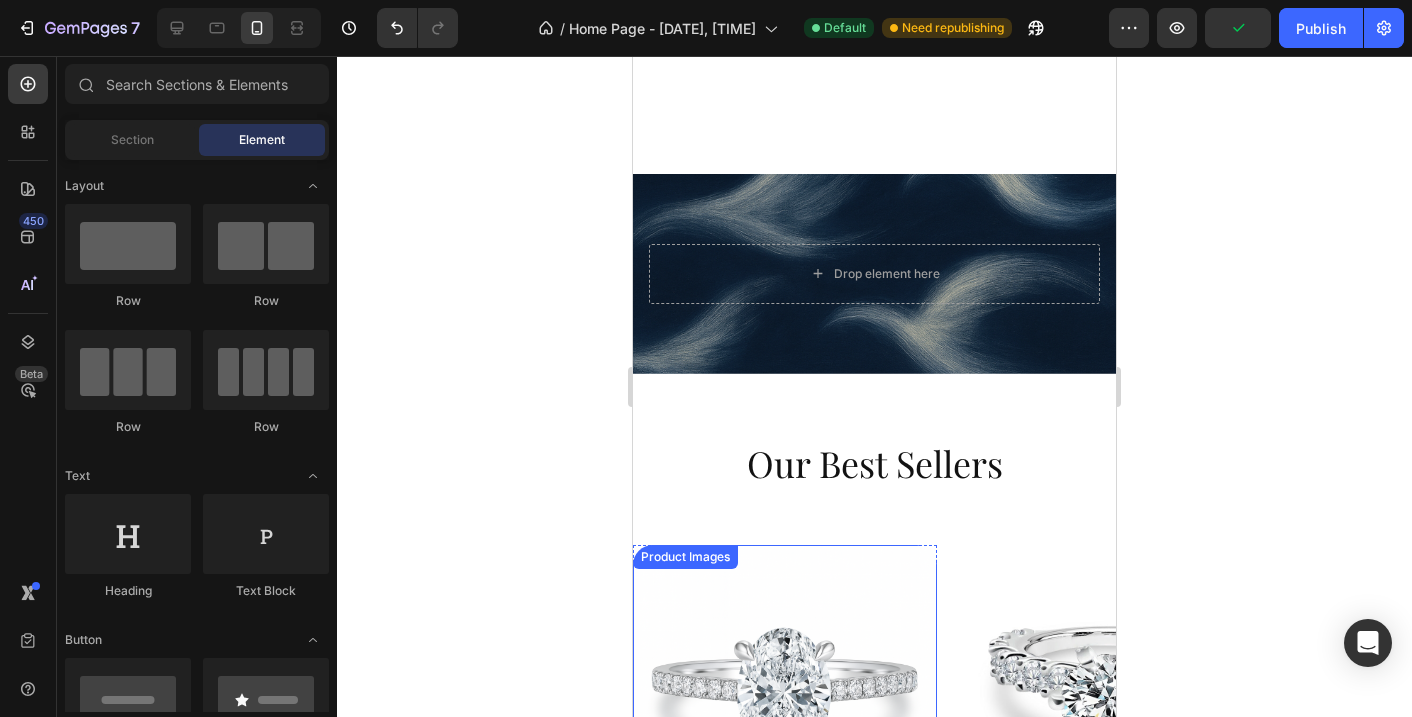 scroll, scrollTop: 2126, scrollLeft: 0, axis: vertical 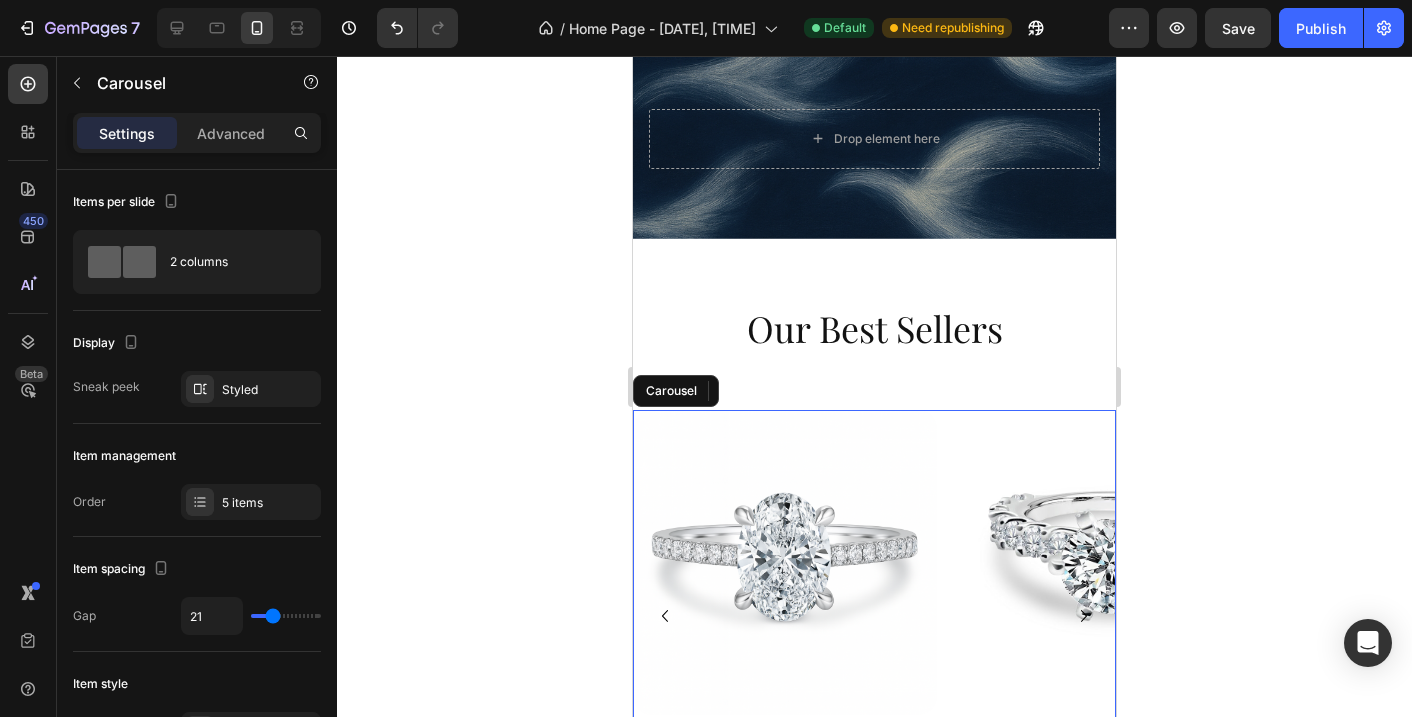 click on "Product Images Side-Stone Oval Shape Moissanite Engagement Ring Product Title $289.00 Product Price Product Price
Drop element here Row Product Product Images Bright Star Moissanite Engagement Ring Product Title $209.00 Product Price Product Price
Drop element here Row Product Product Images Attente Vintage Moissanite Engagement Ring Product Title $99.00 Product Price Product Price
Drop element here Row Product Product Images Half Eternity Moissanite  Band (0.15 ct. tw.) Product Title $99.00 Product Price Product Price
Drop element here Row Product Product Images Rose Flower Moissanite Engagement Ring 1.0 ct Product Title $139.00 Product Price Product Price
Drop element here Row Product" at bounding box center (874, 616) 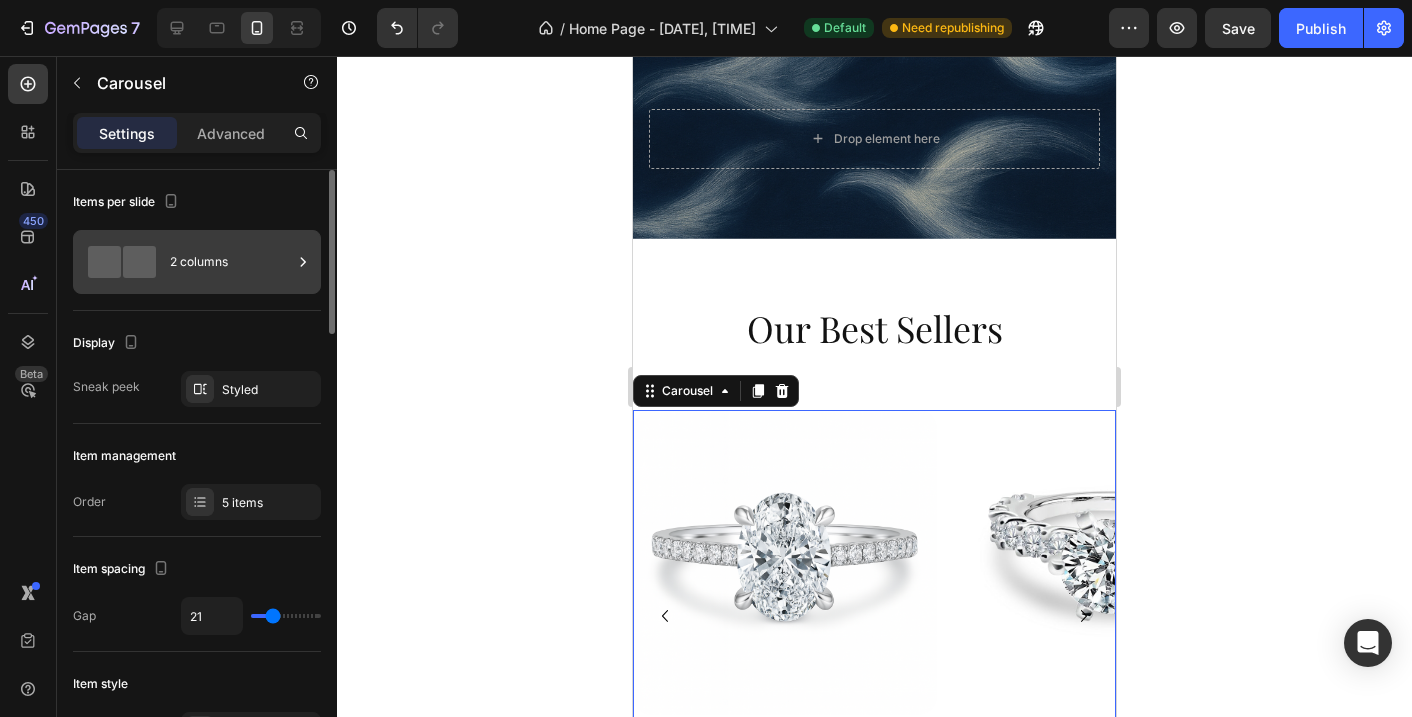 click on "2 columns" at bounding box center (231, 262) 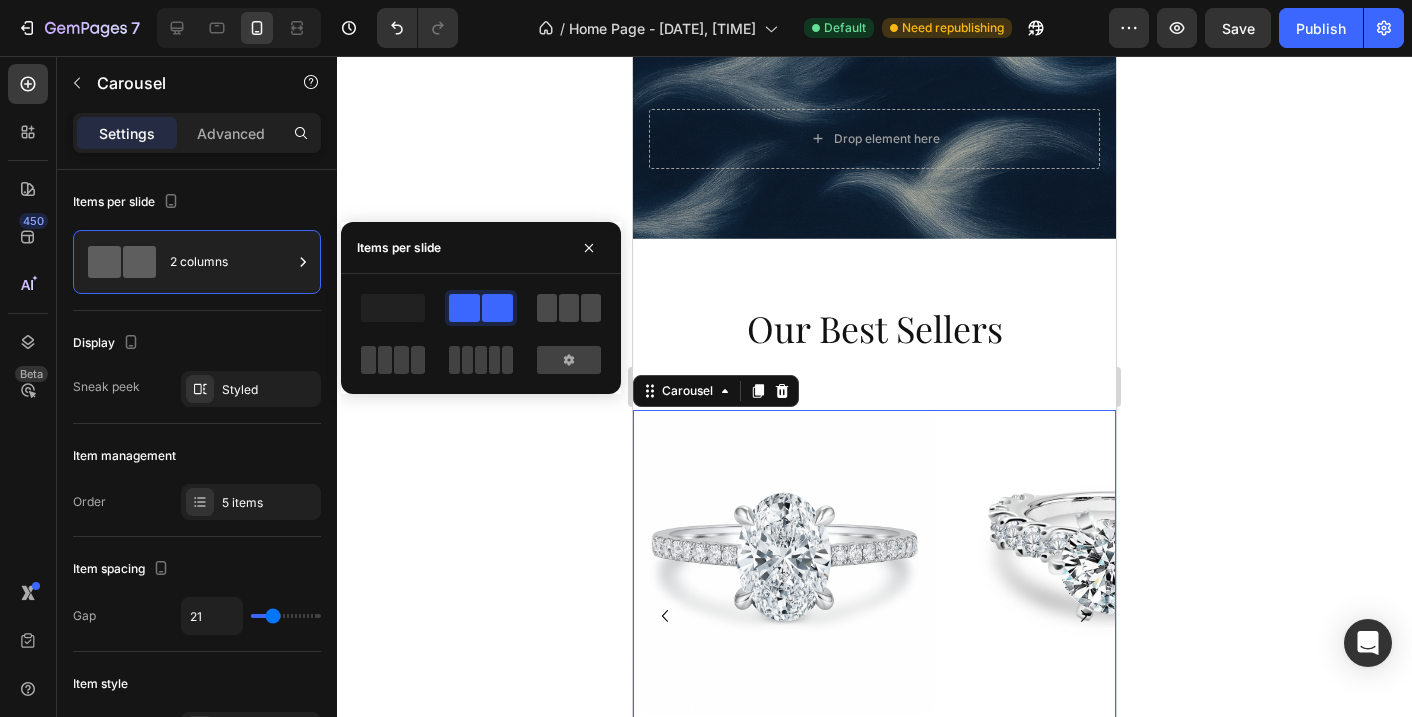 click 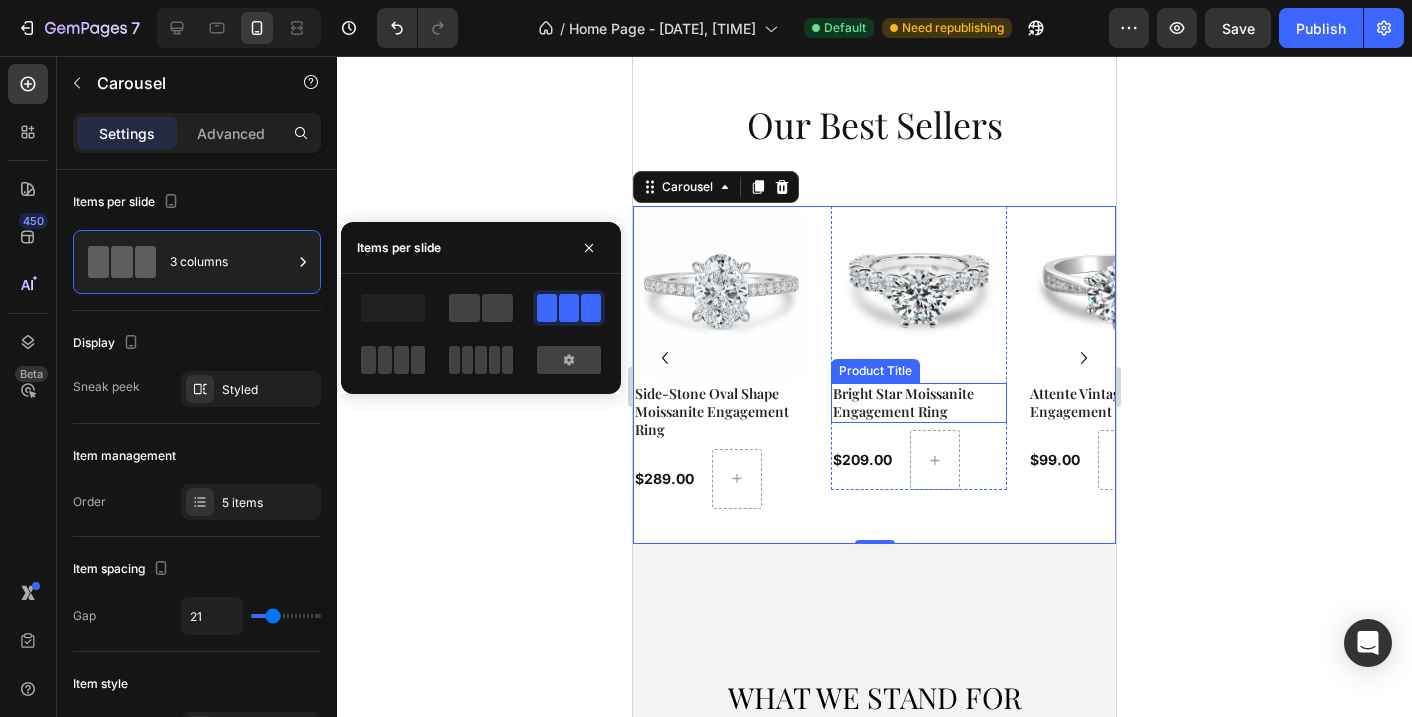 scroll, scrollTop: 2378, scrollLeft: 0, axis: vertical 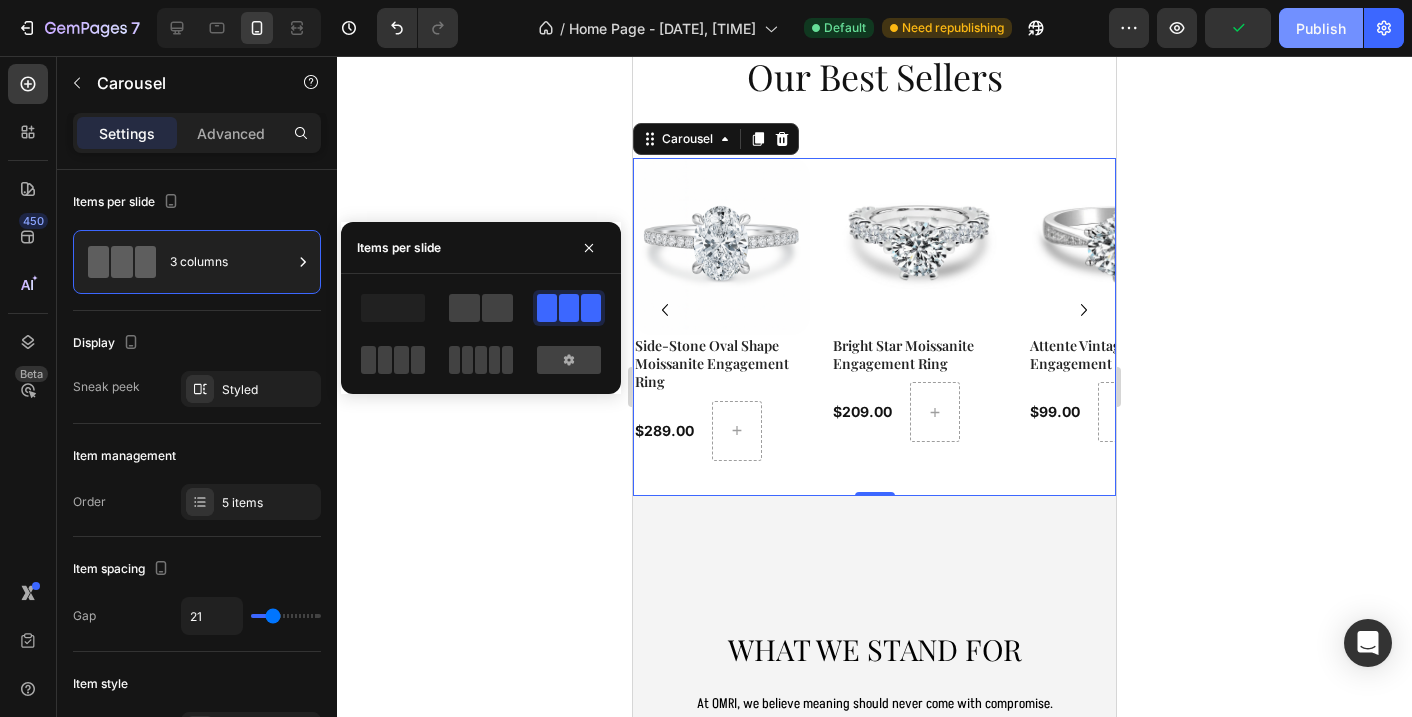 click on "Publish" at bounding box center (1321, 28) 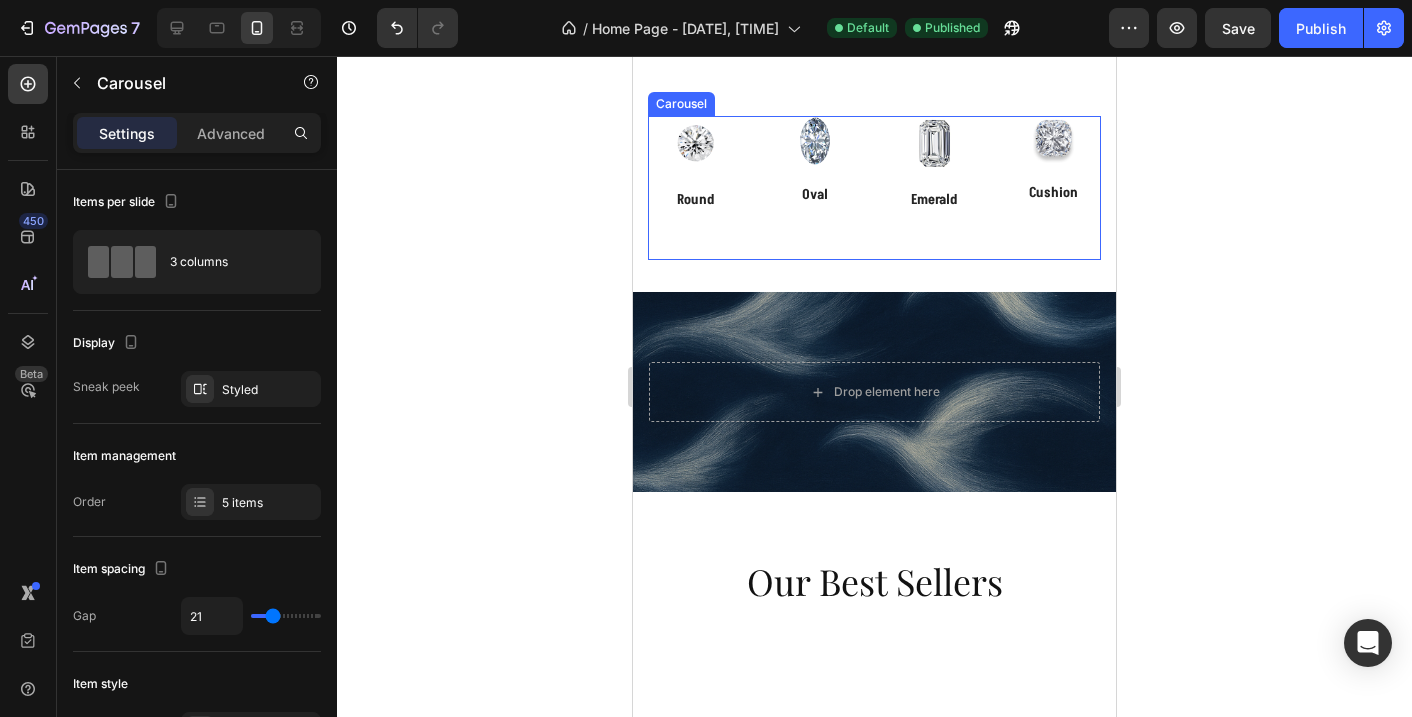 scroll, scrollTop: 1698, scrollLeft: 0, axis: vertical 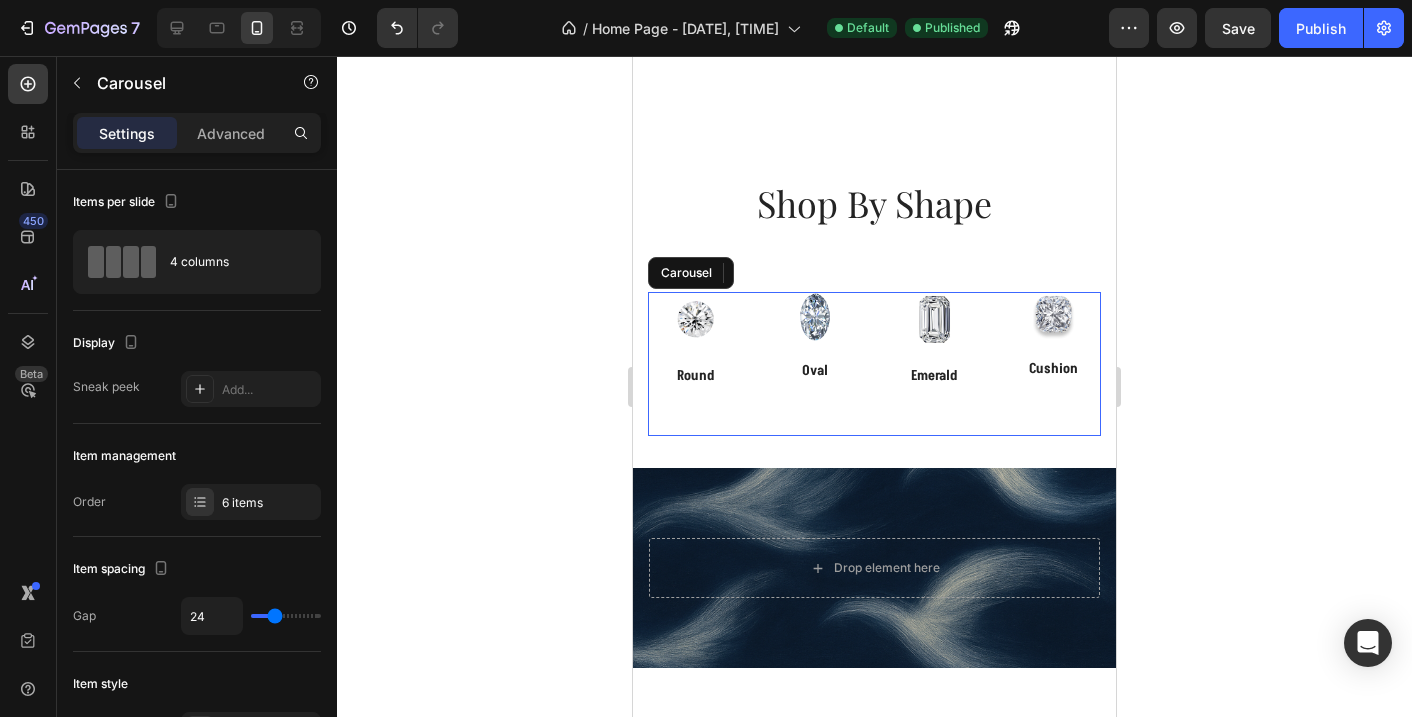 click on "Image Oval Text block Row" at bounding box center [814, 364] 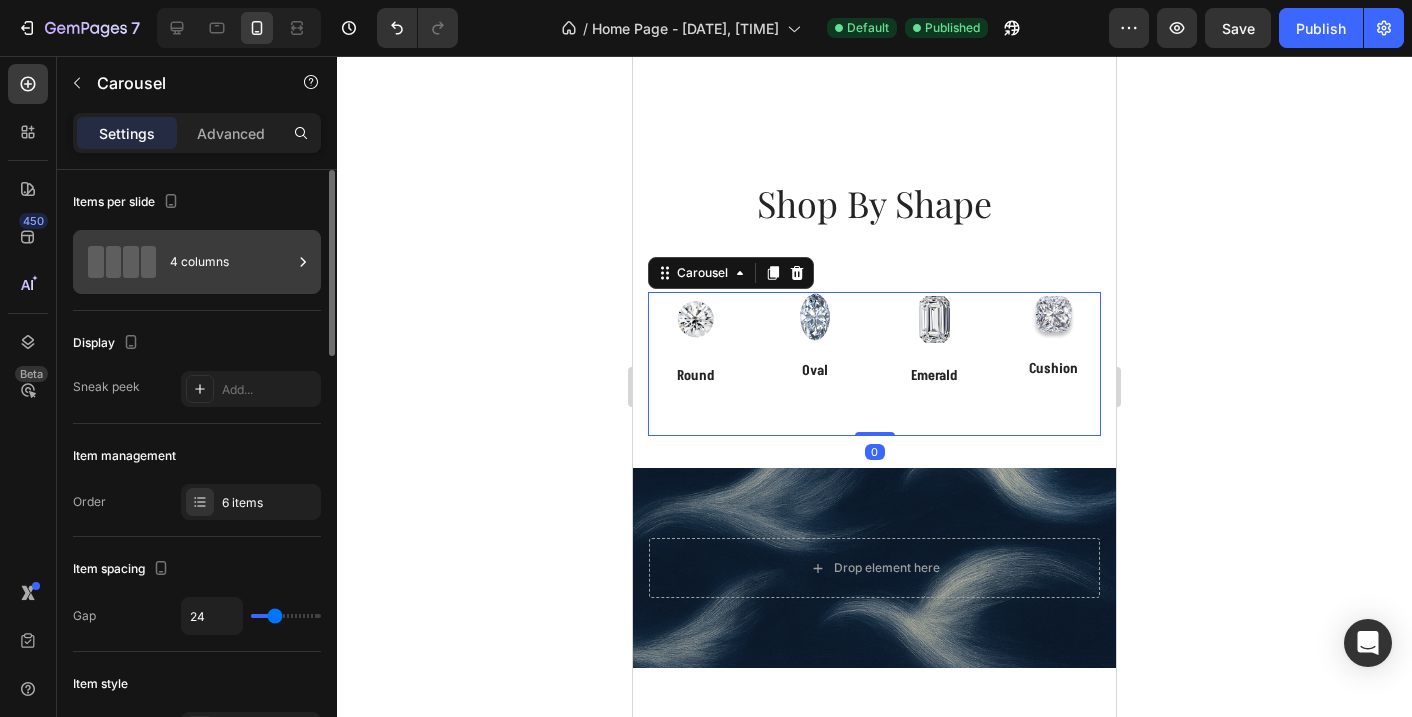 click on "4 columns" at bounding box center [231, 262] 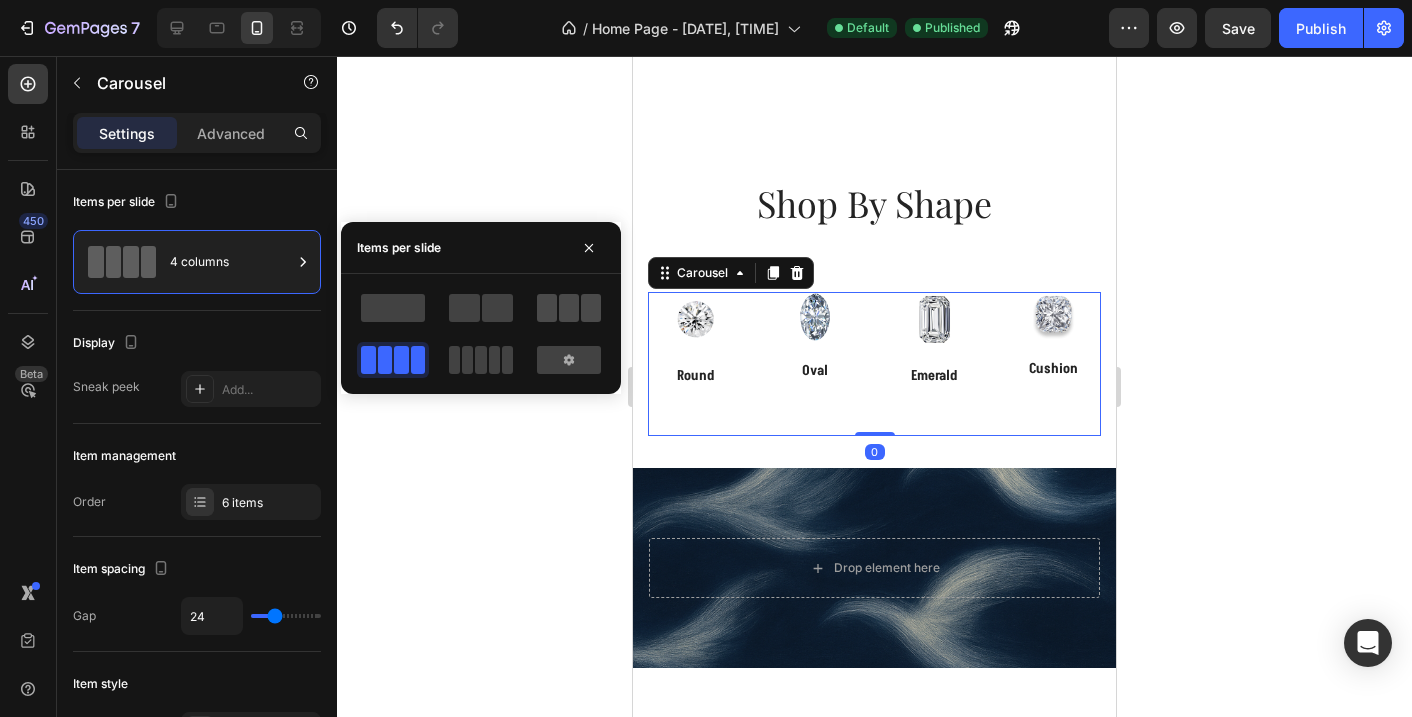 click 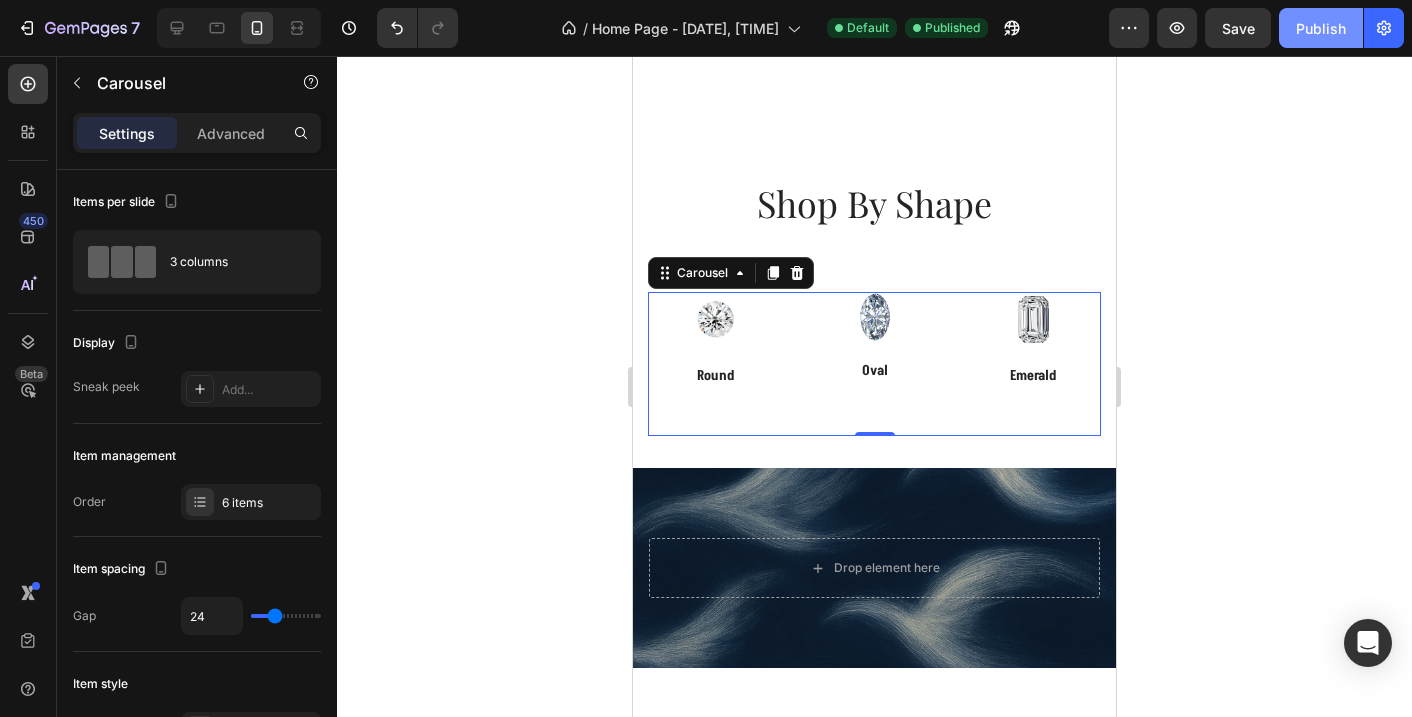 click on "Publish" at bounding box center (1321, 28) 